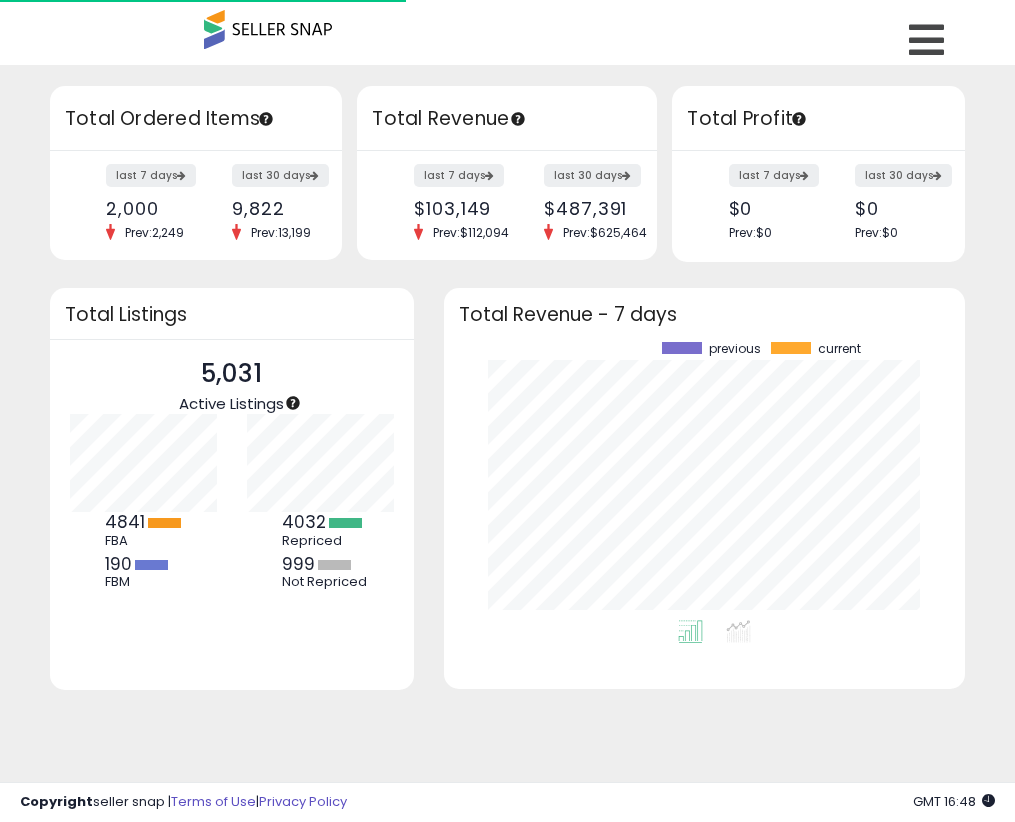 scroll, scrollTop: 0, scrollLeft: 0, axis: both 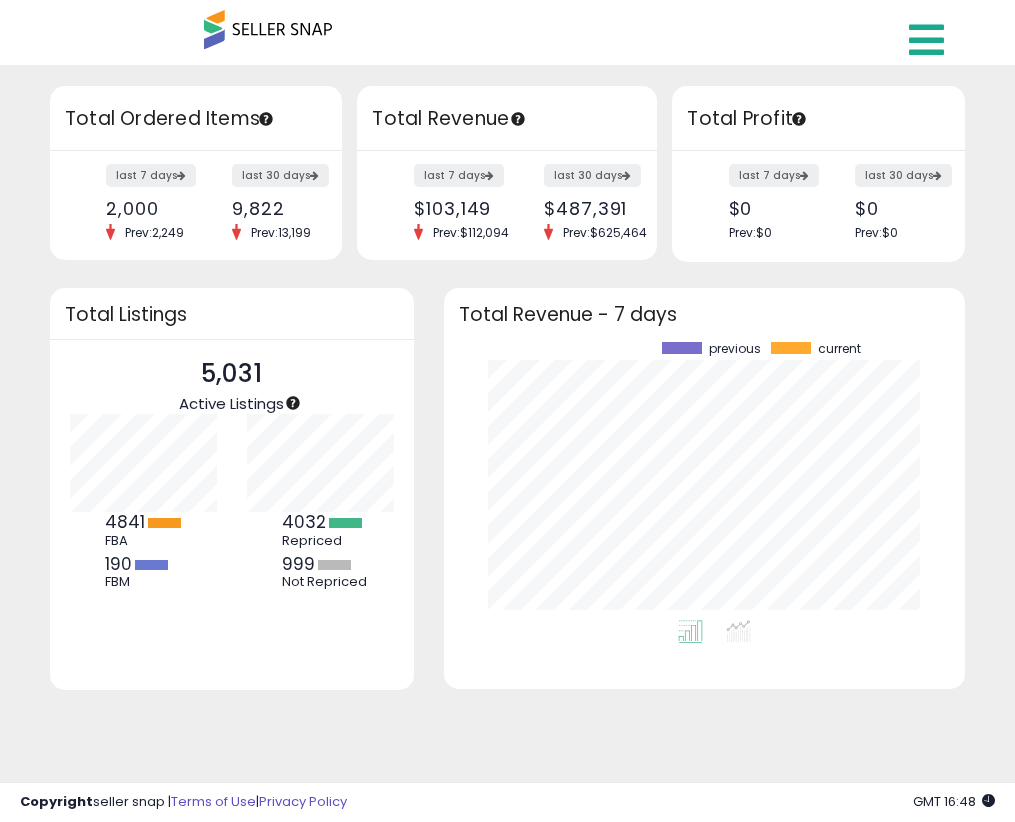click at bounding box center (926, 40) 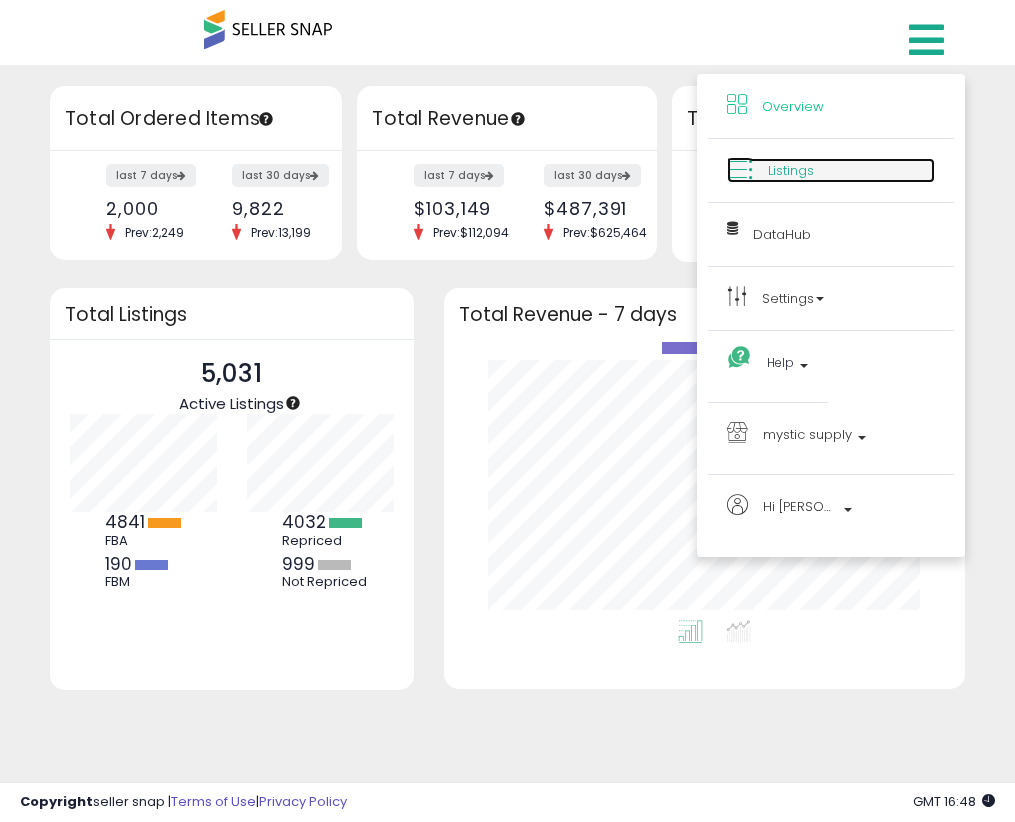 click on "Listings" at bounding box center (831, 170) 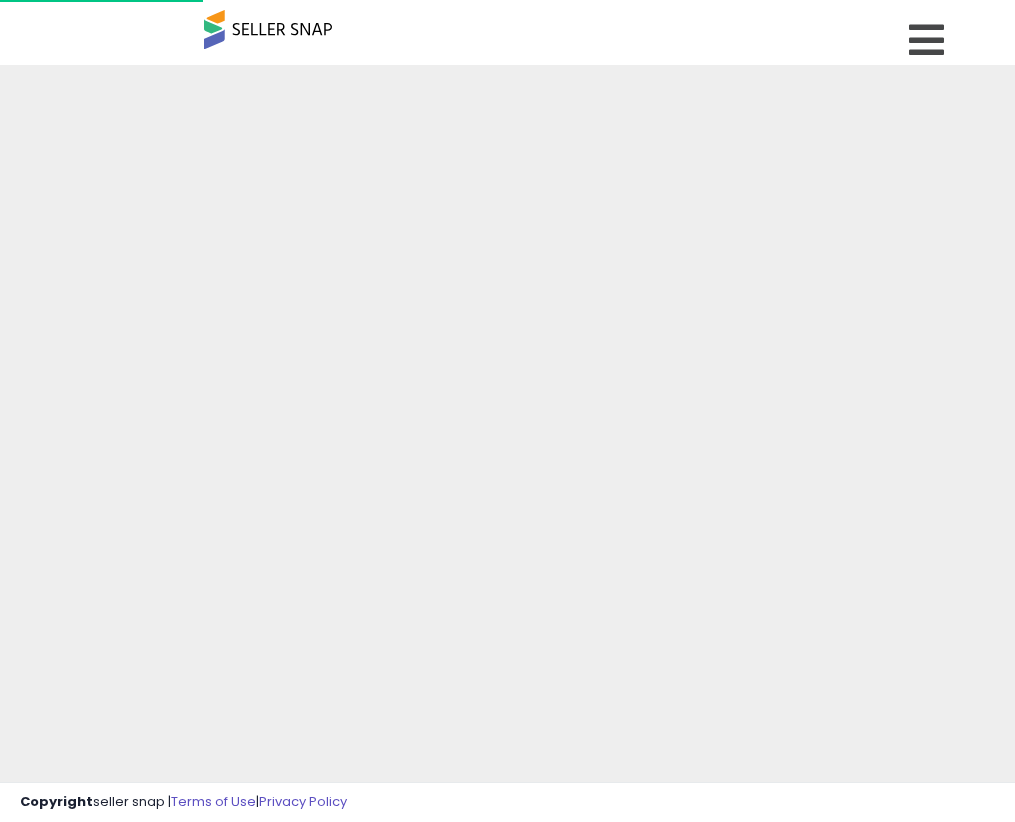 scroll, scrollTop: 0, scrollLeft: 0, axis: both 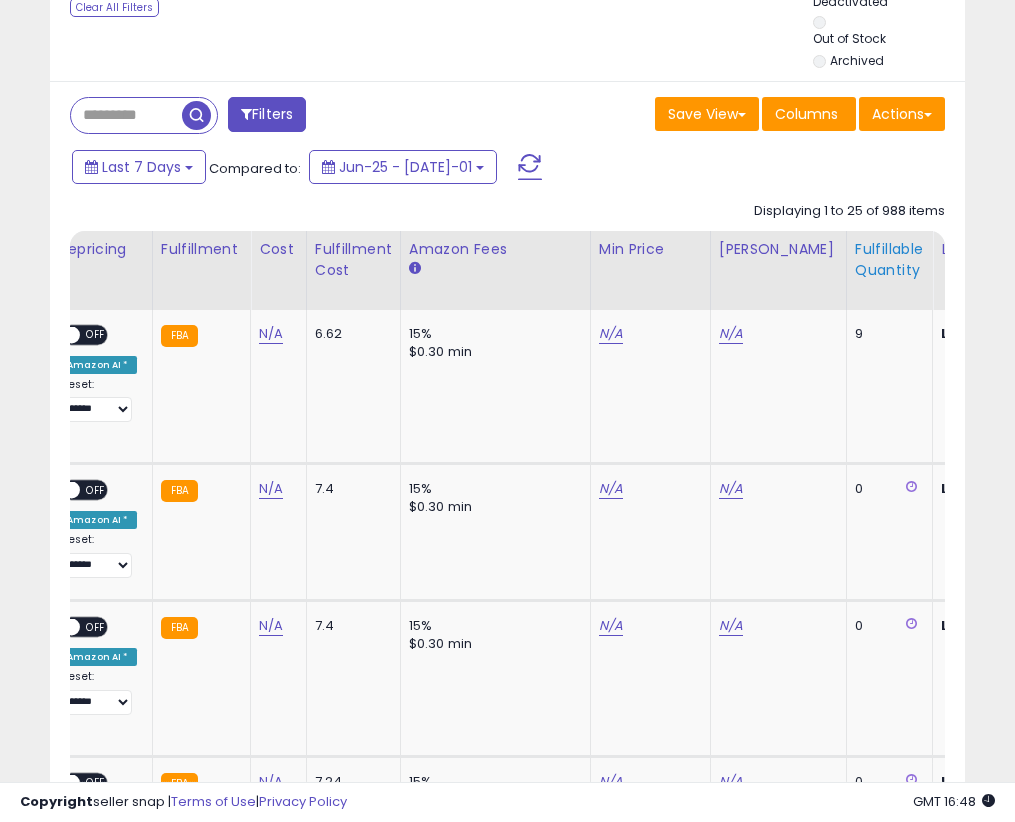click on "Fulfillable Quantity" at bounding box center [889, 260] 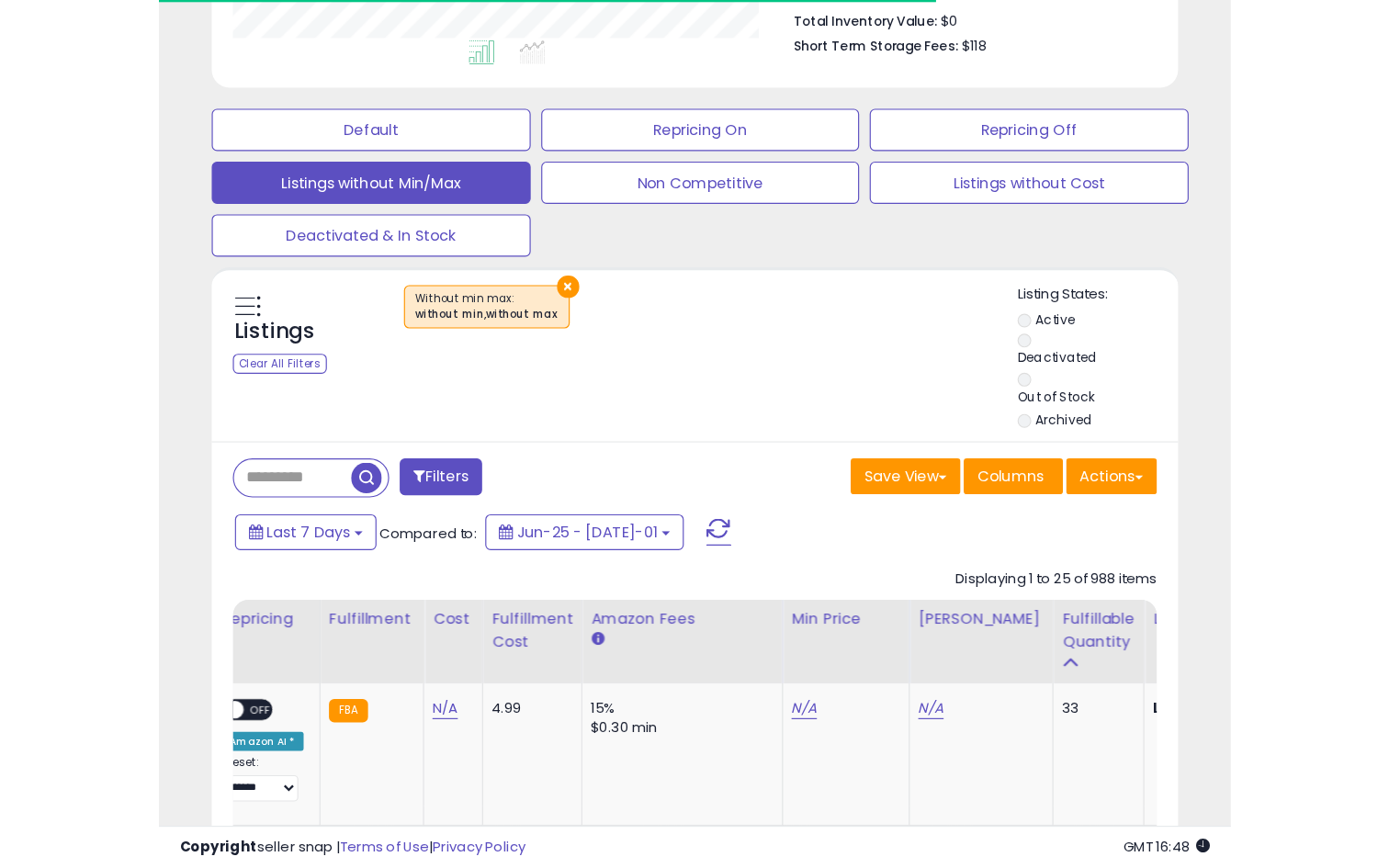 scroll, scrollTop: 875, scrollLeft: 0, axis: vertical 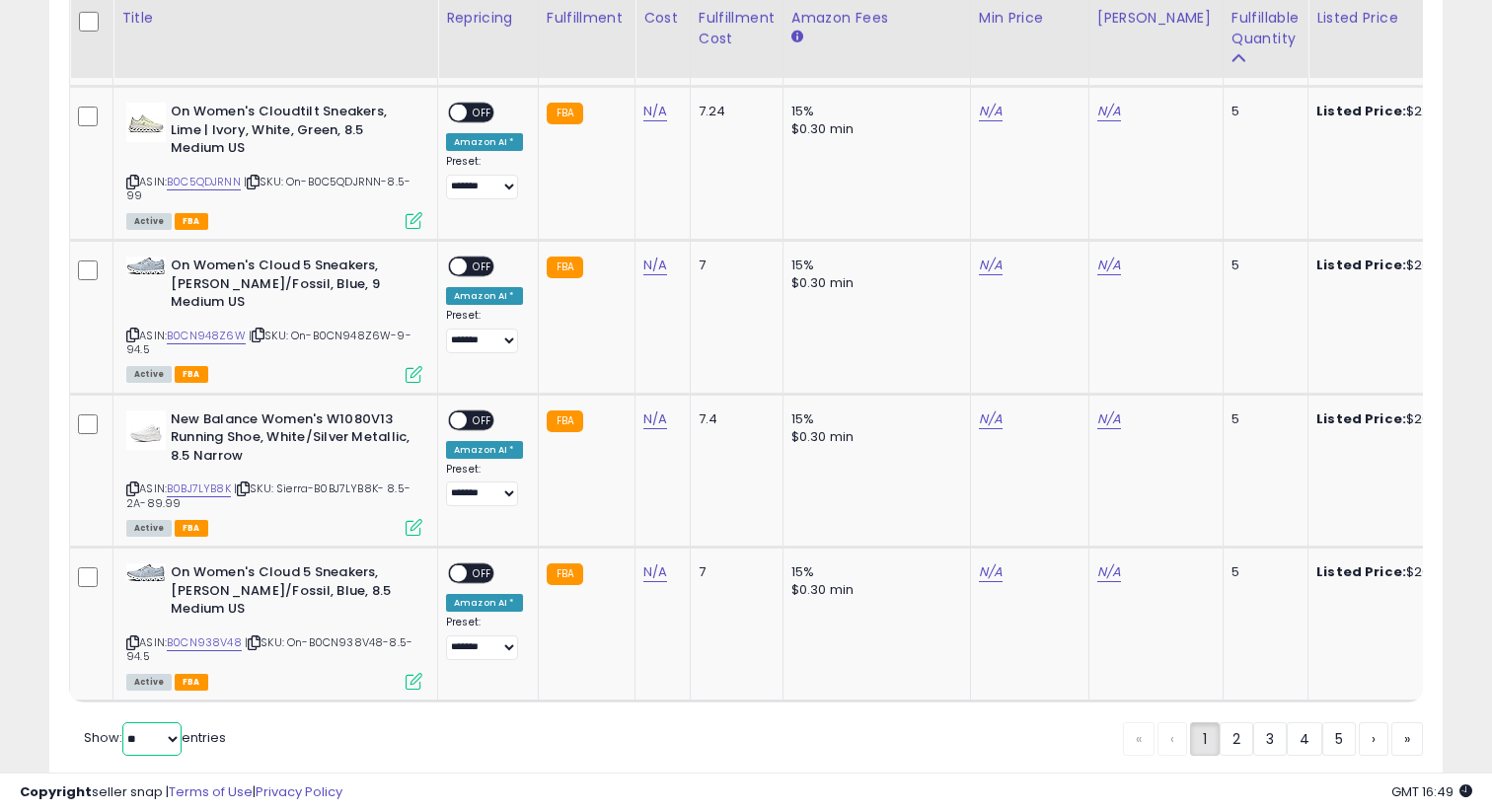 click on "**
**" at bounding box center (152, 739) 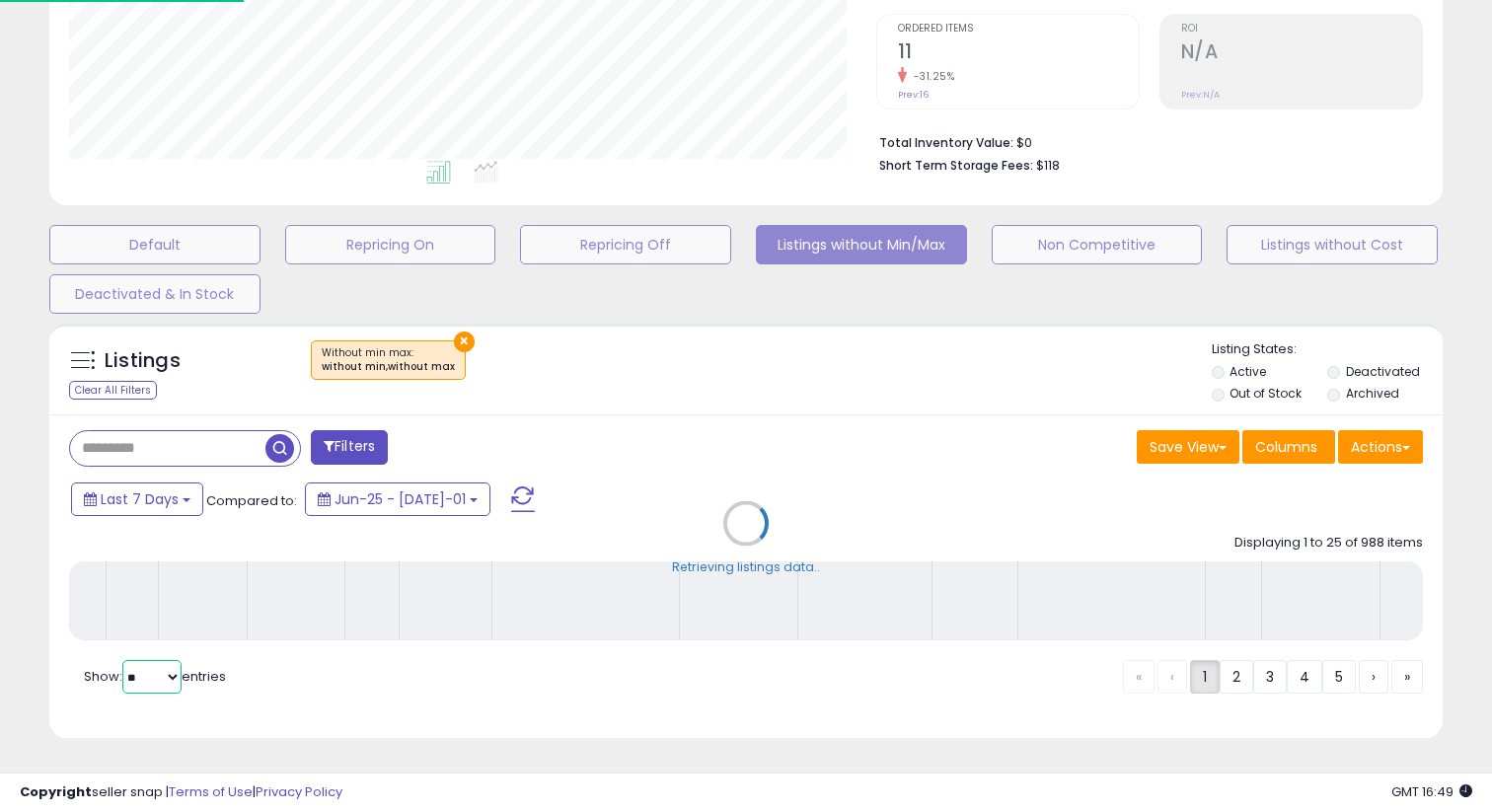 scroll, scrollTop: 397, scrollLeft: 0, axis: vertical 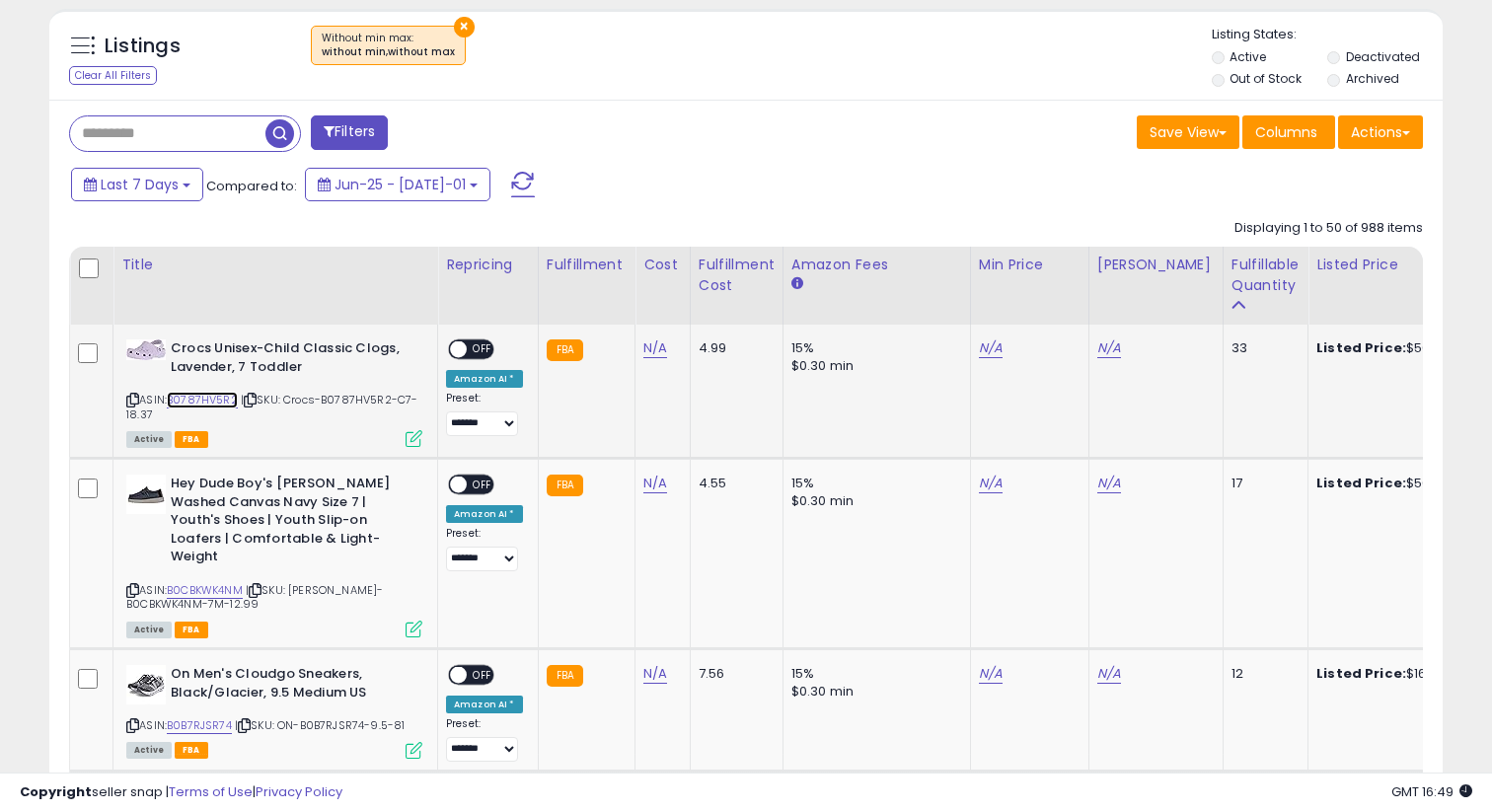 click on "B0787HV5R2" at bounding box center (202, 400) 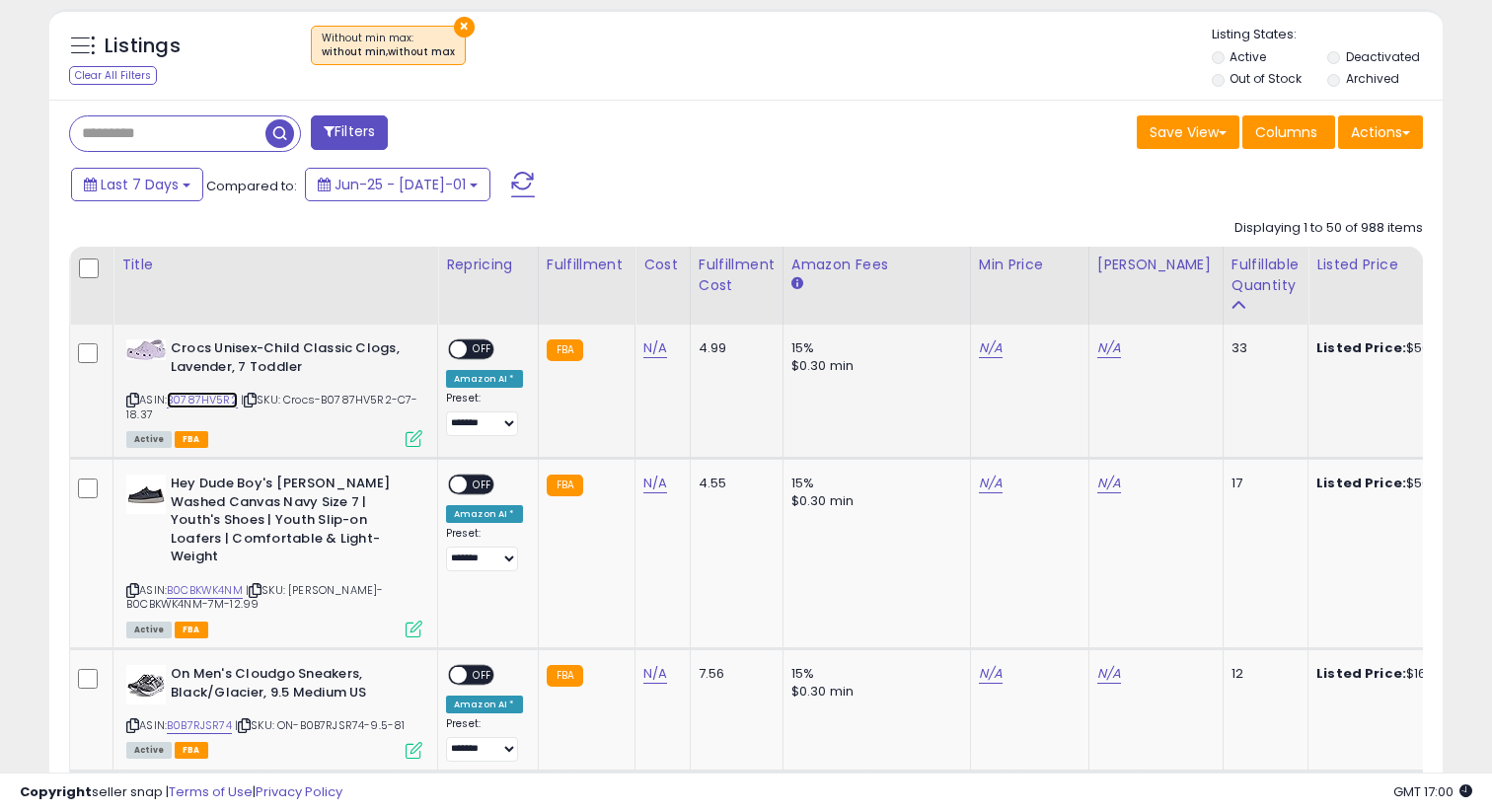 scroll, scrollTop: 0, scrollLeft: 848, axis: horizontal 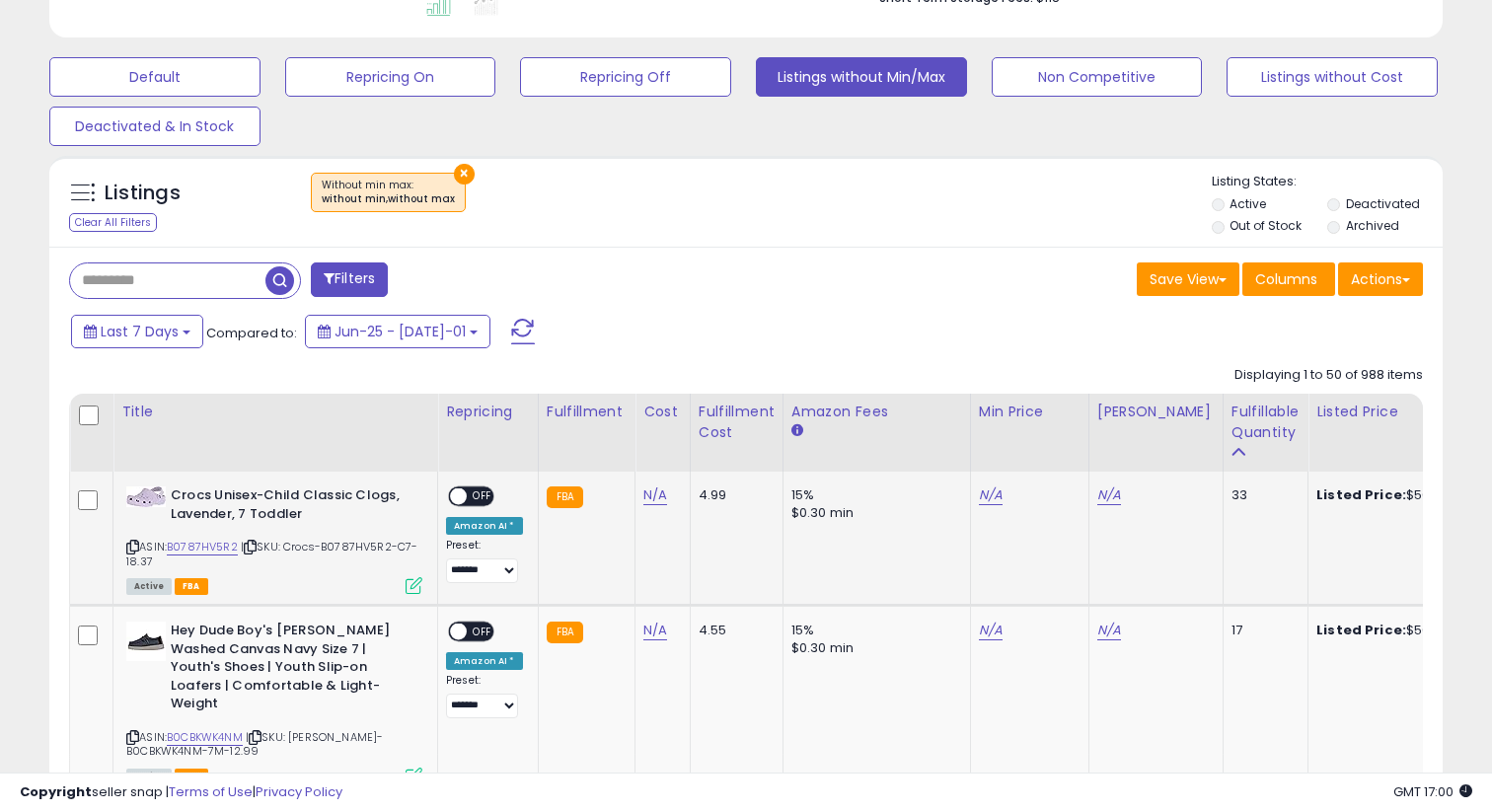 click on "ASIN:  B0787HV5R2    |   SKU: Crocs-B0787HV5R2-C7-18.37 Active FBA" at bounding box center [274, 539] 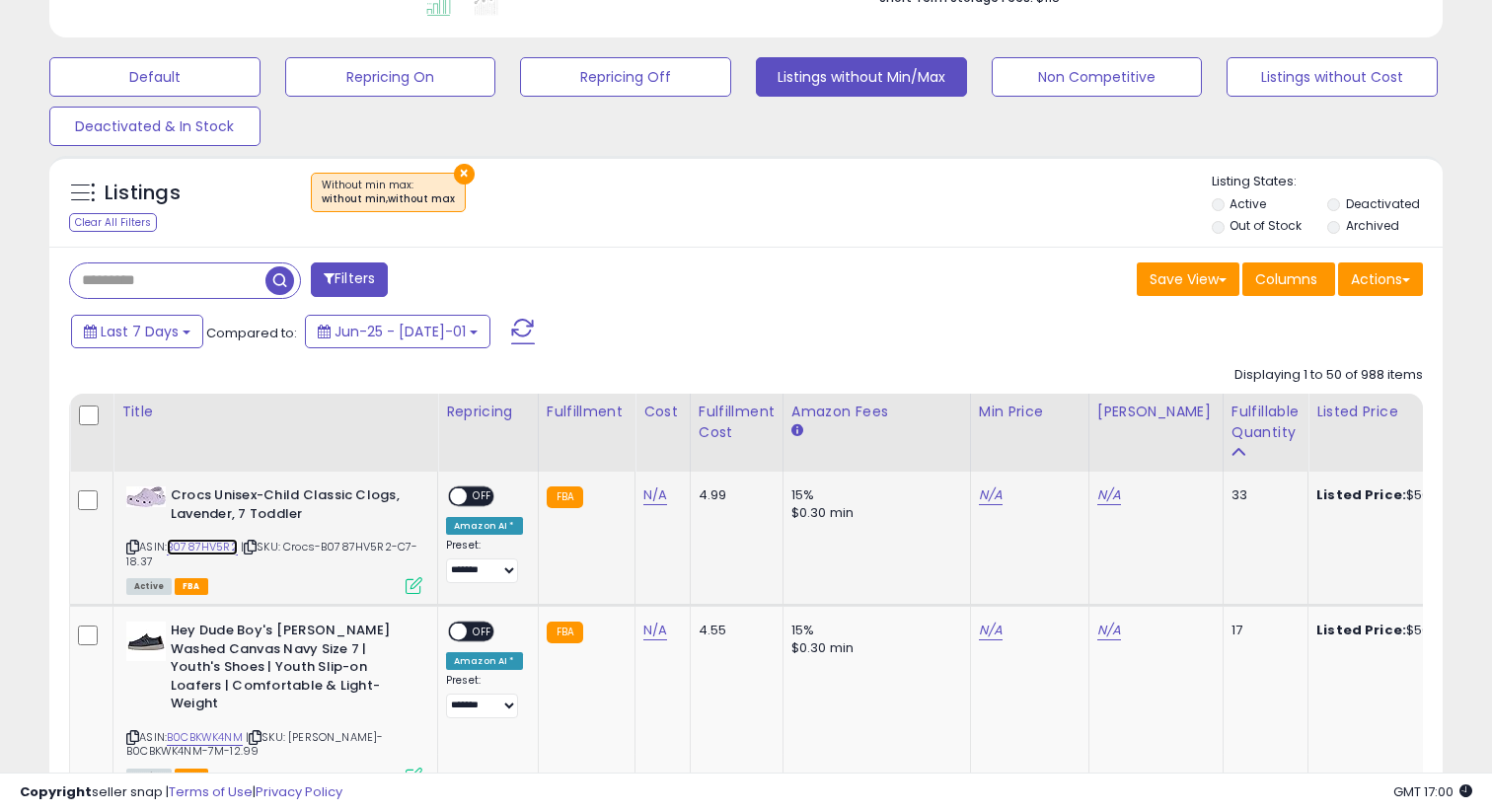 click on "B0787HV5R2" at bounding box center (202, 547) 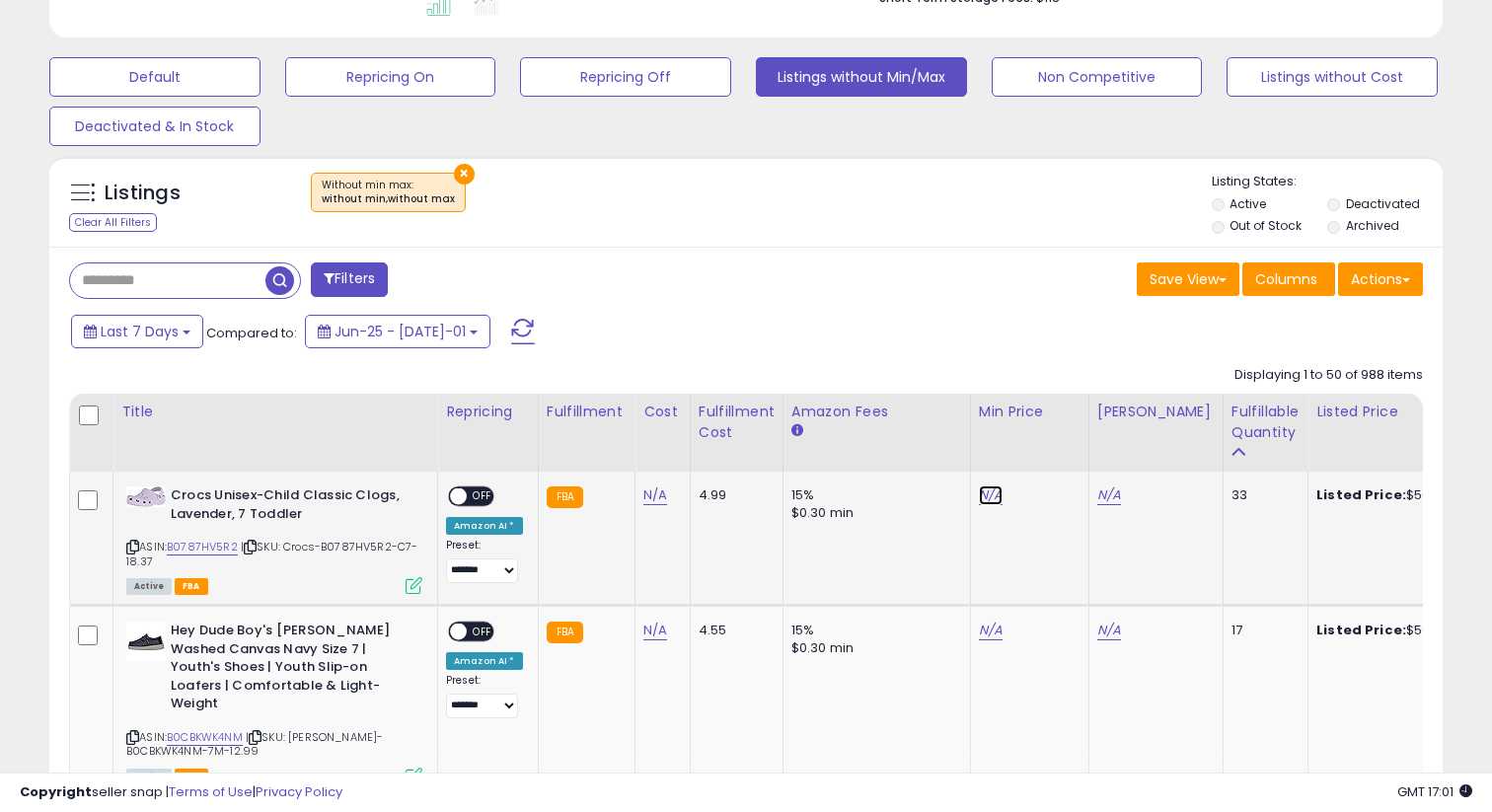 click on "N/A" at bounding box center (991, 495) 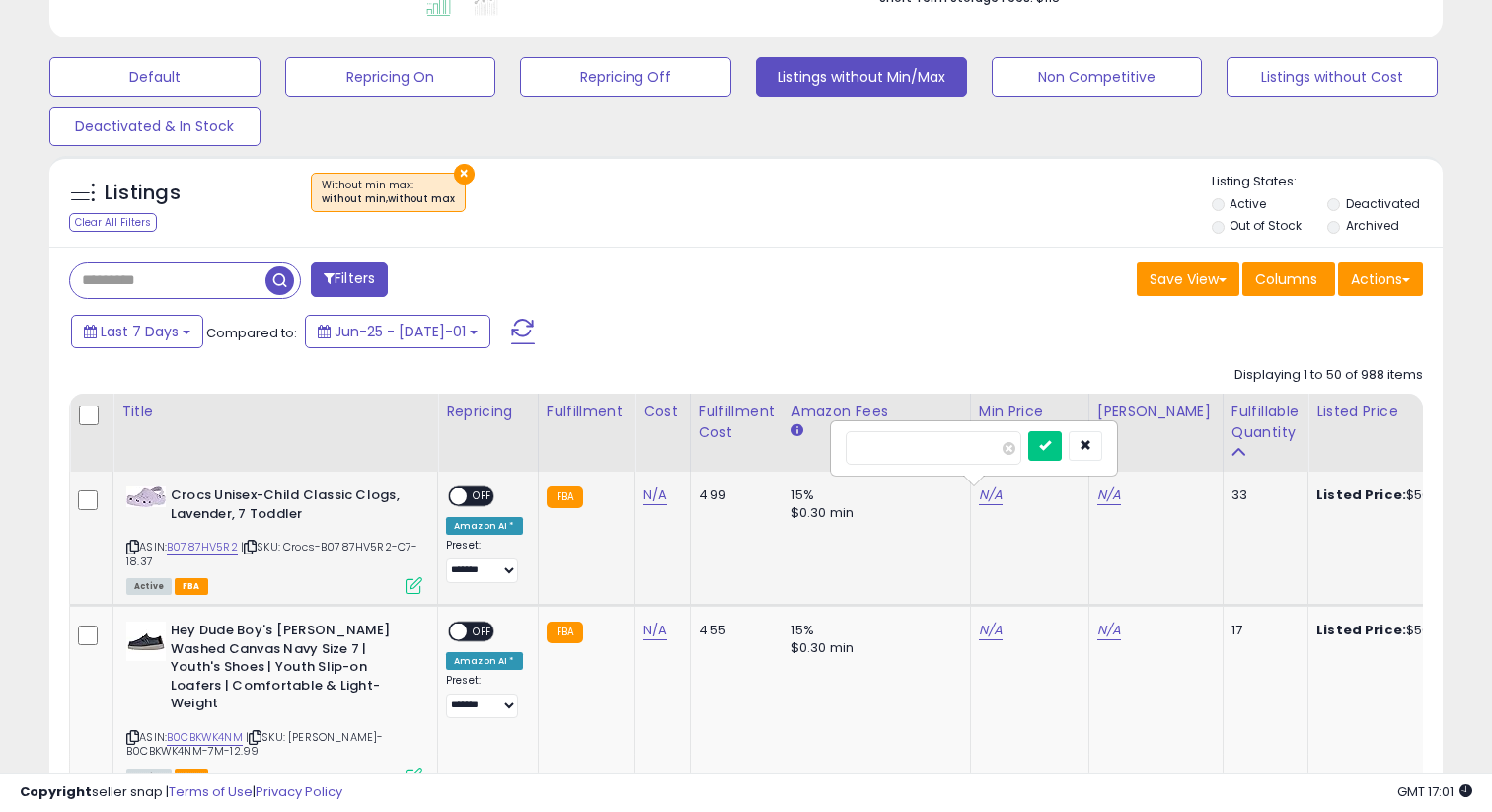 type on "*****" 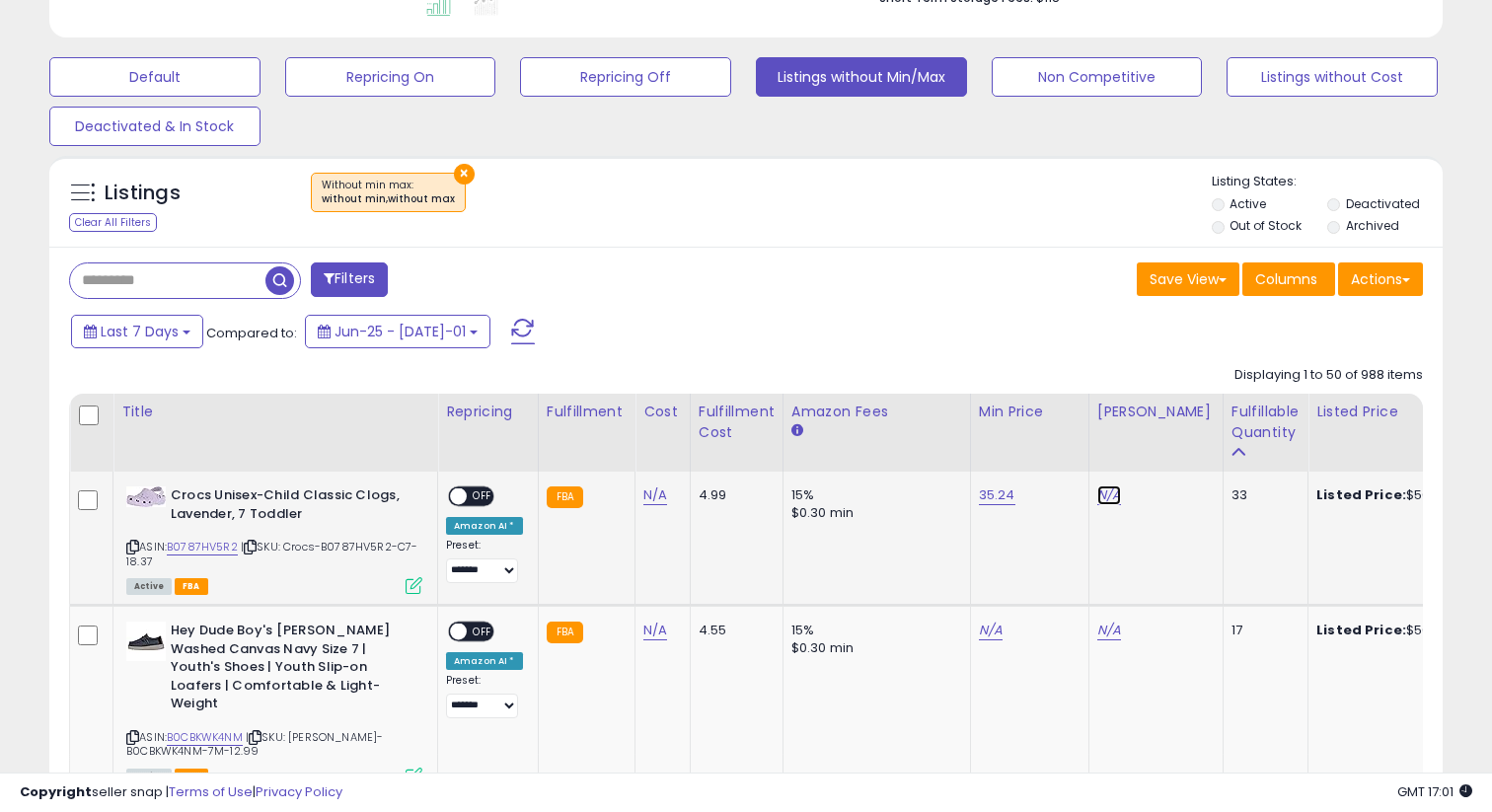 click on "N/A" at bounding box center (1109, 495) 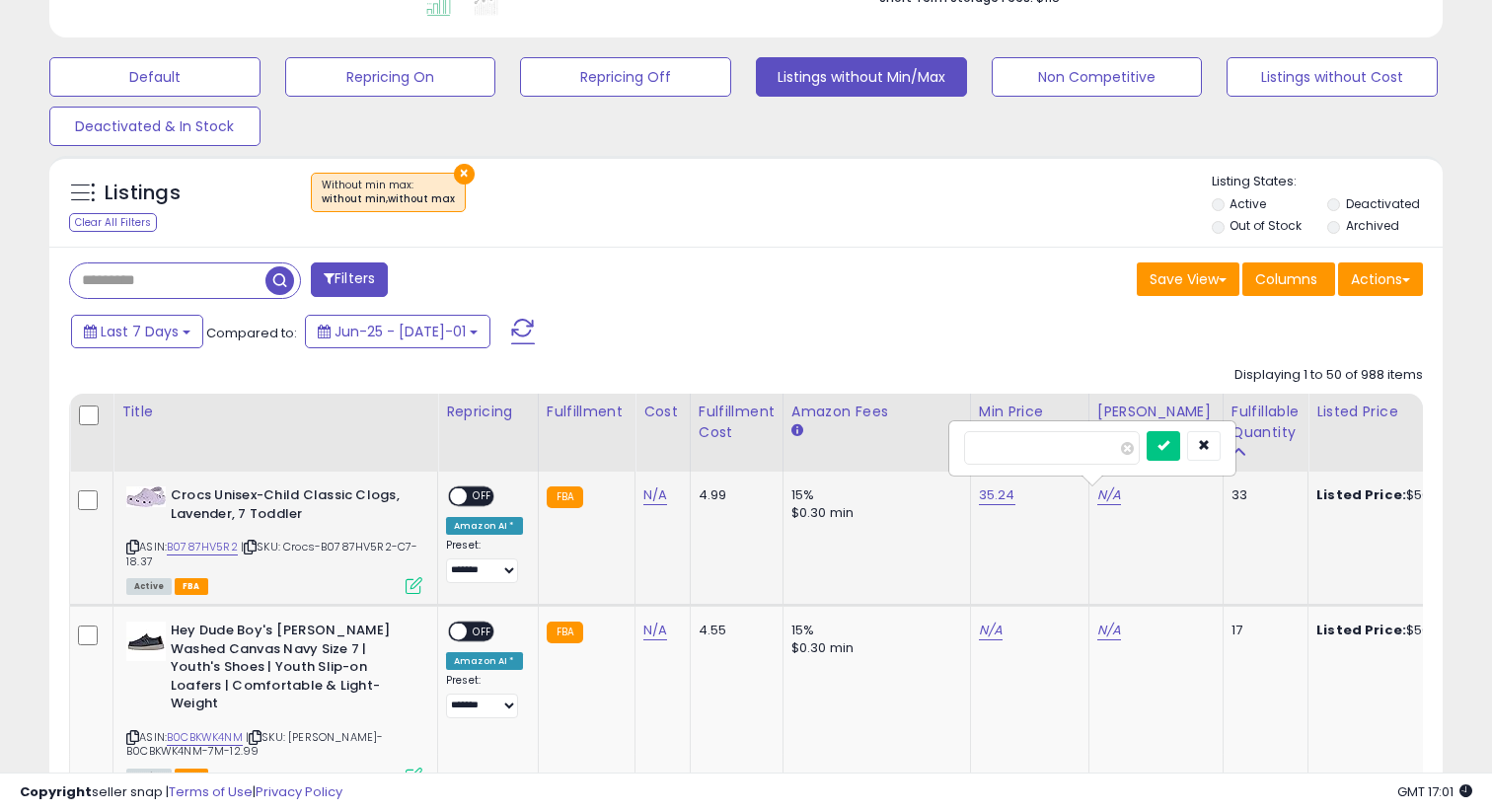 type on "**" 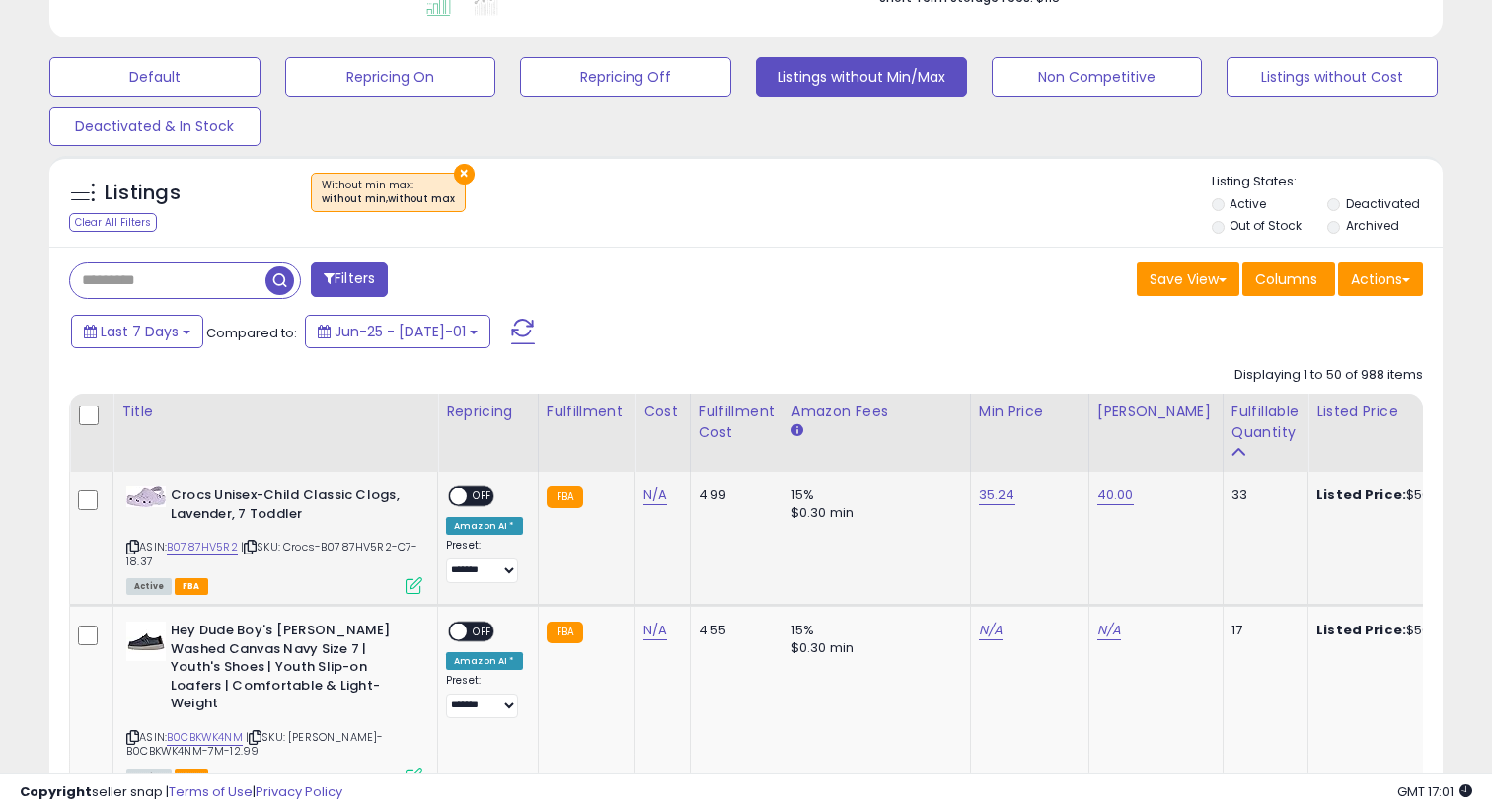click at bounding box center (458, 496) 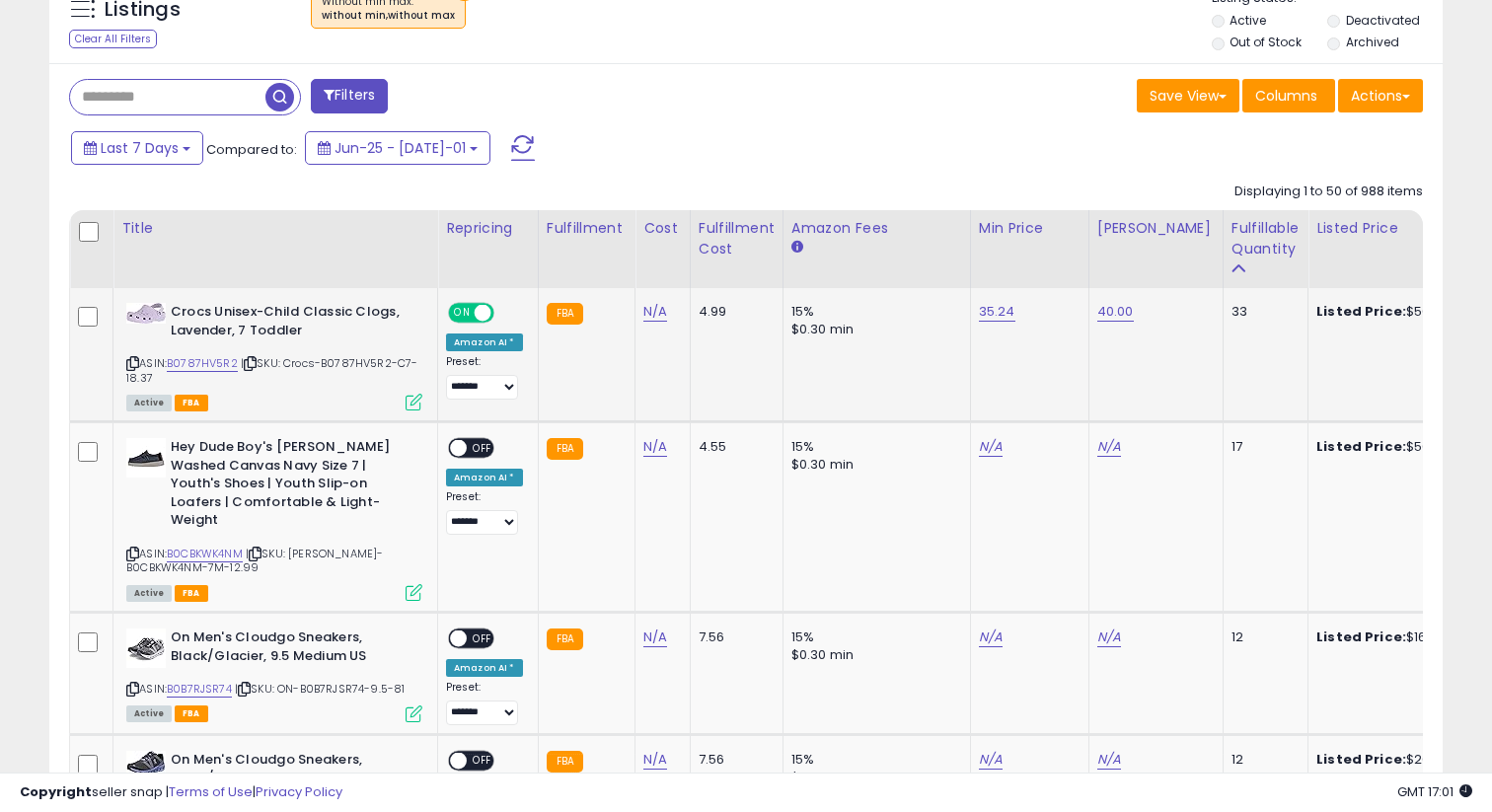 scroll, scrollTop: 946, scrollLeft: 0, axis: vertical 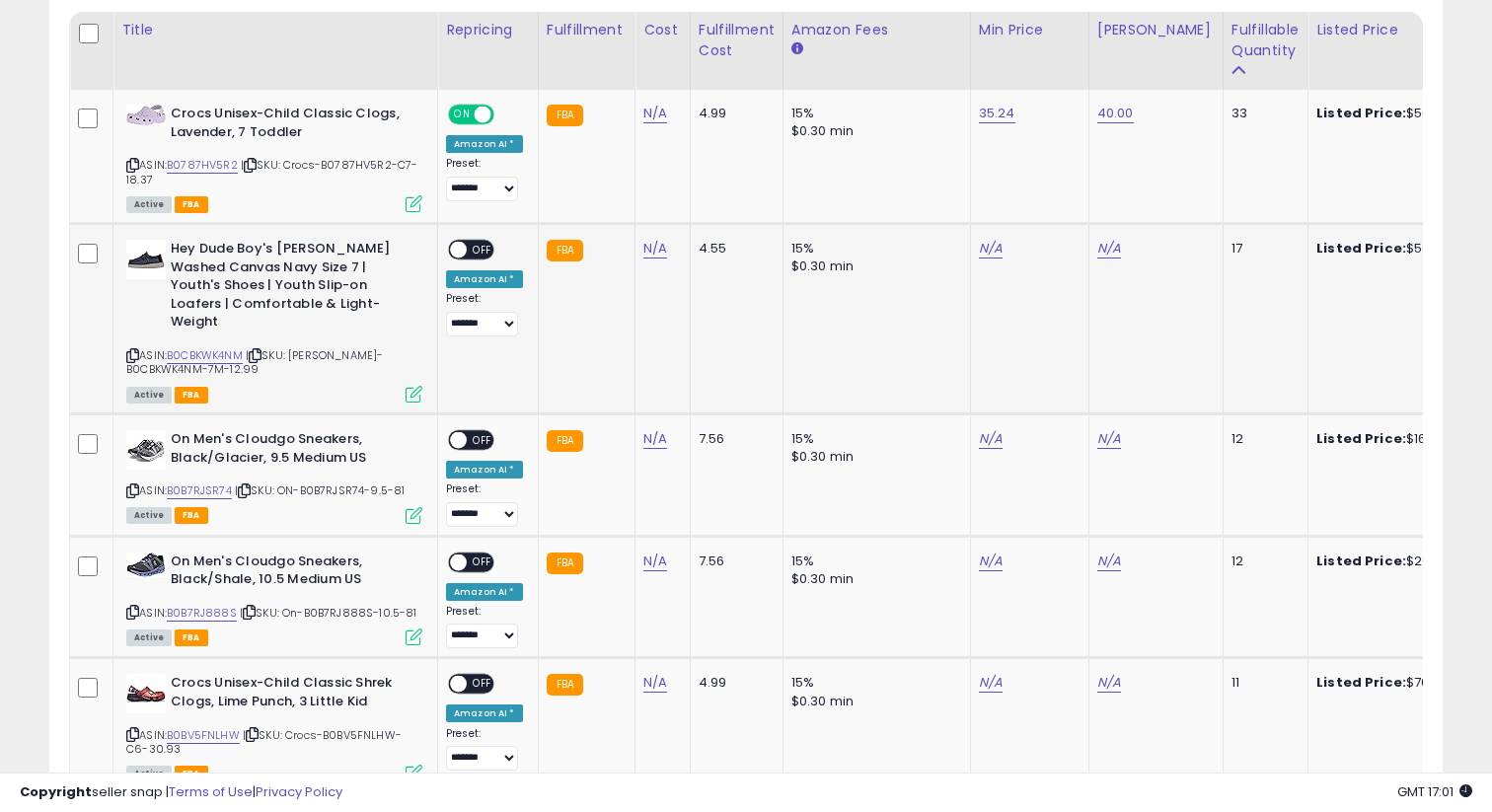 click on "ASIN:  B0CBKWK4NM    |   SKU: [PERSON_NAME]-B0CBKWK4NM-7M-12.99 Active FBA" at bounding box center [274, 320] 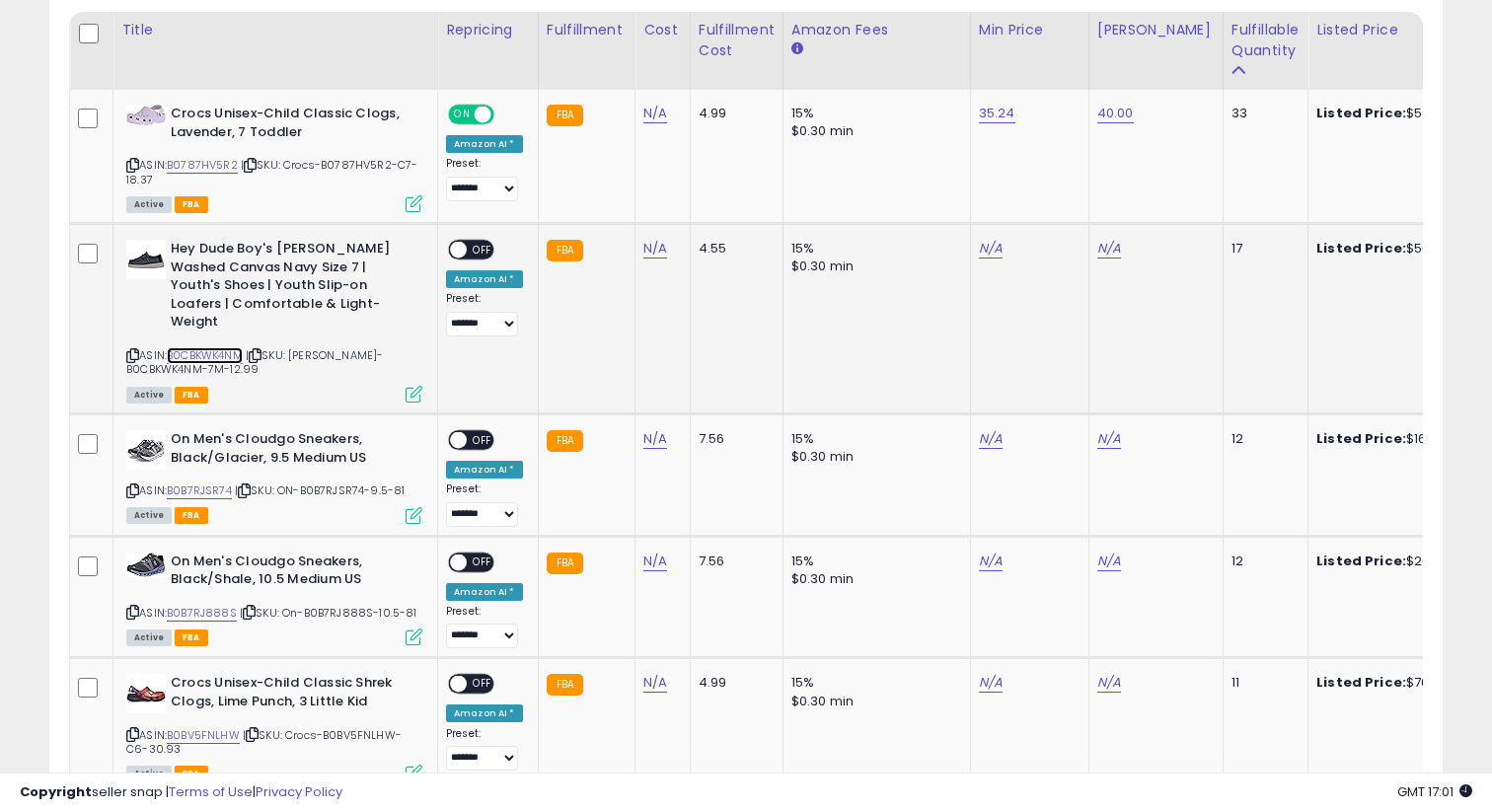 click on "B0CBKWK4NM" at bounding box center (204, 355) 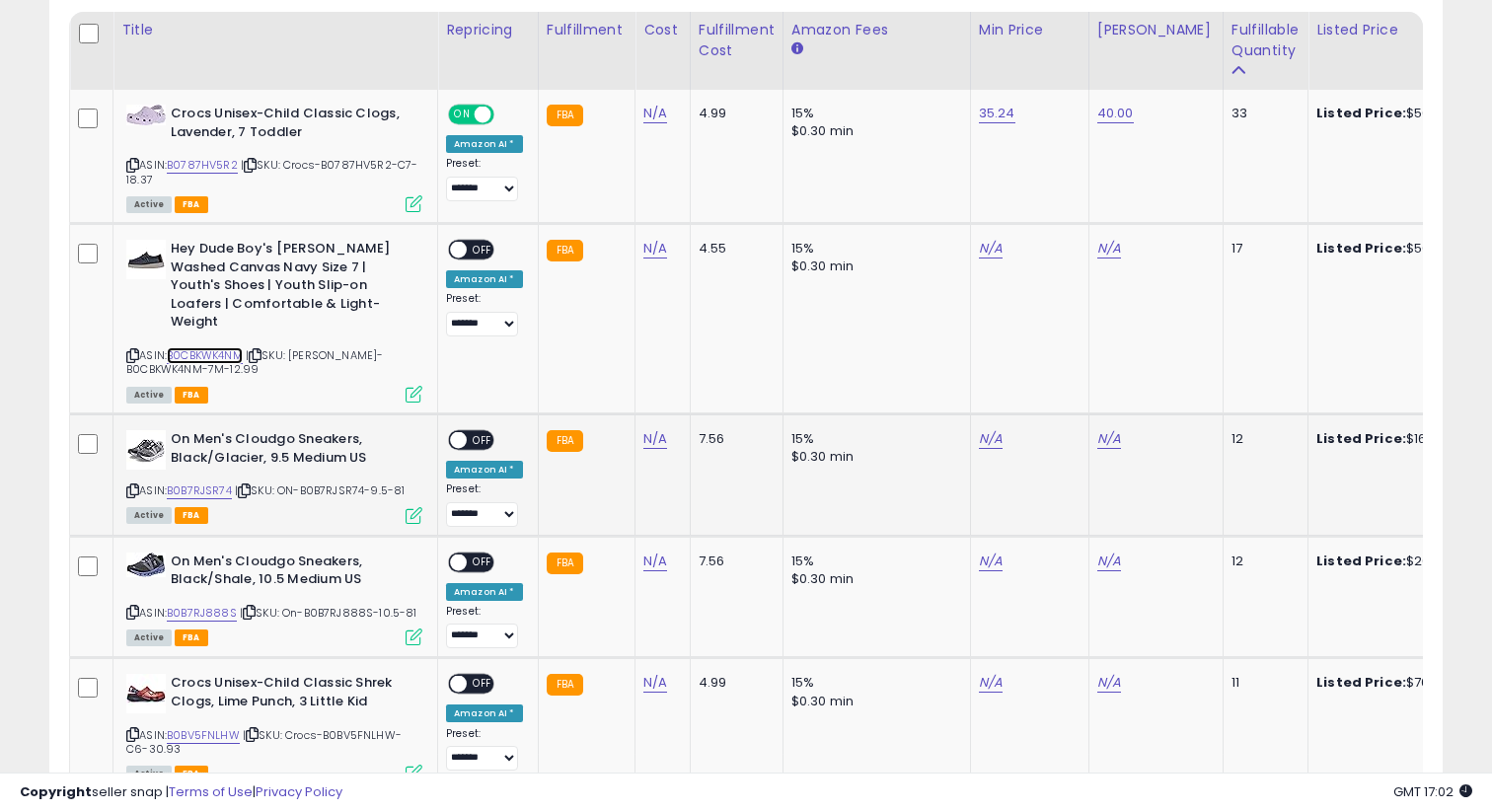 scroll, scrollTop: 0, scrollLeft: 168, axis: horizontal 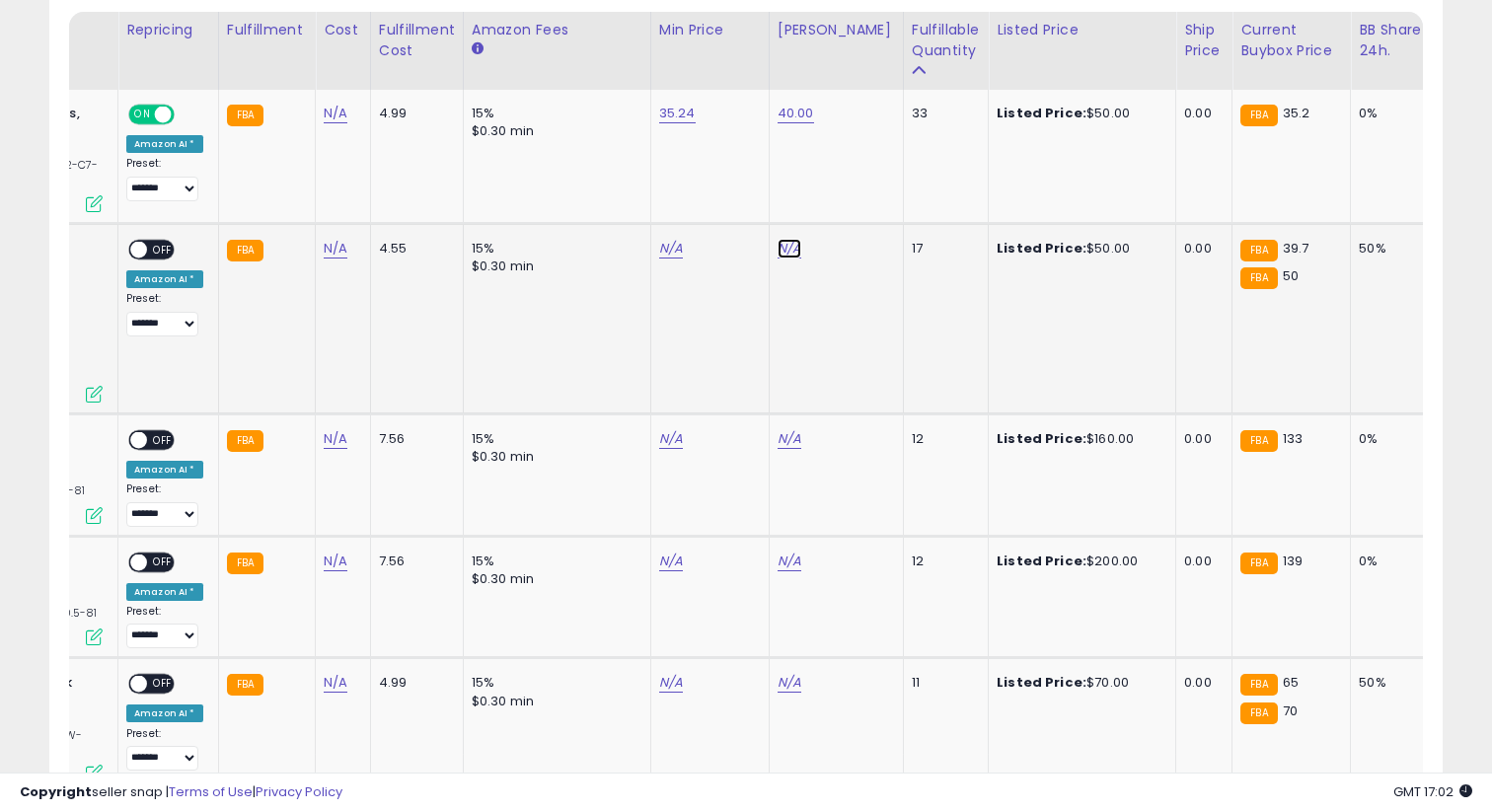 click on "N/A" at bounding box center [789, 249] 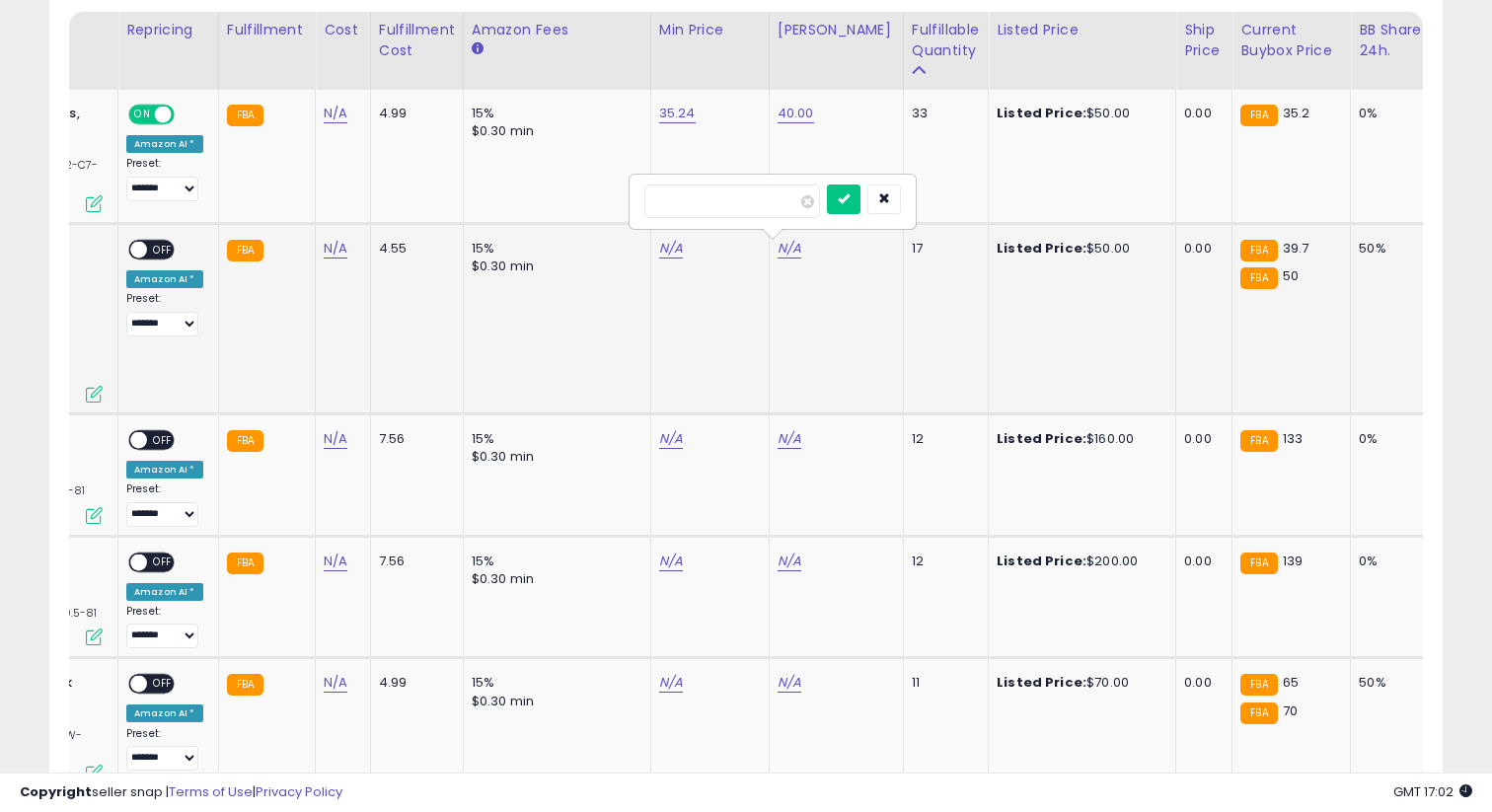 type on "**" 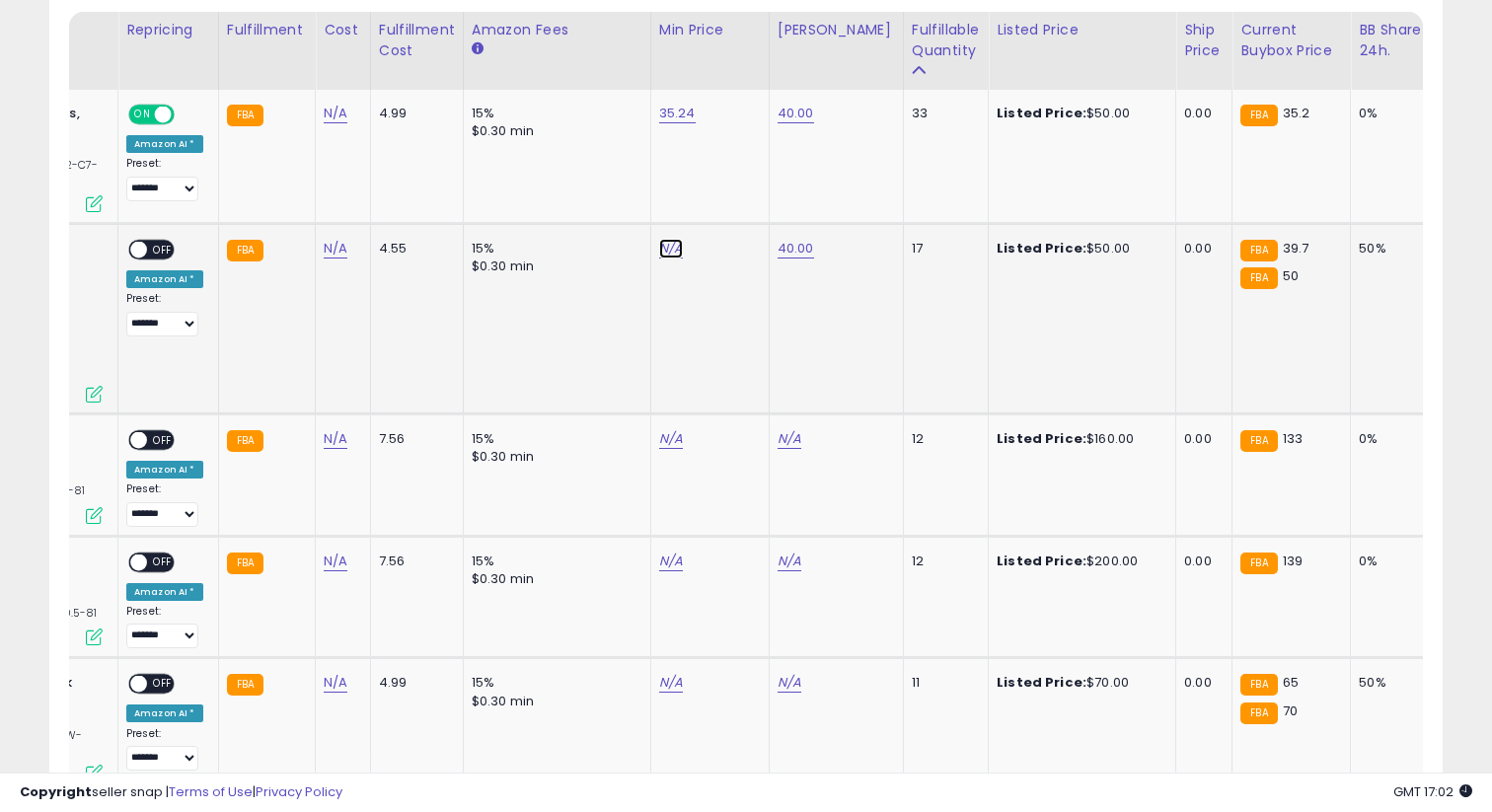 click on "N/A" at bounding box center (671, 249) 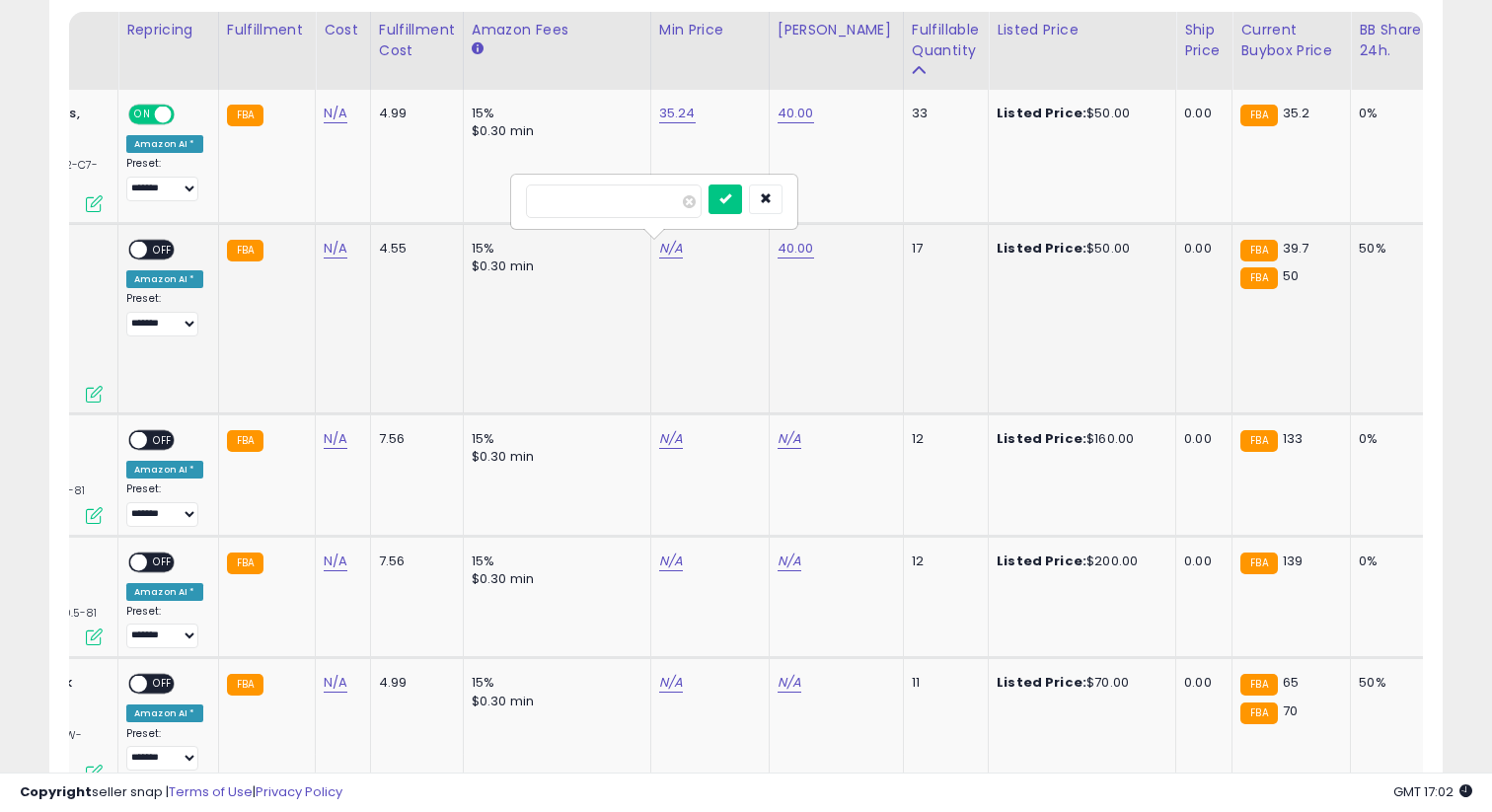 type on "*" 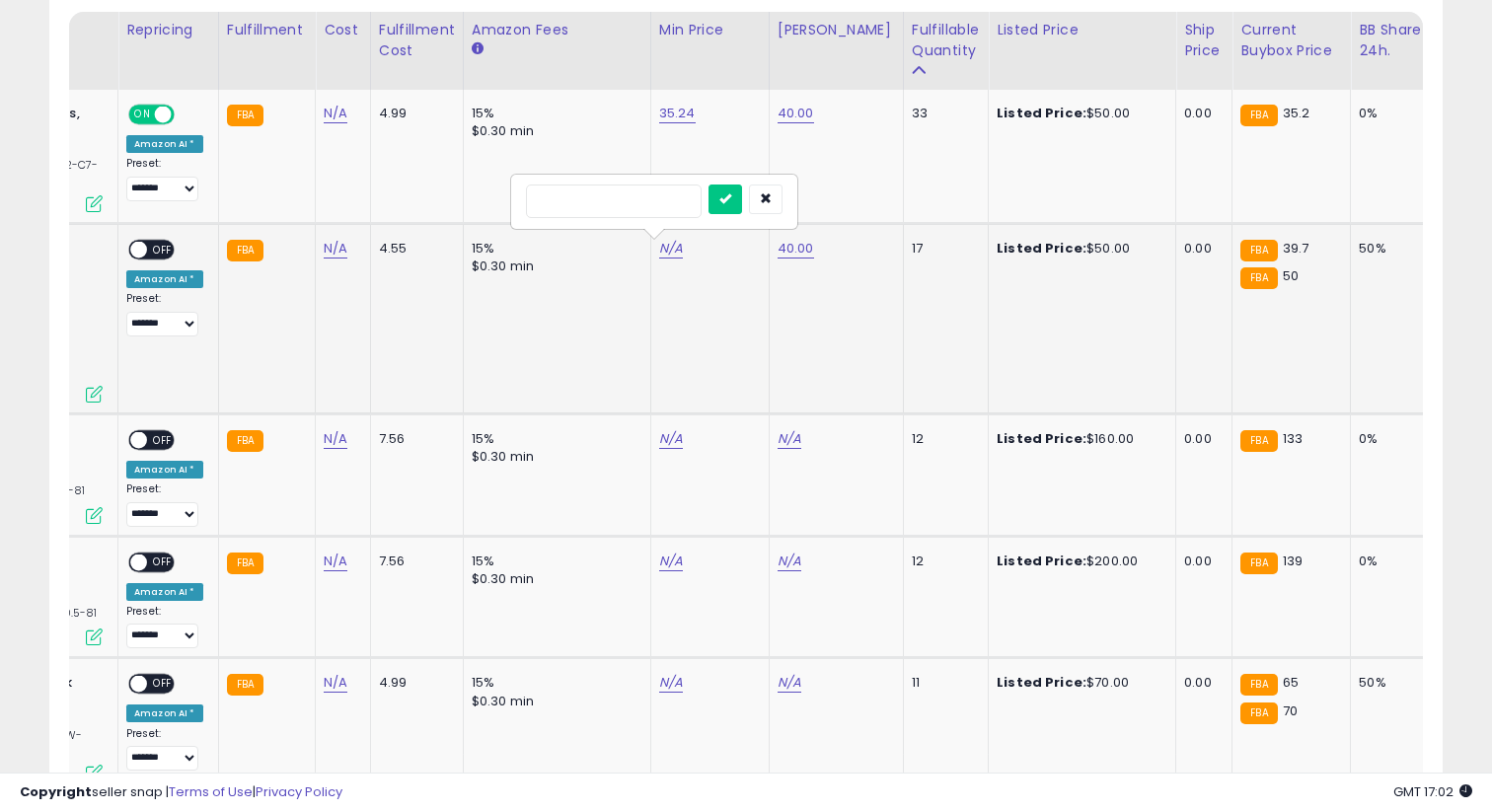 type on "**" 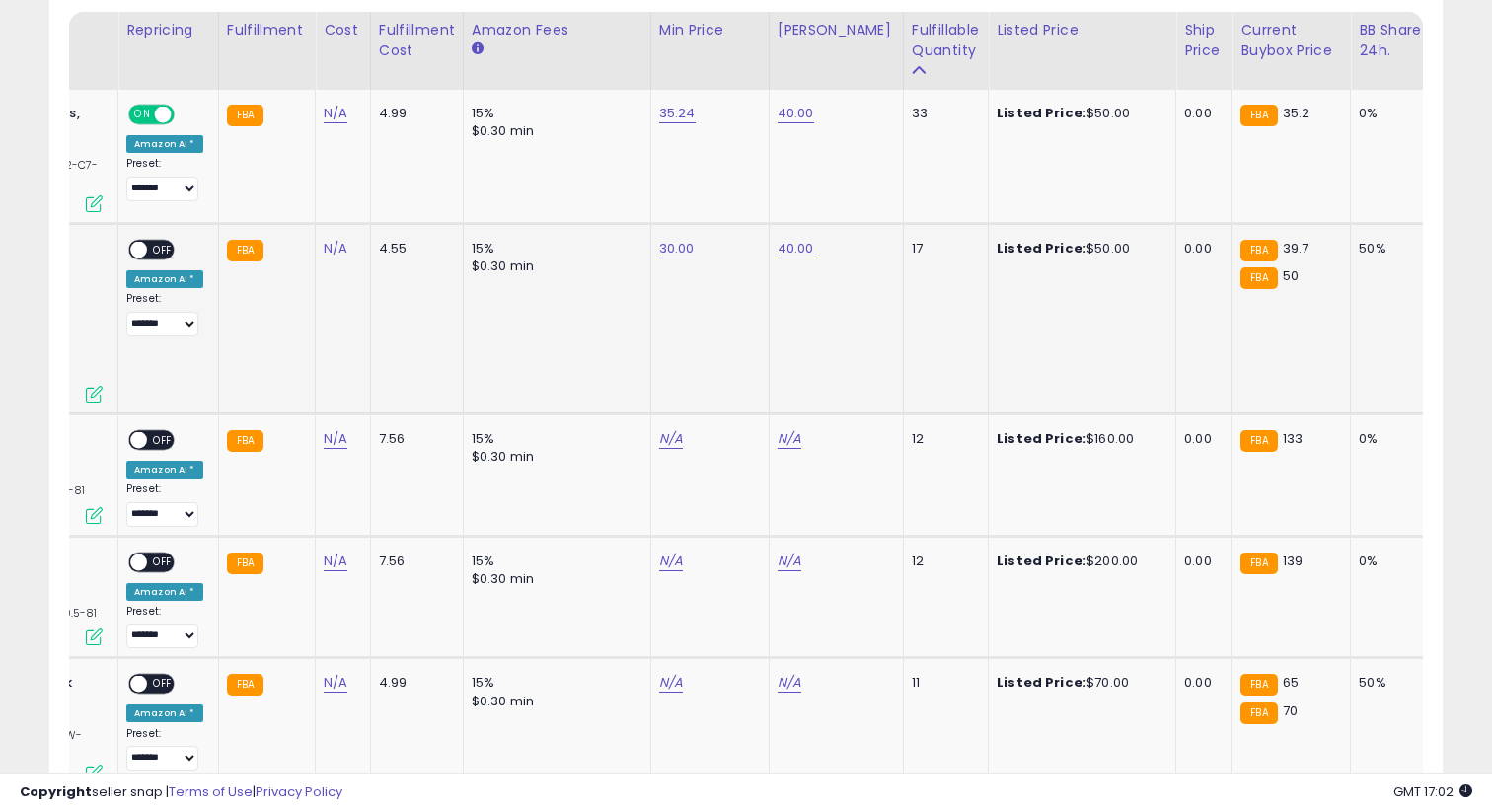 click on "Hey Dude Boy's [PERSON_NAME] Washed Canvas Navy Size 7 | Youth's Shoes | Youth Slip-on Loafers | Comfortable & Light-Weight  ASIN:  B0CBKWK4NM    |   SKU: [PERSON_NAME]-B0CBKWK4NM-7M-12.99 Active FBA" 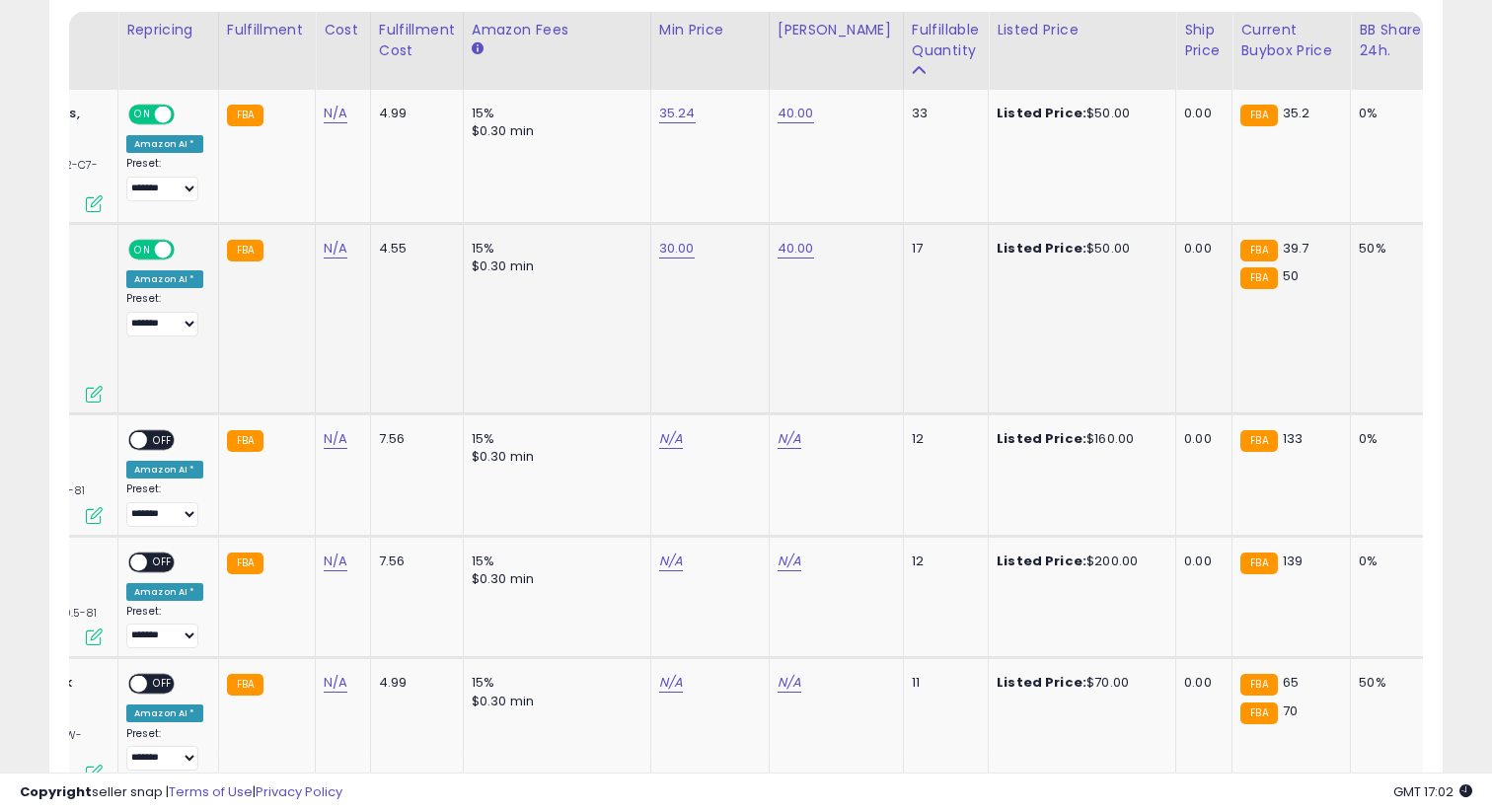 scroll, scrollTop: 0, scrollLeft: 0, axis: both 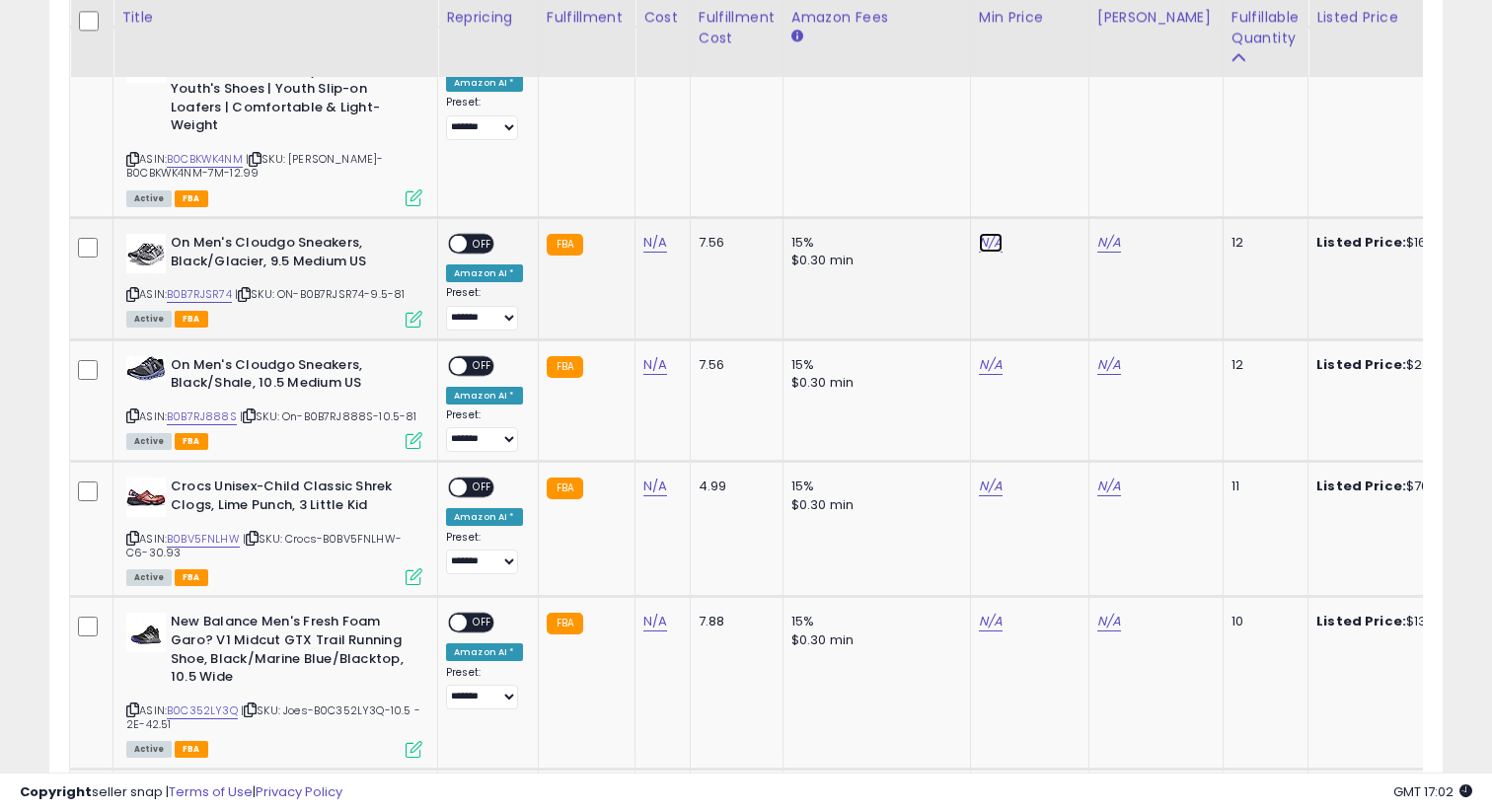 click on "N/A" at bounding box center (991, 243) 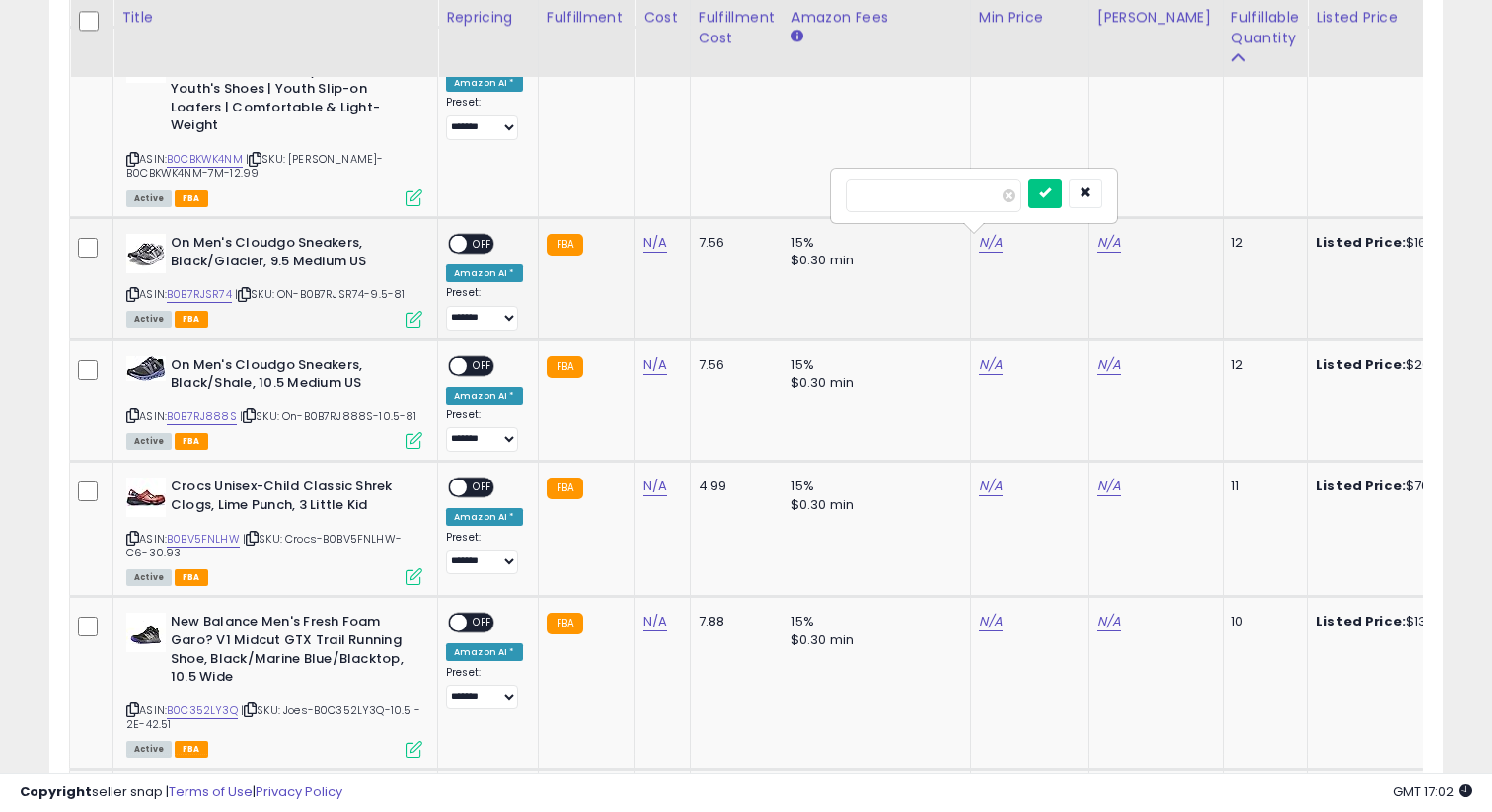 type on "***" 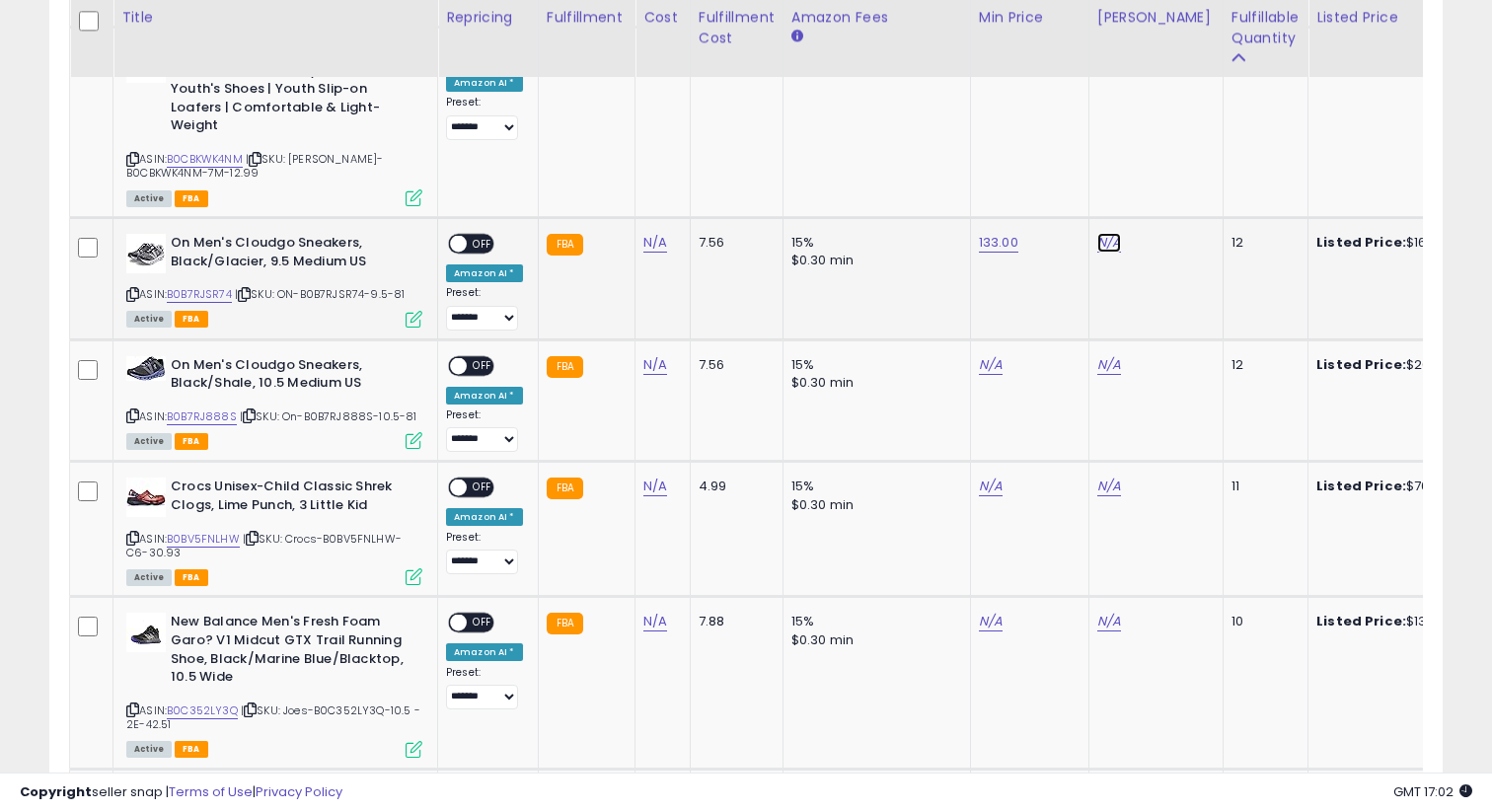 click on "N/A" at bounding box center (1109, 243) 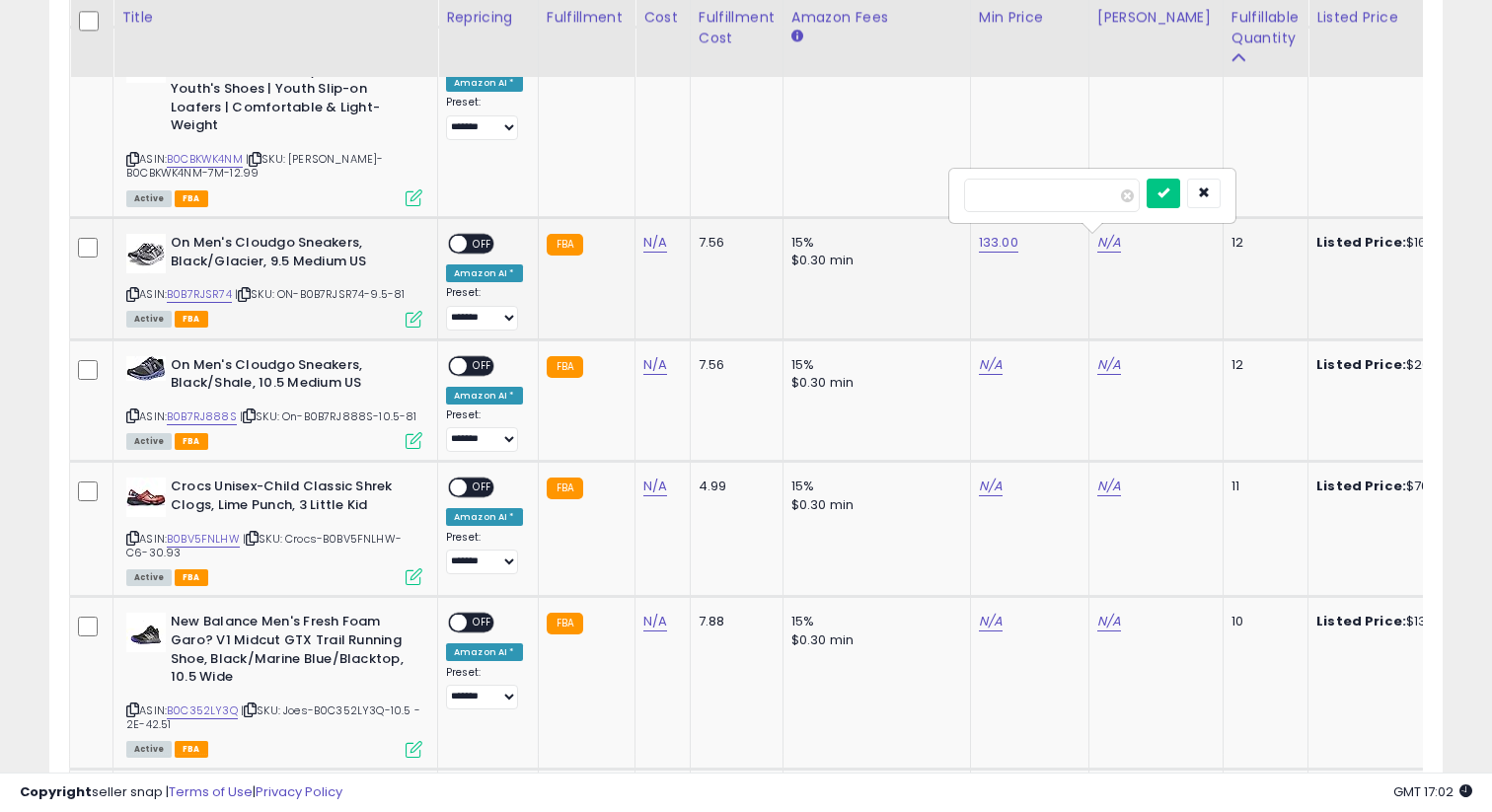 type on "***" 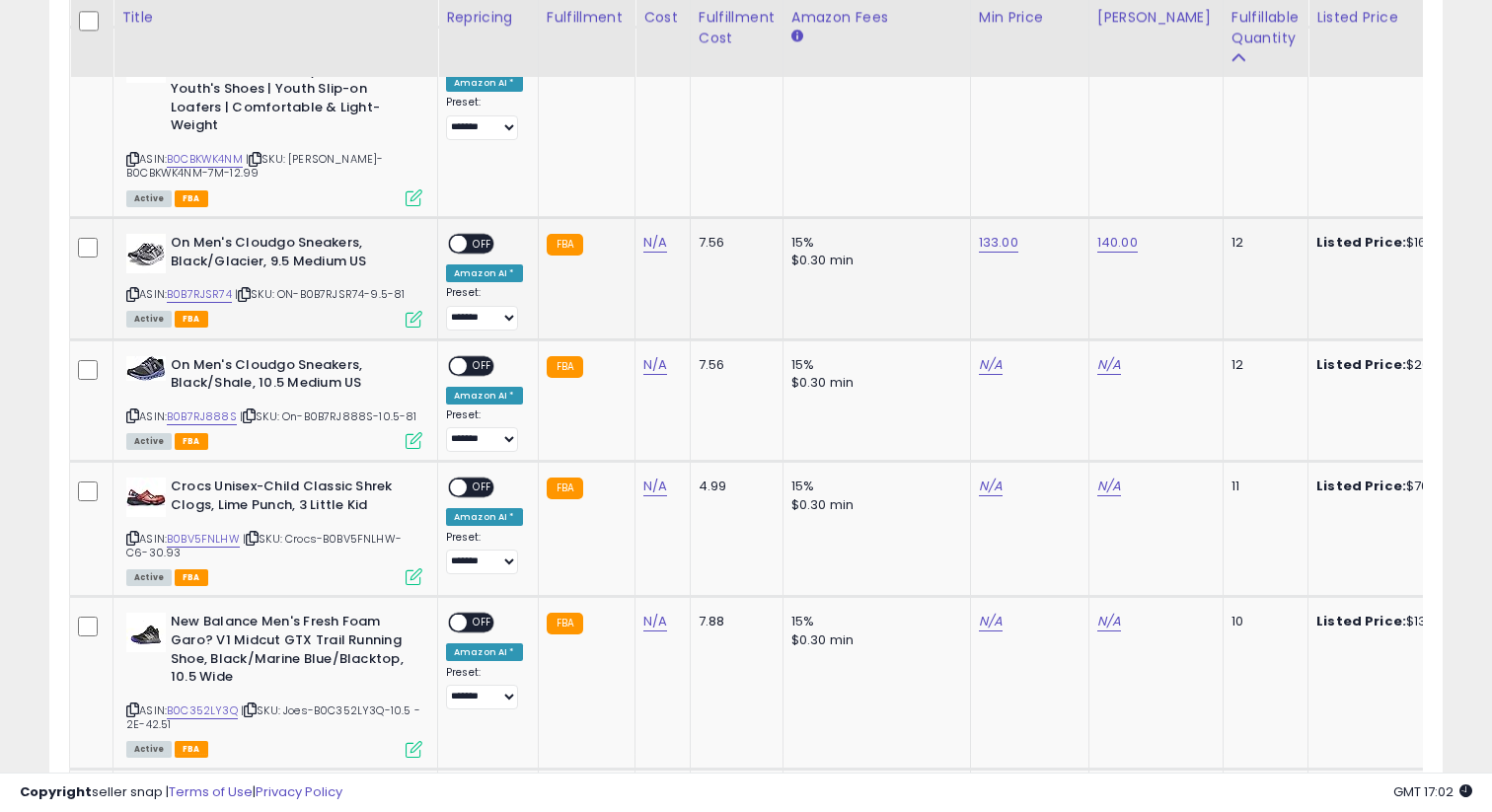 click on "ON   OFF Amazon AI * Preset:
**** ******* *** Success
Error" at bounding box center [485, 282] 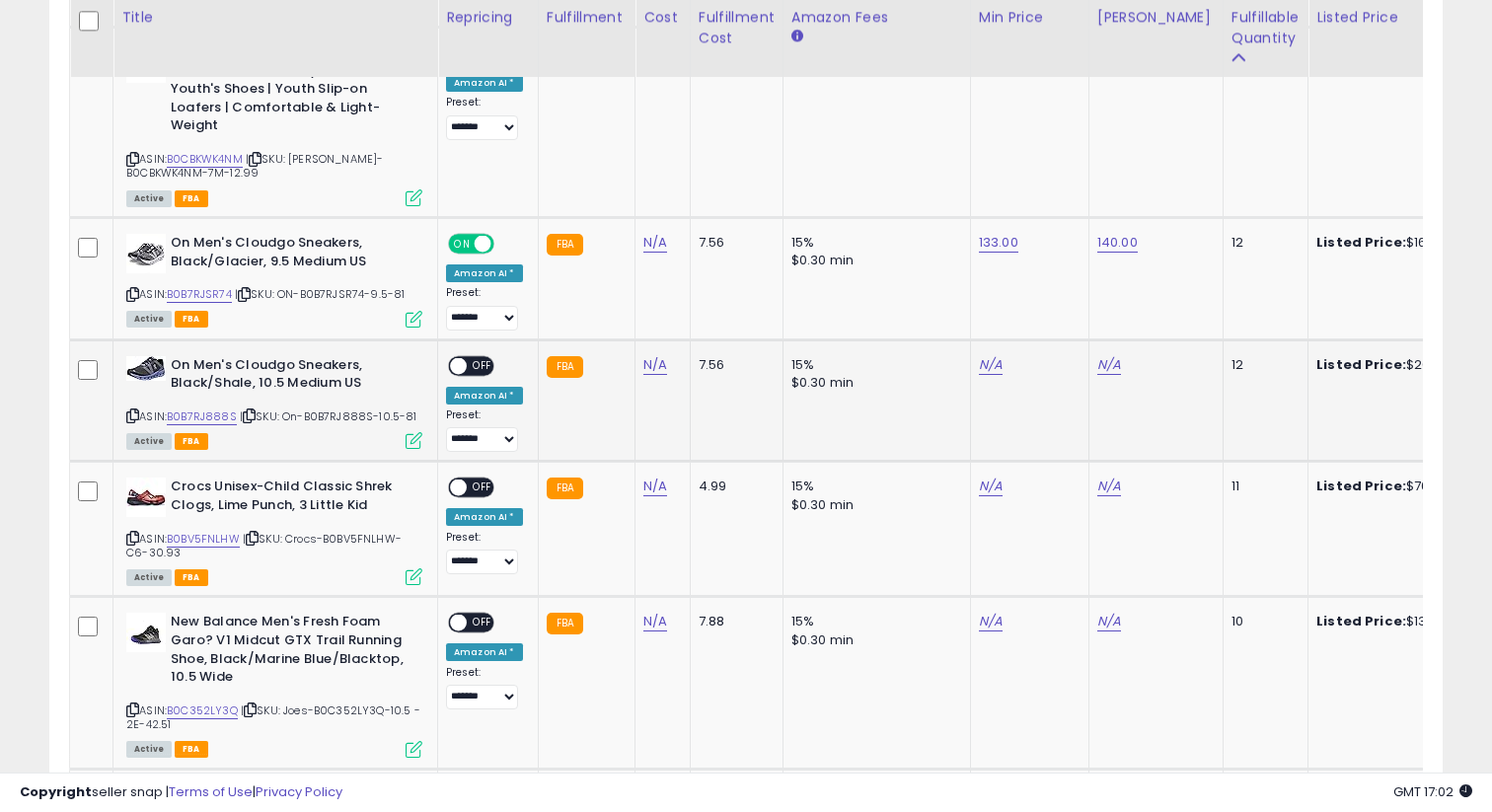 scroll 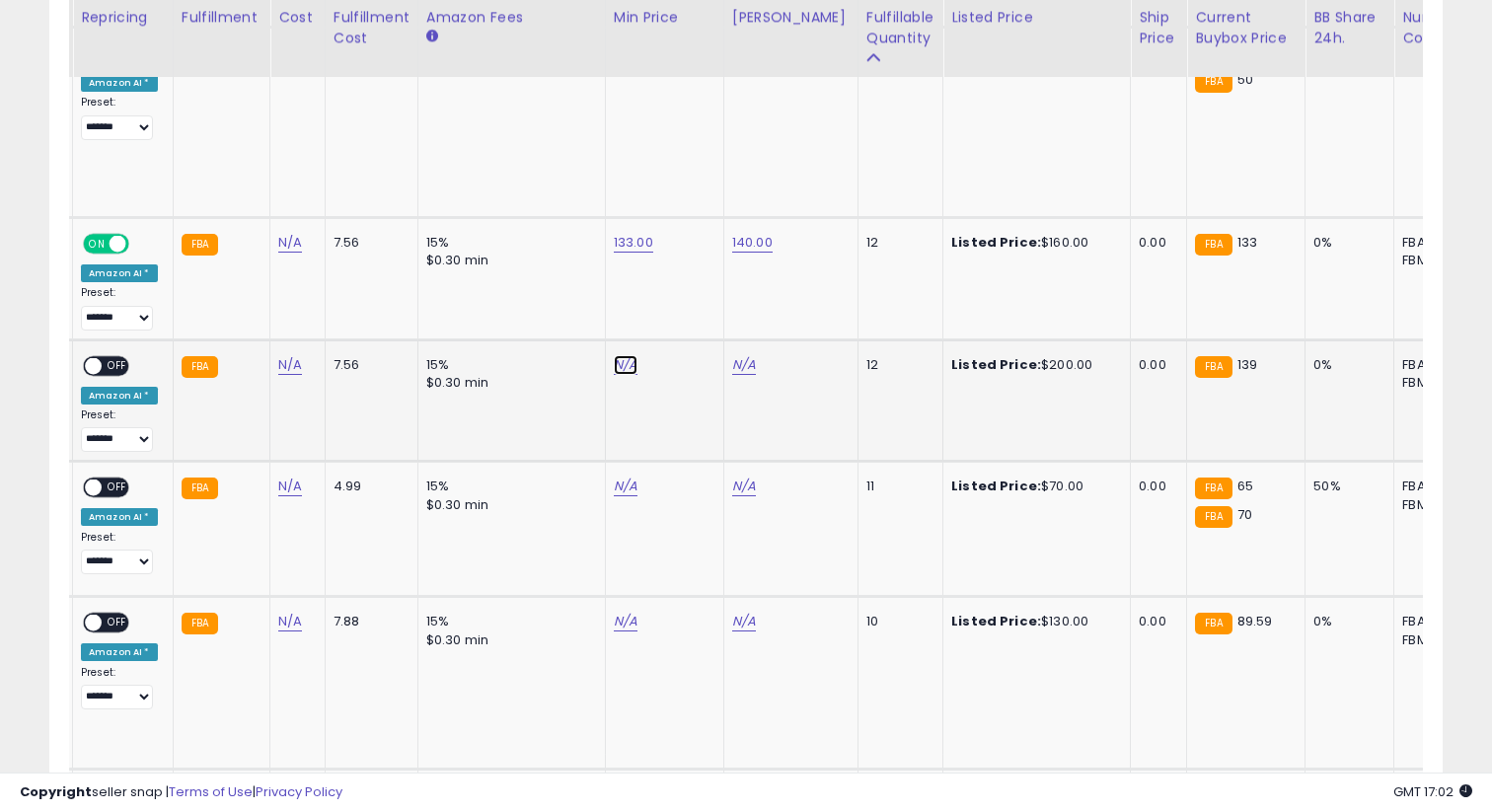 click on "N/A" at bounding box center (626, 365) 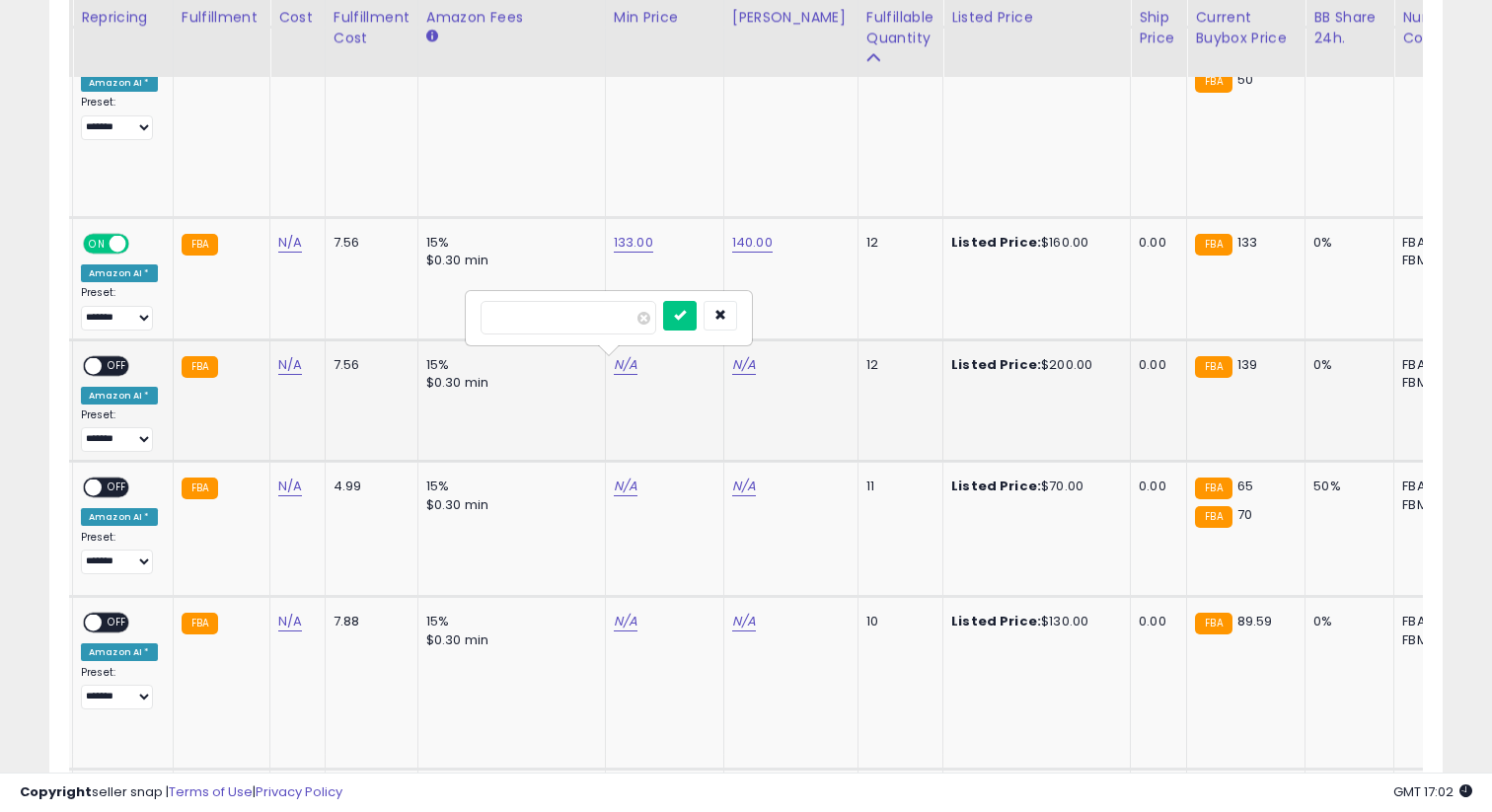 type on "******" 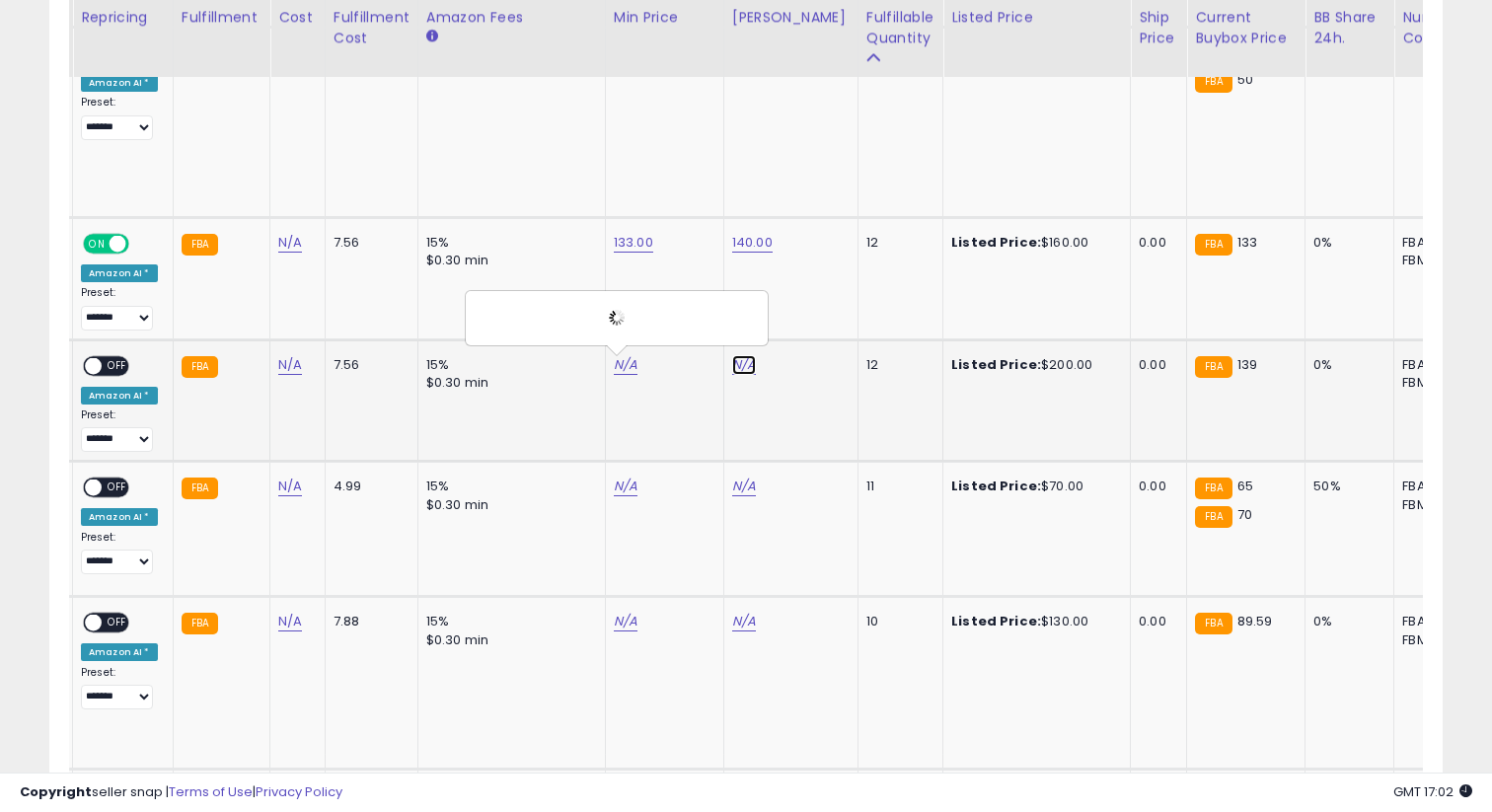 click on "N/A" at bounding box center [744, 365] 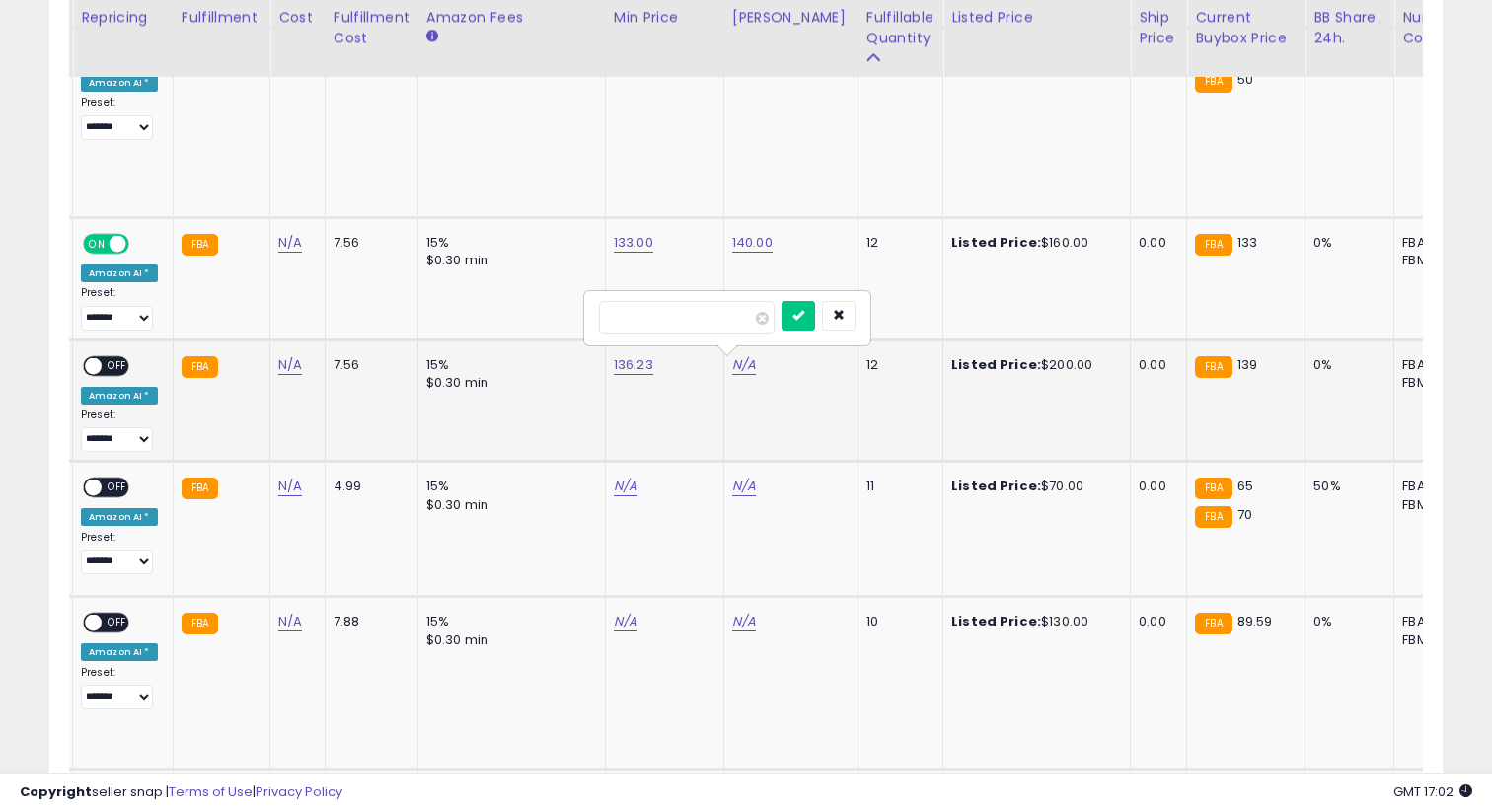 type on "***" 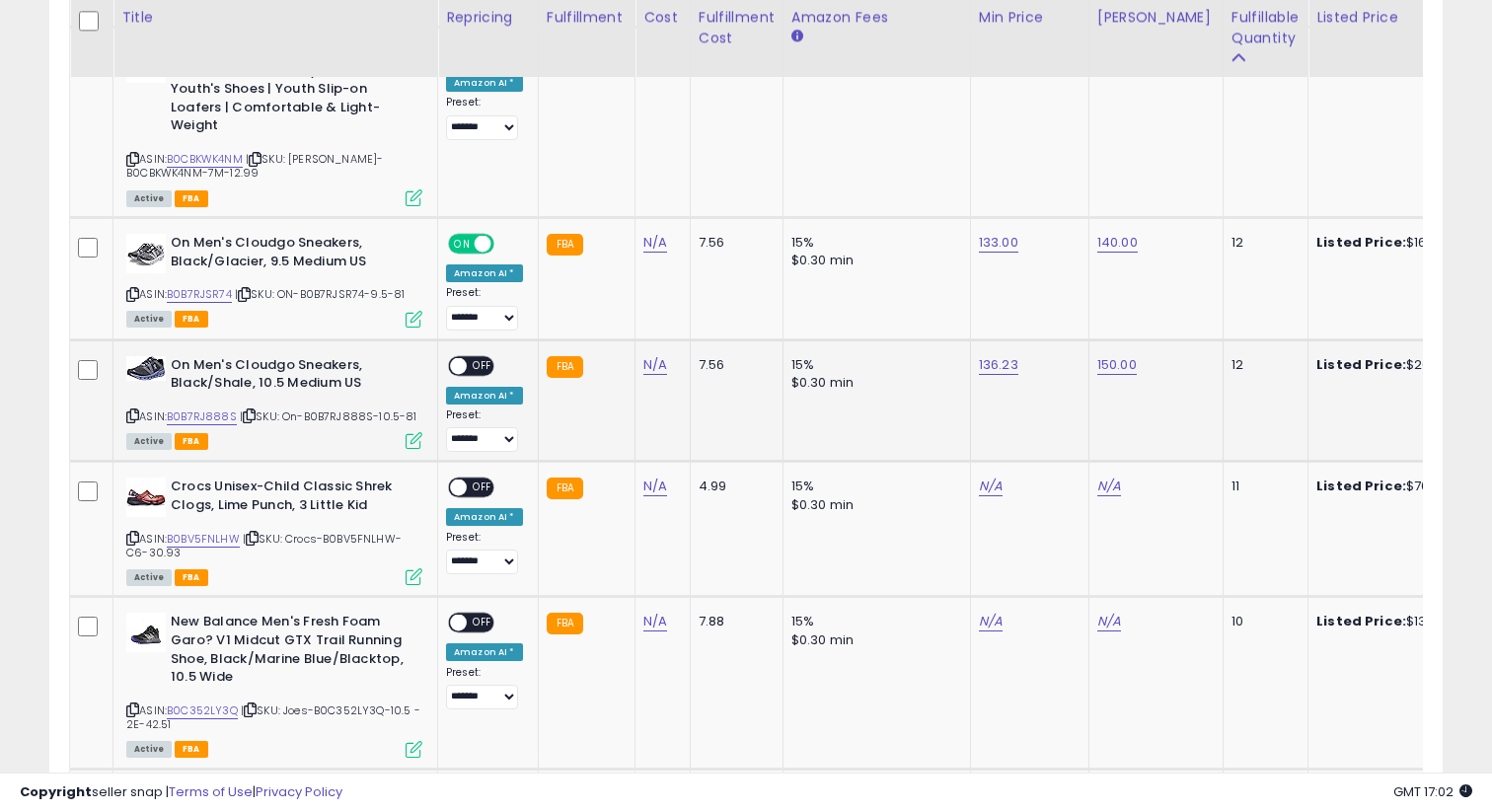 click on "ON   OFF Amazon AI * Preset:
**** ******* *** Success
Error" 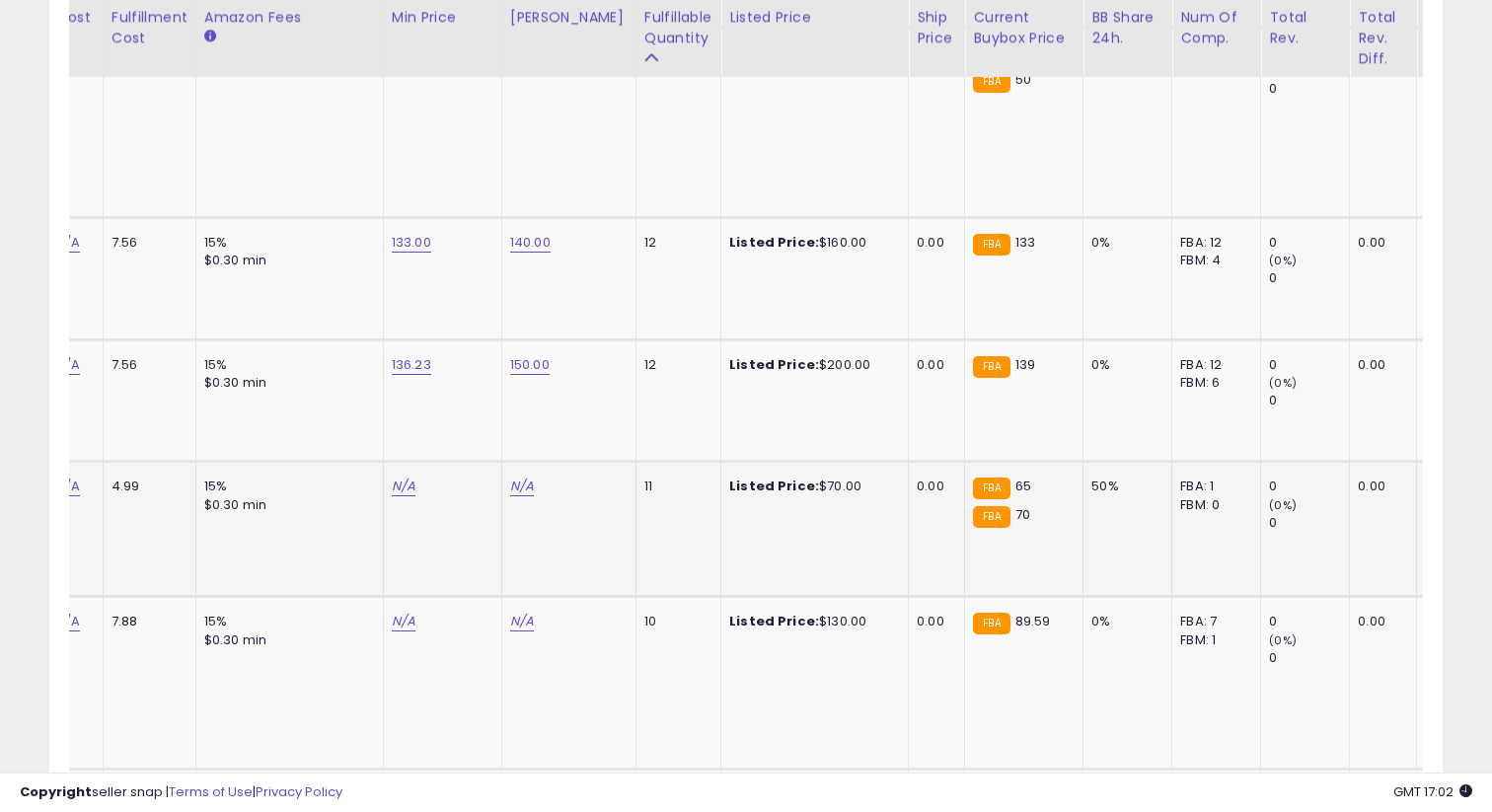 click on "N/A" at bounding box center (565, 486) 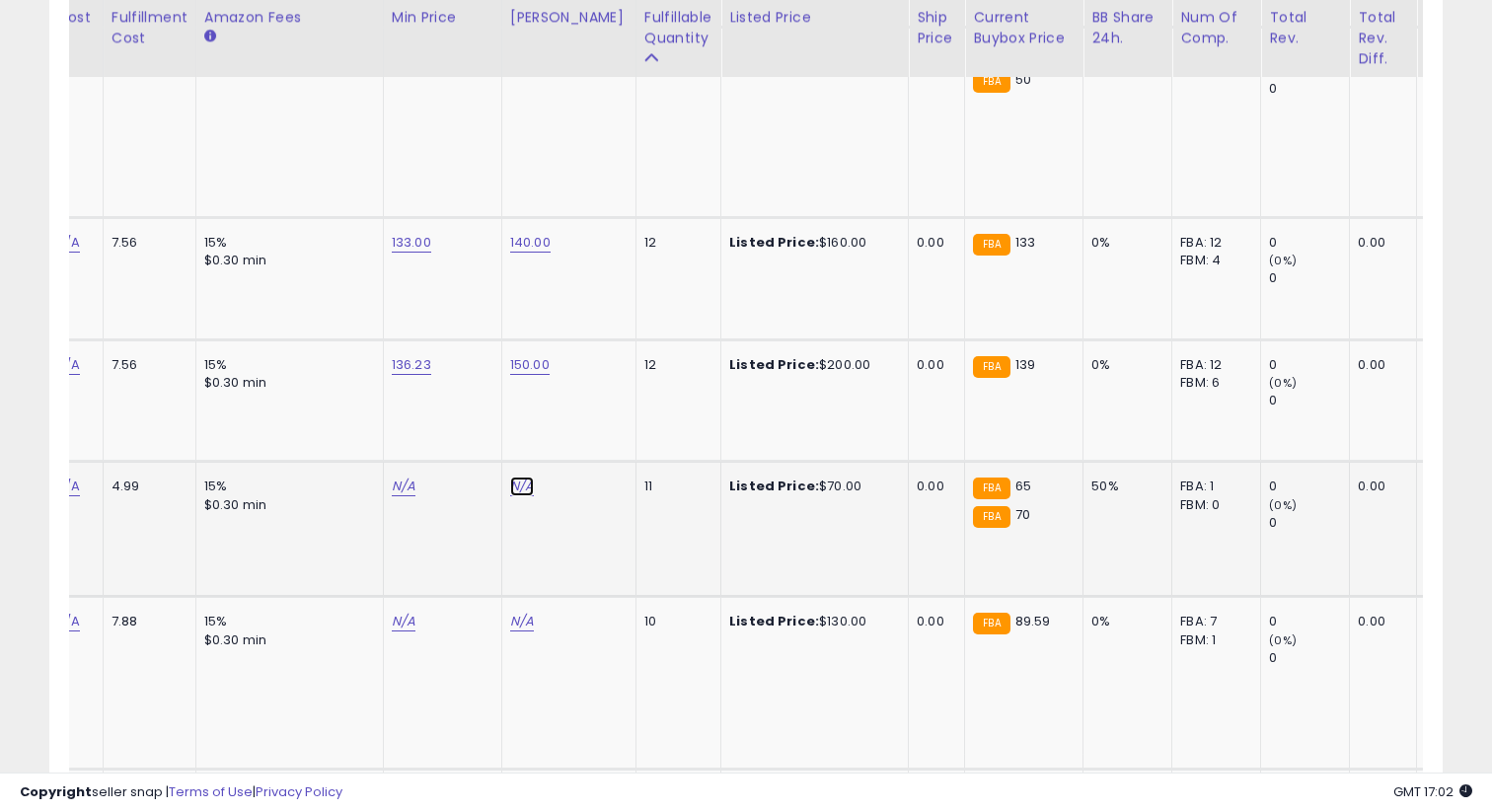 click on "N/A" at bounding box center (522, 486) 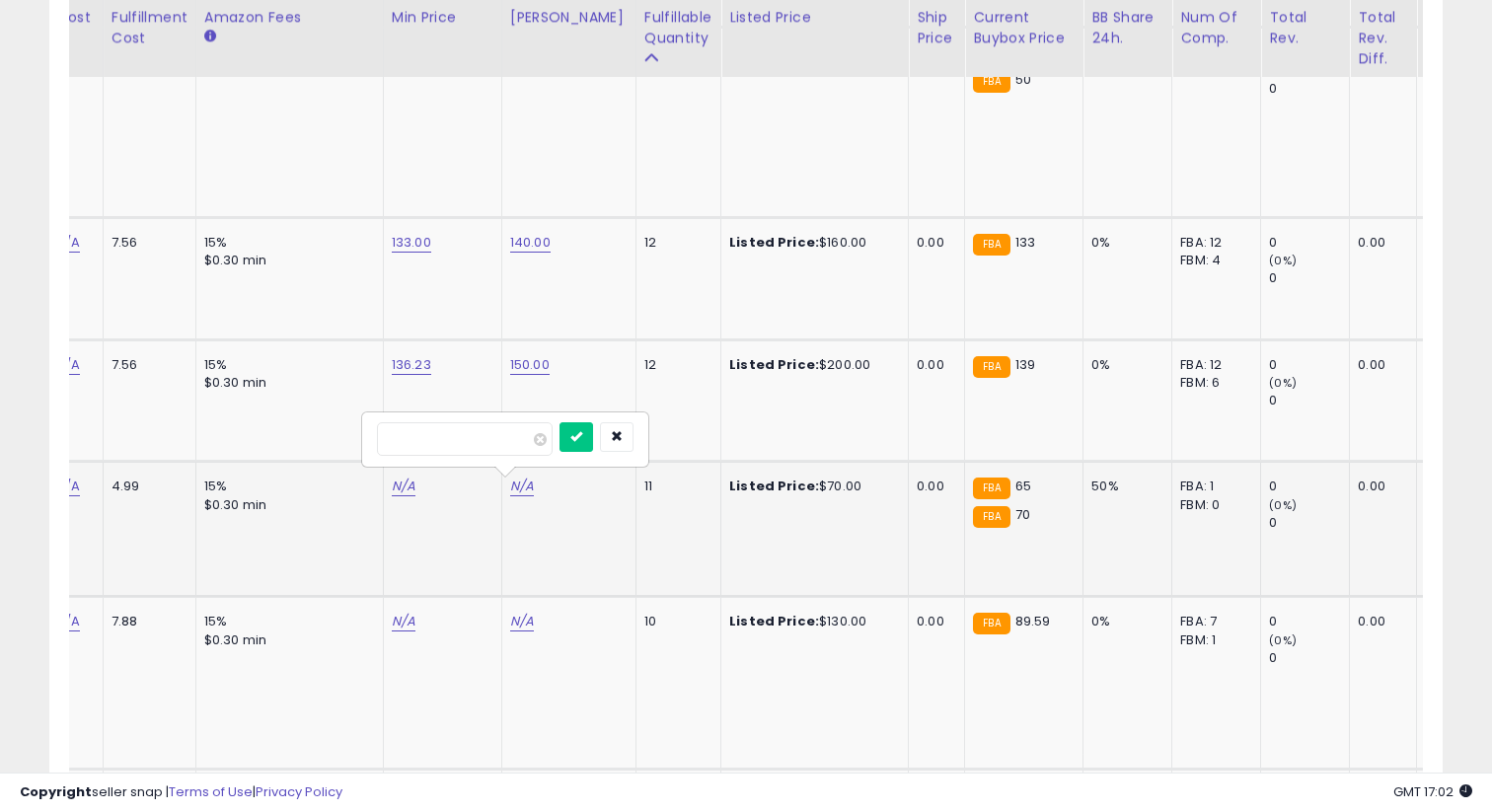type on "**" 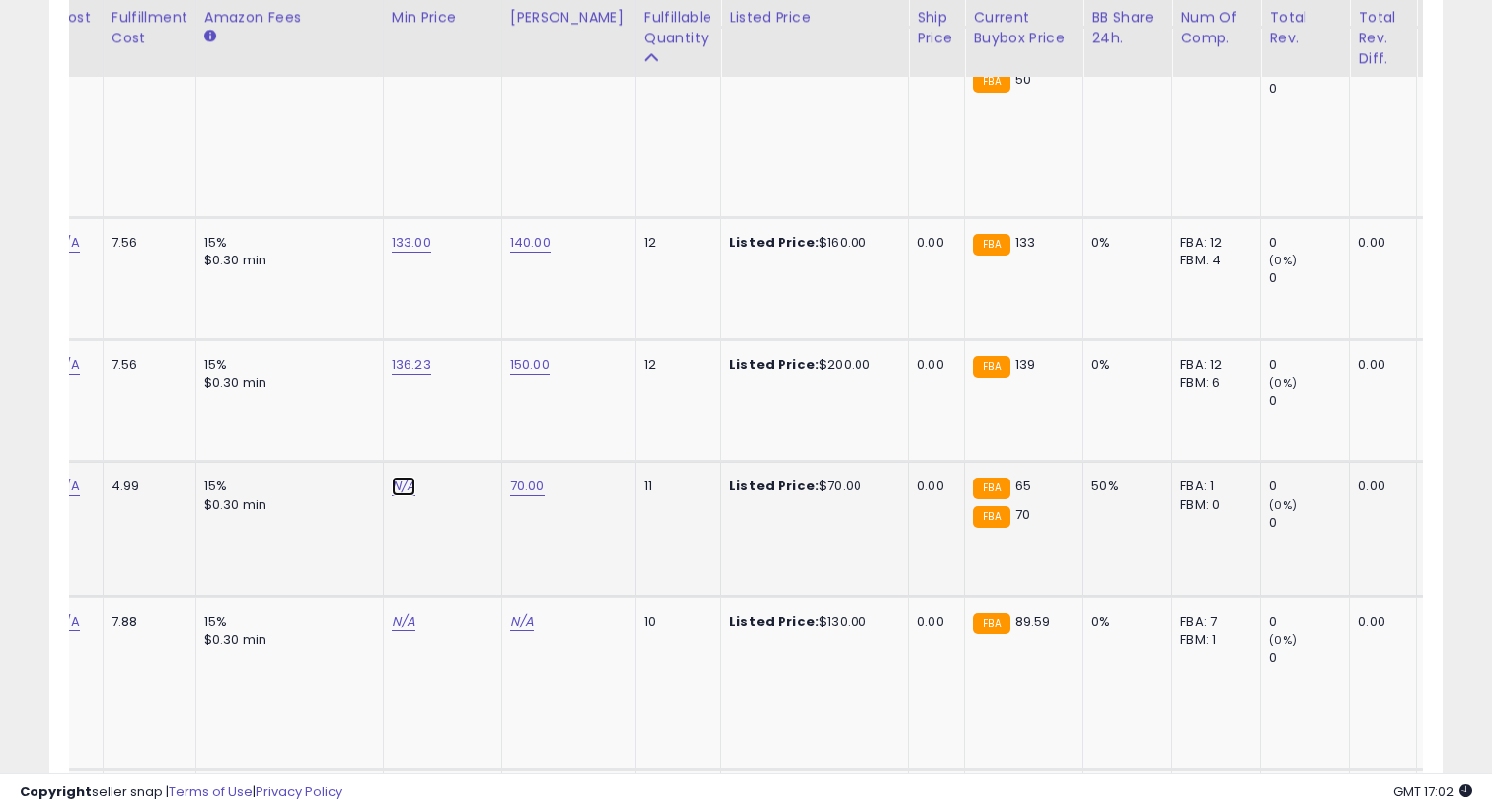 click on "N/A" at bounding box center [404, 486] 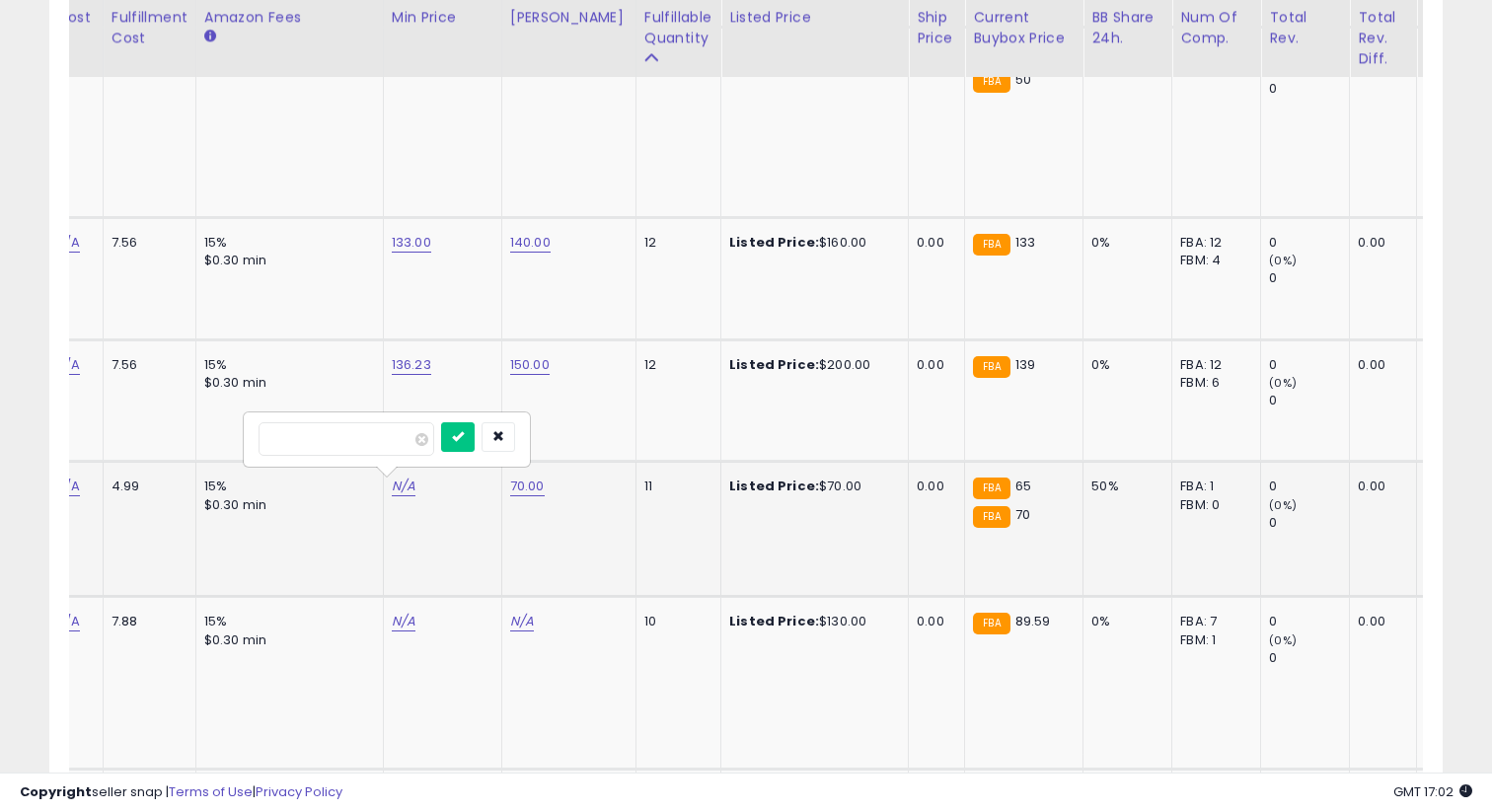 type on "**" 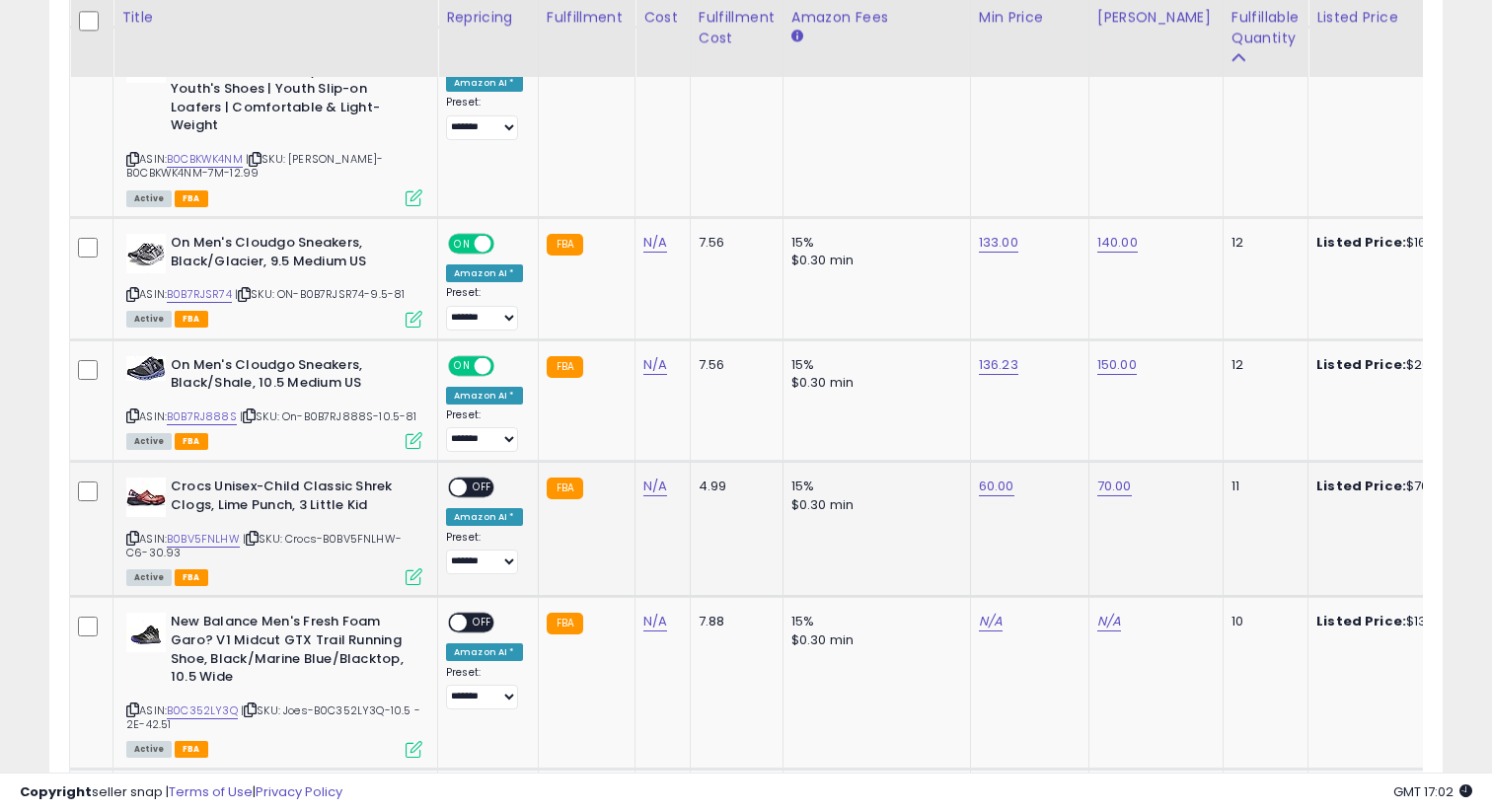 click on "OFF" at bounding box center (483, 487) 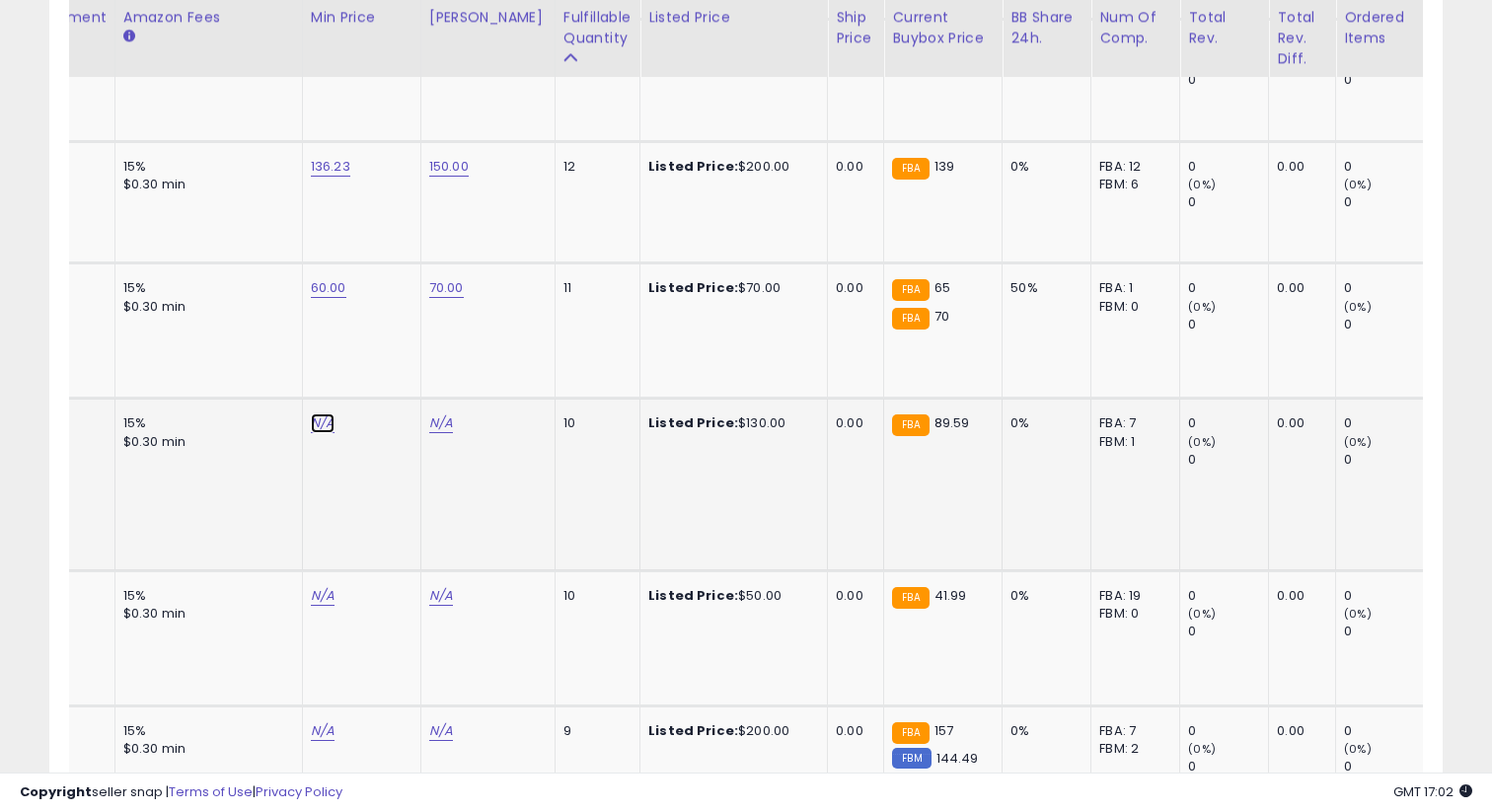 click on "N/A" at bounding box center (323, 423) 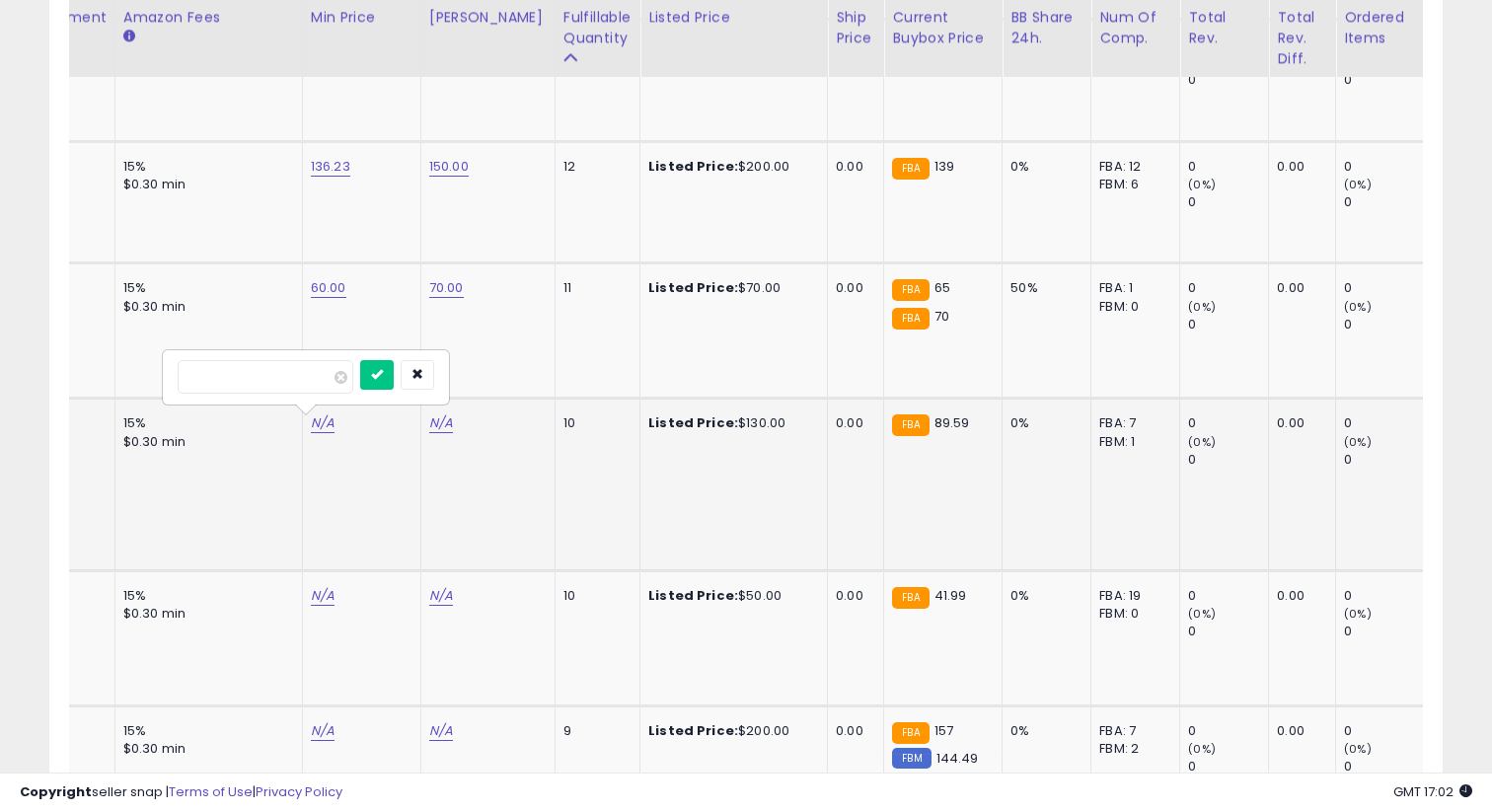 type on "*****" 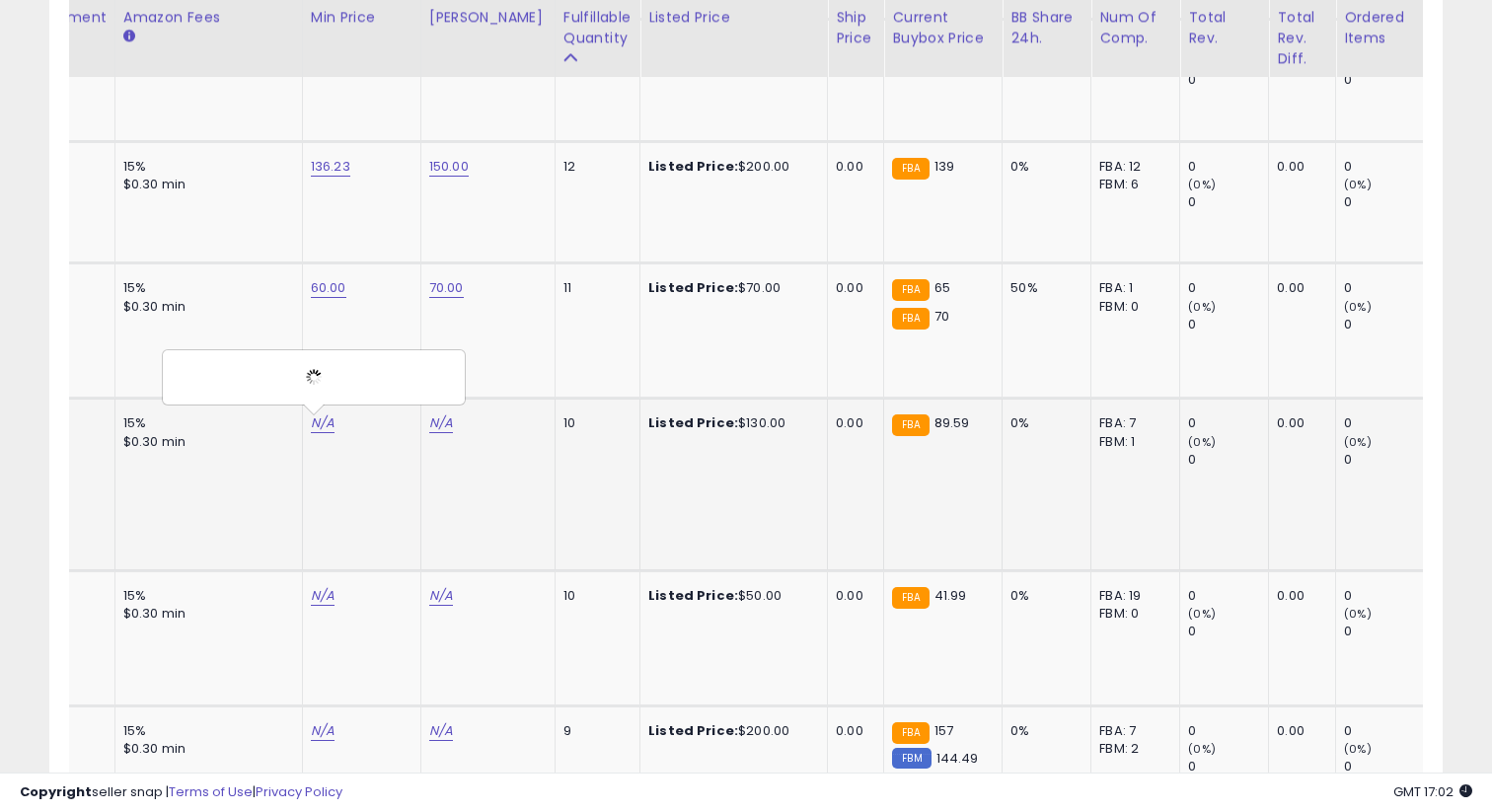click on "N/A" 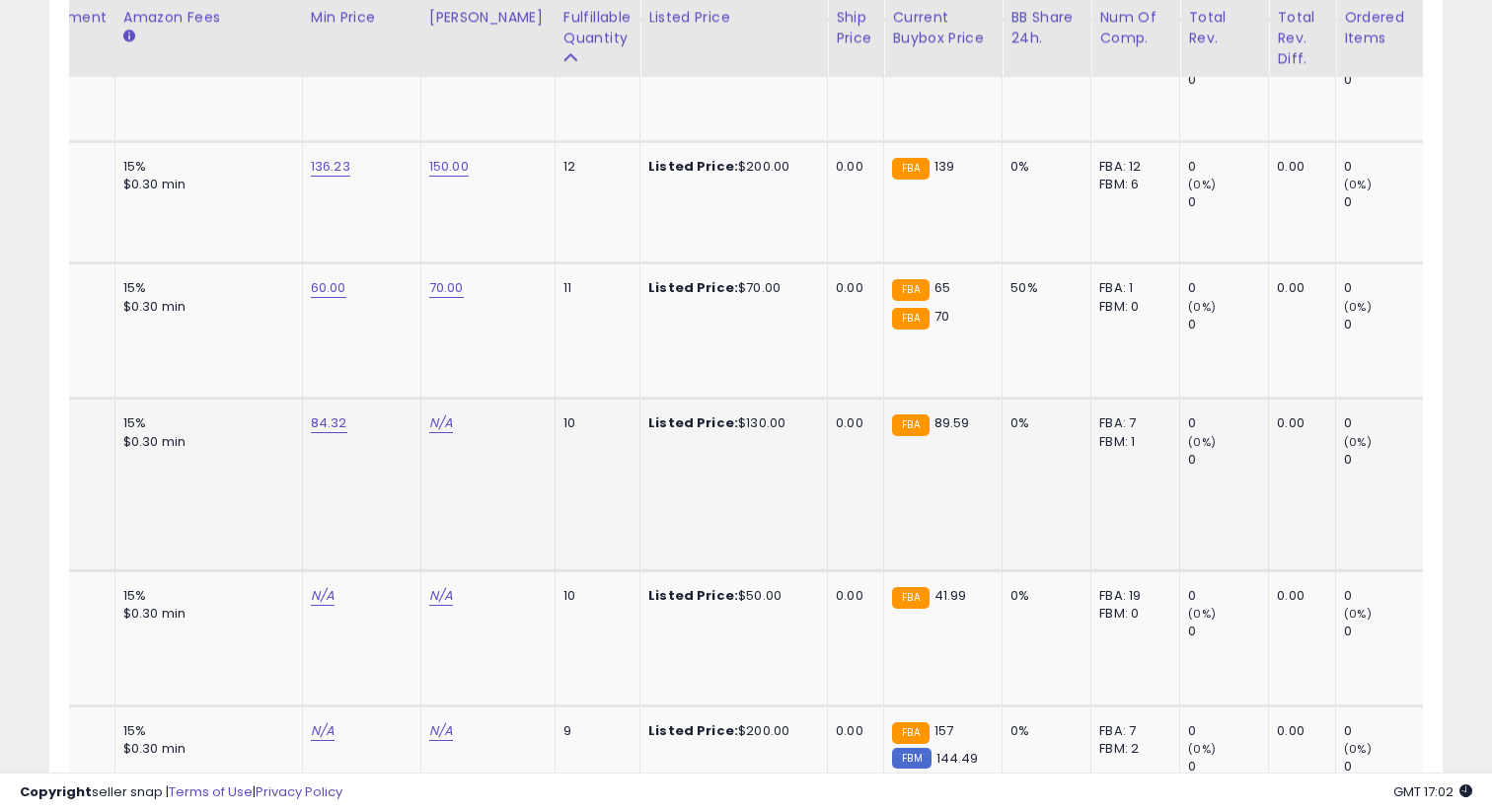 click on "N/A" at bounding box center [485, 423] 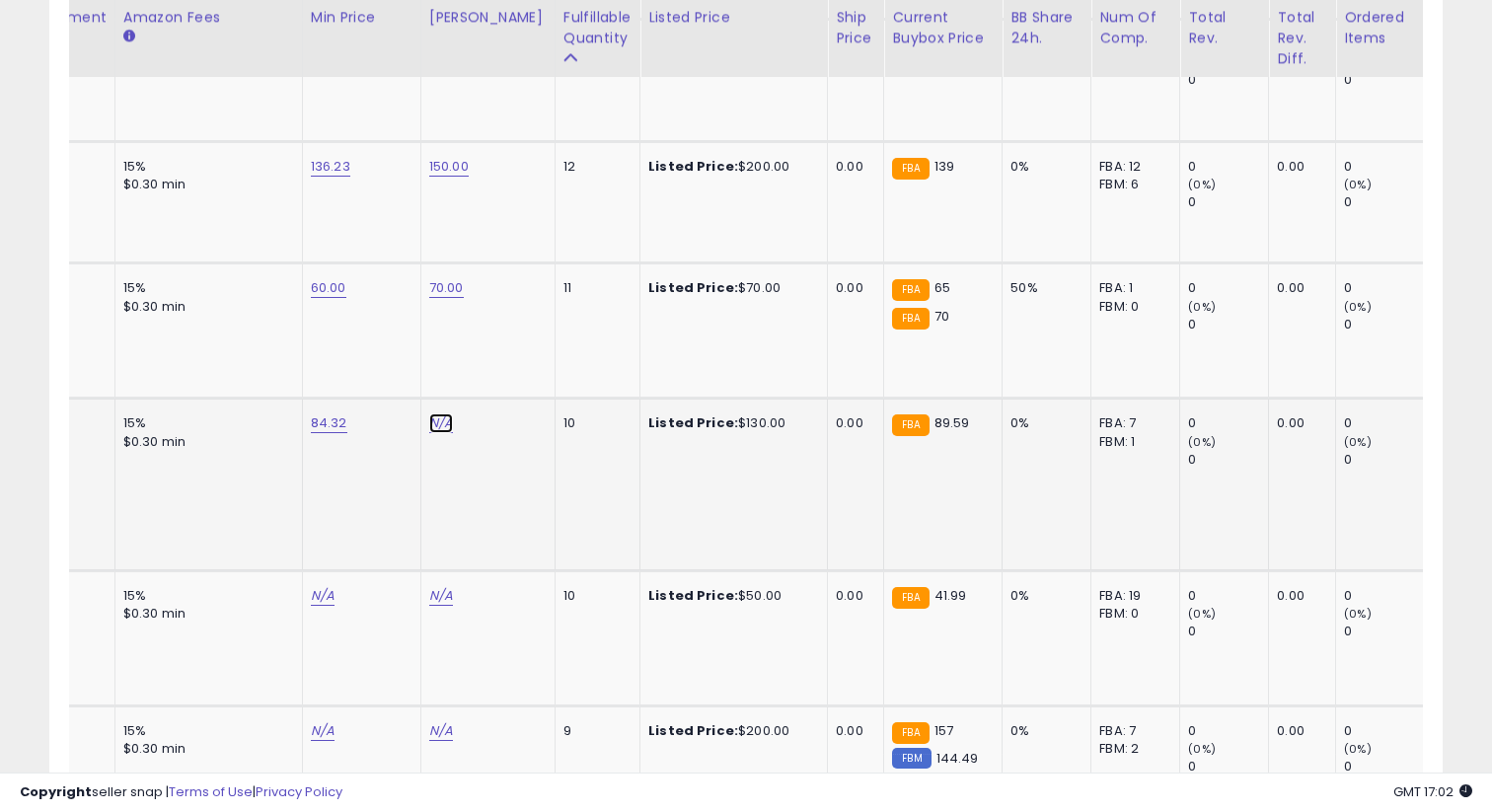click on "N/A" at bounding box center [441, 423] 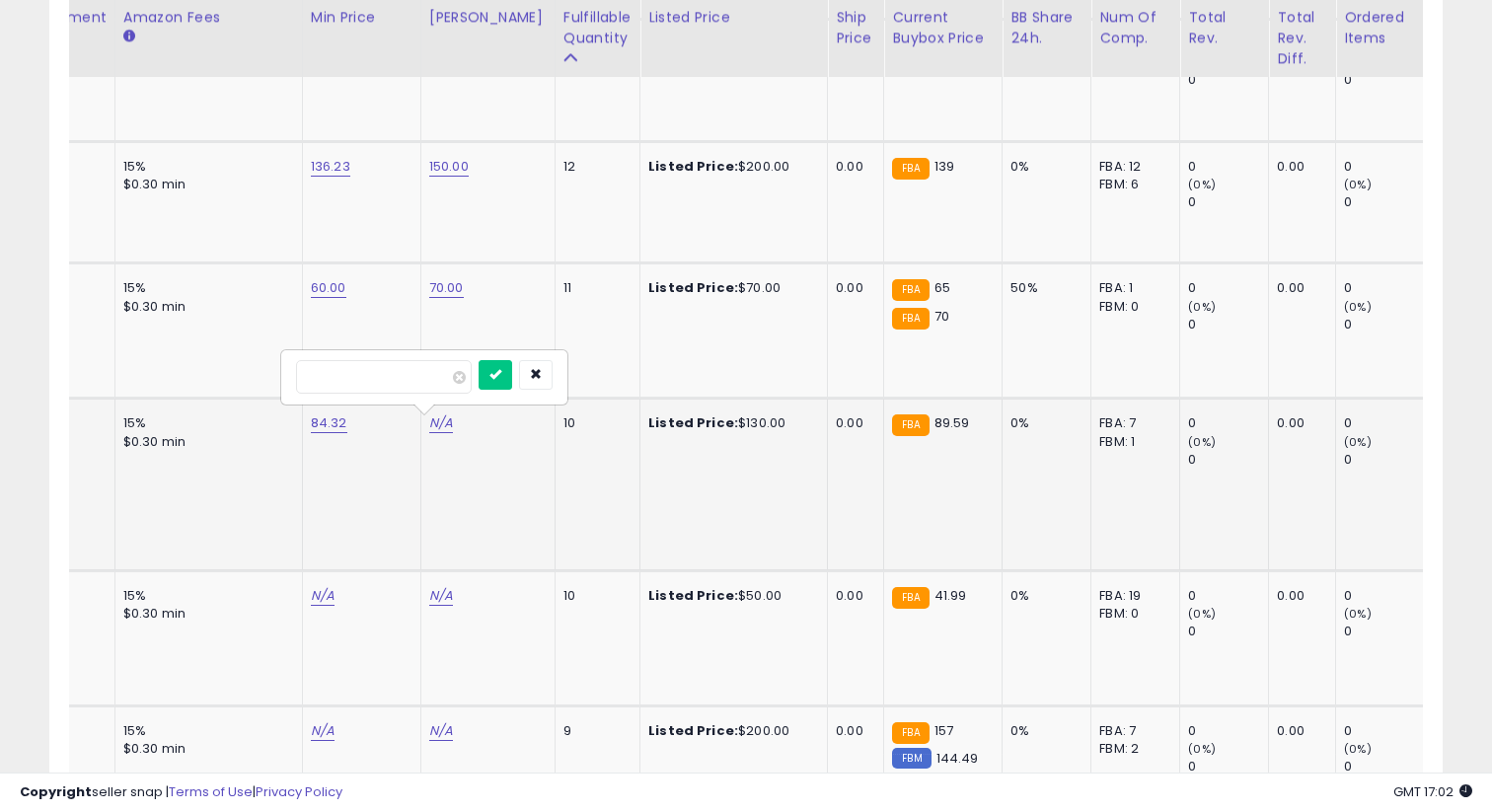 type on "***" 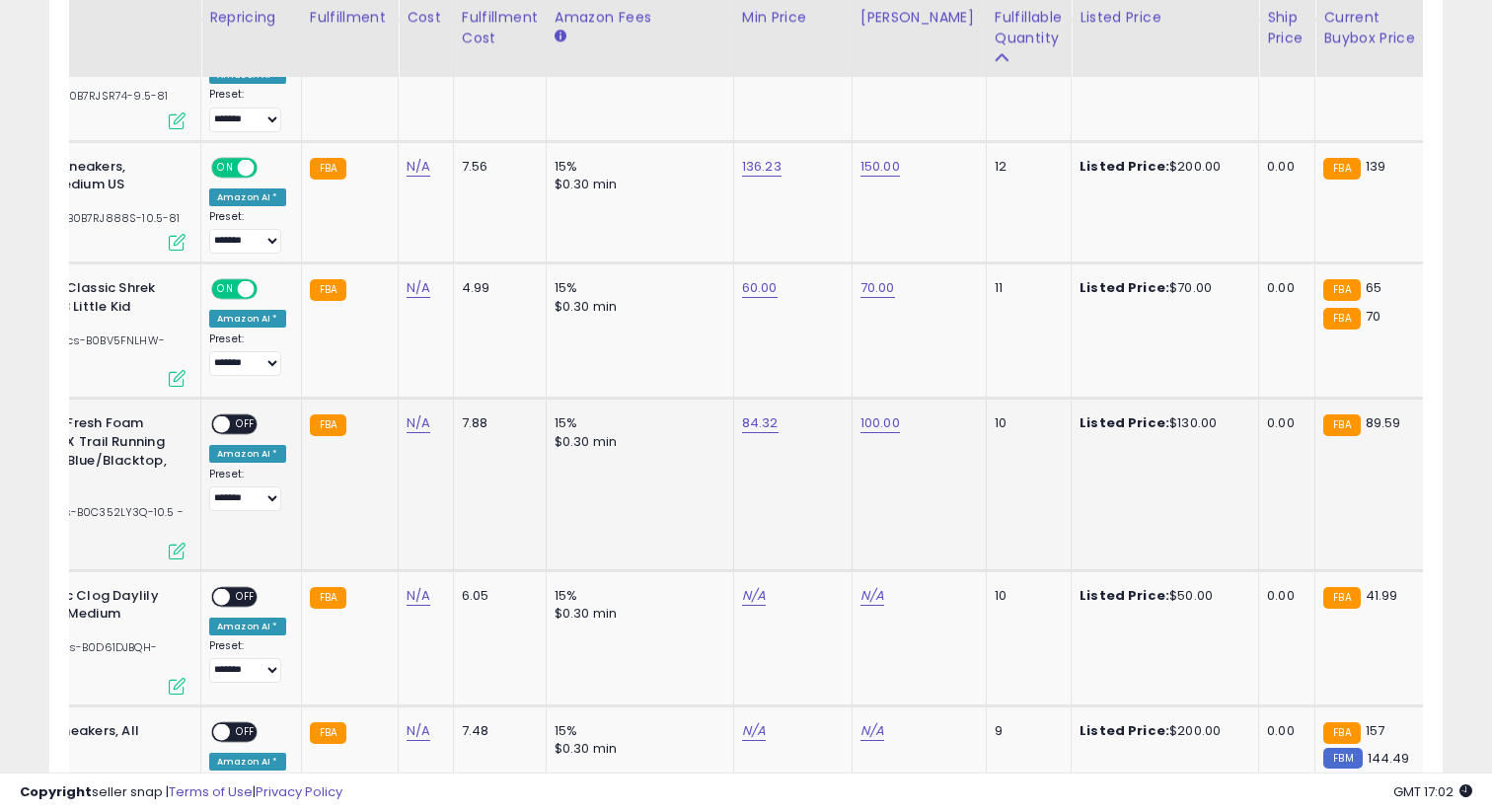 click on "OFF" at bounding box center (246, 424) 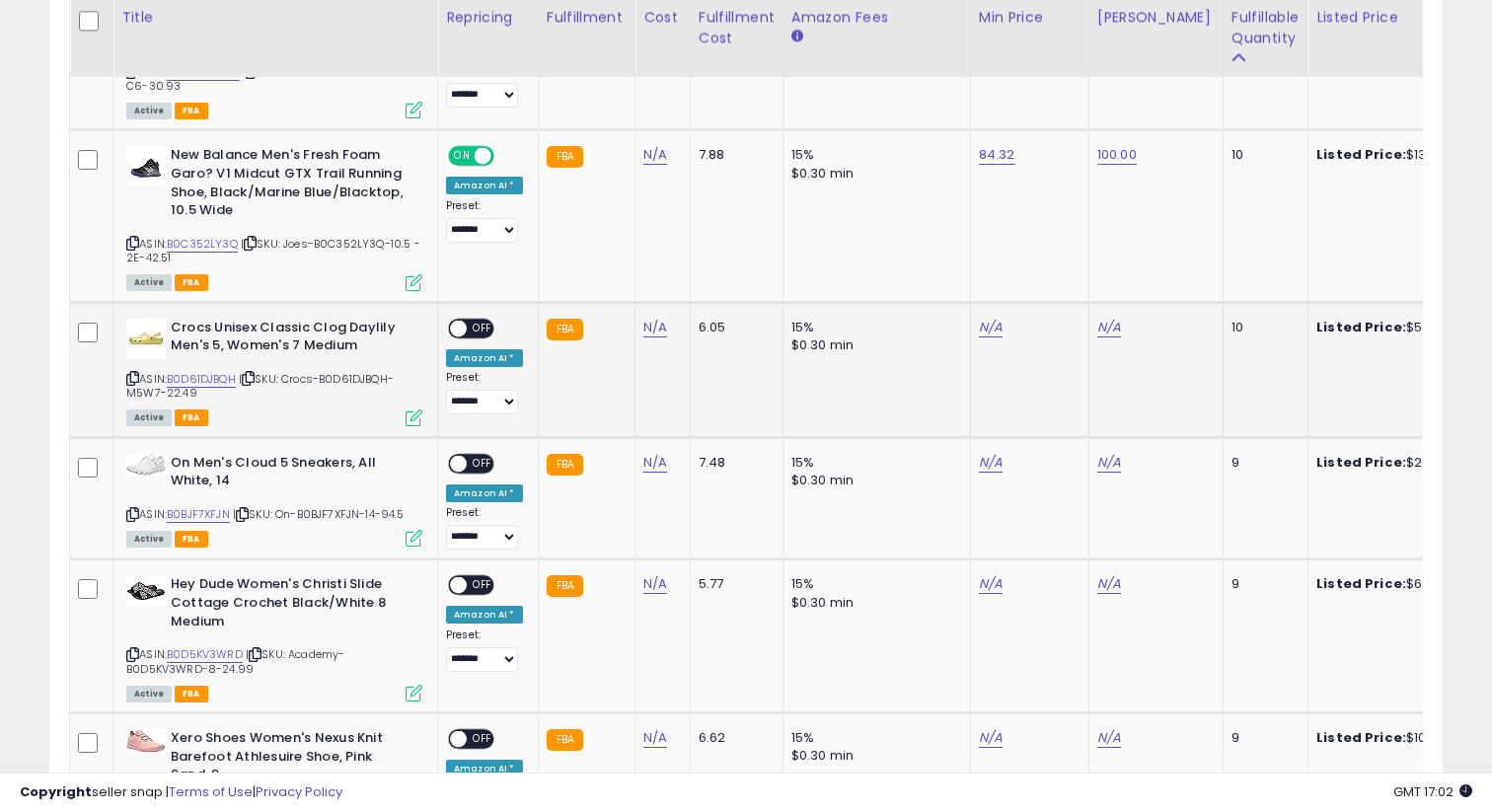 click on "ASIN:  B0D61DJBQH    |   SKU: Crocs-B0D61DJBQH-M5W7-22.49 Active FBA" at bounding box center (274, 371) 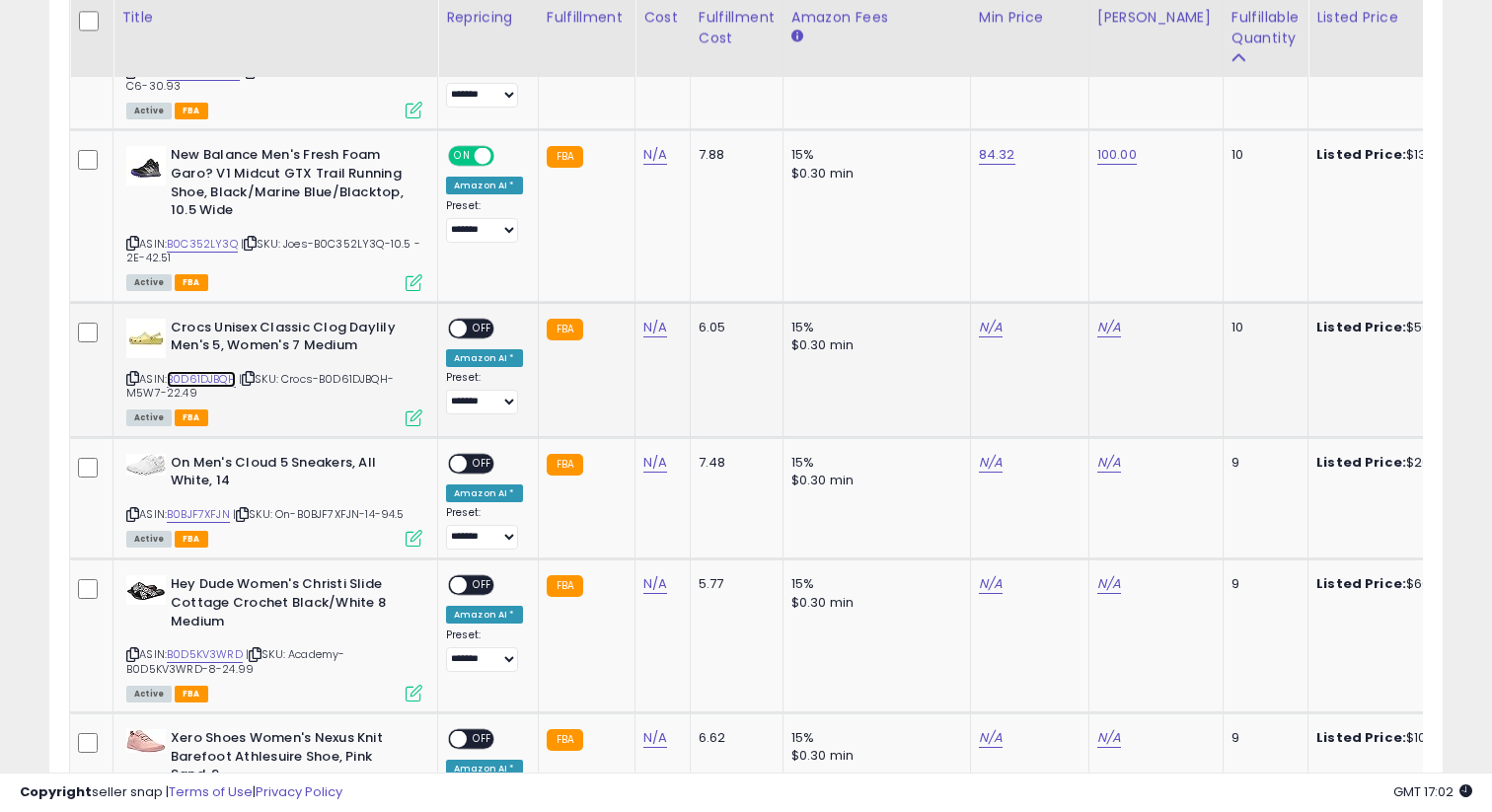 click on "B0D61DJBQH" at bounding box center [201, 379] 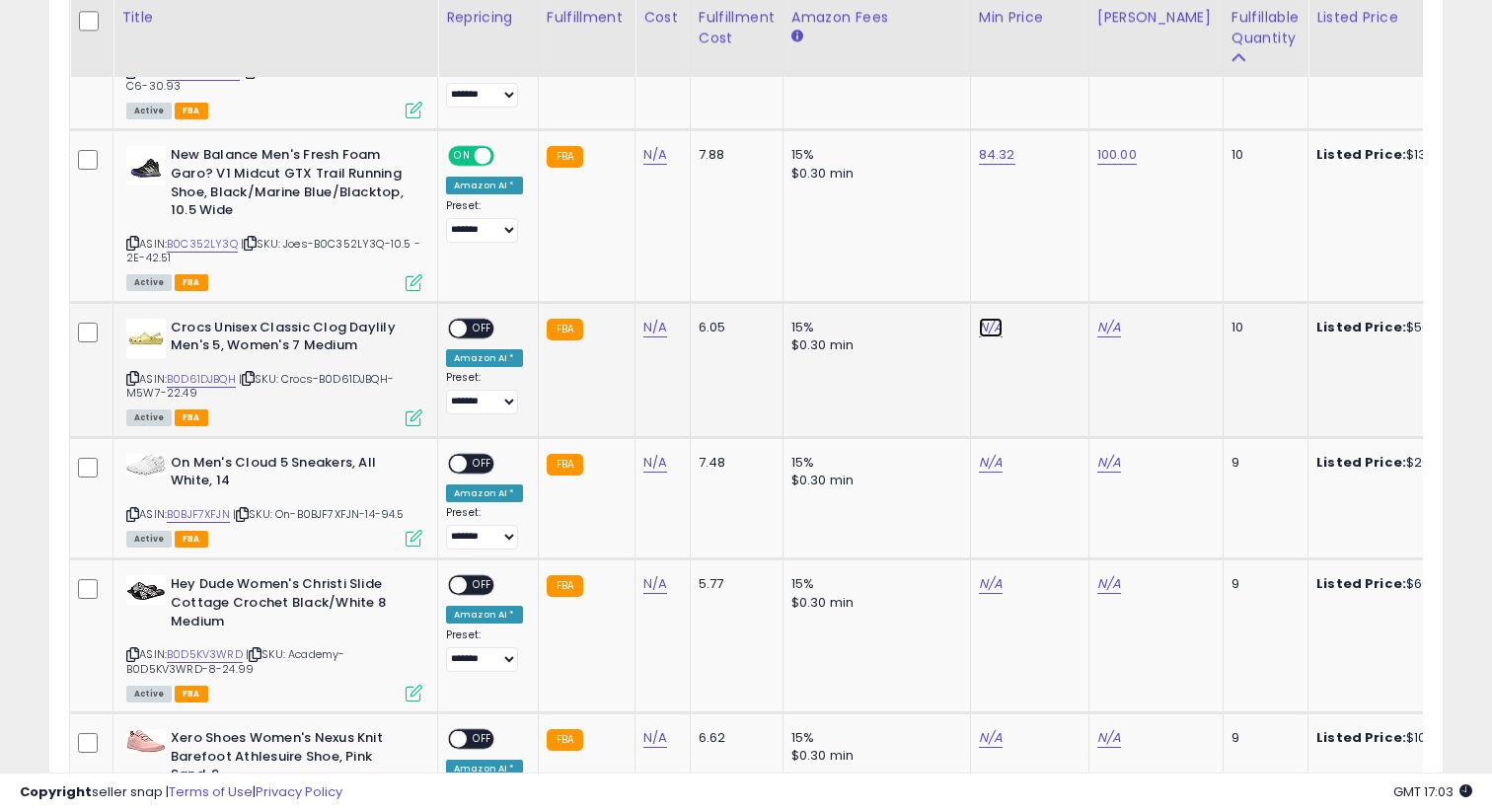 click on "N/A" at bounding box center [991, 328] 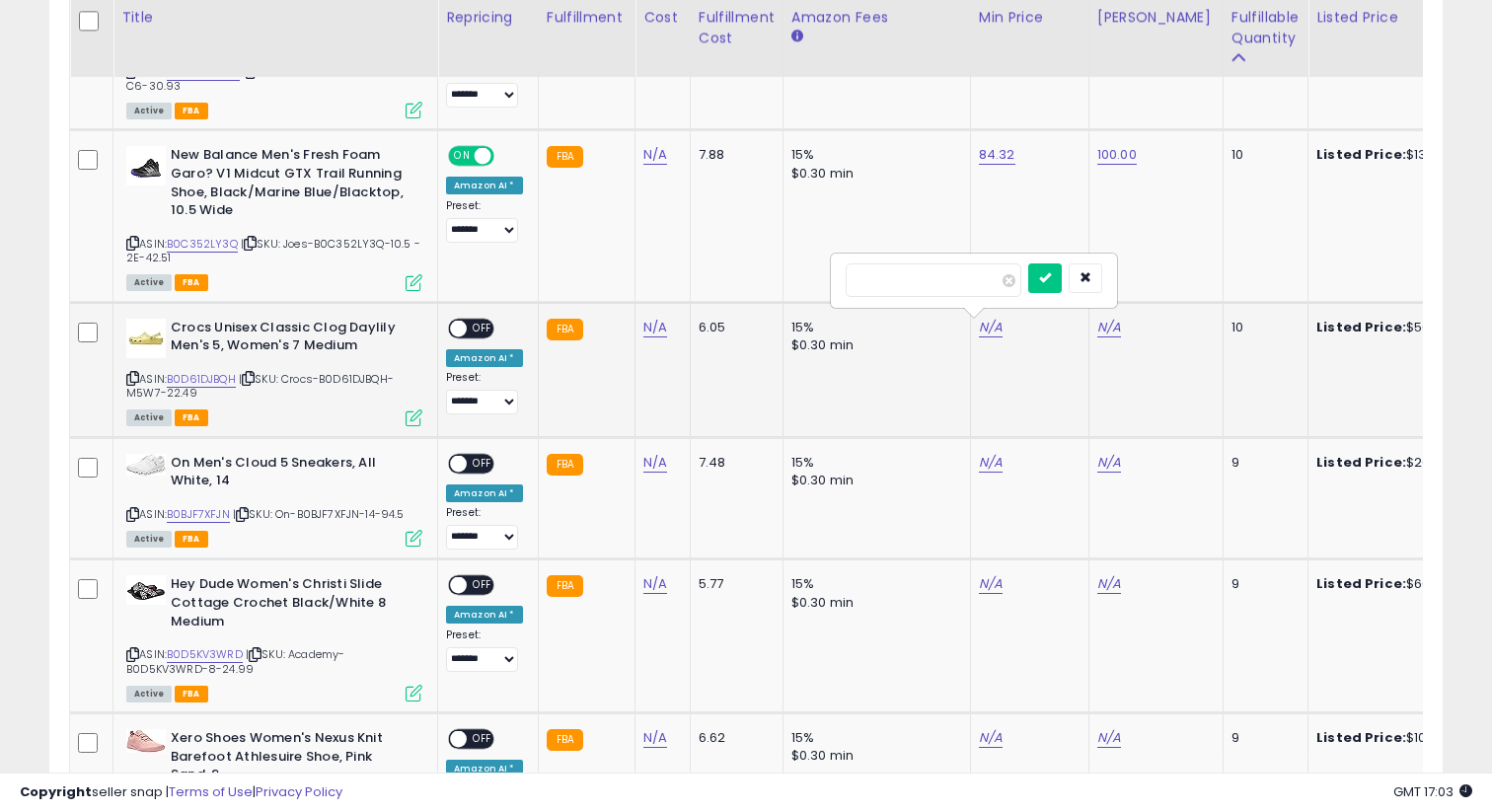 type on "*****" 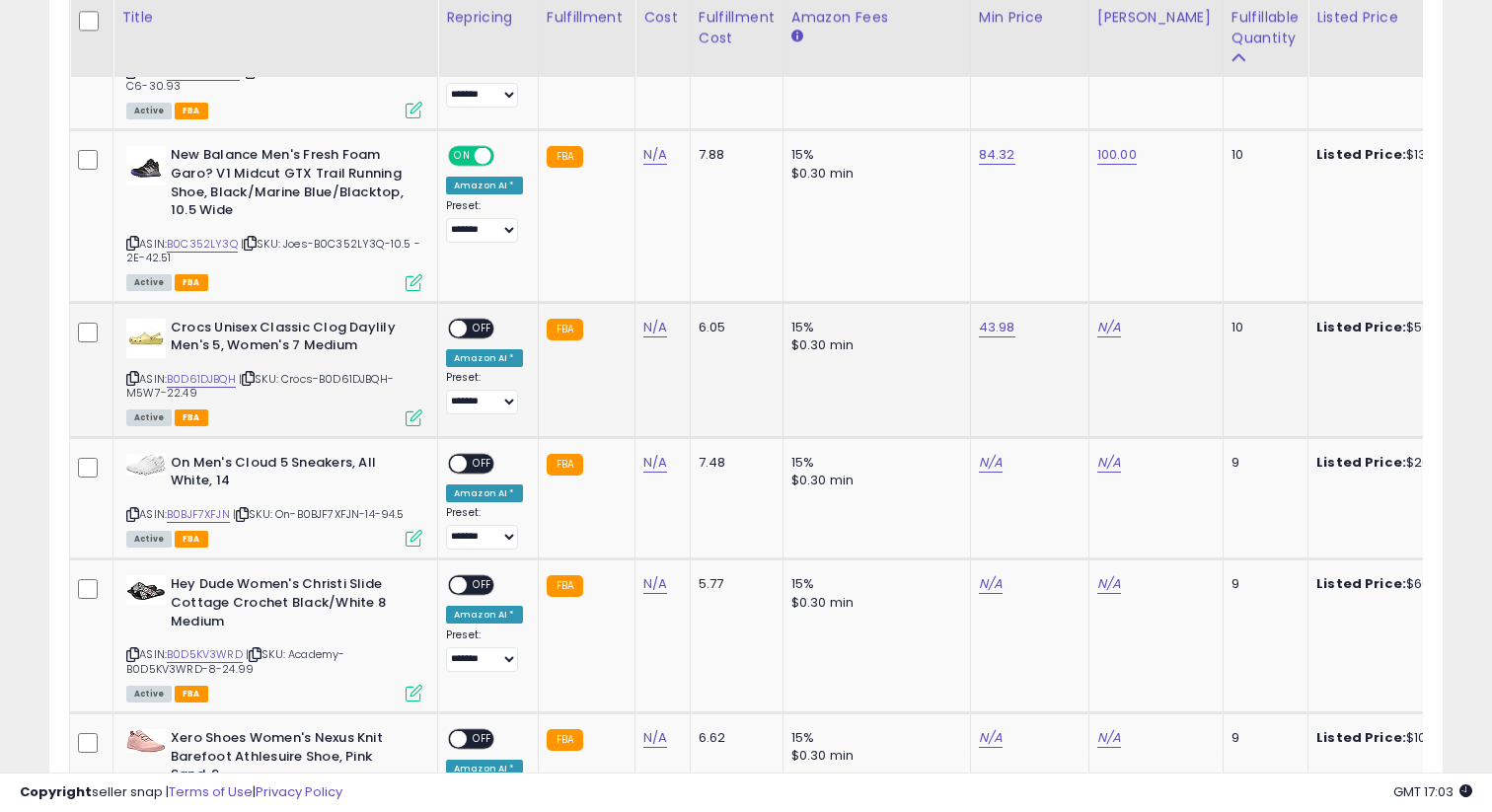 click on "Crocs Unisex Classic Clog Daylily Men's 5, Women's 7 Medium  ASIN:  B0D61DJBQH    |   SKU: Crocs-B0D61DJBQH-M5W7-22.49 Active FBA
ON   OFF Amazon AI * Preset:
**** ******* *** Success
Error
FBA N/A 6.05" 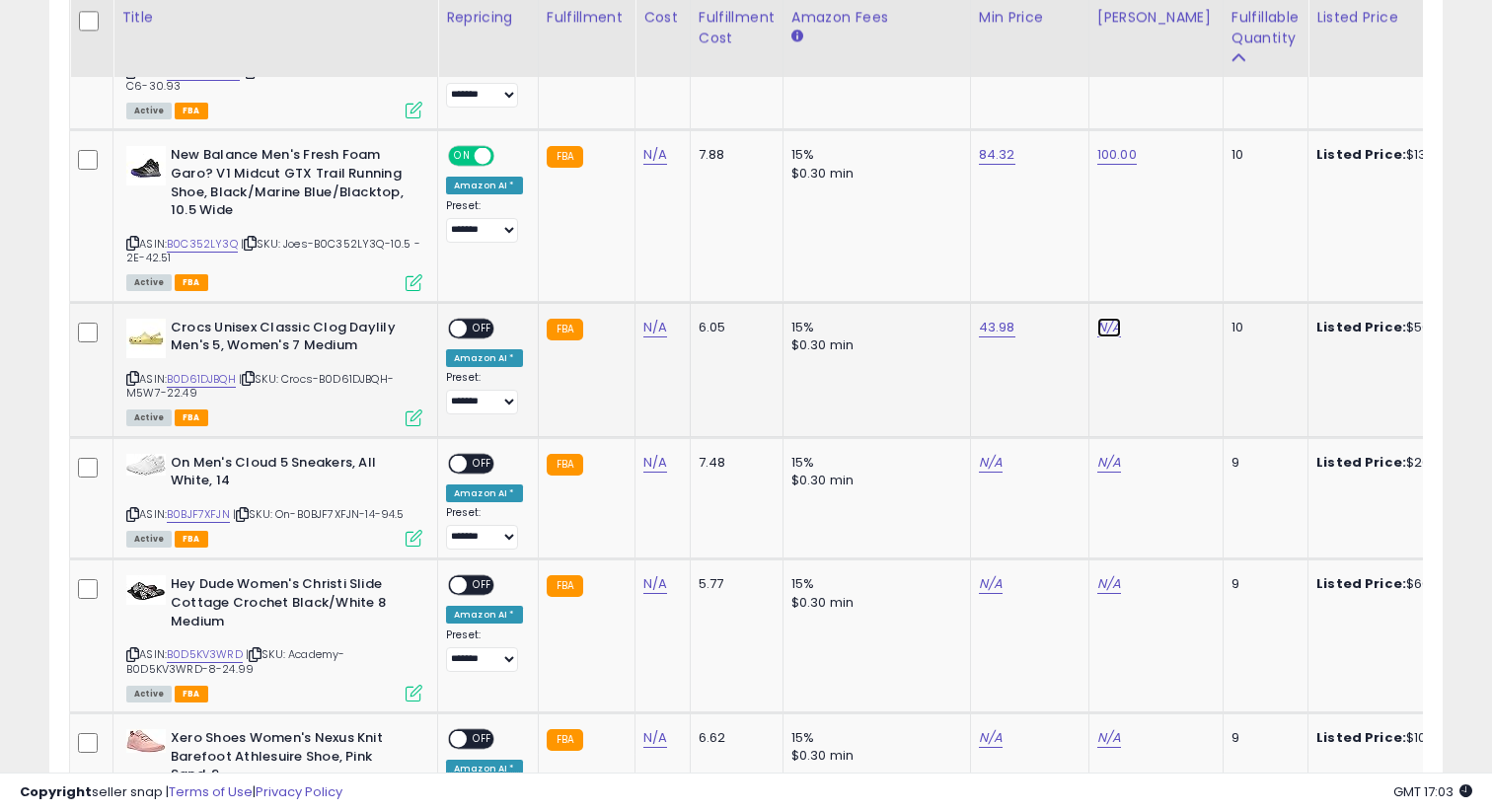 click on "N/A" at bounding box center [1109, 328] 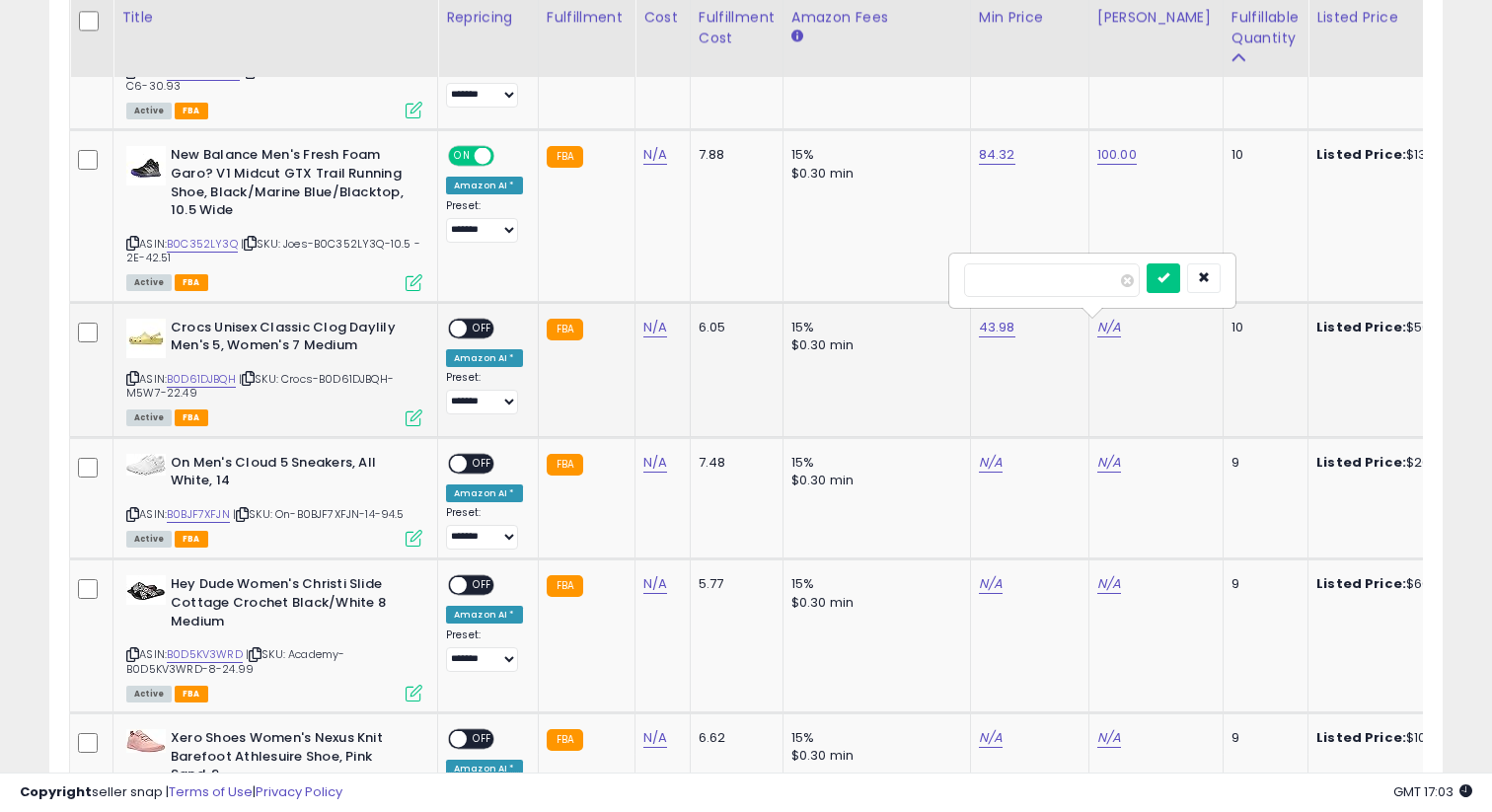 type on "**" 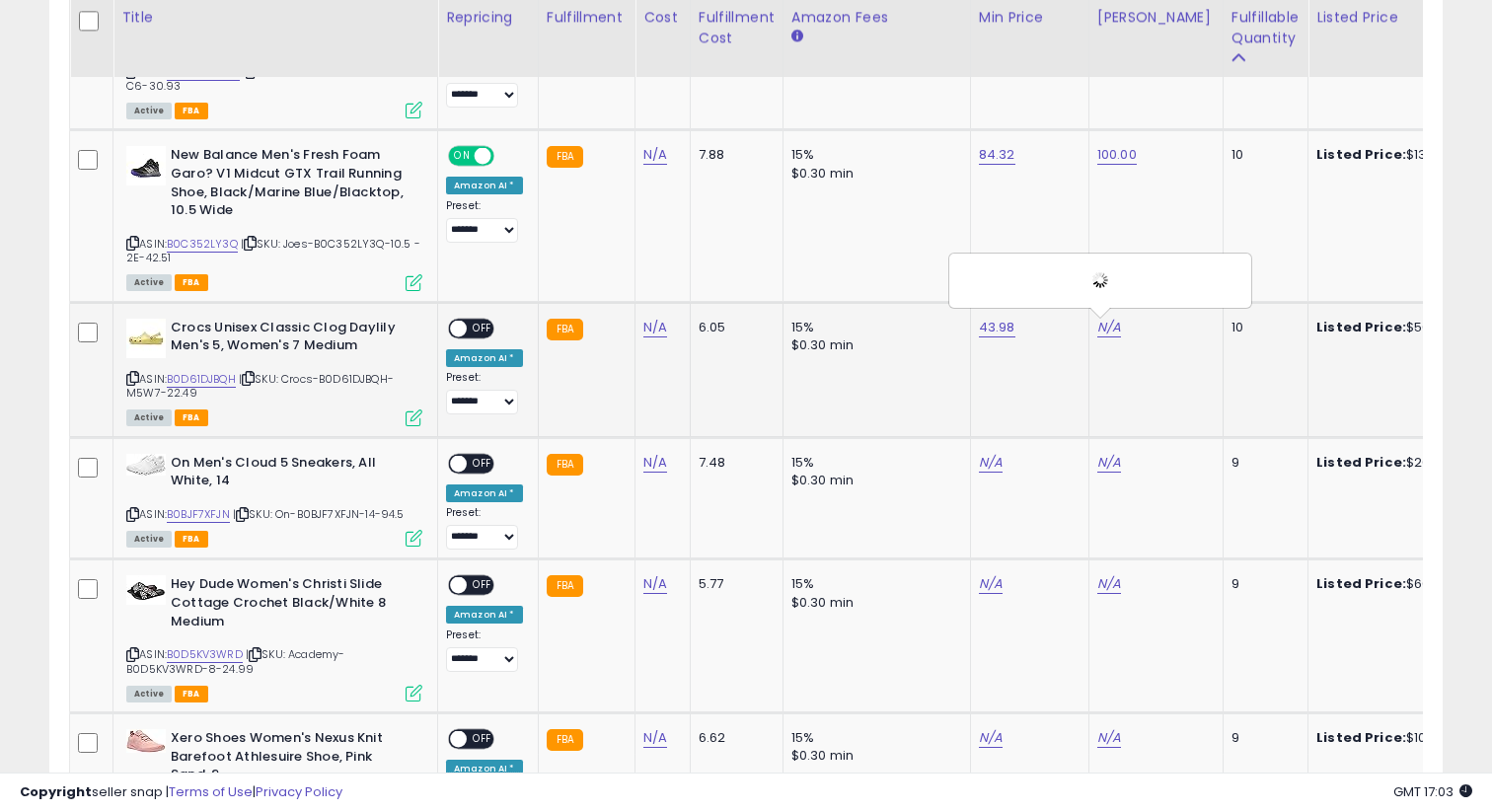 click on "ON   OFF Amazon AI * Preset:
**** ******* *** Success
Error" at bounding box center (485, 367) 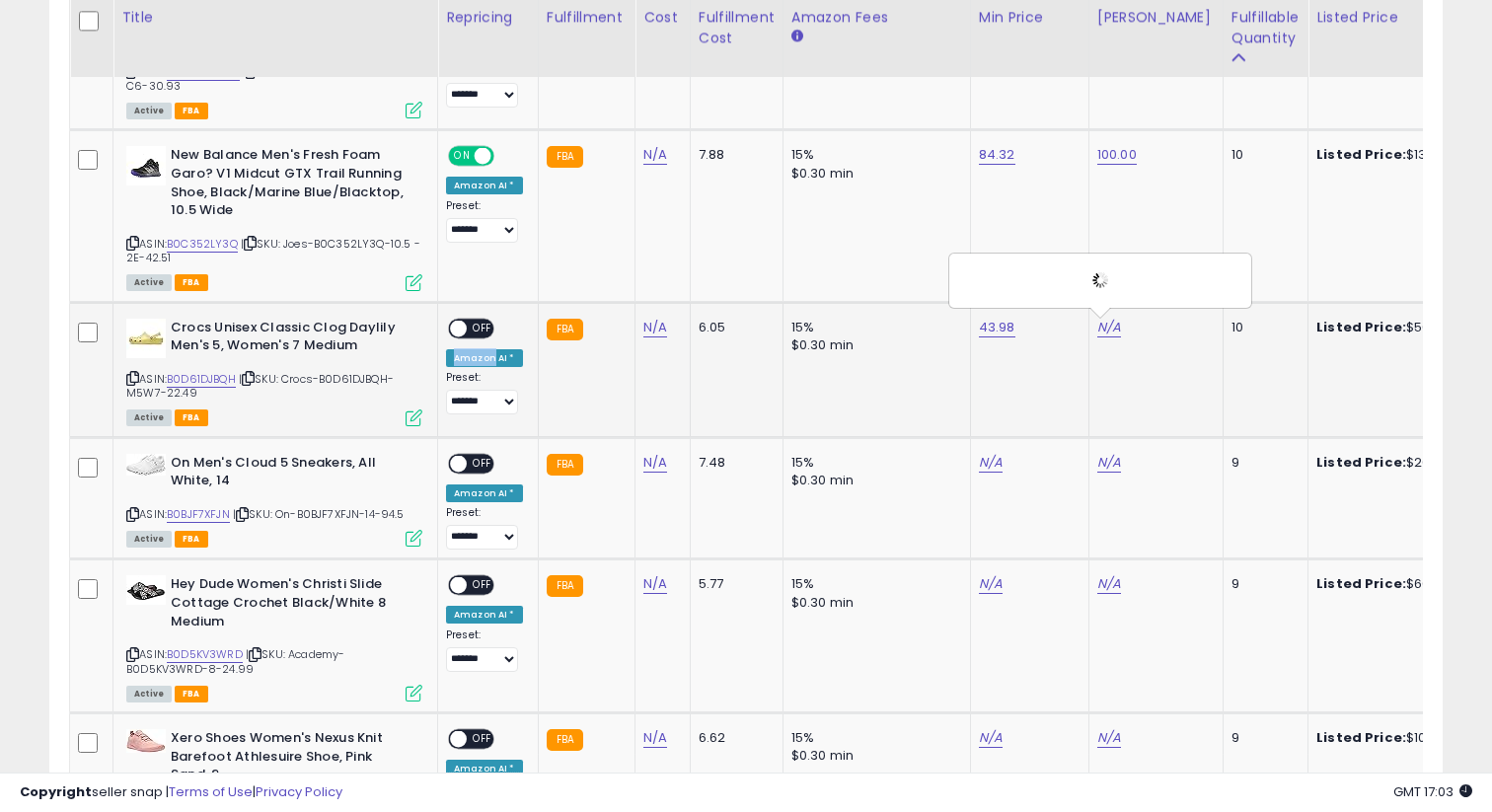 click on "ON   OFF Amazon AI * Preset:
**** ******* *** Success
Error" at bounding box center [485, 367] 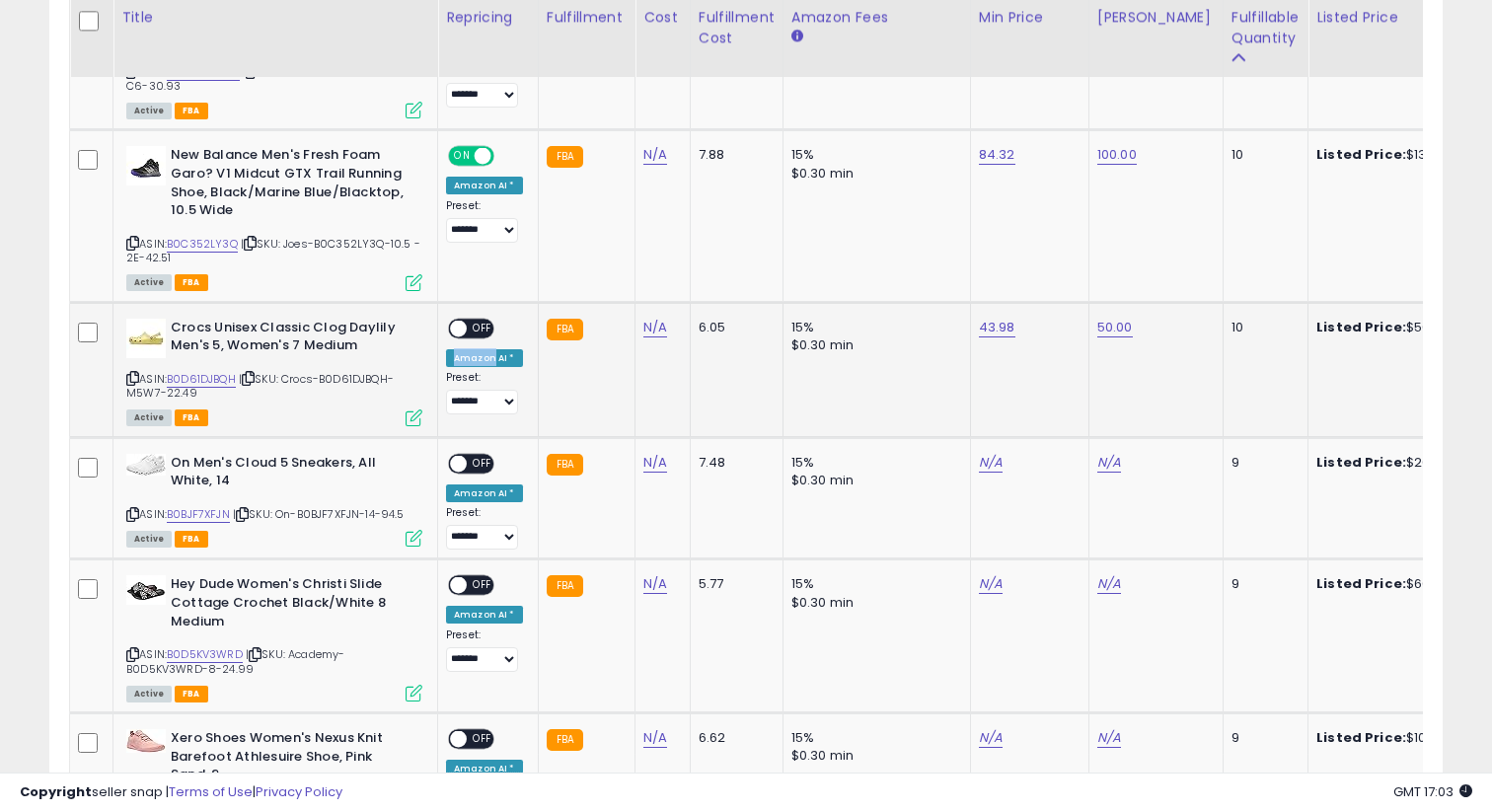 click on "ON   OFF" at bounding box center [471, 328] 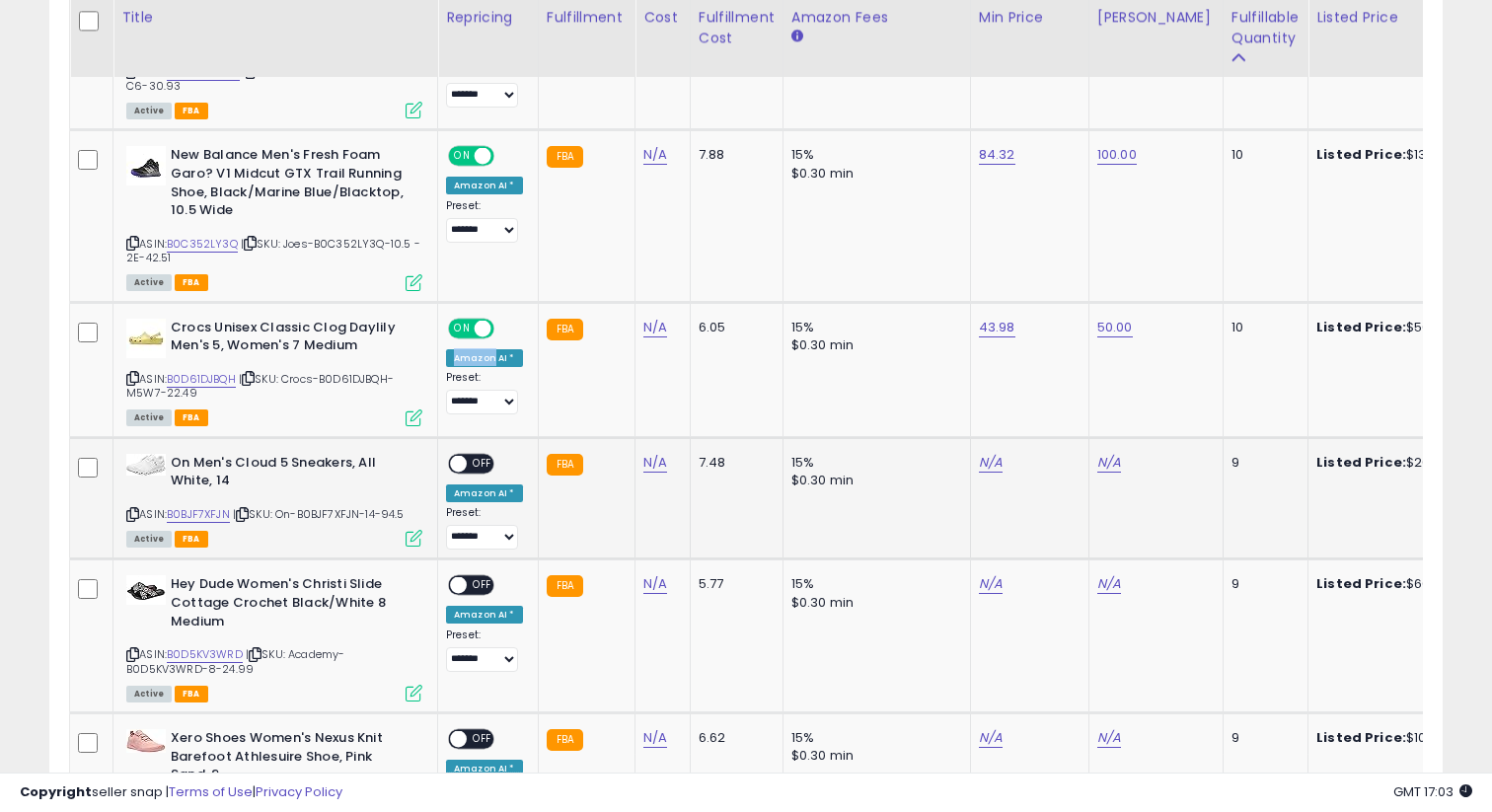 scroll, scrollTop: 0, scrollLeft: 234, axis: horizontal 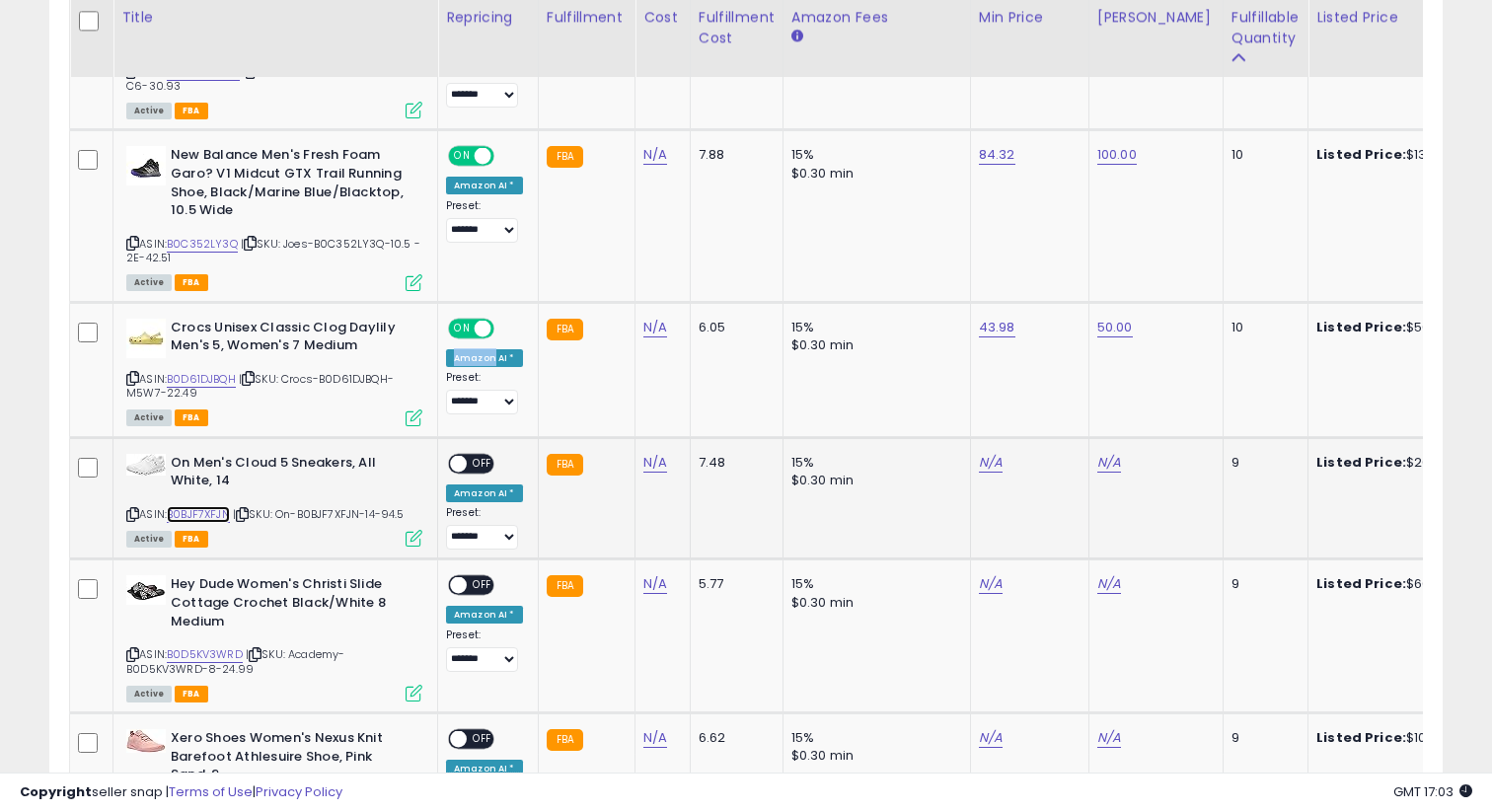 click on "B0BJF7XFJN" at bounding box center [198, 514] 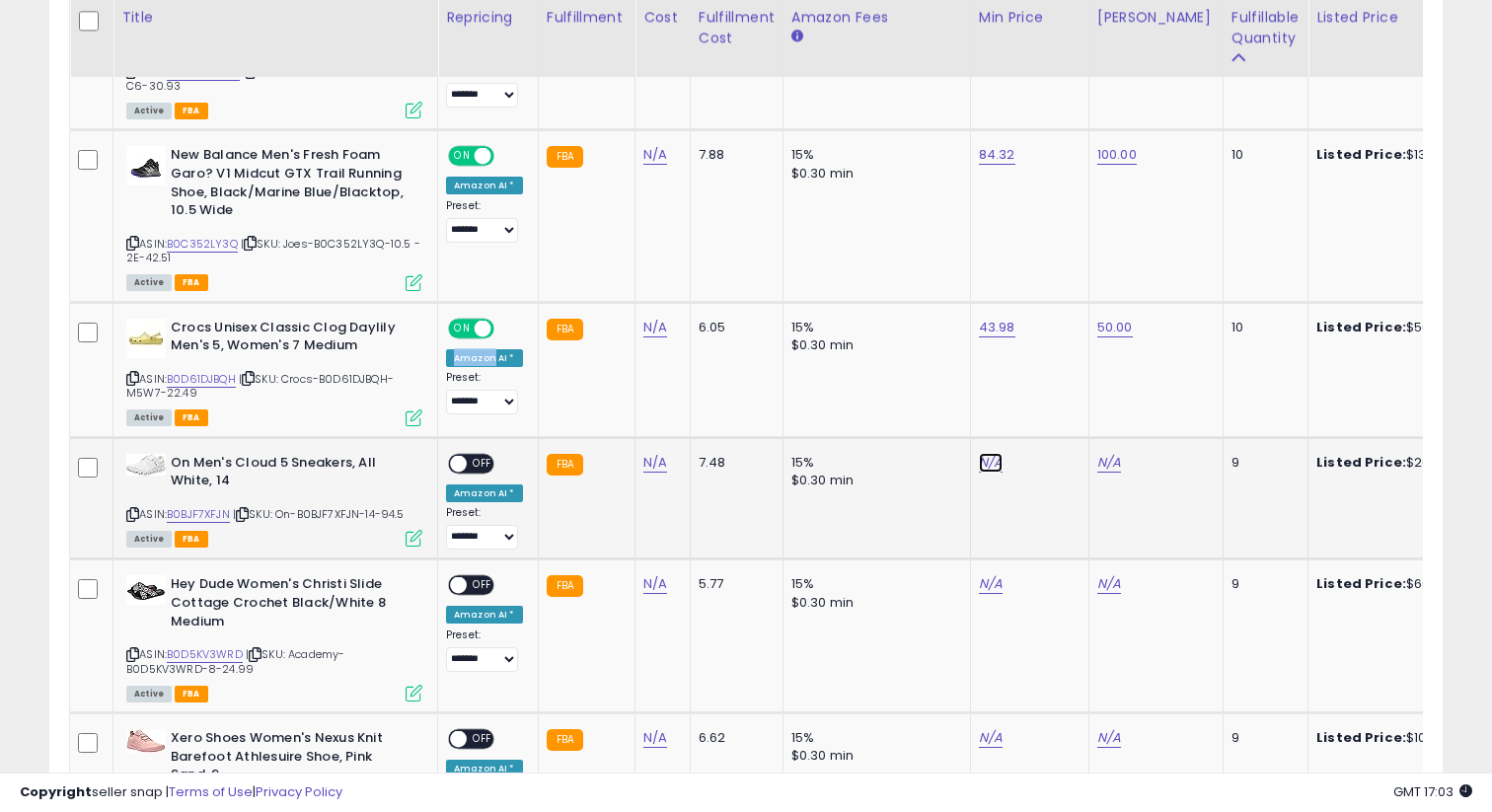 click on "N/A" at bounding box center [991, 463] 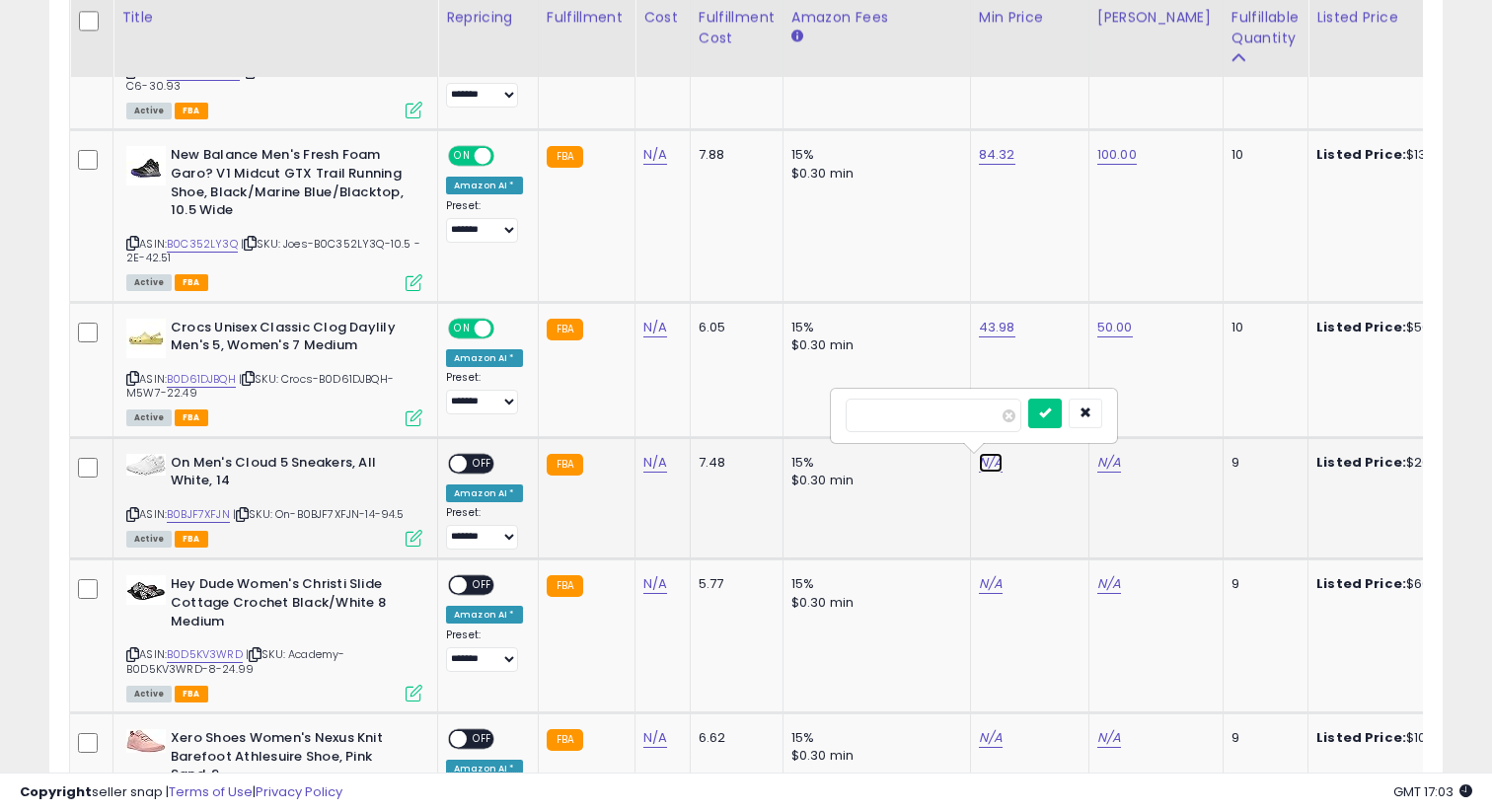click on "N/A" at bounding box center [991, 463] 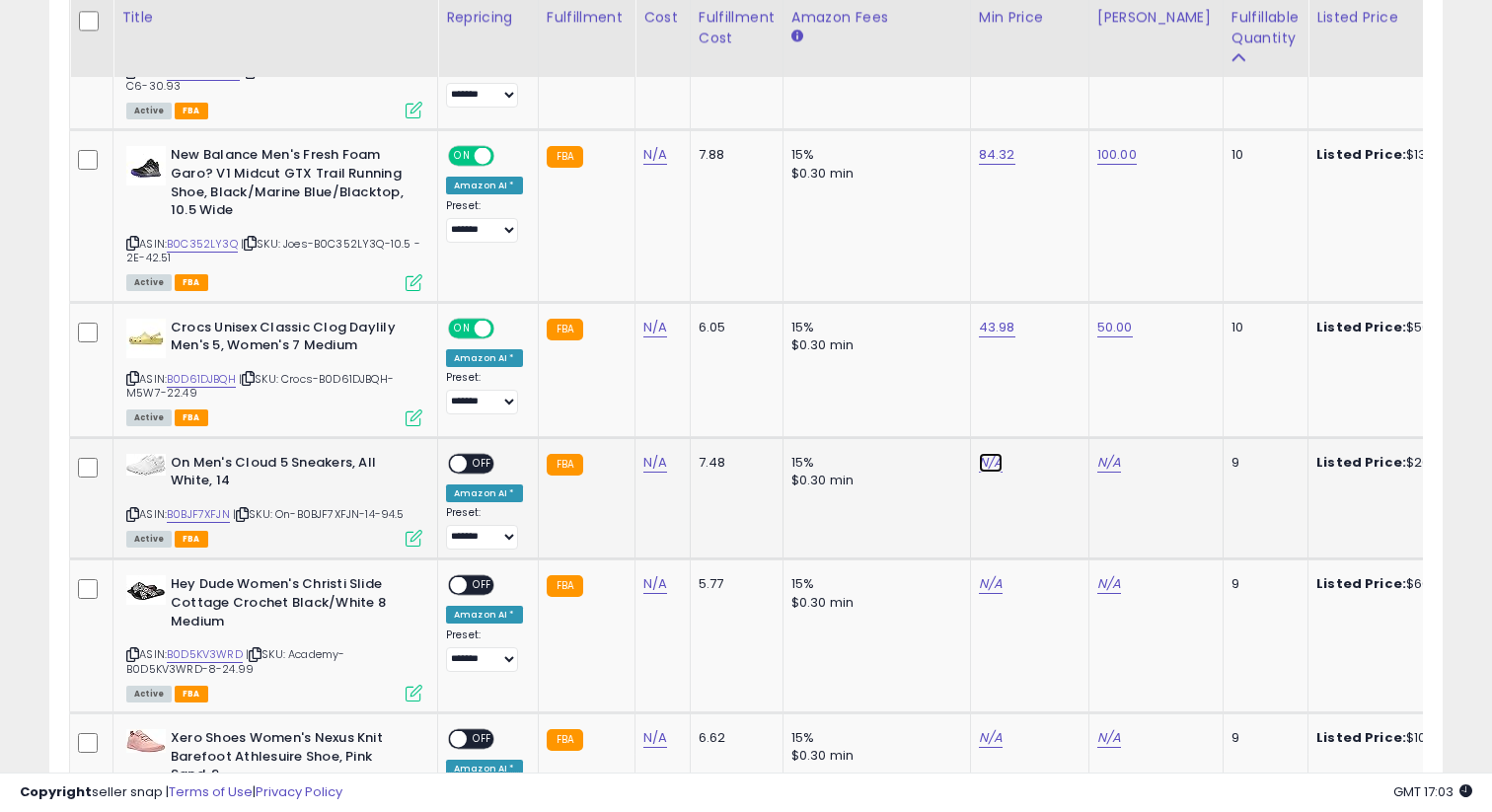 click on "N/A" at bounding box center (991, 463) 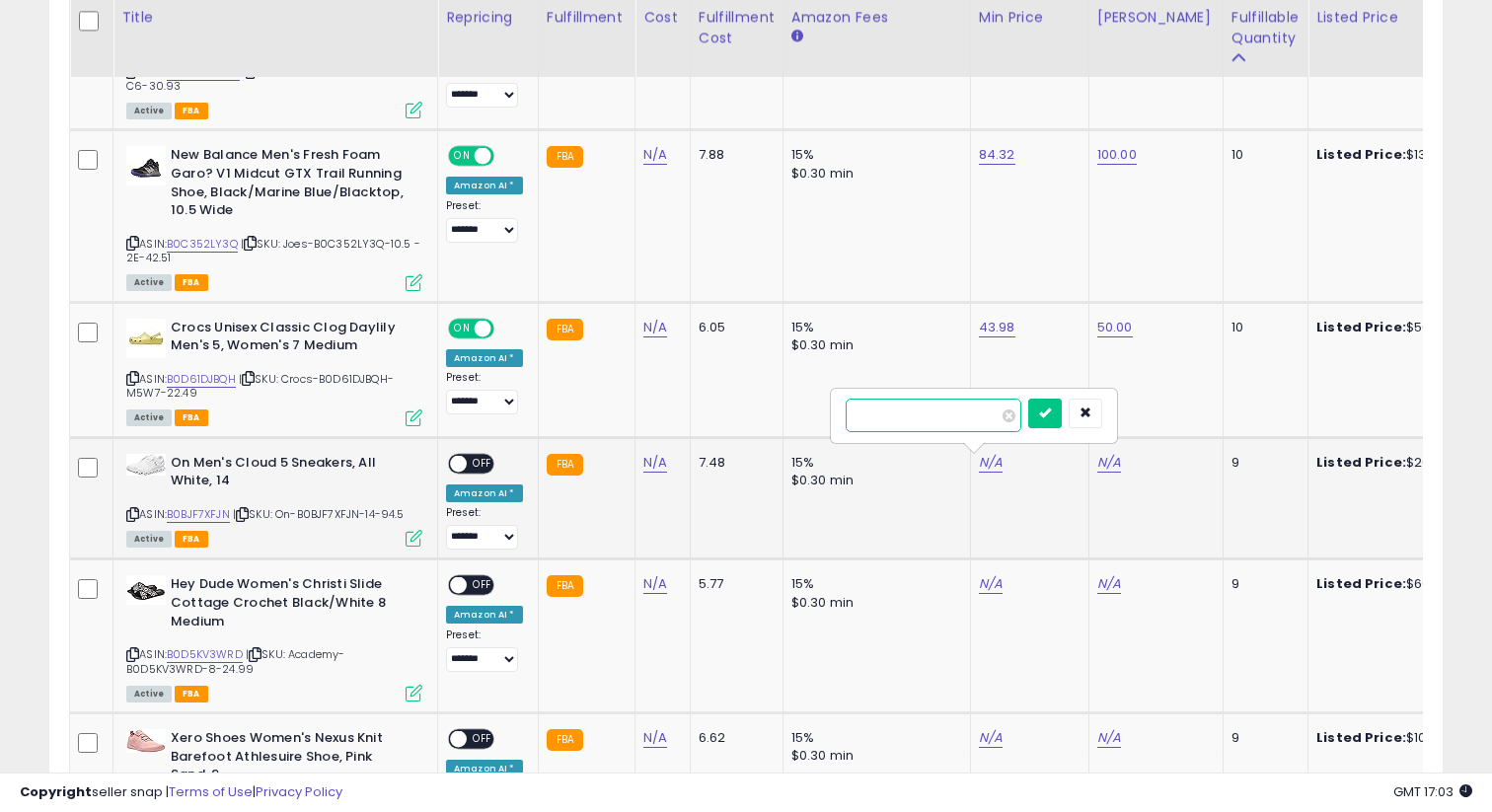 type on "***" 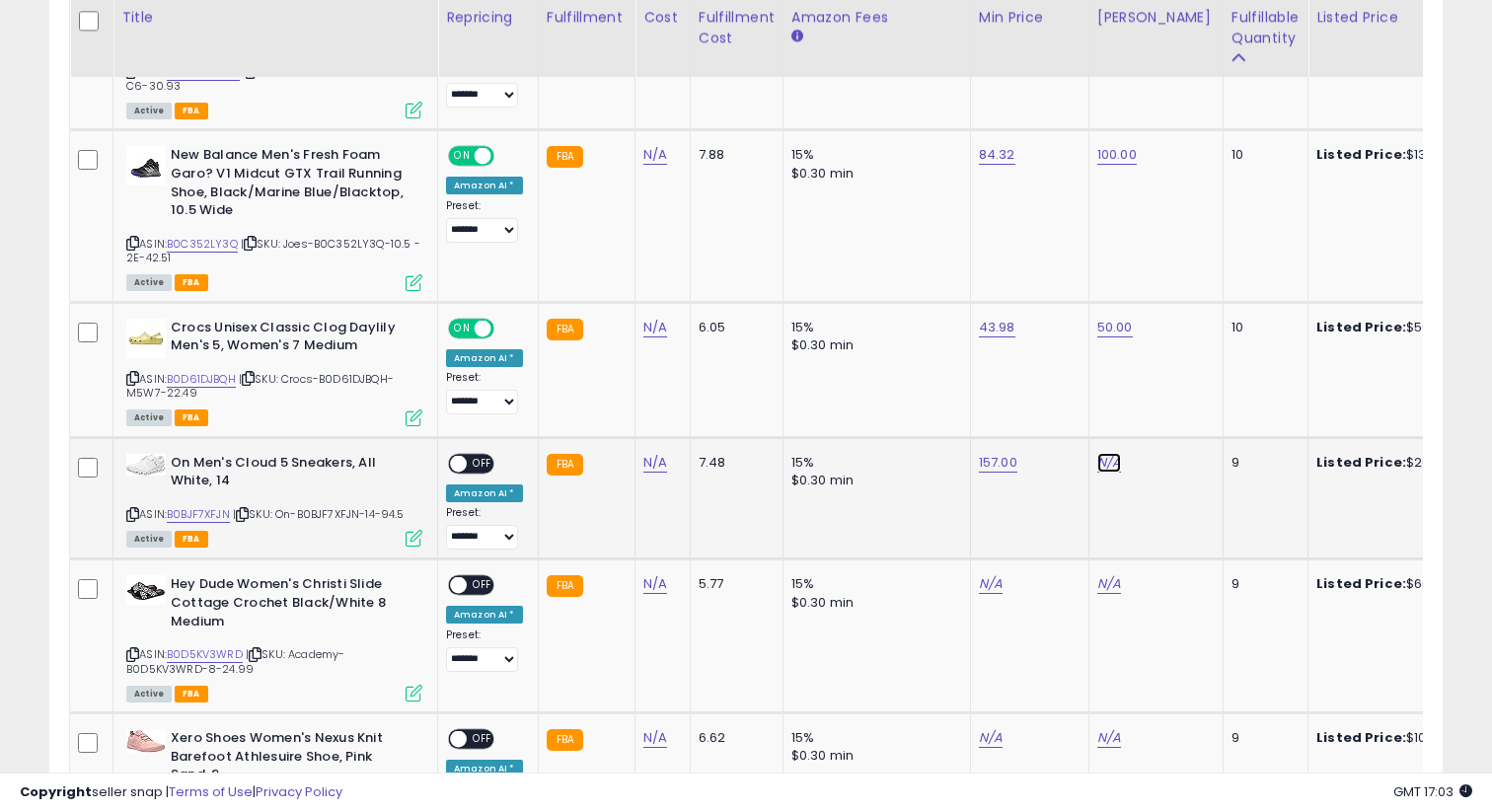 click on "N/A" at bounding box center (1109, 463) 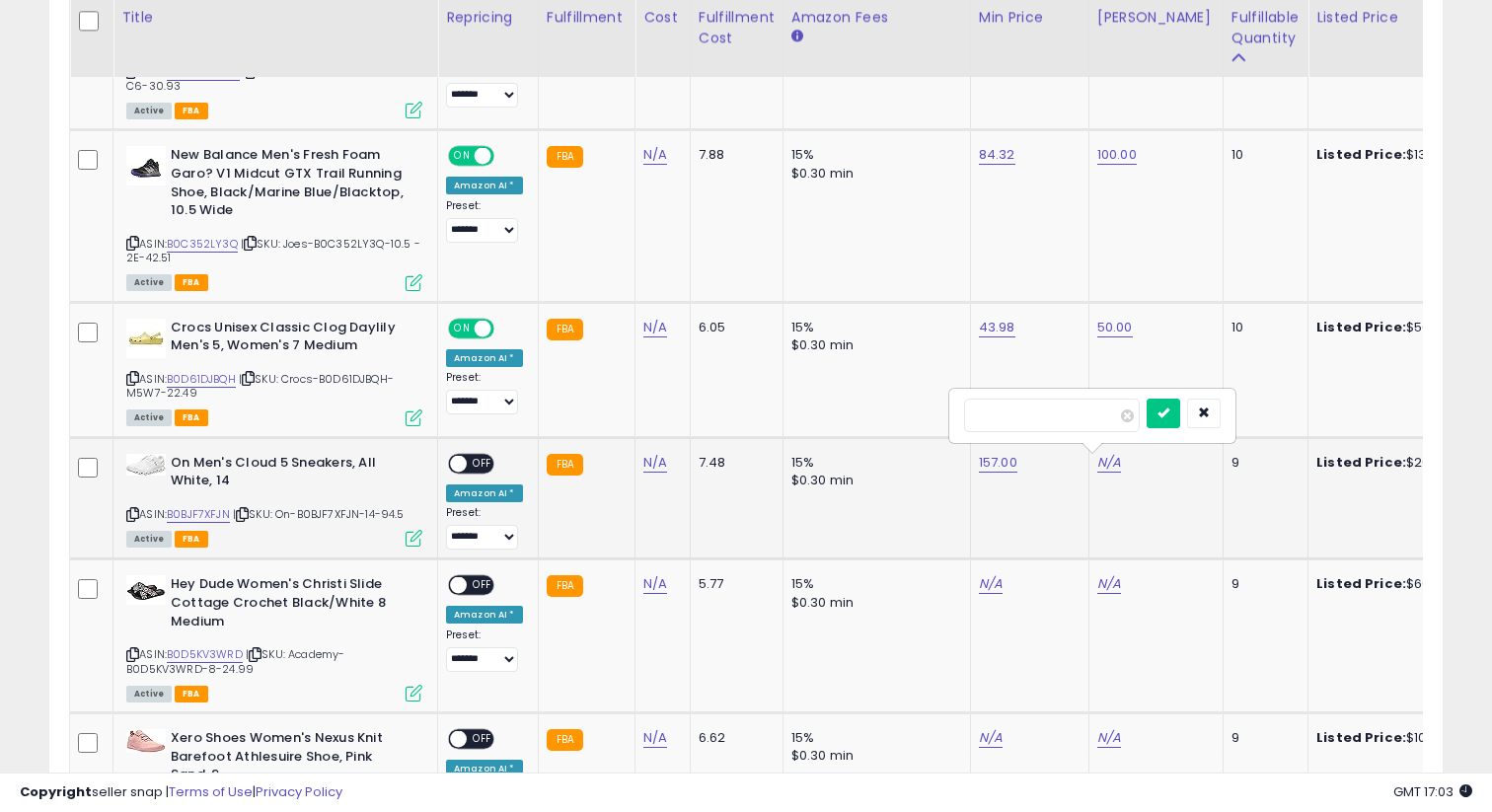 type on "***" 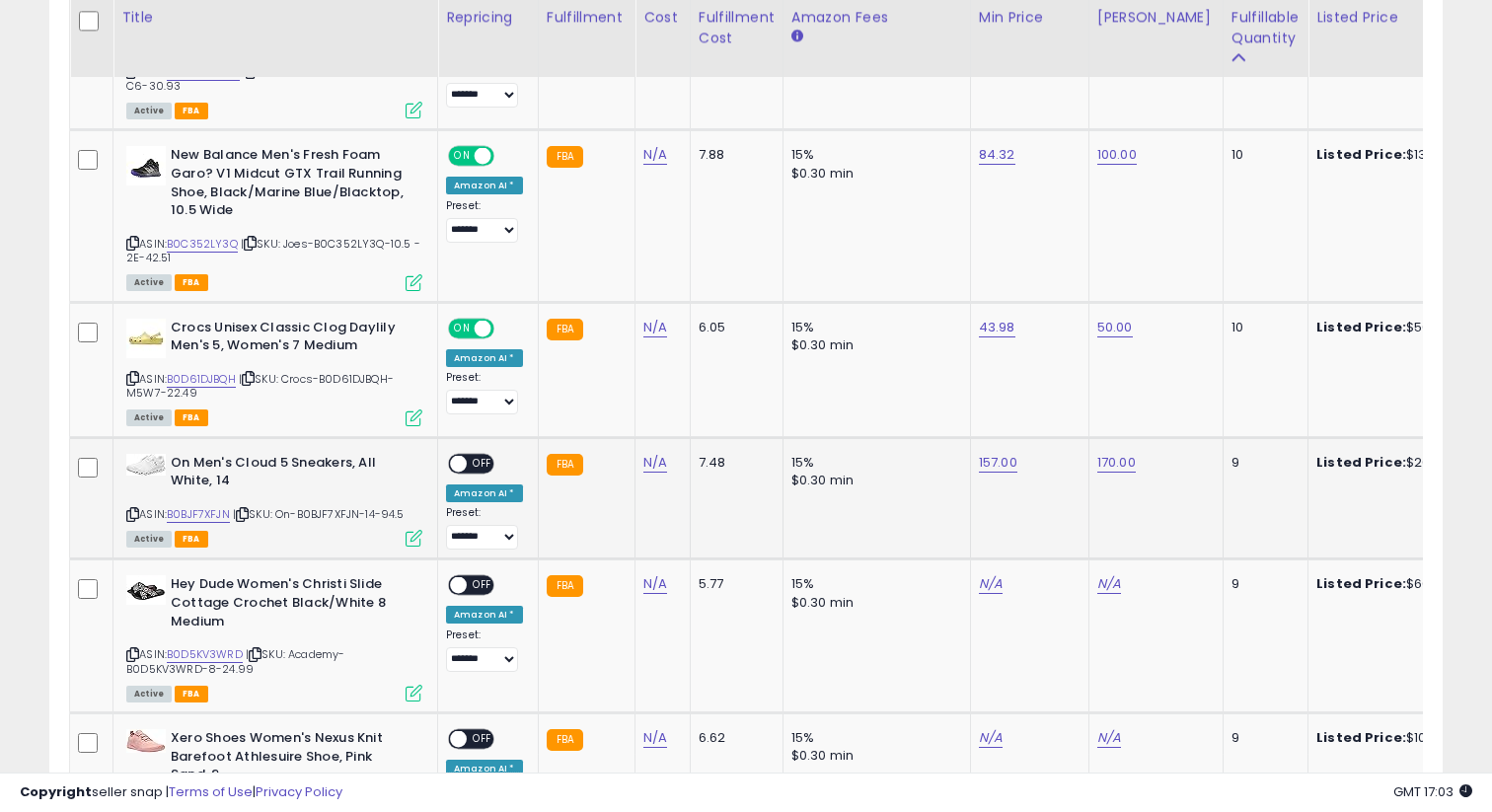 click on "ON   OFF Amazon AI * Preset:
**** ******* *** Success
Error" 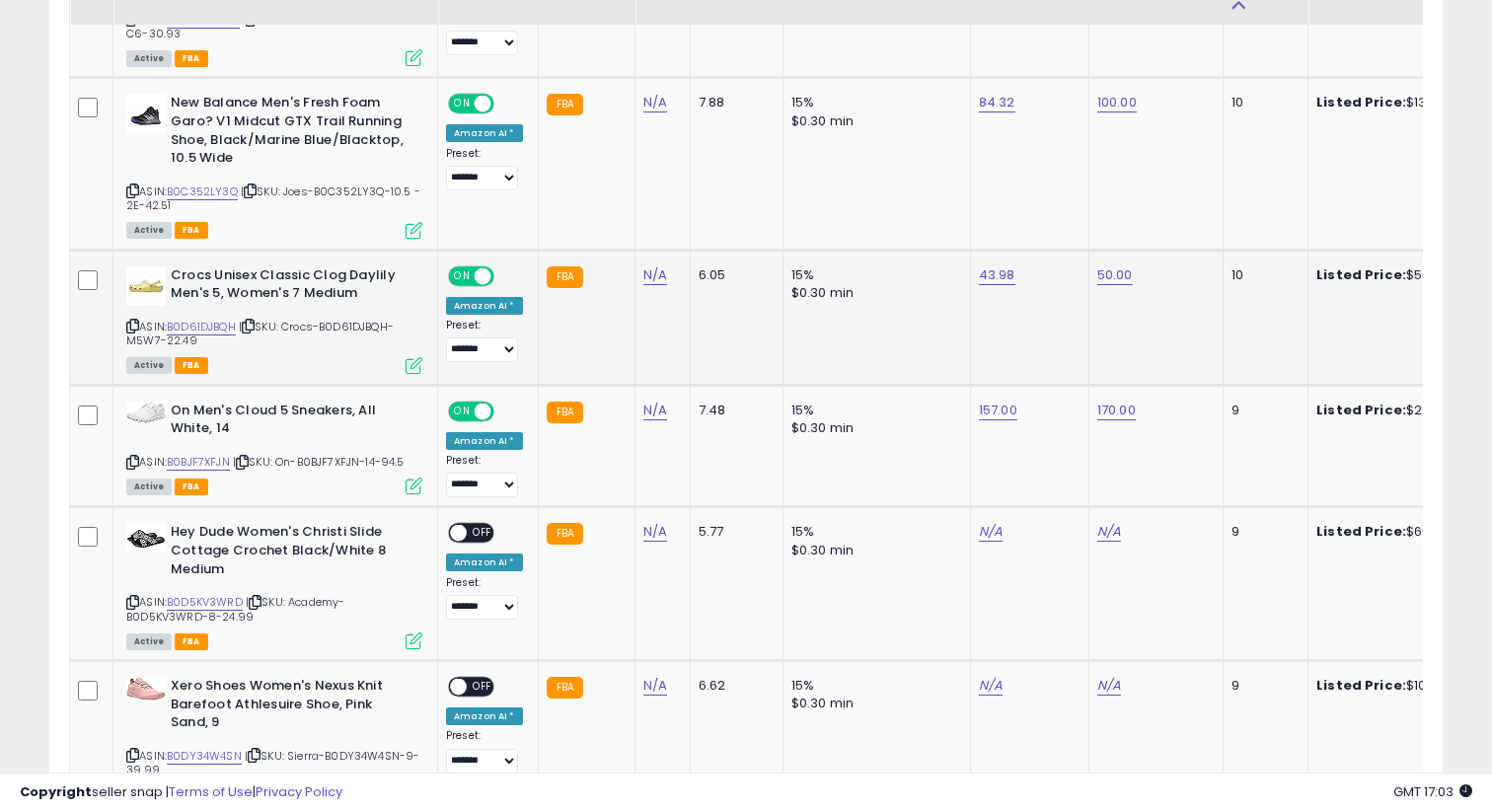scroll, scrollTop: 1730, scrollLeft: 0, axis: vertical 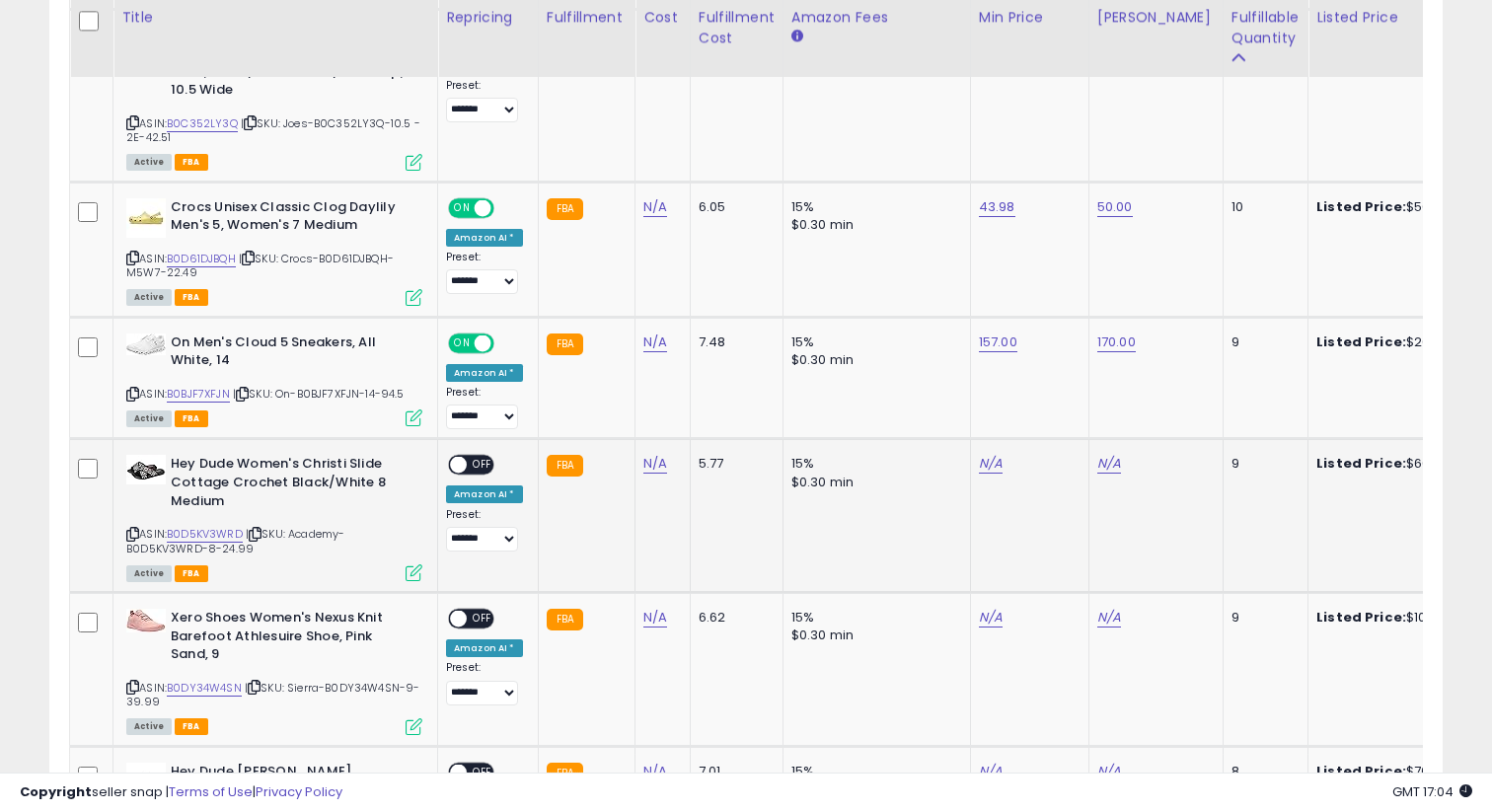 click on "ASIN:  B0D5KV3WRD    |   SKU: Academy-B0D5KV3WRD-8-24.99 Active FBA" at bounding box center (274, 517) 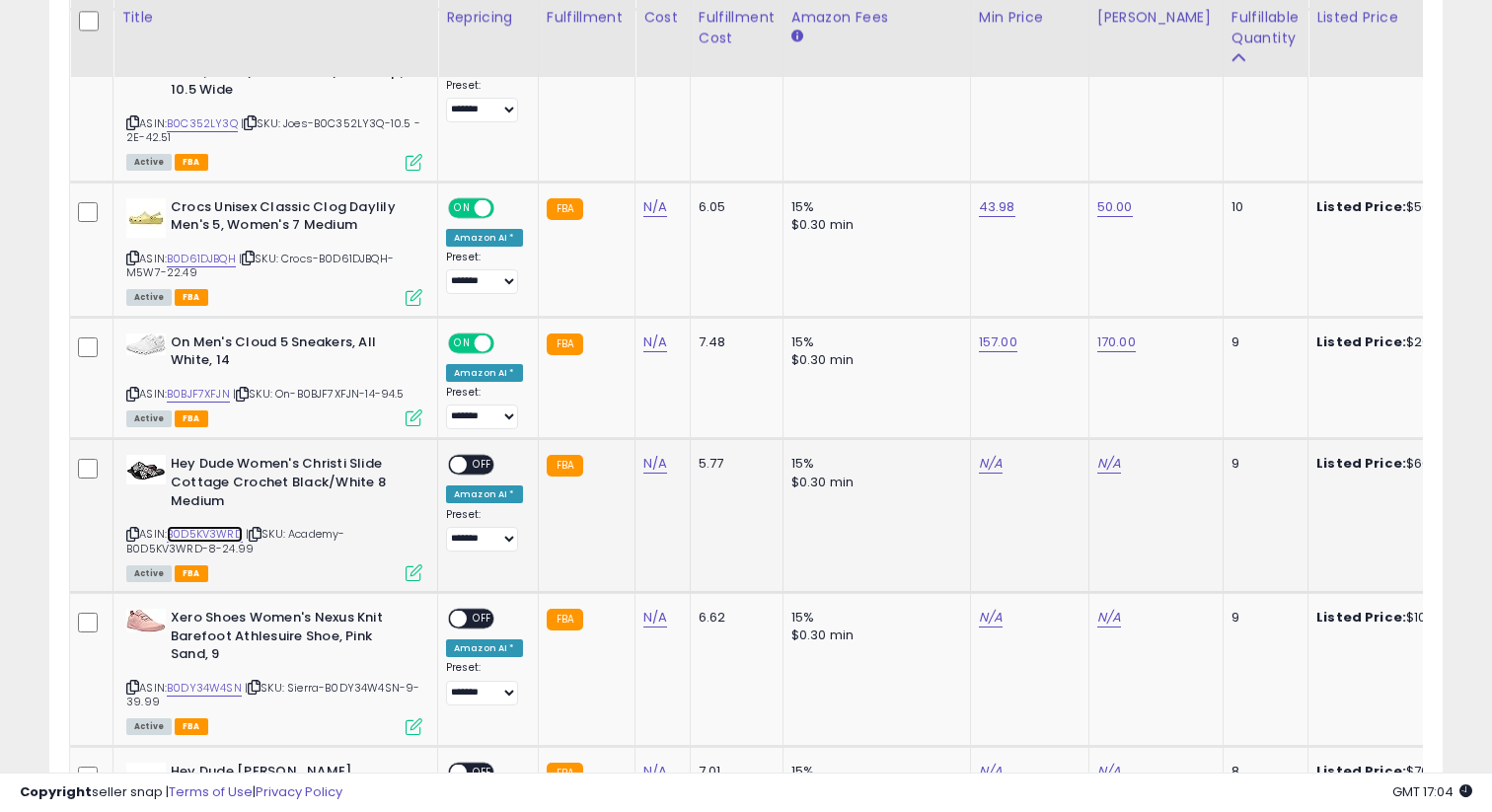 click on "B0D5KV3WRD" at bounding box center [204, 534] 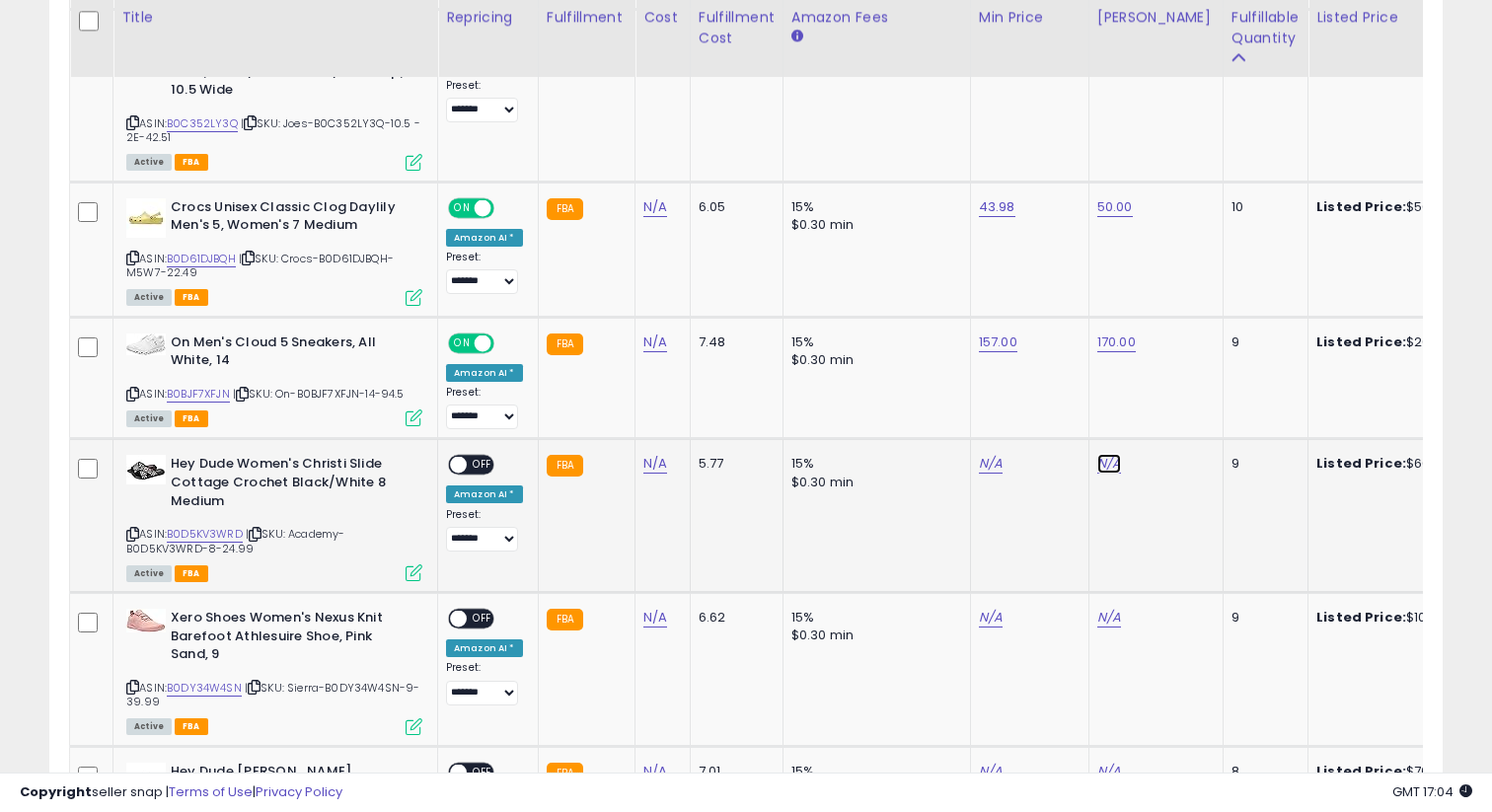 click on "N/A" at bounding box center [1109, 464] 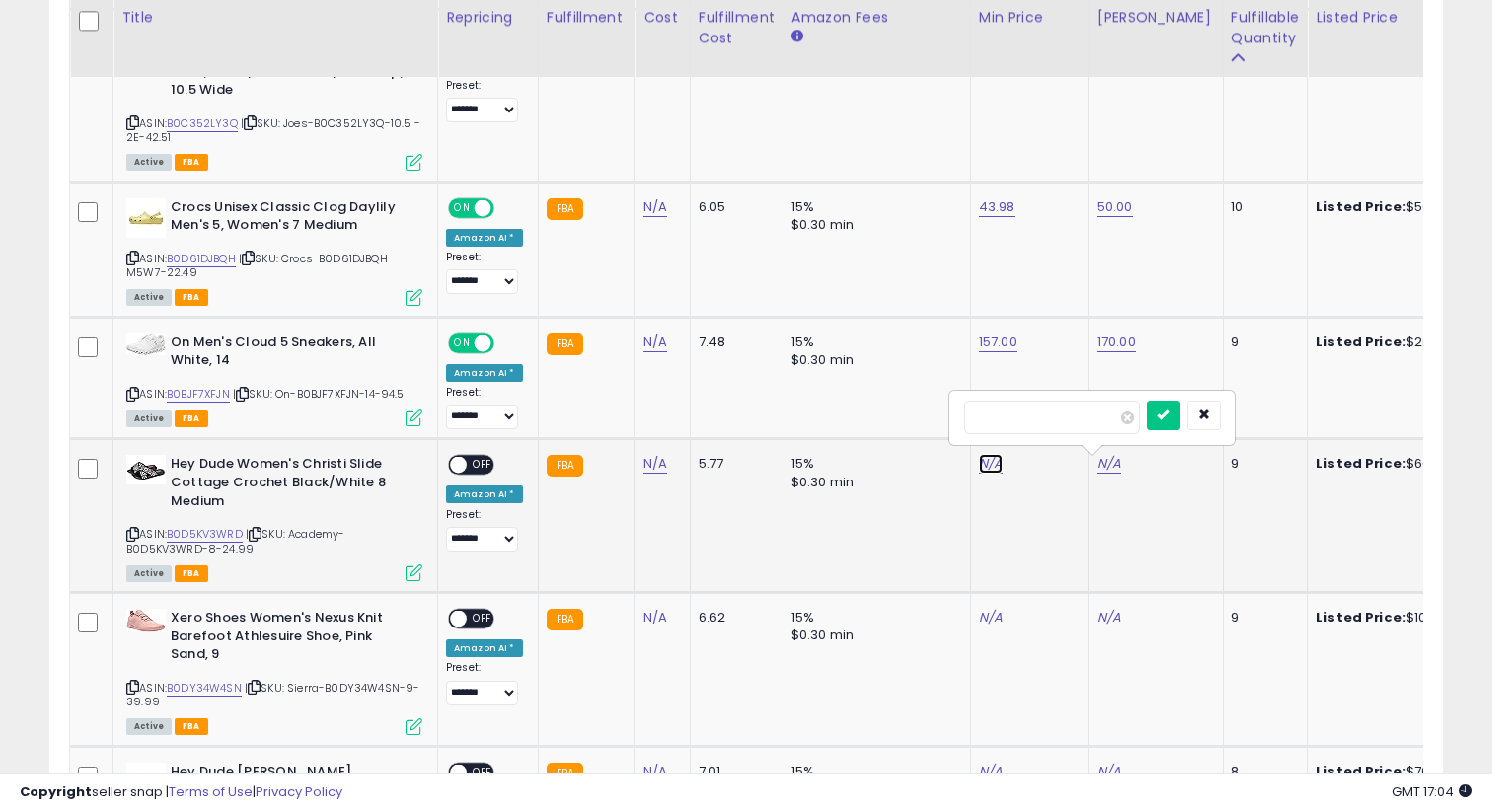click on "N/A" at bounding box center (991, 464) 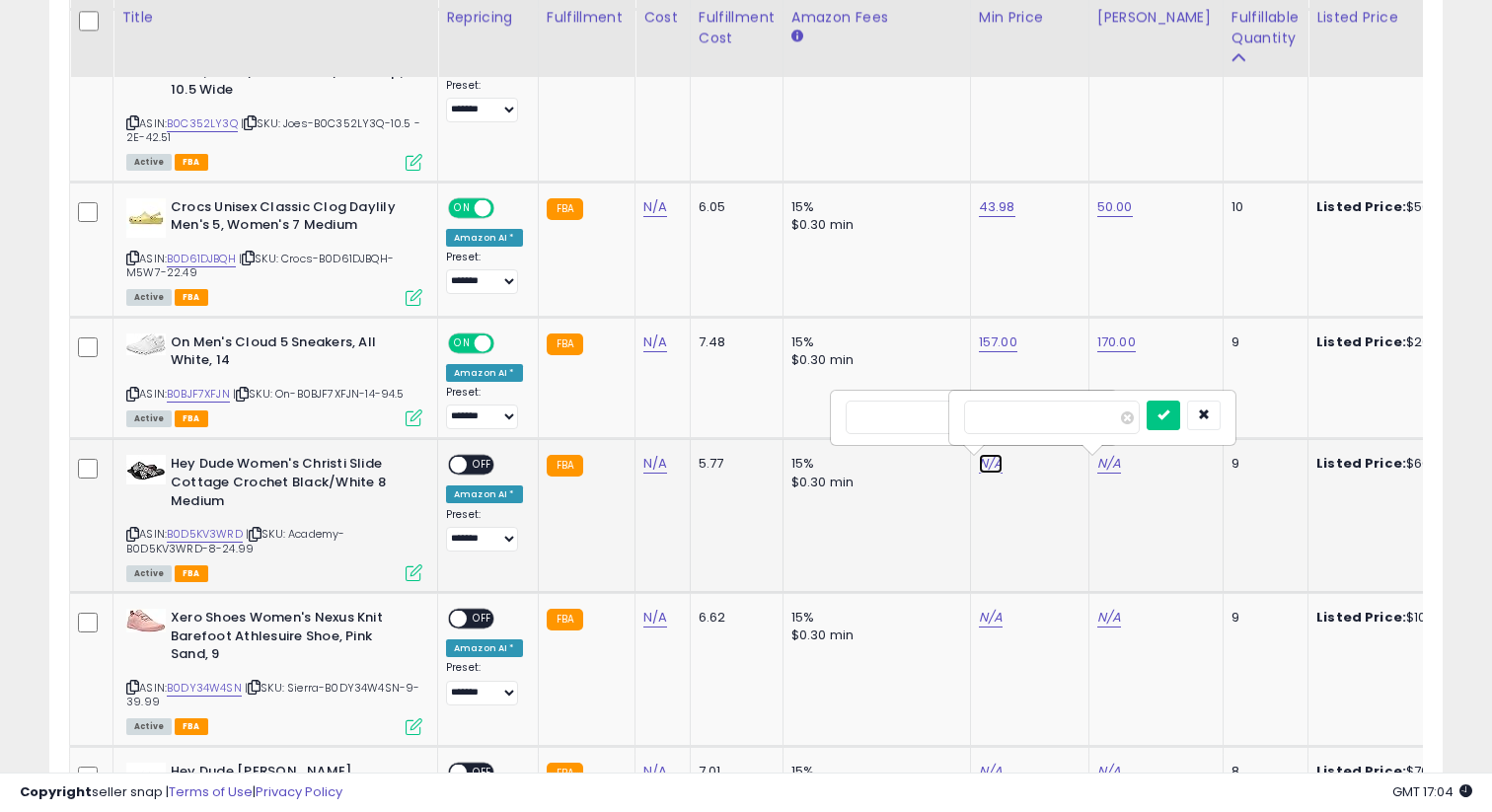 click on "N/A" at bounding box center (991, 464) 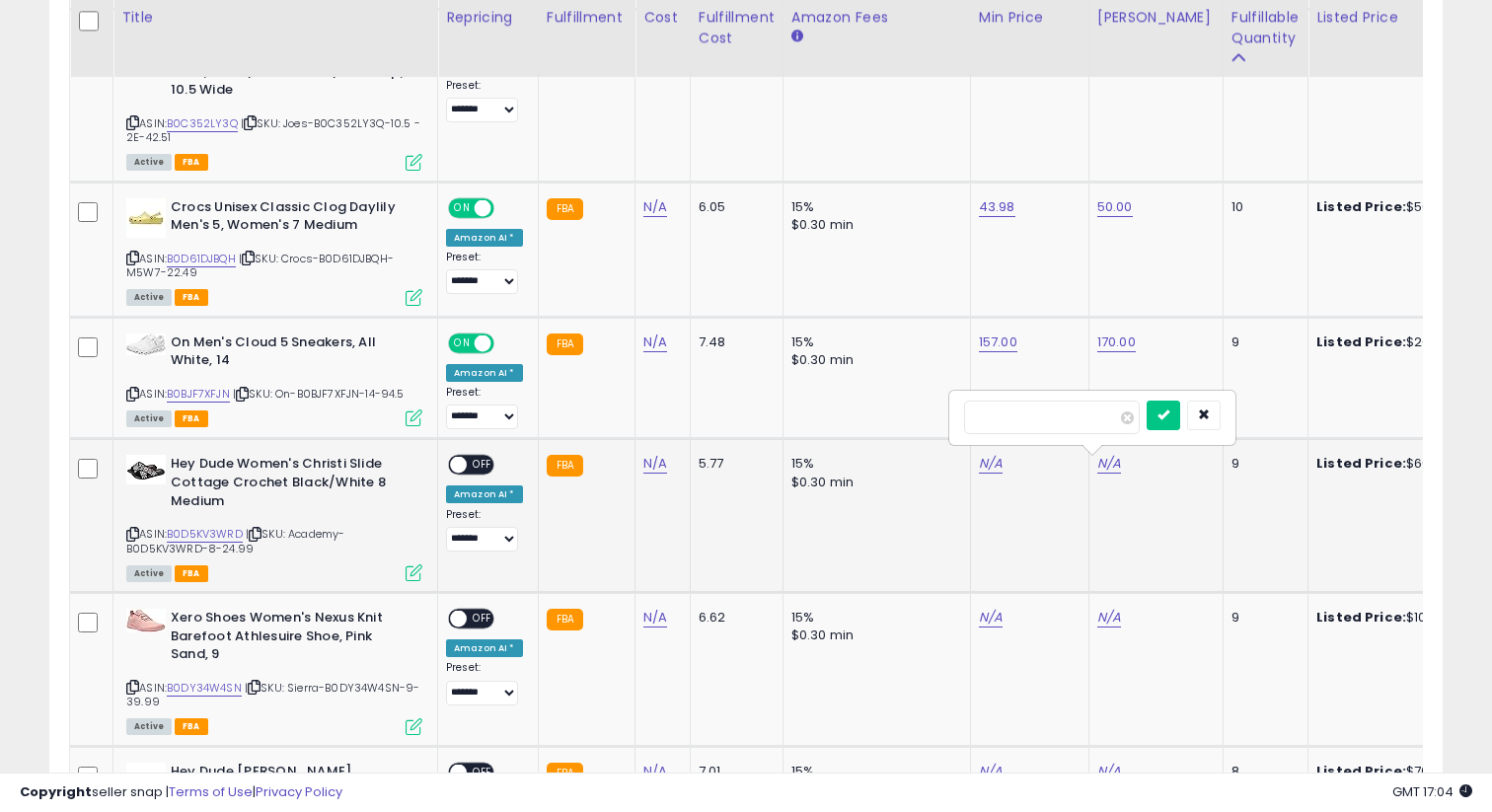 click on "N/A" at bounding box center [1026, 464] 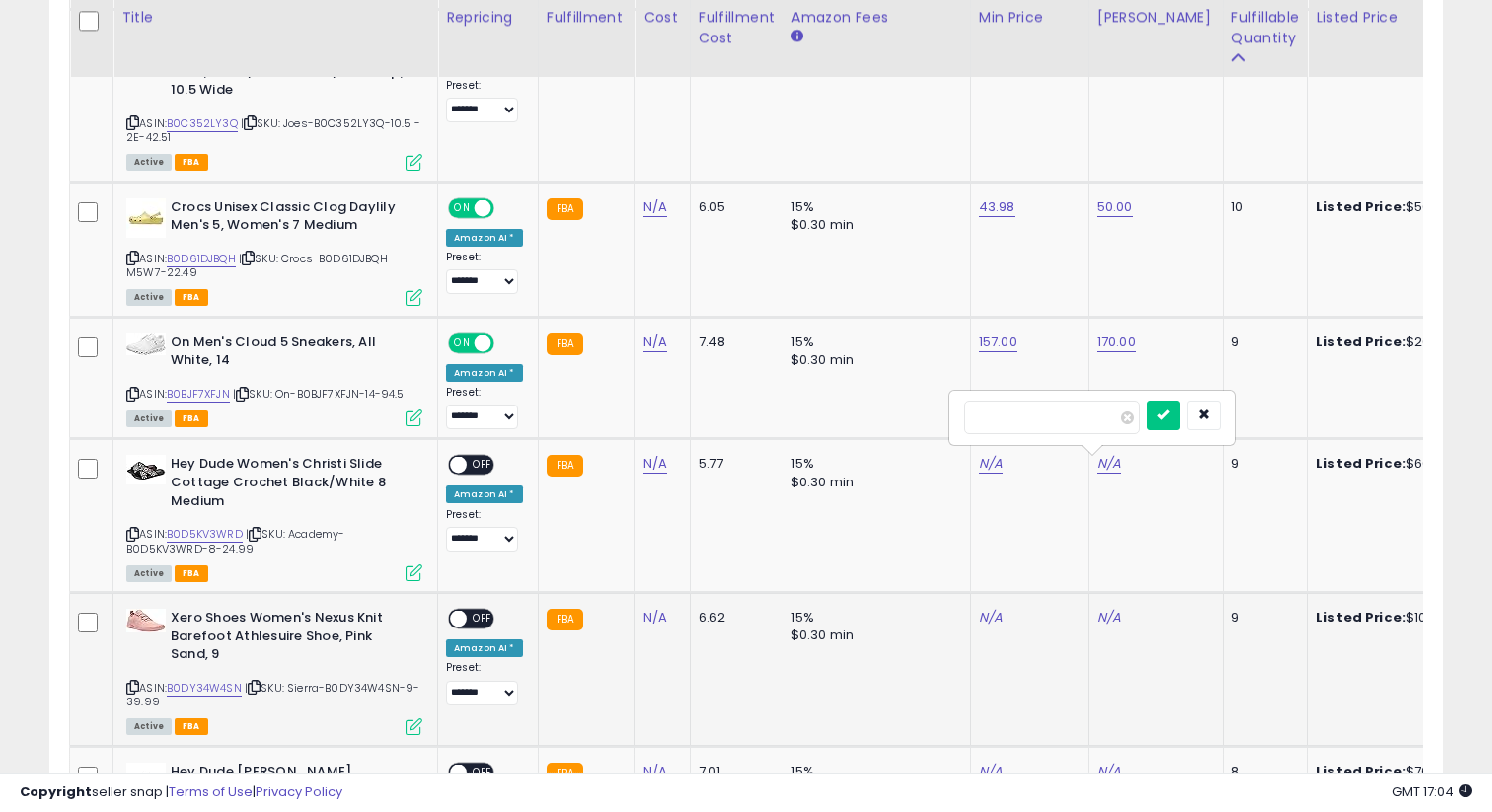 click on "N/A" 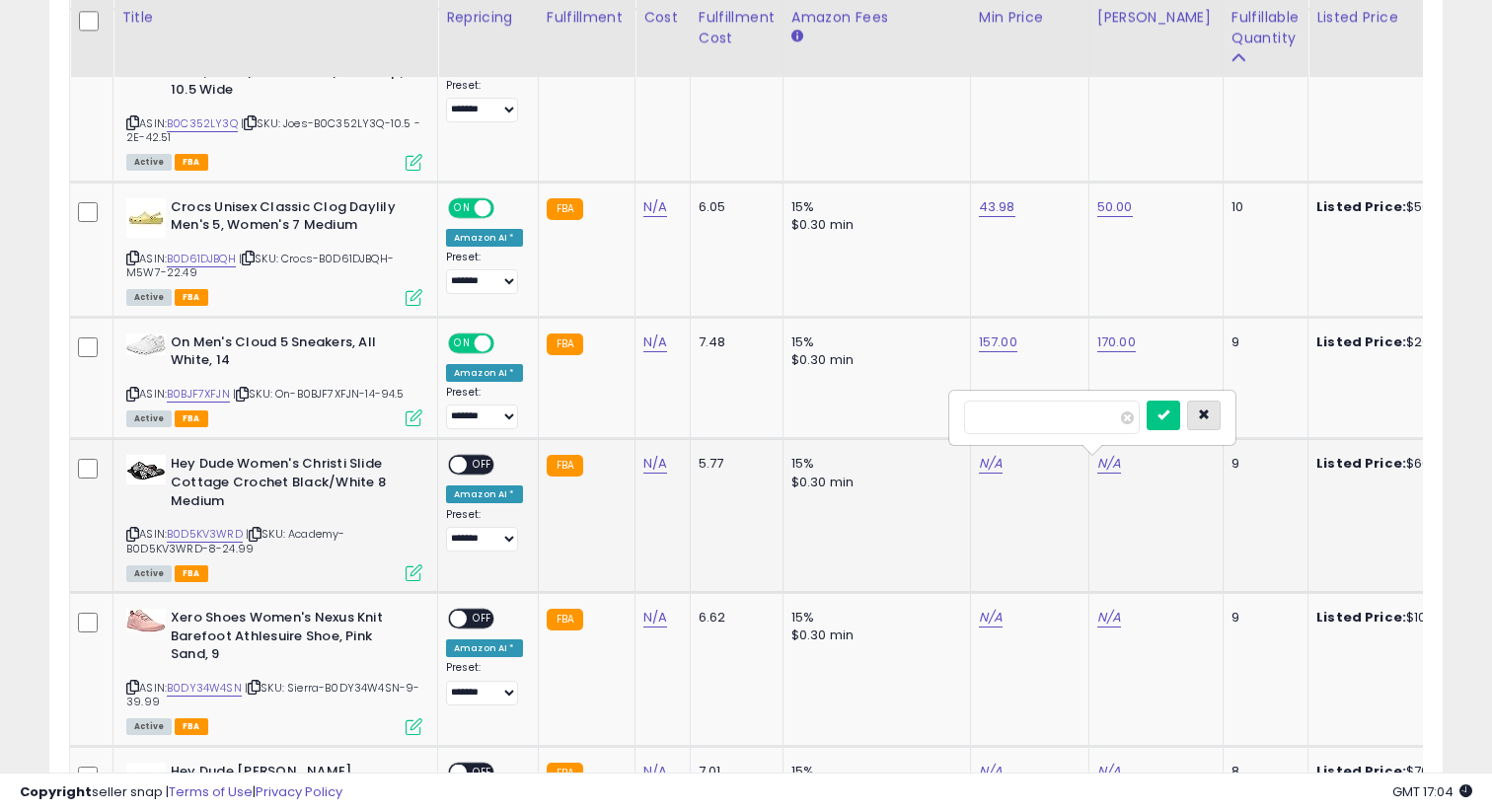 click at bounding box center [1204, 415] 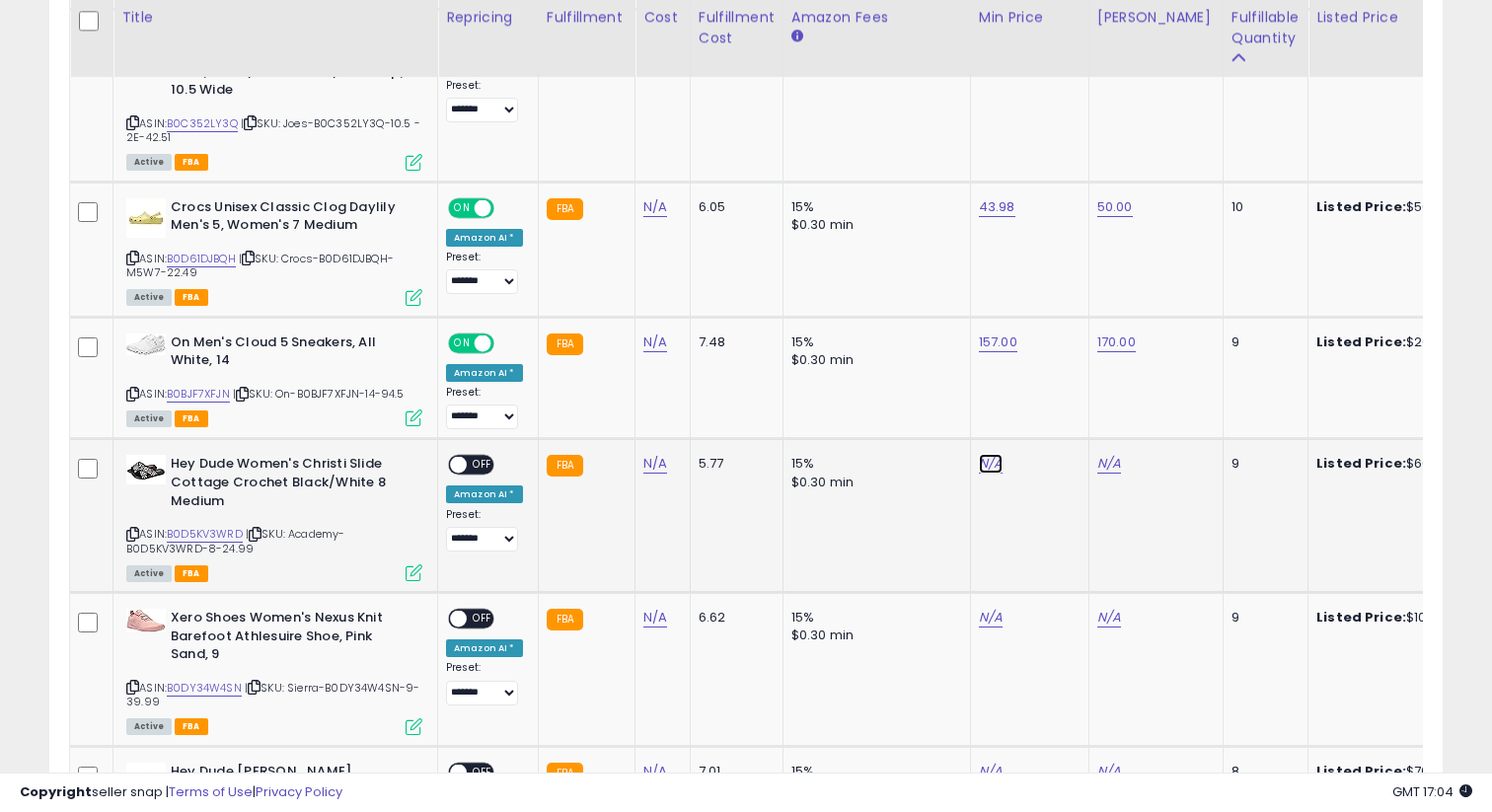 click on "N/A" at bounding box center (991, 464) 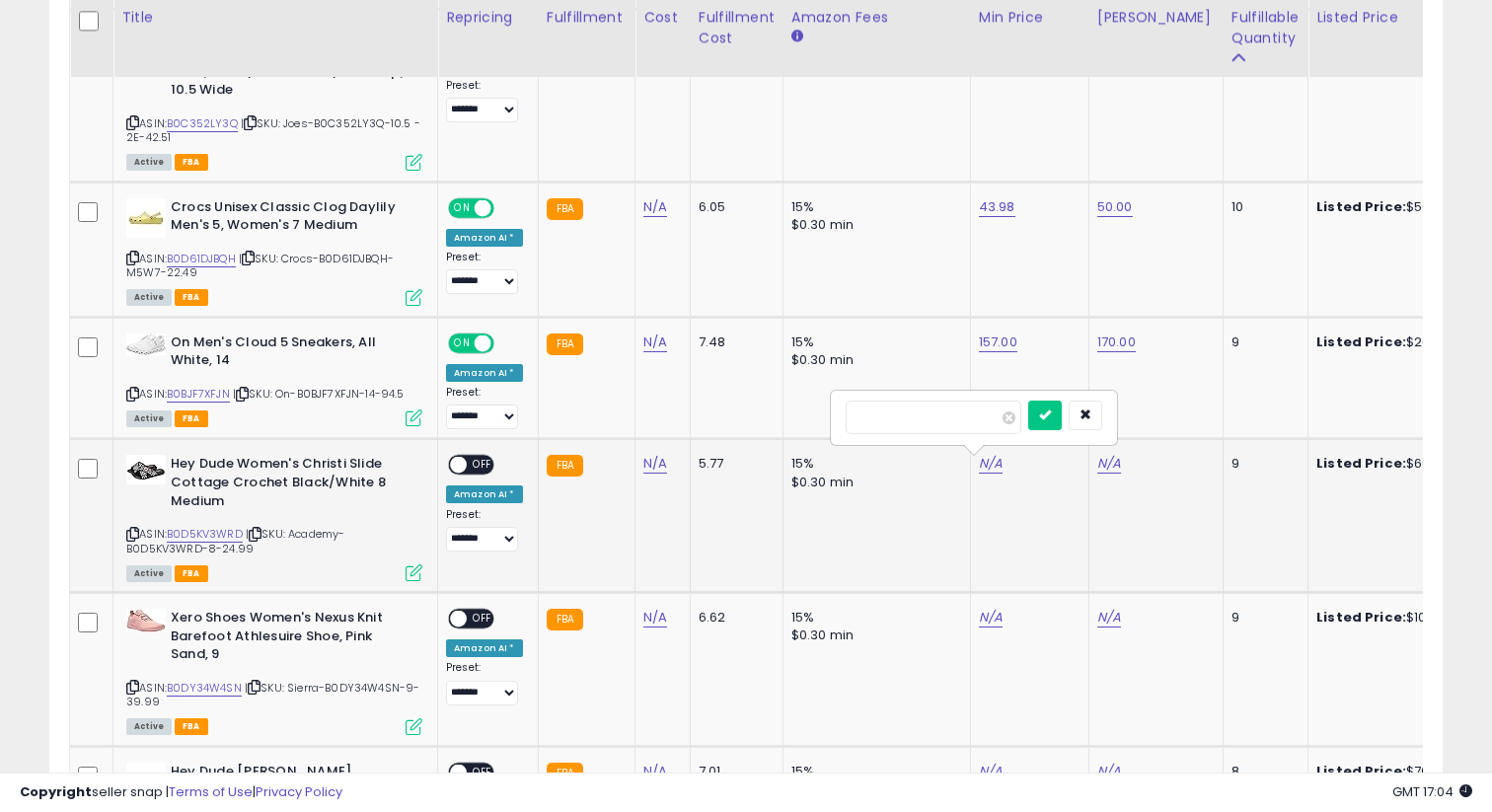 type on "*****" 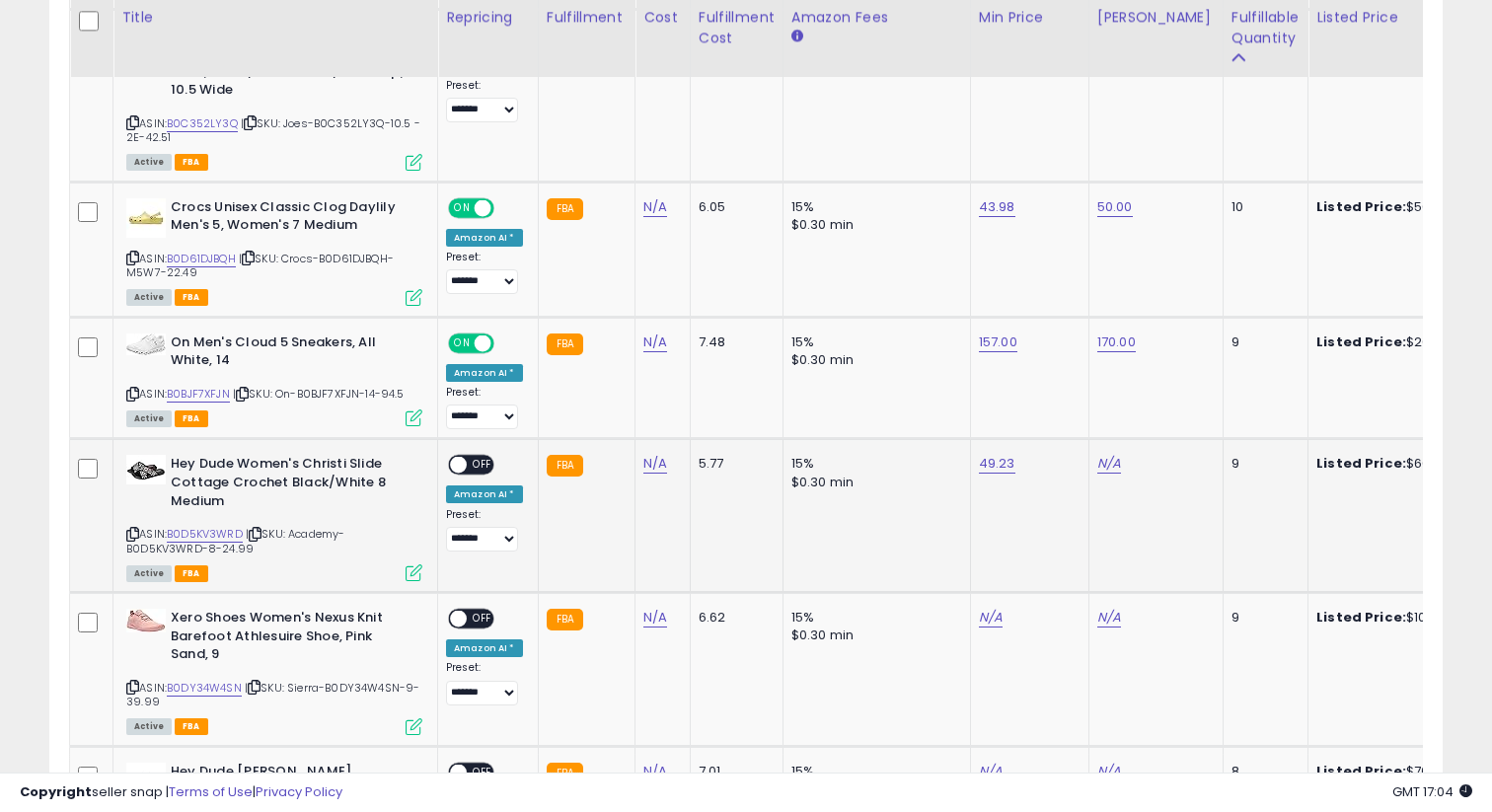 click on "N/A" at bounding box center [1153, 464] 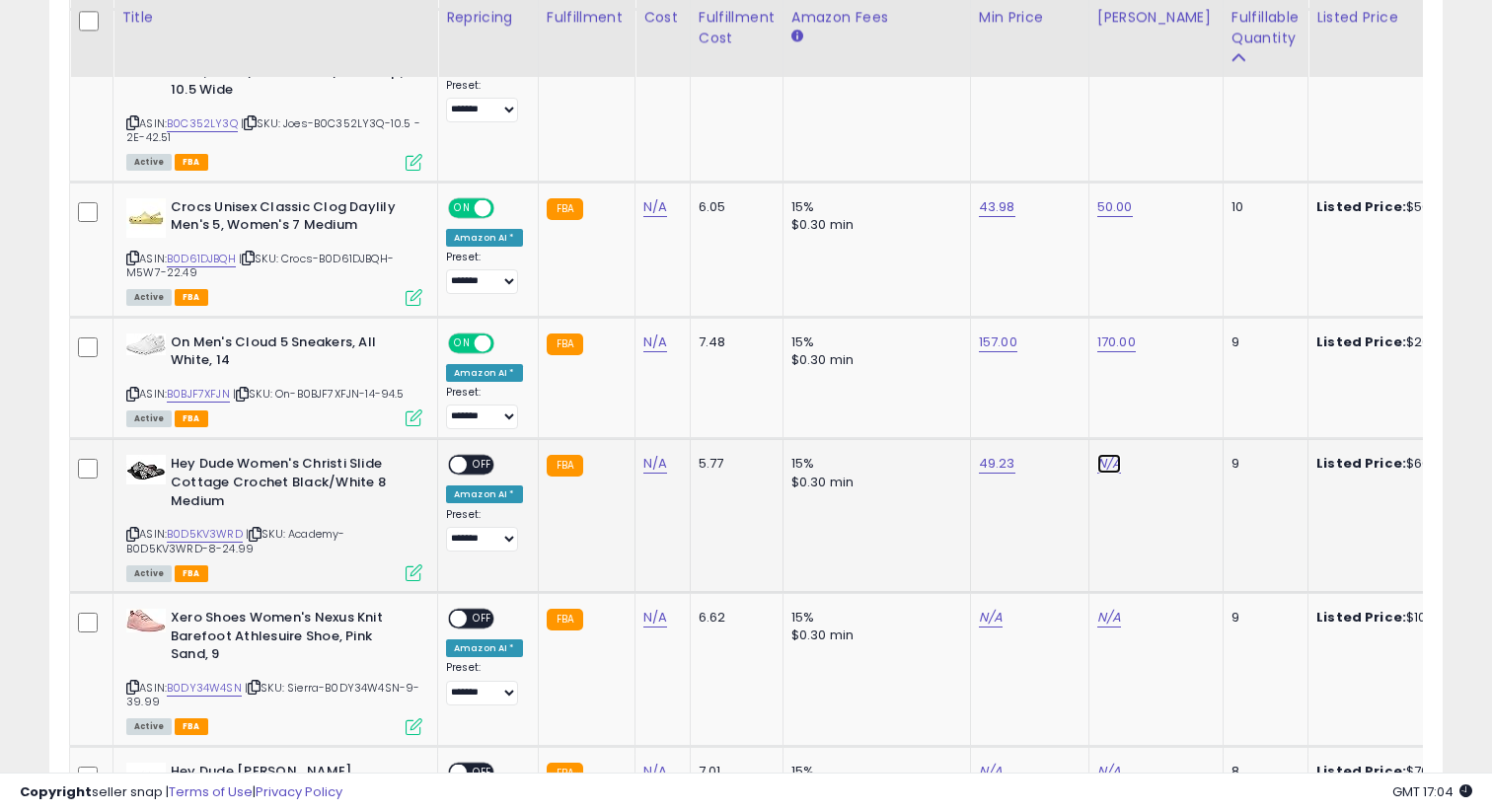 click on "N/A" at bounding box center (1109, 464) 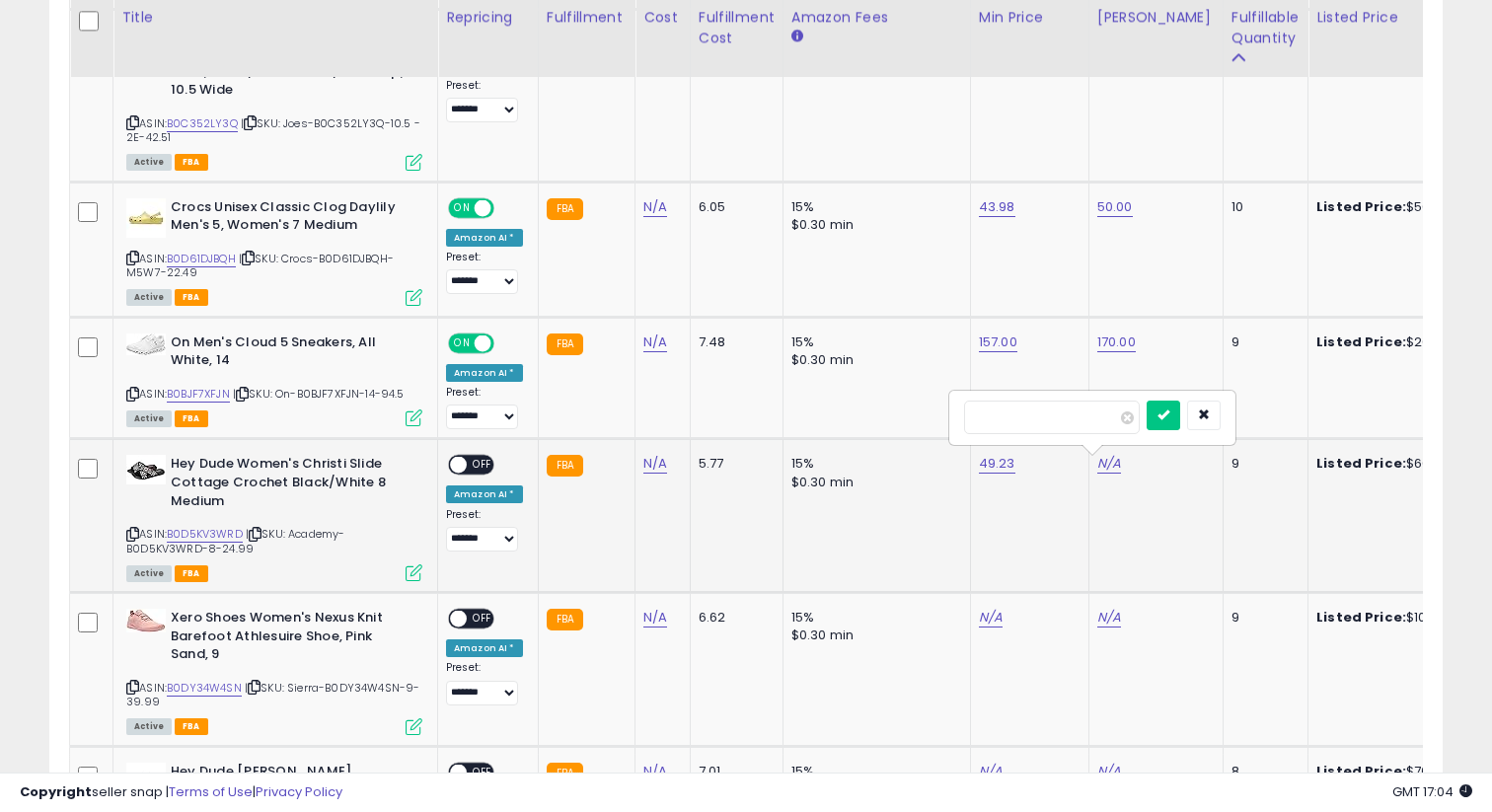 type on "**" 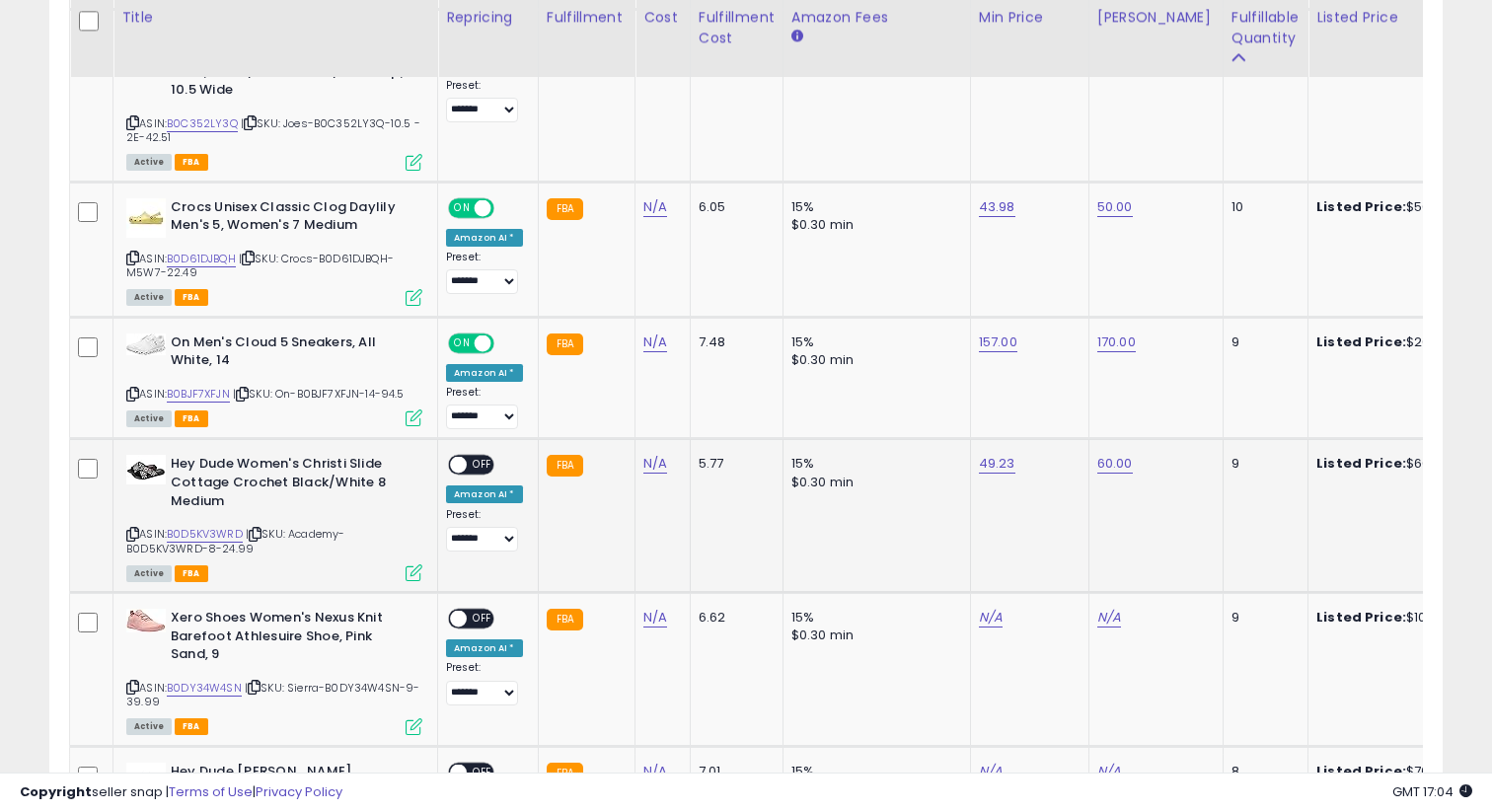click on "OFF" at bounding box center (483, 465) 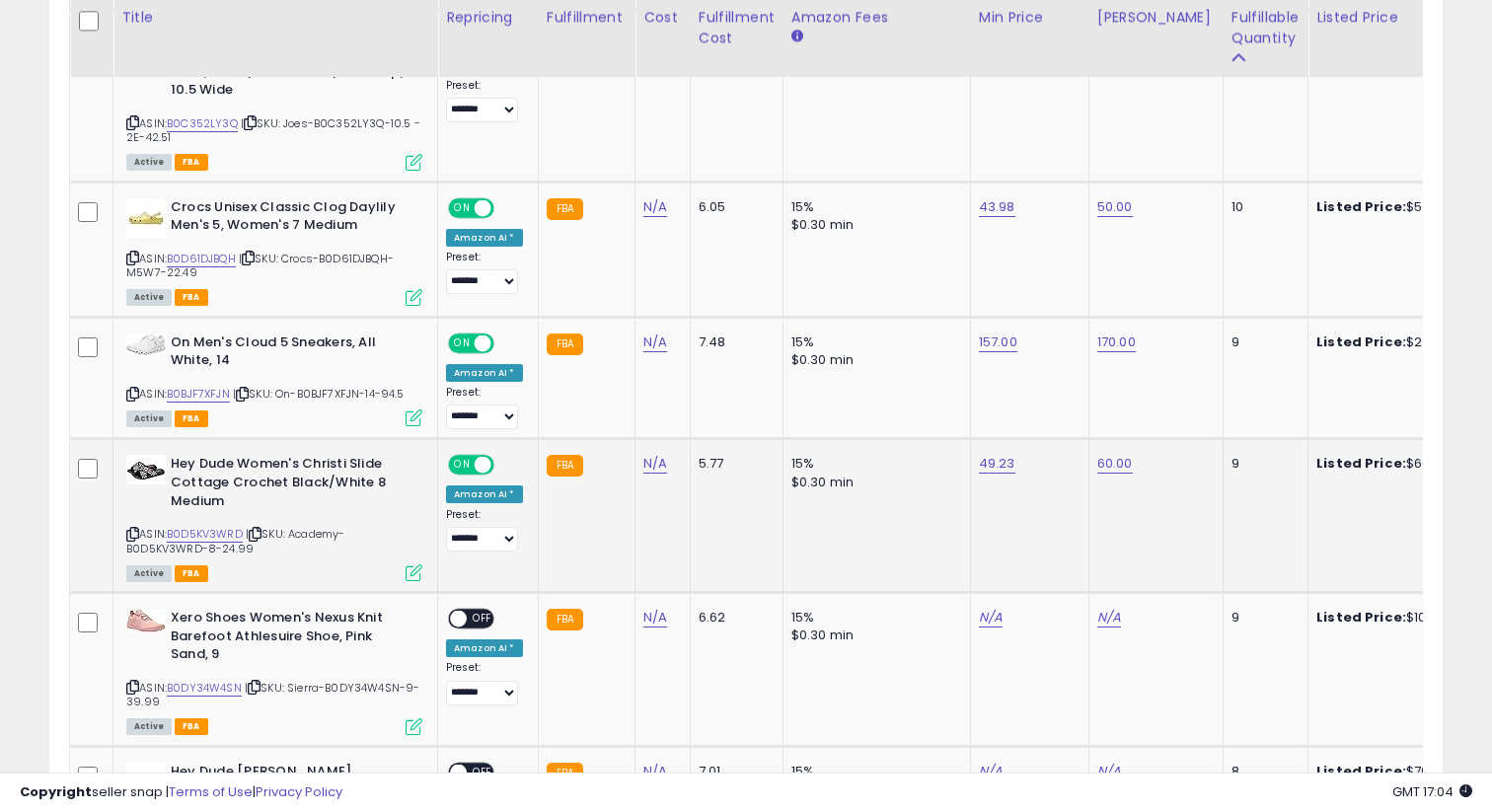 scroll, scrollTop: 1979, scrollLeft: 0, axis: vertical 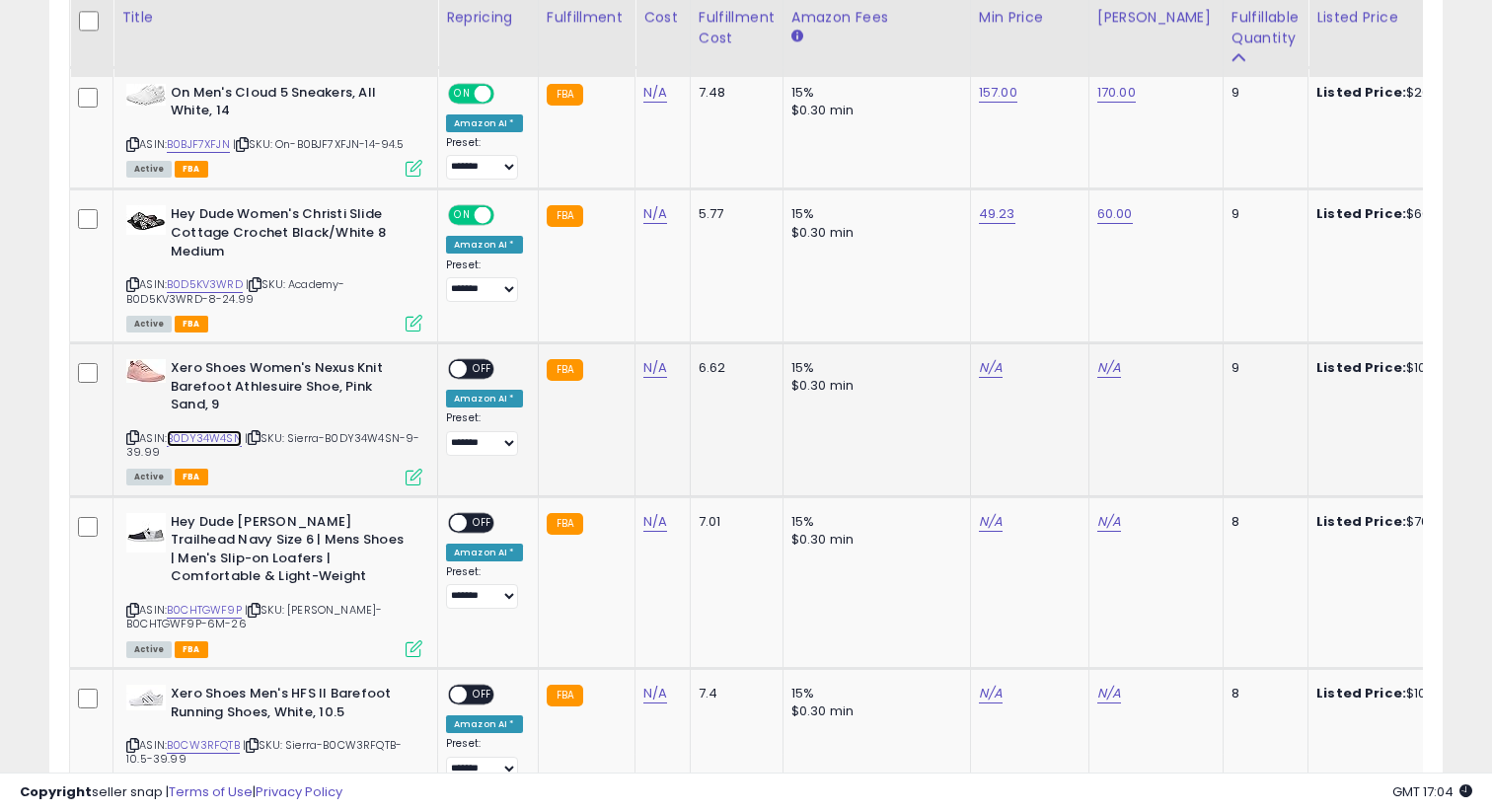 click on "B0DY34W4SN" at bounding box center (204, 438) 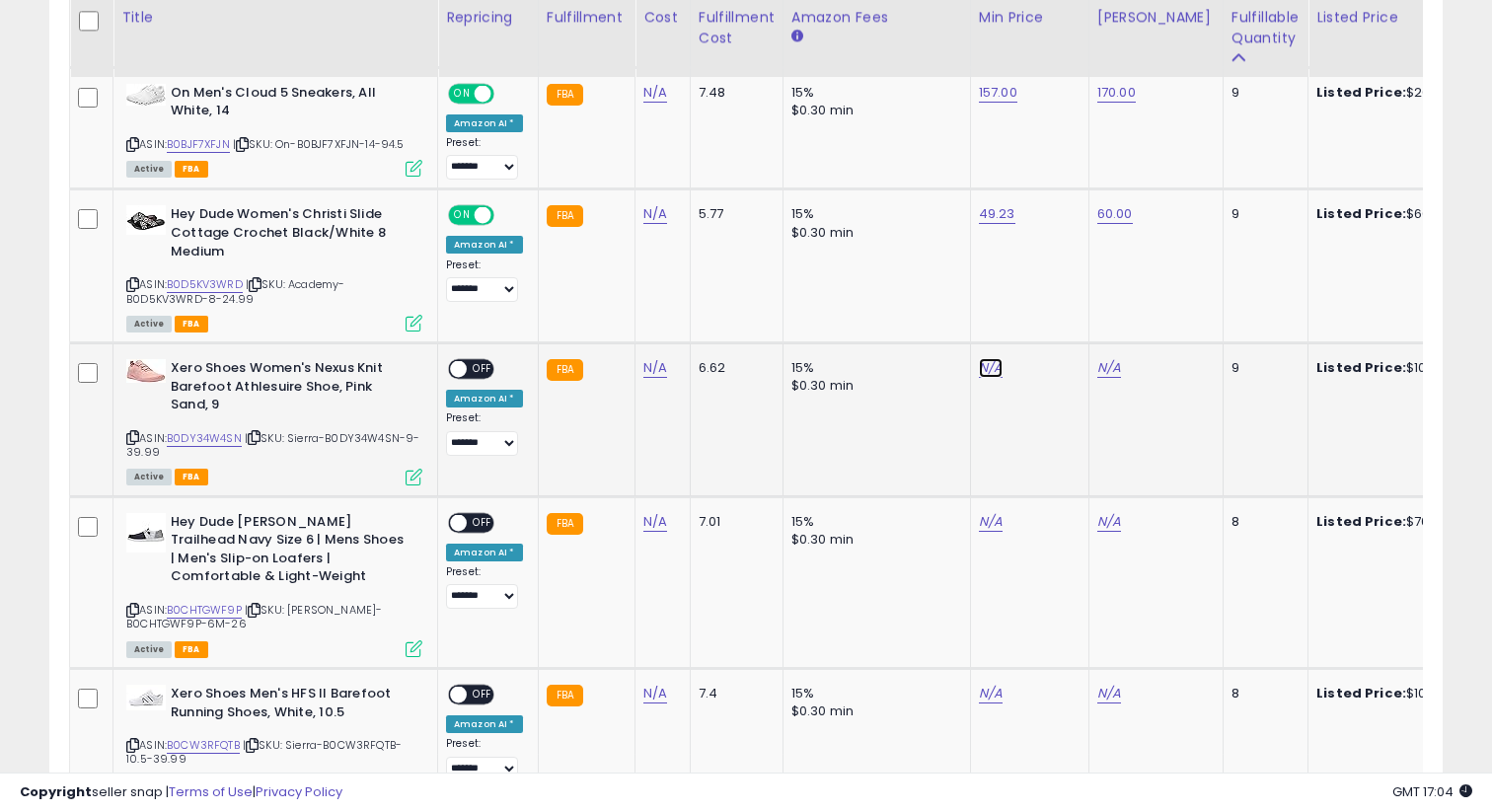 click on "N/A" at bounding box center (991, 368) 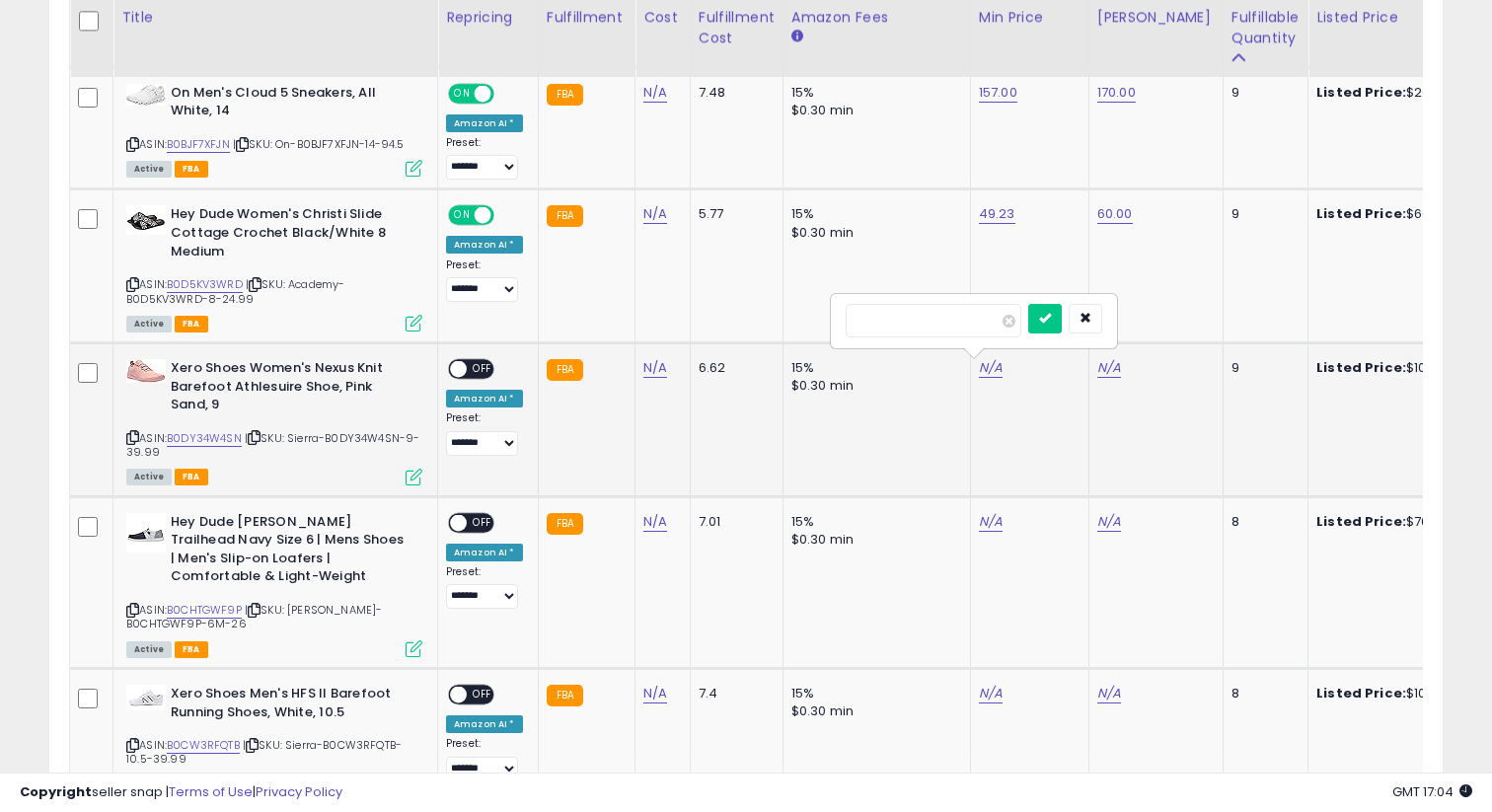 type on "*****" 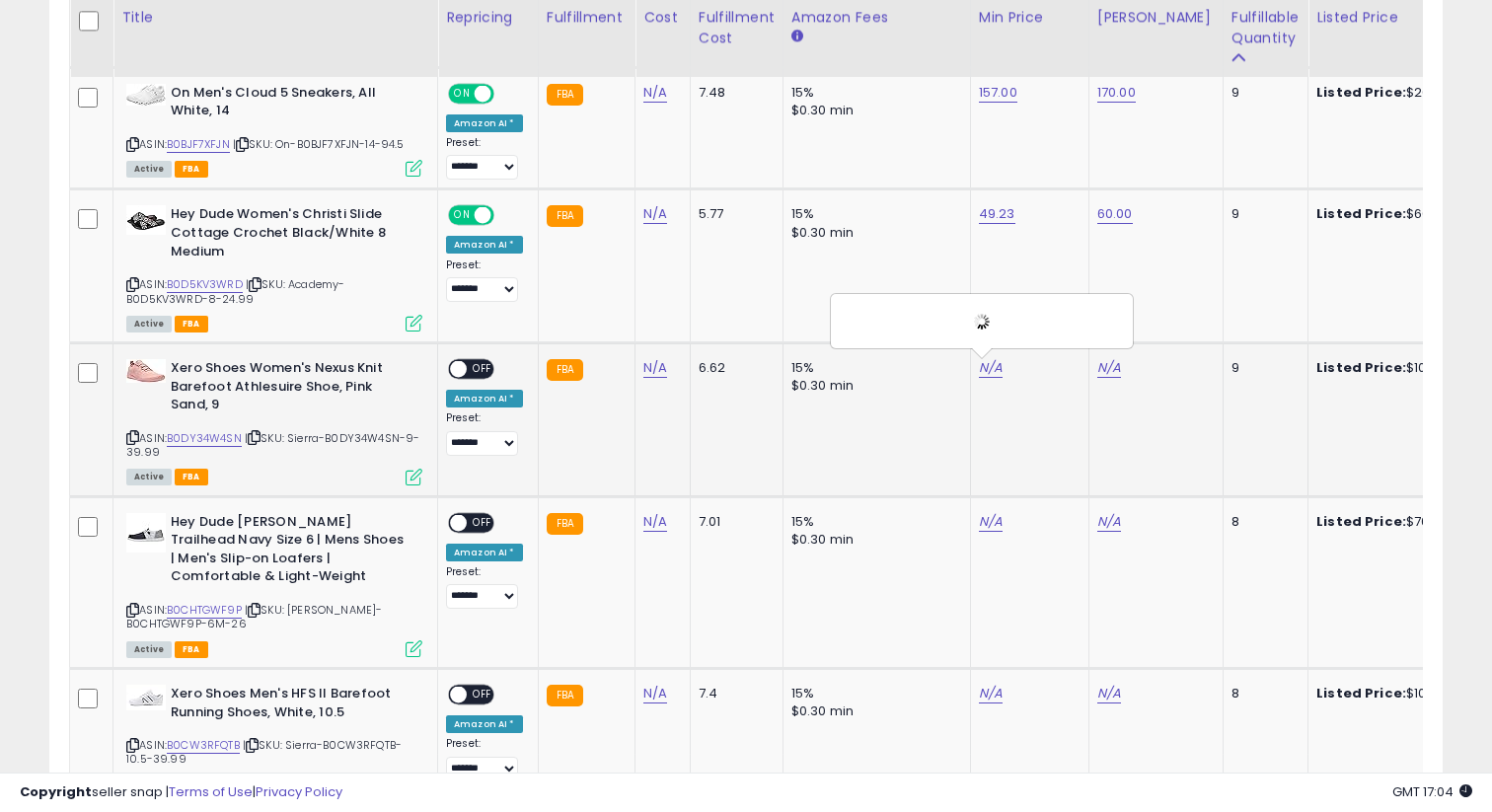 click on "N/A" at bounding box center [1153, 368] 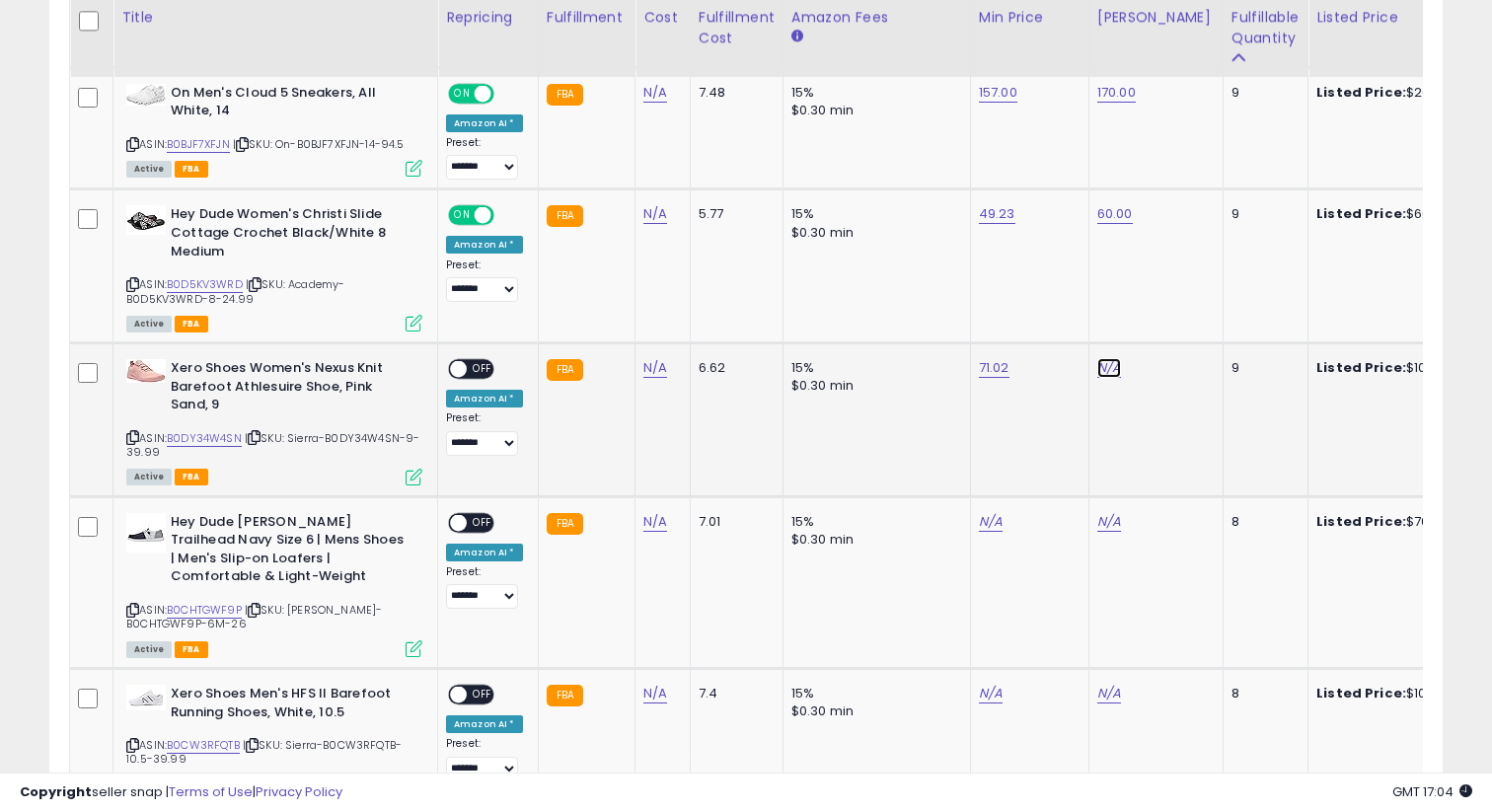 click on "N/A" at bounding box center (1109, 368) 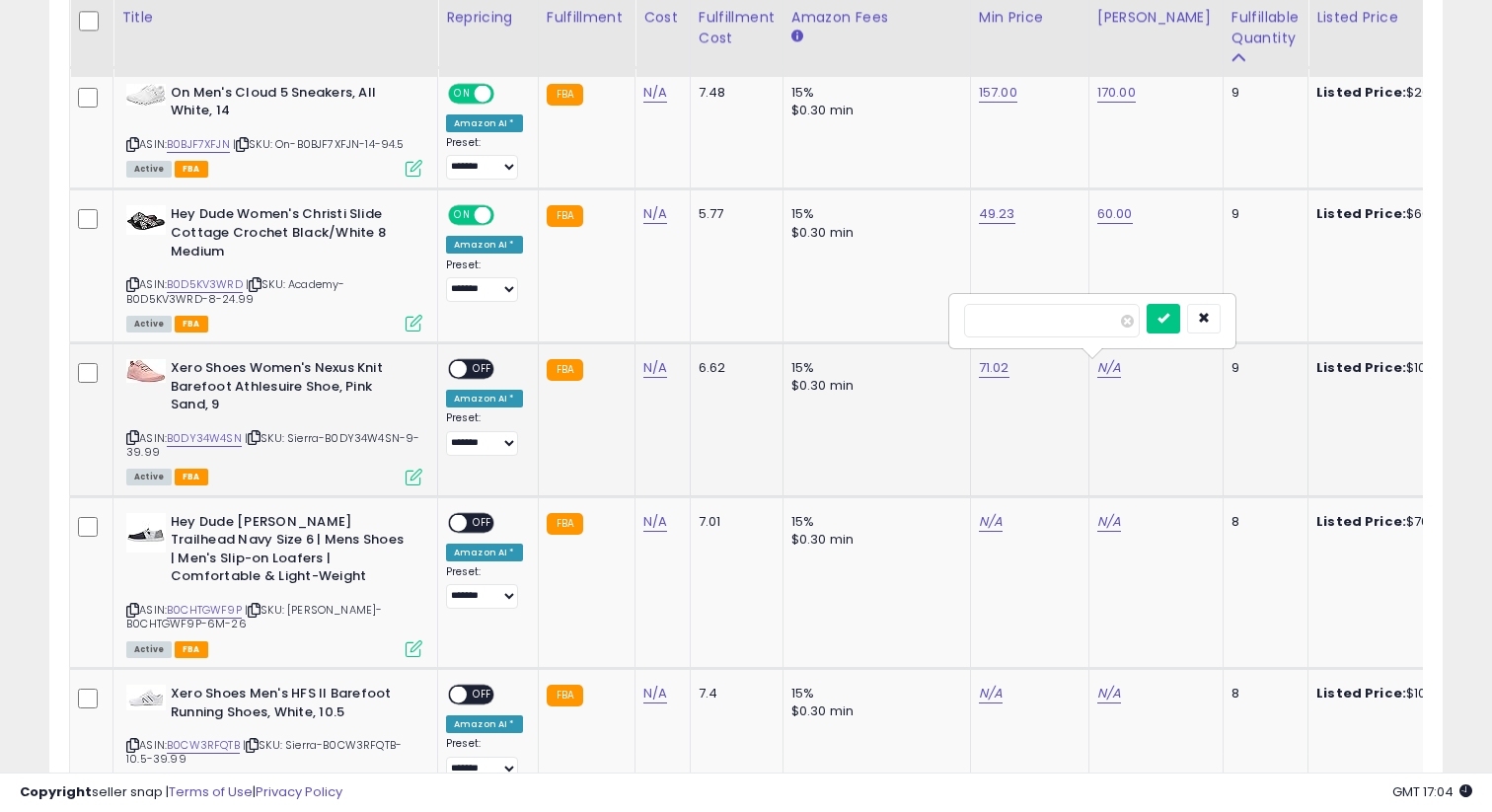 type on "**" 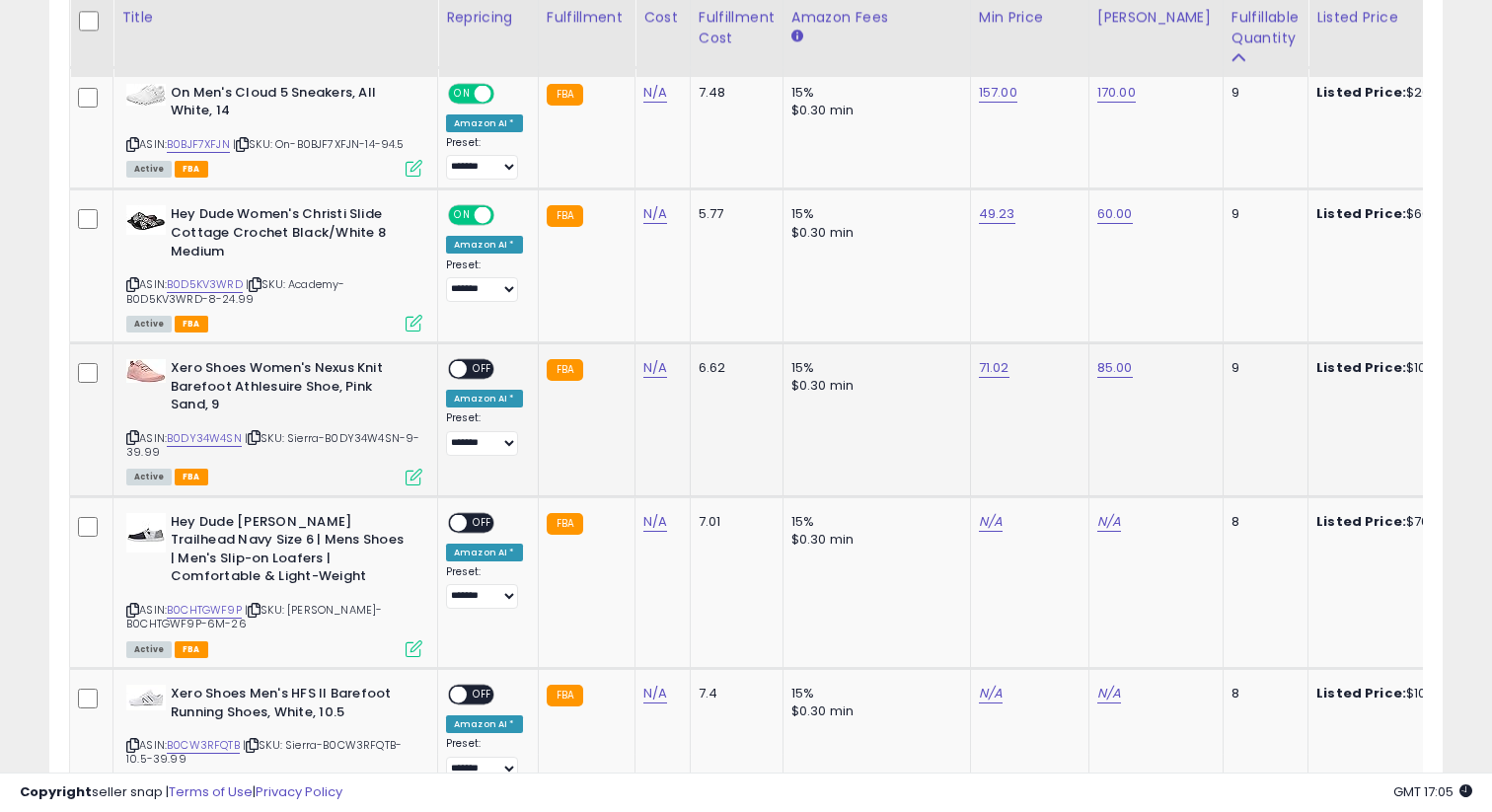 click on "ON   OFF Amazon AI * Preset:
**** ******* *** Success
Error" at bounding box center [485, 407] 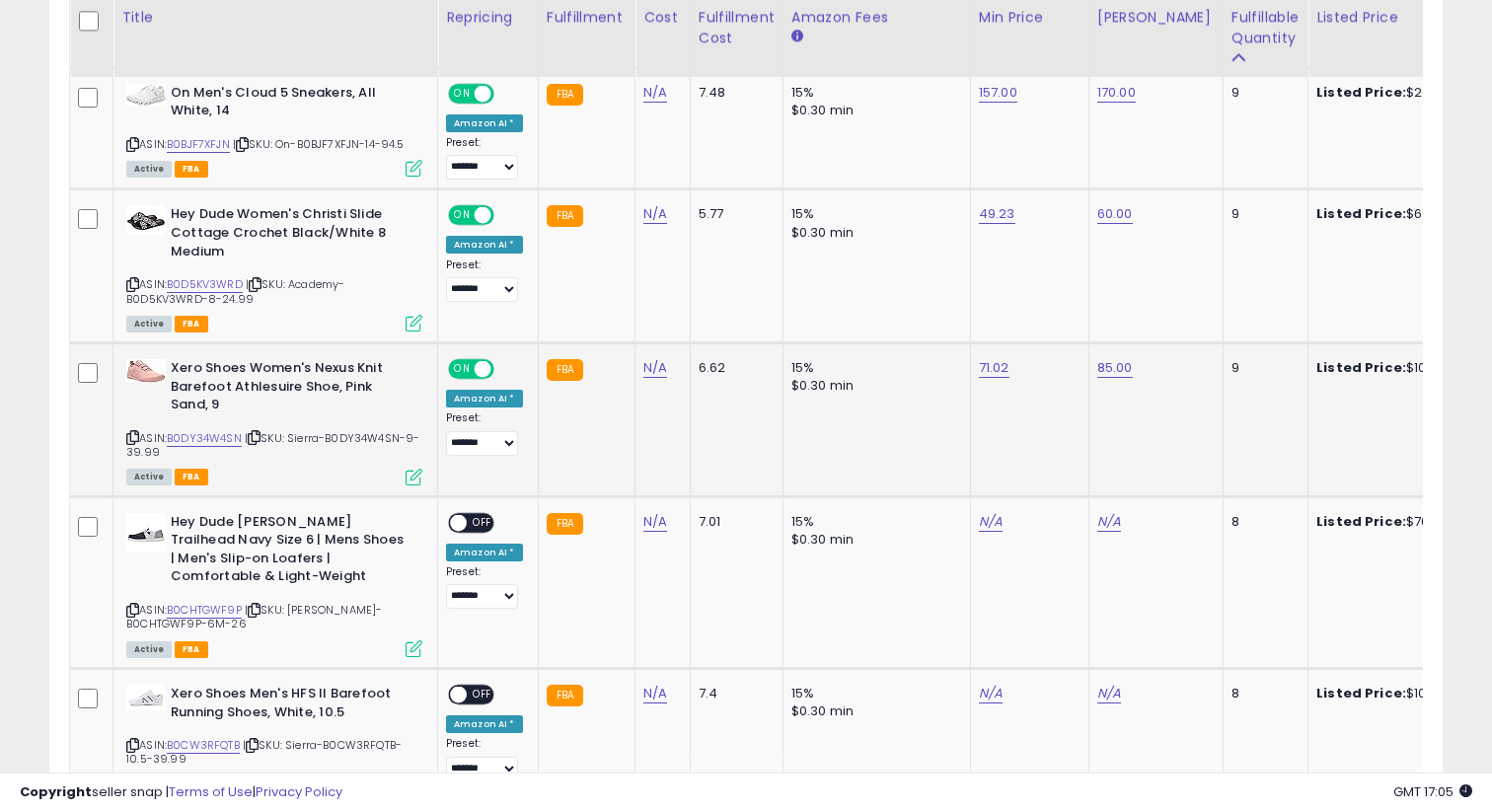 scroll, scrollTop: 0, scrollLeft: 605, axis: horizontal 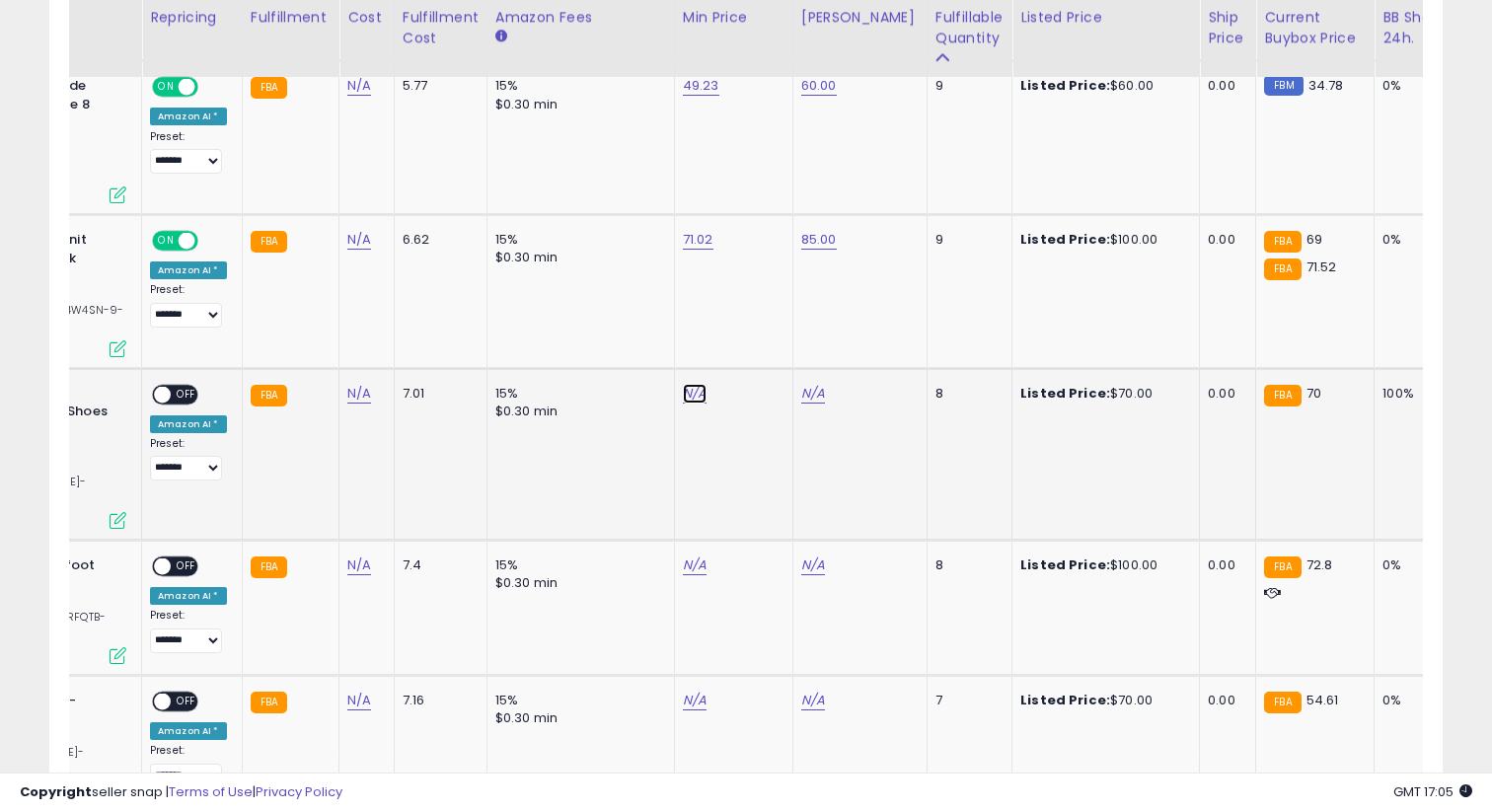 click on "N/A" at bounding box center (695, 394) 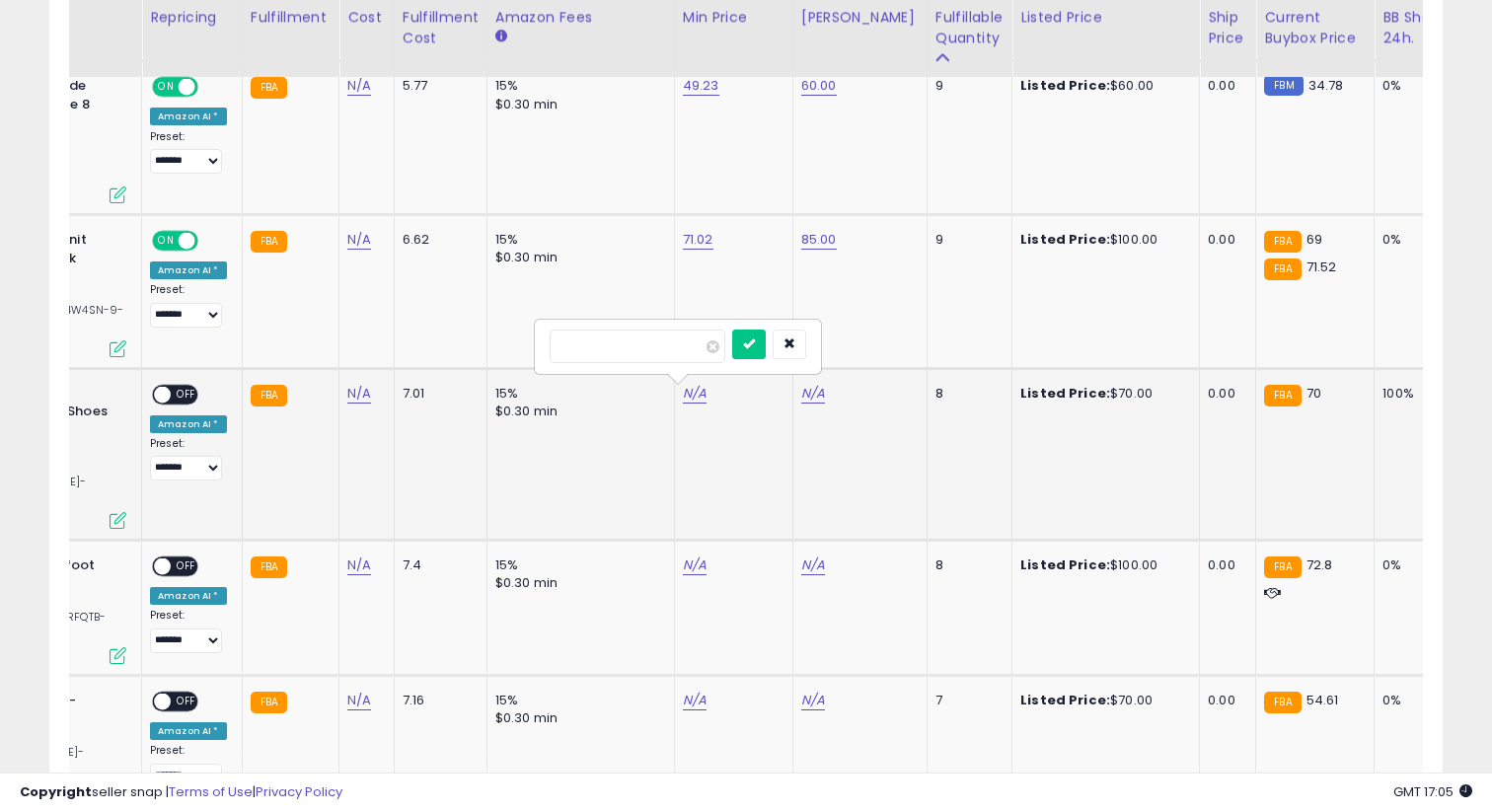 type on "****" 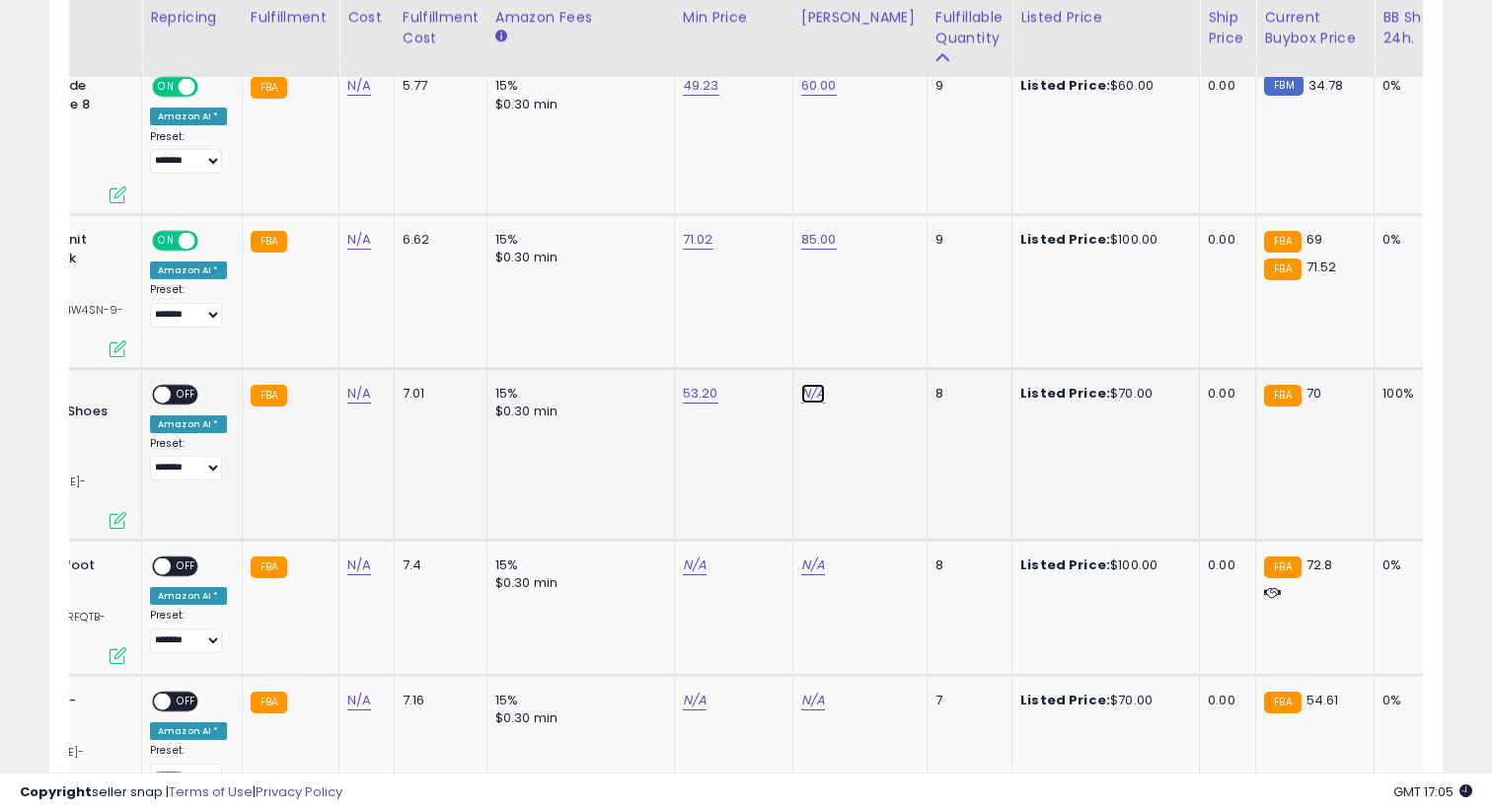 click on "N/A" at bounding box center (813, 394) 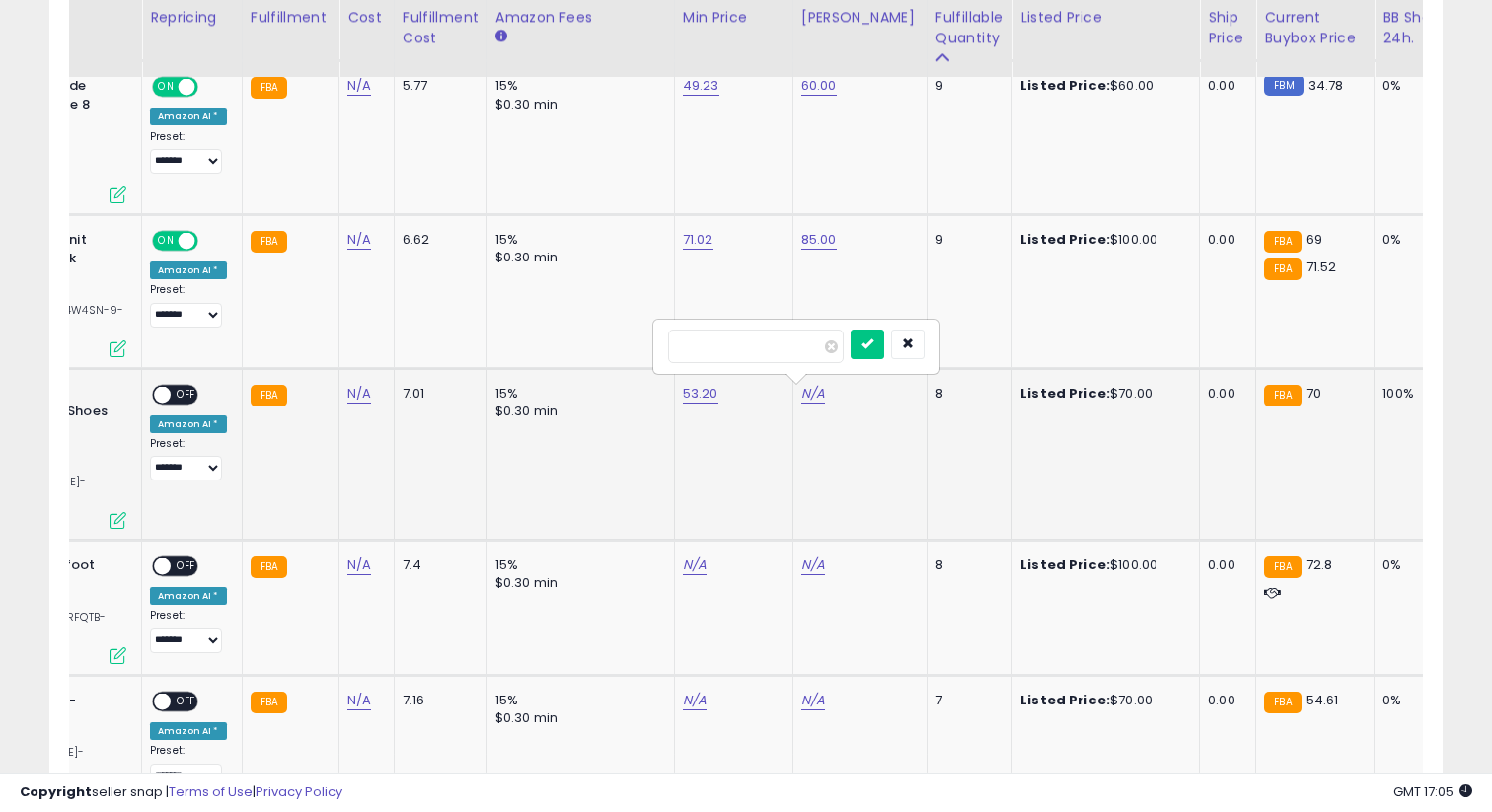 type on "**" 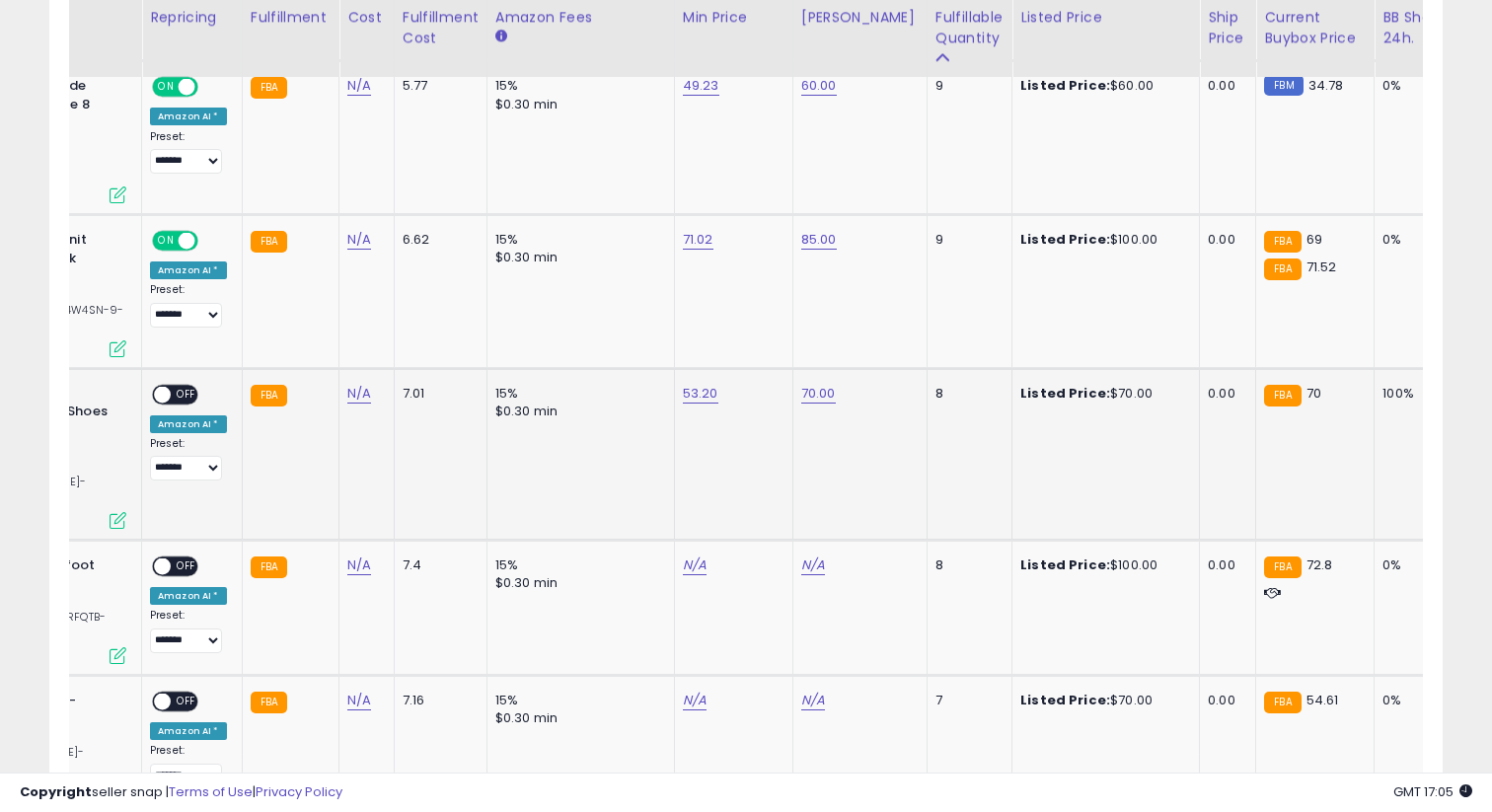 click at bounding box center [162, 394] 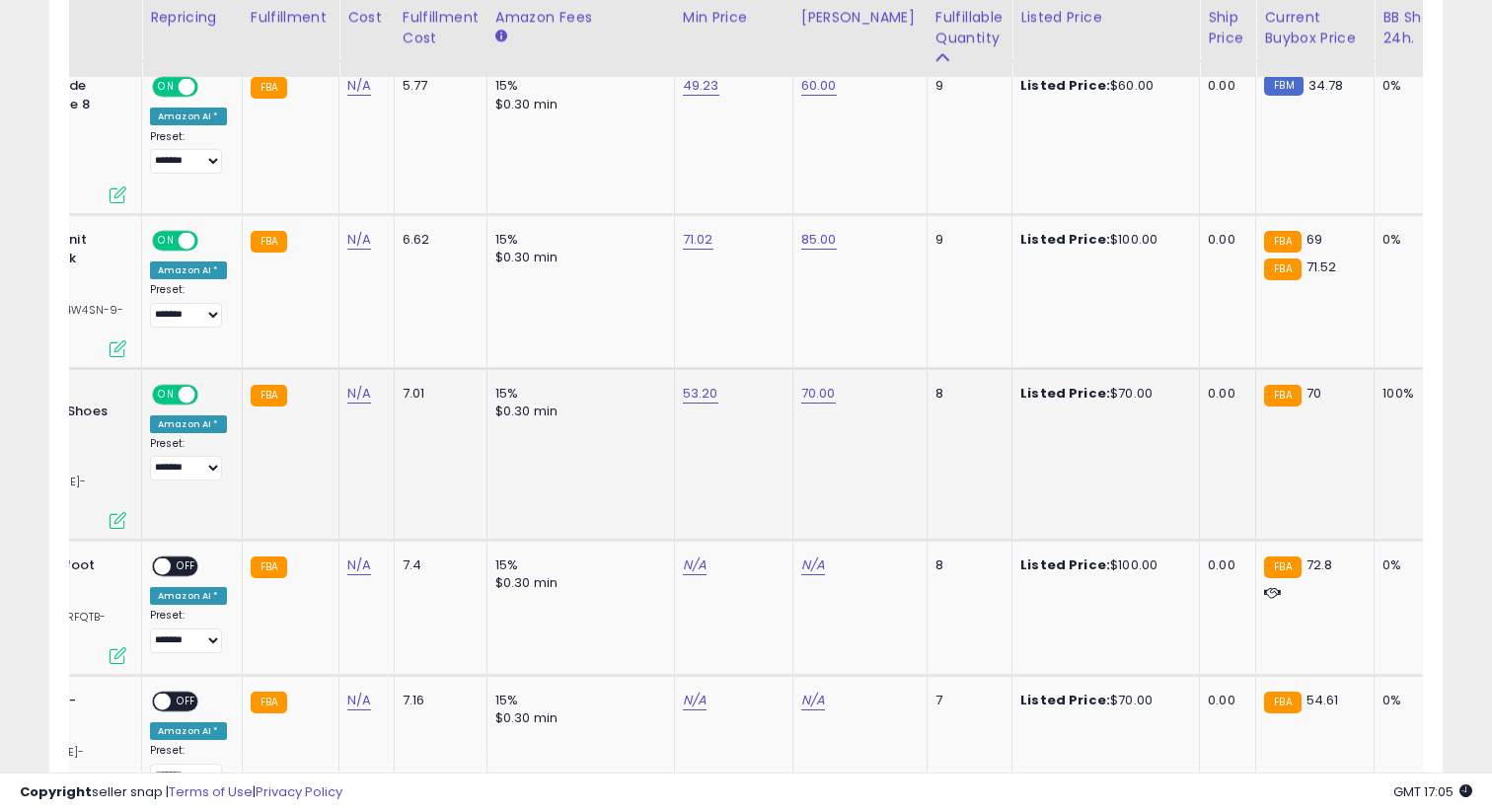 scroll, scrollTop: 0, scrollLeft: 464, axis: horizontal 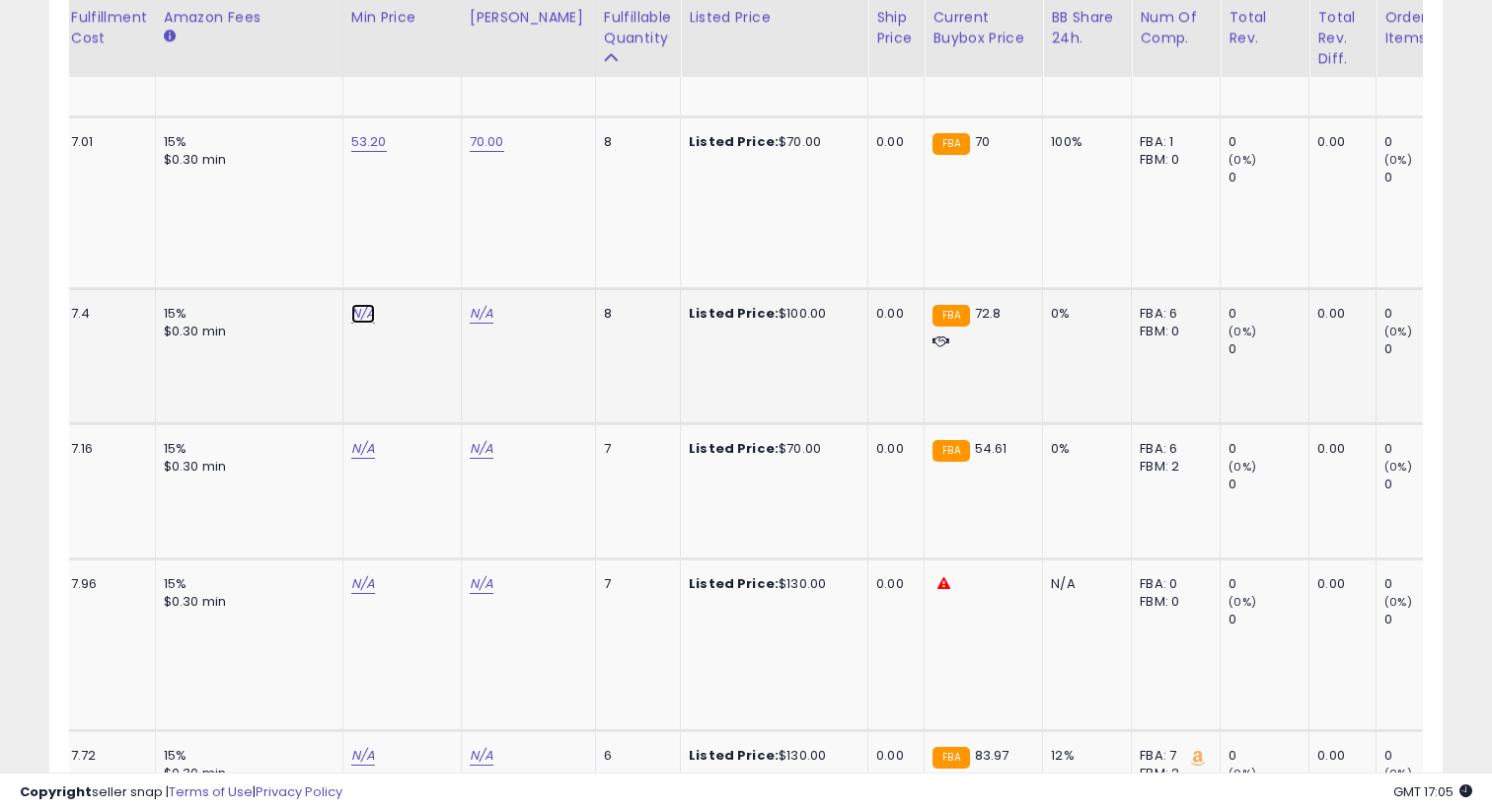 click on "N/A" at bounding box center [363, 314] 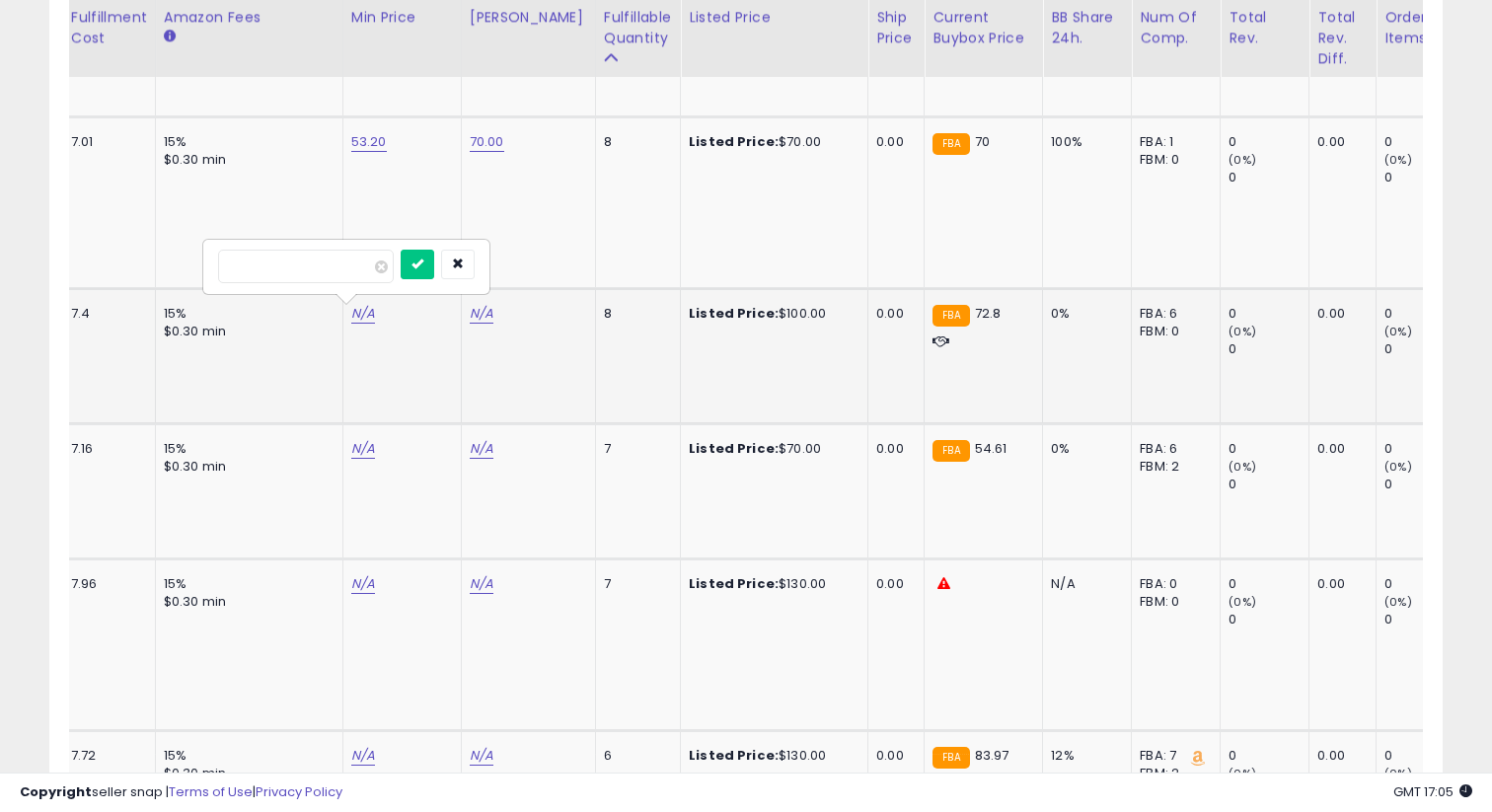 type on "*****" 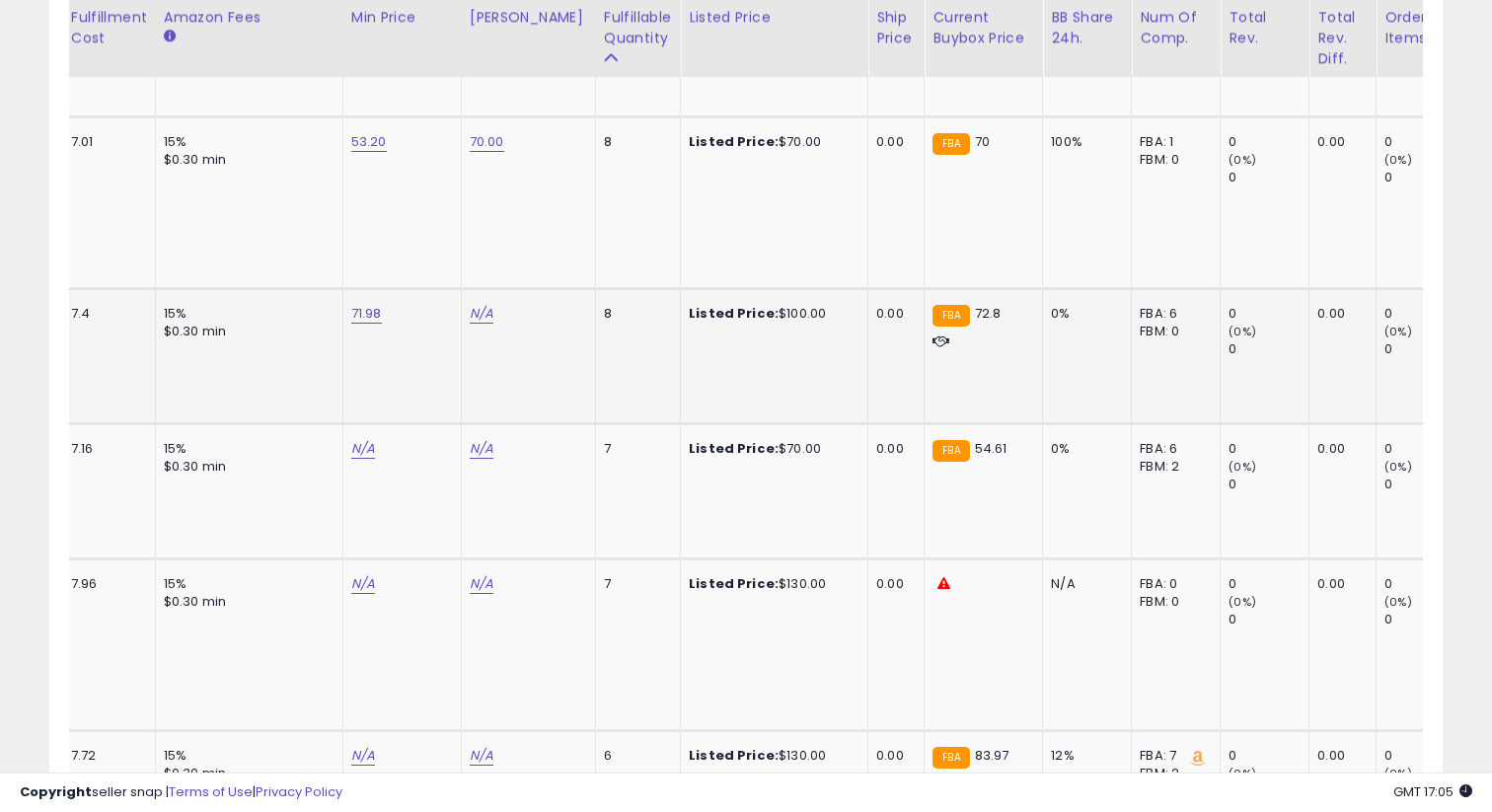 click on "N/A" at bounding box center [525, 314] 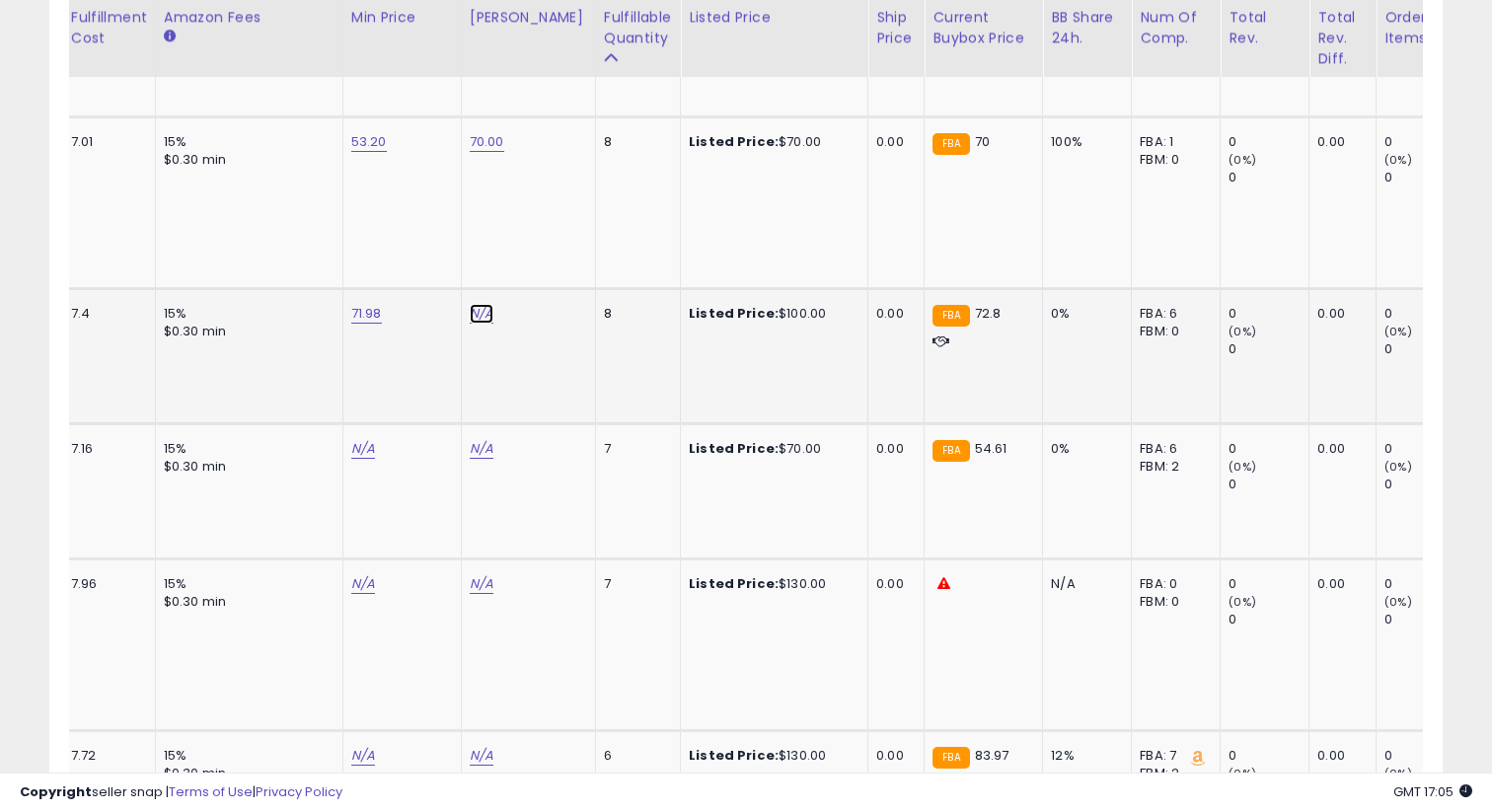 click on "N/A" at bounding box center [482, 314] 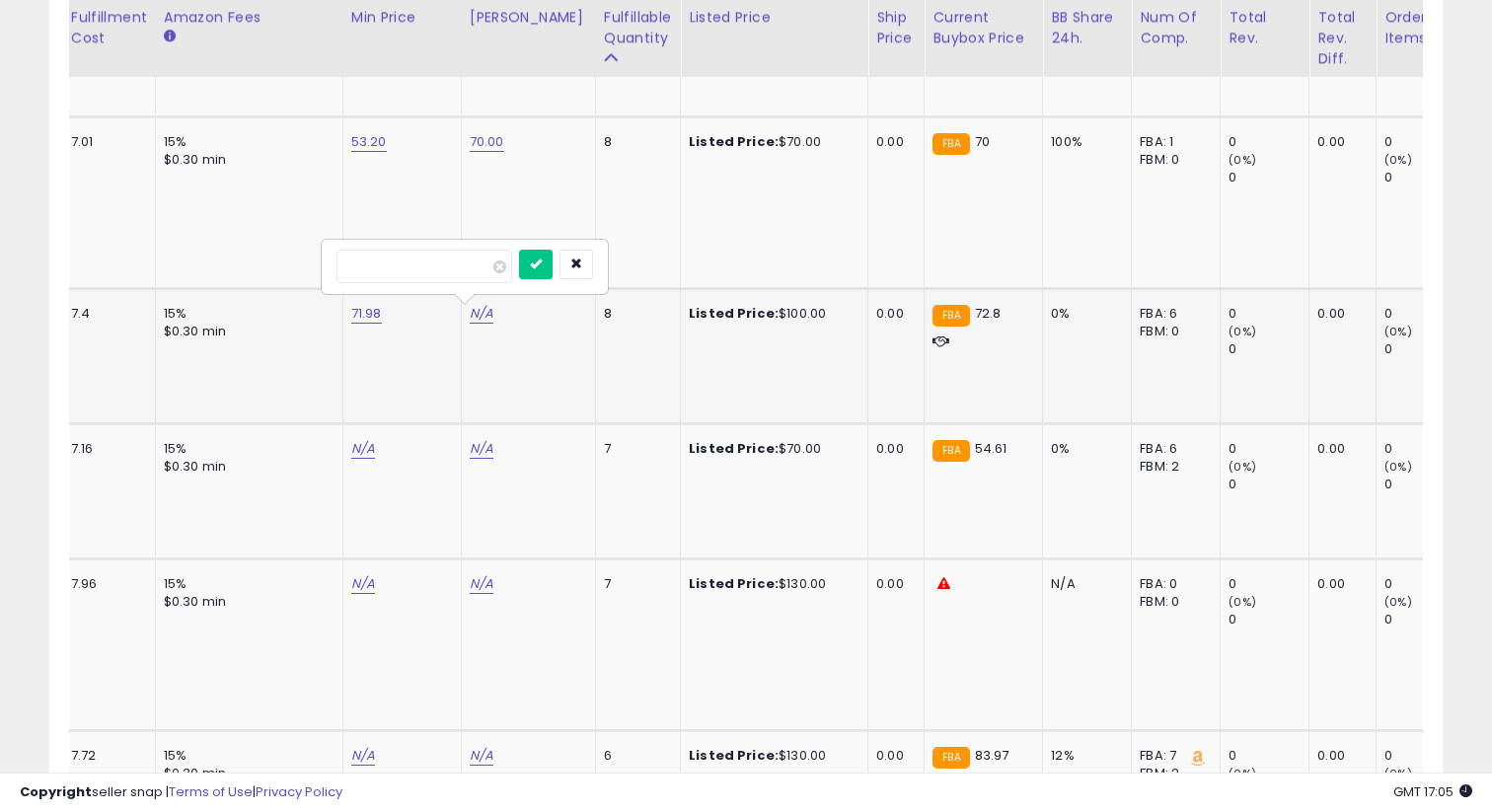 type on "**" 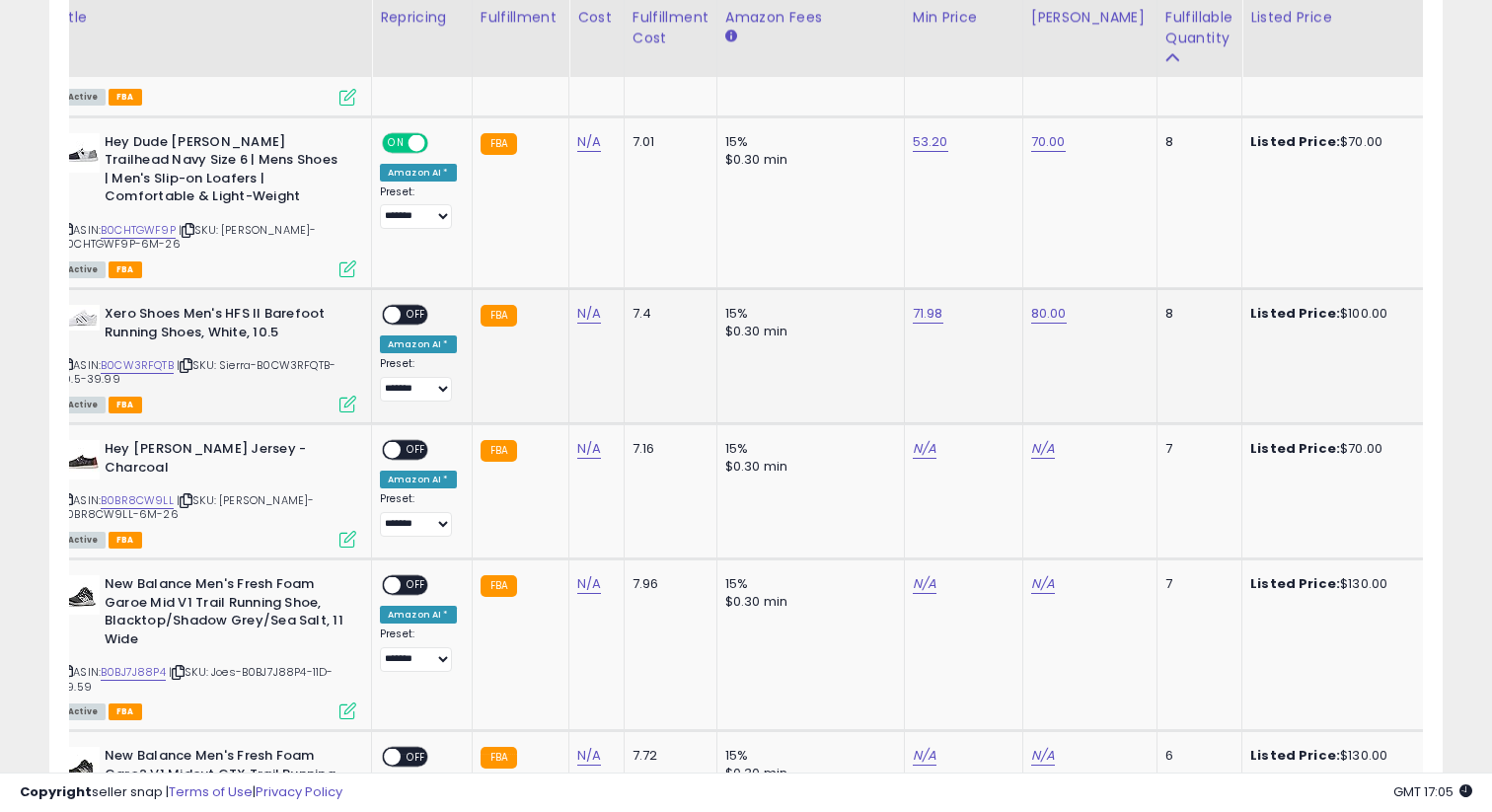 click on "OFF" at bounding box center [416, 315] 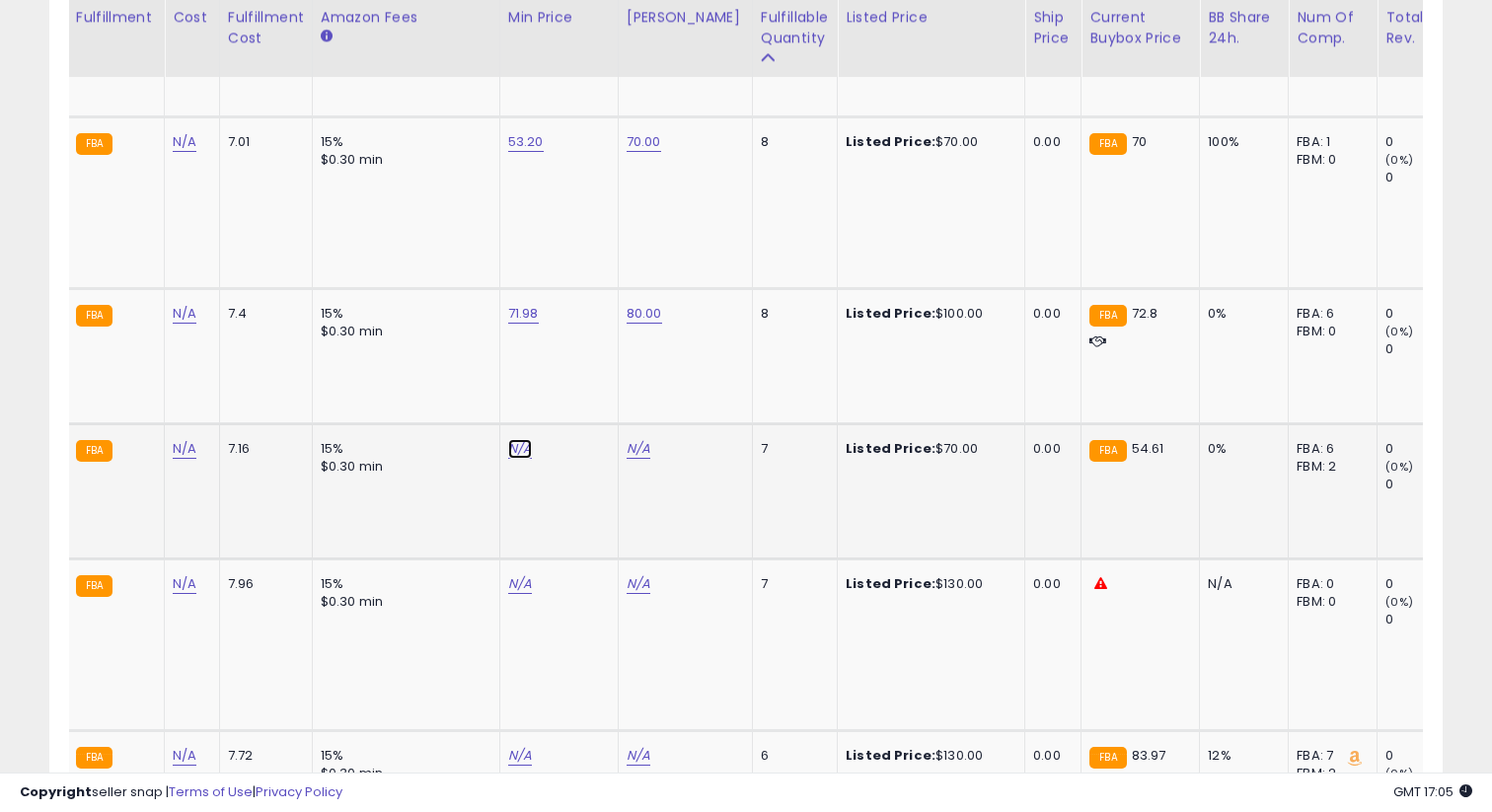 click on "N/A" at bounding box center (520, 449) 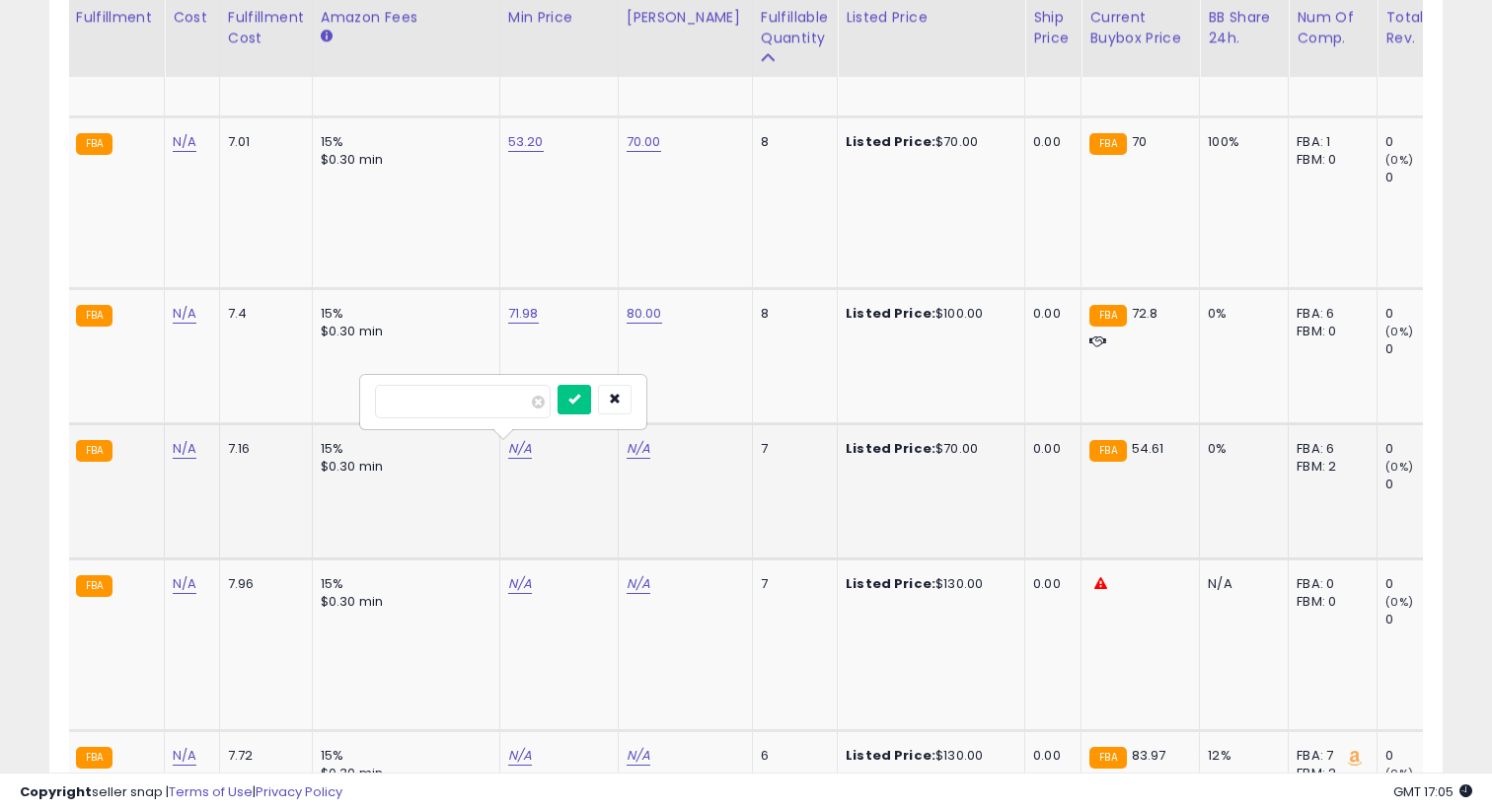 type on "*****" 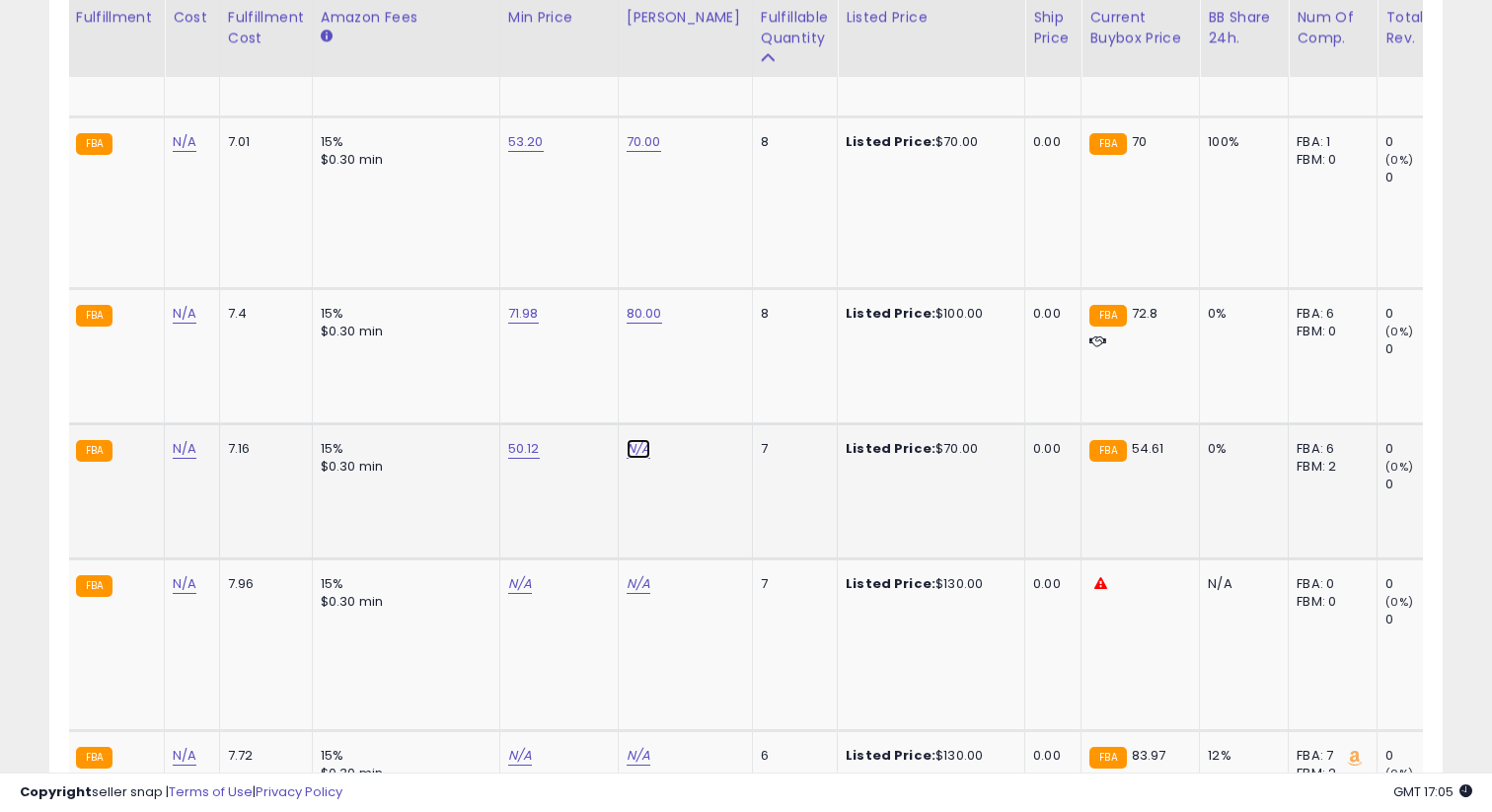 click on "N/A" at bounding box center [638, 449] 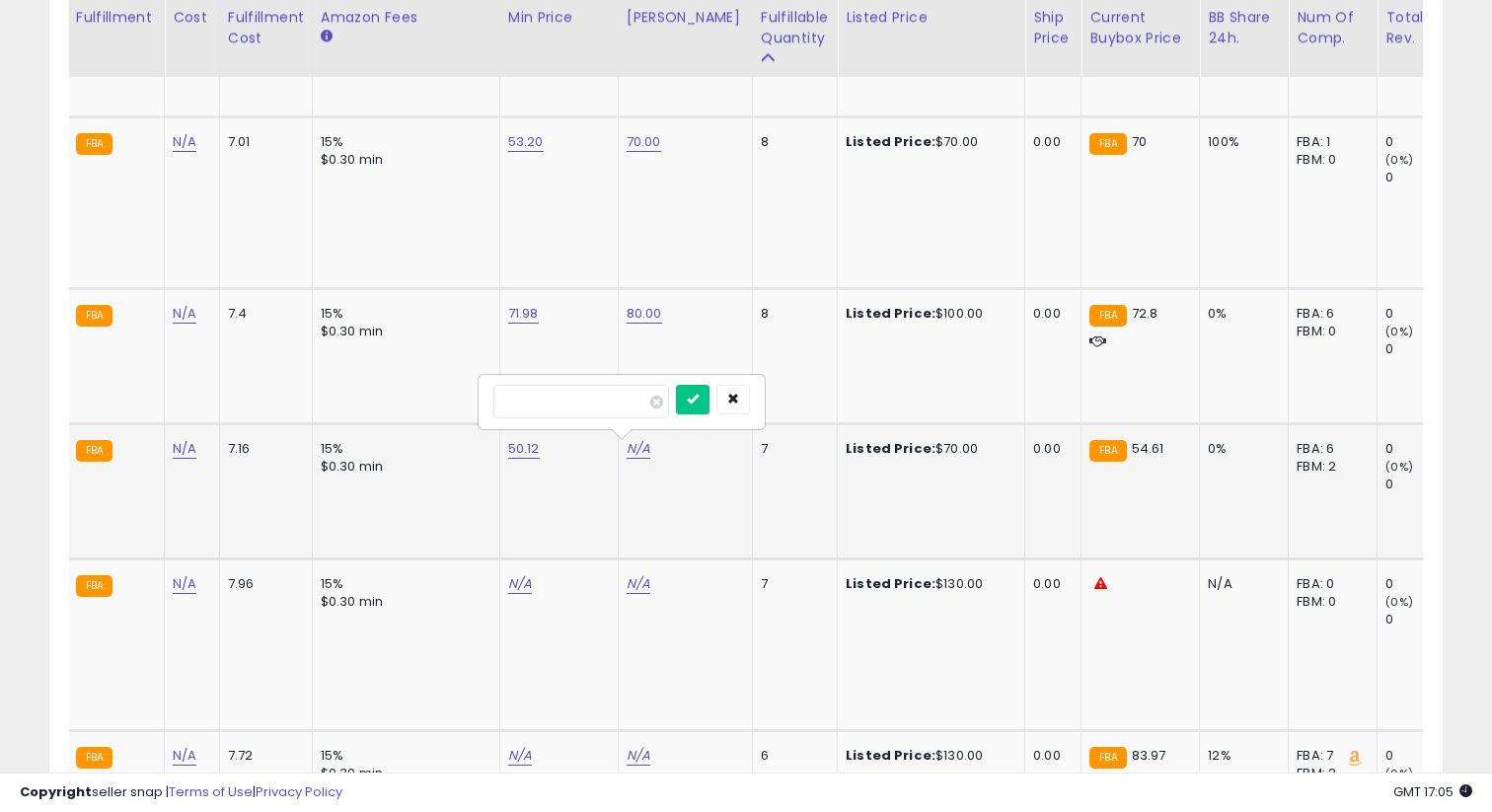 type on "**" 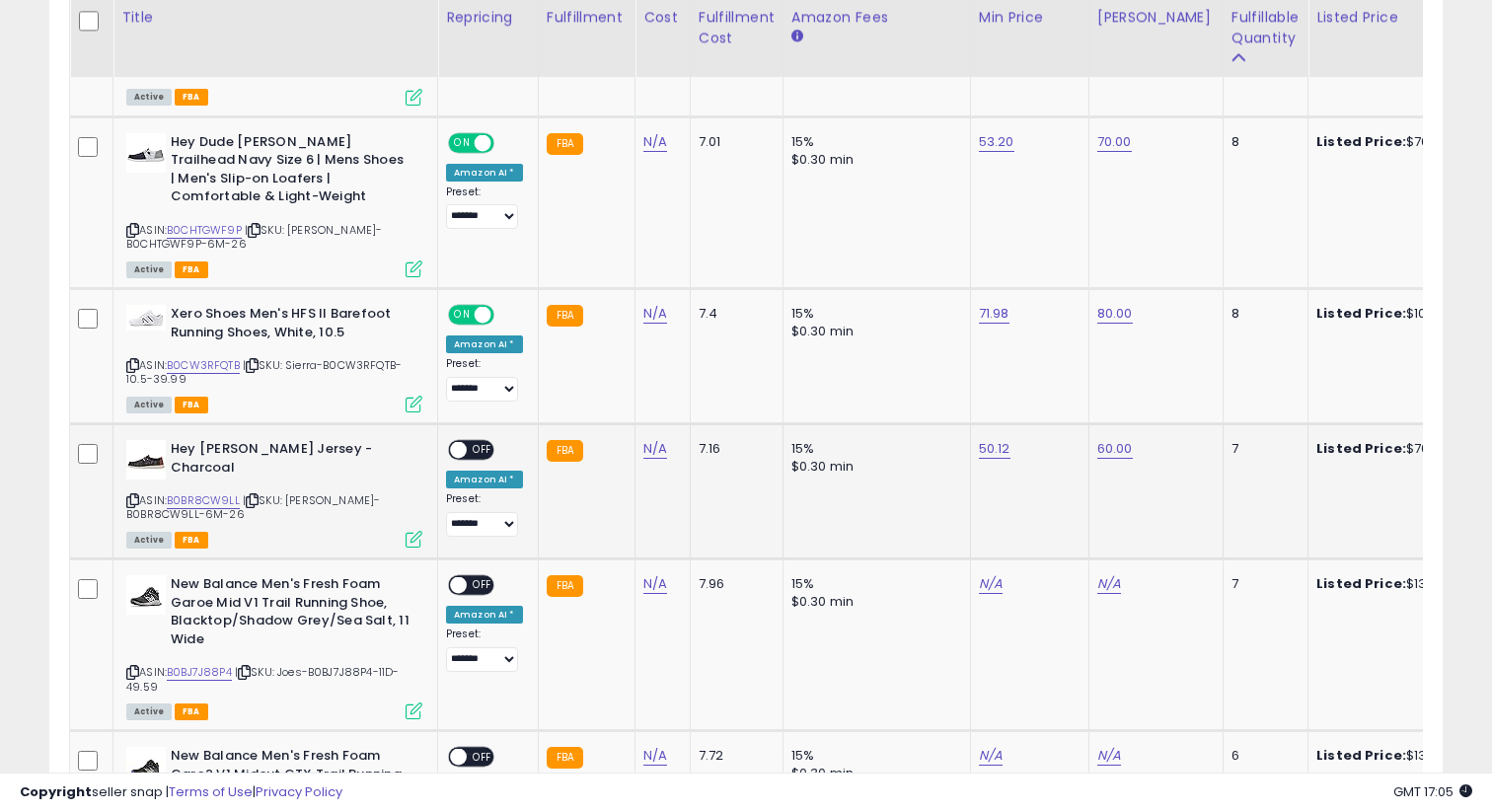 click on "OFF" at bounding box center (483, 450) 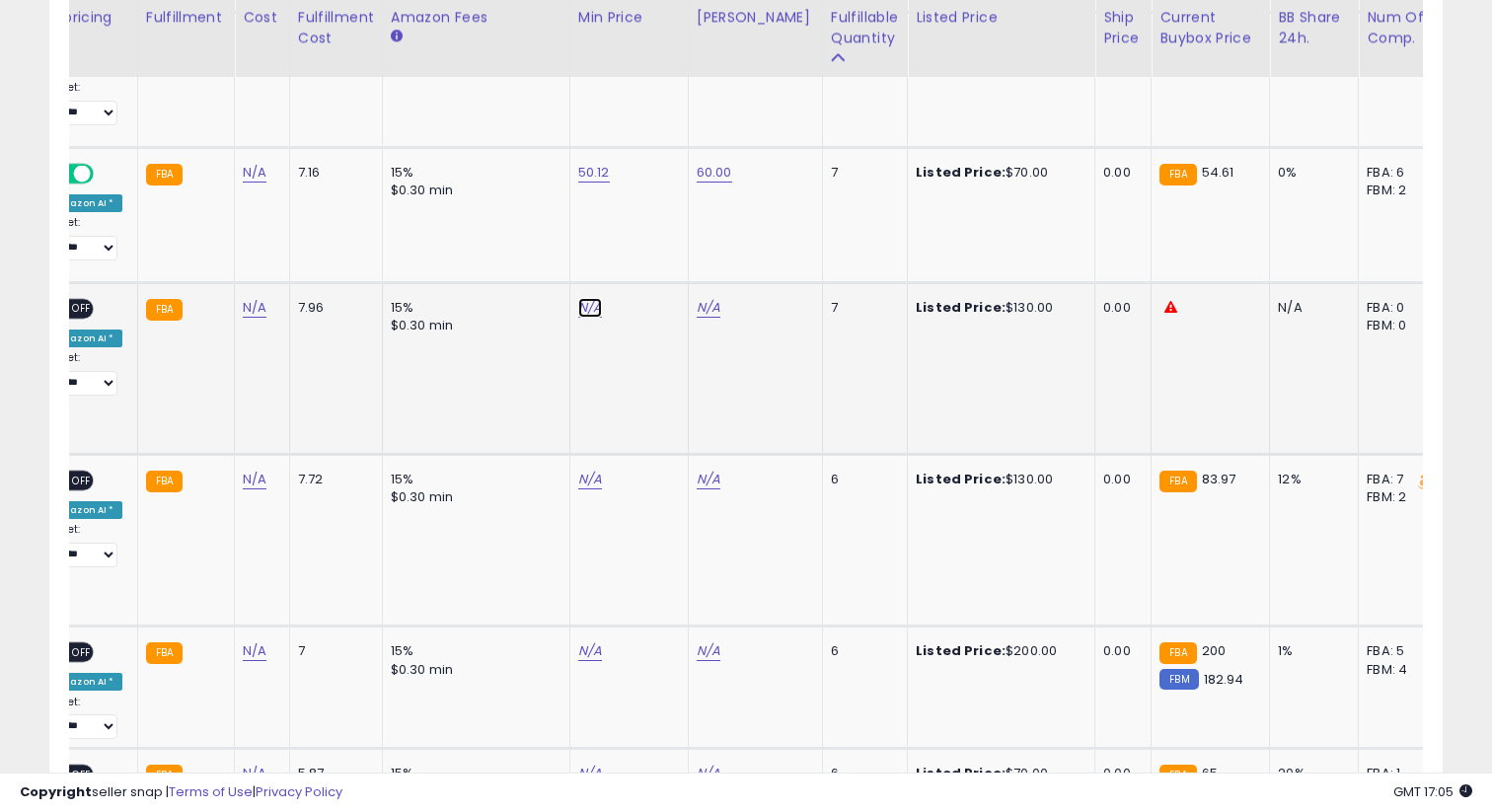 click on "N/A" at bounding box center (590, 308) 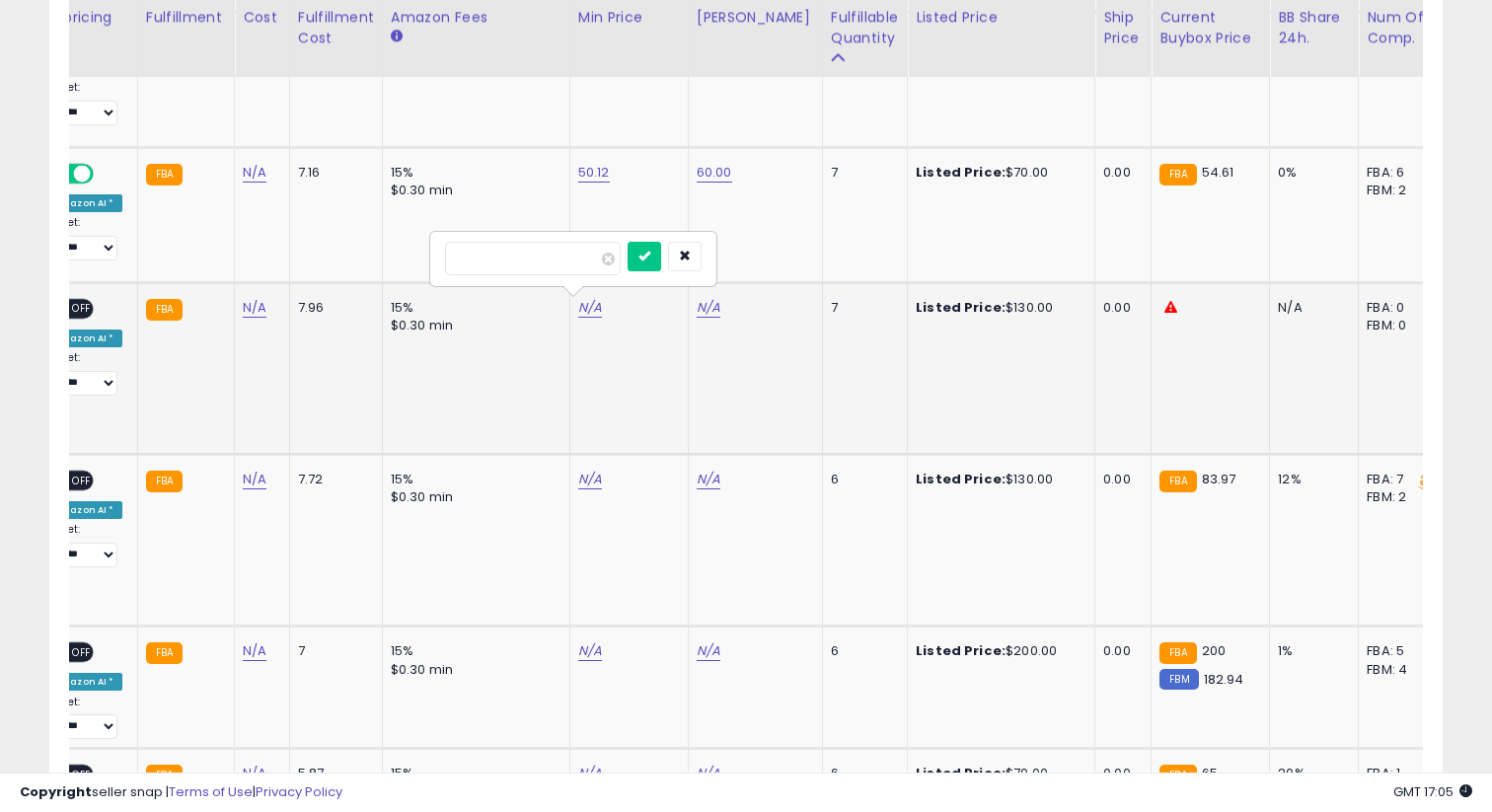 type on "*****" 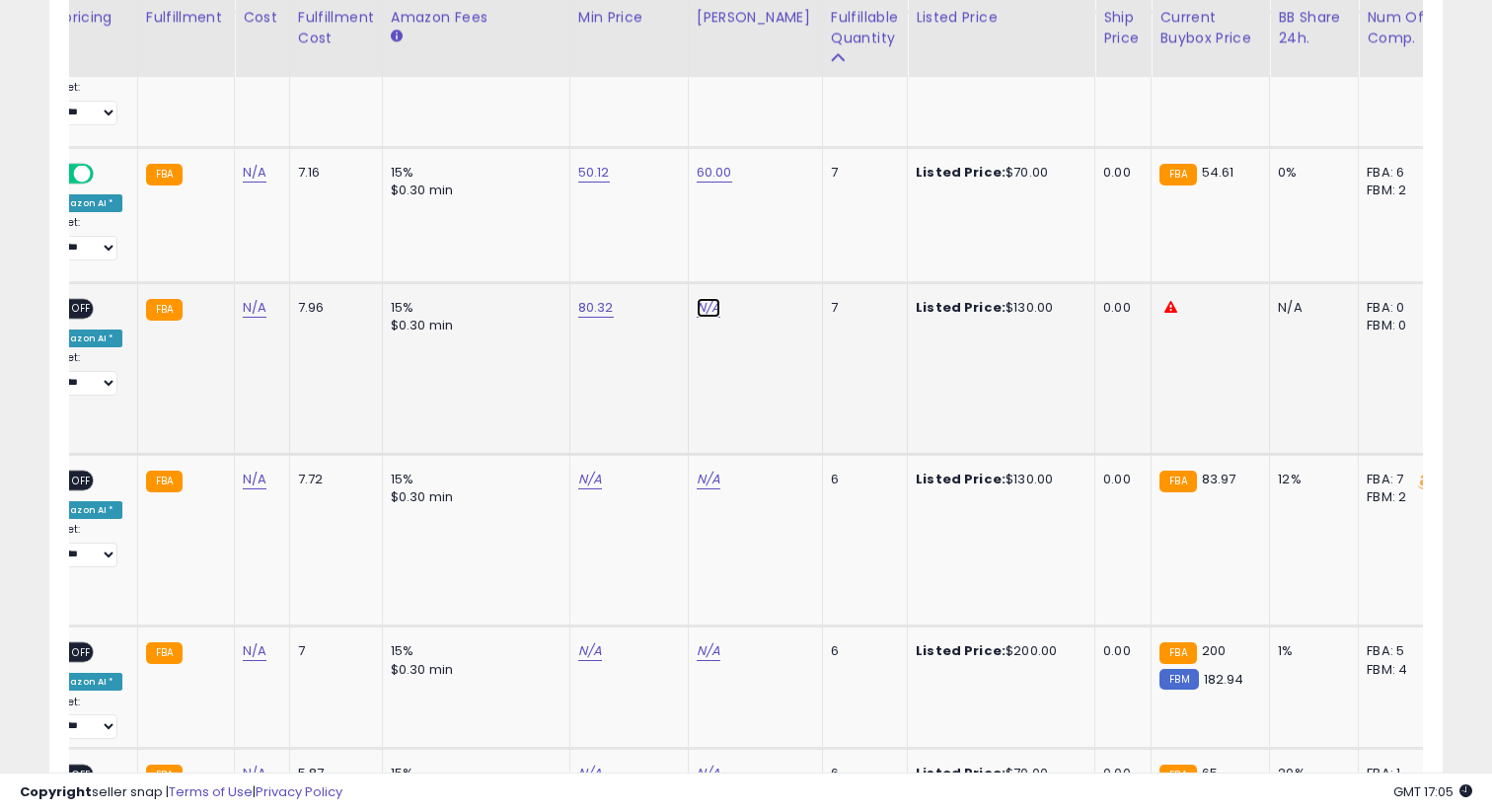 click on "N/A" at bounding box center [709, 308] 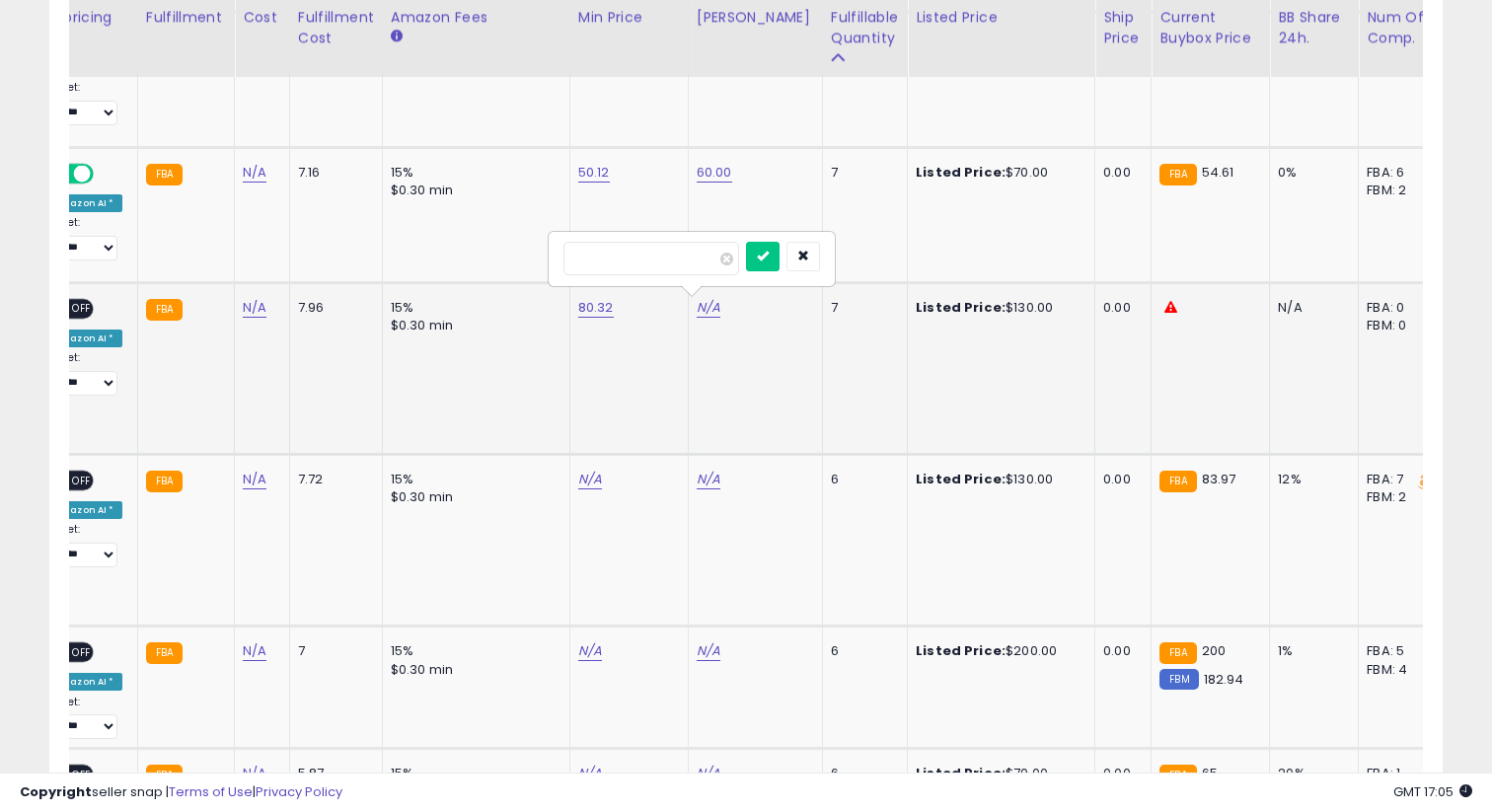 type on "***" 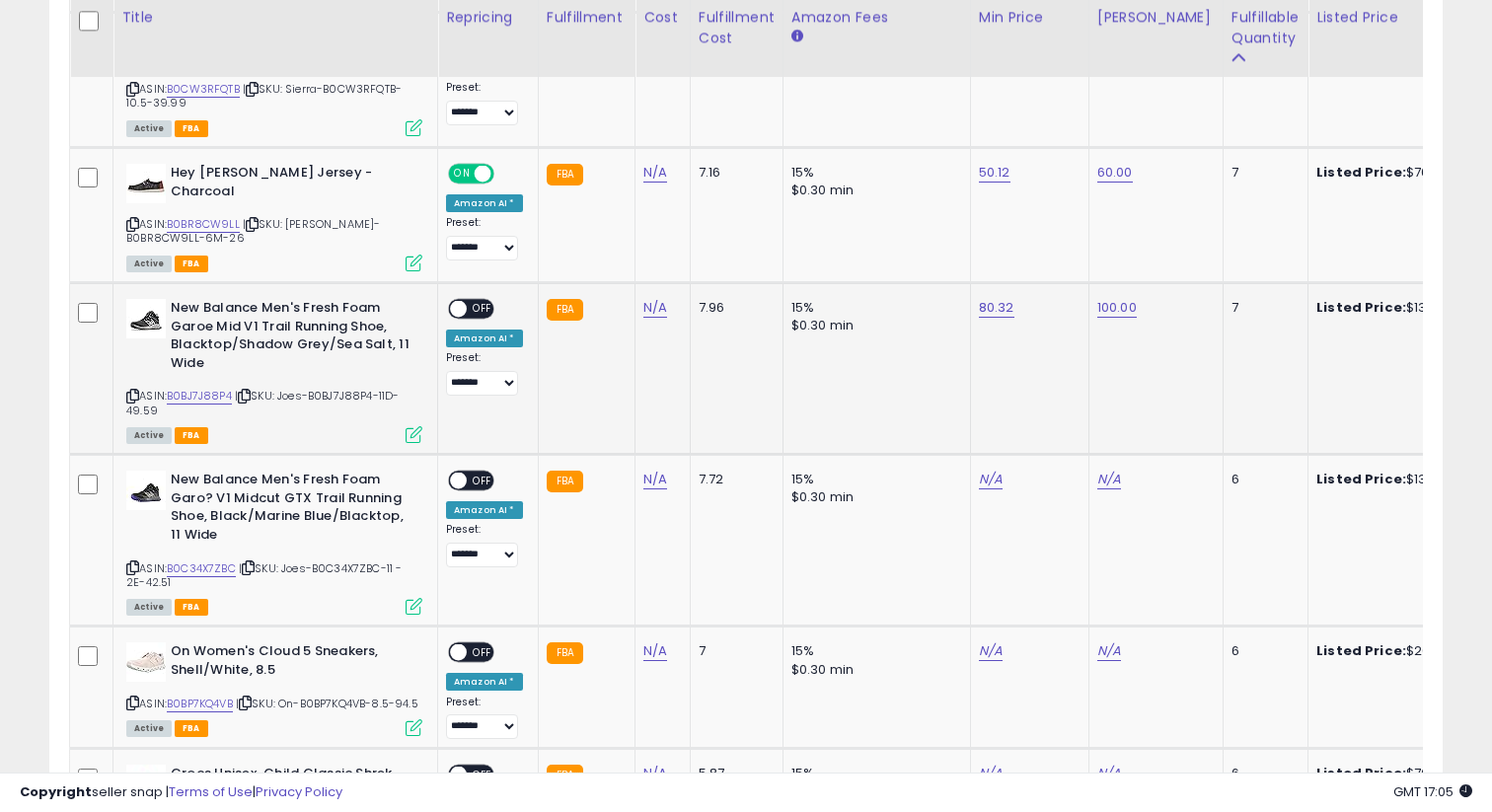 click on "OFF" at bounding box center [483, 309] 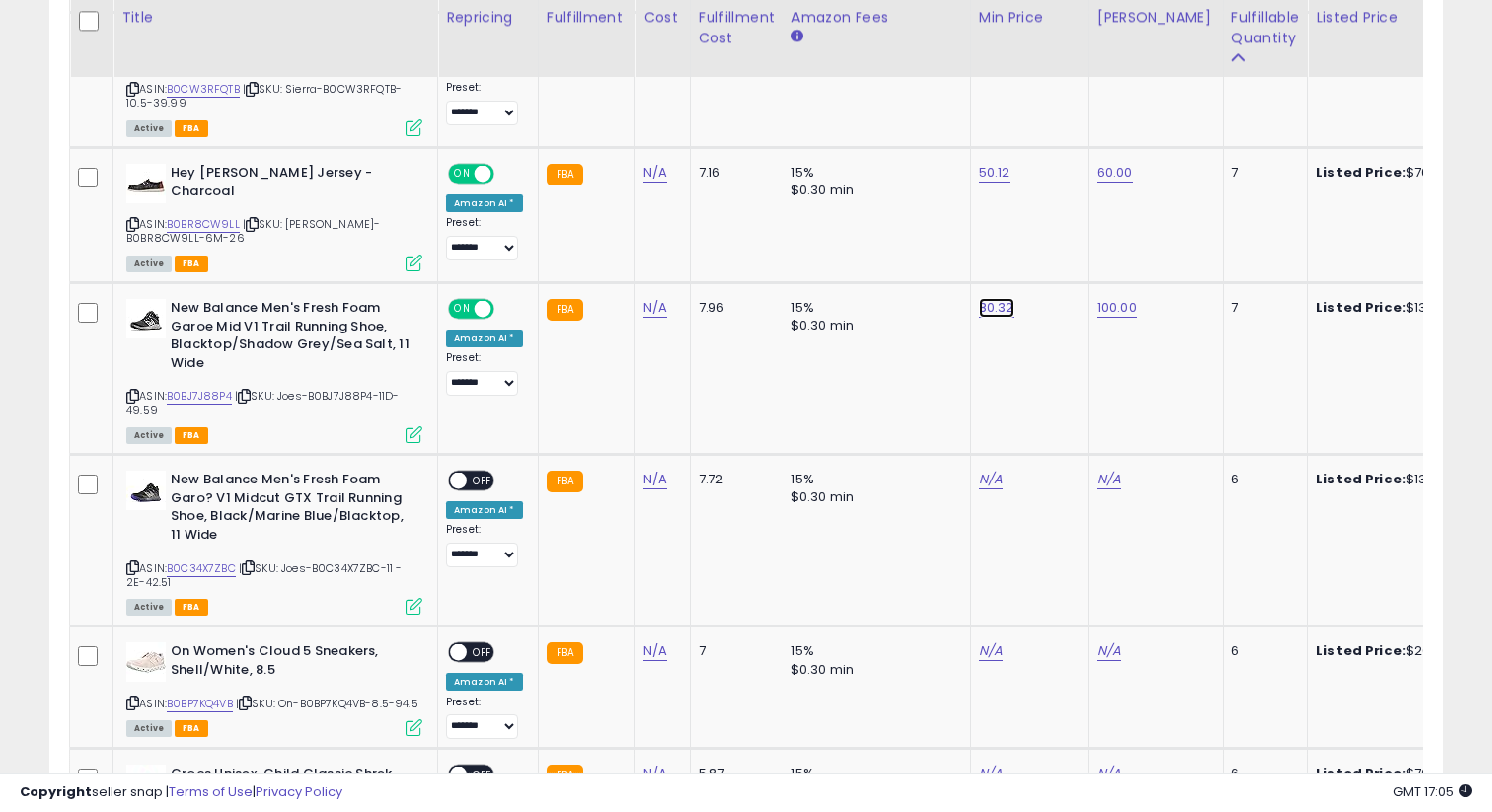 click on "80.32" at bounding box center [997, -1576] 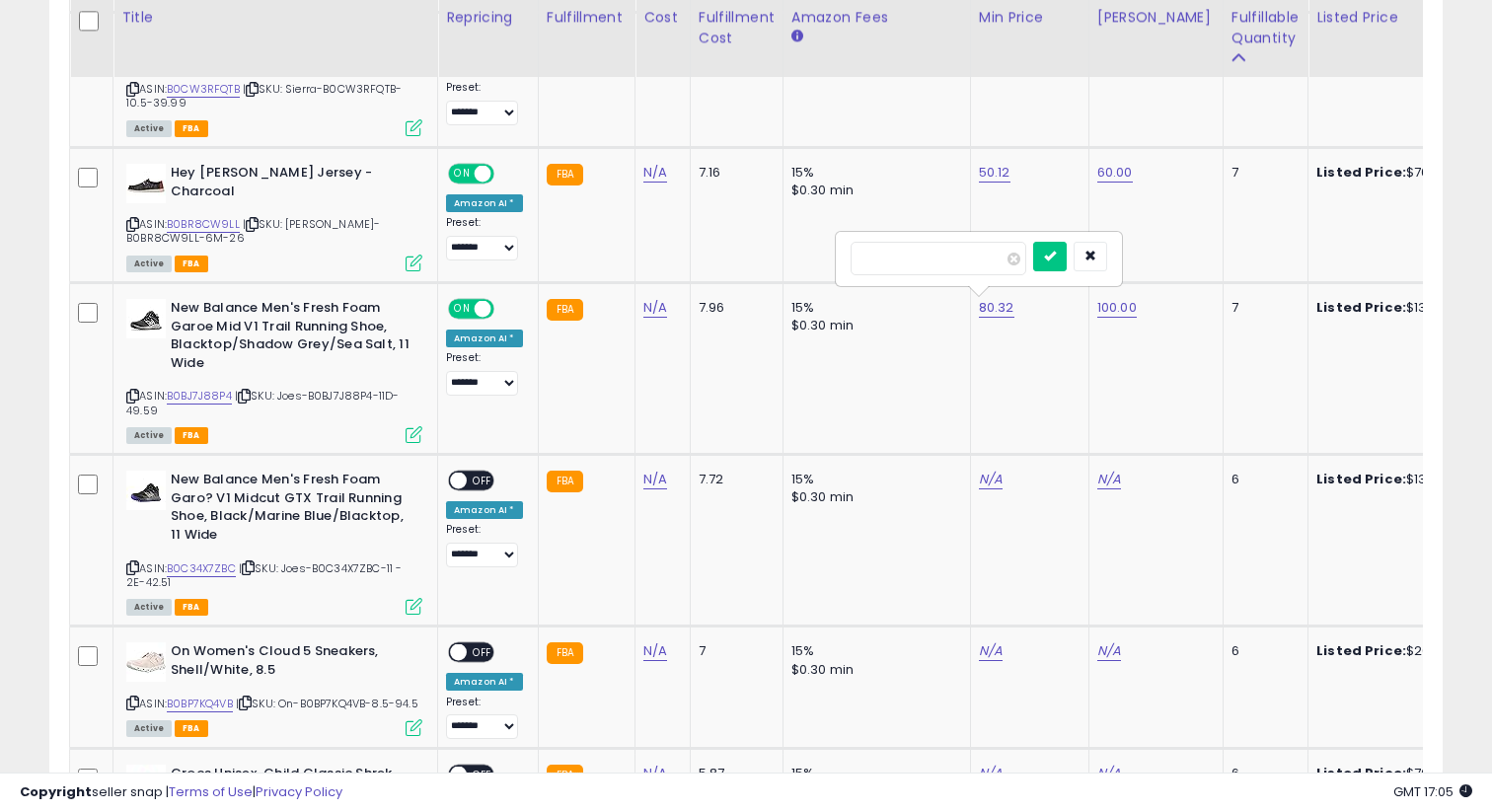 click on "*****" at bounding box center [938, 258] 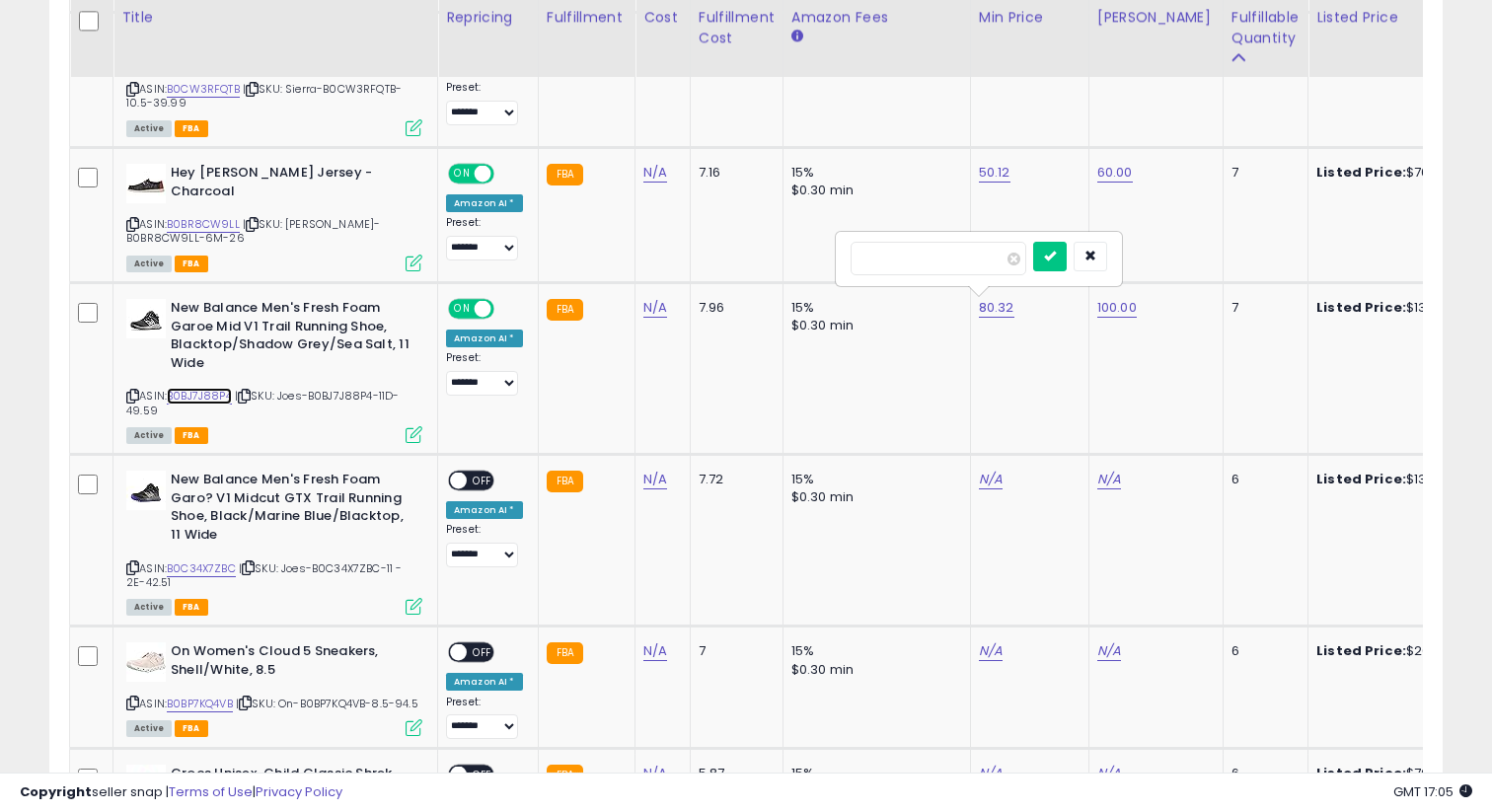 click on "B0BJ7J88P4" at bounding box center [199, 396] 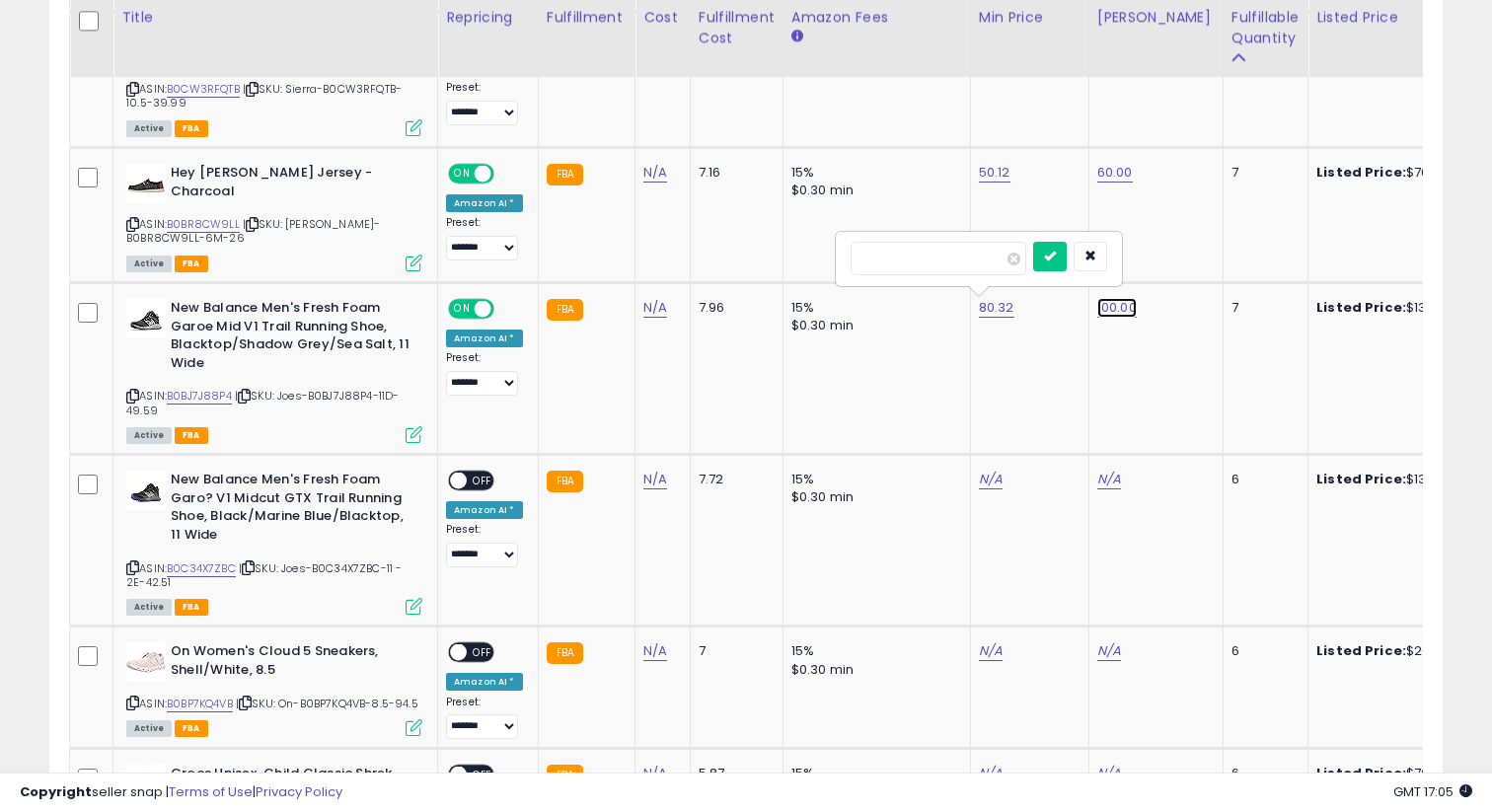 click on "100.00" at bounding box center [1115, -1576] 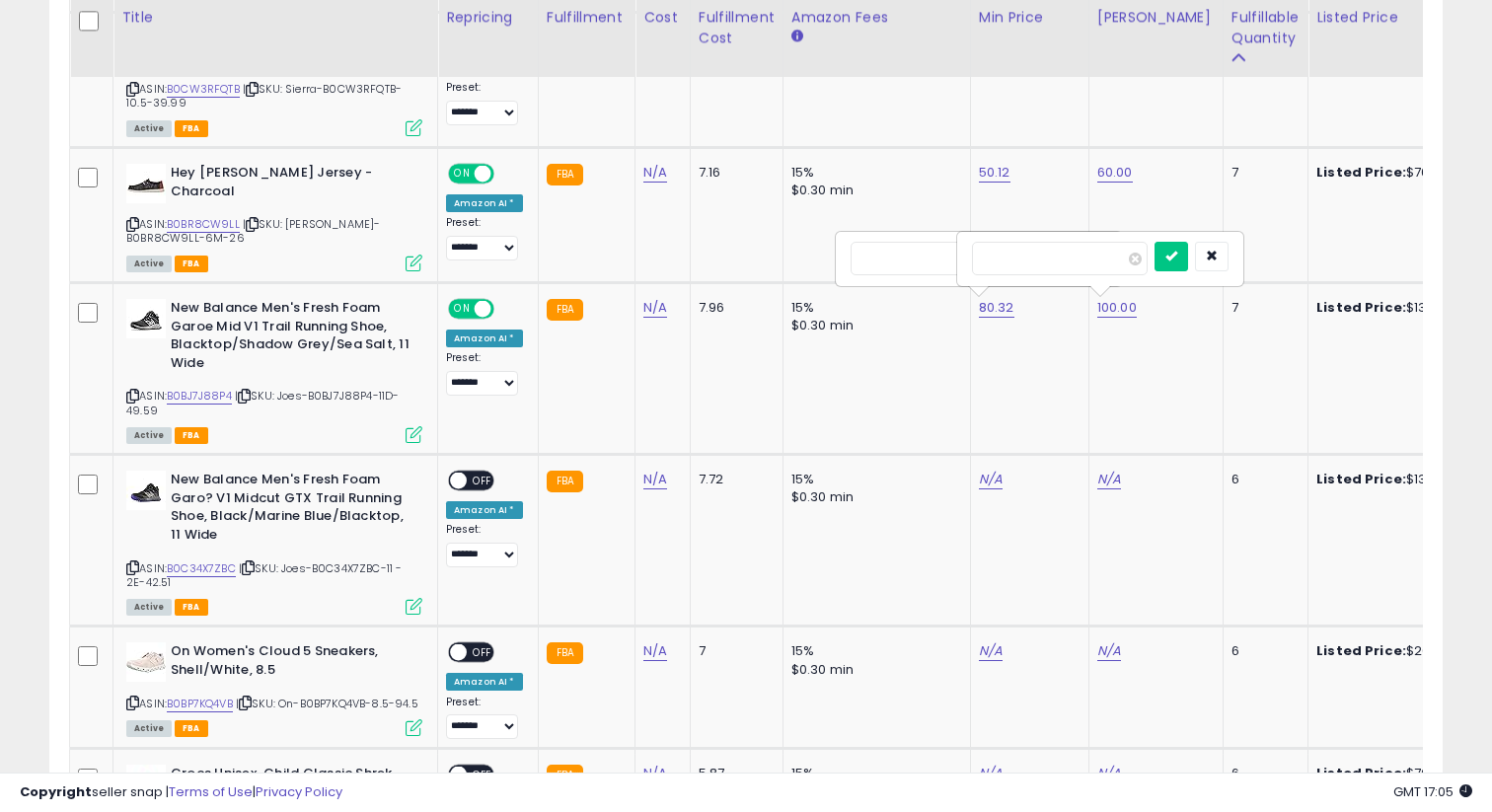 click on "******" at bounding box center [1060, 258] 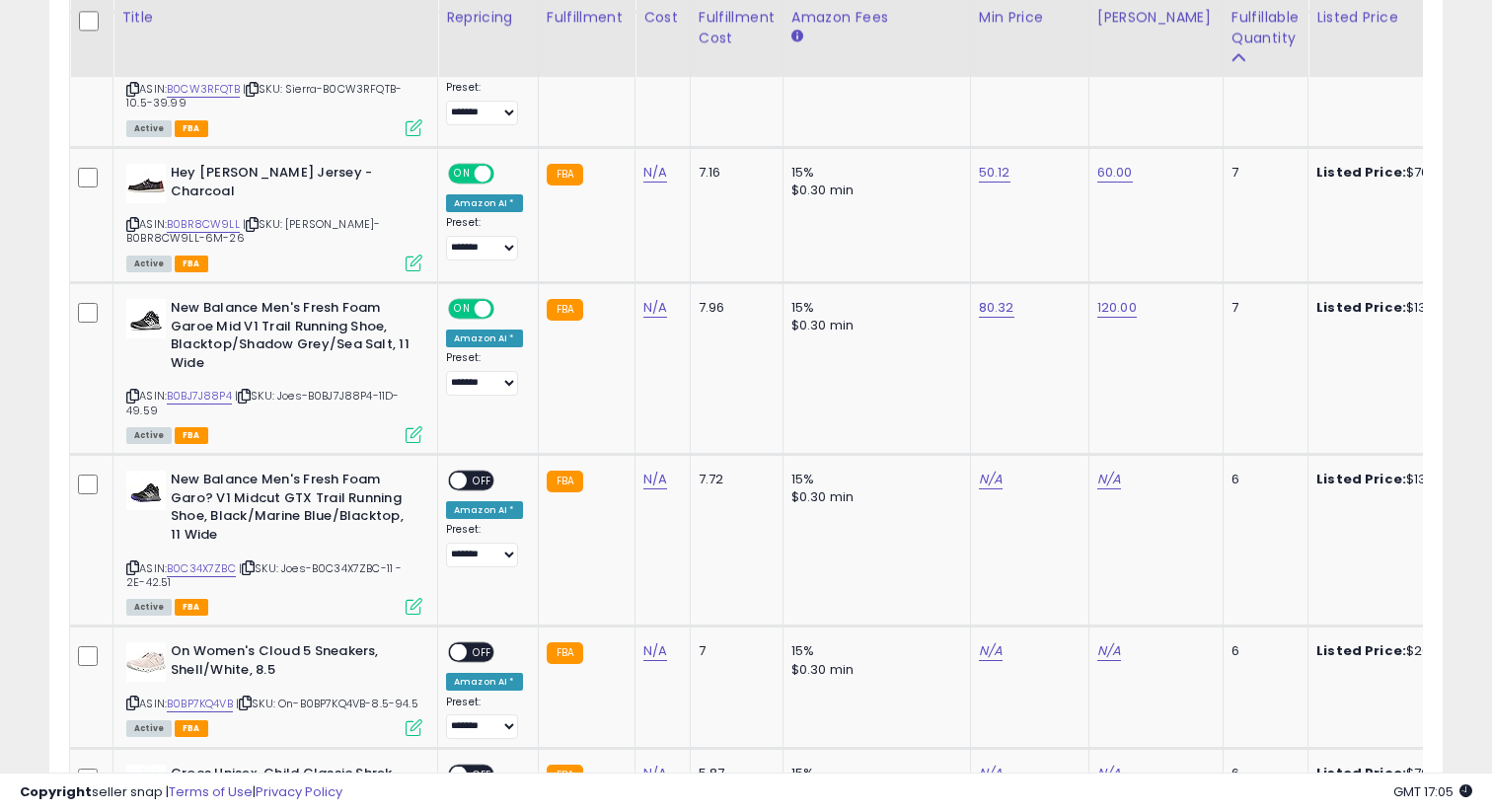 click on "*****" at bounding box center [938, 258] 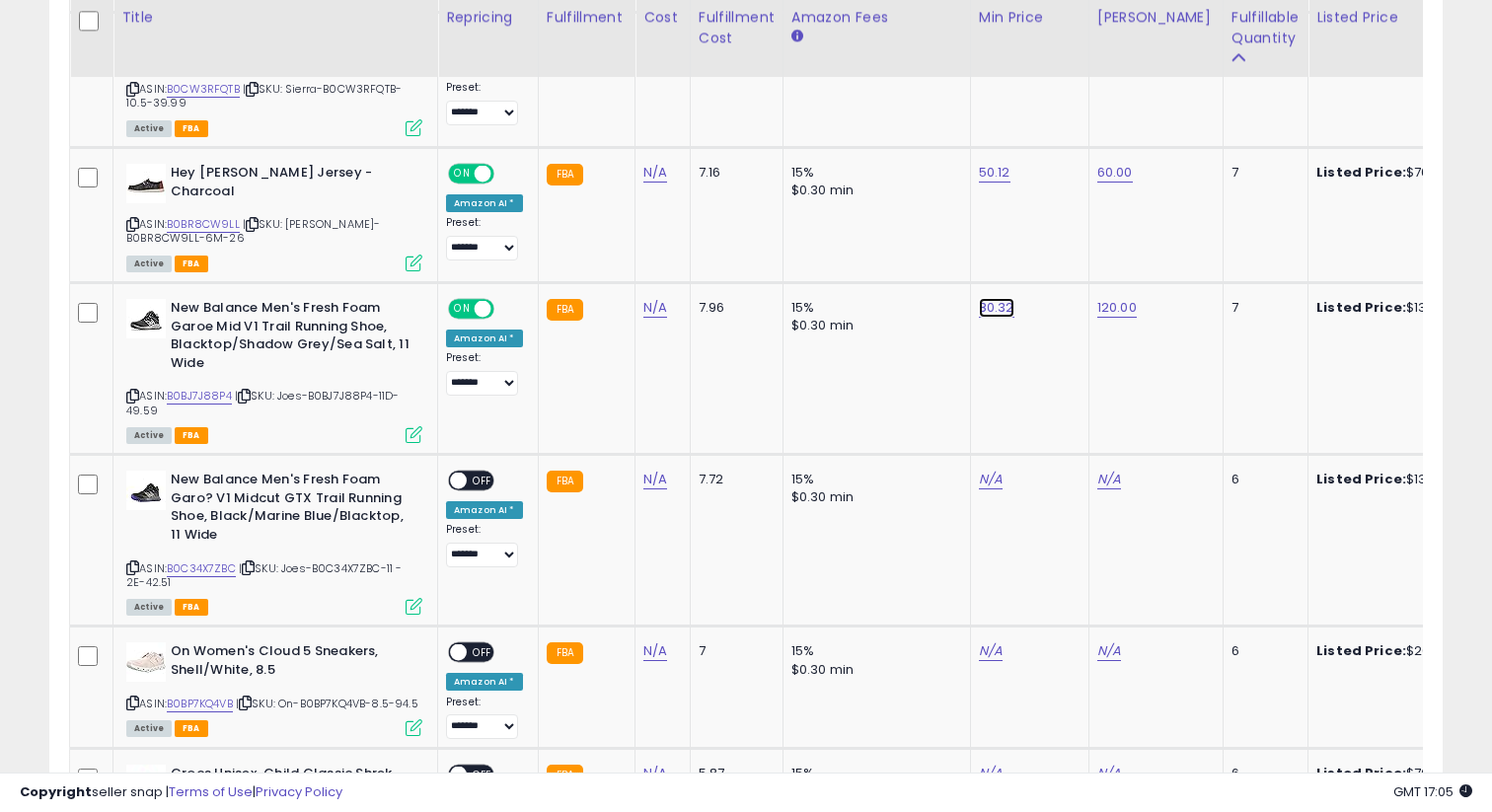 click on "80.32" at bounding box center [997, -1576] 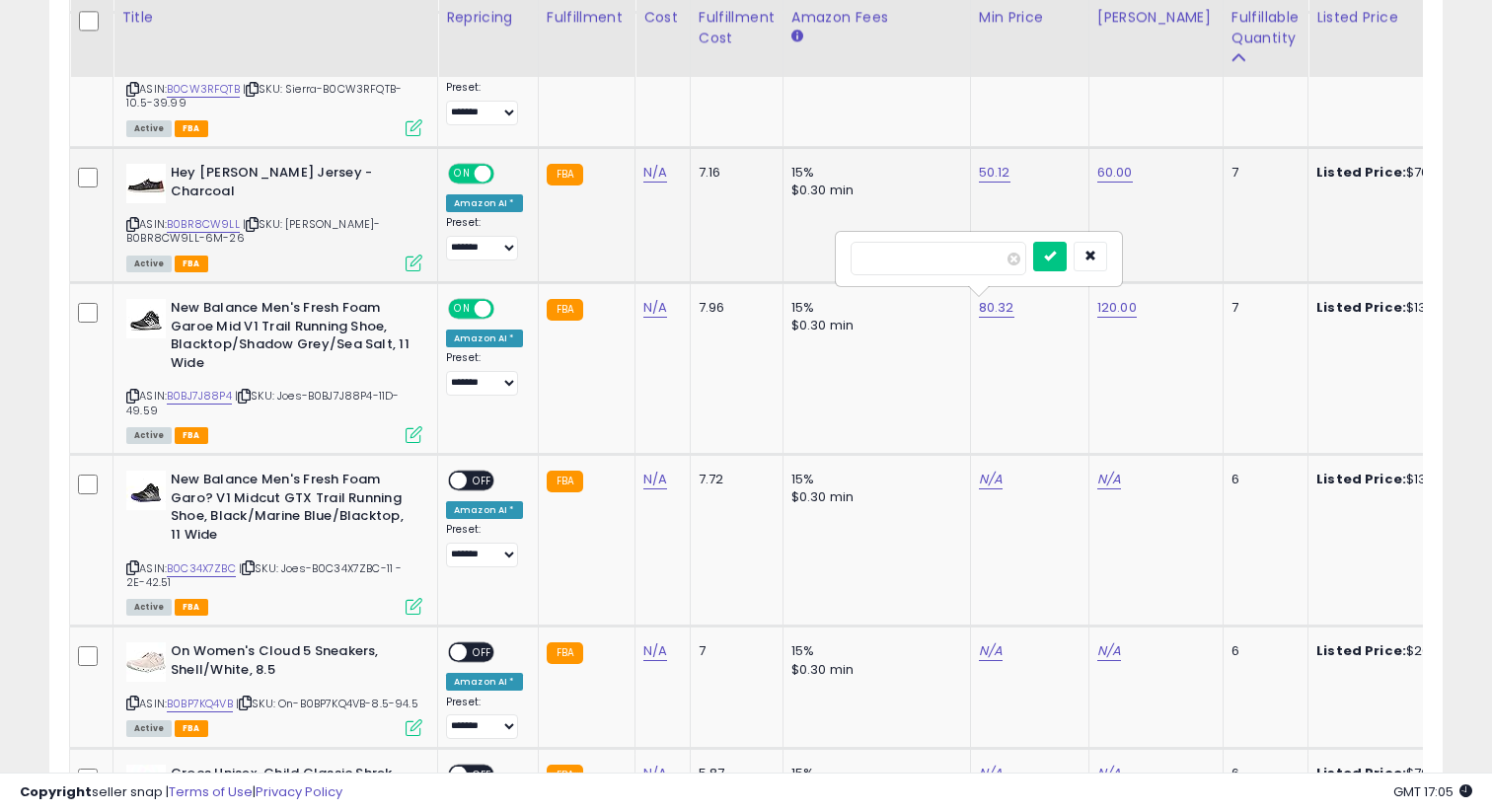 drag, startPoint x: 877, startPoint y: 261, endPoint x: 832, endPoint y: 261, distance: 45 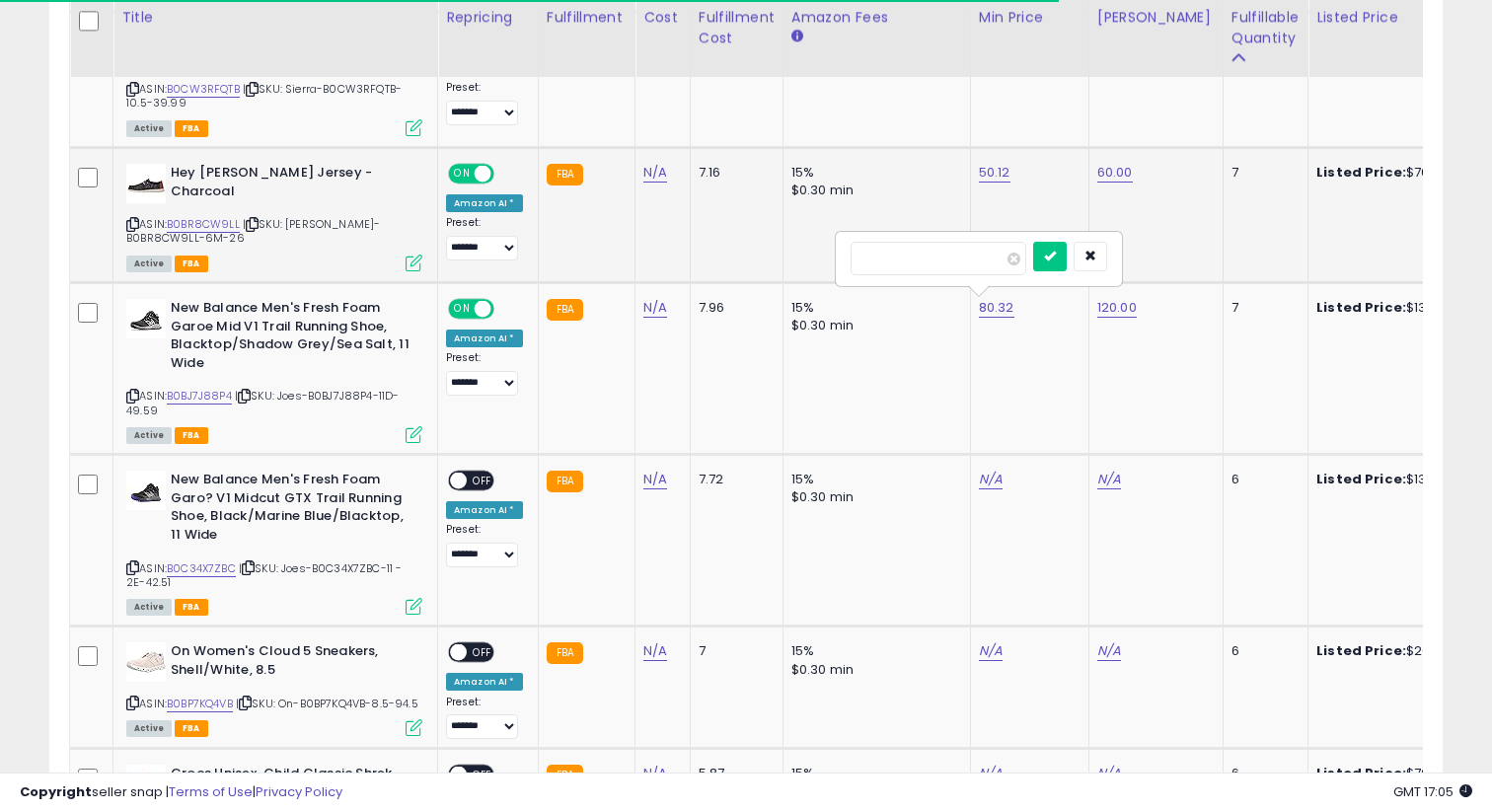 type on "*****" 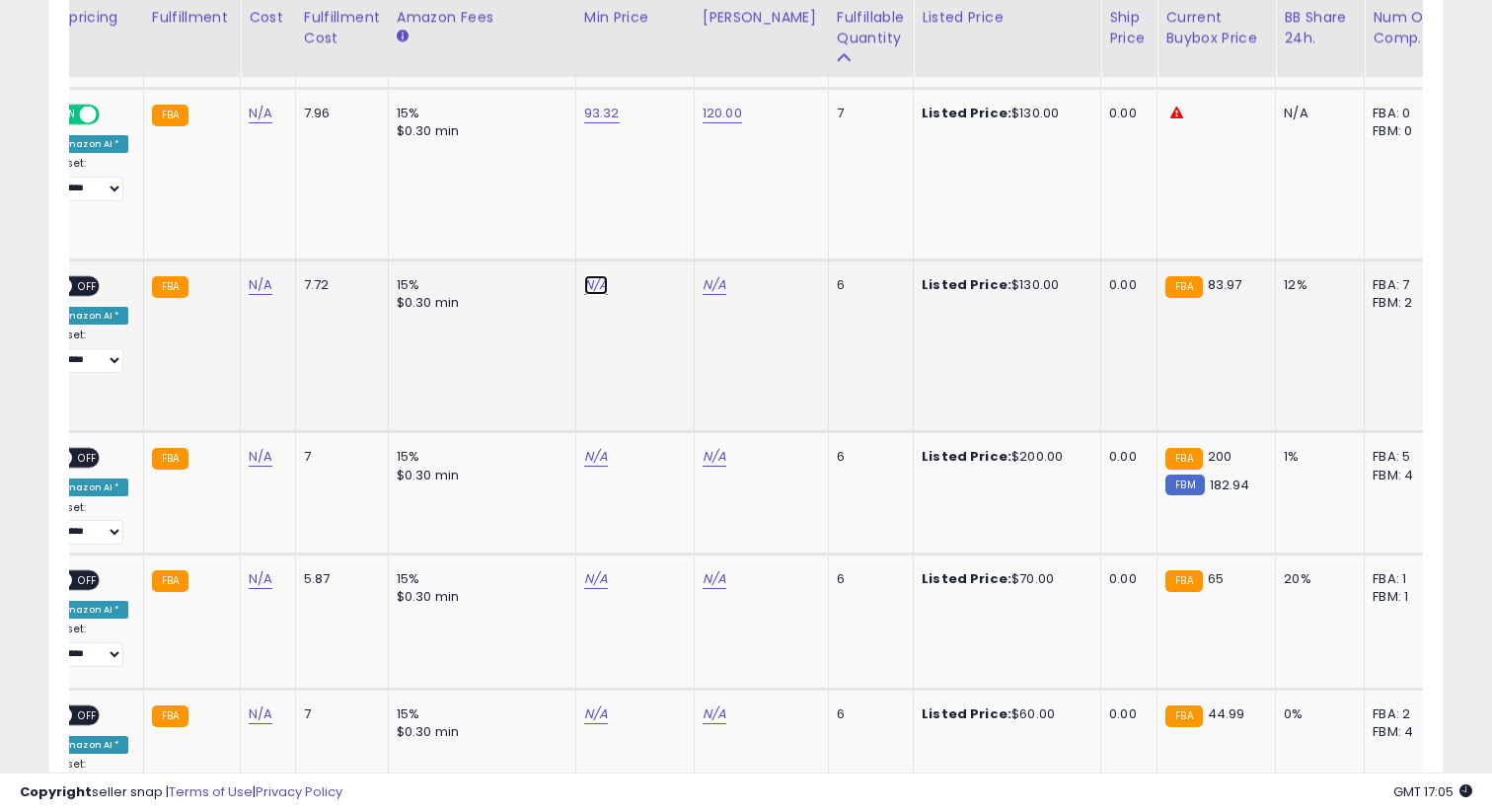 click on "N/A" at bounding box center (596, 285) 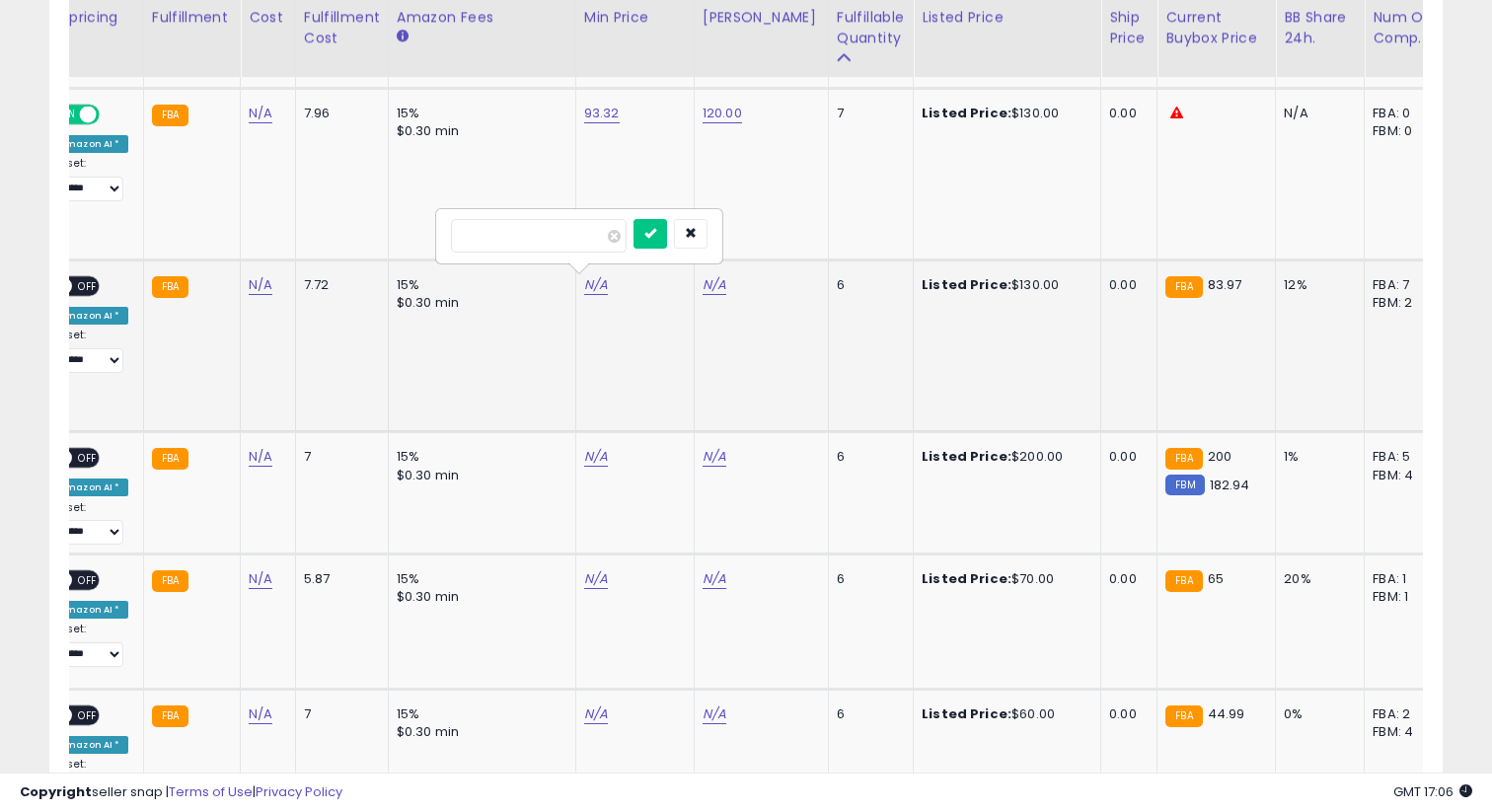 type on "*****" 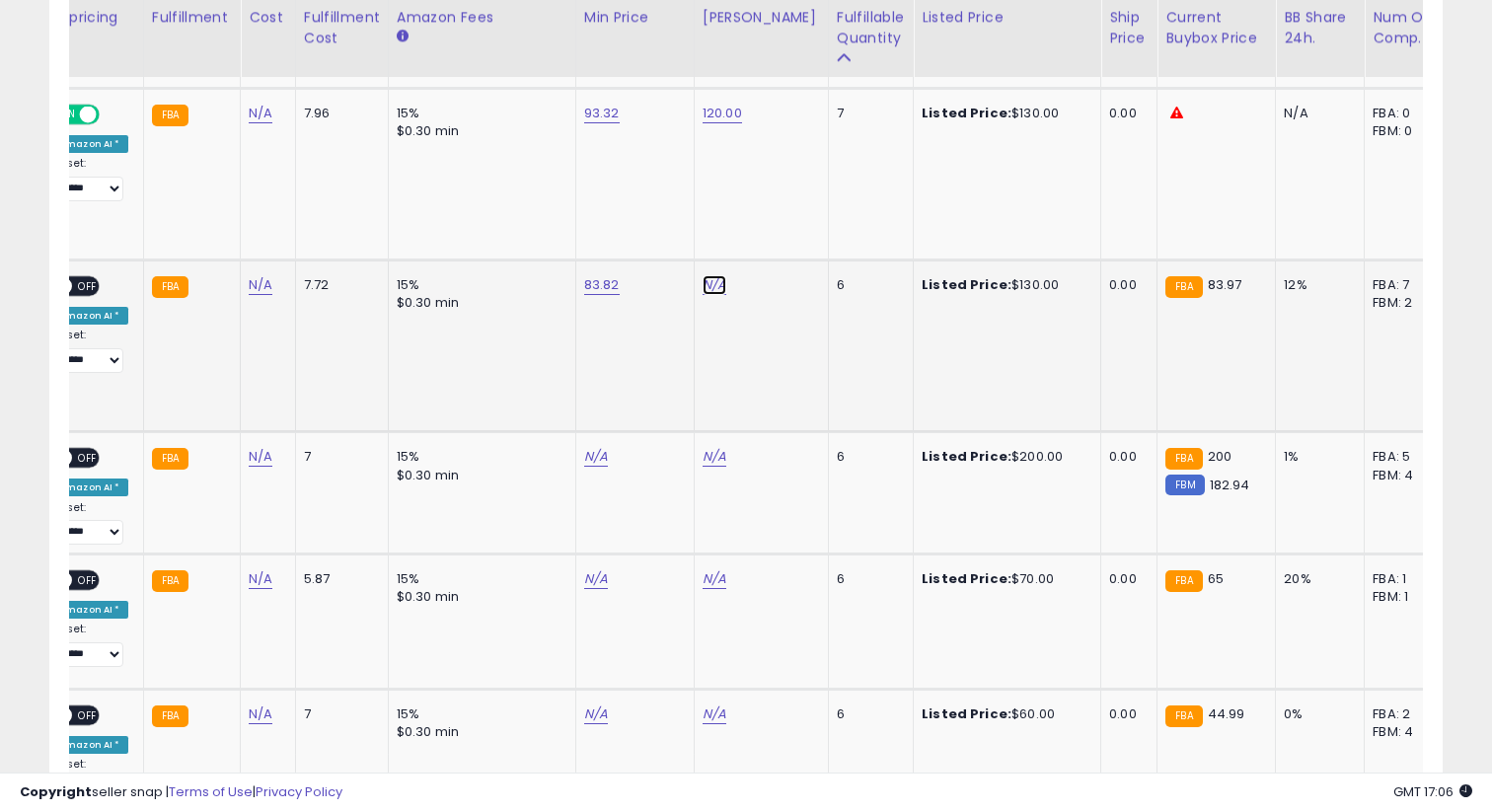 click on "N/A" at bounding box center (714, 285) 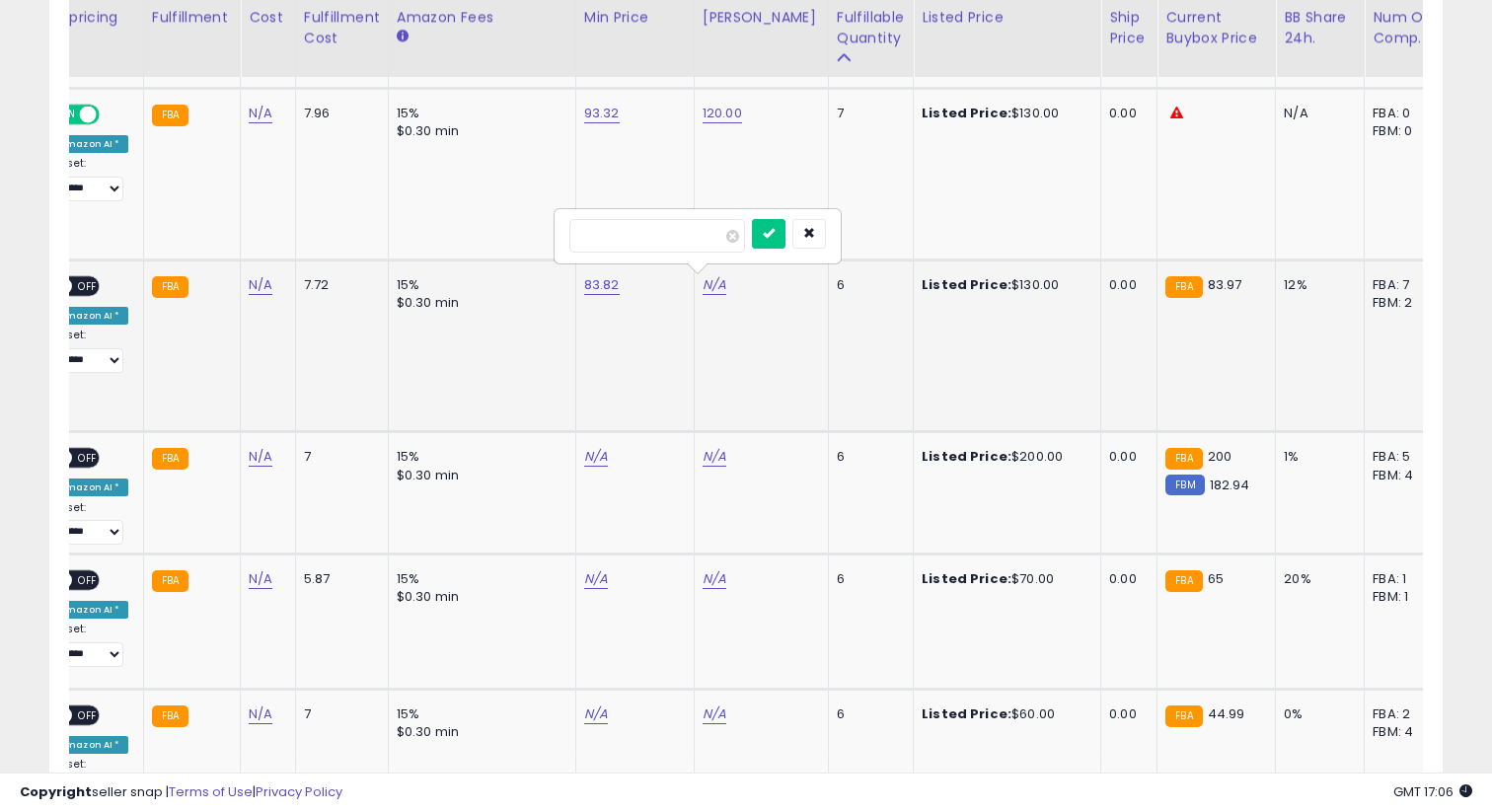 type on "***" 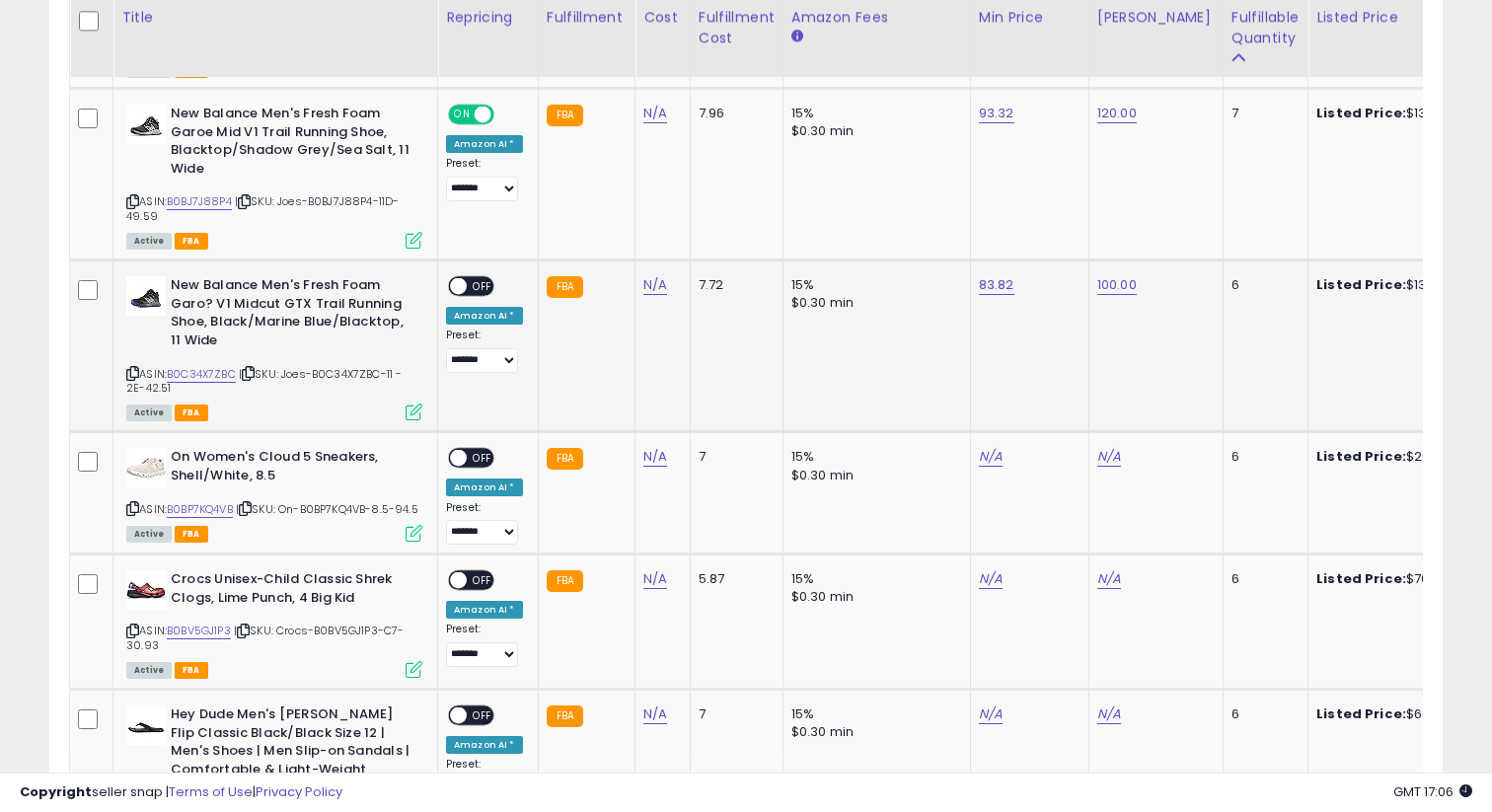 click on "OFF" at bounding box center [483, 286] 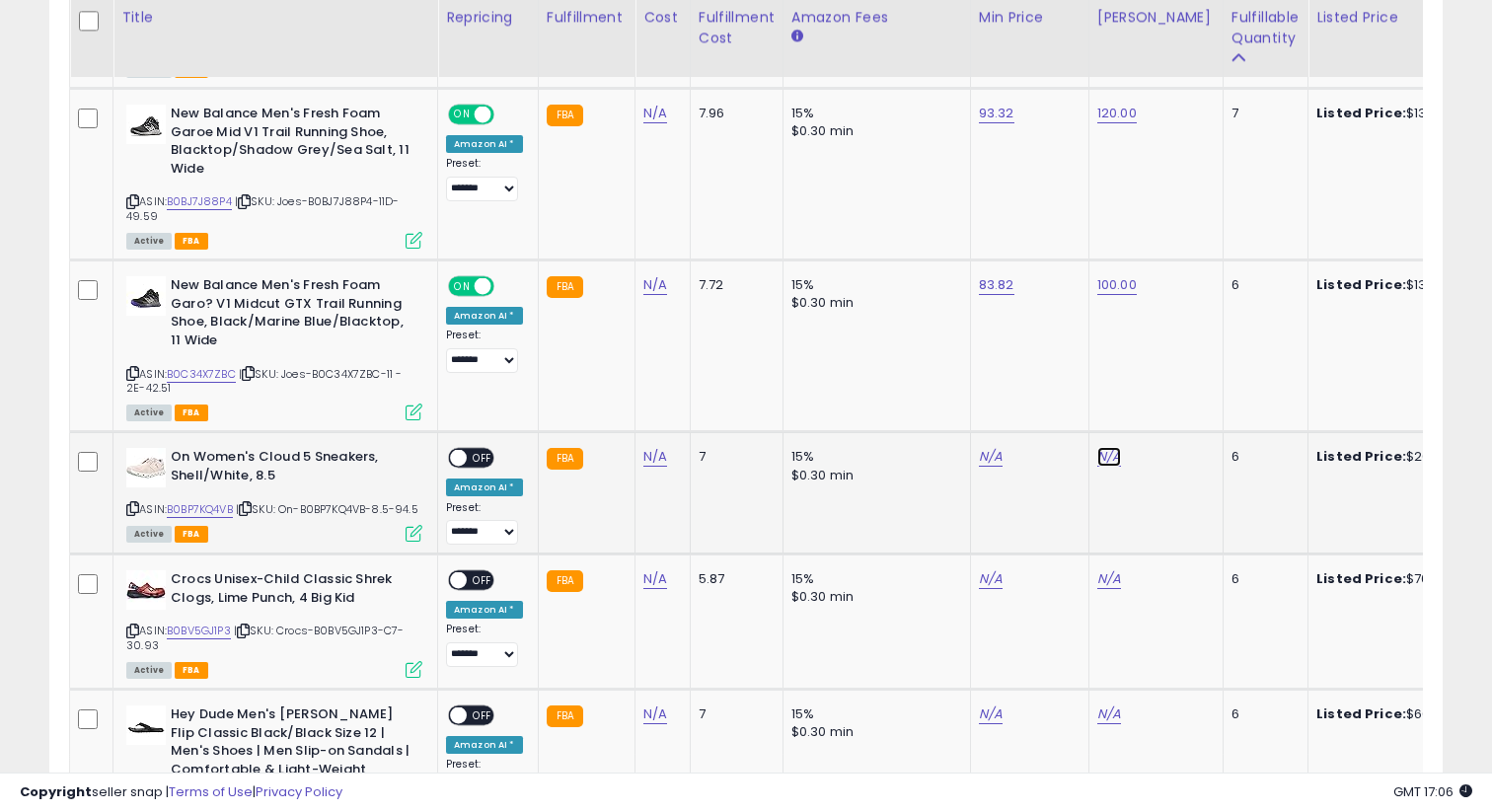 click on "N/A" at bounding box center [1109, 457] 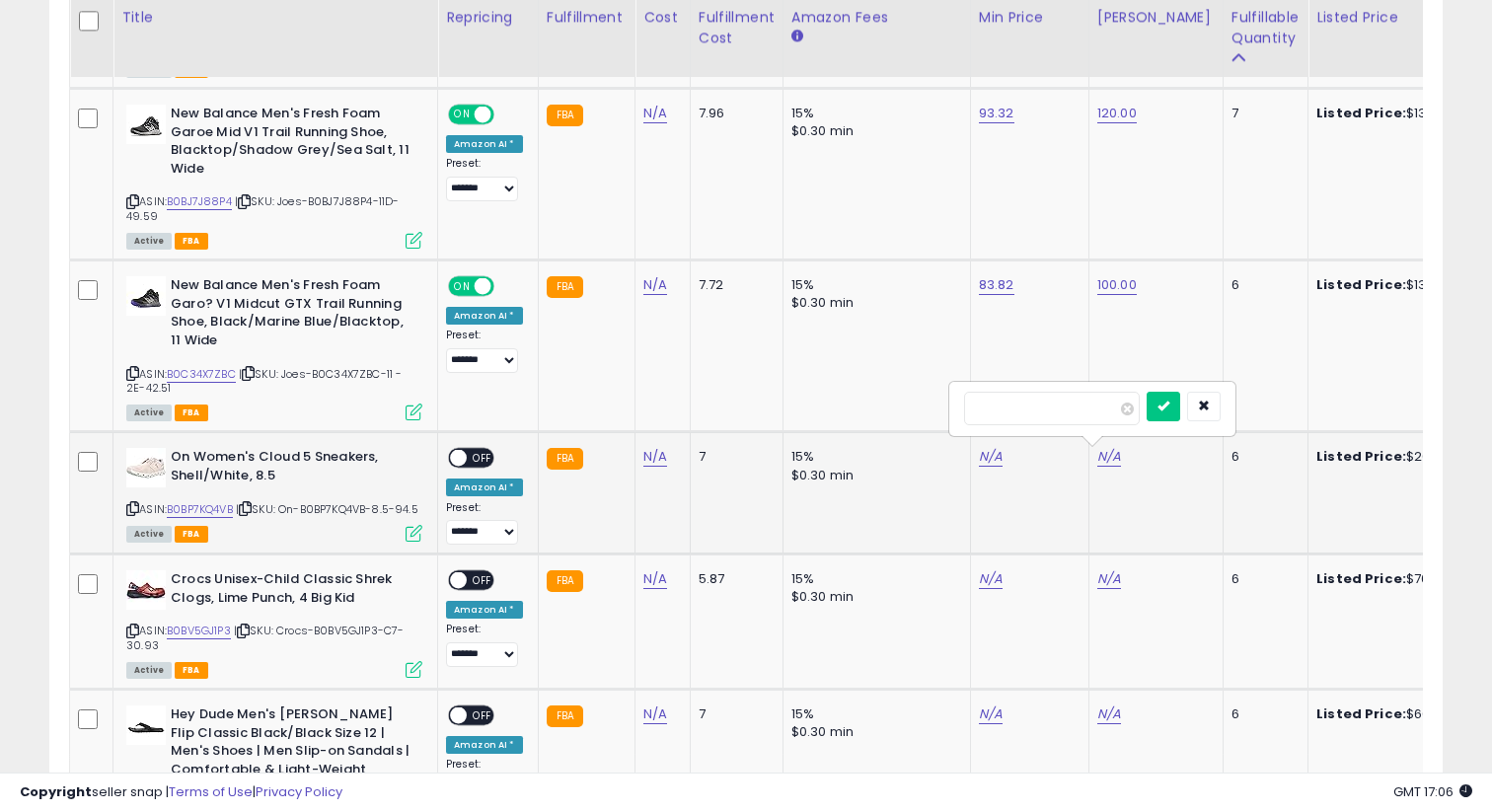 type on "***" 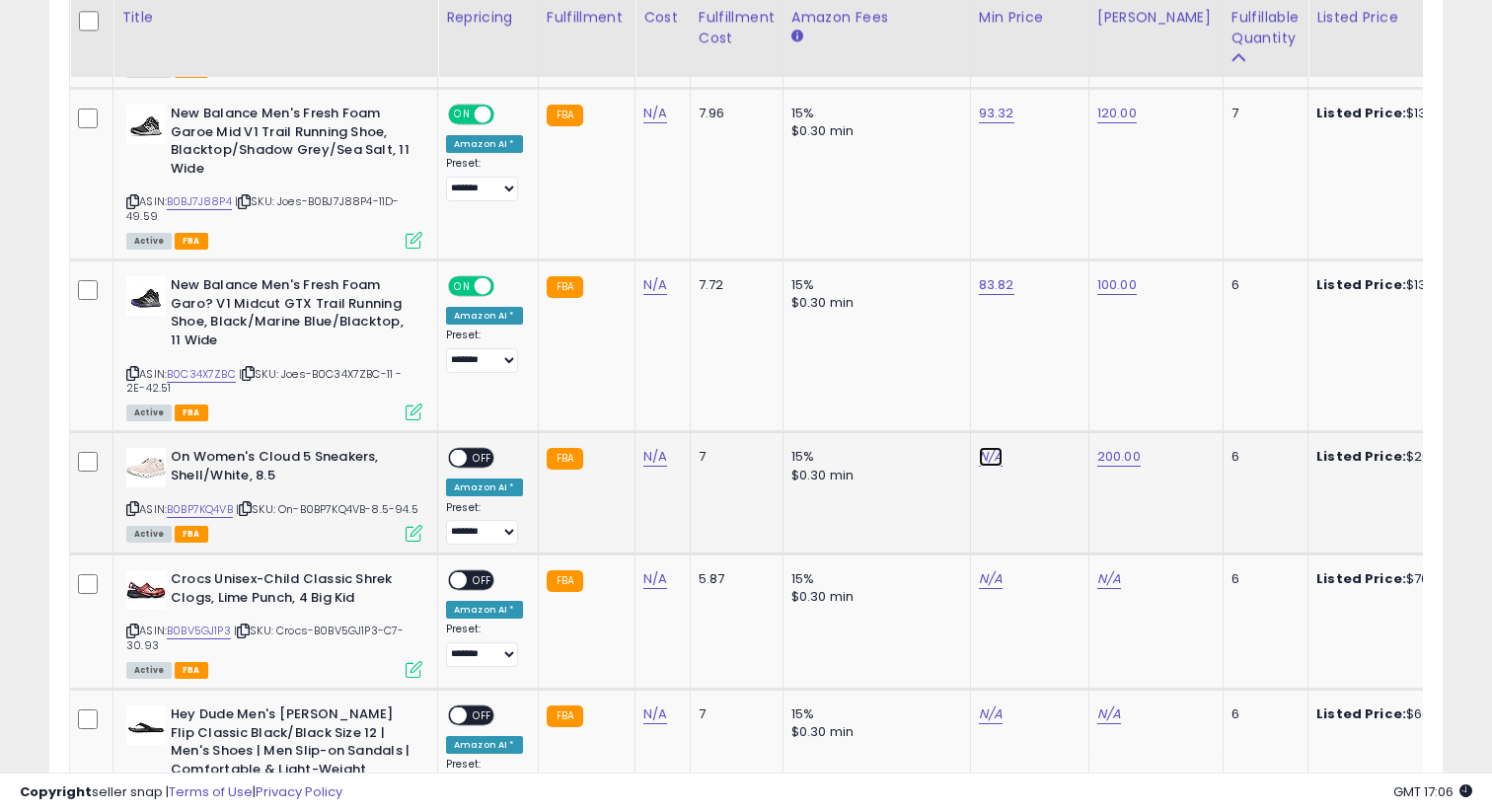 click on "N/A" at bounding box center (991, 457) 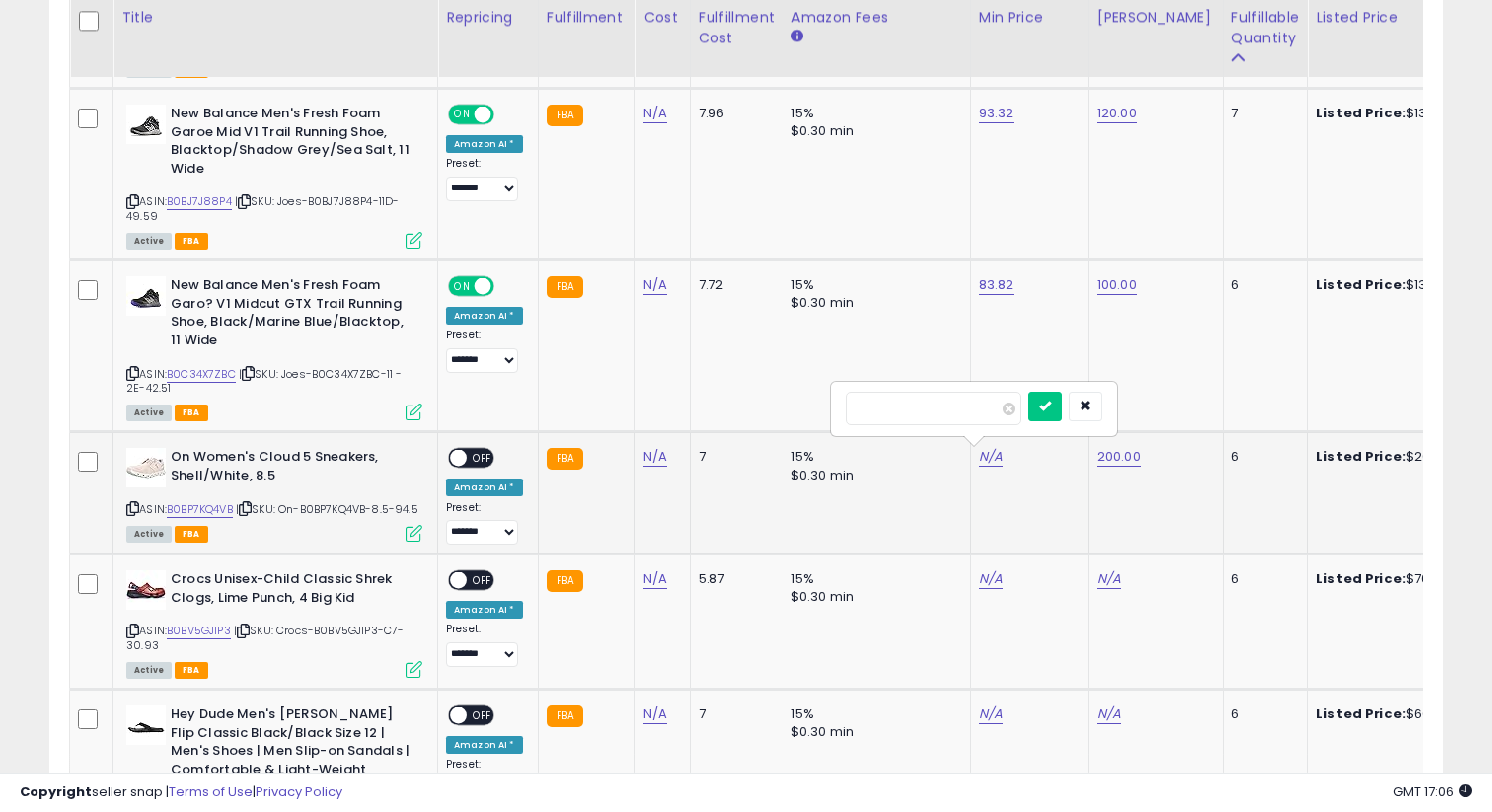 type on "******" 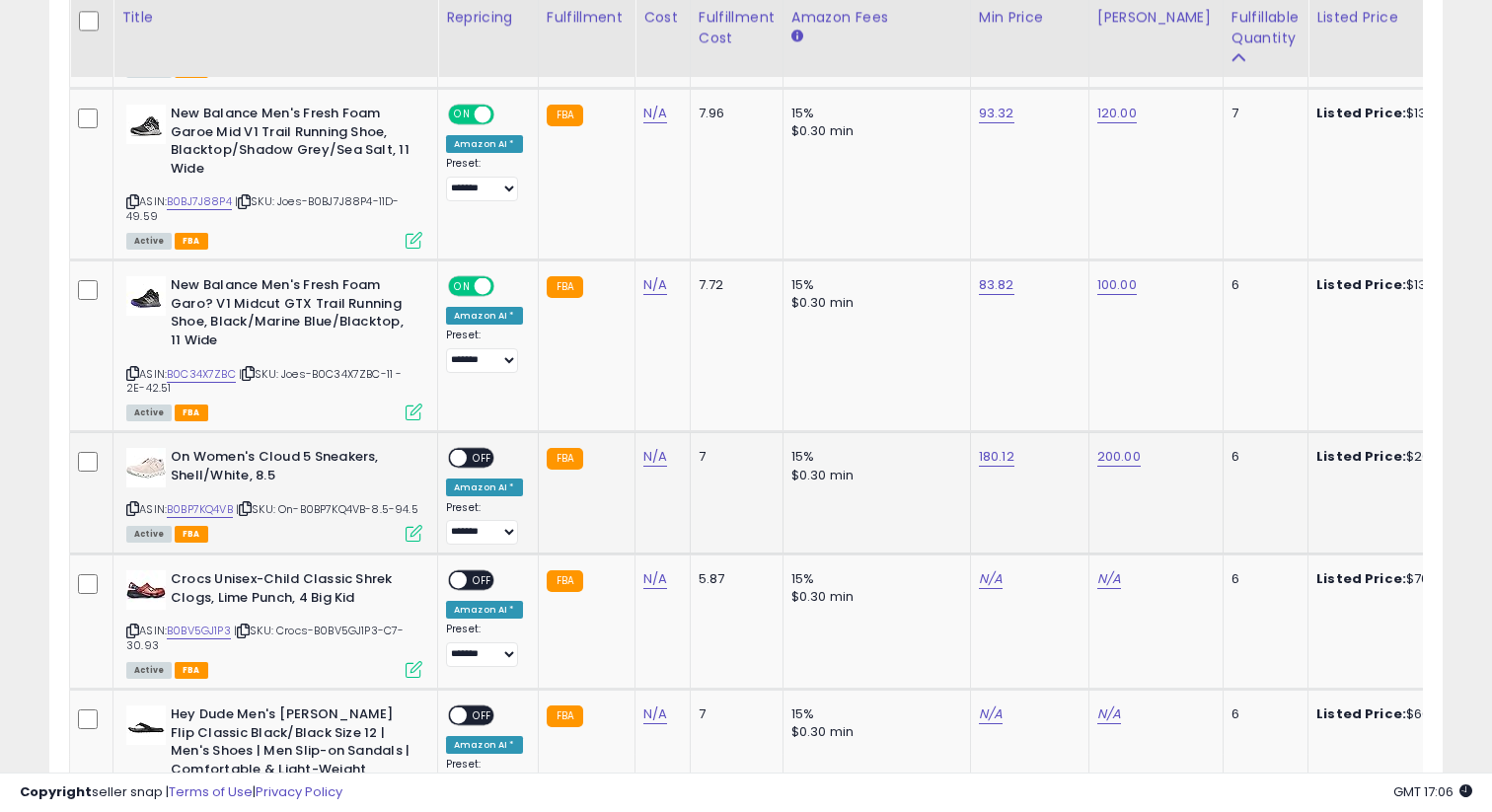 click on "OFF" at bounding box center [483, 458] 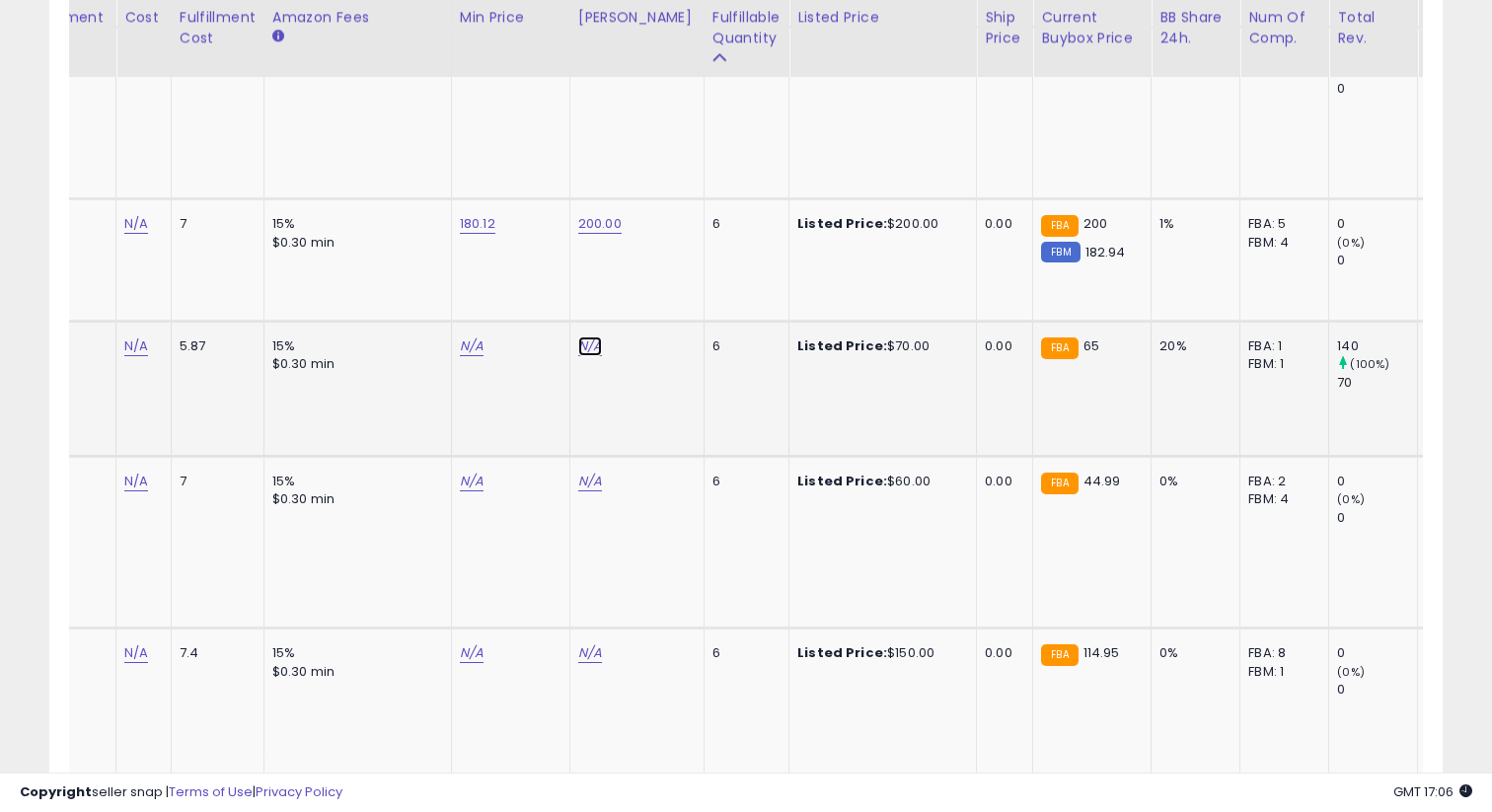 click on "N/A" at bounding box center [590, 346] 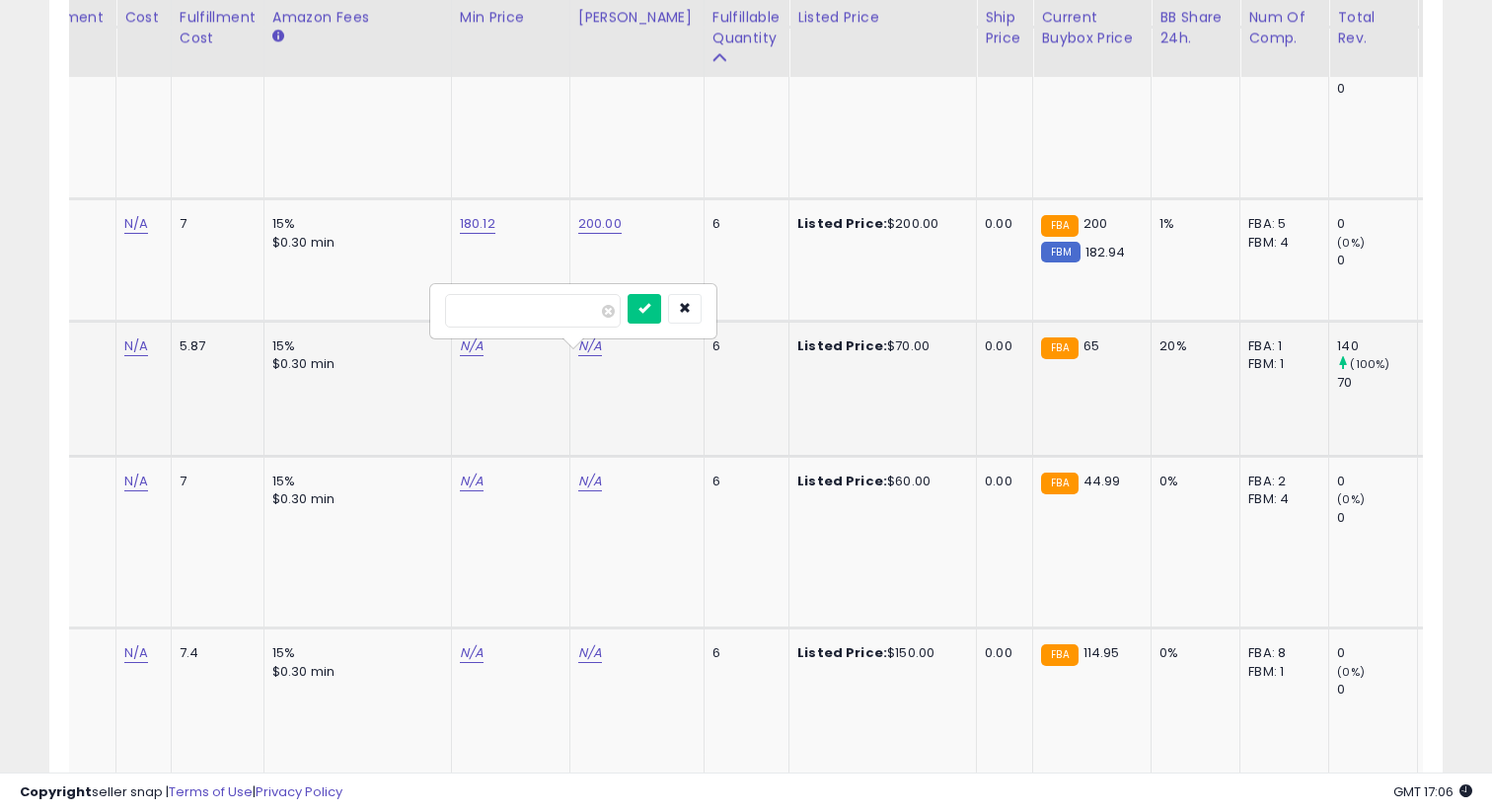 type on "**" 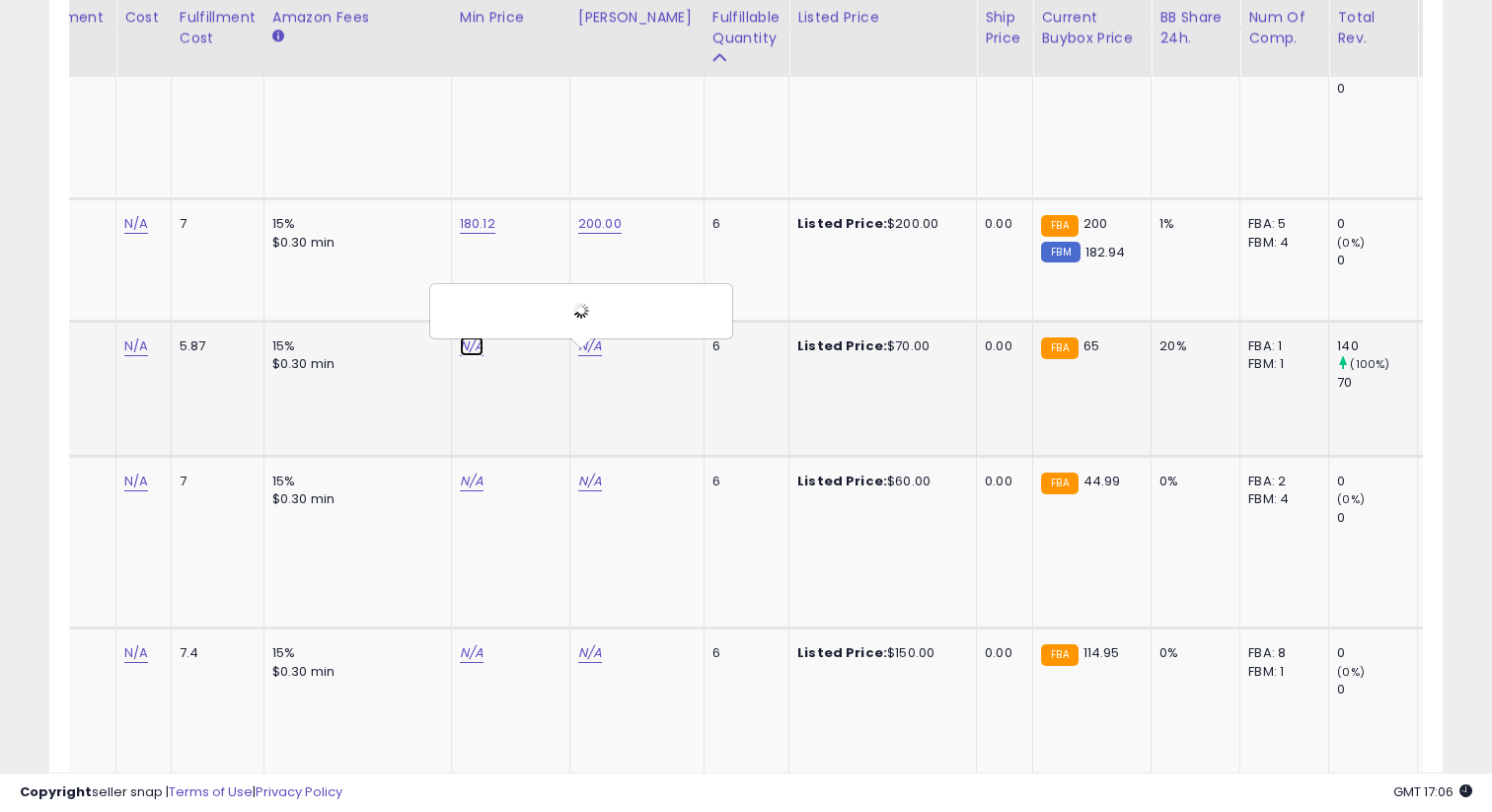 click on "N/A" at bounding box center (472, 346) 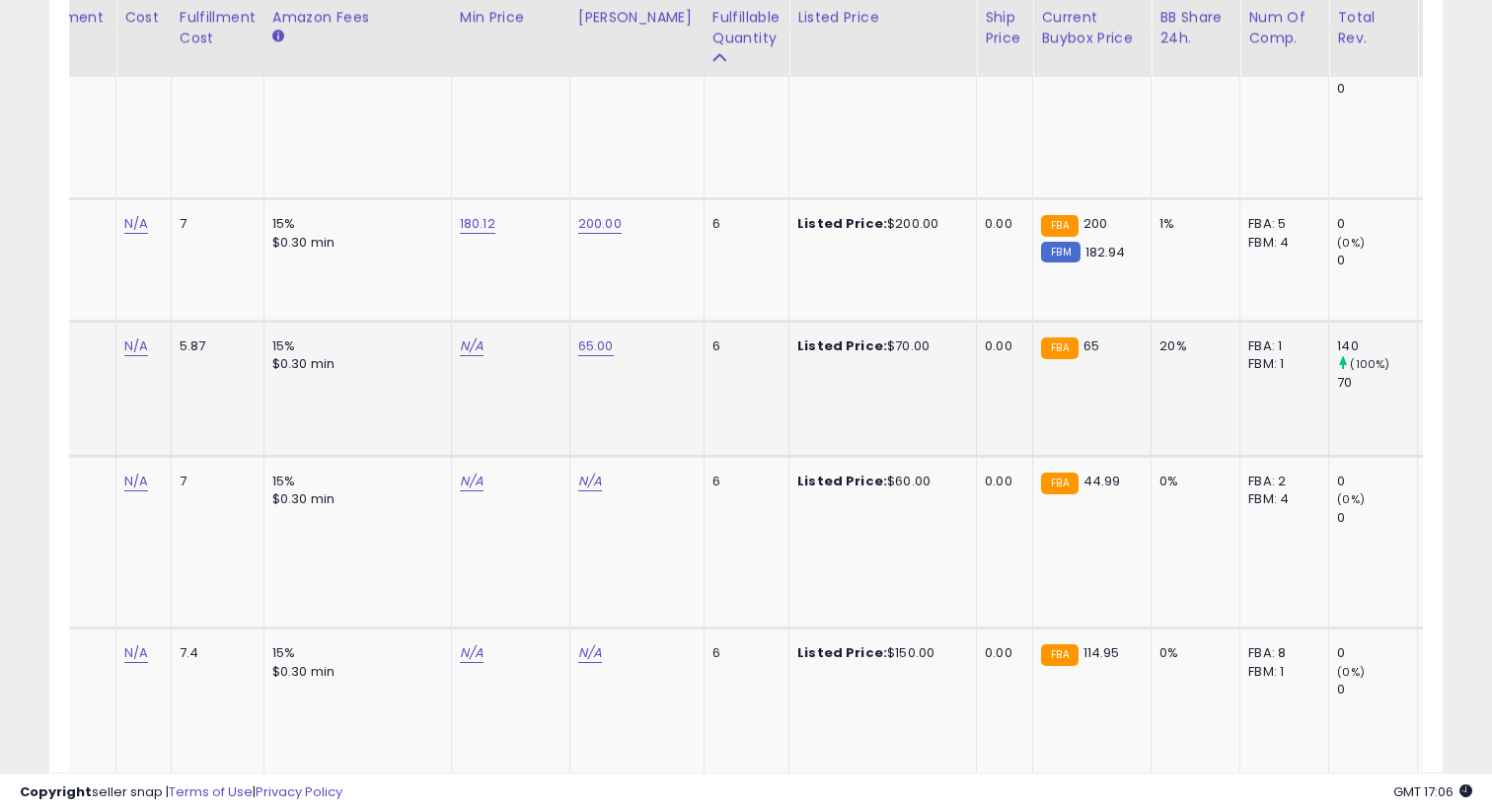 click on "N/A" 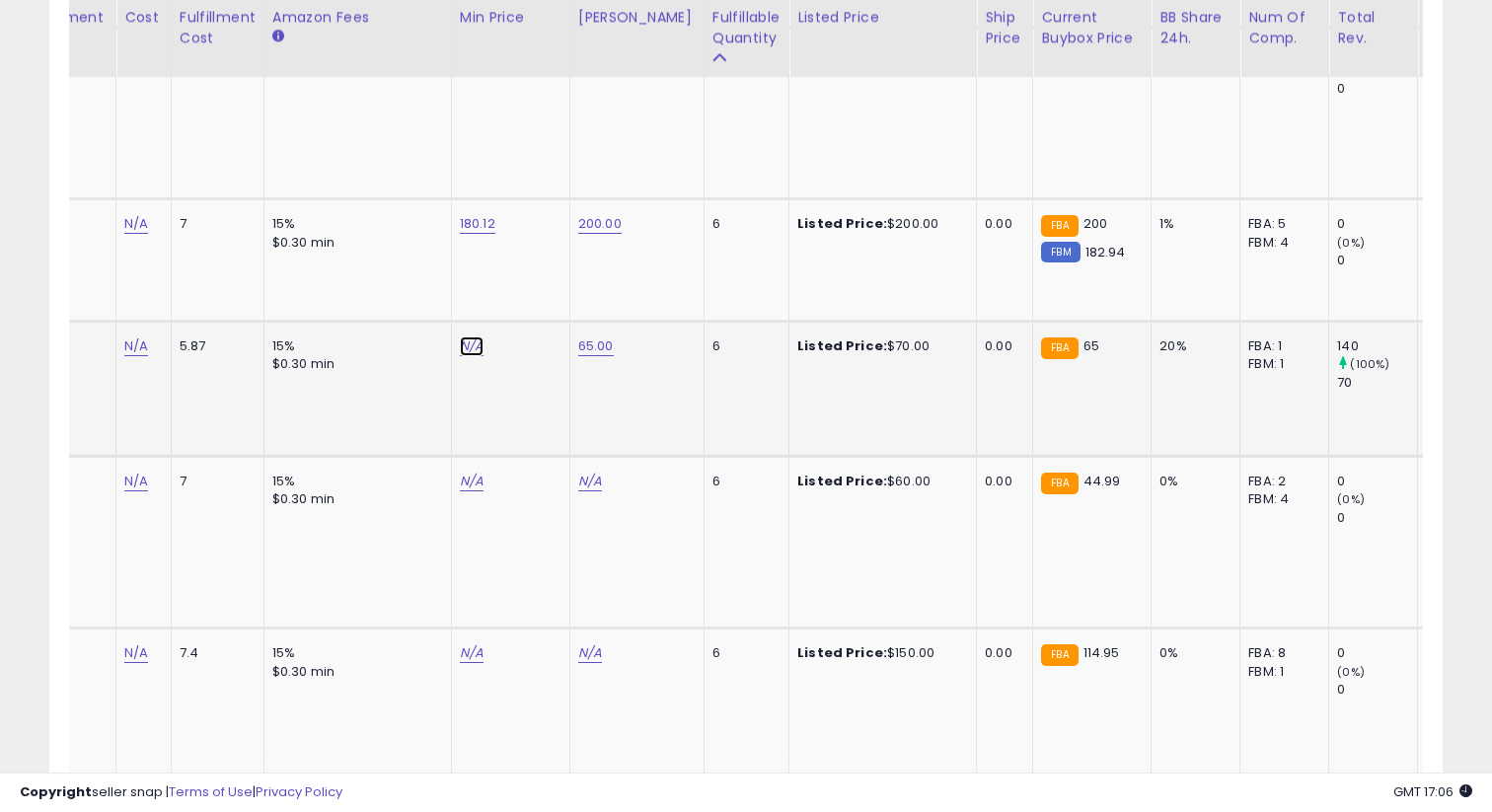 click on "N/A" at bounding box center (472, 346) 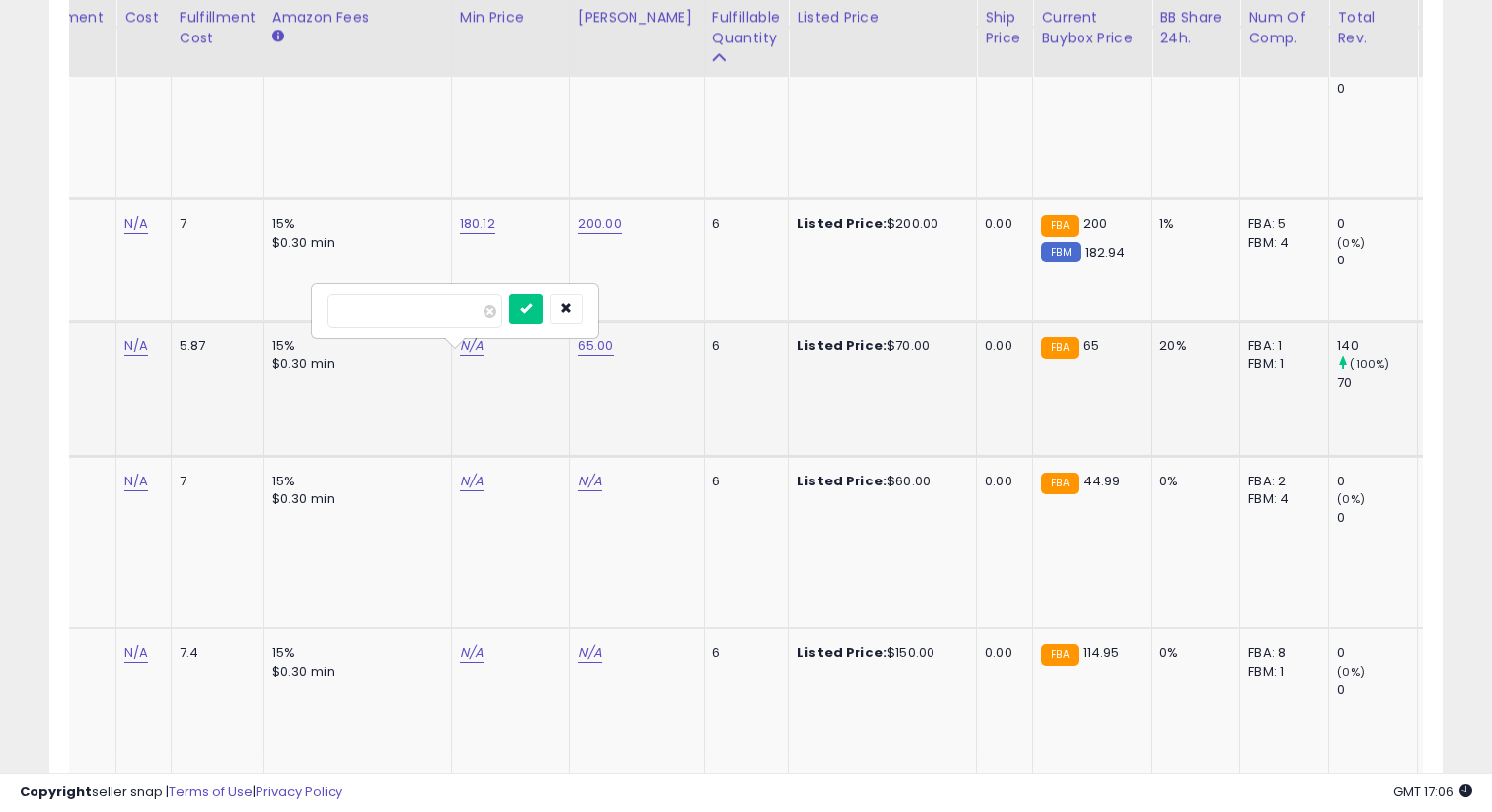 type on "*****" 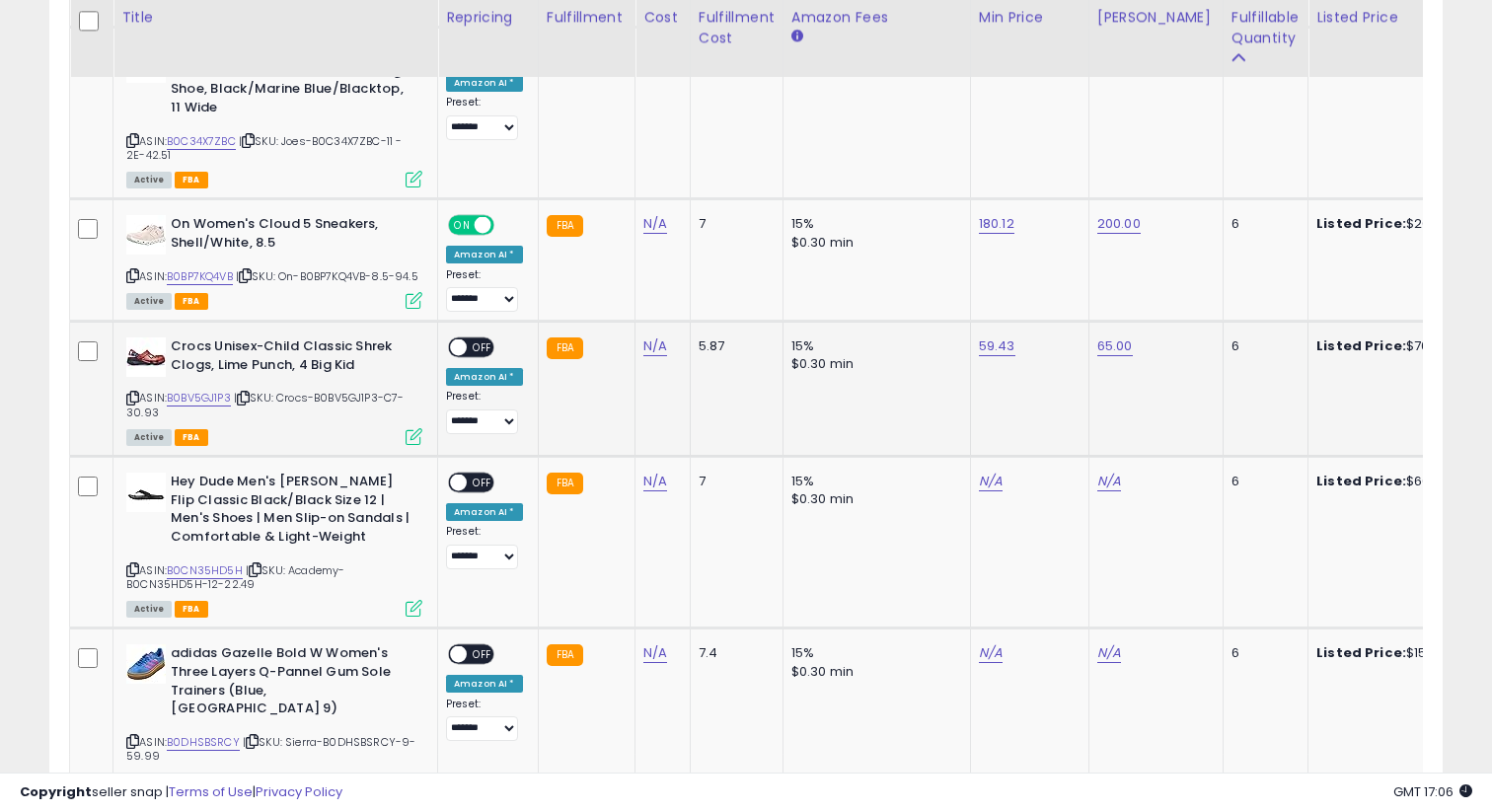 click on "OFF" at bounding box center (483, 347) 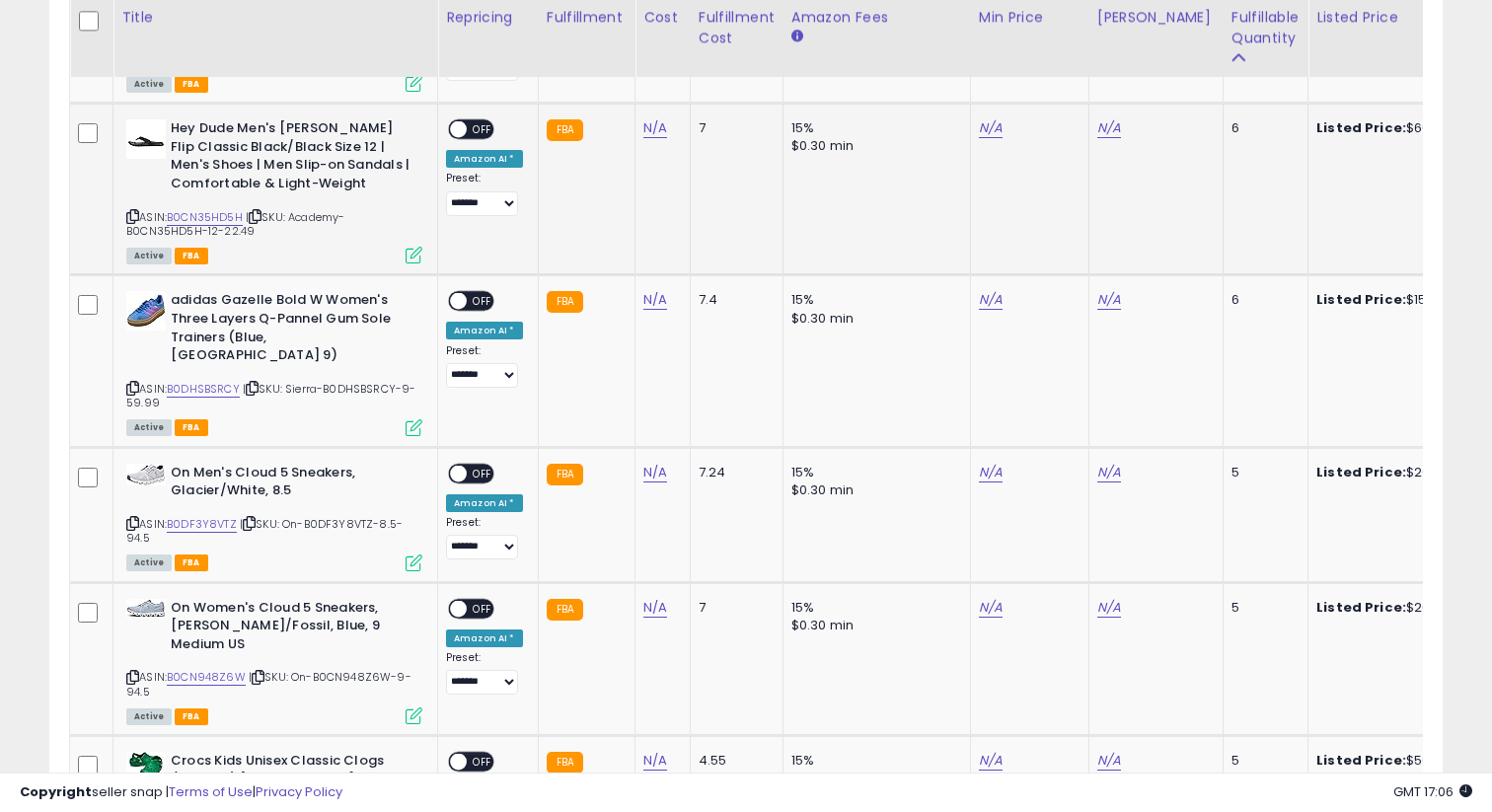 click on "|   SKU: Academy-B0CN35HD5H-12-22.49" at bounding box center (235, 224) 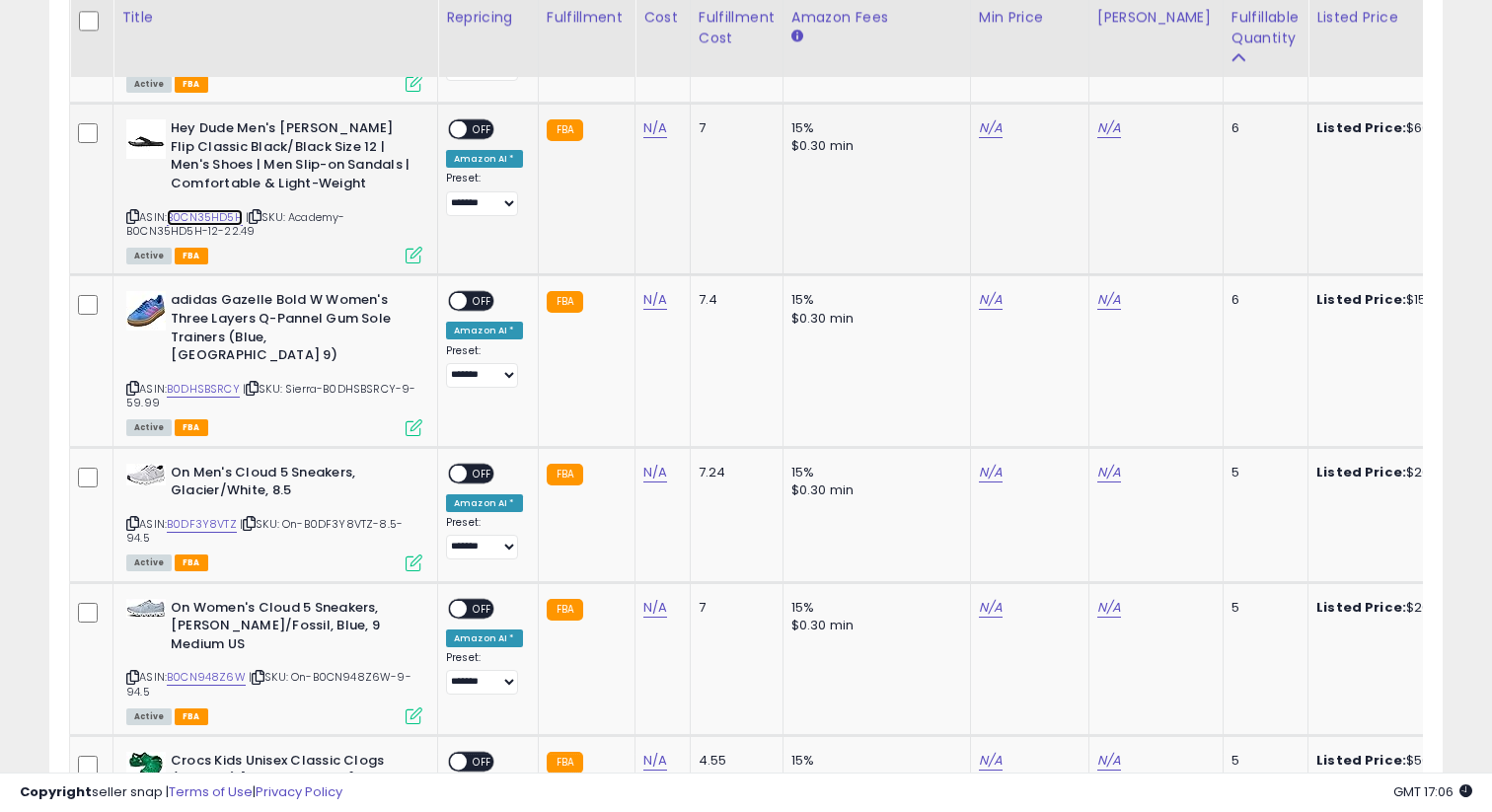 click on "B0CN35HD5H" at bounding box center [204, 217] 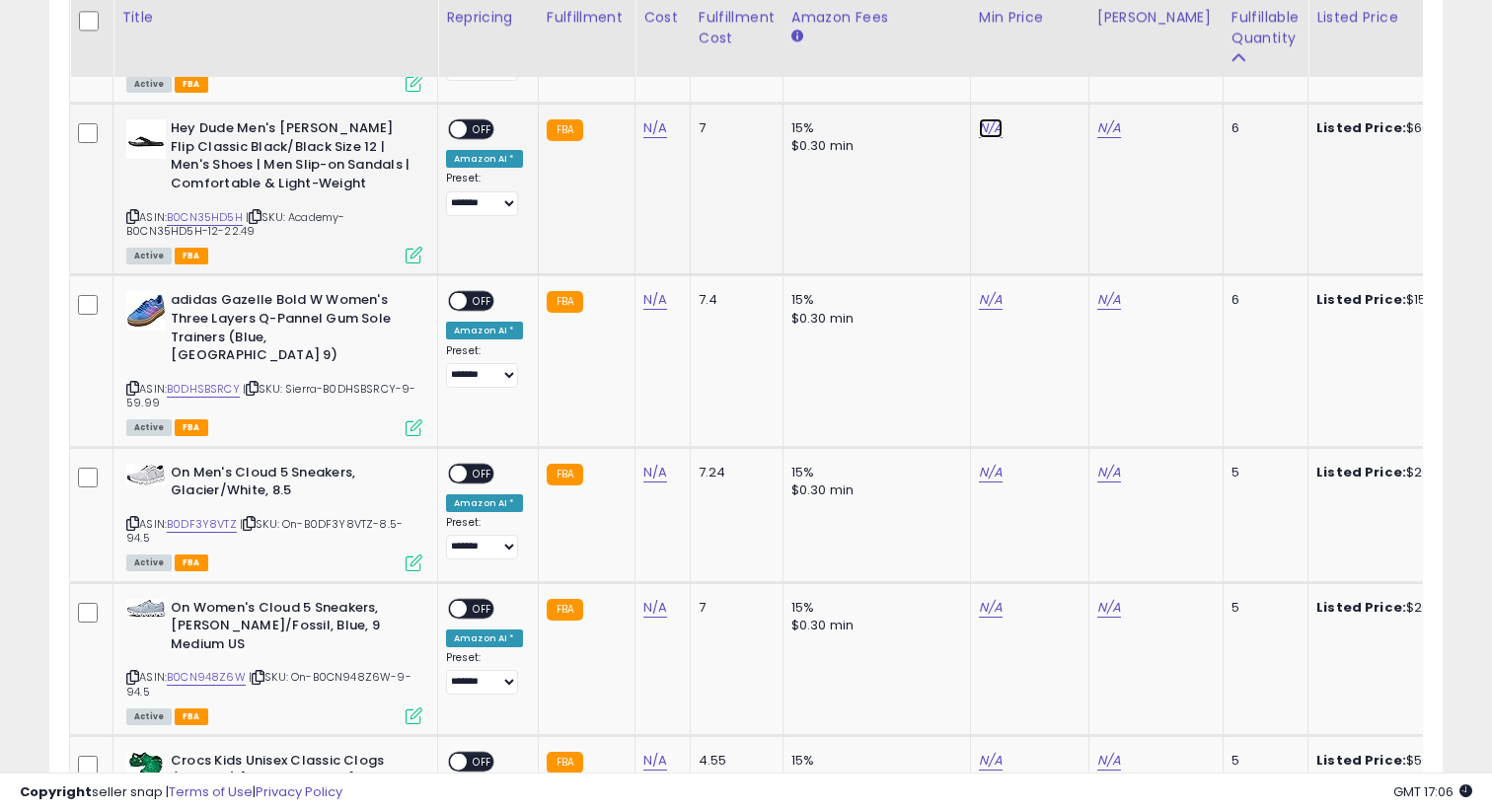 click on "N/A" at bounding box center (991, 128) 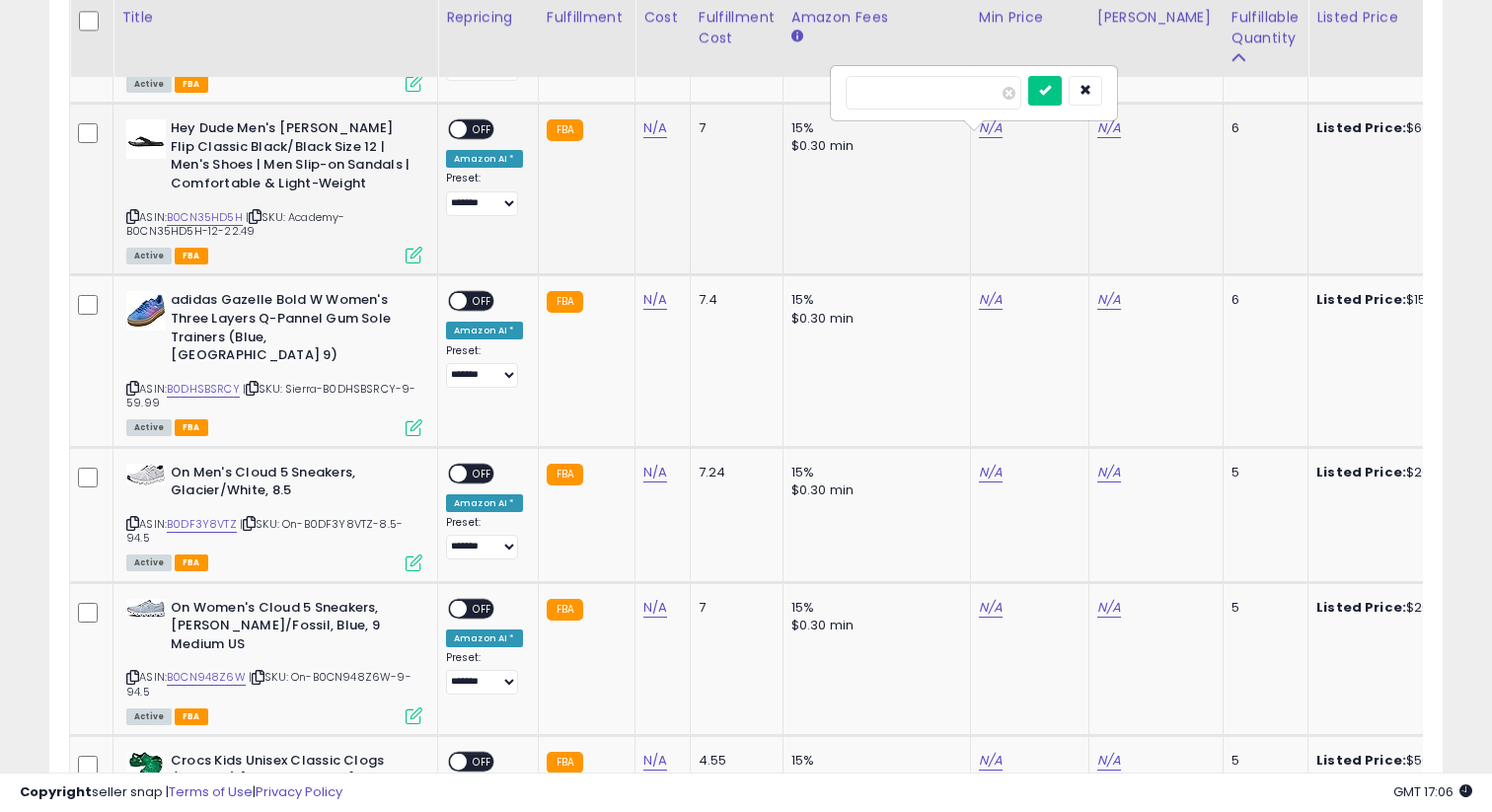 type on "*****" 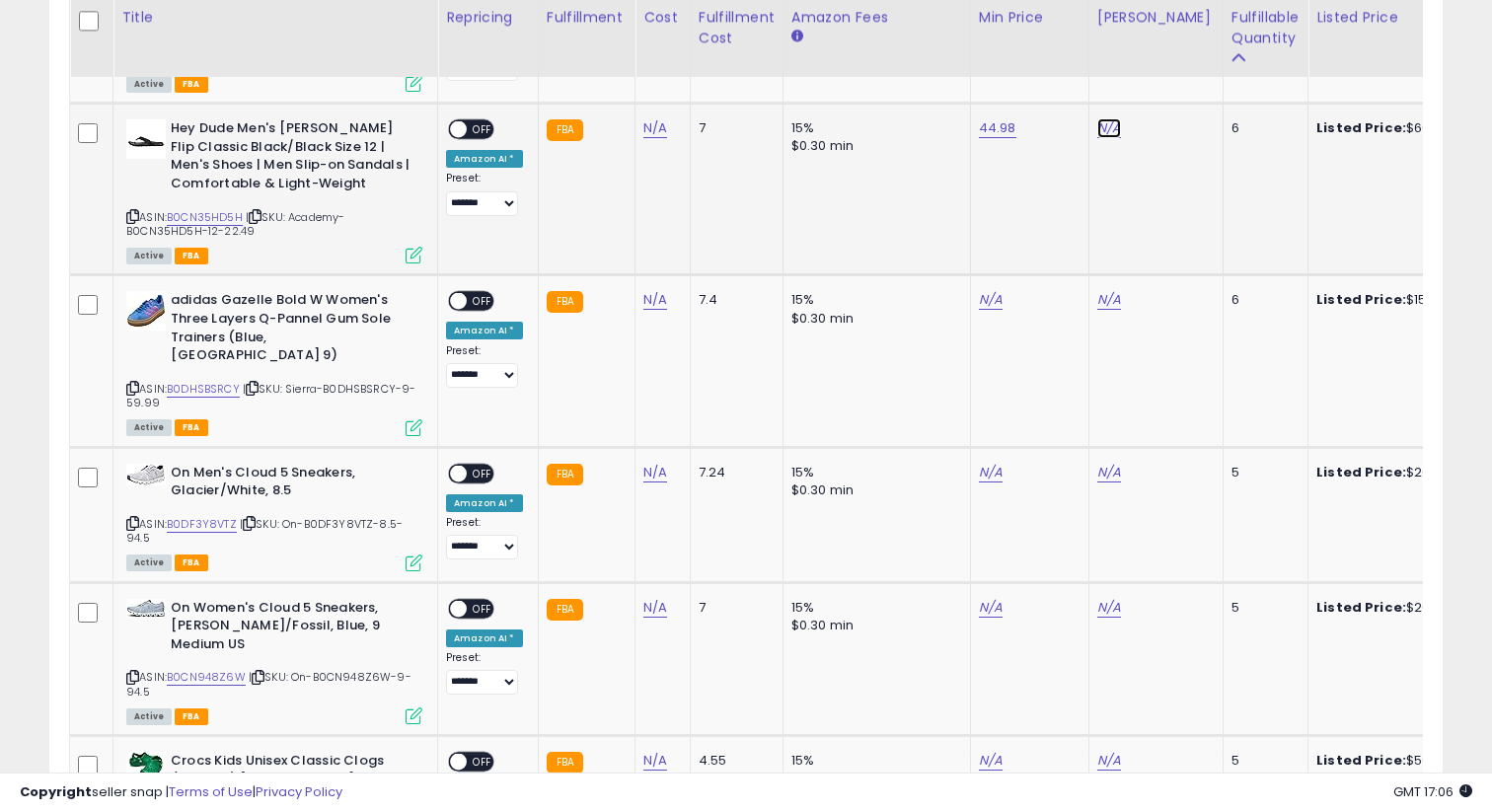 click on "N/A" at bounding box center [1109, 128] 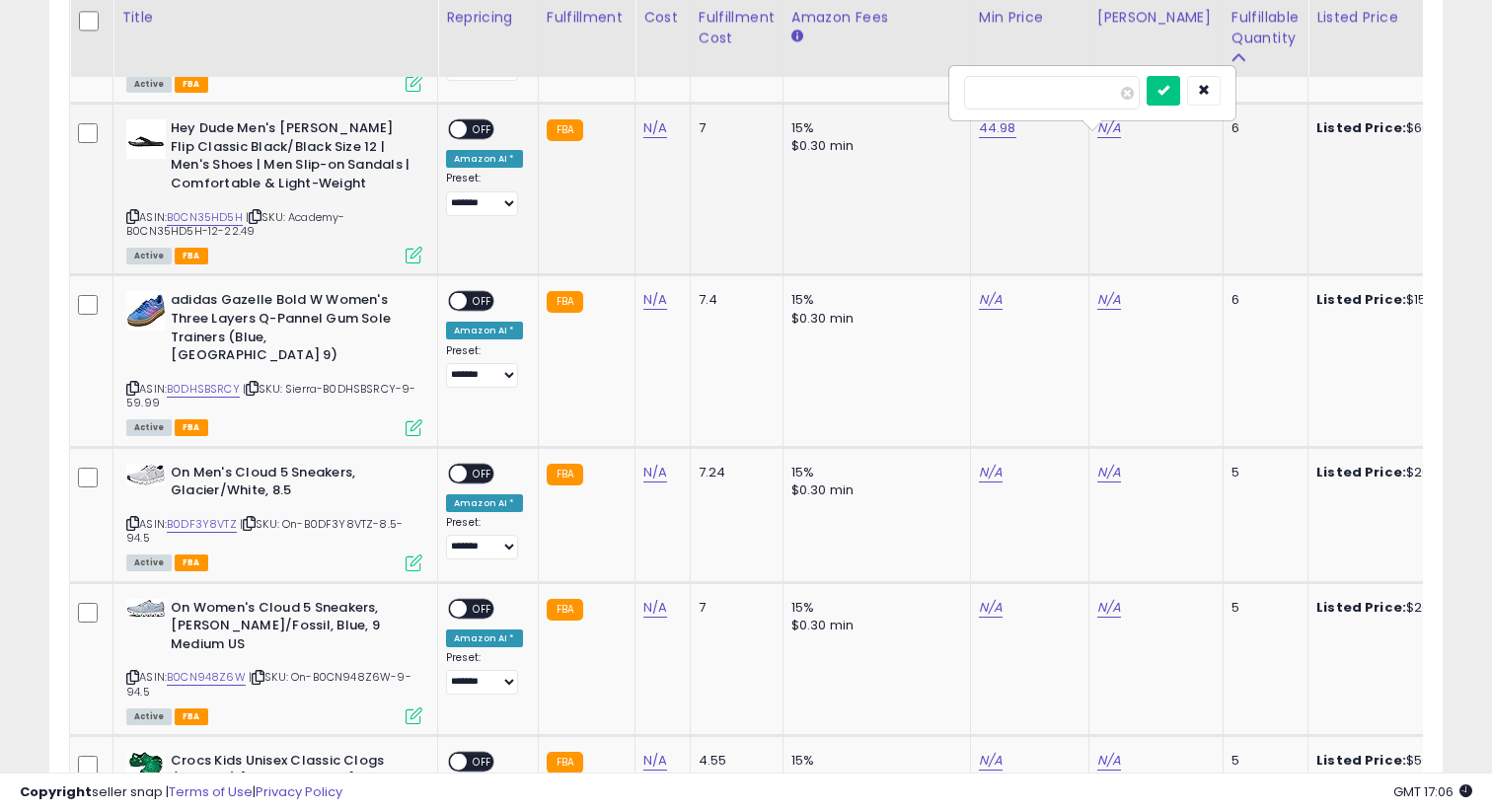 type on "**" 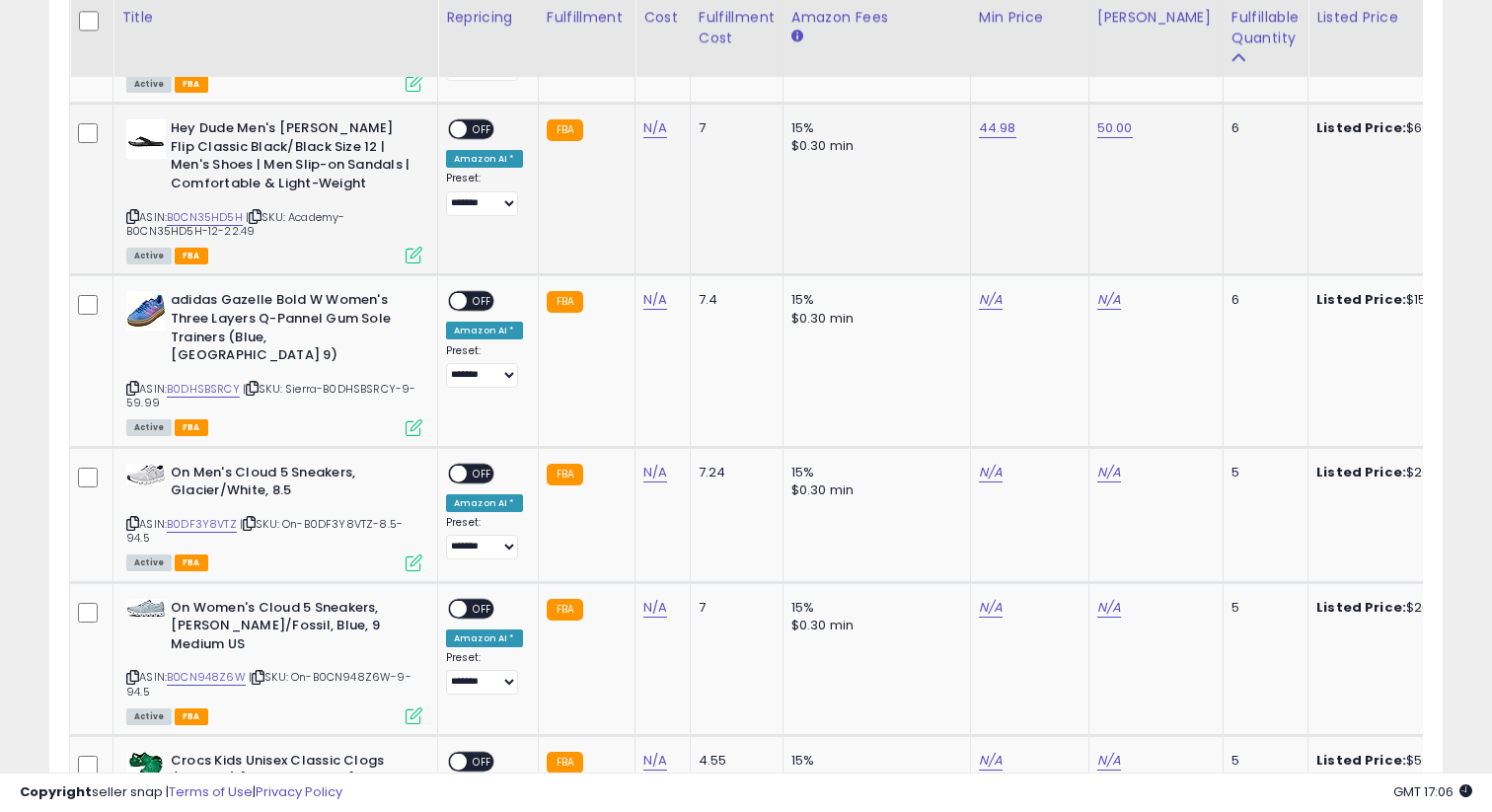 click on "ON   OFF" at bounding box center (471, 129) 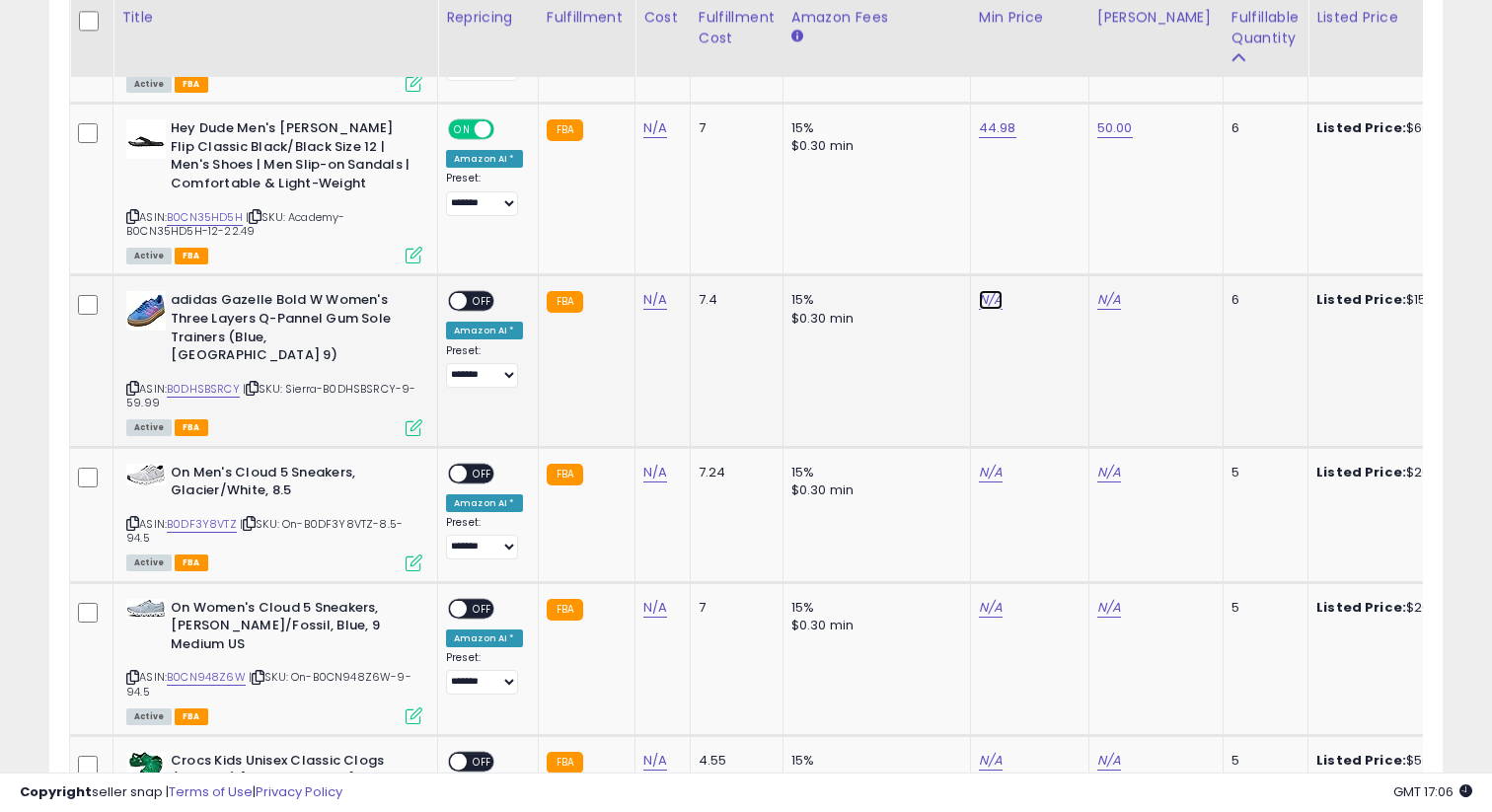 click on "N/A" at bounding box center (991, 300) 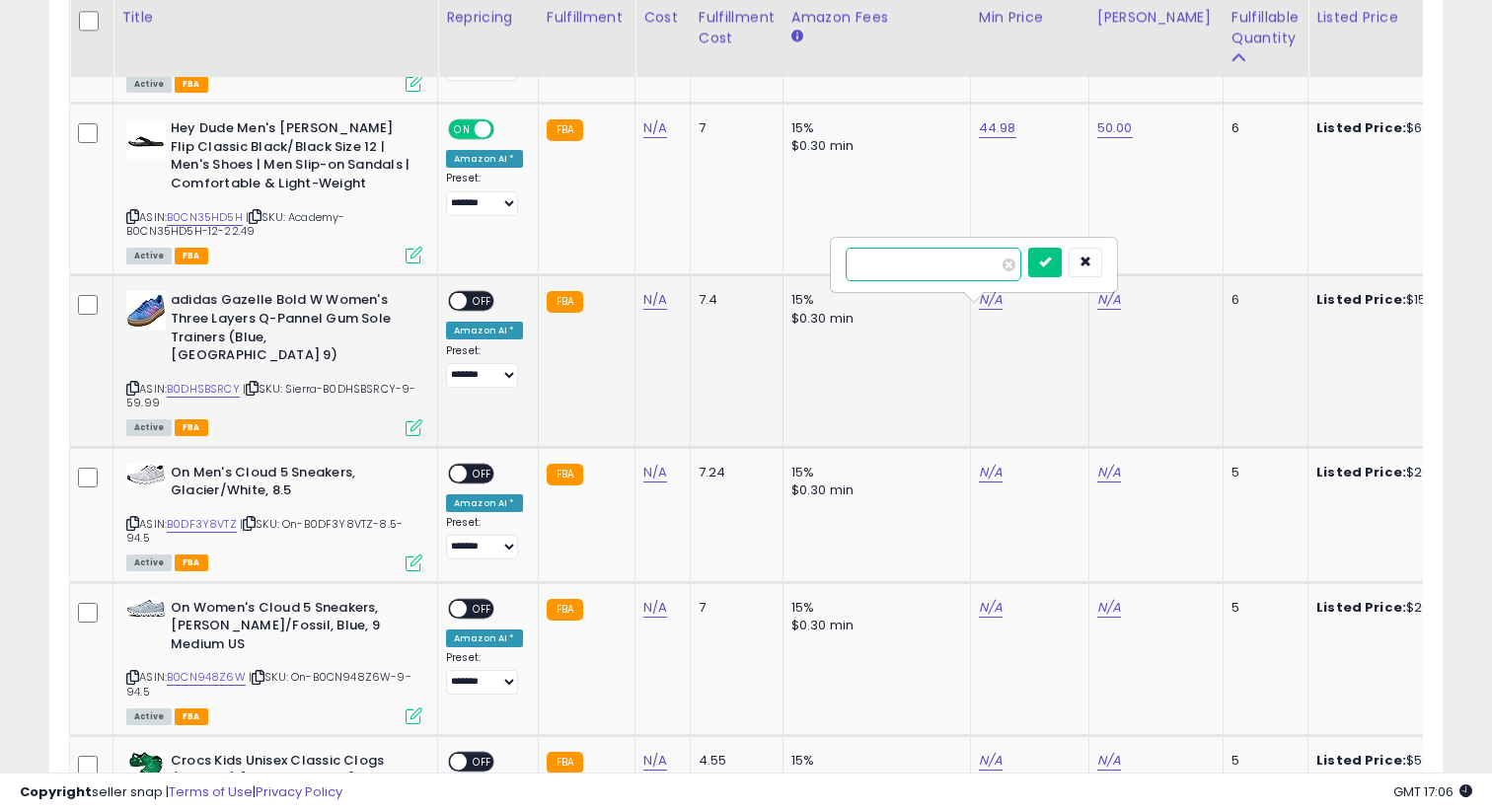 type on "******" 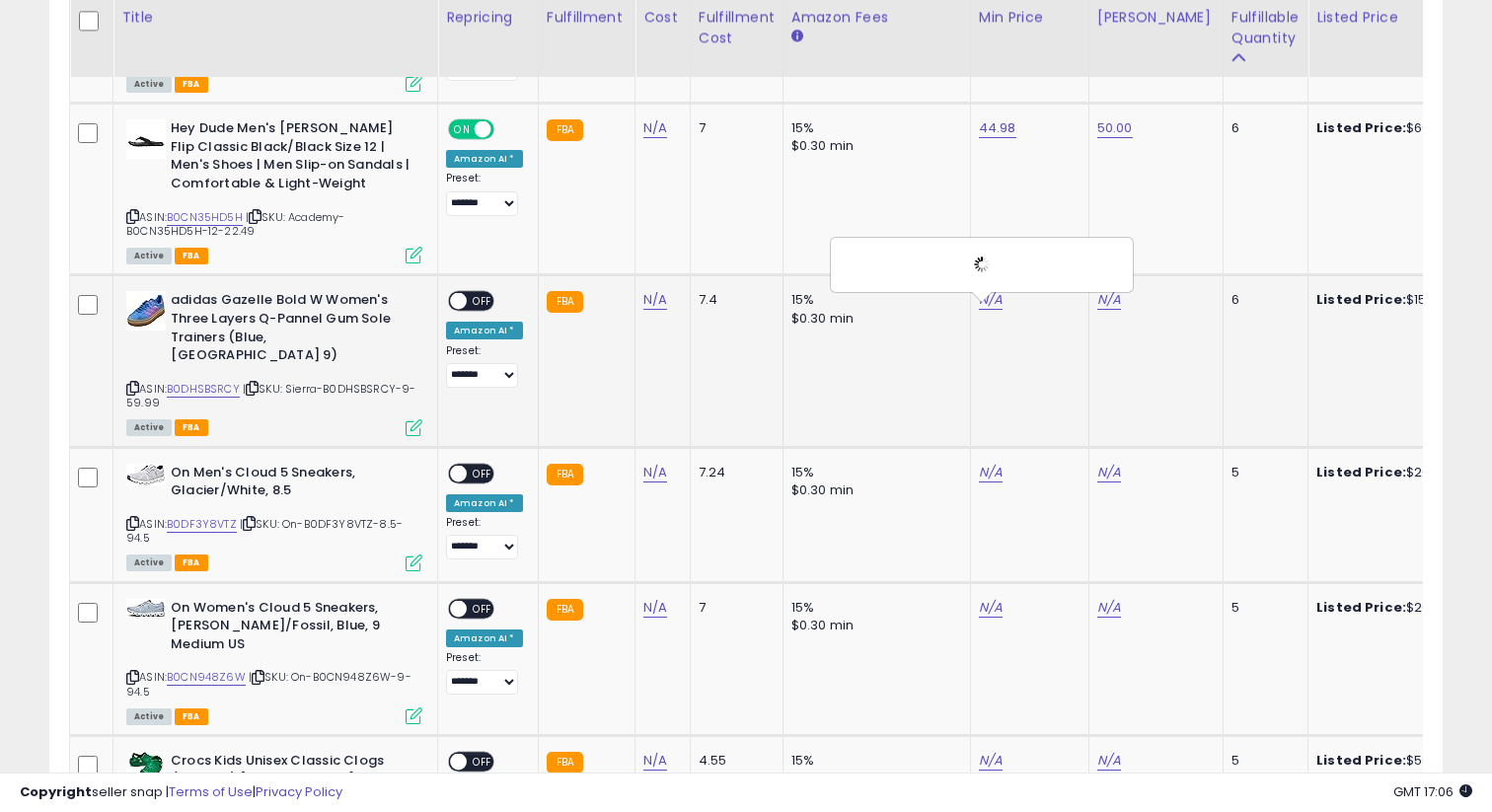 click on "N/A" 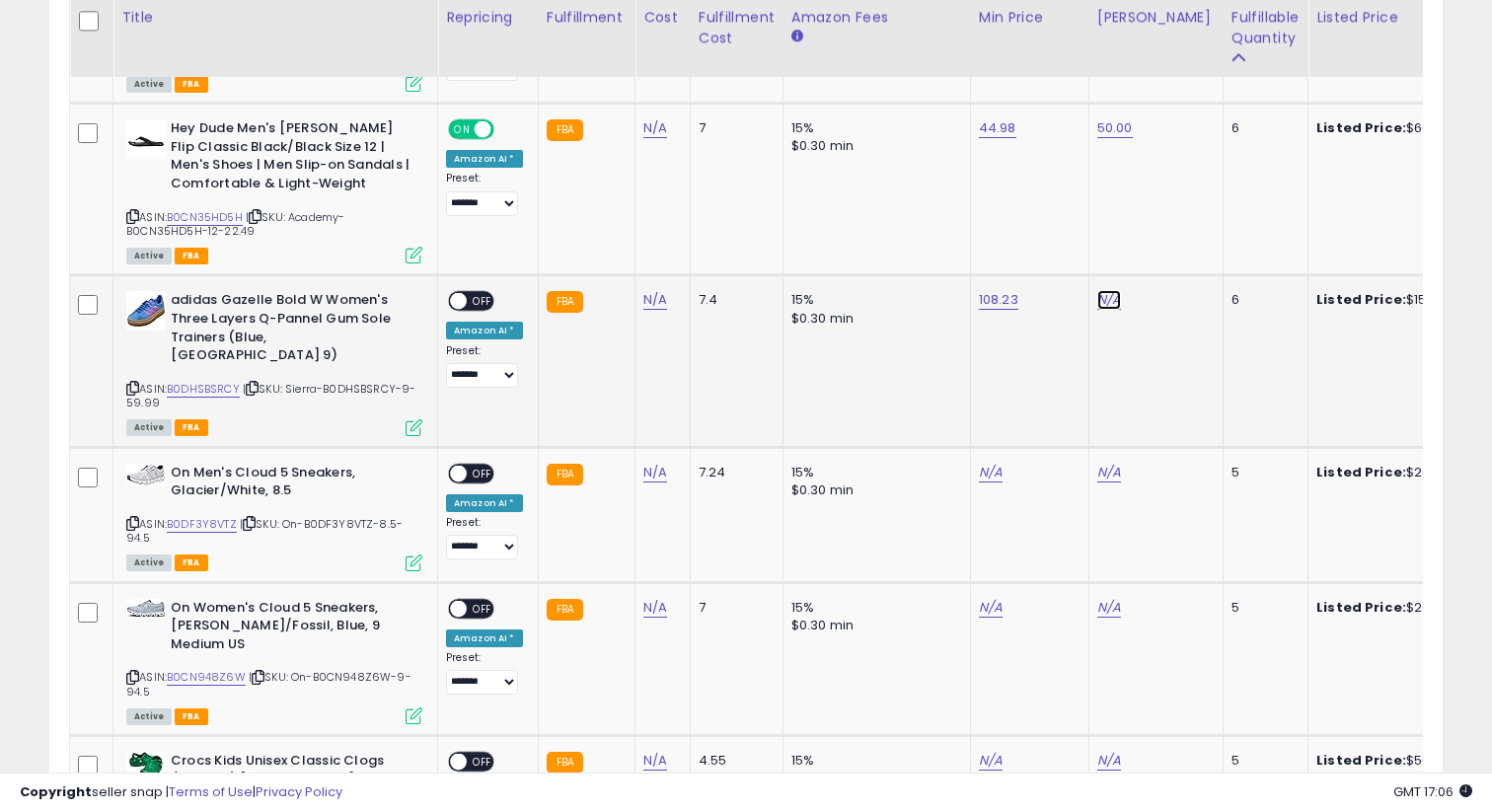 click on "N/A" at bounding box center (1109, 300) 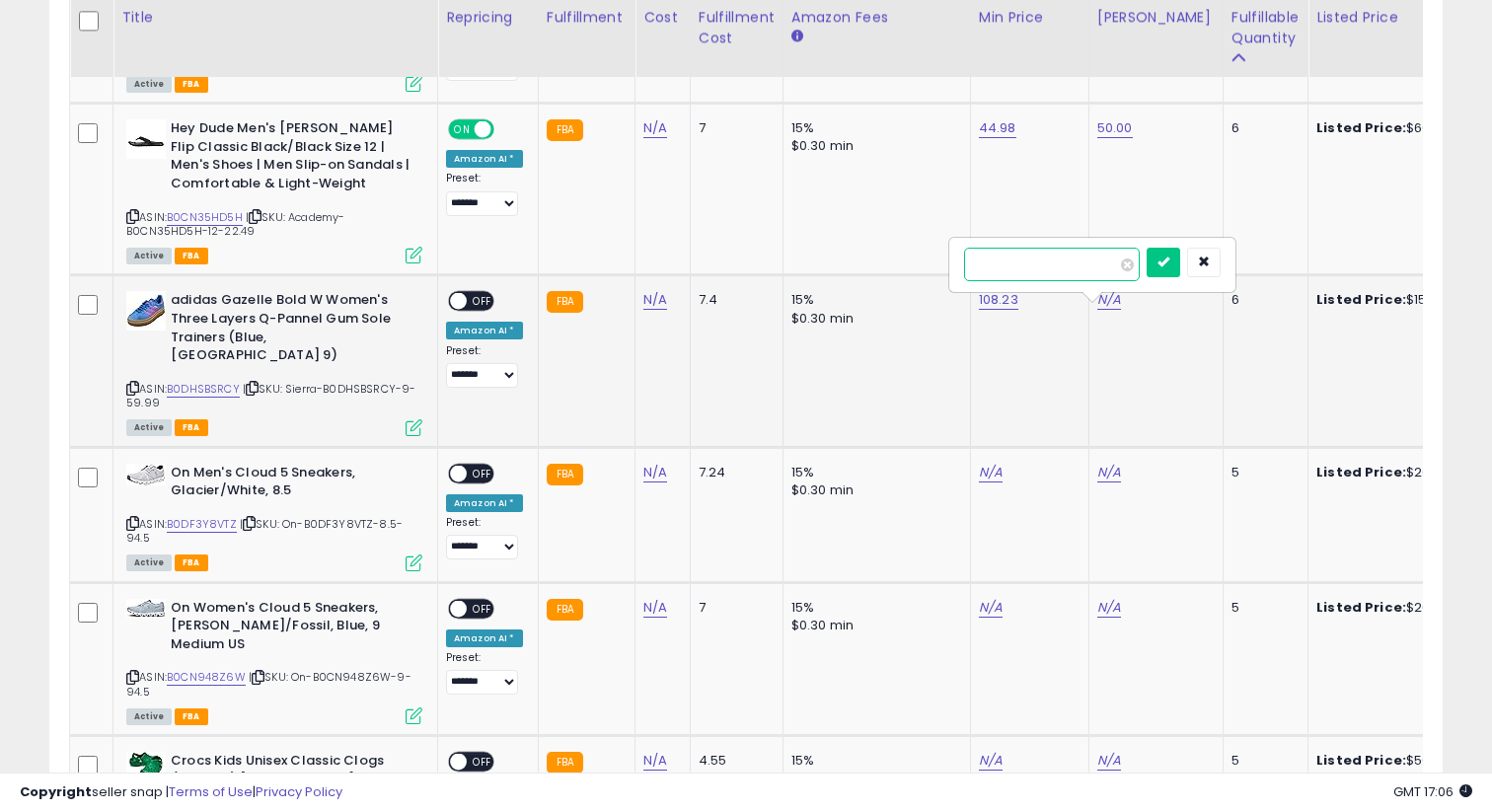 type on "***" 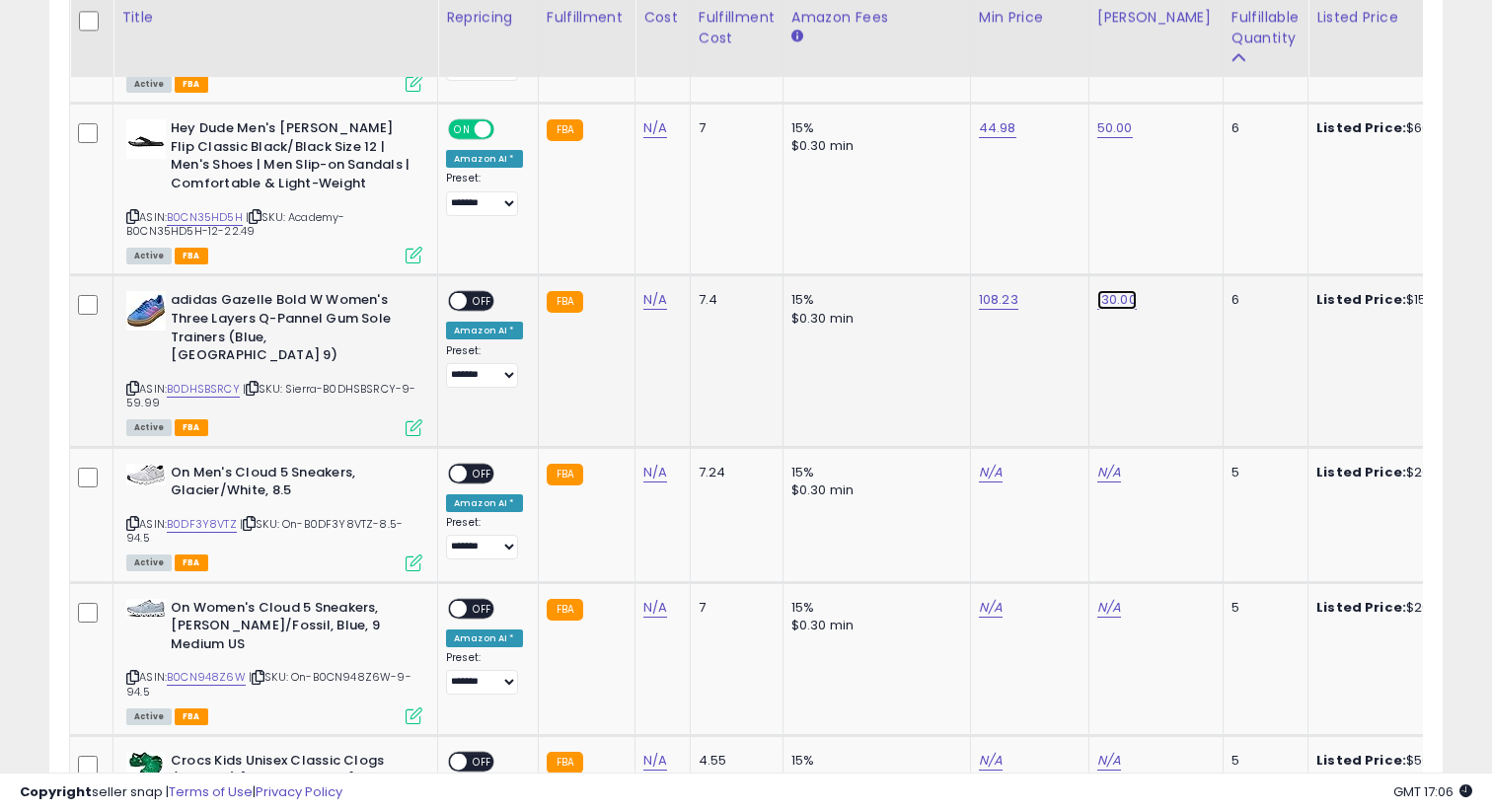click on "130.00" at bounding box center [1115, -2356] 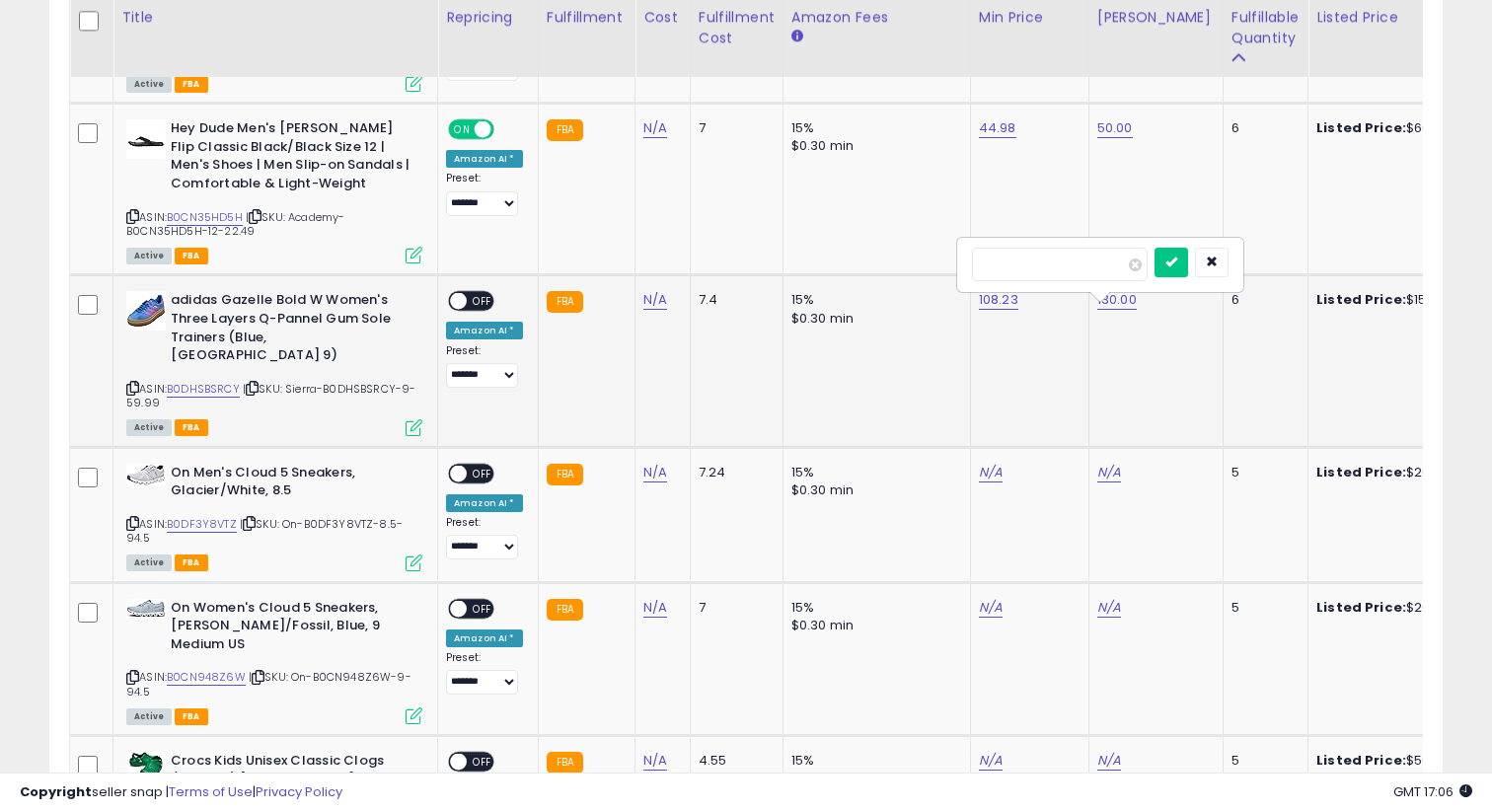 type on "***" 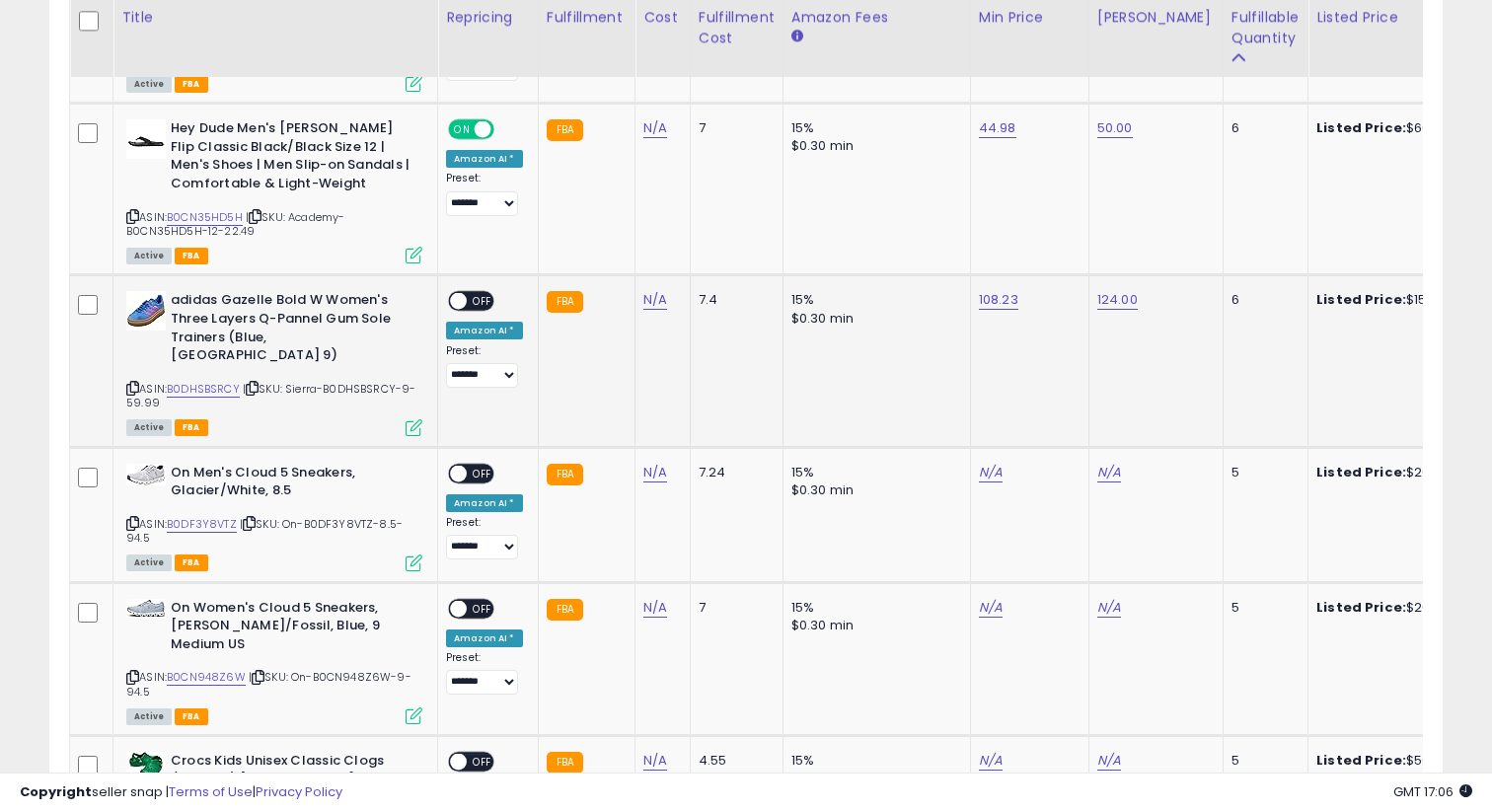 click on "OFF" at bounding box center (483, 301) 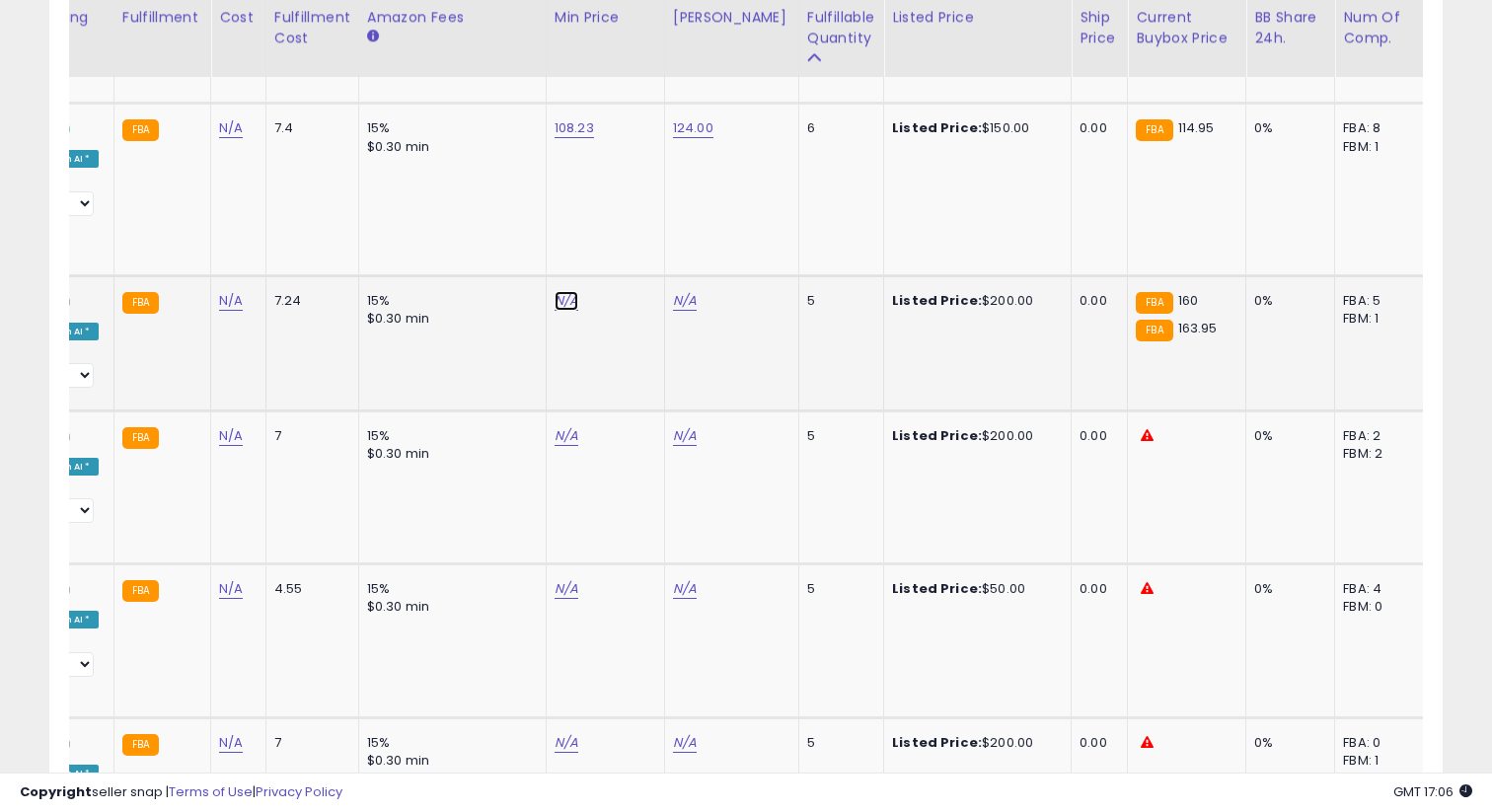 click on "N/A" at bounding box center [566, 301] 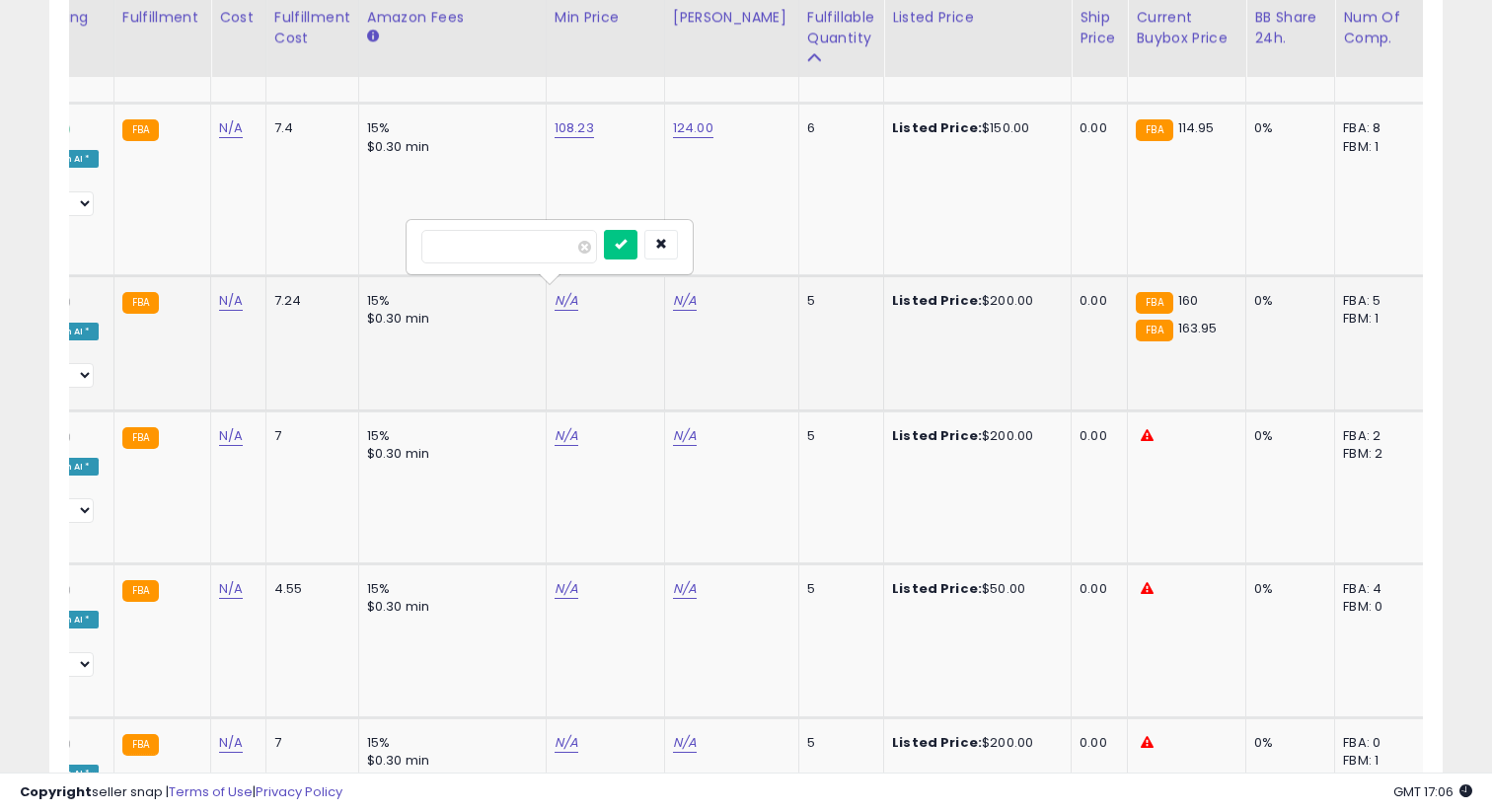 type on "***" 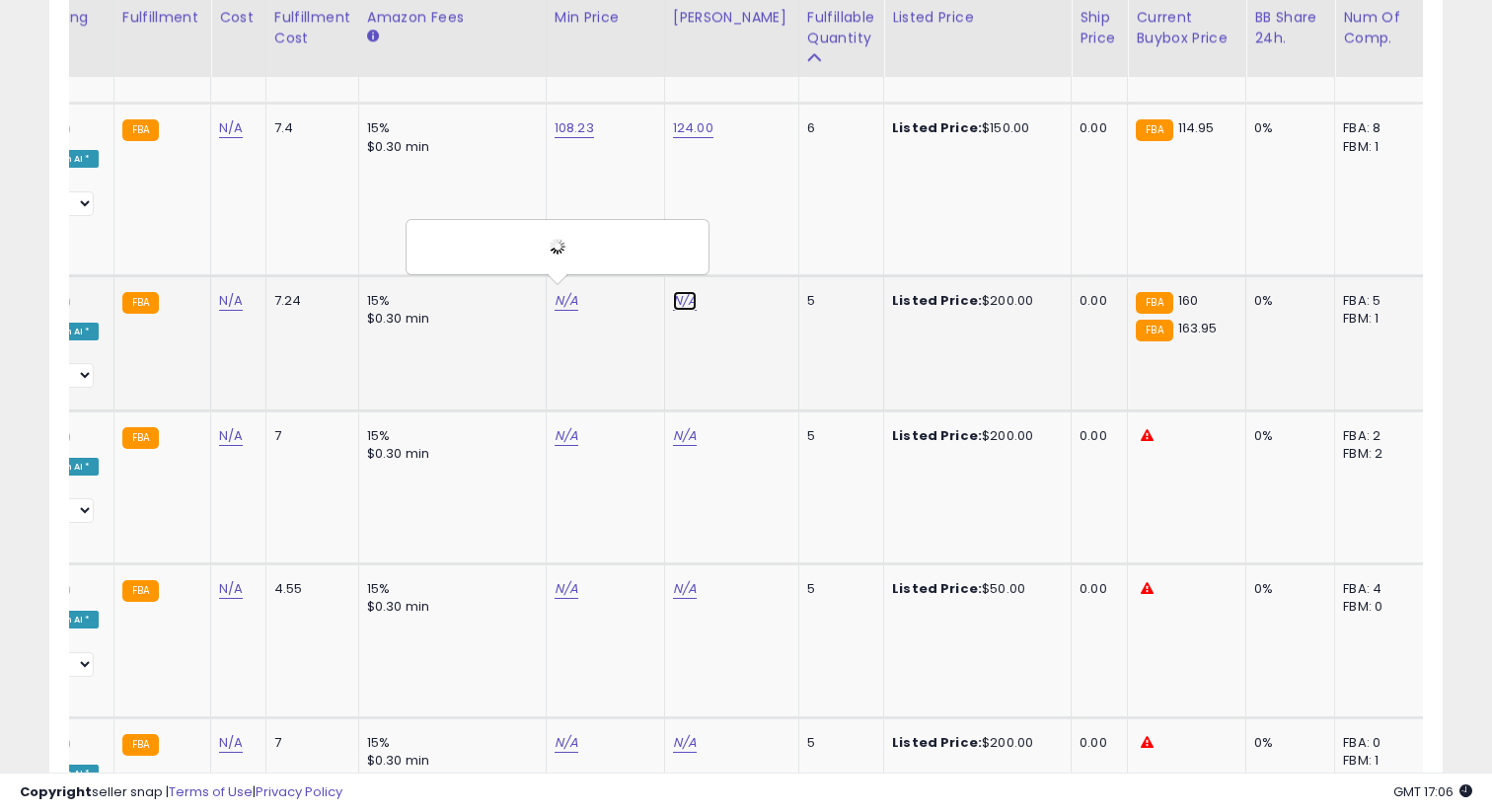 click on "N/A" 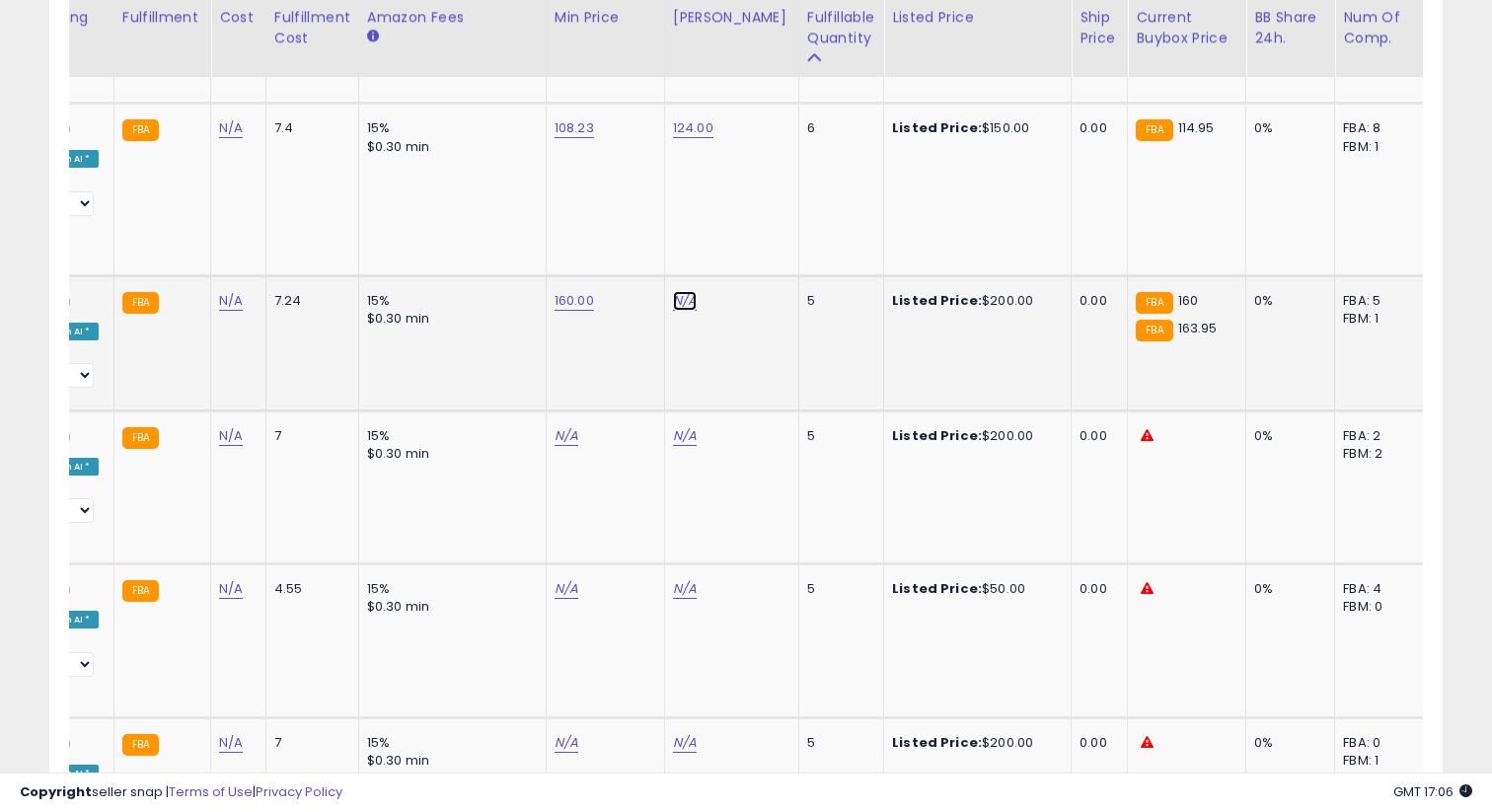 click on "N/A" at bounding box center [685, 301] 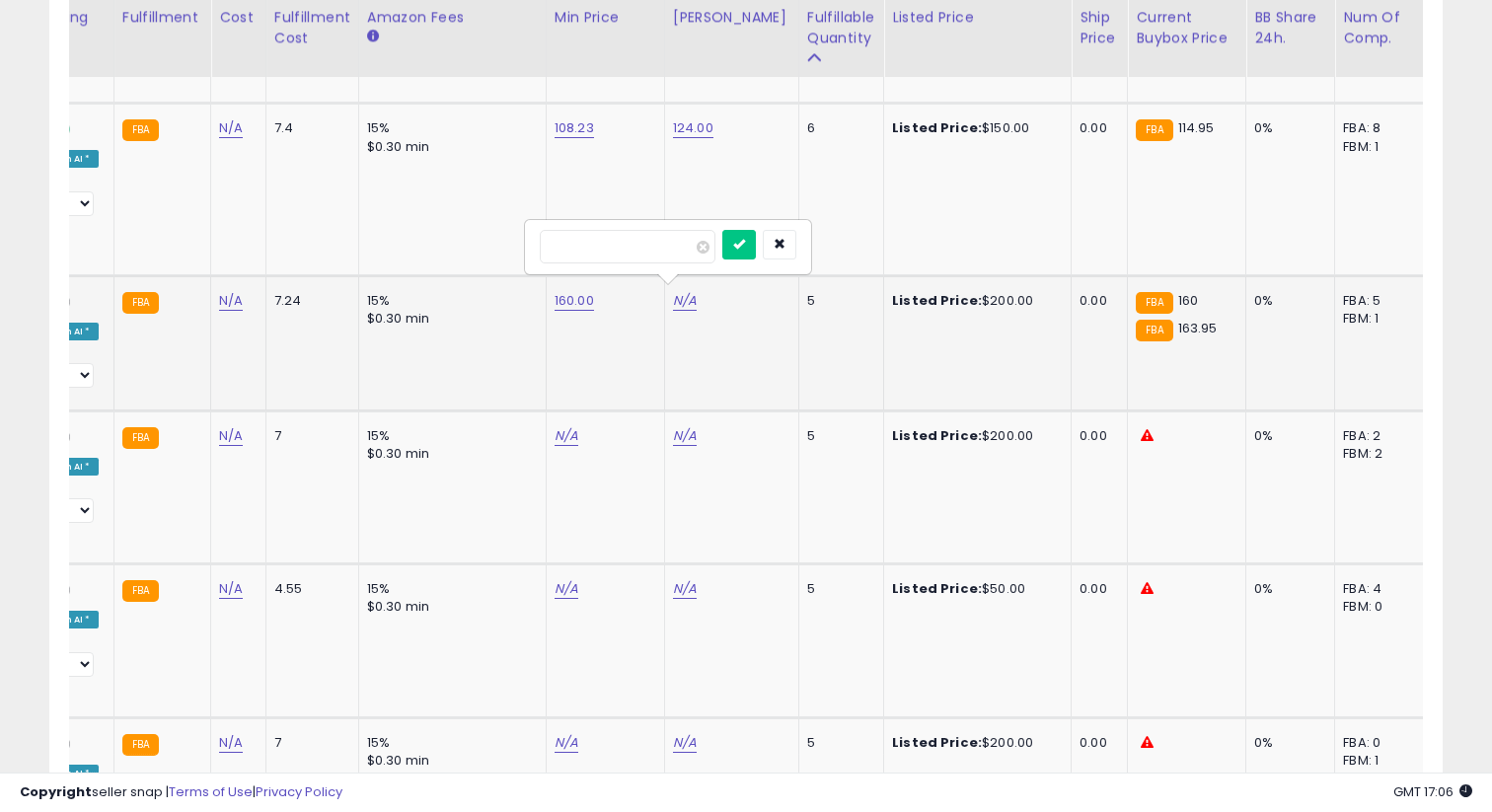 type on "***" 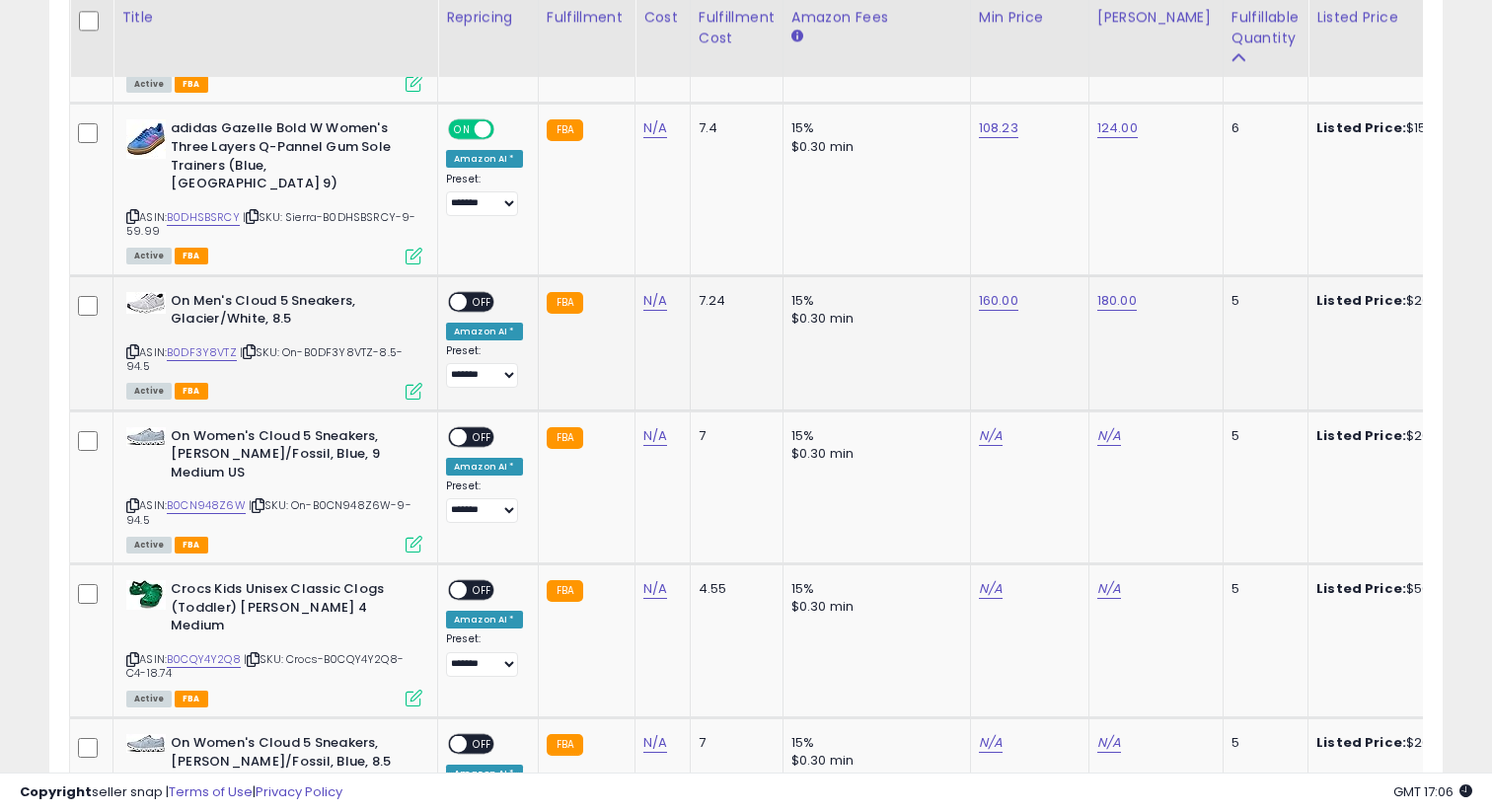 click at bounding box center [458, 301] 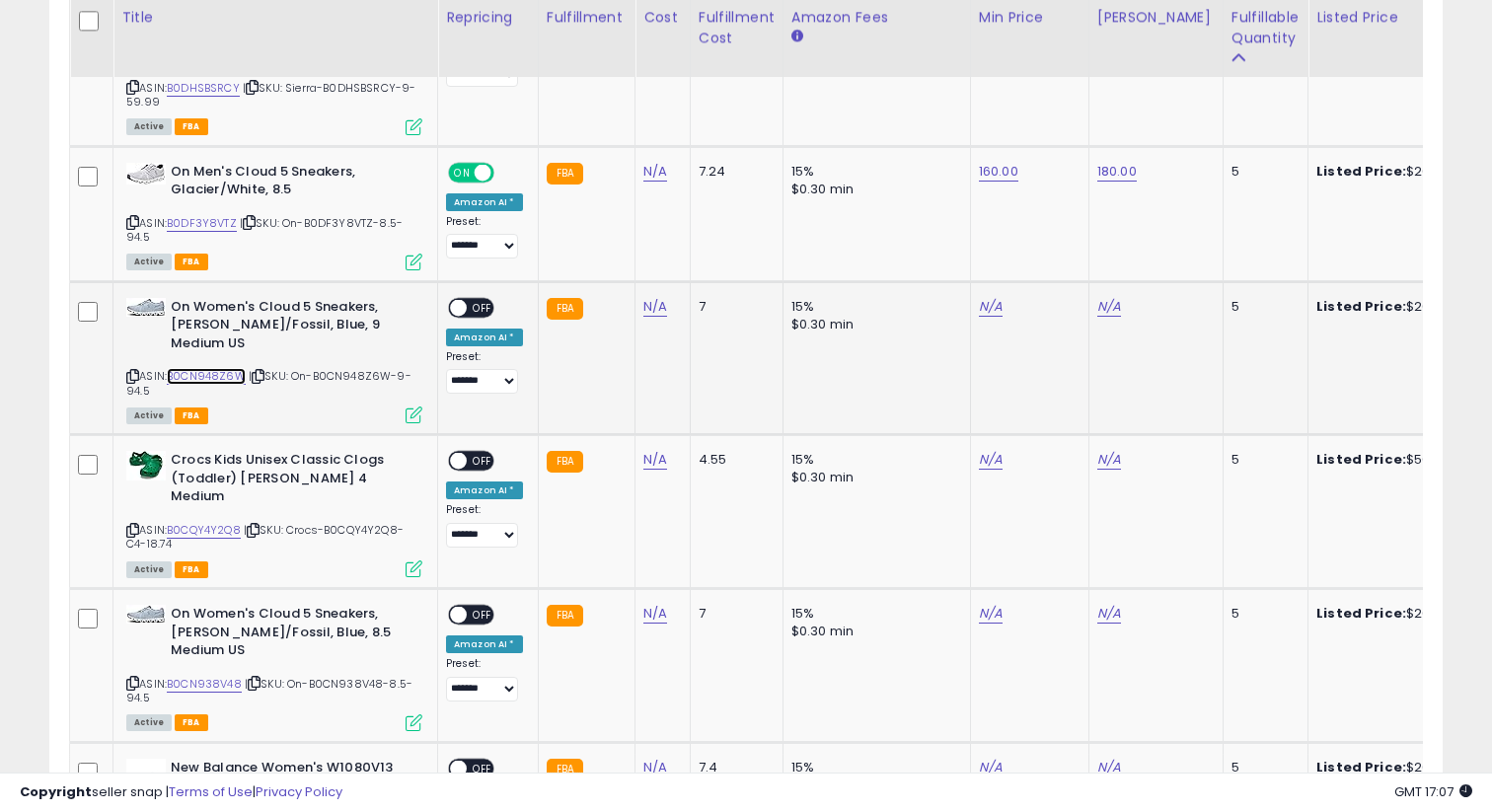 click on "B0CN948Z6W" at bounding box center [206, 376] 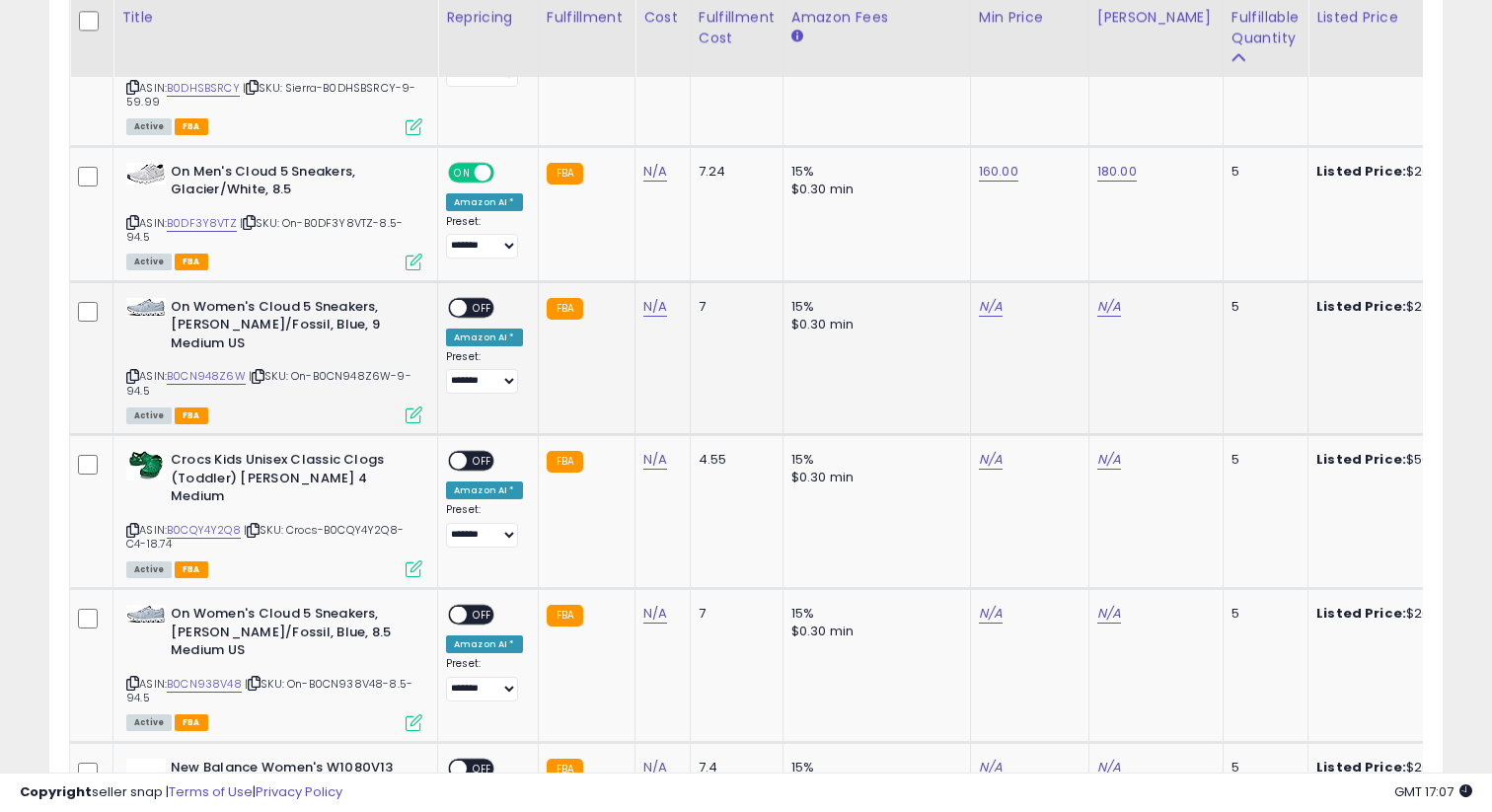 click on "N/A" 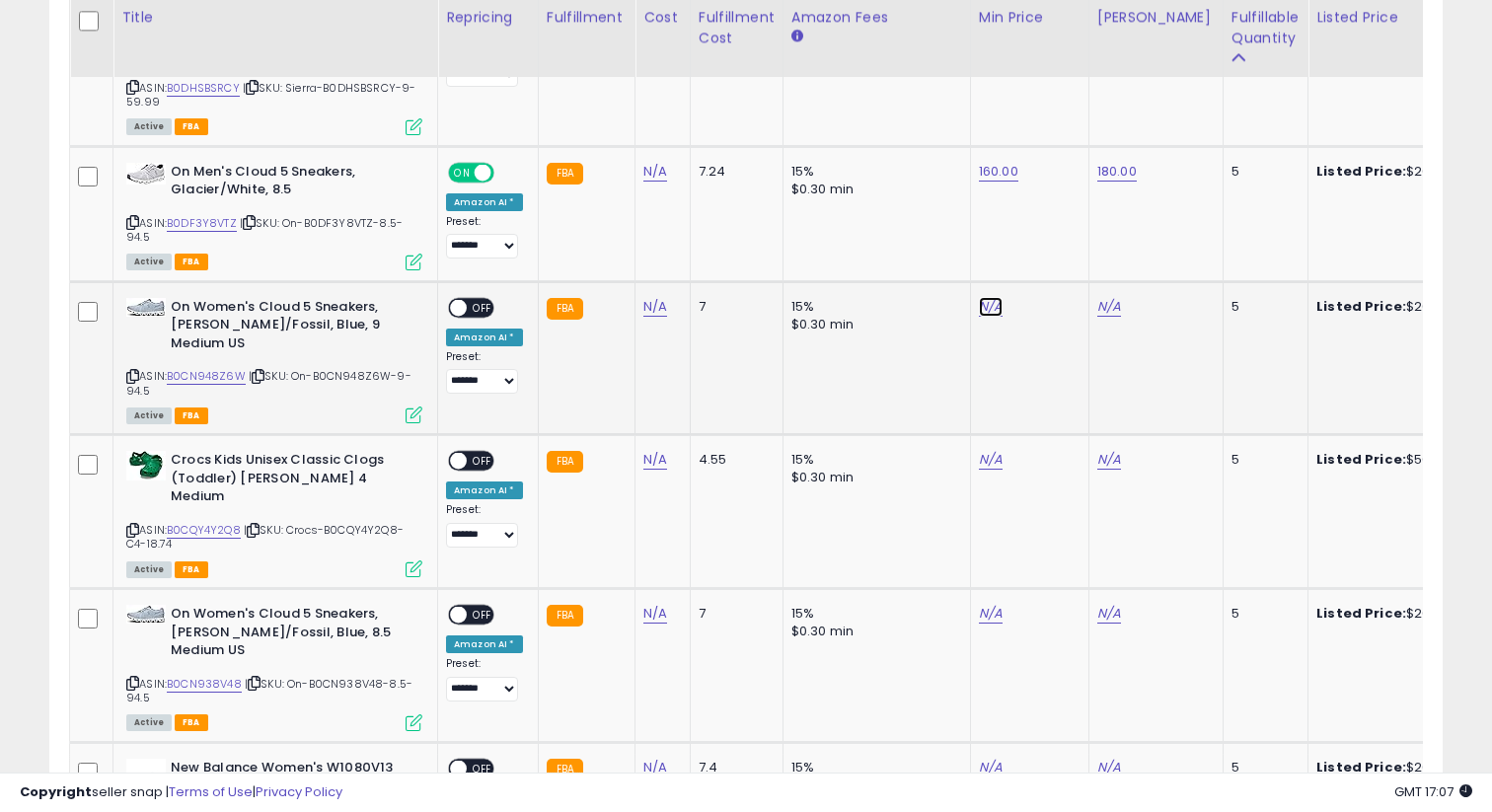 click on "N/A" at bounding box center (991, 307) 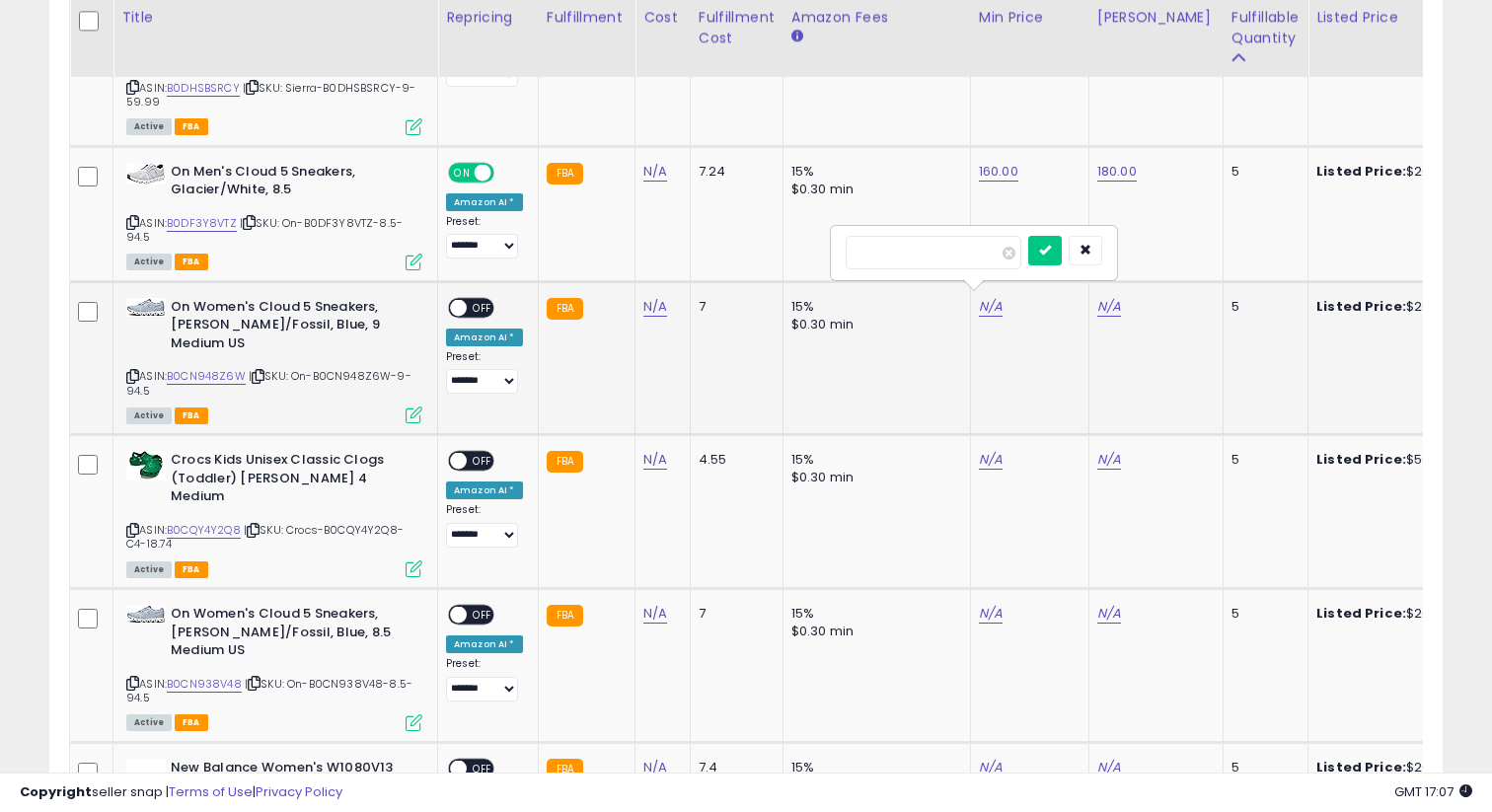 type on "******" 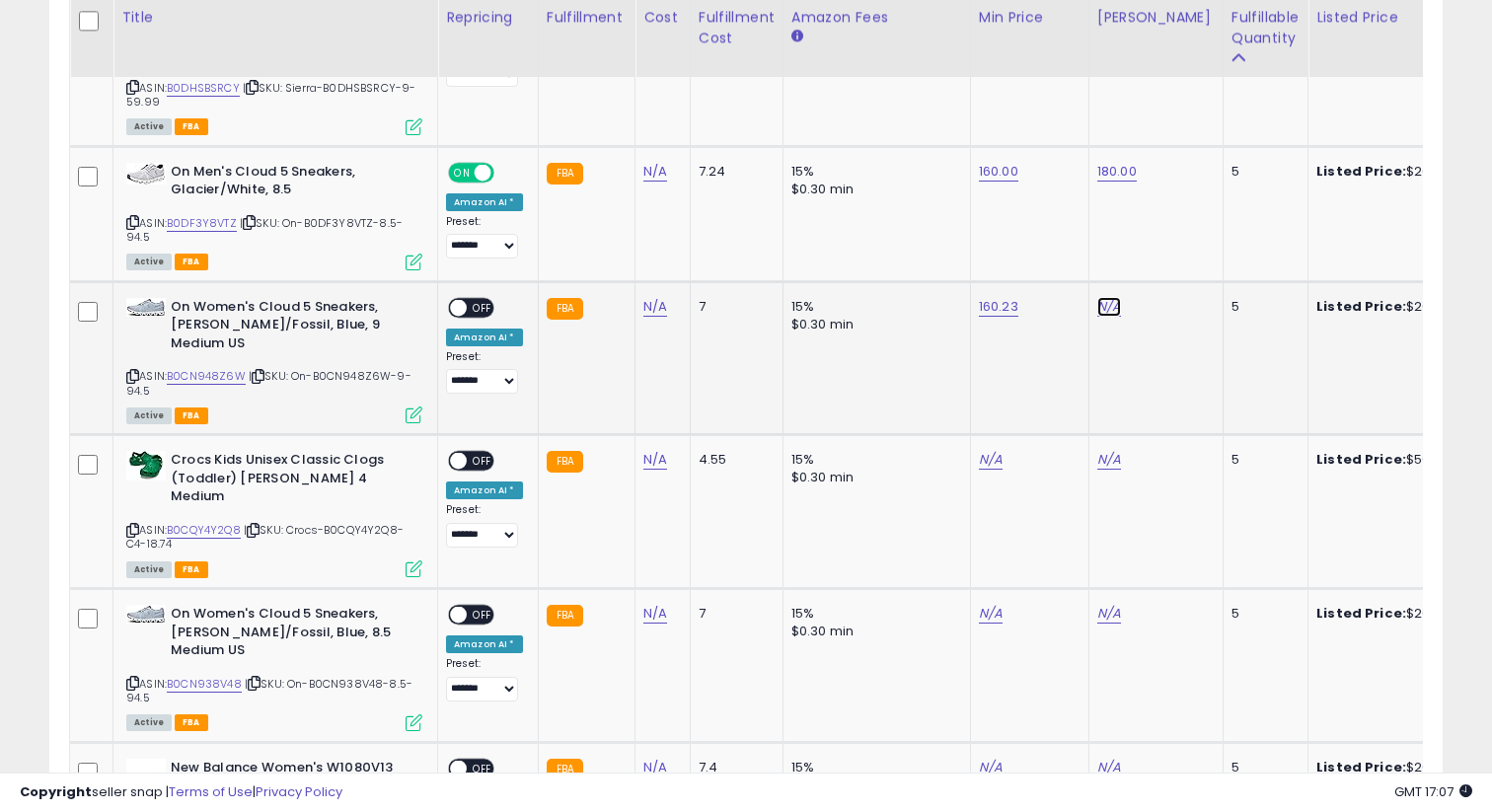 click on "N/A" at bounding box center [1109, 307] 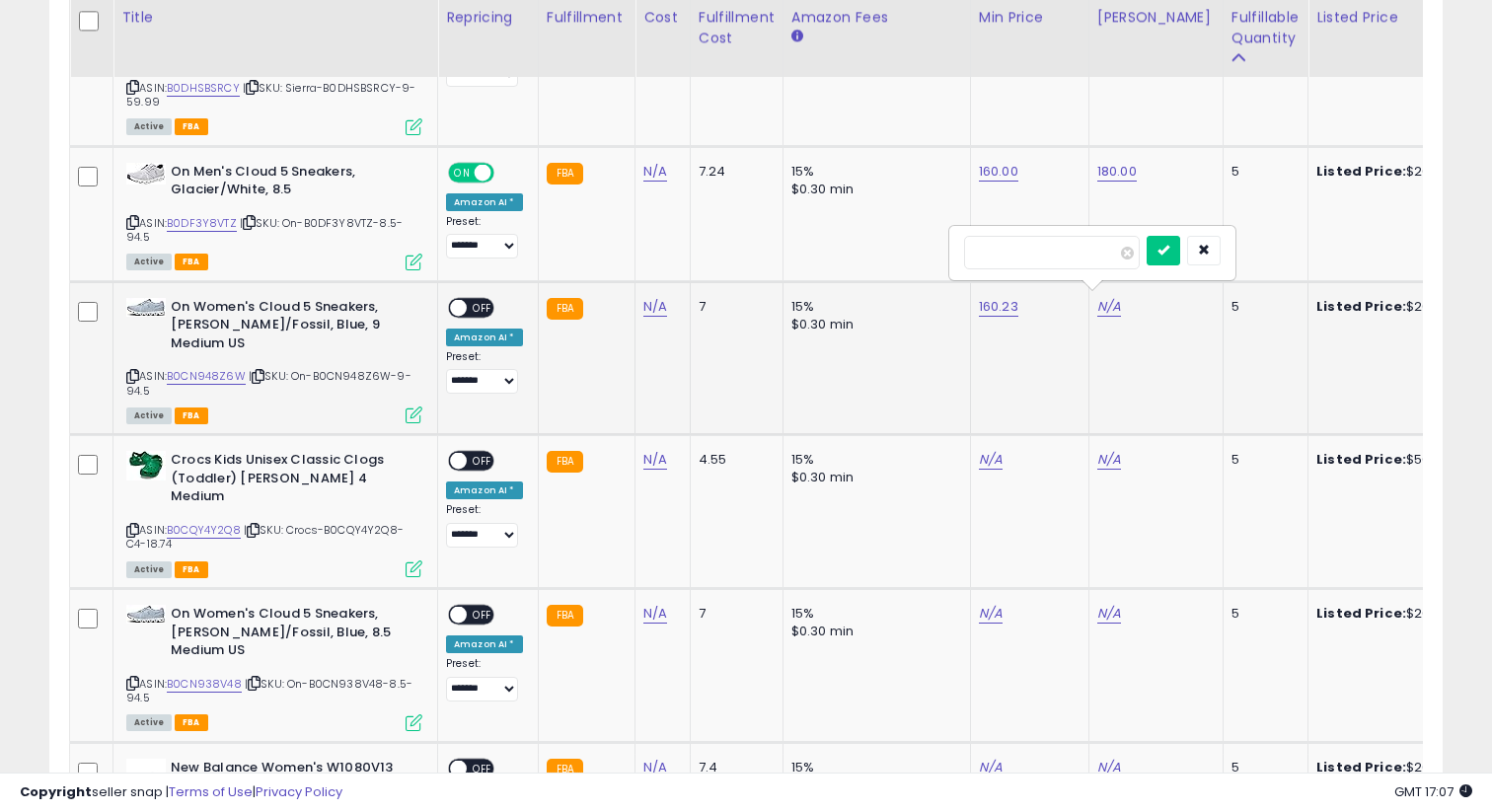 type on "***" 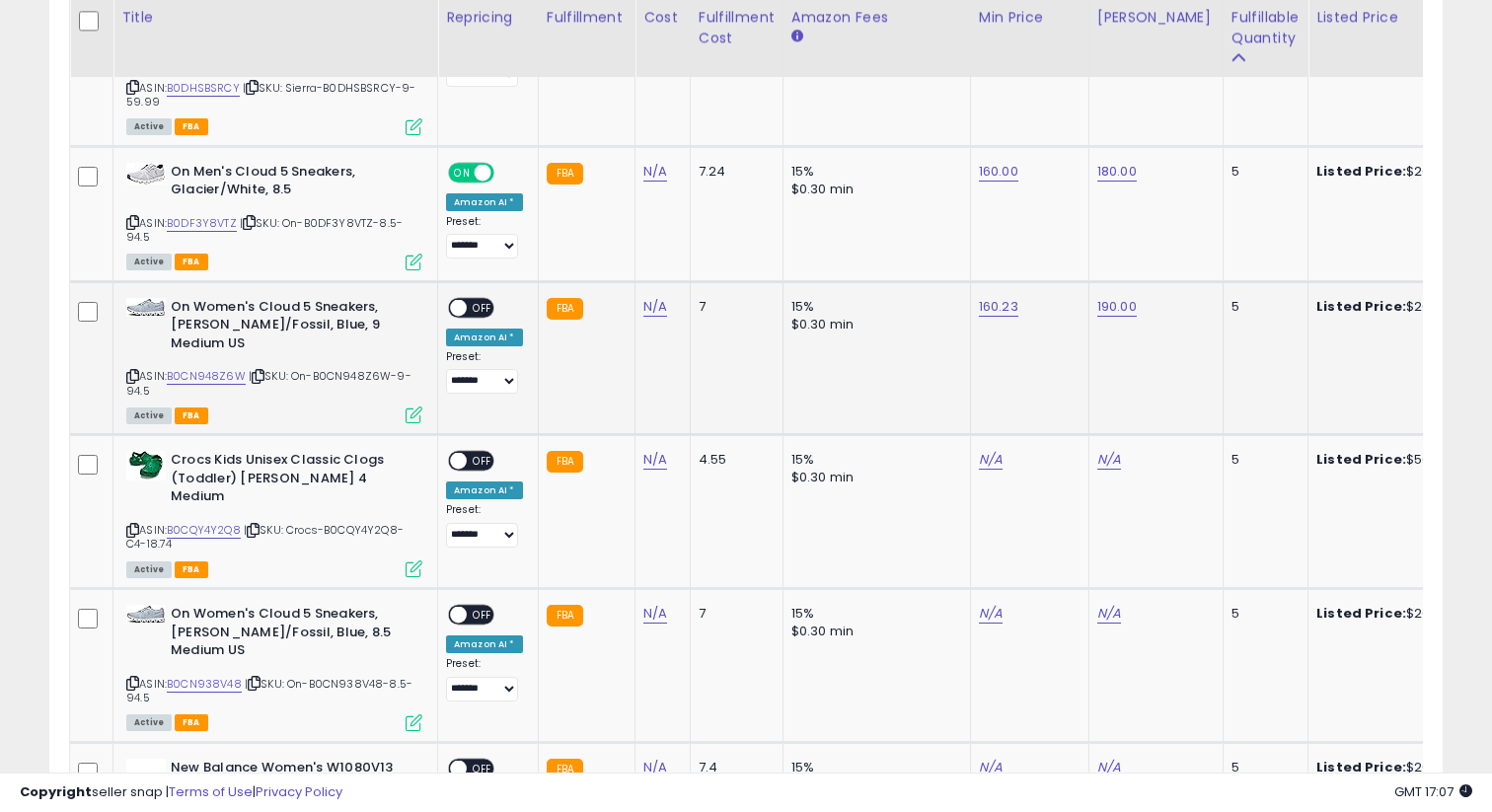 click on "ON   OFF Amazon AI * Preset:
**** ******* *** Success
Error" 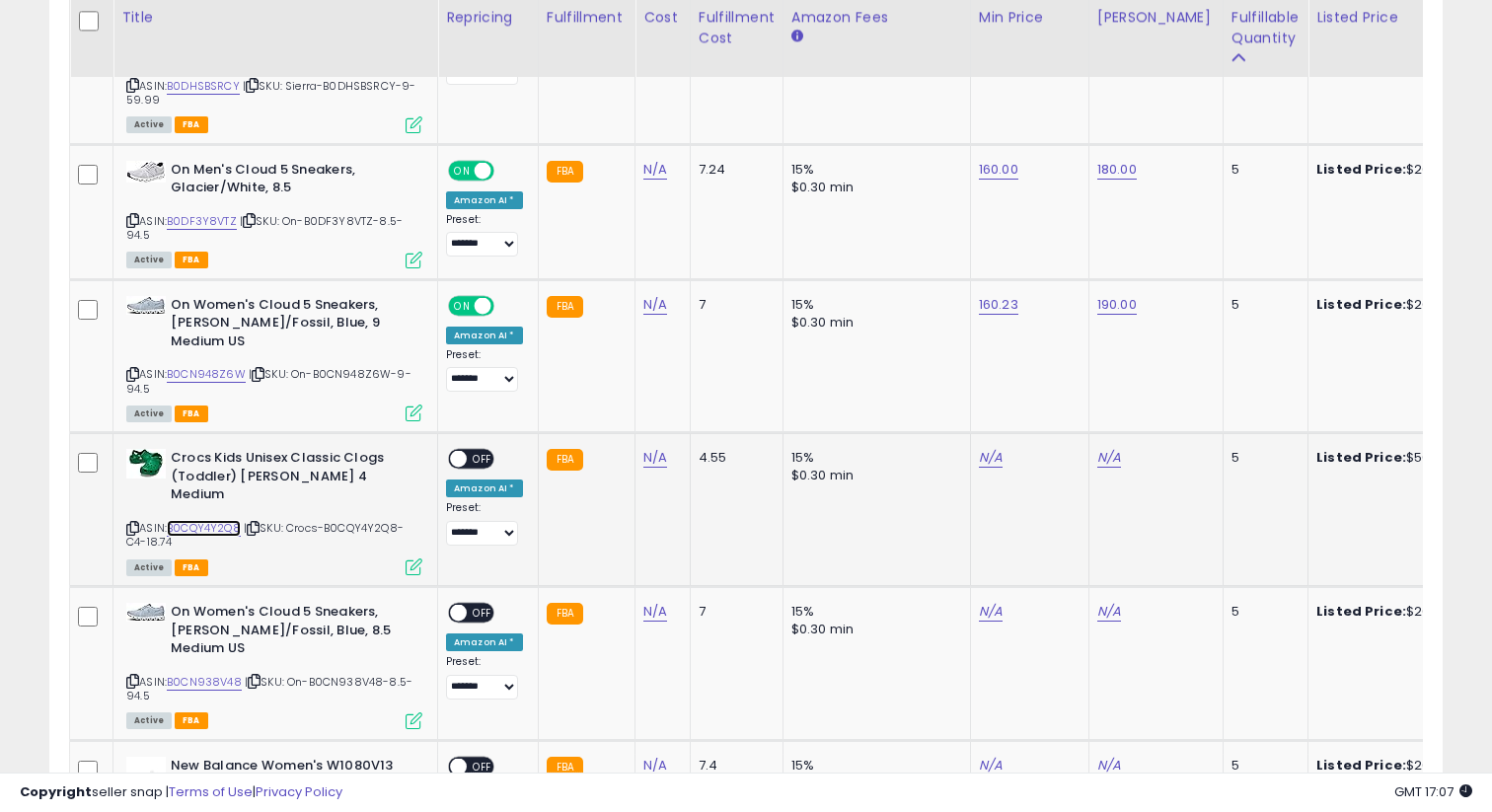 click on "B0CQY4Y2Q8" at bounding box center (203, 528) 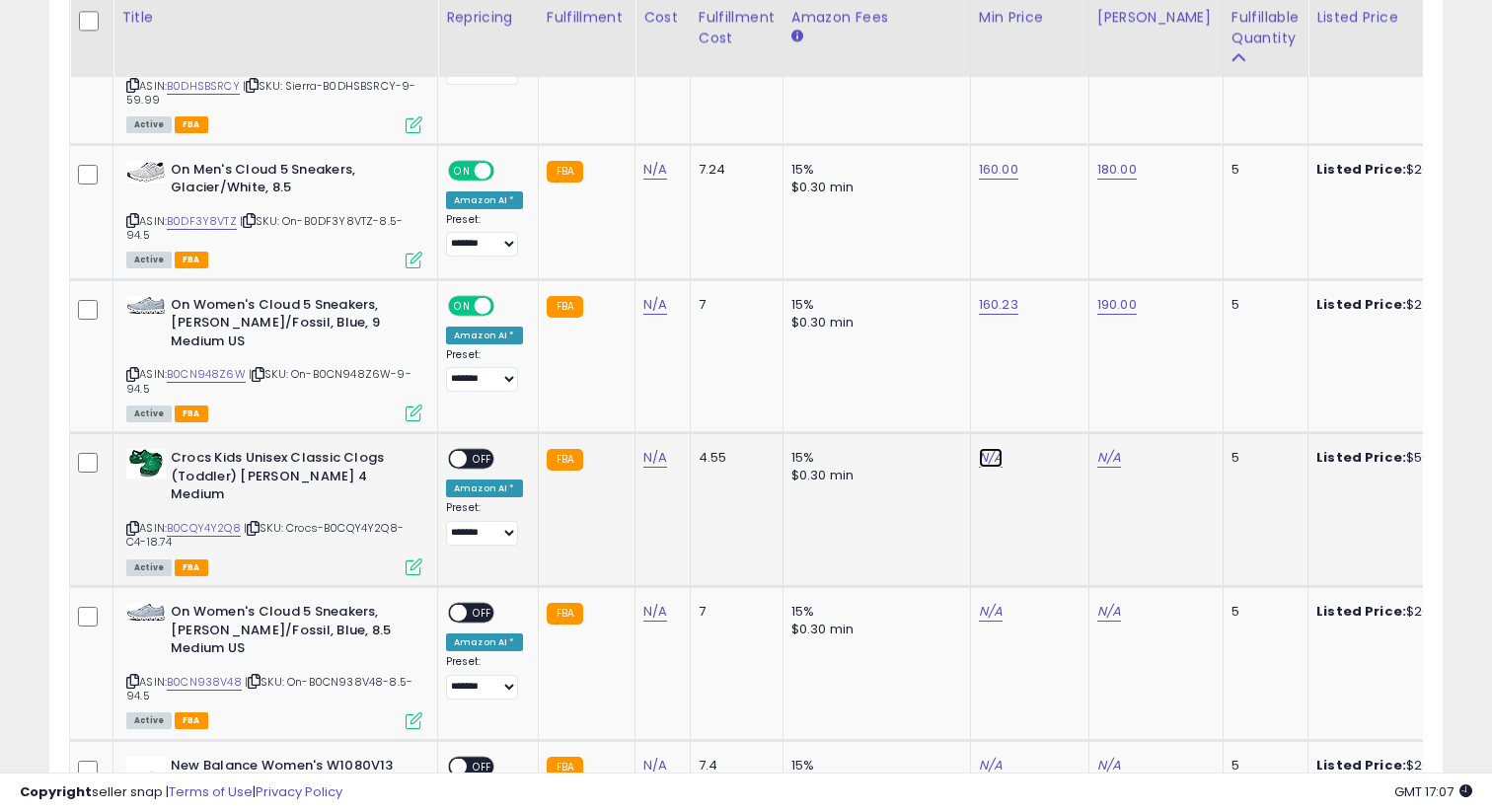 click on "N/A" at bounding box center [991, 458] 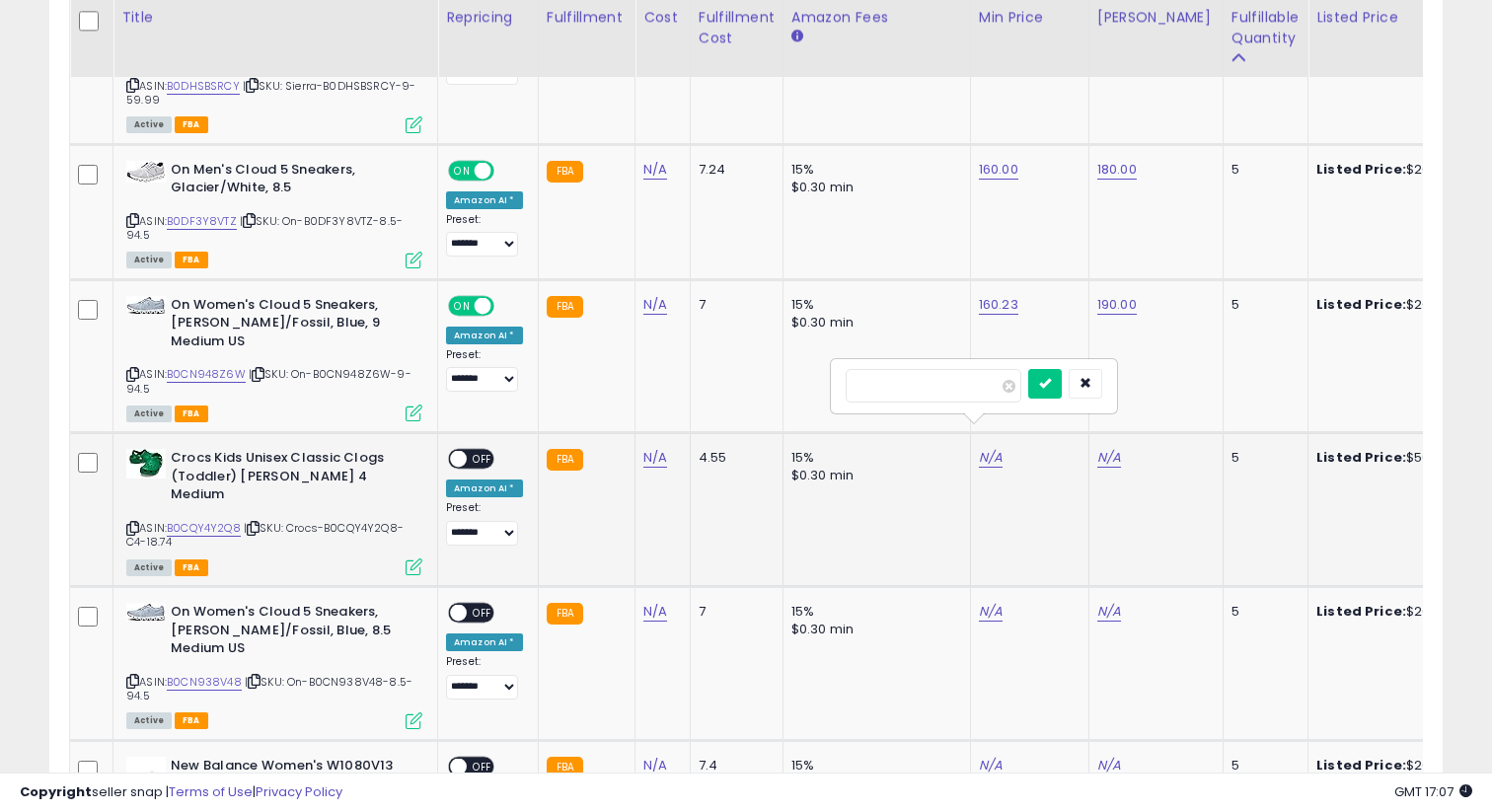 type on "*****" 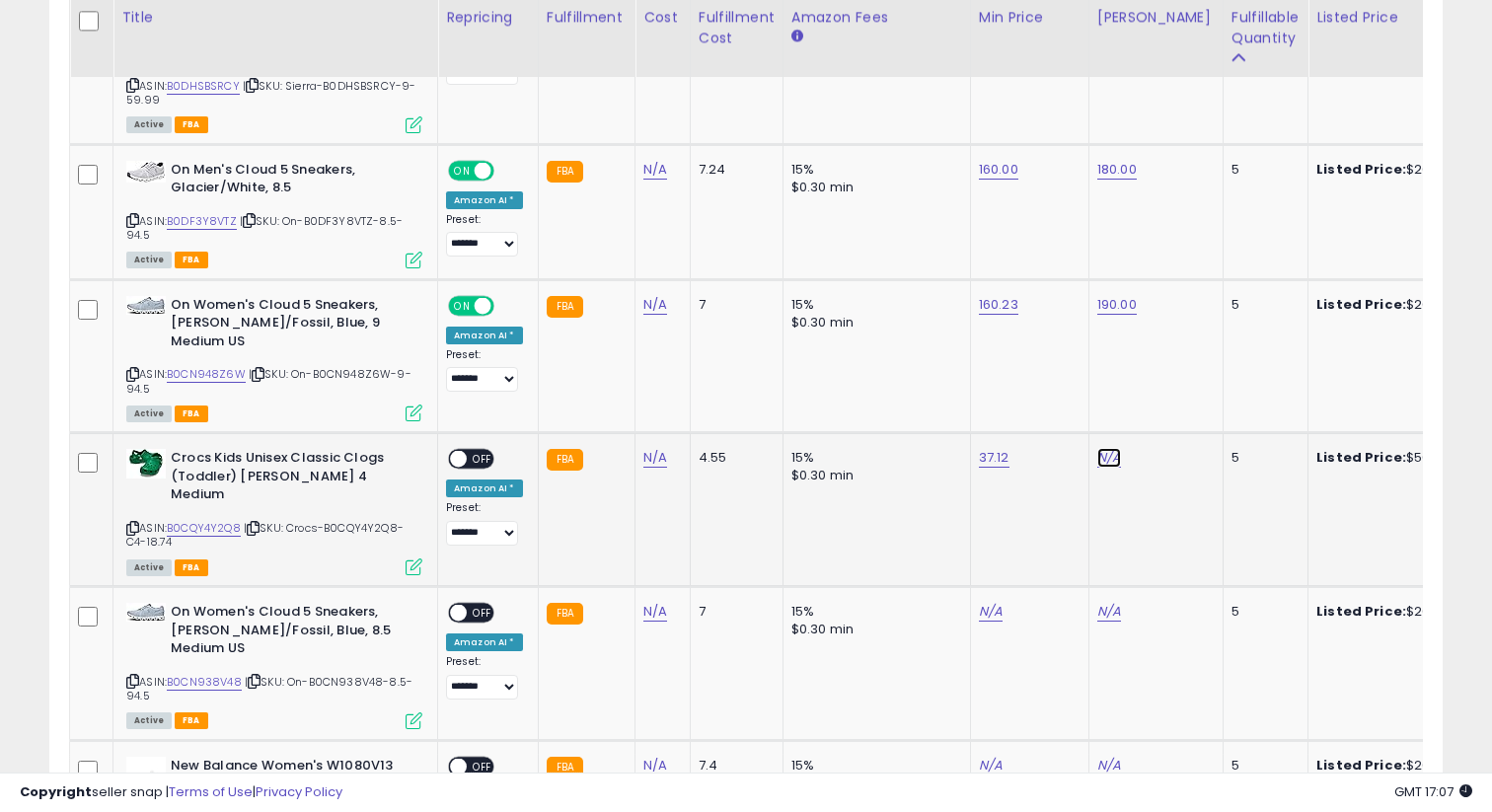click on "N/A" at bounding box center [1109, 458] 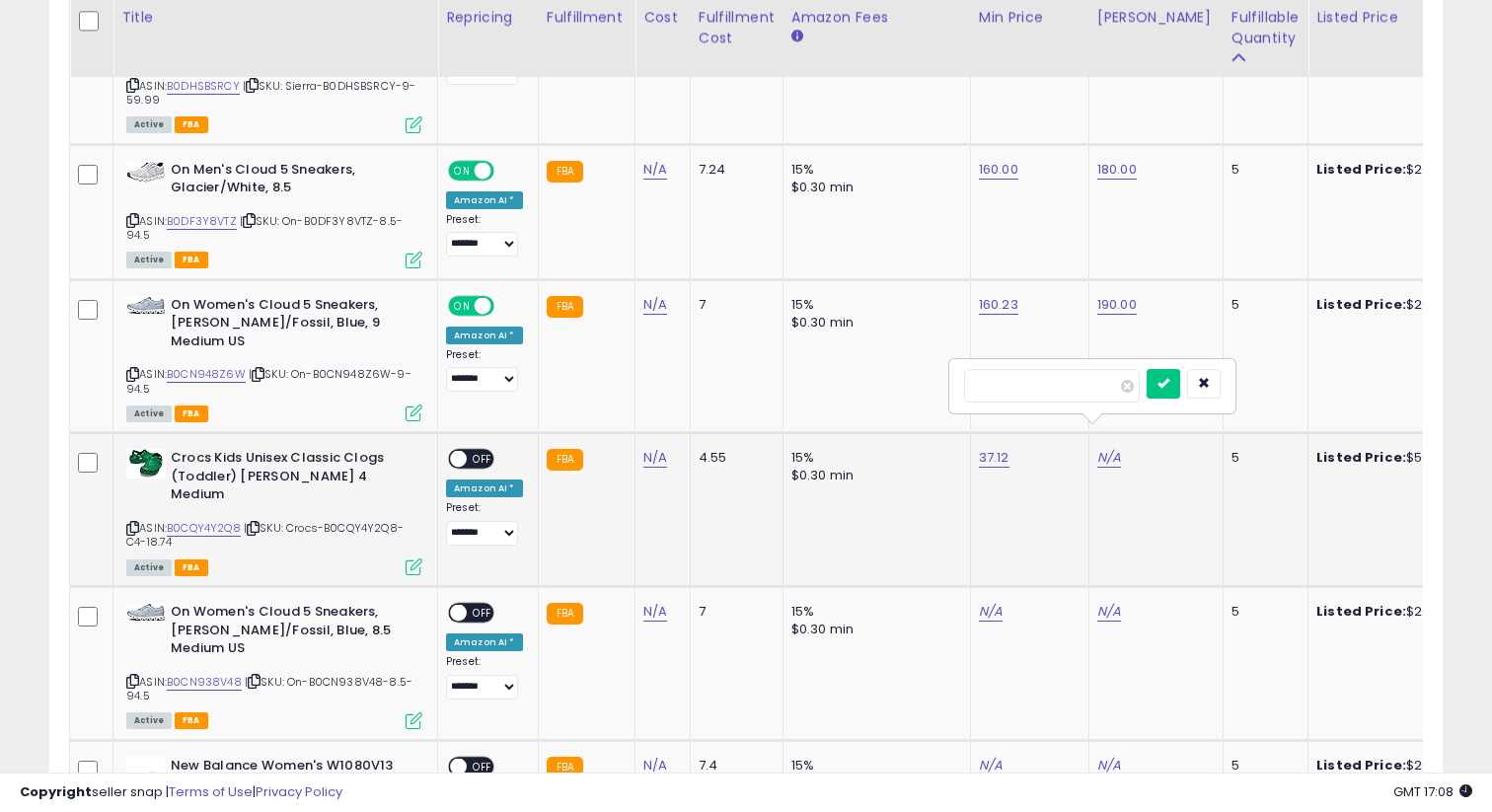 type on "**" 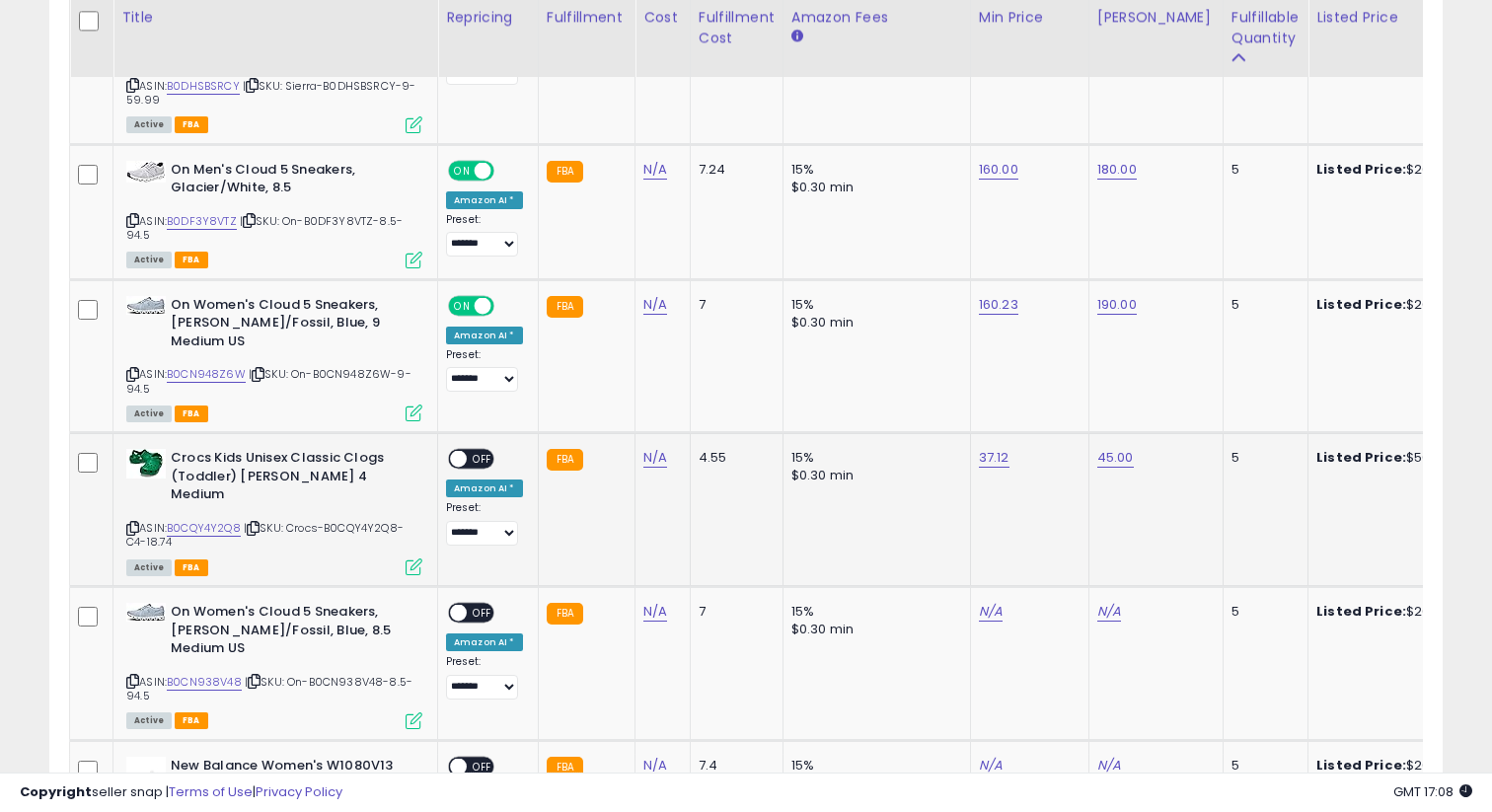 click on "OFF" at bounding box center (483, 459) 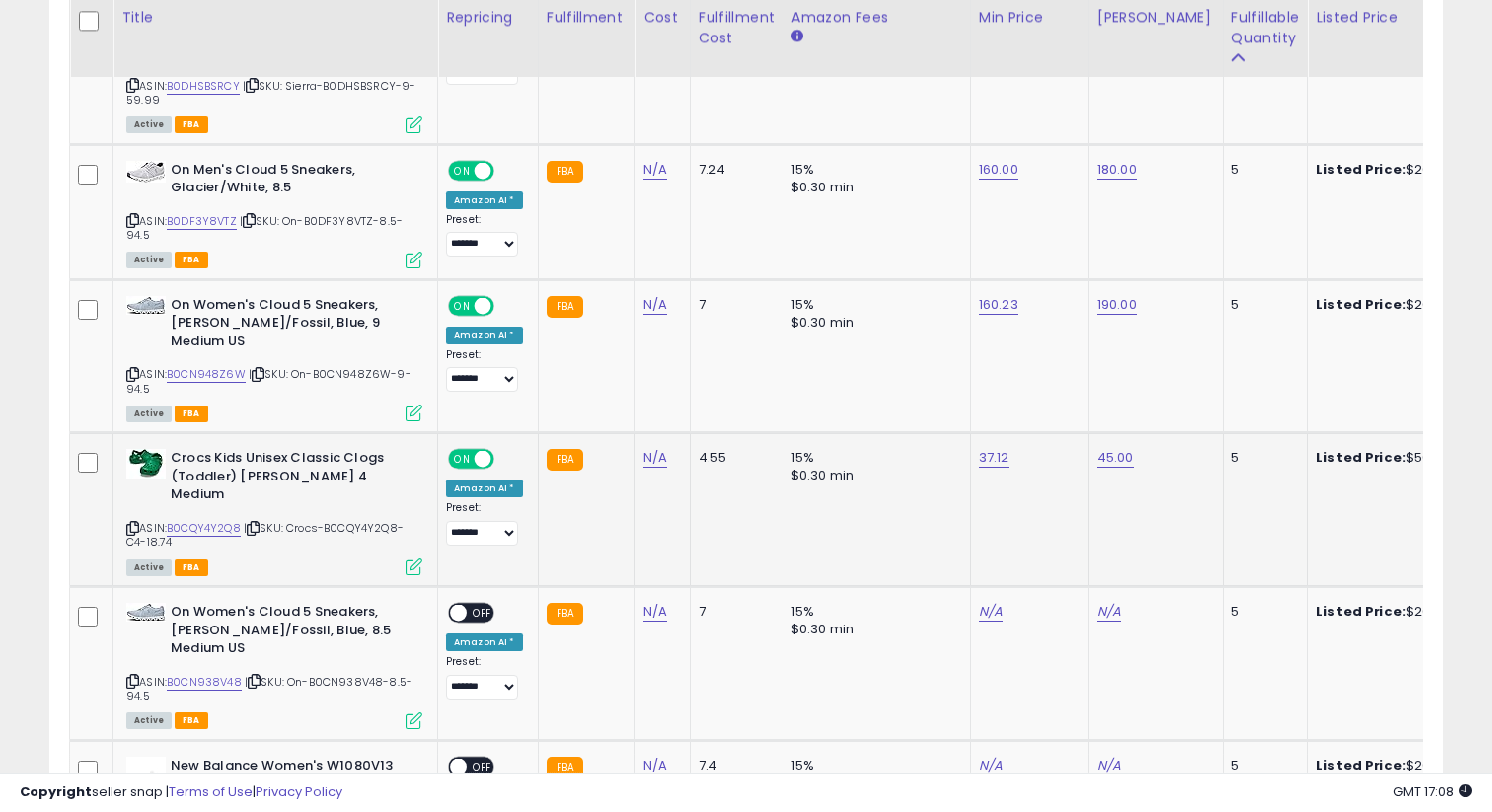 scroll, scrollTop: 0, scrollLeft: 362, axis: horizontal 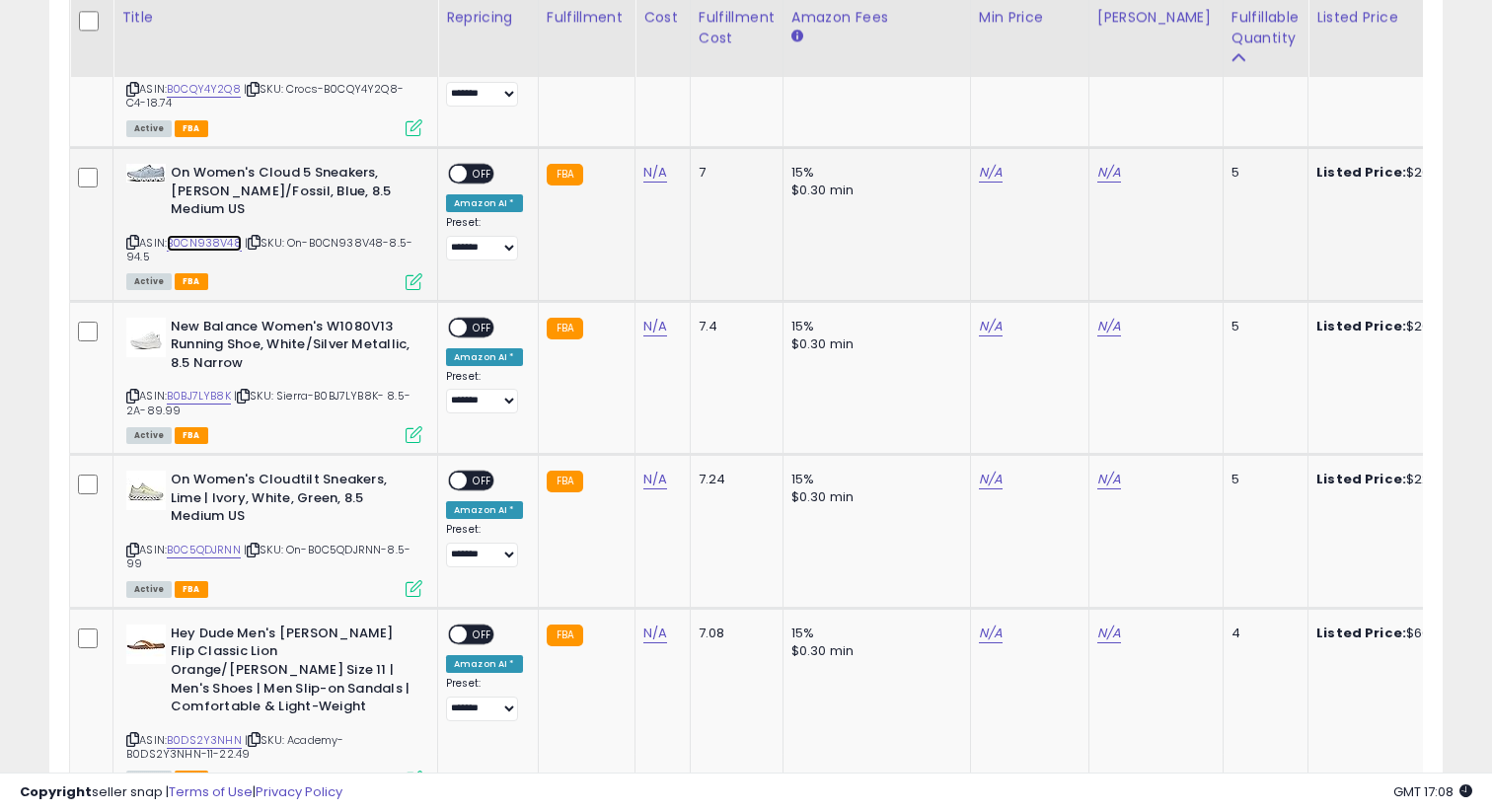 click on "B0CN938V48" at bounding box center [204, 243] 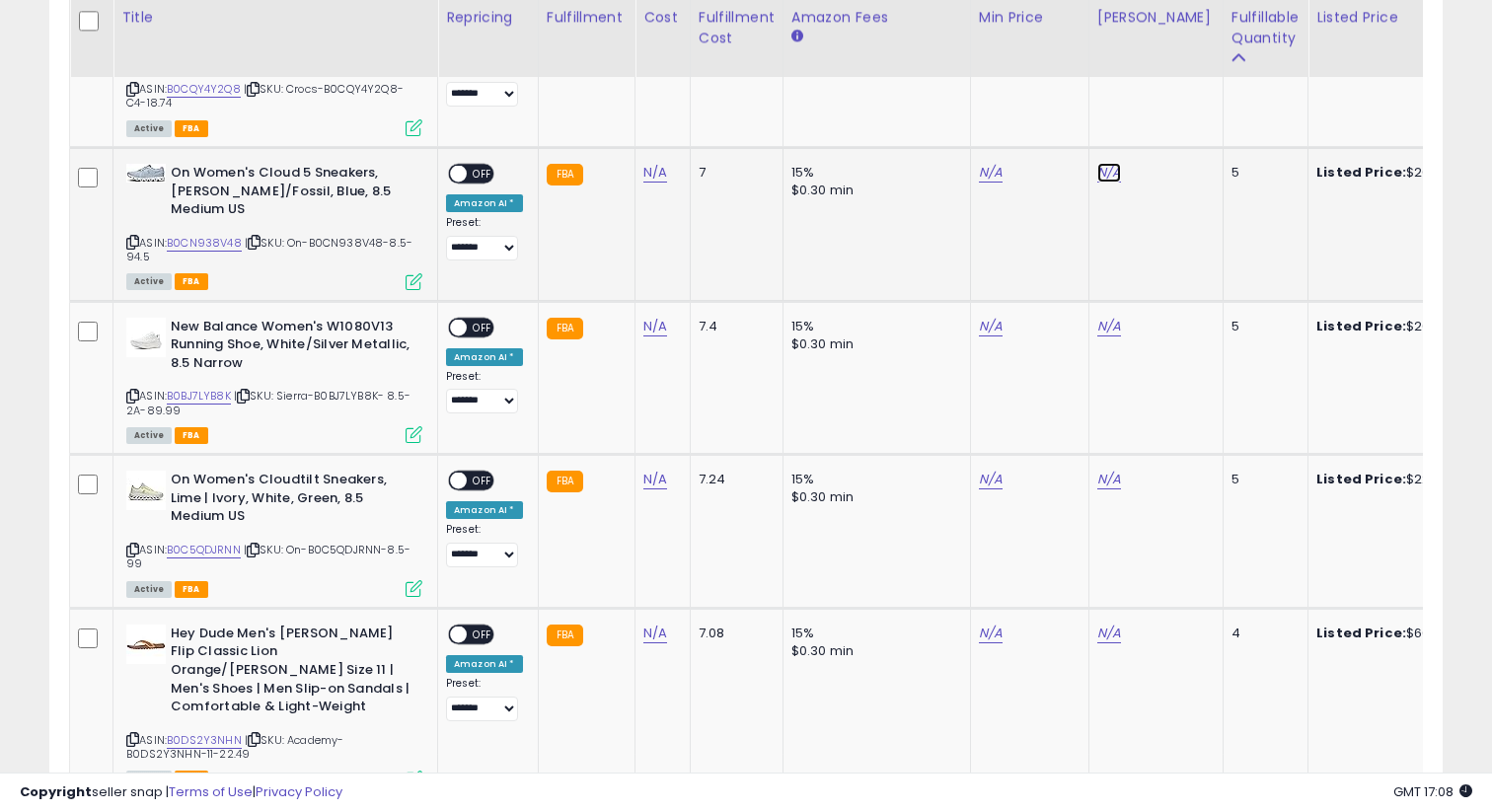 click on "N/A" at bounding box center (1109, 173) 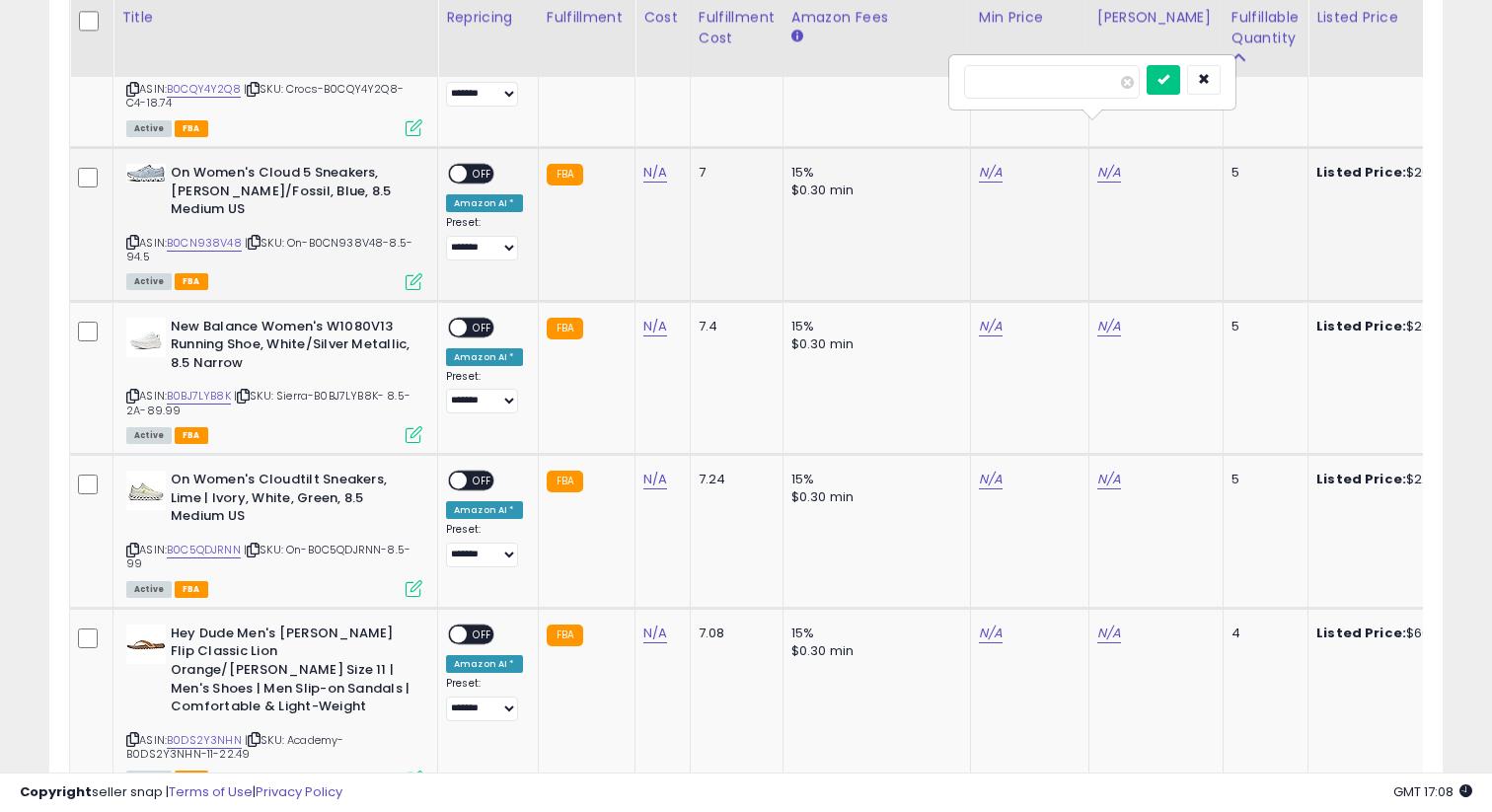 type on "***" 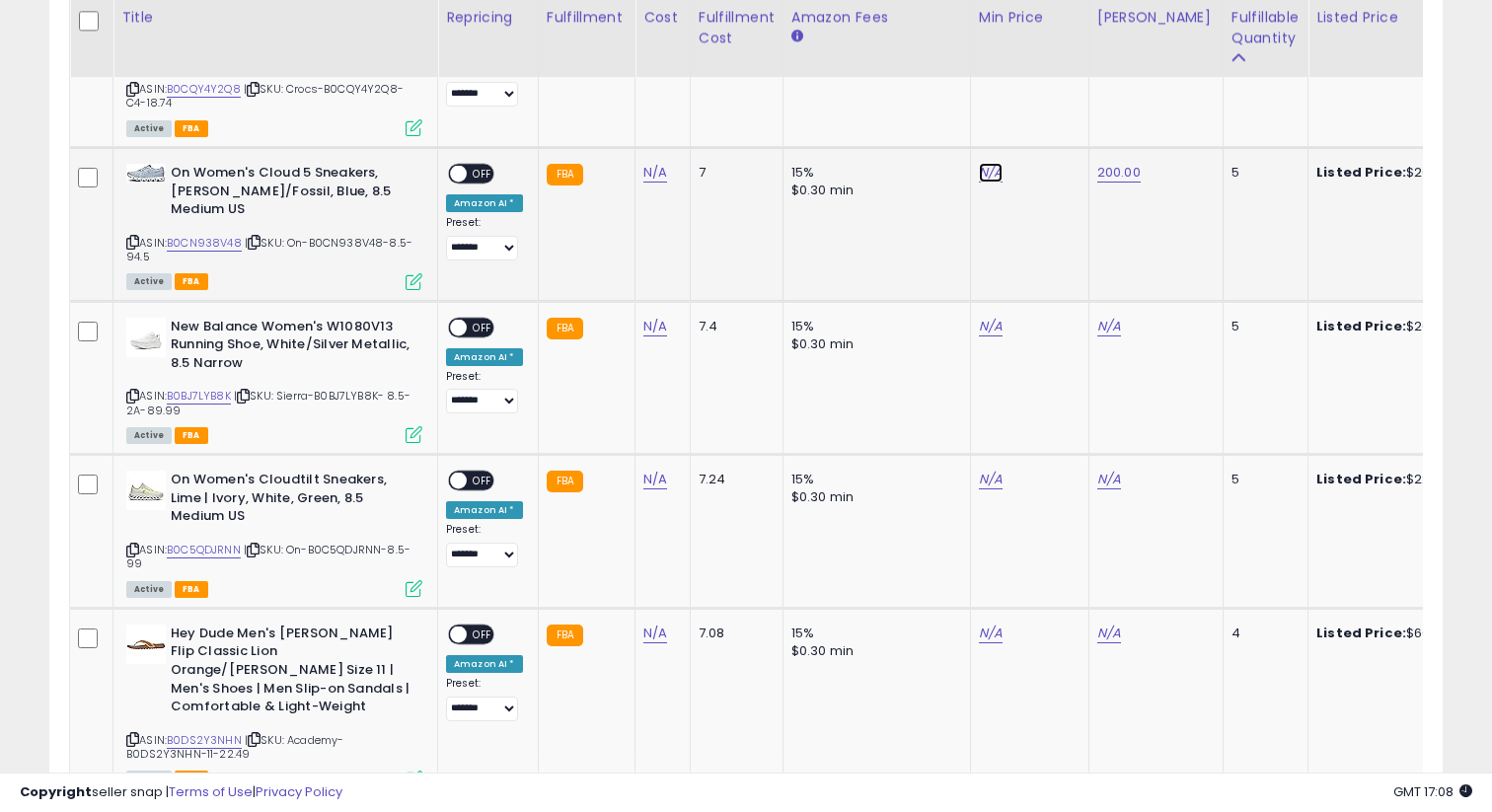 click on "N/A" at bounding box center [991, 173] 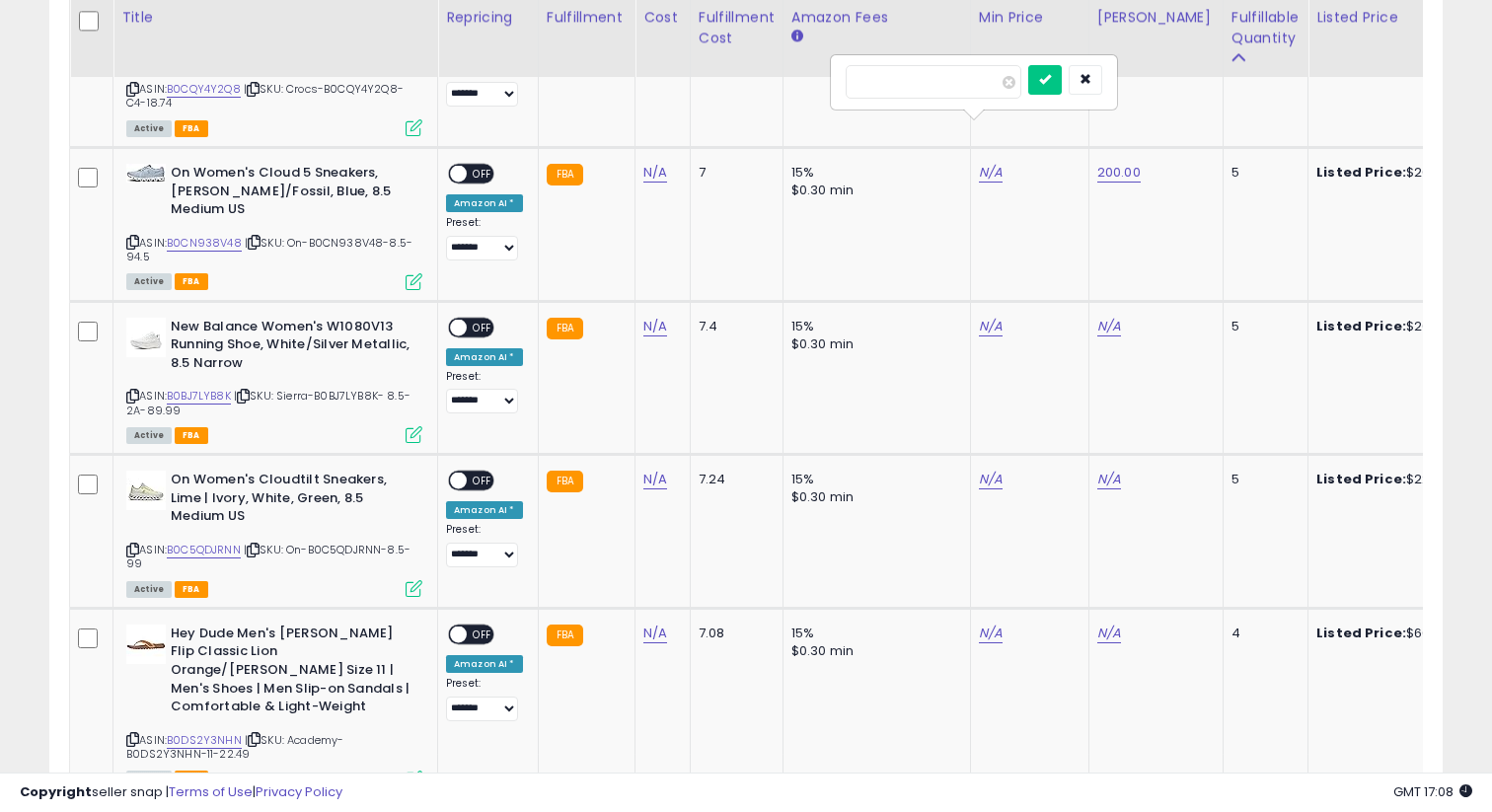 click on "200.00" 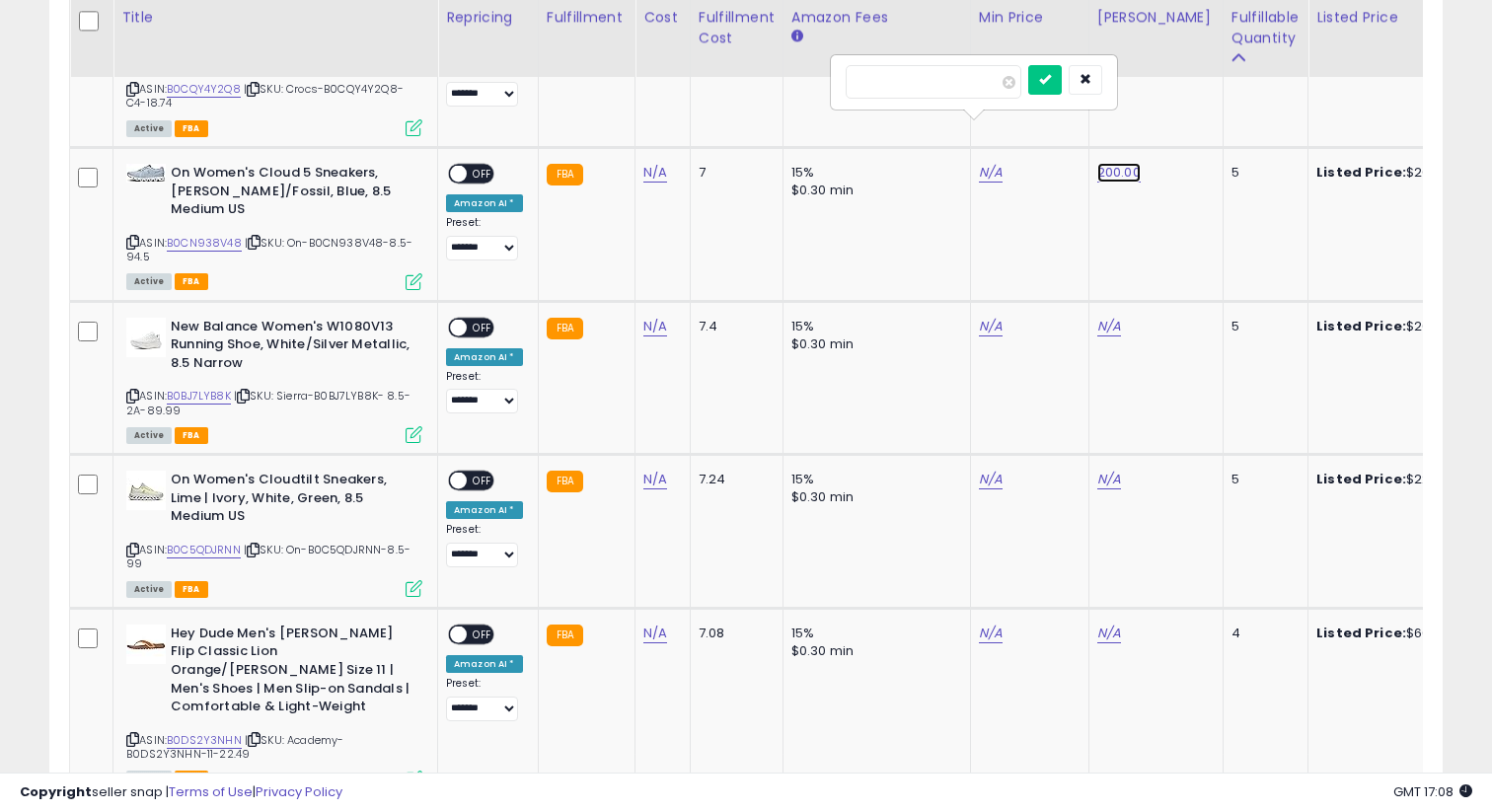 click on "200.00" at bounding box center (1115, -3098) 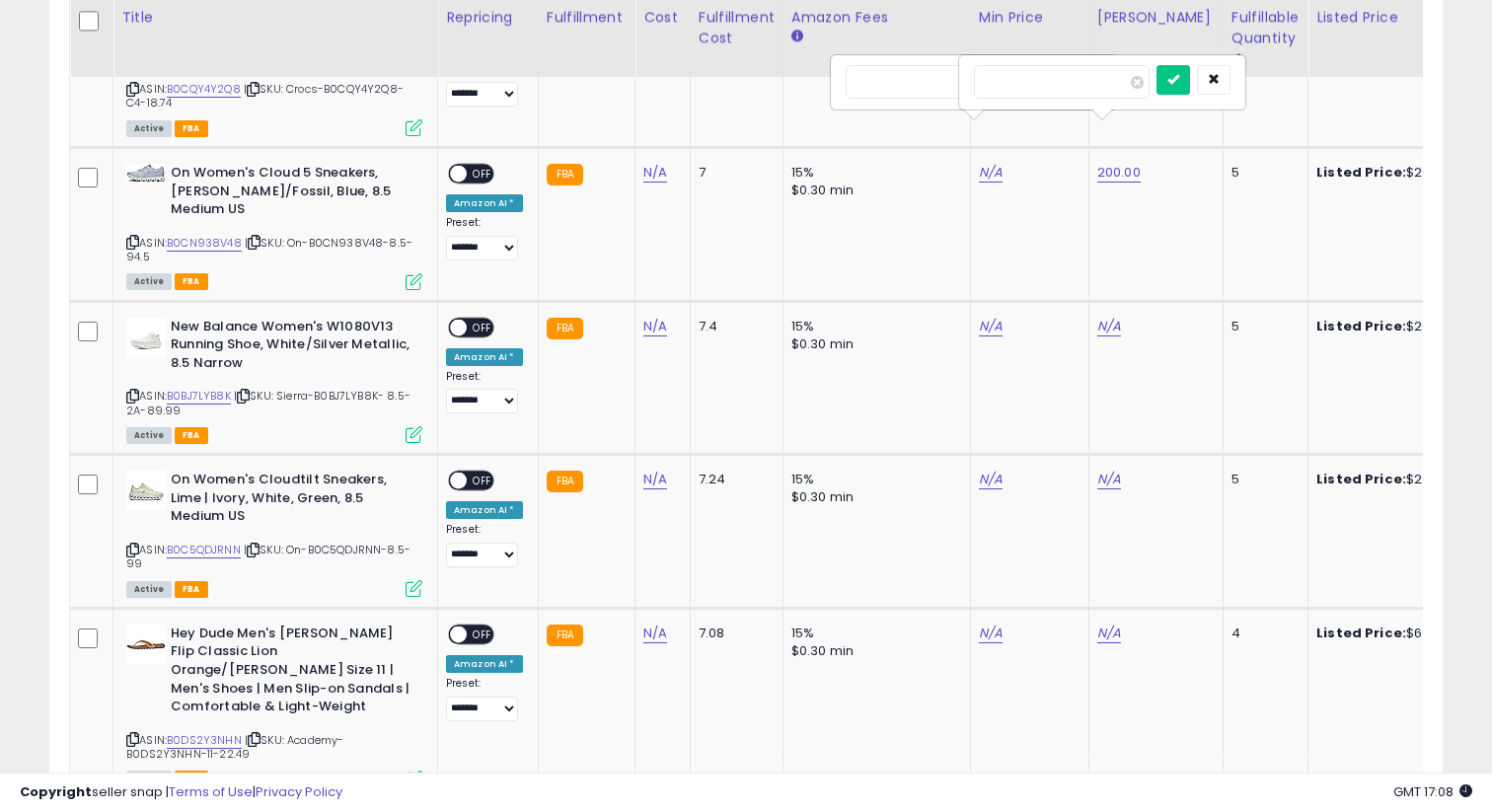click on "******" at bounding box center [1062, 82] 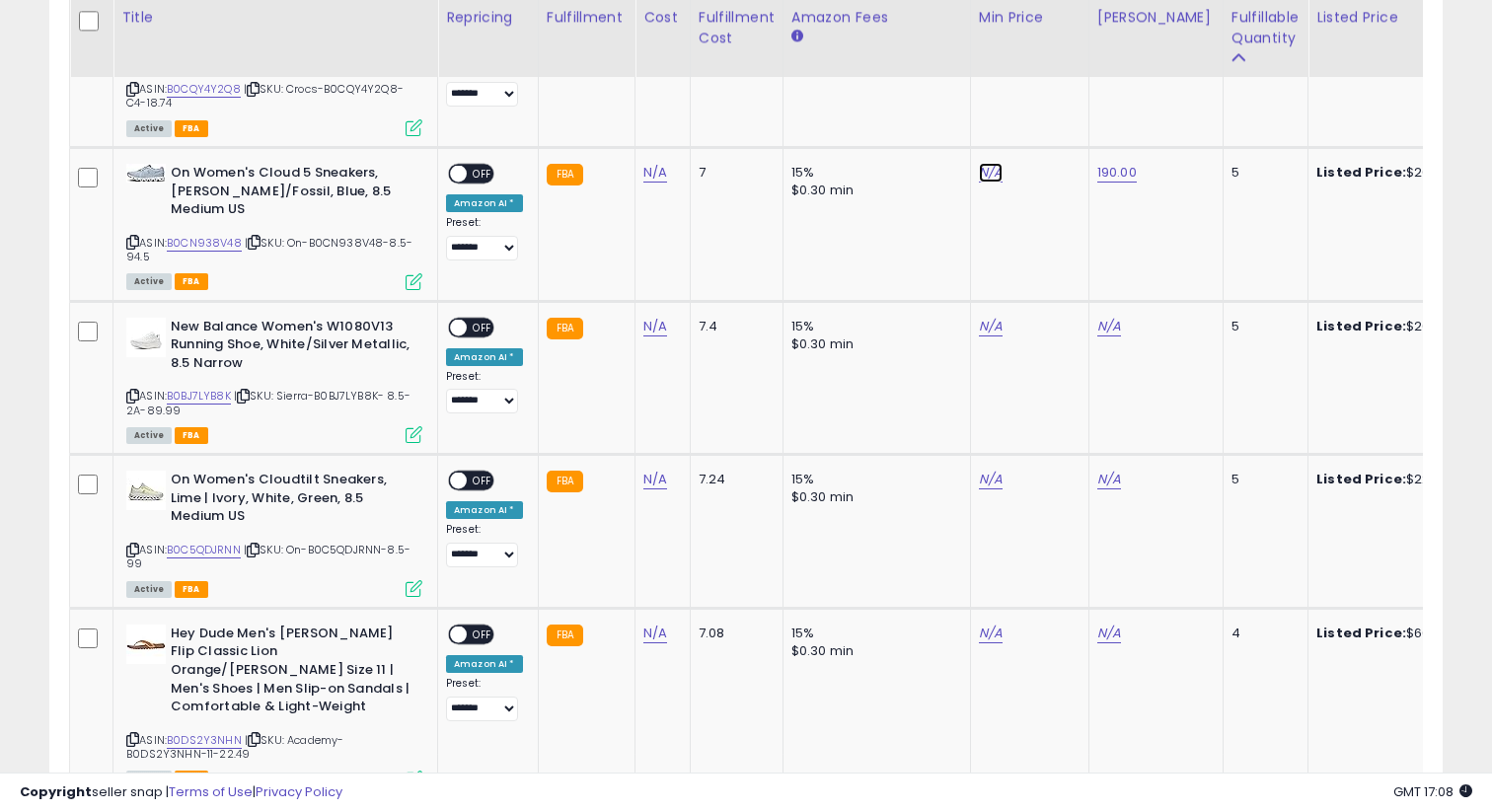 click on "N/A" at bounding box center (991, 173) 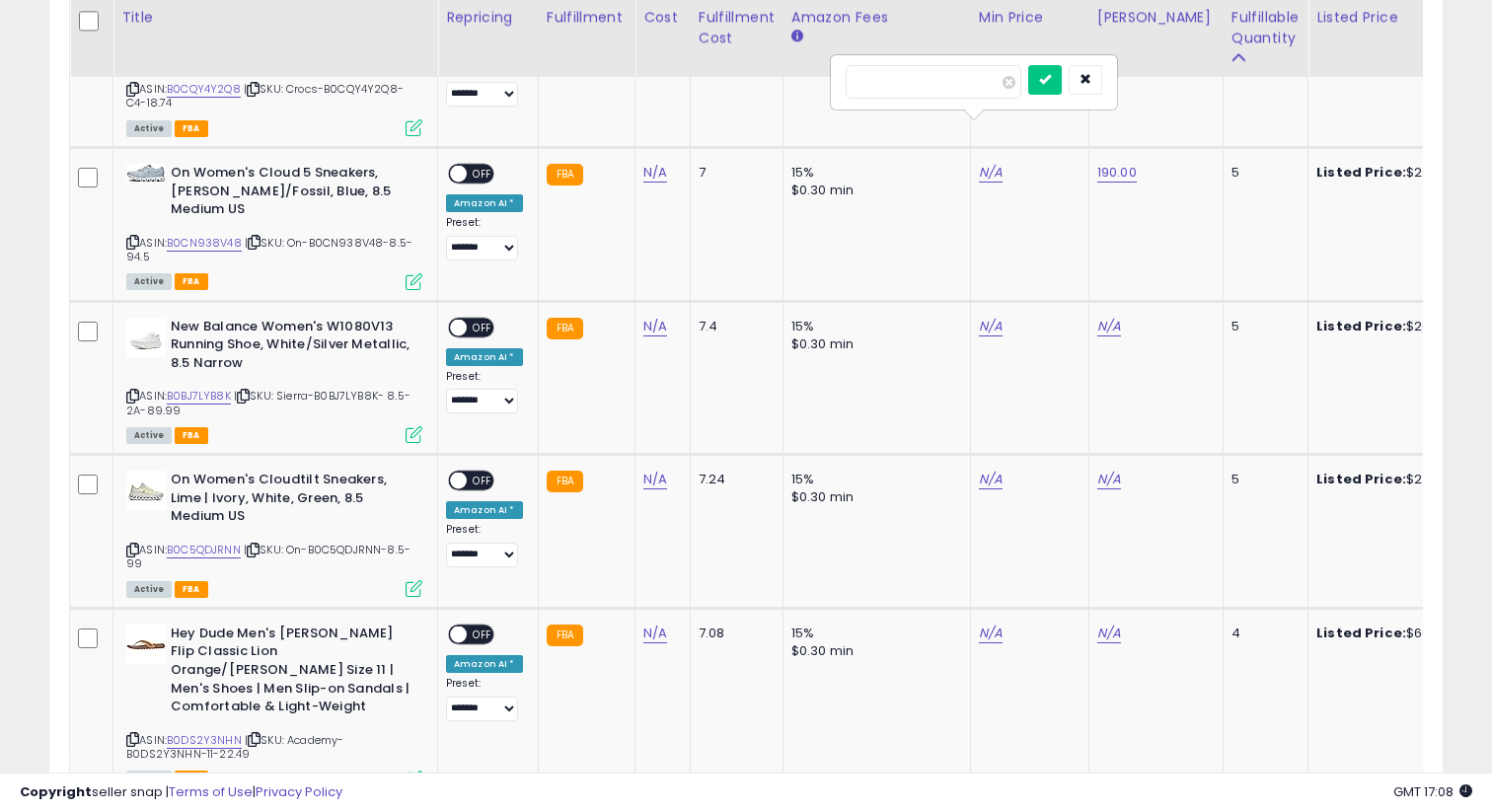 type on "***" 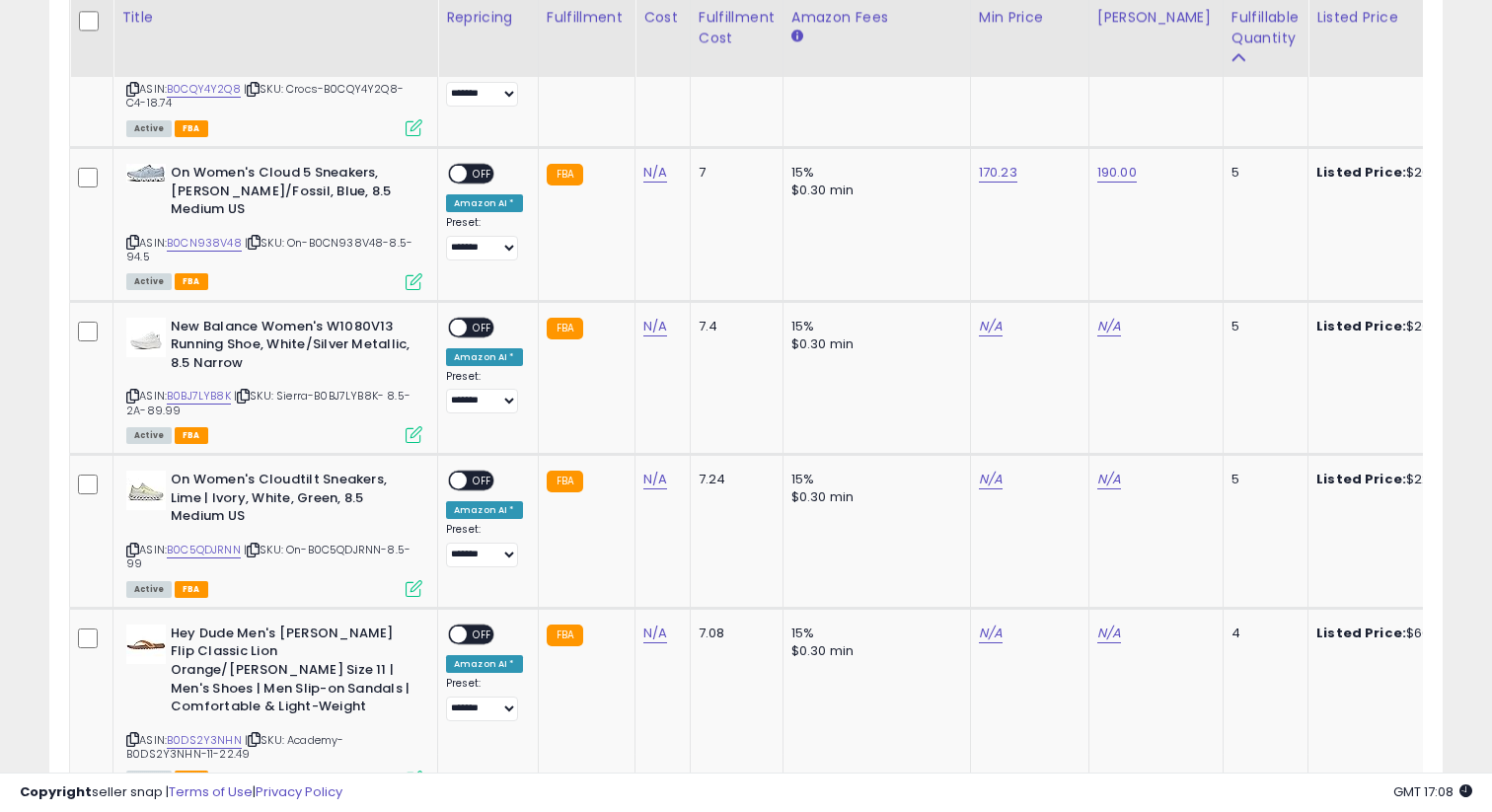 click on "ON   OFF" at bounding box center [449, 174] 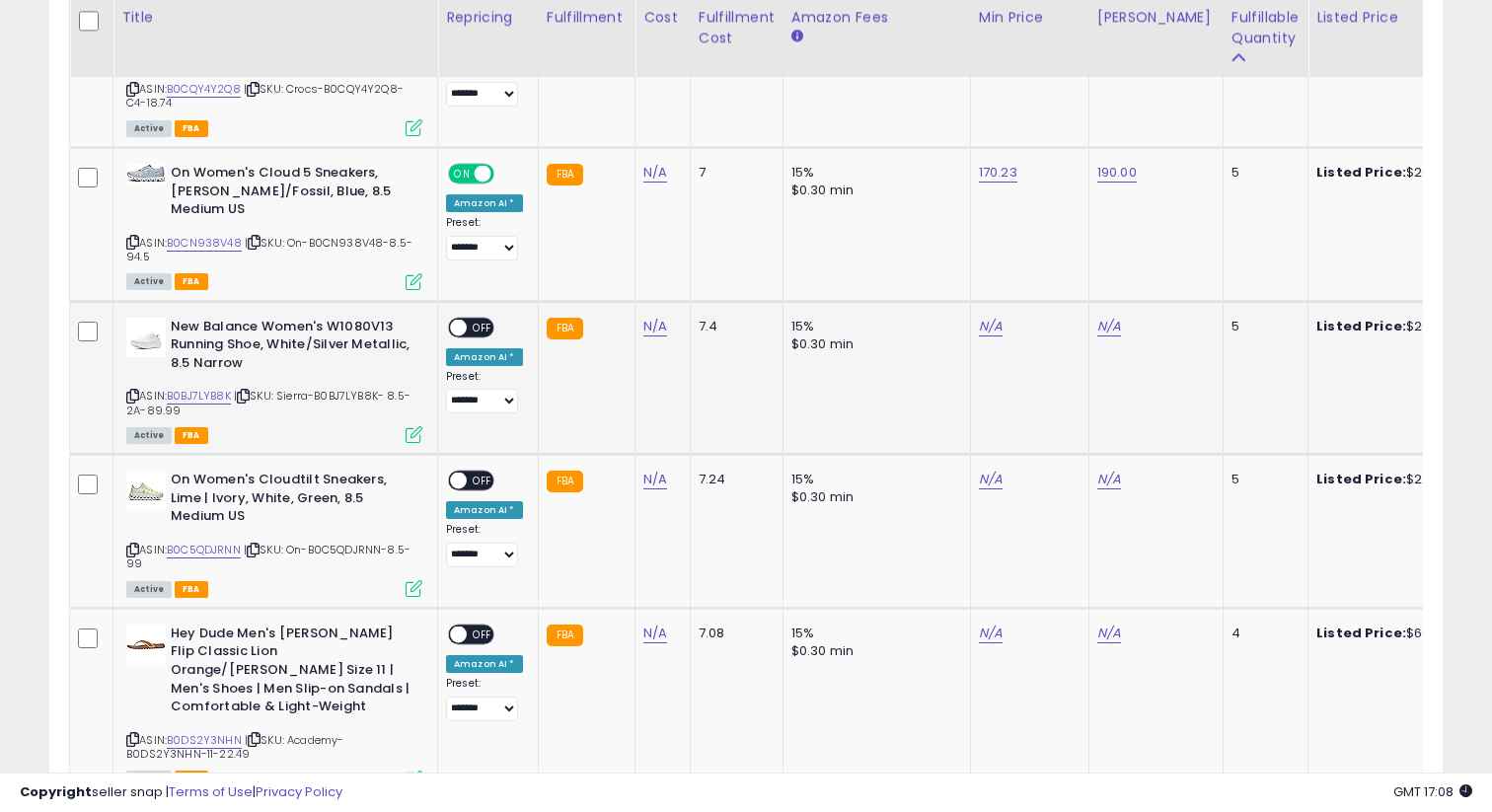 scroll, scrollTop: 0, scrollLeft: 121, axis: horizontal 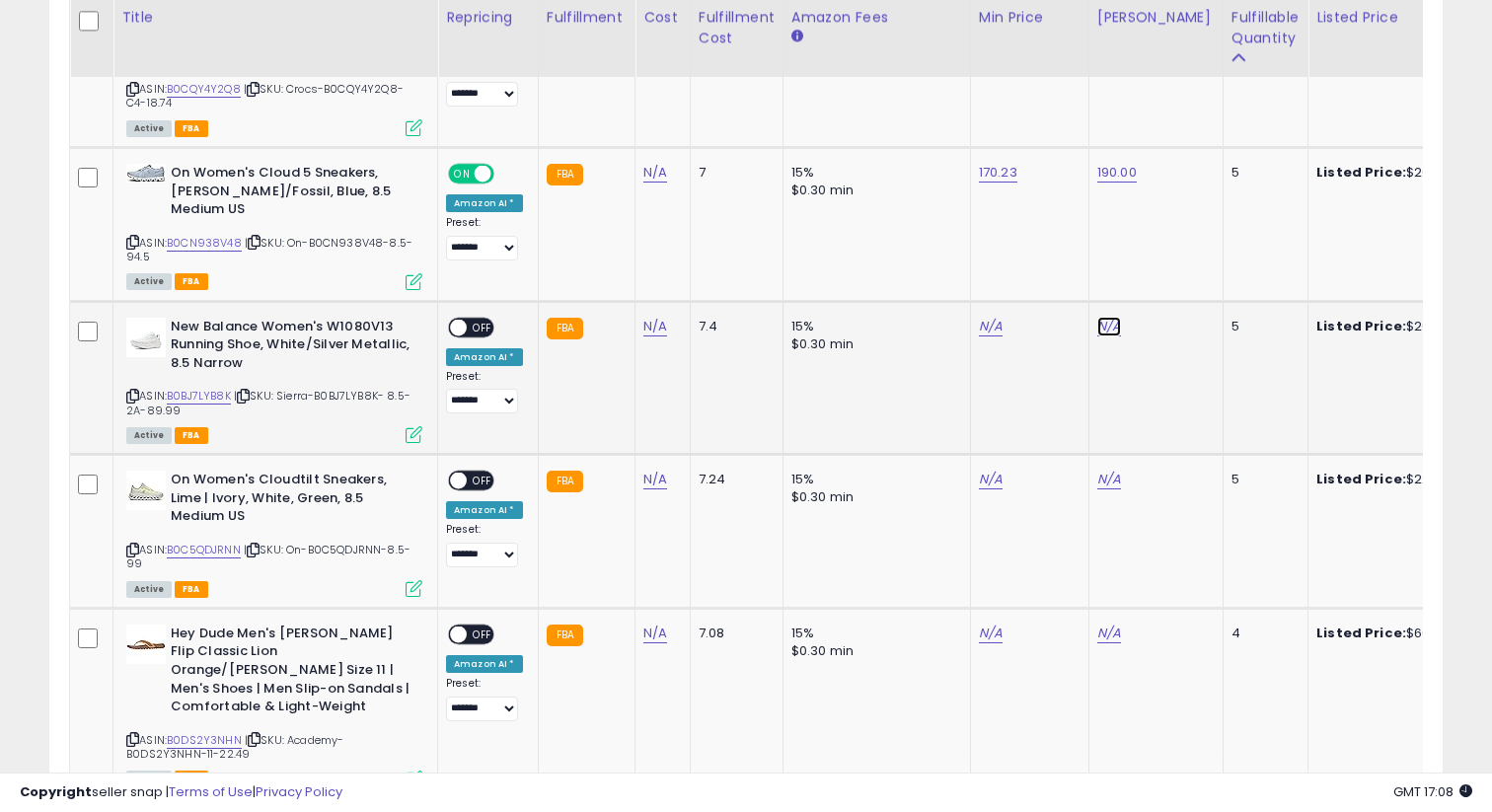 click on "N/A" at bounding box center [1109, 327] 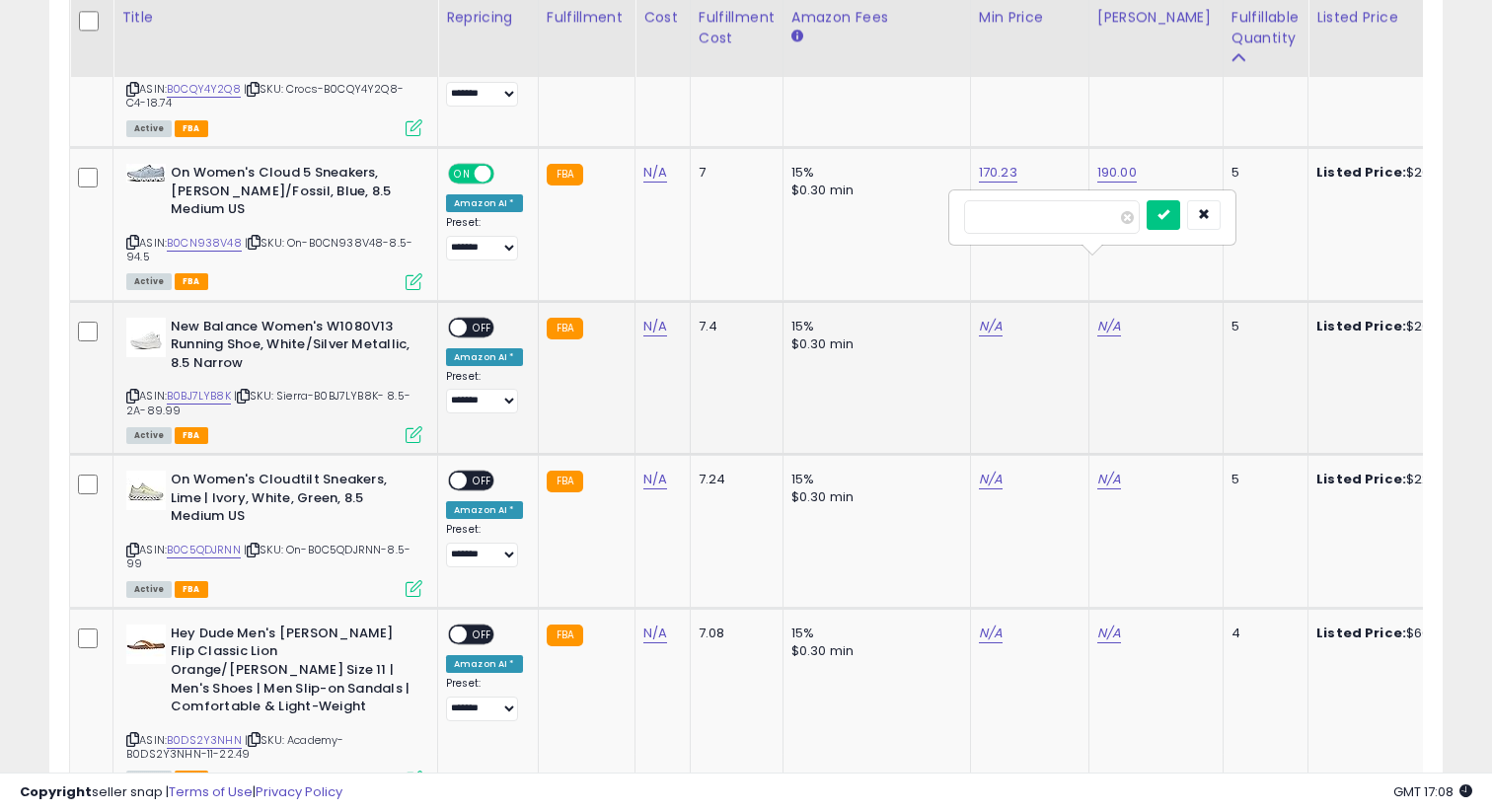 type on "***" 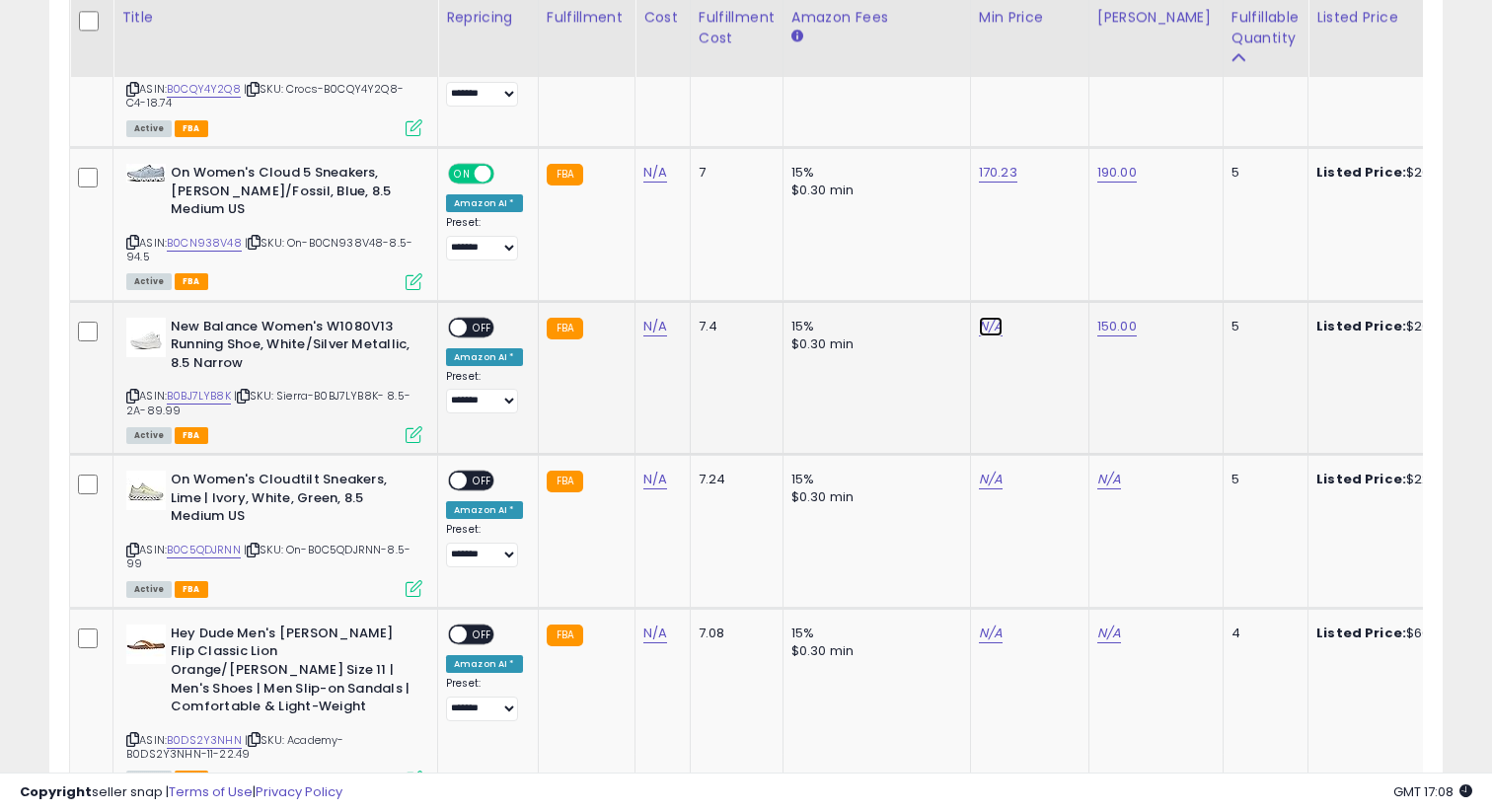 click on "N/A" at bounding box center (991, 327) 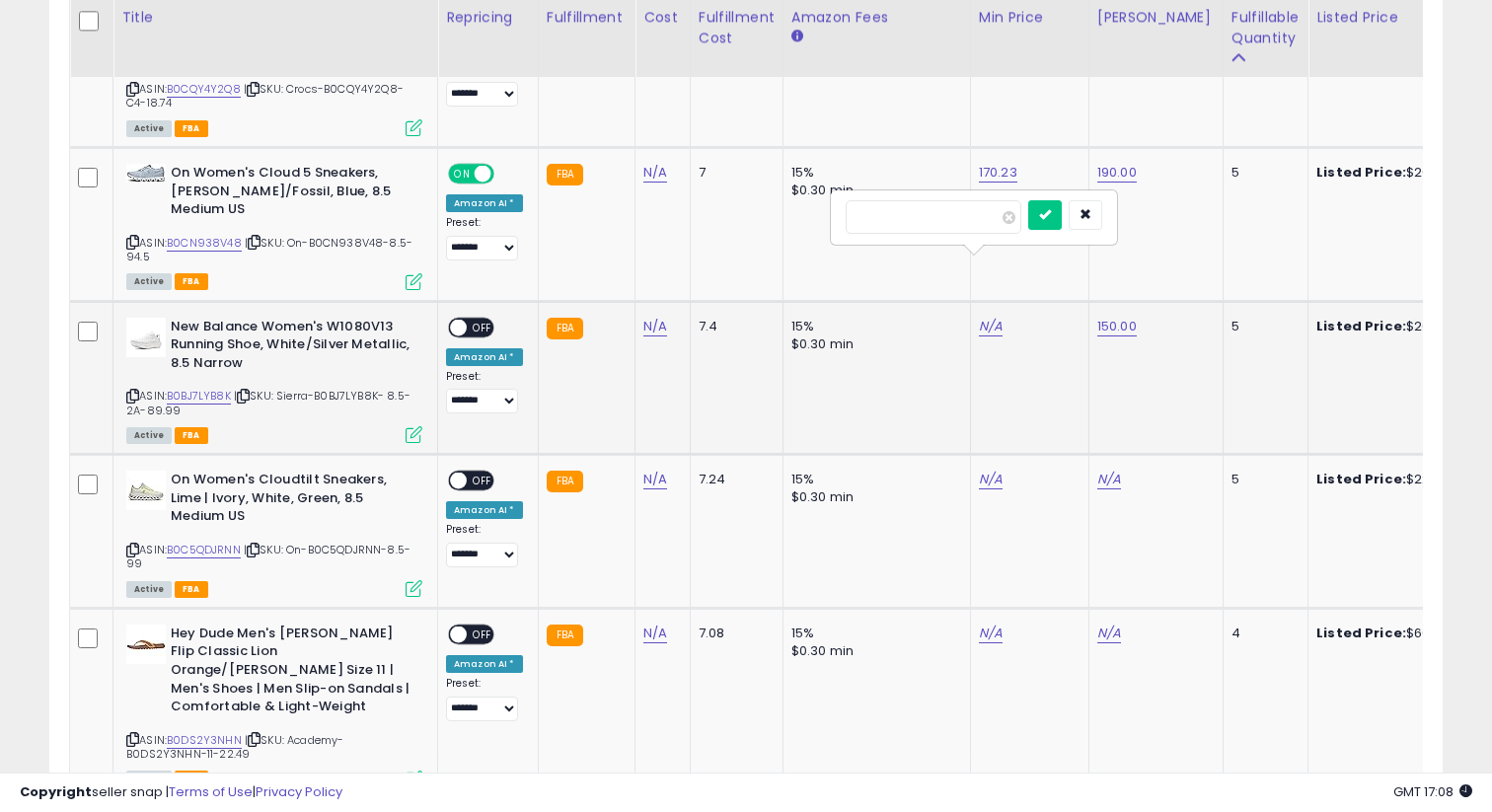 type on "******" 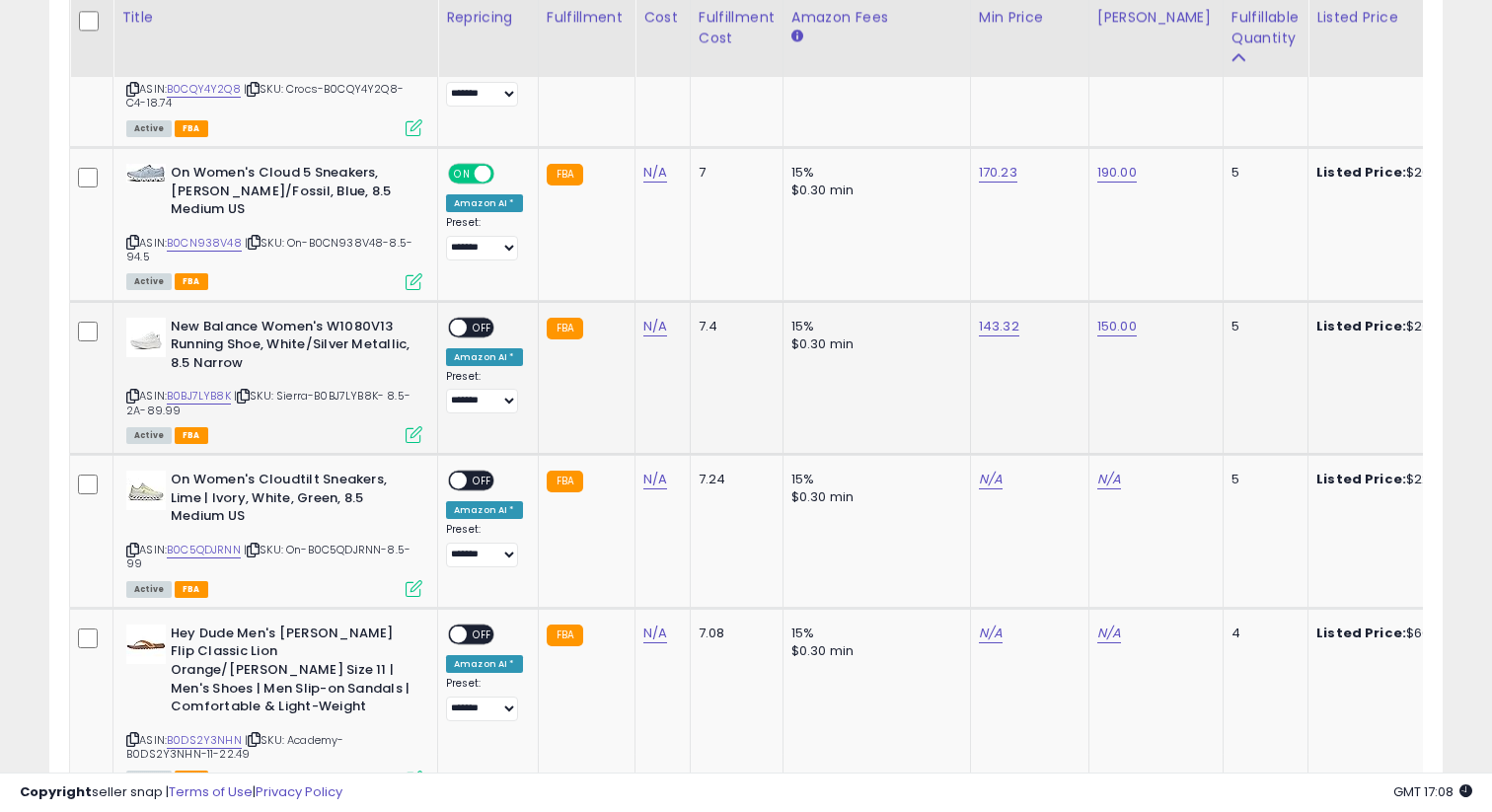 click at bounding box center [458, 327] 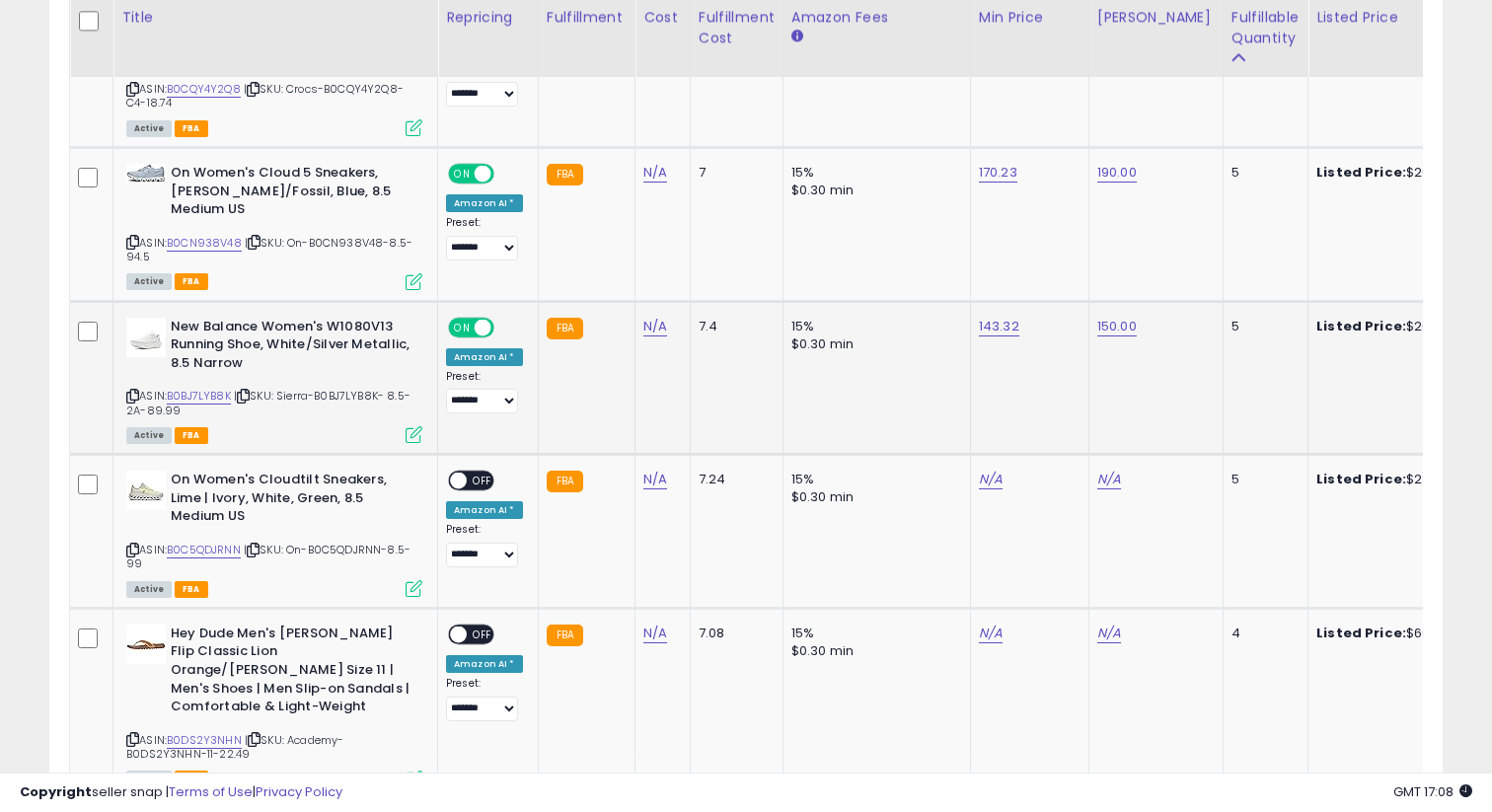 scroll, scrollTop: 0, scrollLeft: 37, axis: horizontal 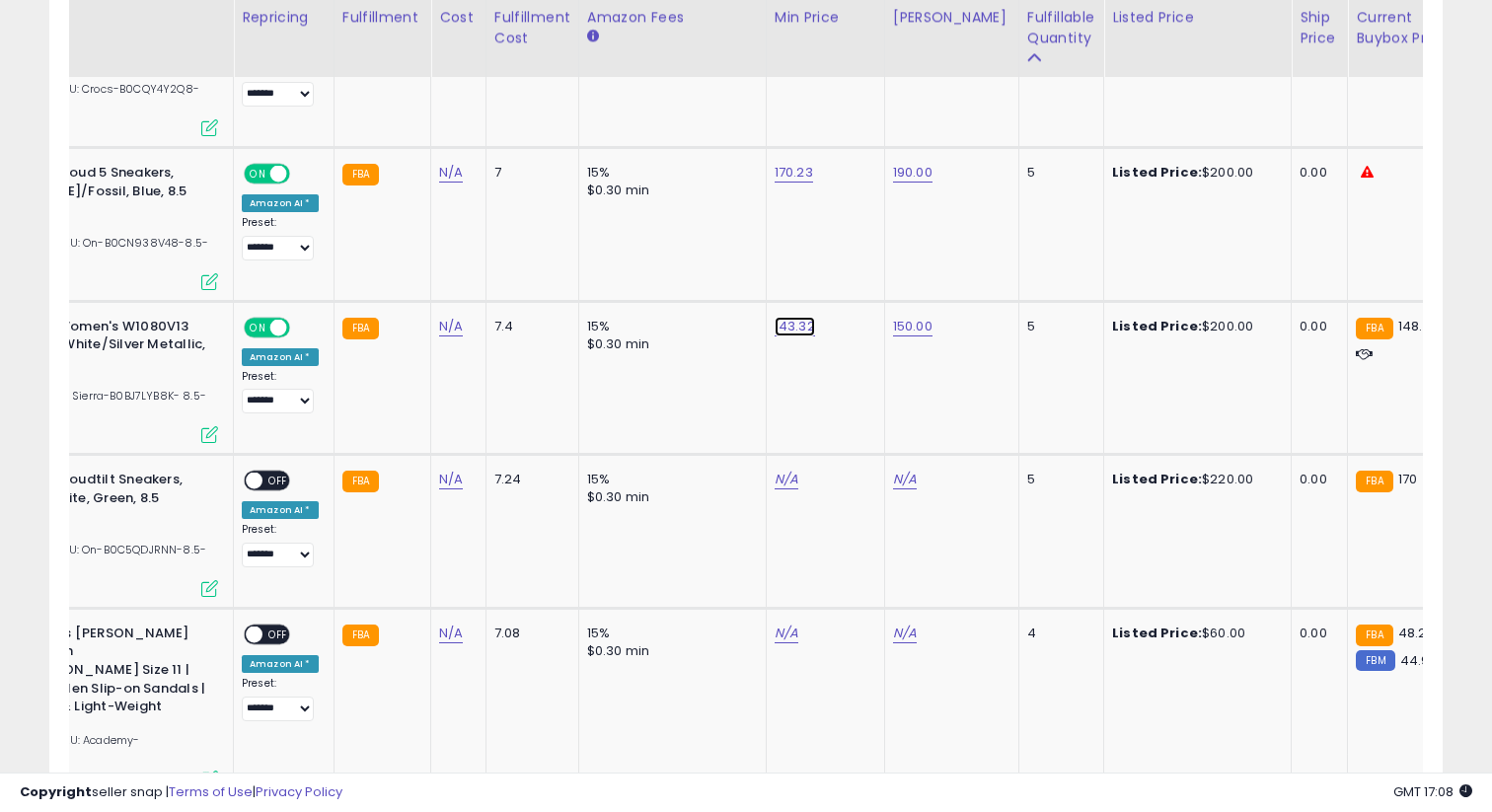 click on "143.32" at bounding box center (792, -3098) 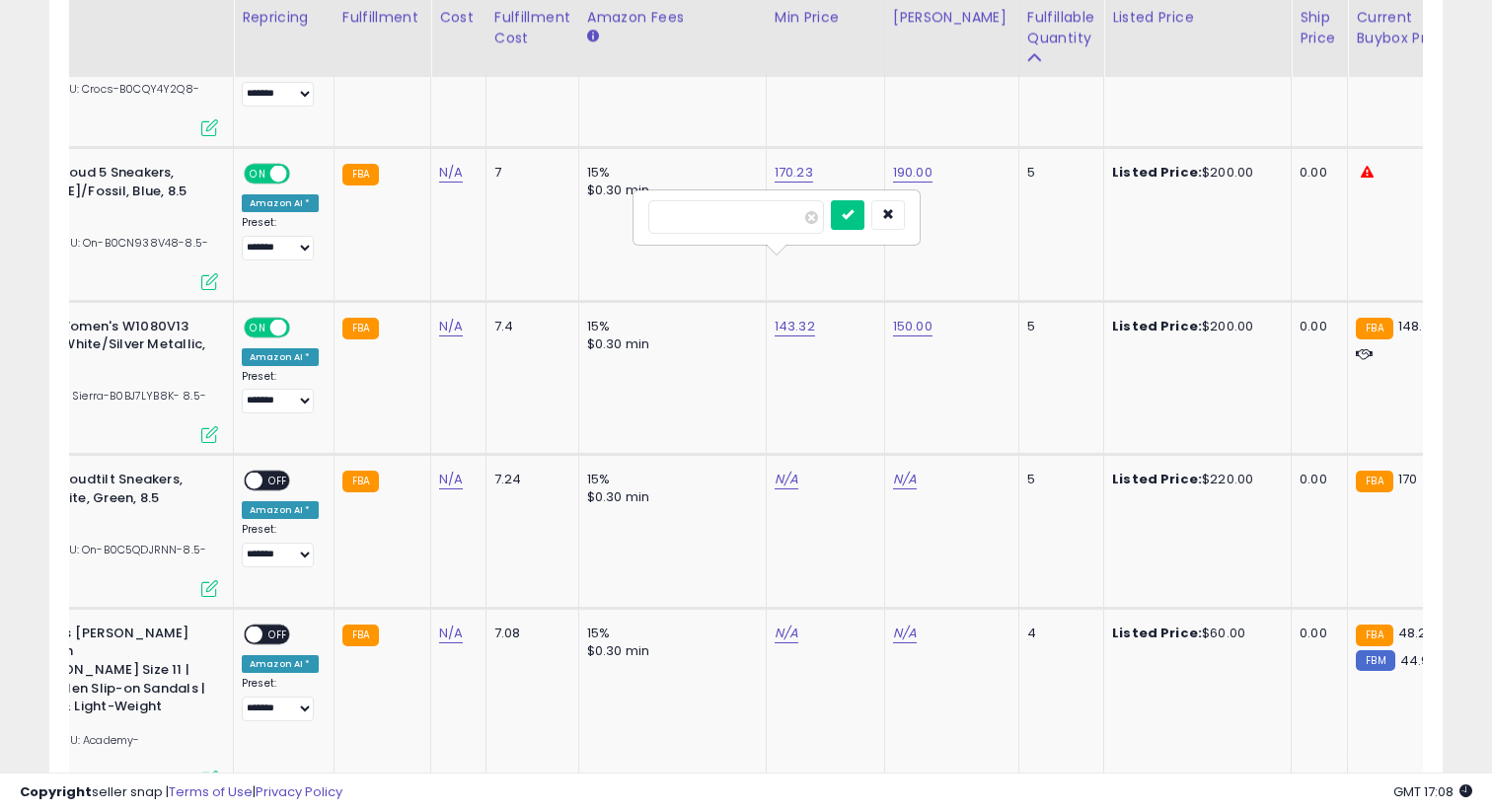 type on "******" 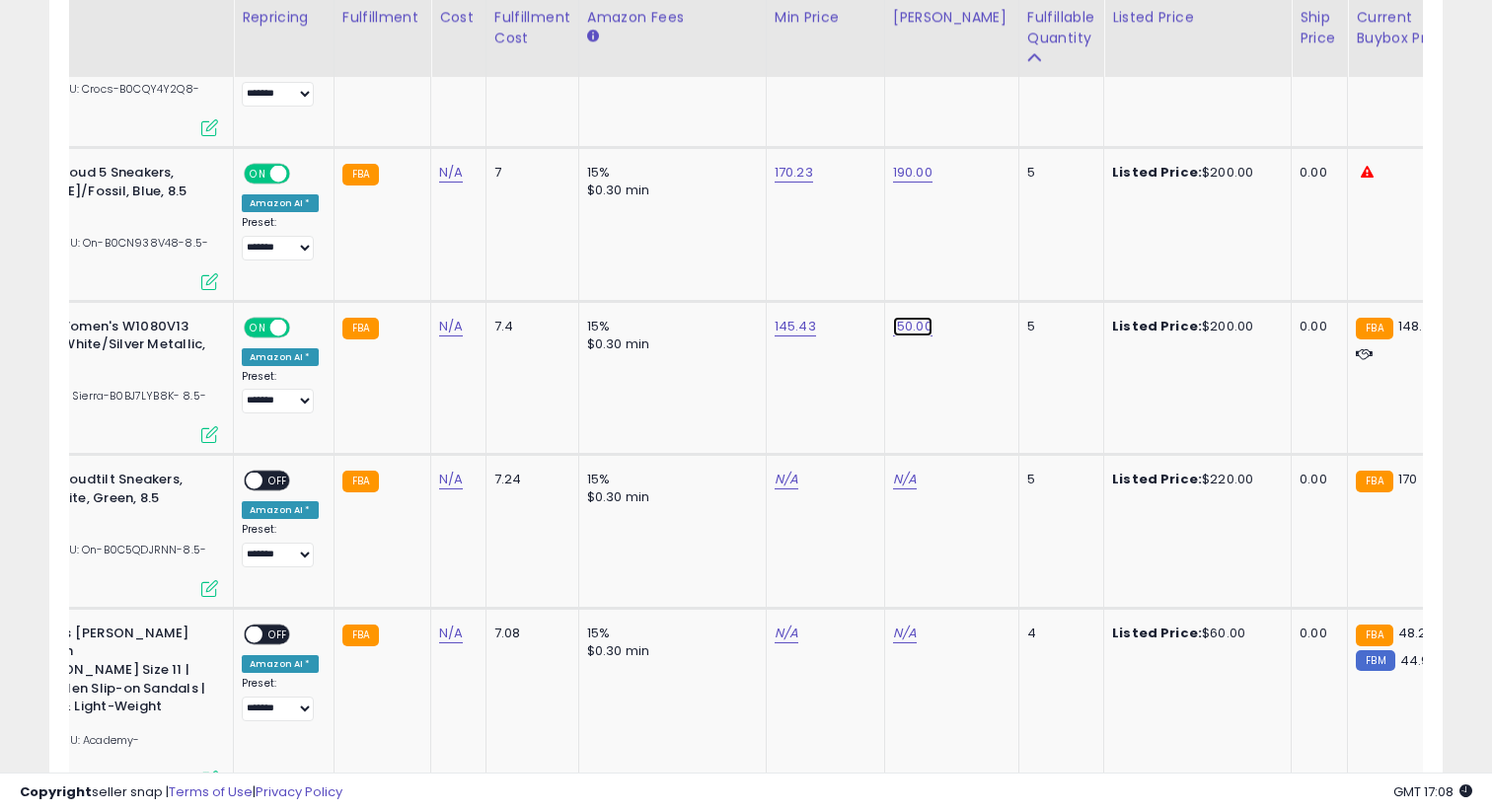 click on "150.00" at bounding box center [911, -3098] 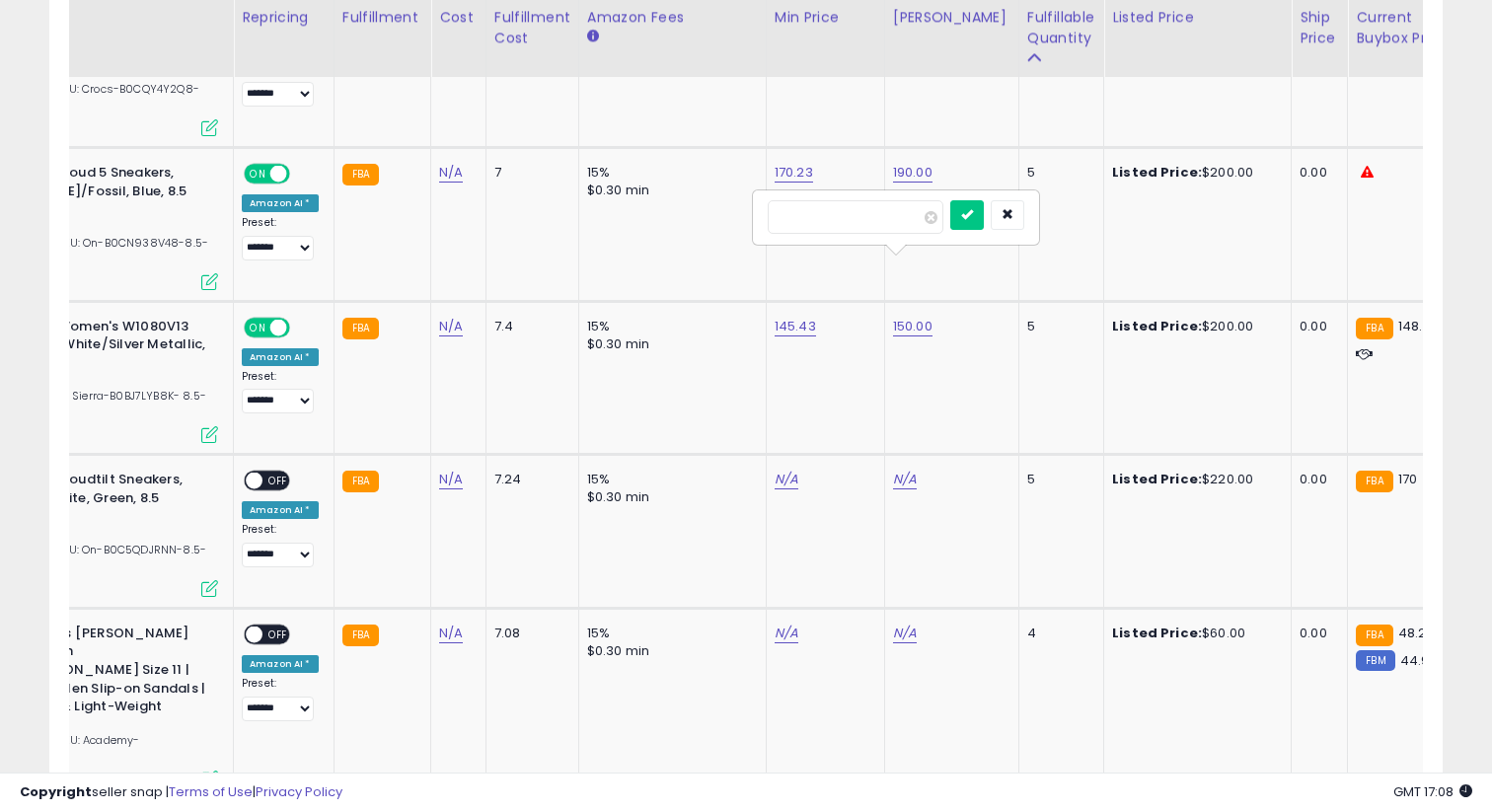type on "***" 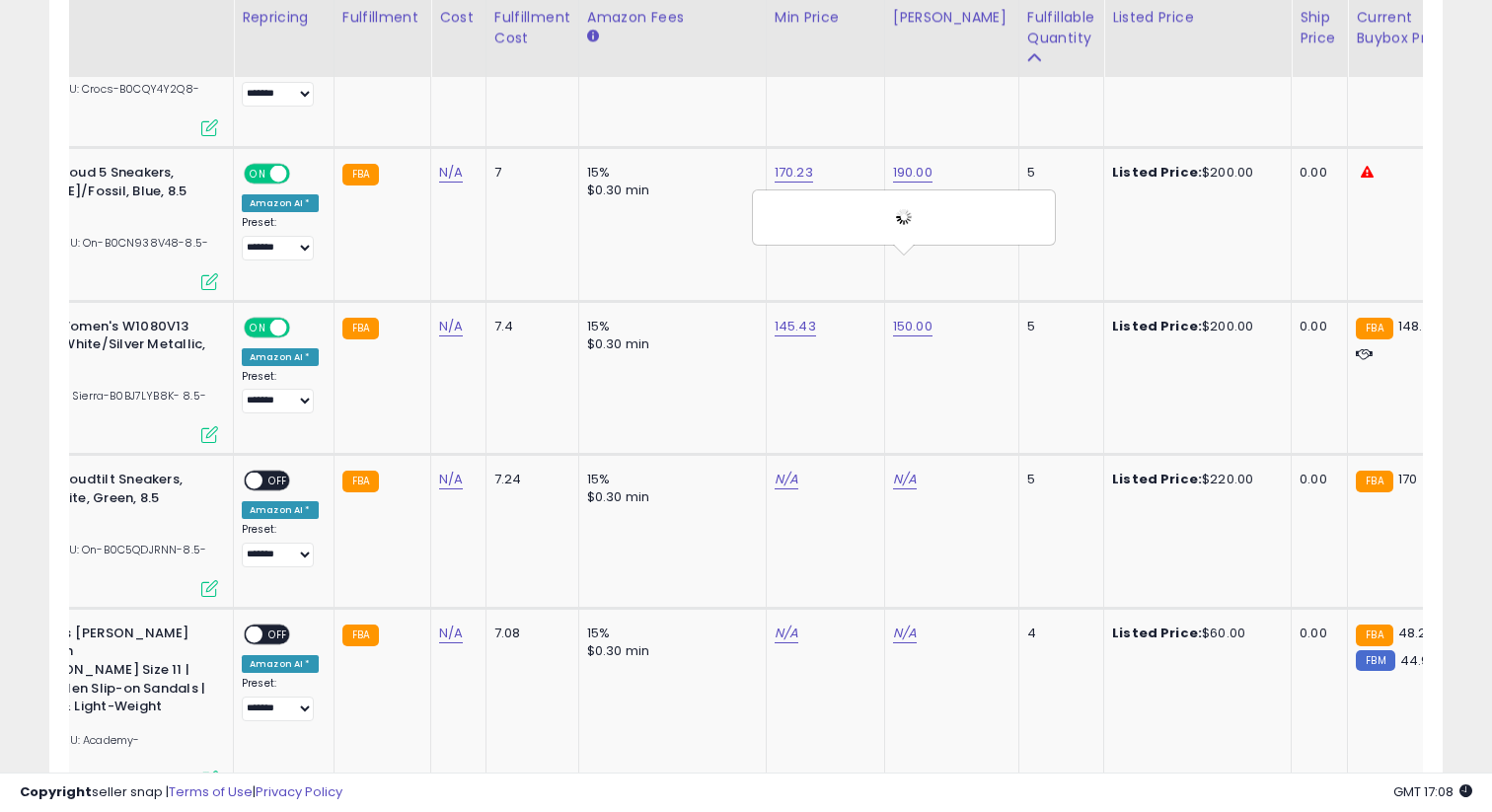scroll, scrollTop: 4159, scrollLeft: 0, axis: vertical 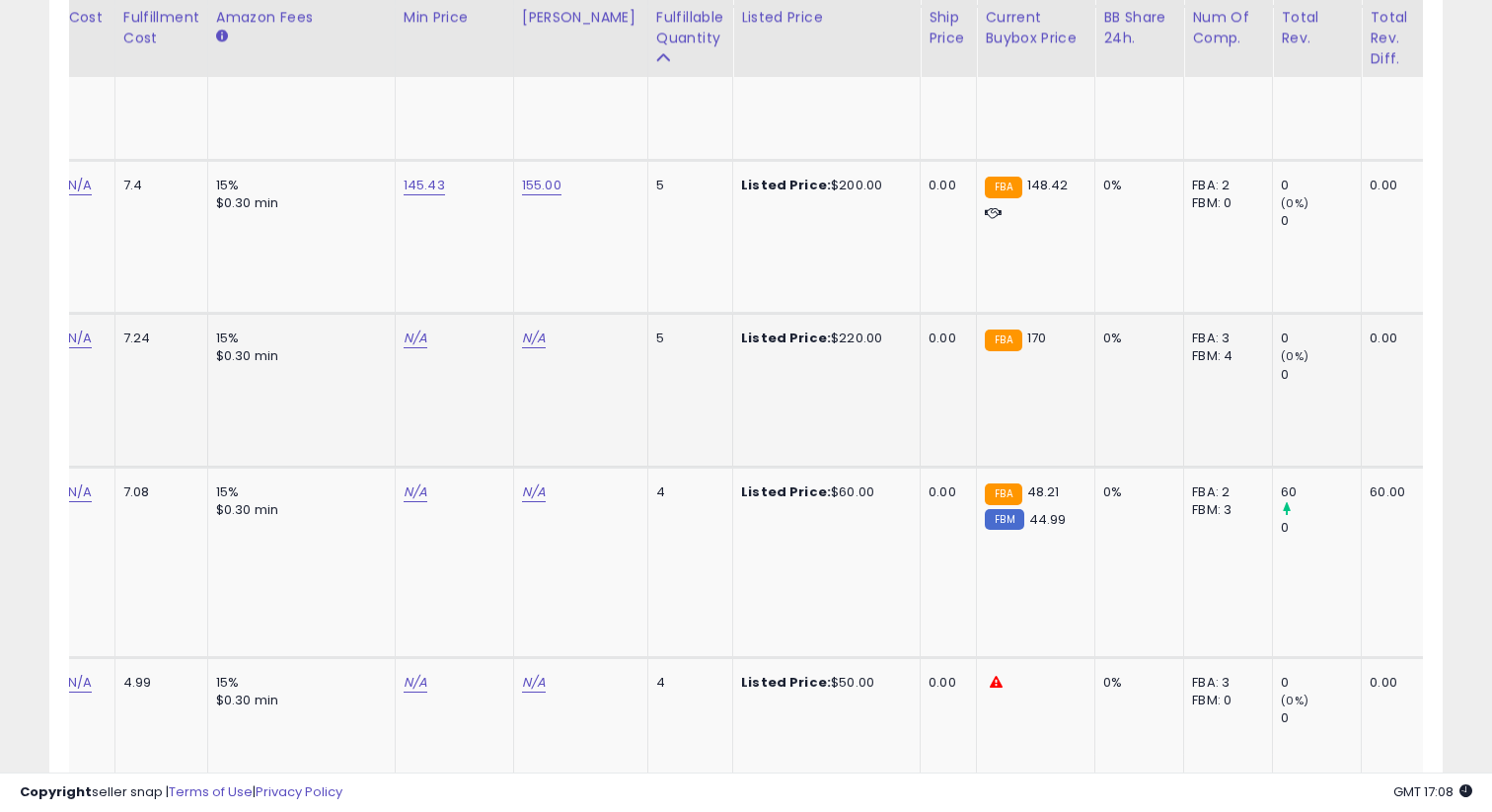 click on "N/A" 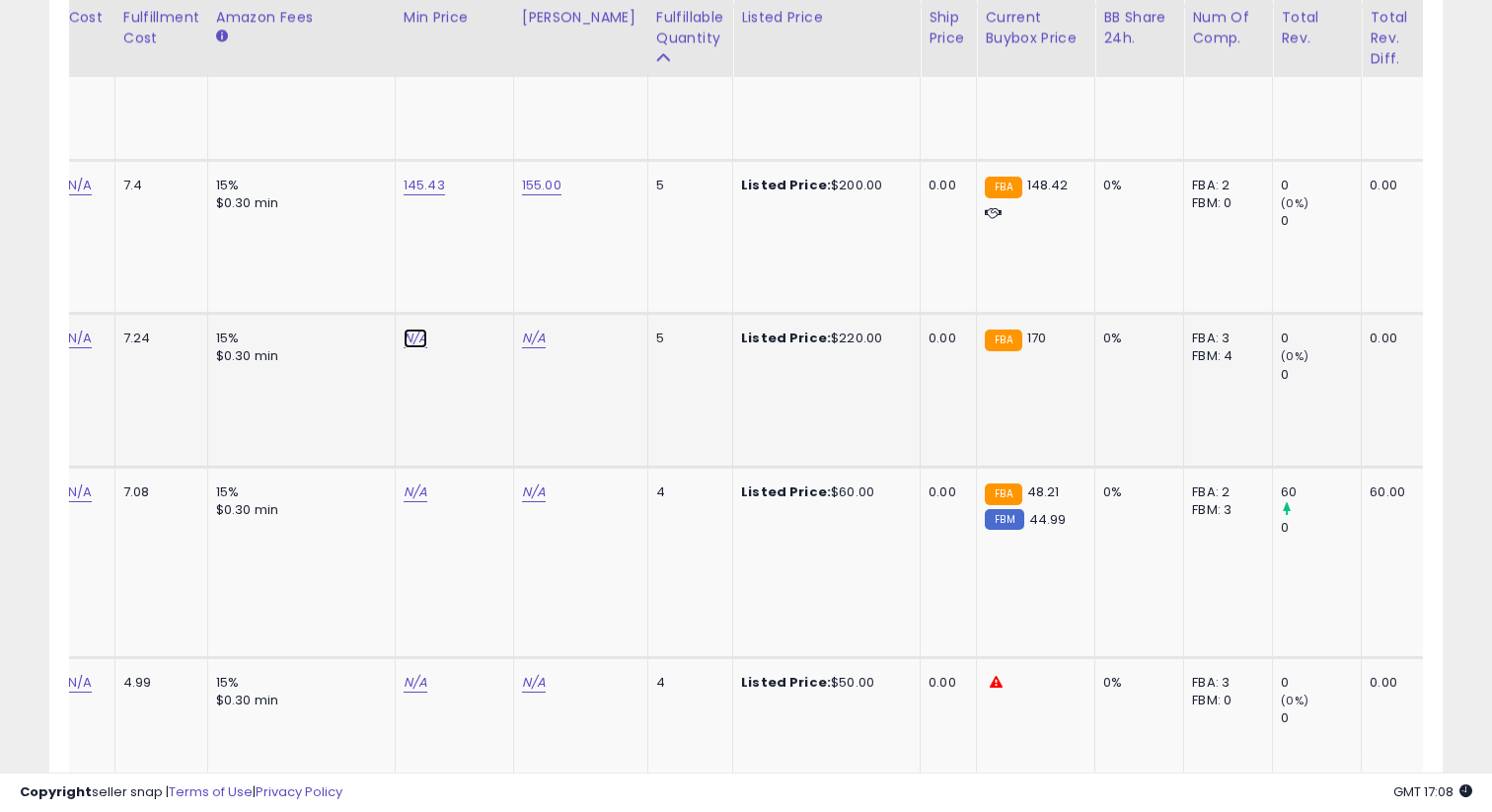click on "N/A" at bounding box center [415, 338] 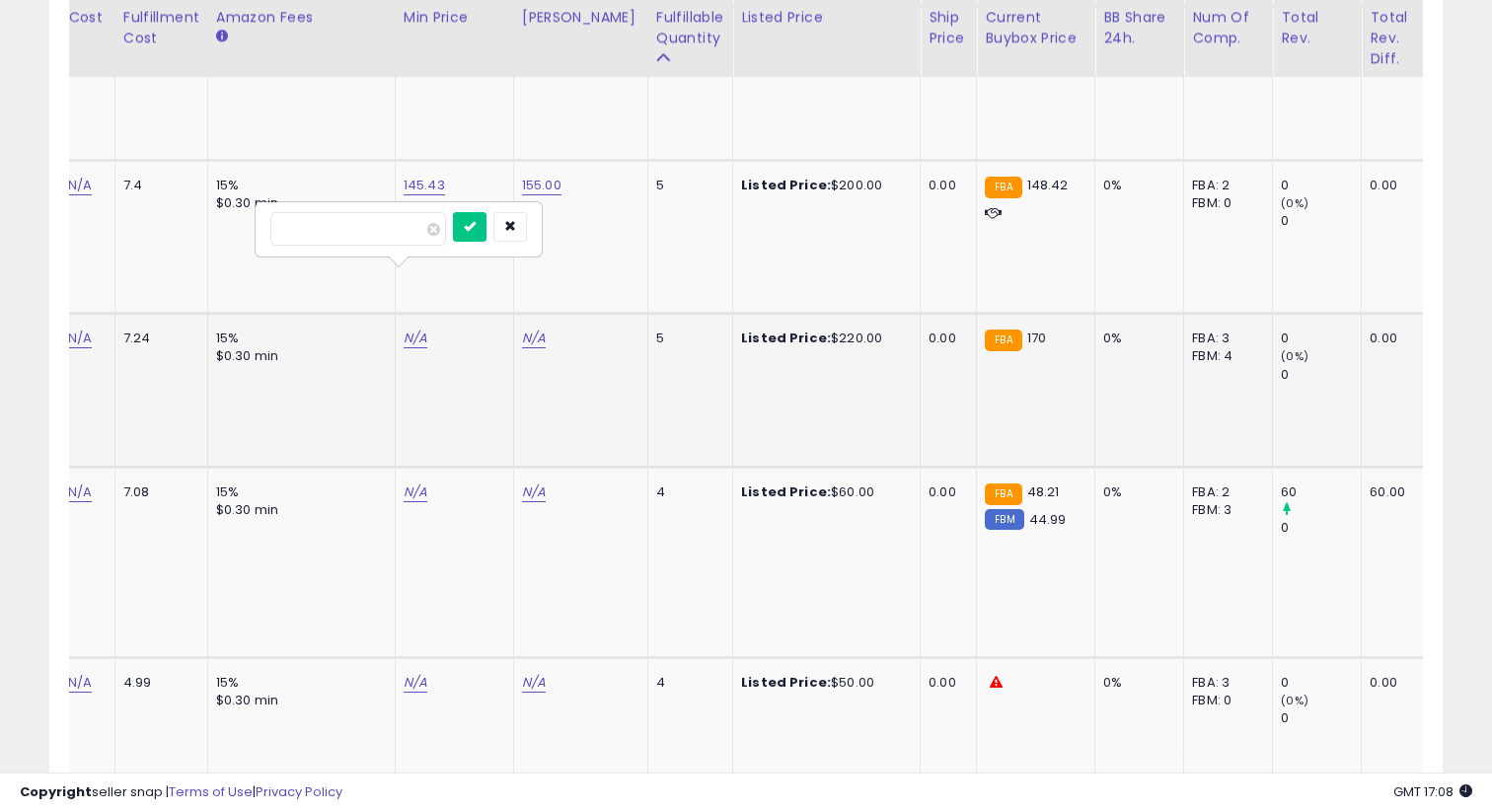 type on "******" 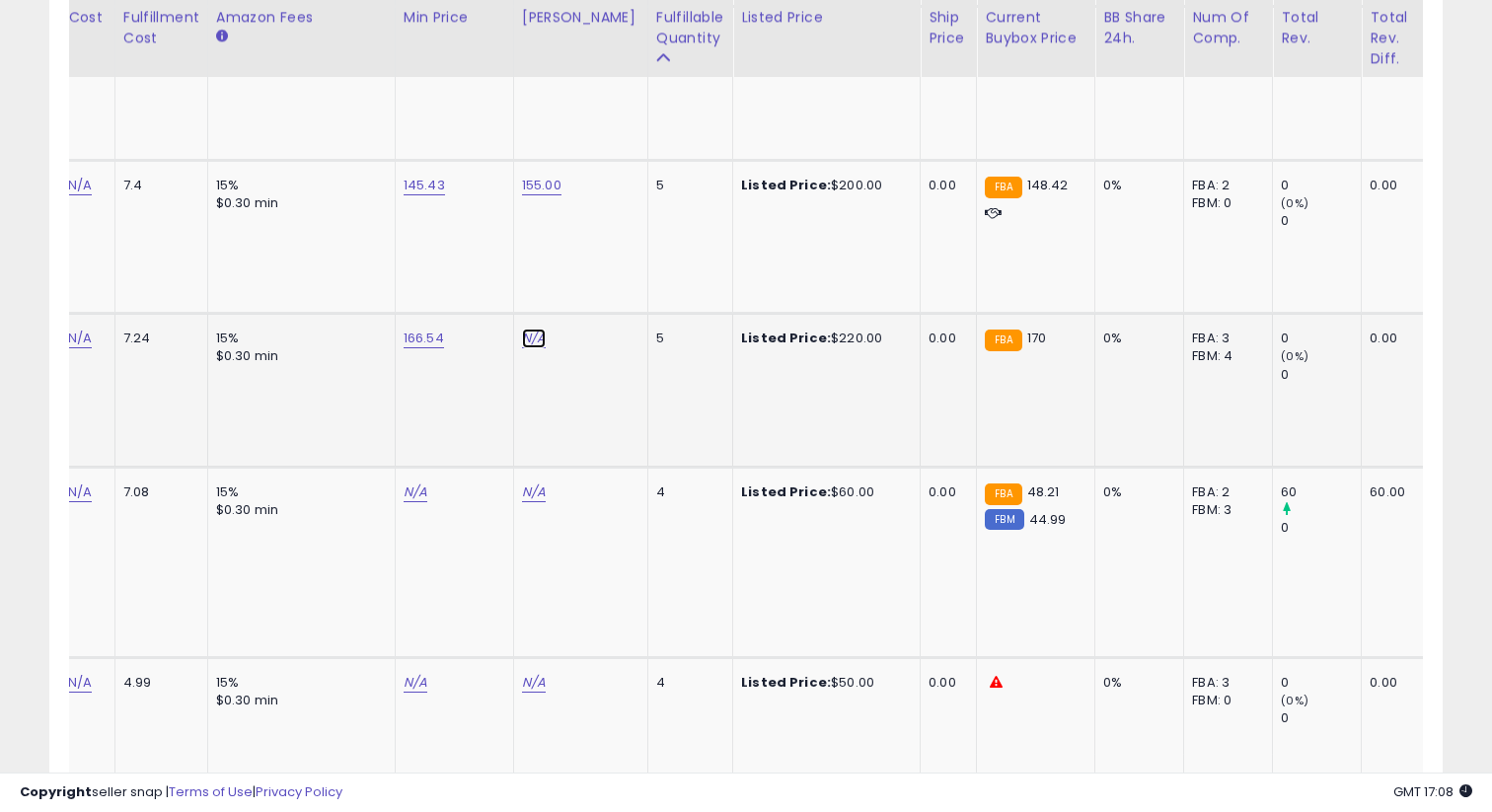 click on "N/A" at bounding box center [534, 338] 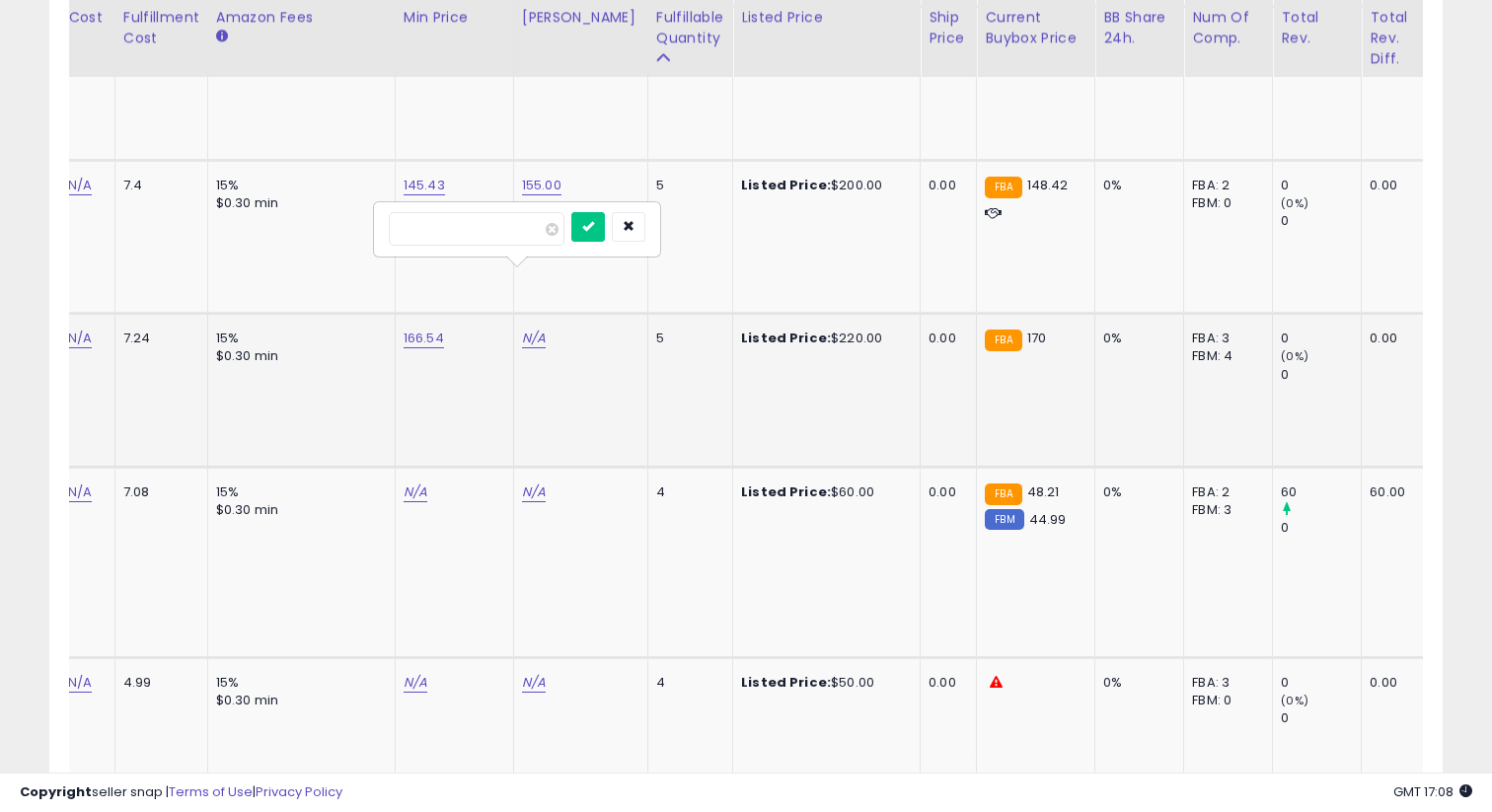 type on "***" 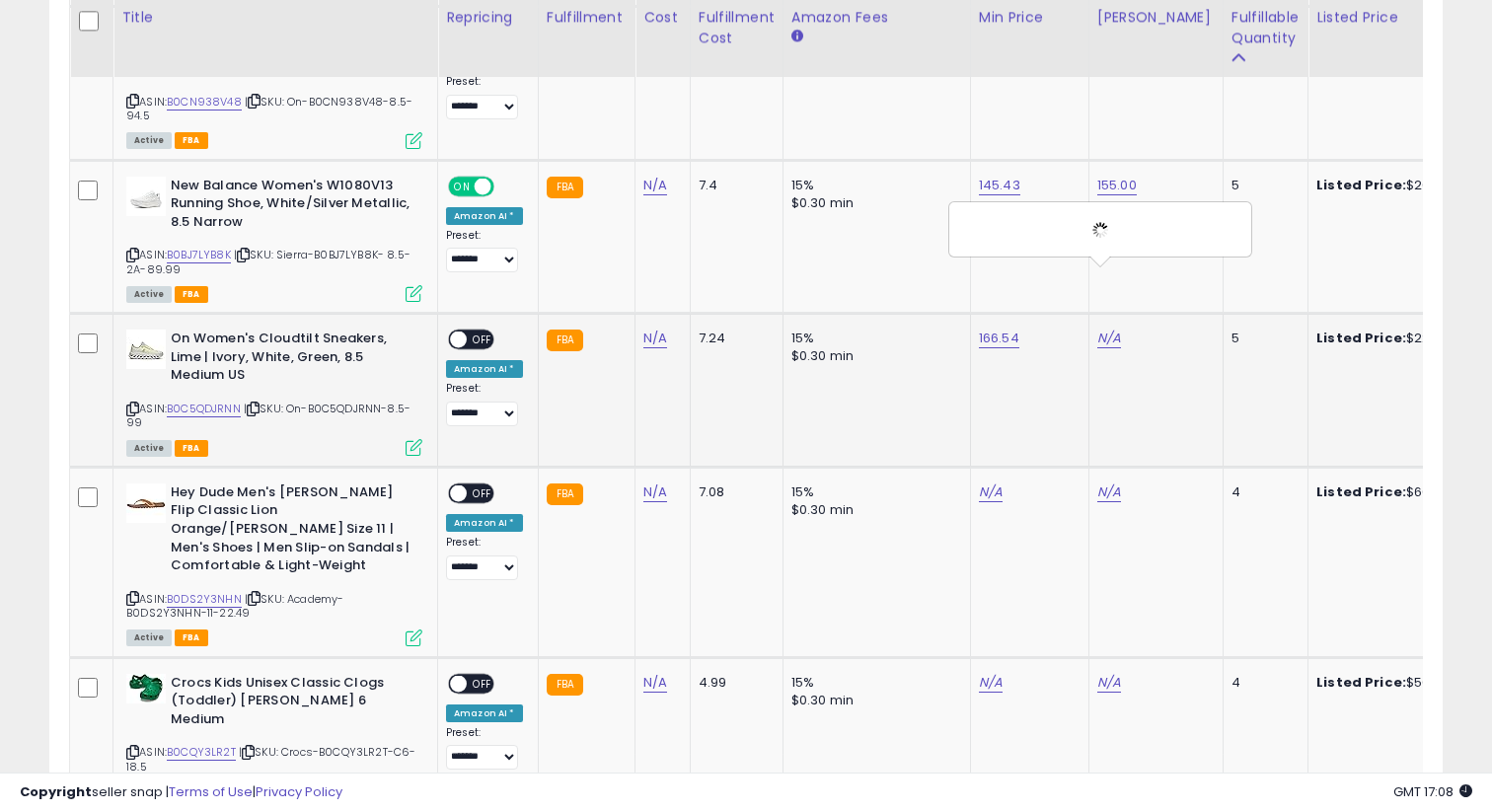click at bounding box center (458, 339) 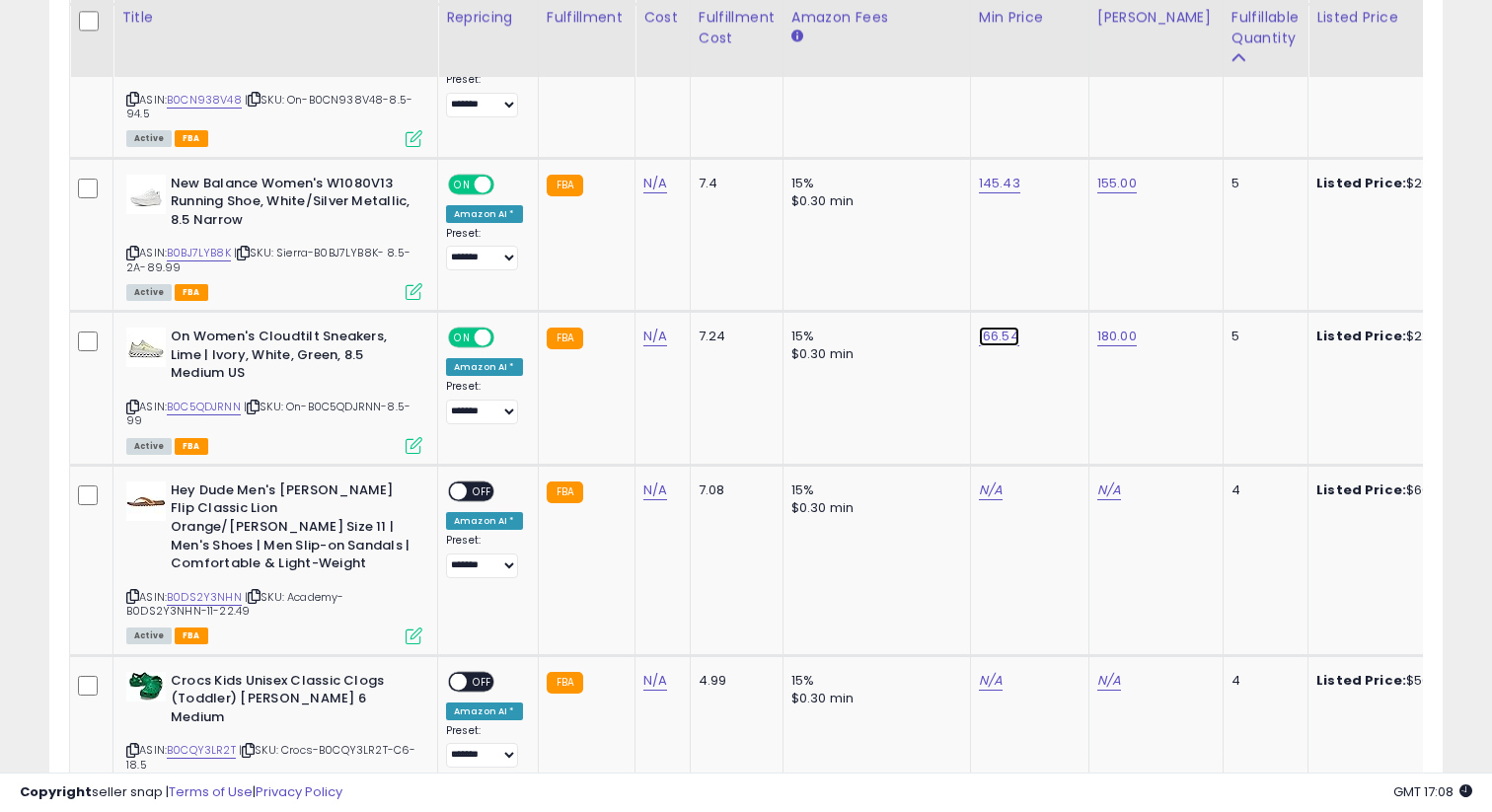 click on "166.54" at bounding box center [997, -3241] 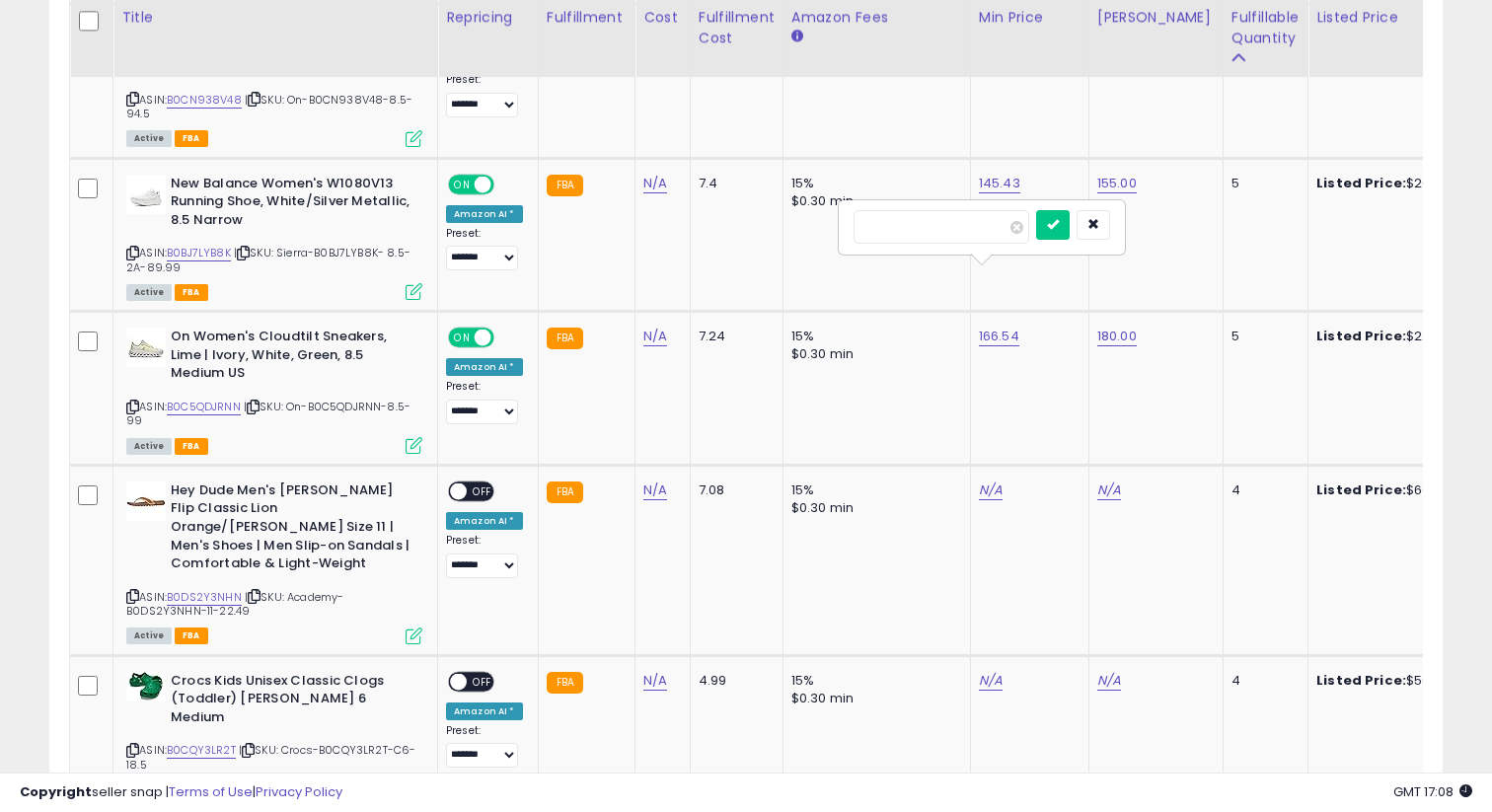 click on "******" at bounding box center (941, 227) 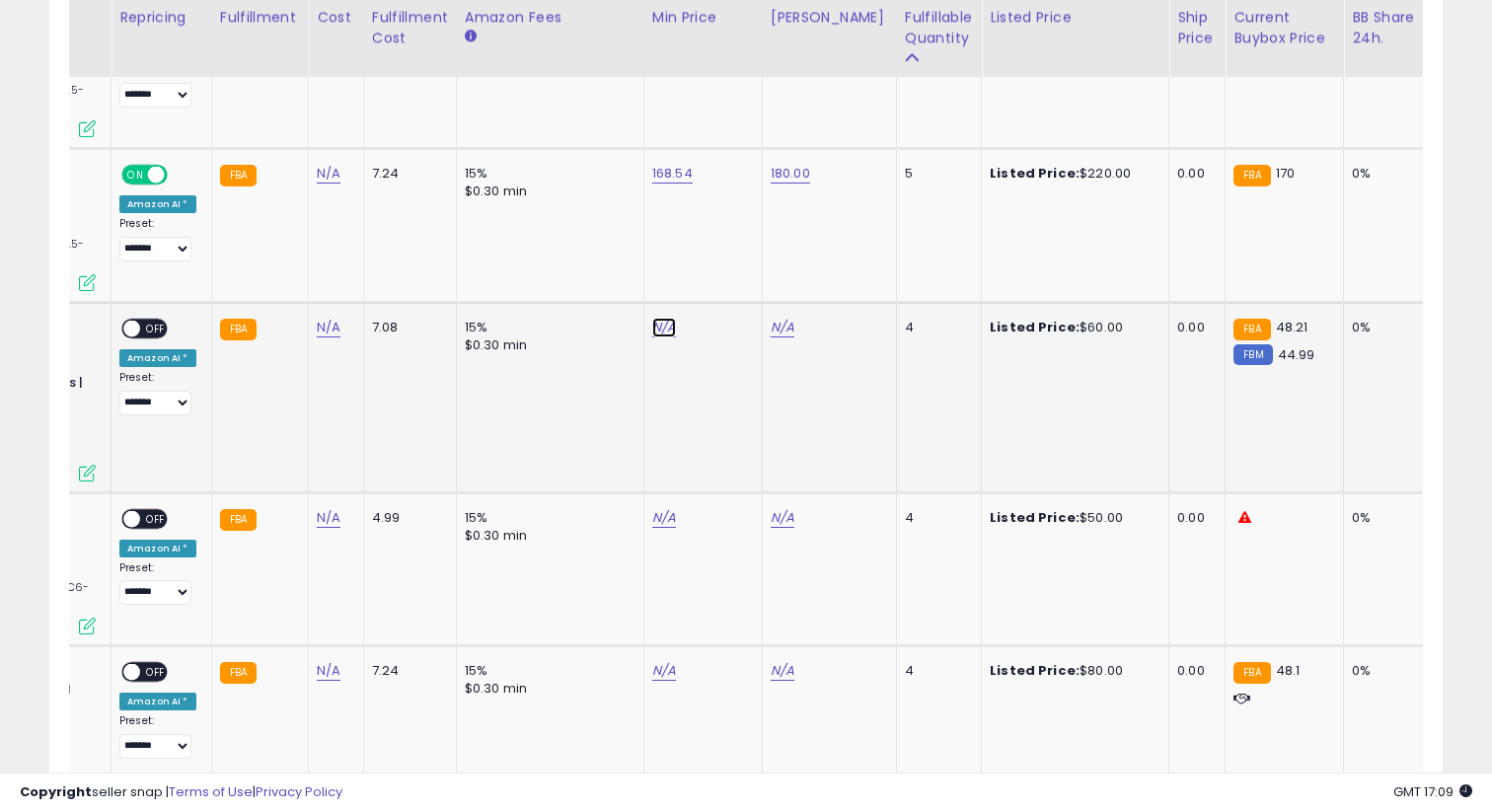 click on "N/A" at bounding box center [664, 328] 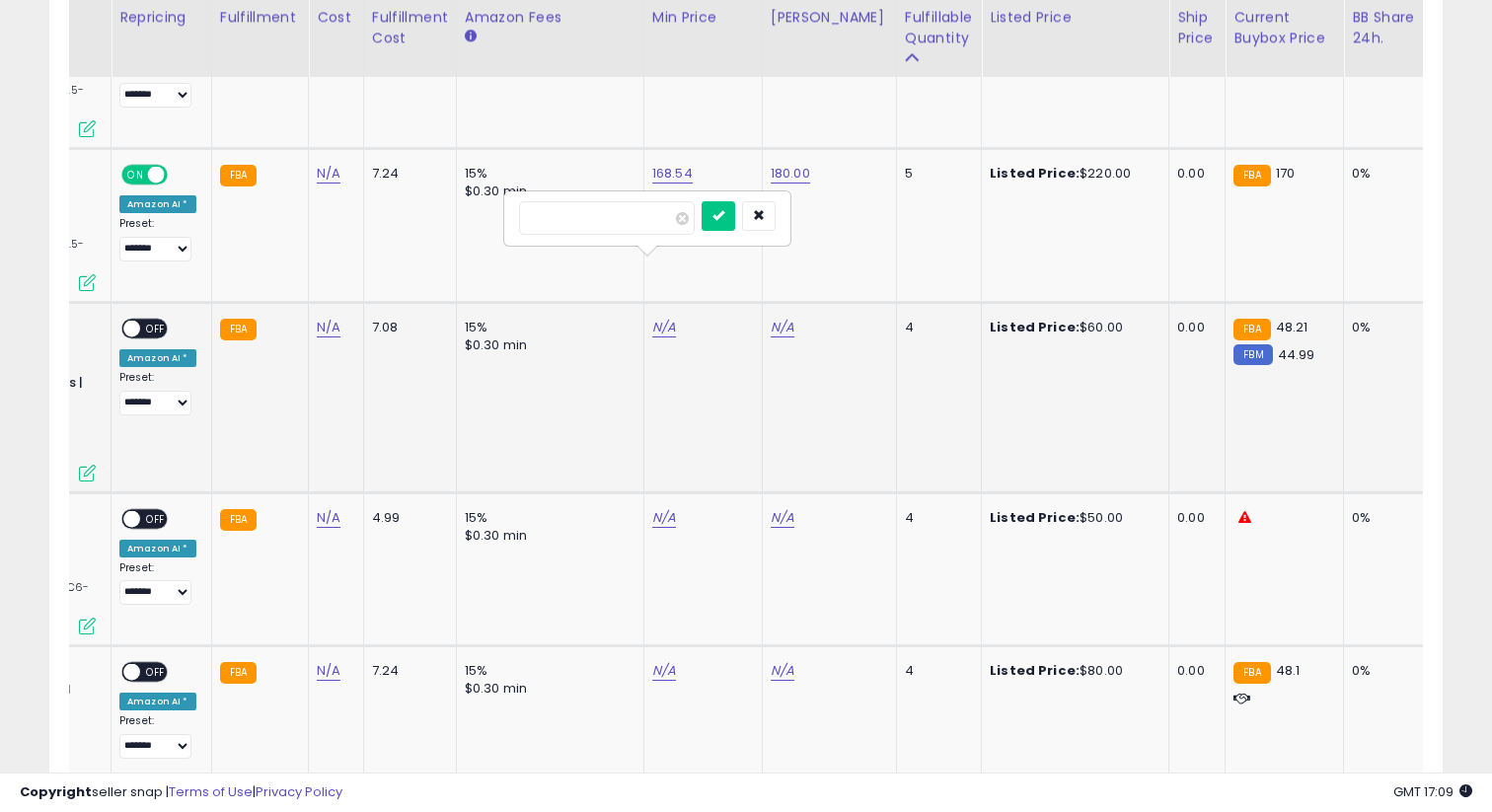 type on "****" 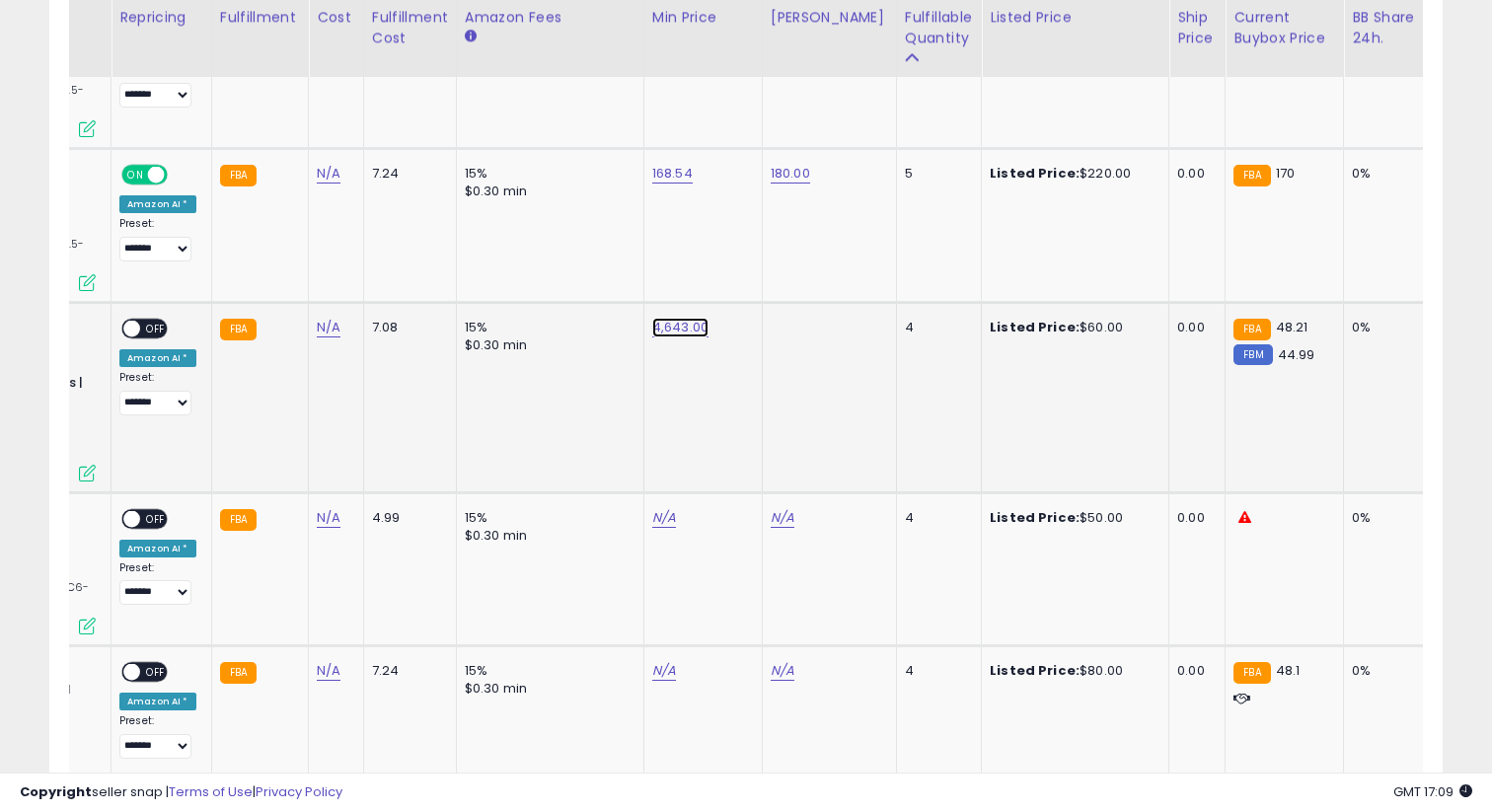 click on "4,643.00" at bounding box center (680, 328) 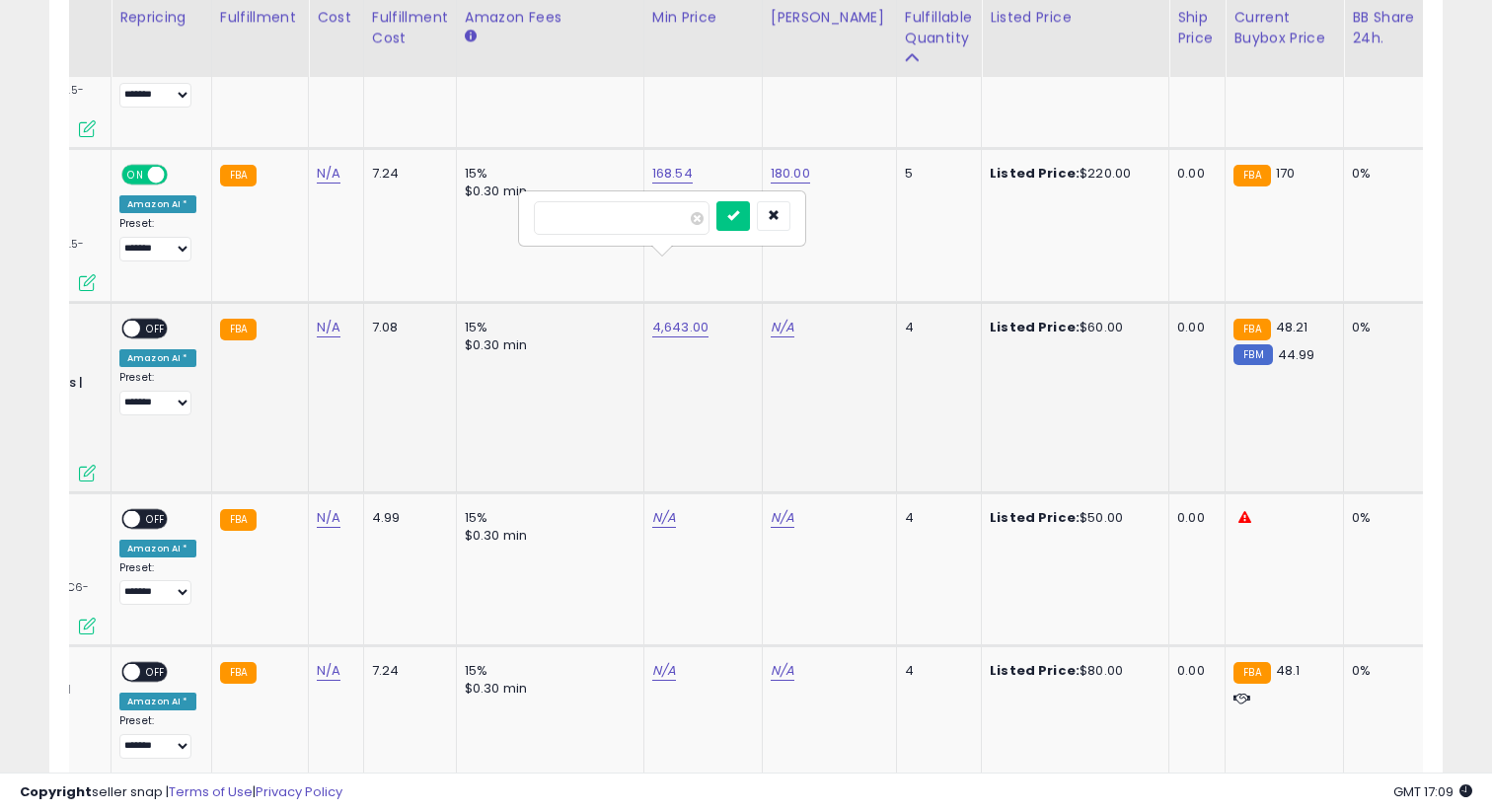 type on "*****" 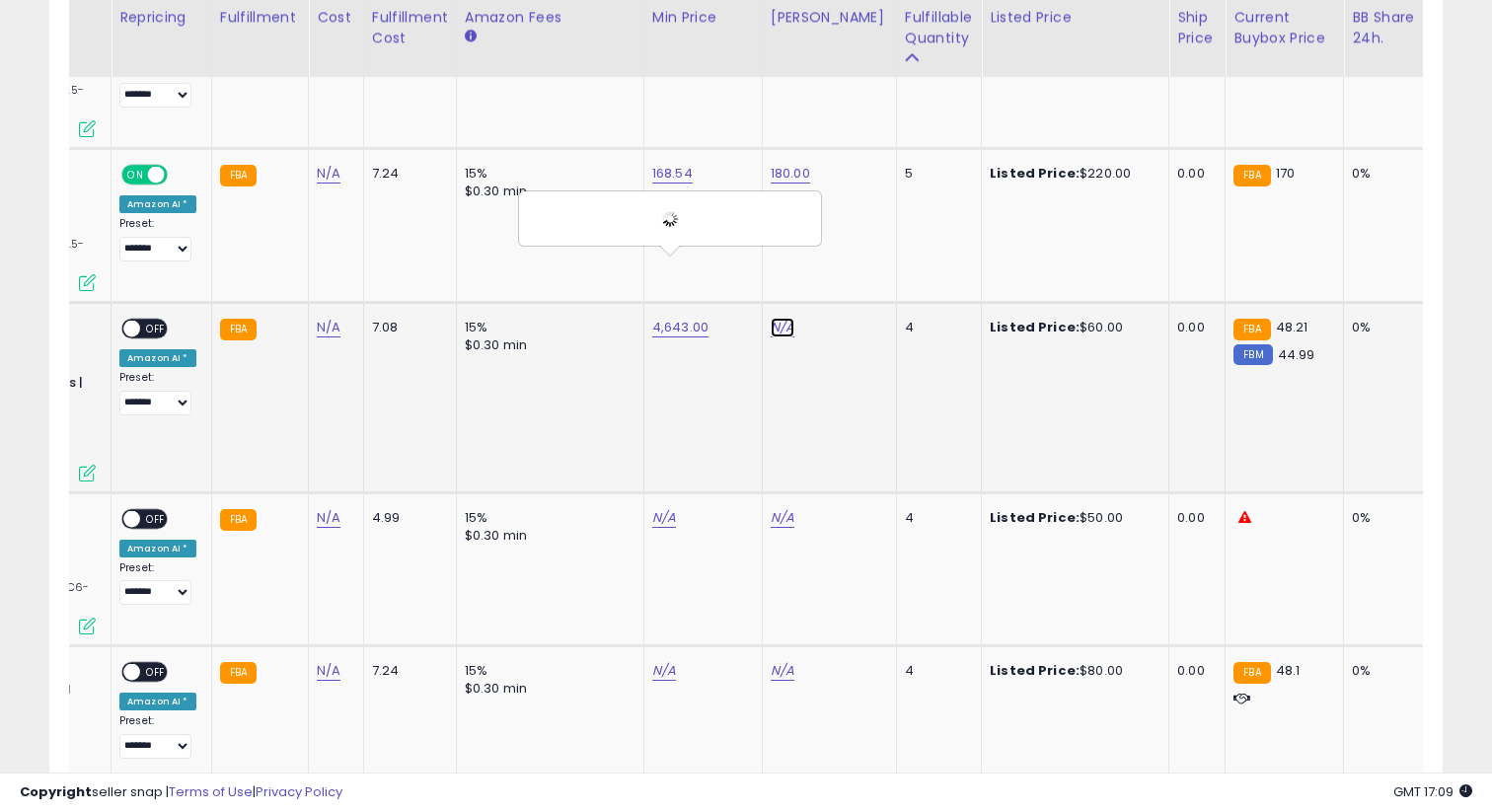 click on "N/A" at bounding box center [783, 328] 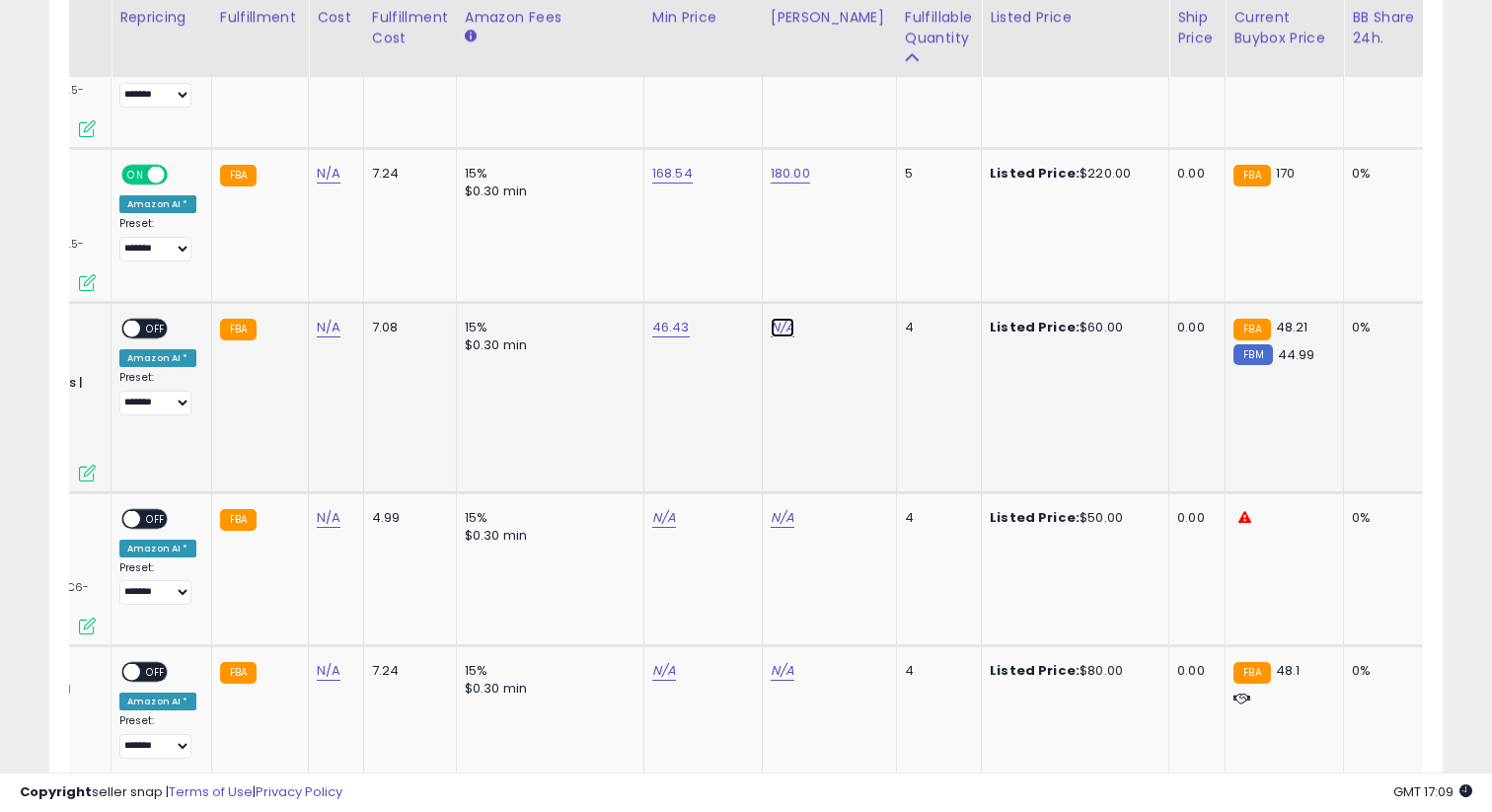 click on "N/A" at bounding box center [783, 328] 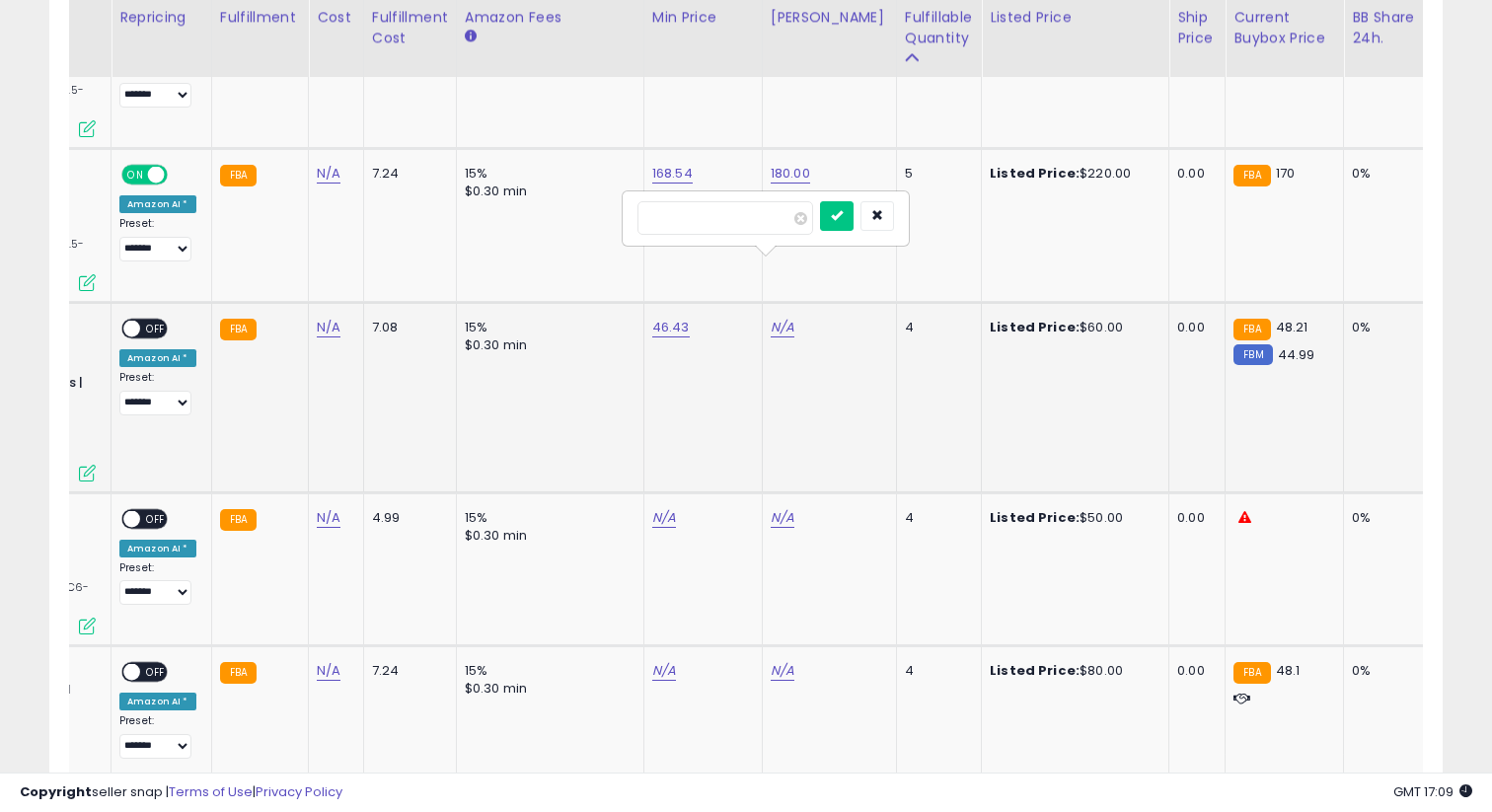 type on "**" 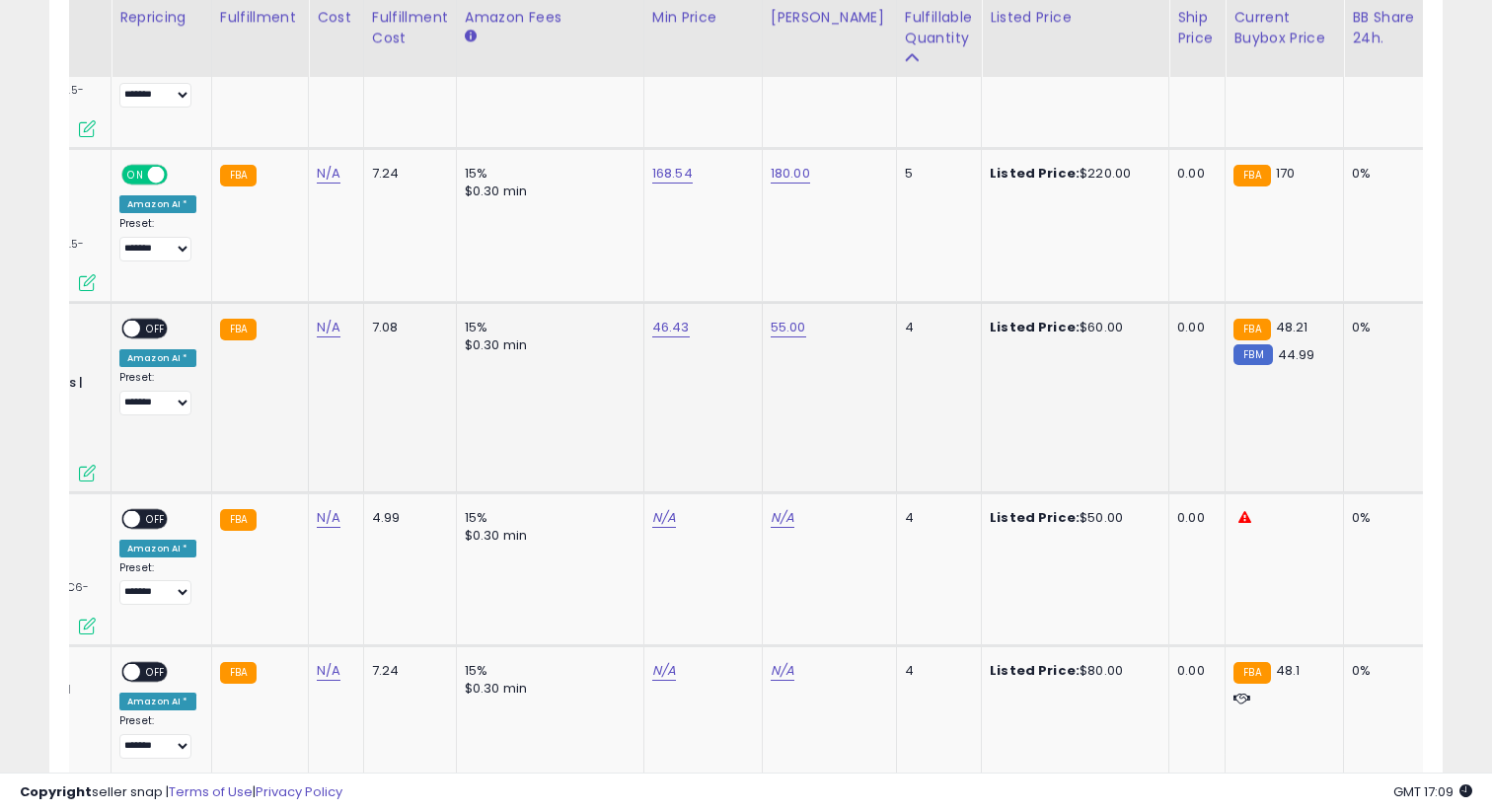 click on "OFF" at bounding box center [156, 328] 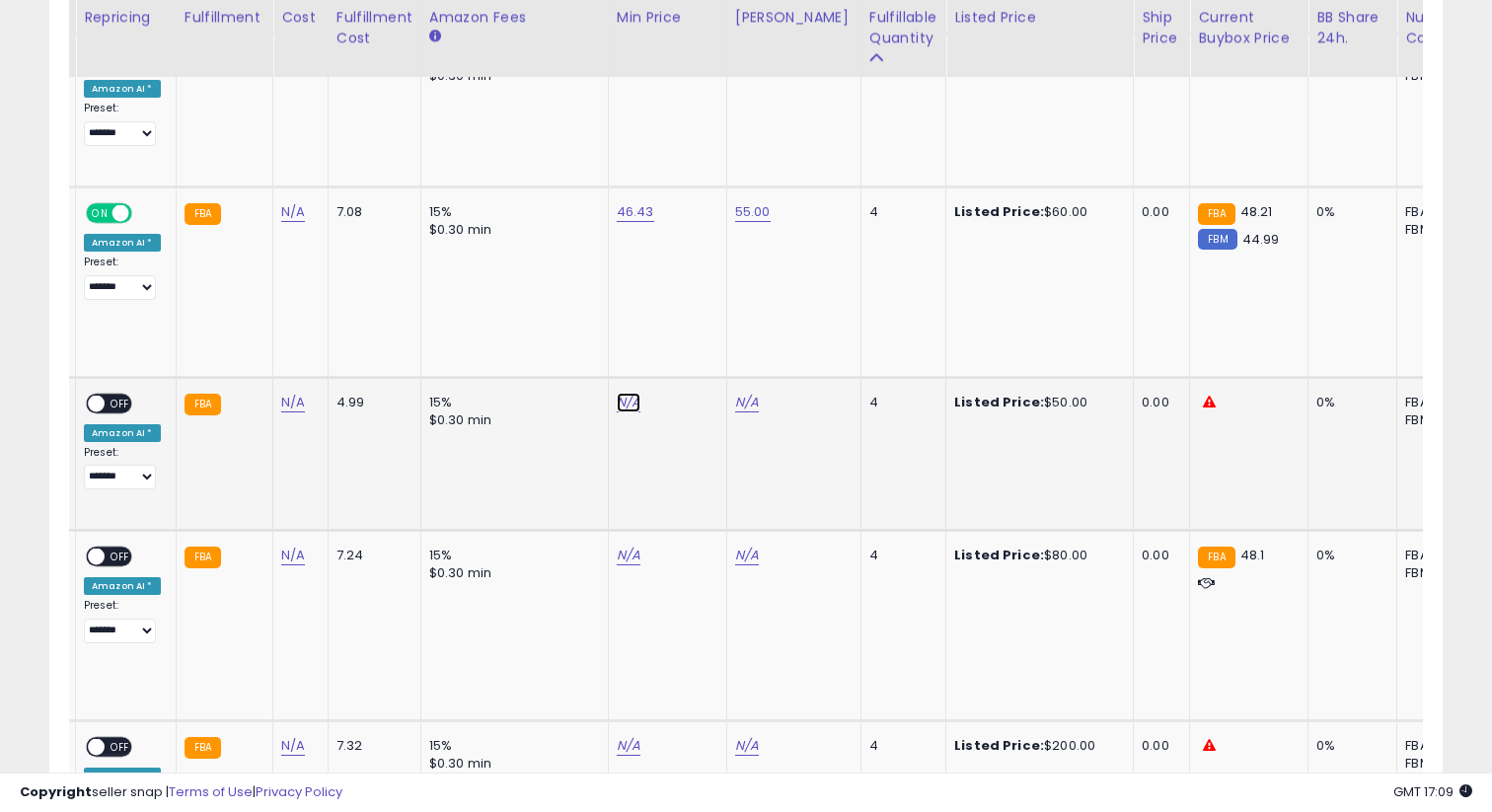click on "N/A" at bounding box center [629, 403] 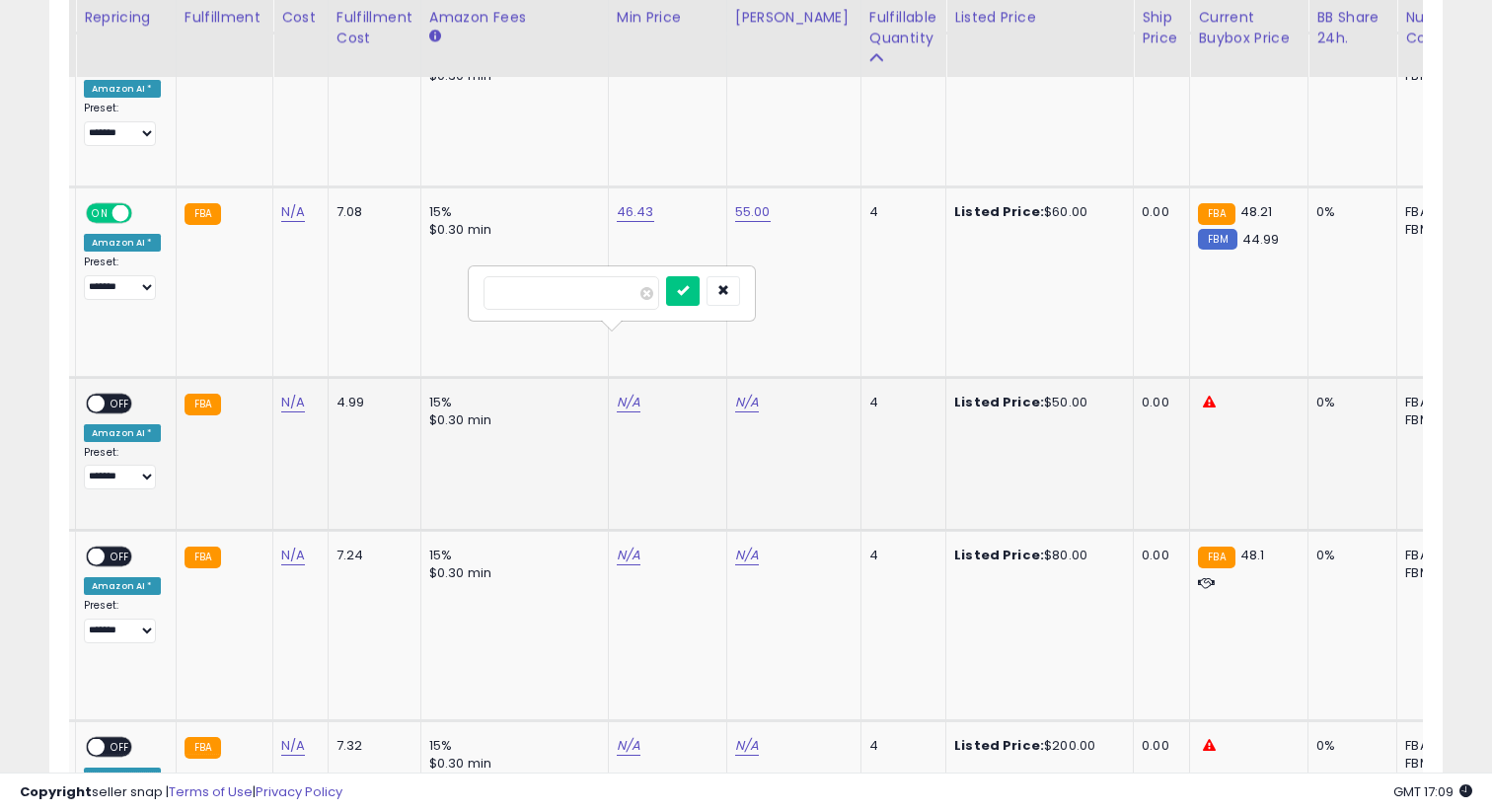 type on "*****" 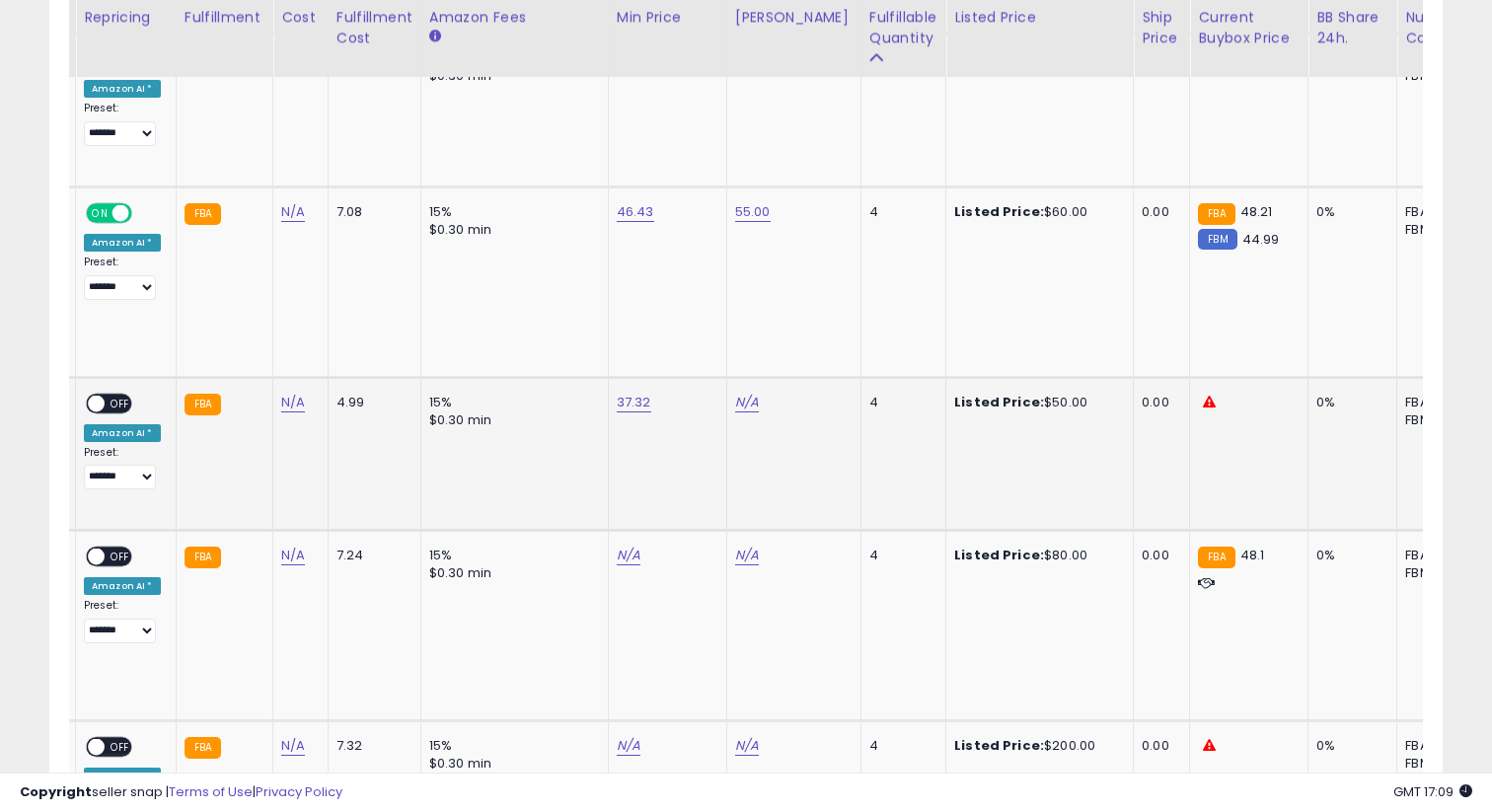 click on "N/A" at bounding box center [790, 403] 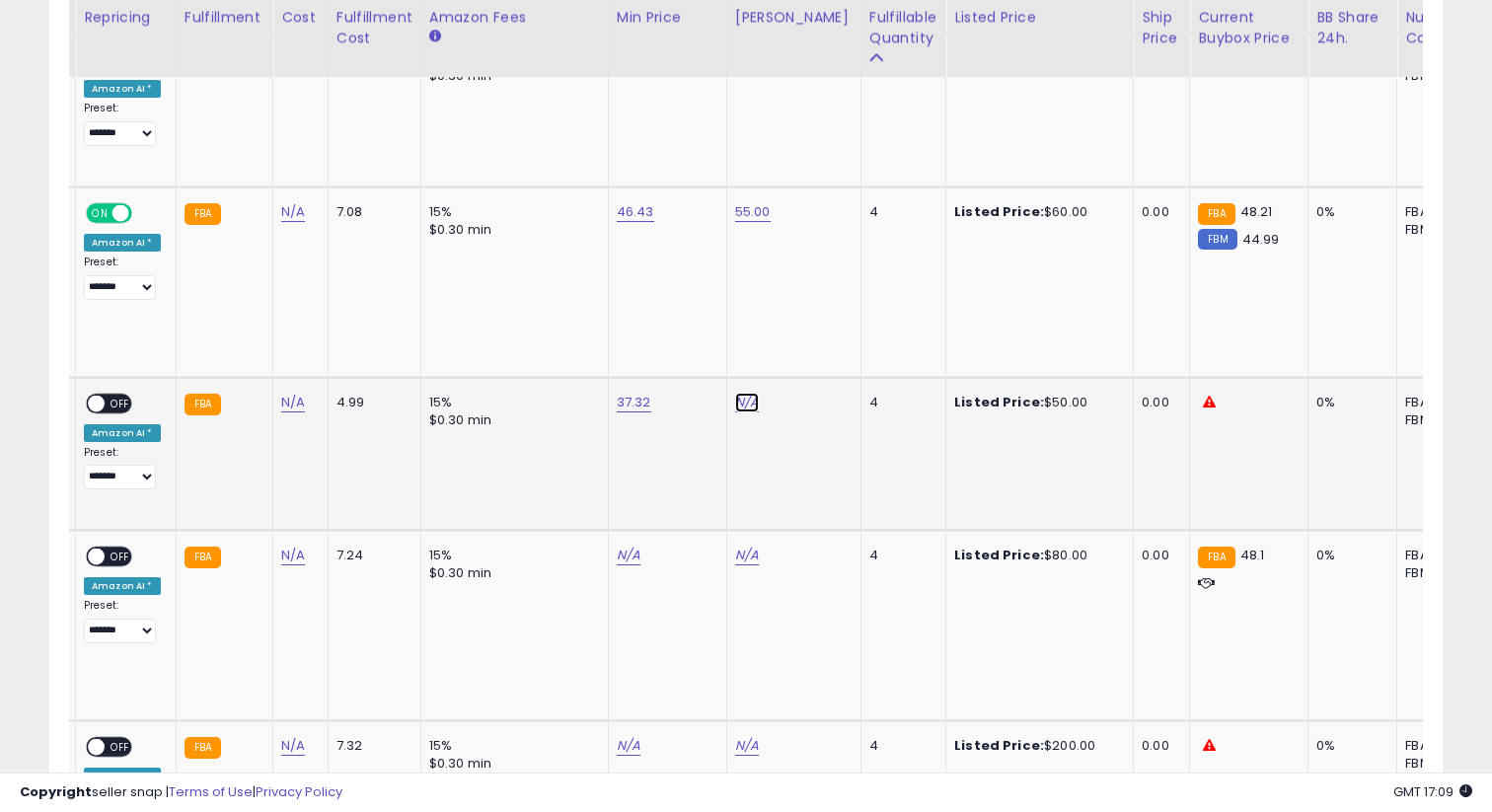 click on "N/A" at bounding box center (747, 403) 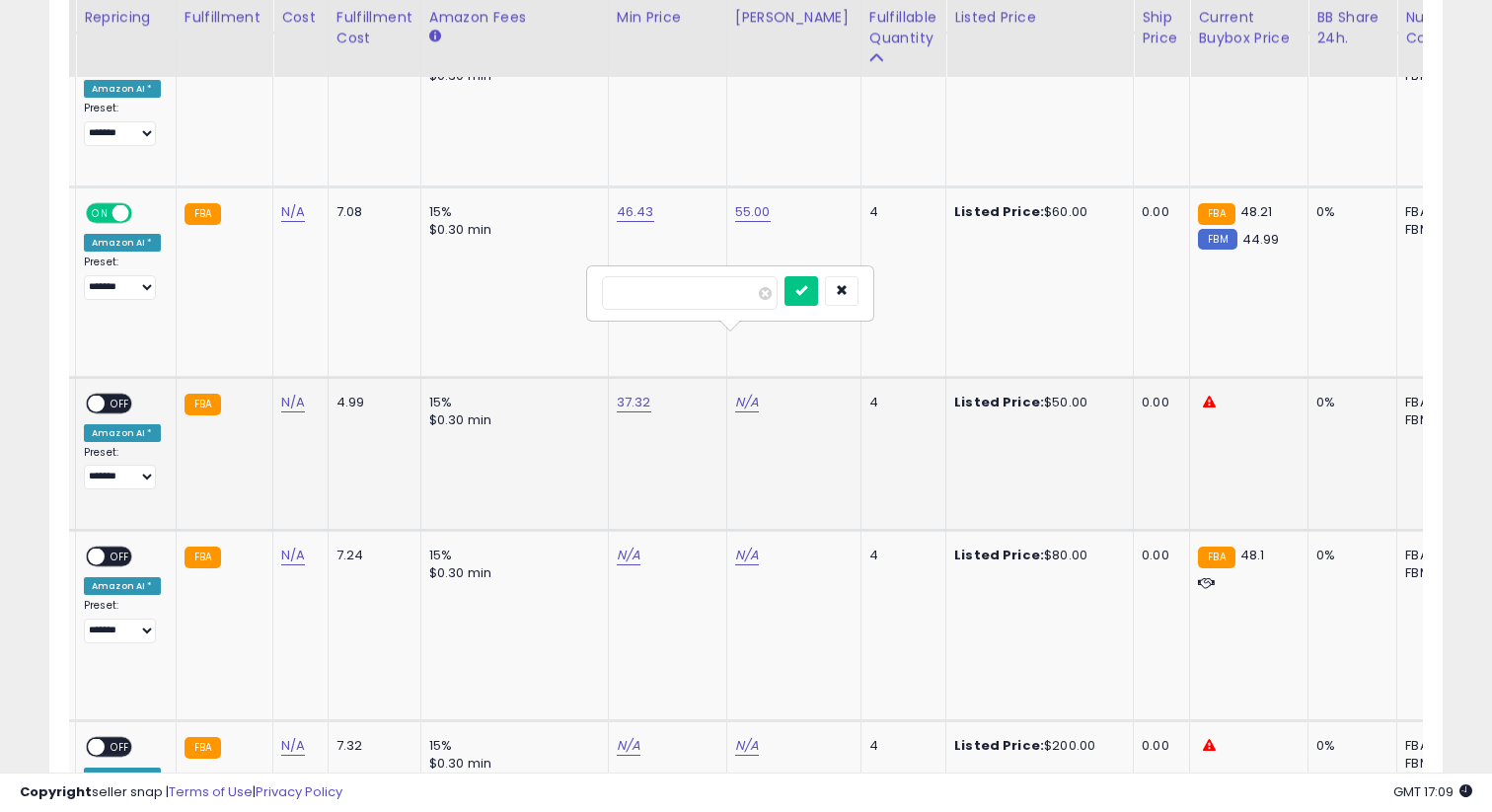 type on "**" 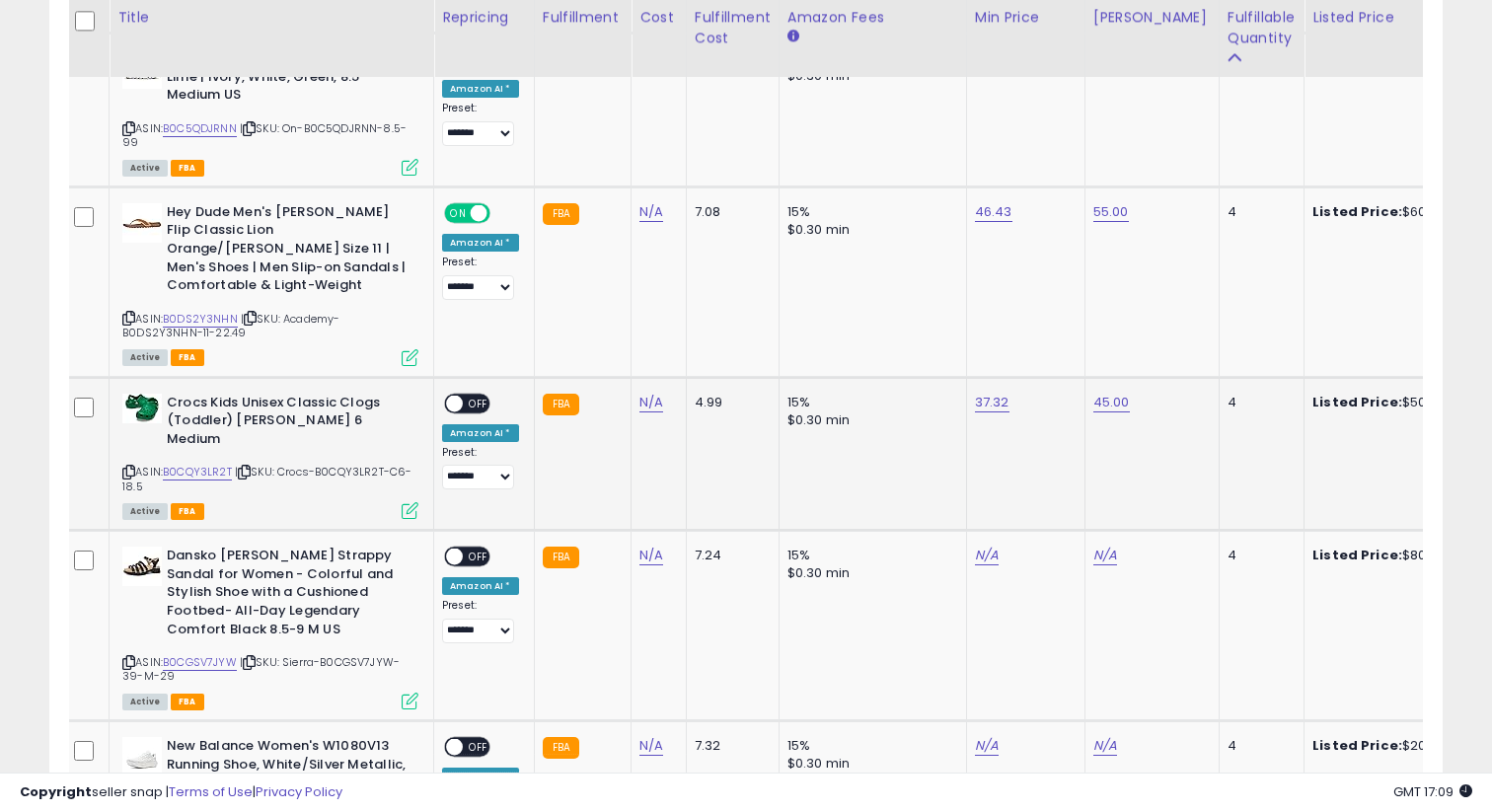 click at bounding box center [454, 403] 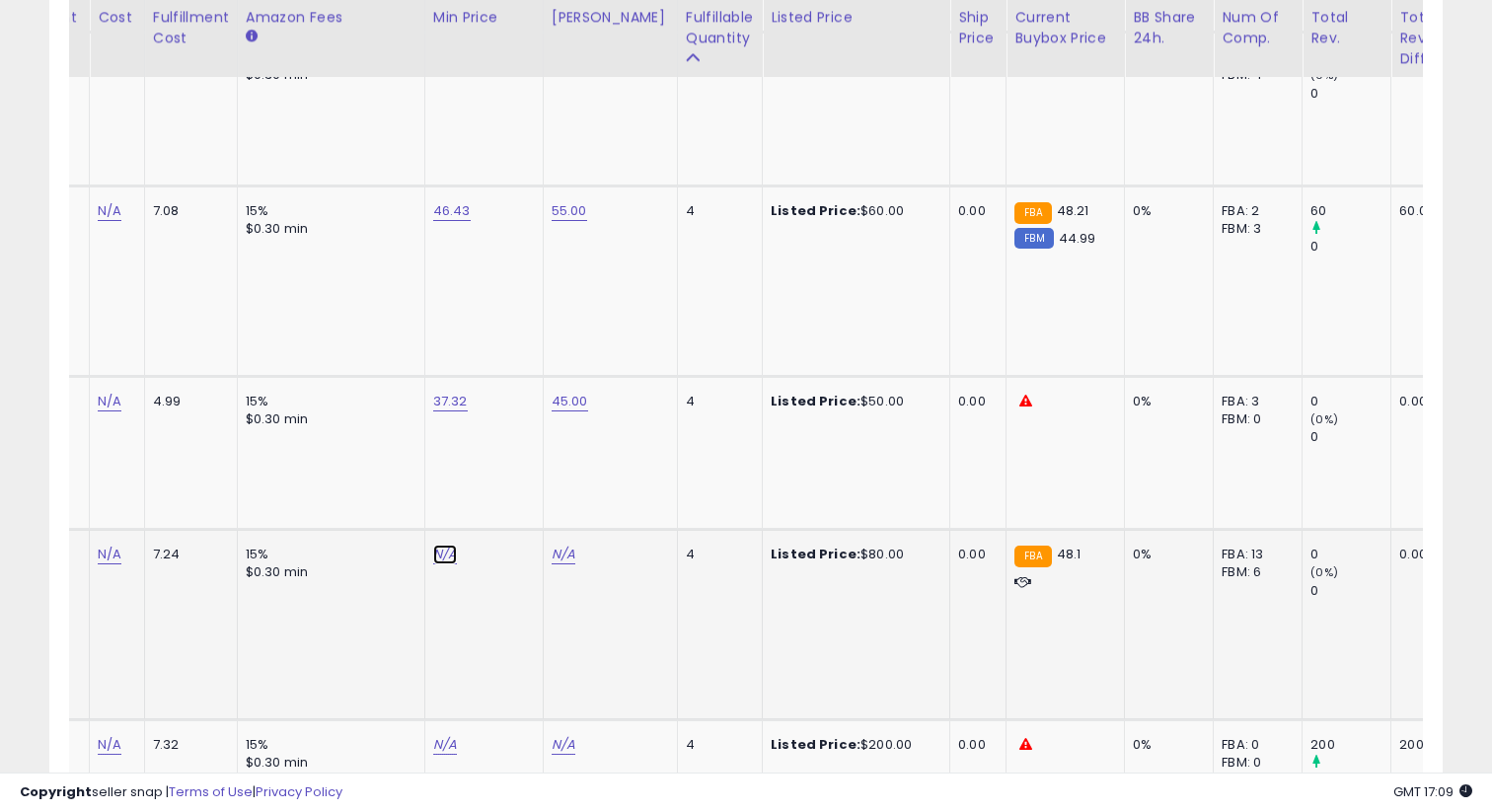 click on "N/A" at bounding box center [445, 554] 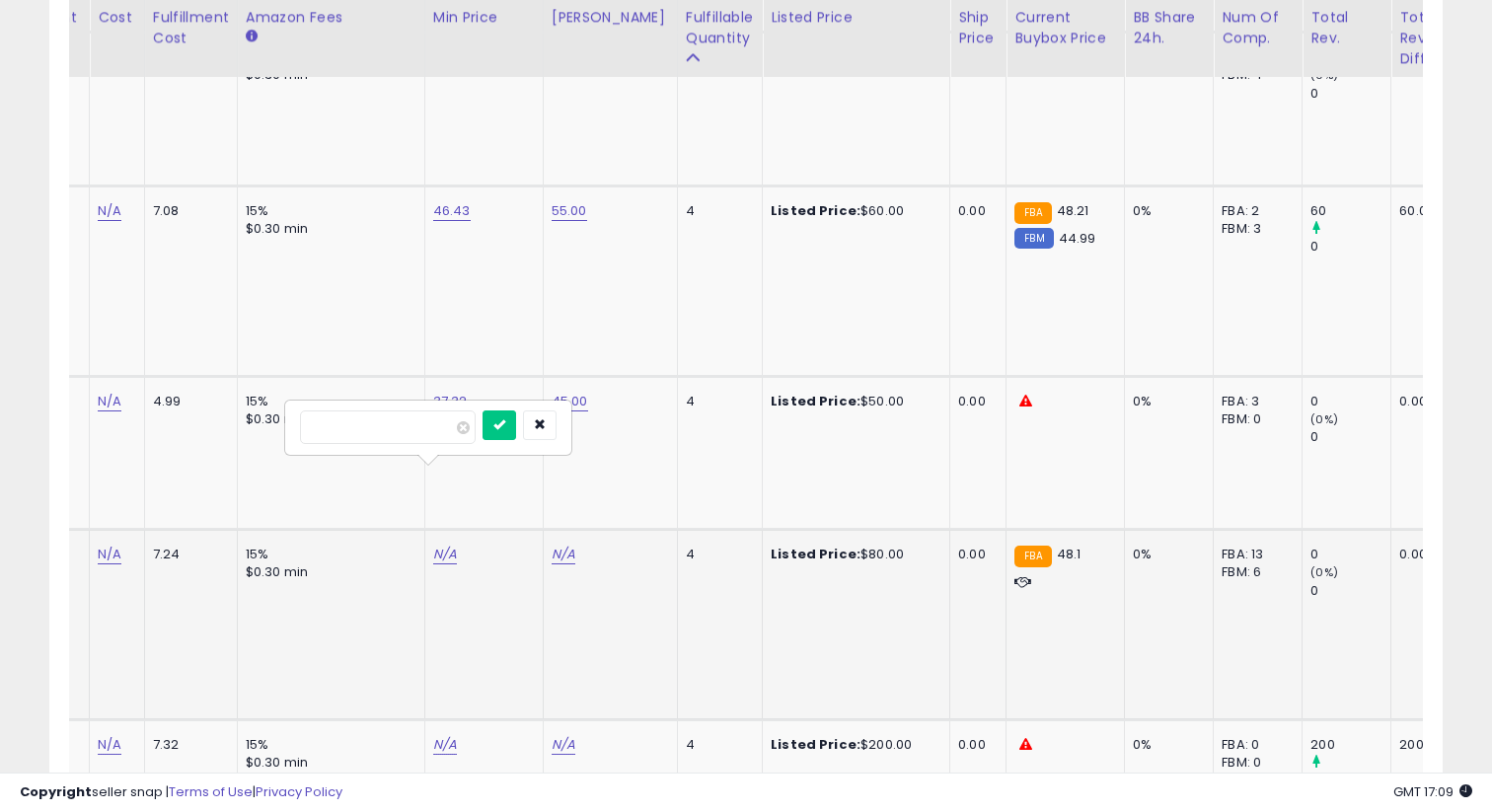 type on "**" 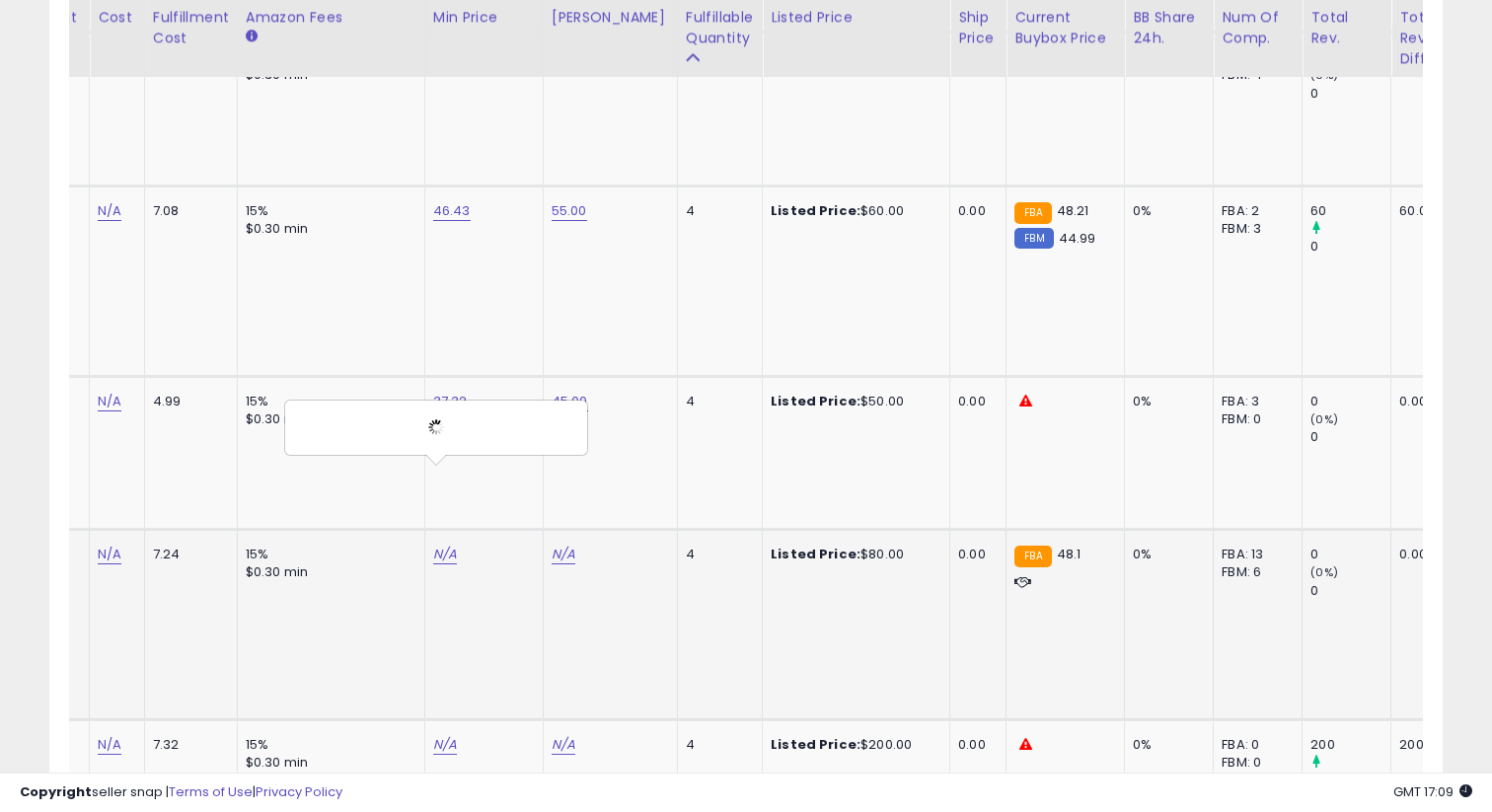 click on "N/A" 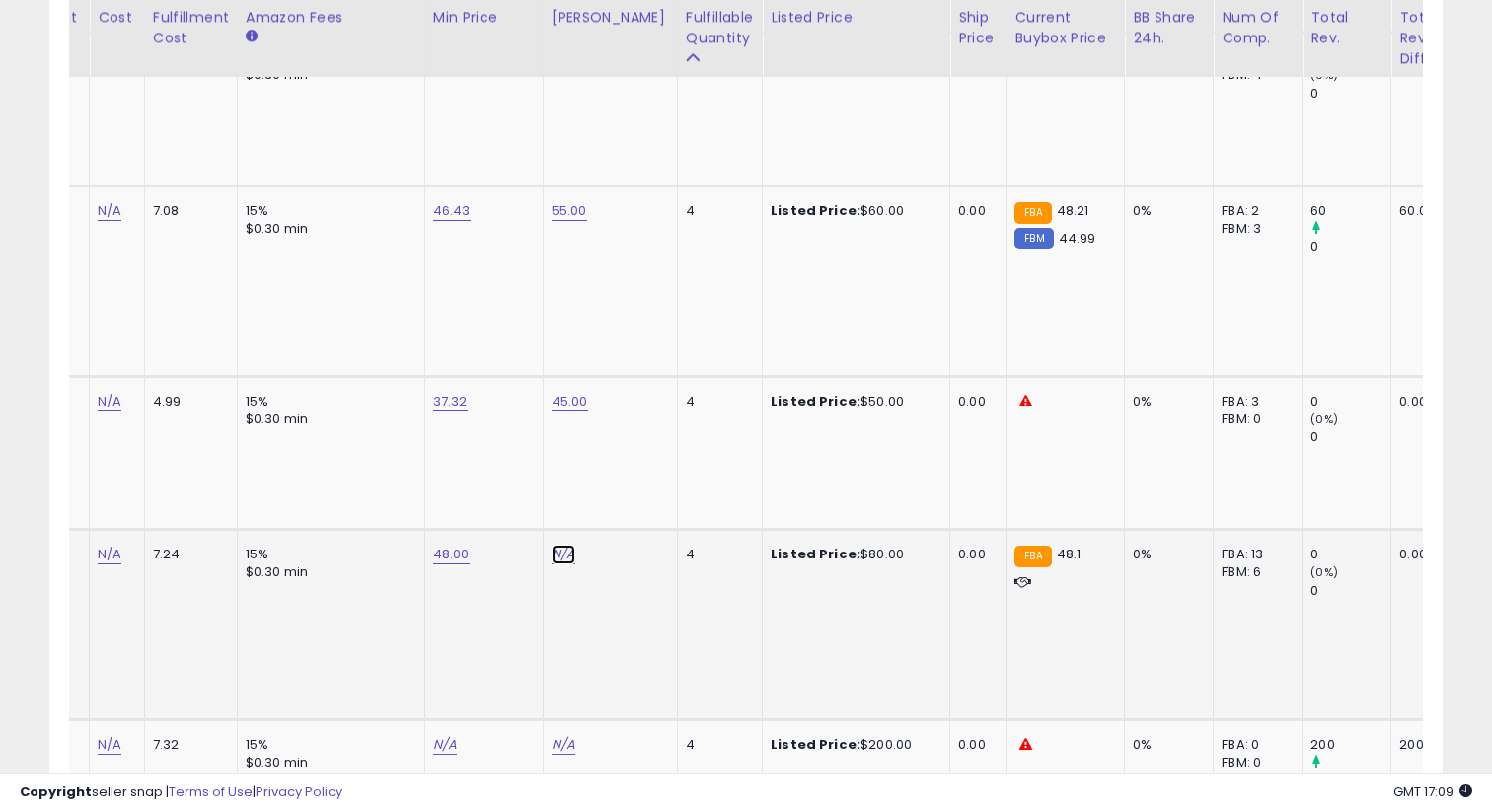 click on "N/A" at bounding box center [563, 554] 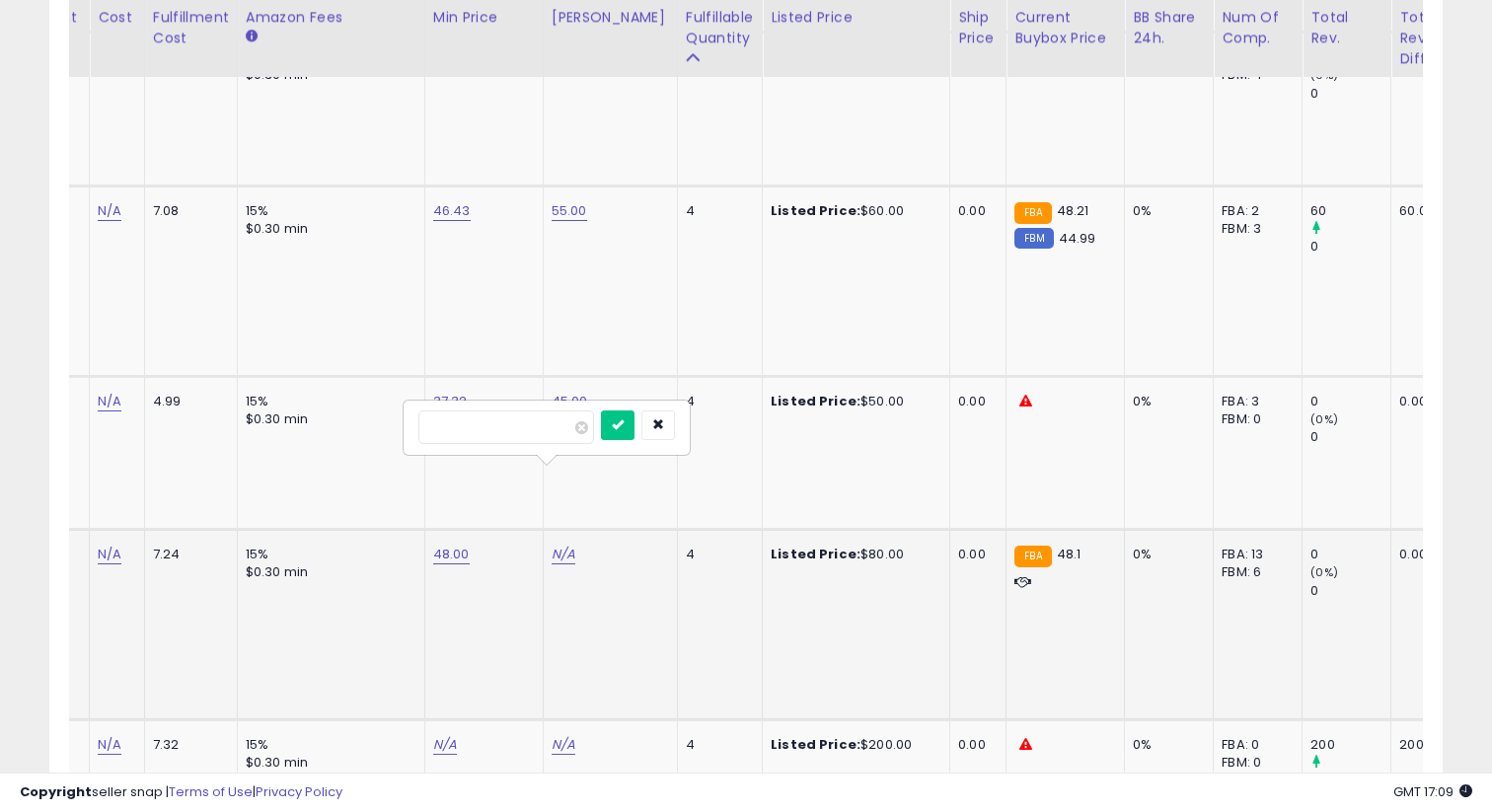 type on "**" 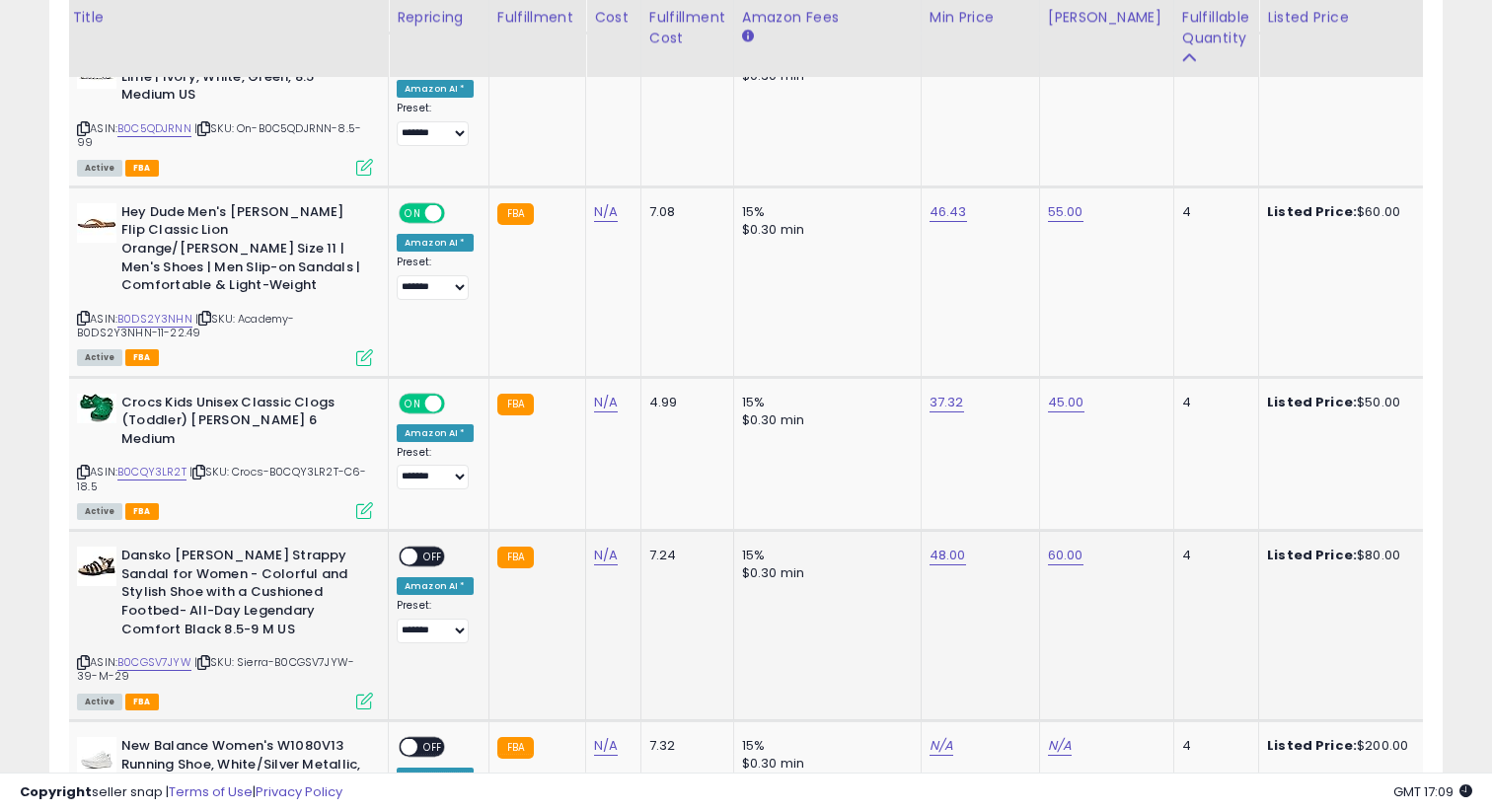 click at bounding box center [409, 556] 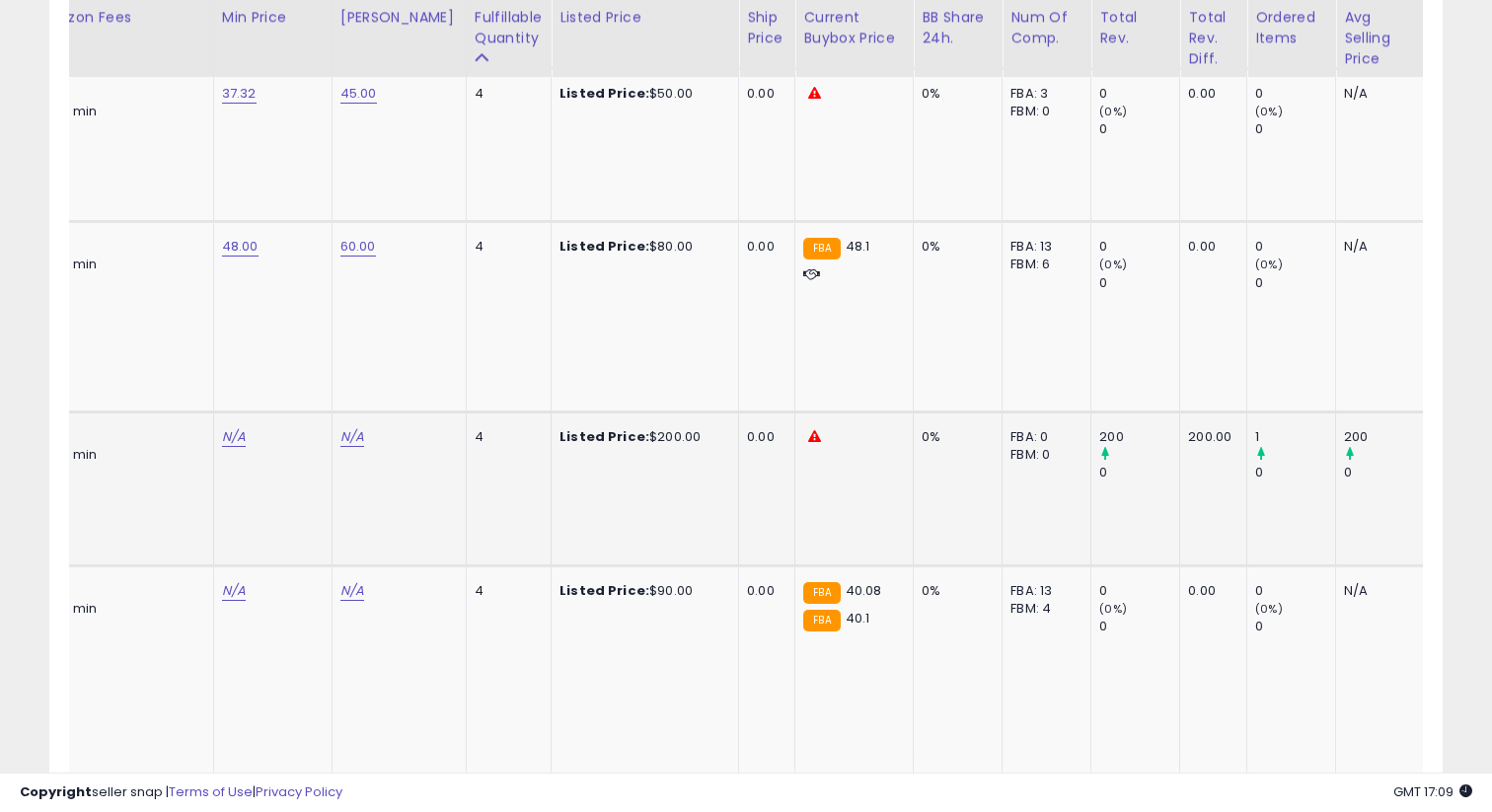 click on "N/A" at bounding box center (269, 437) 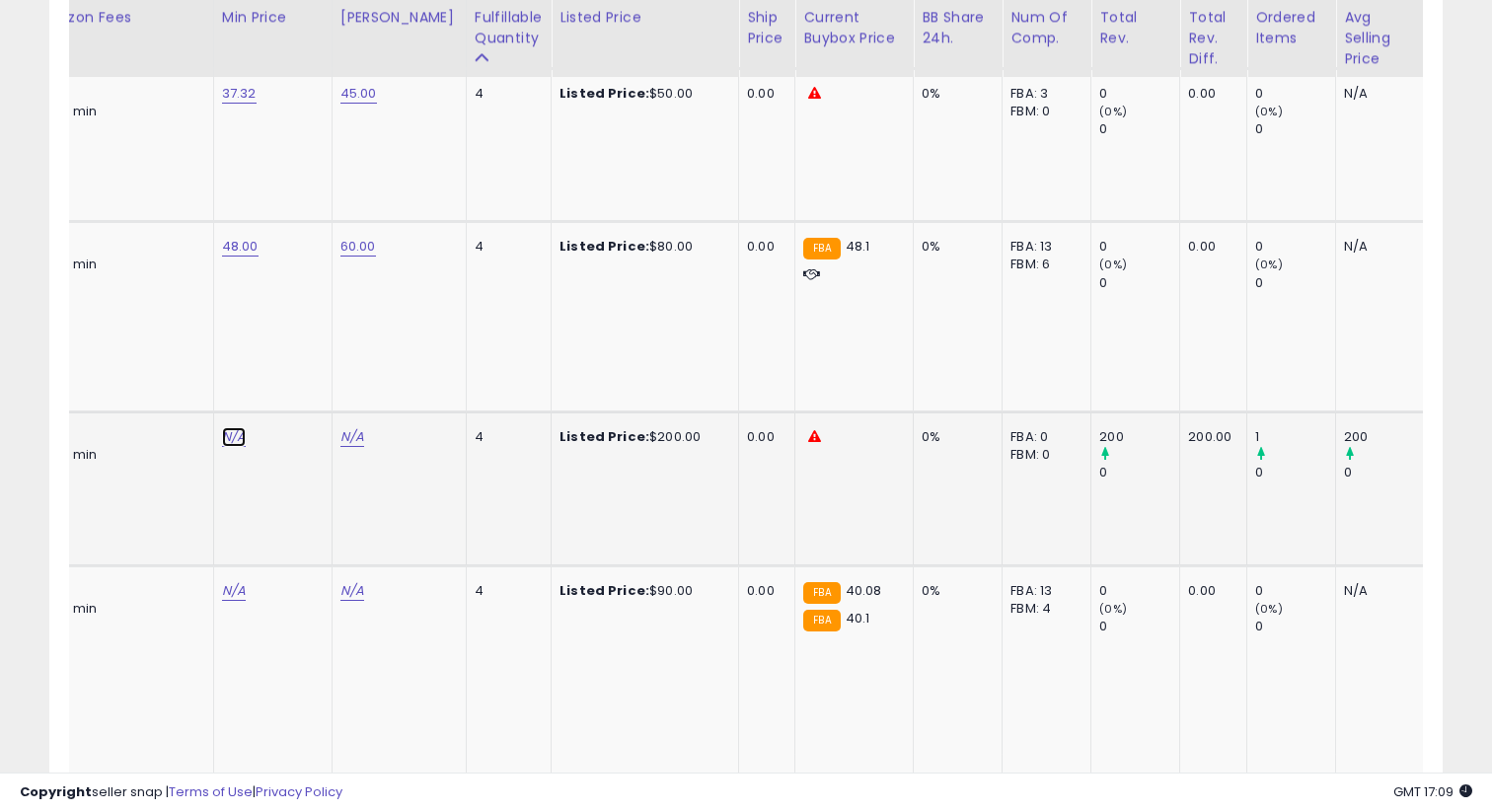 click on "N/A" at bounding box center (234, 437) 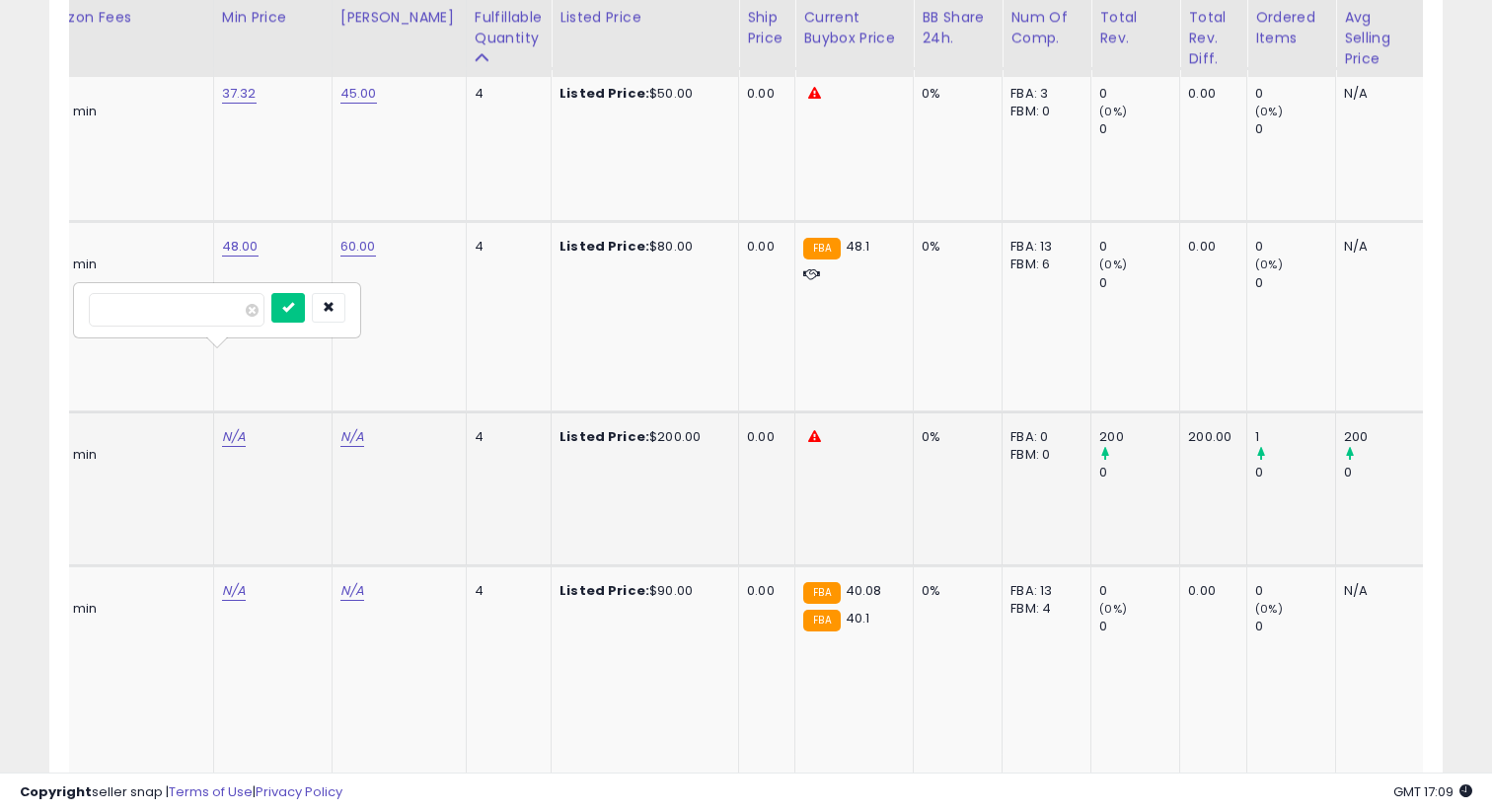 type on "******" 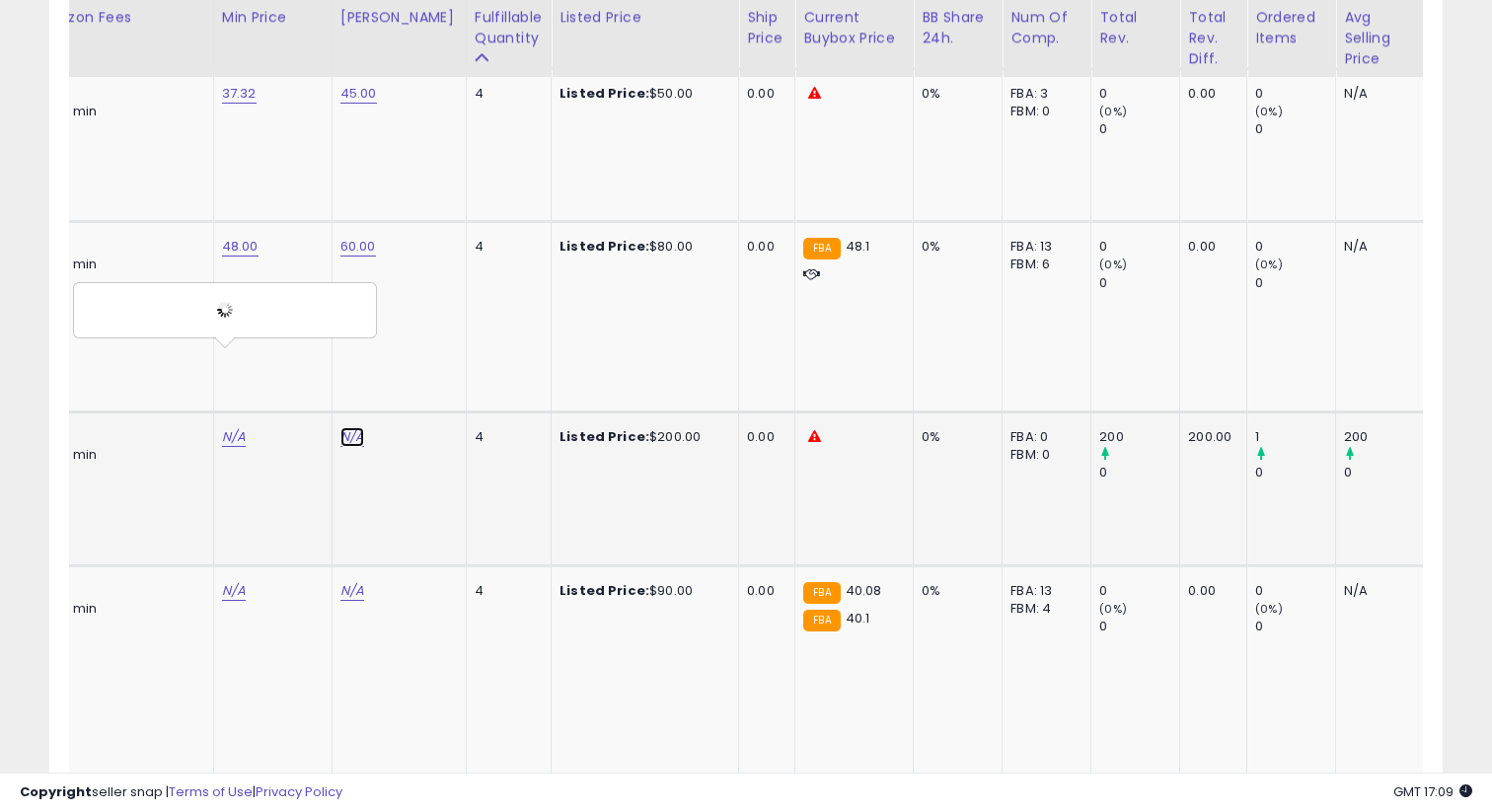 click on "N/A" at bounding box center [352, 437] 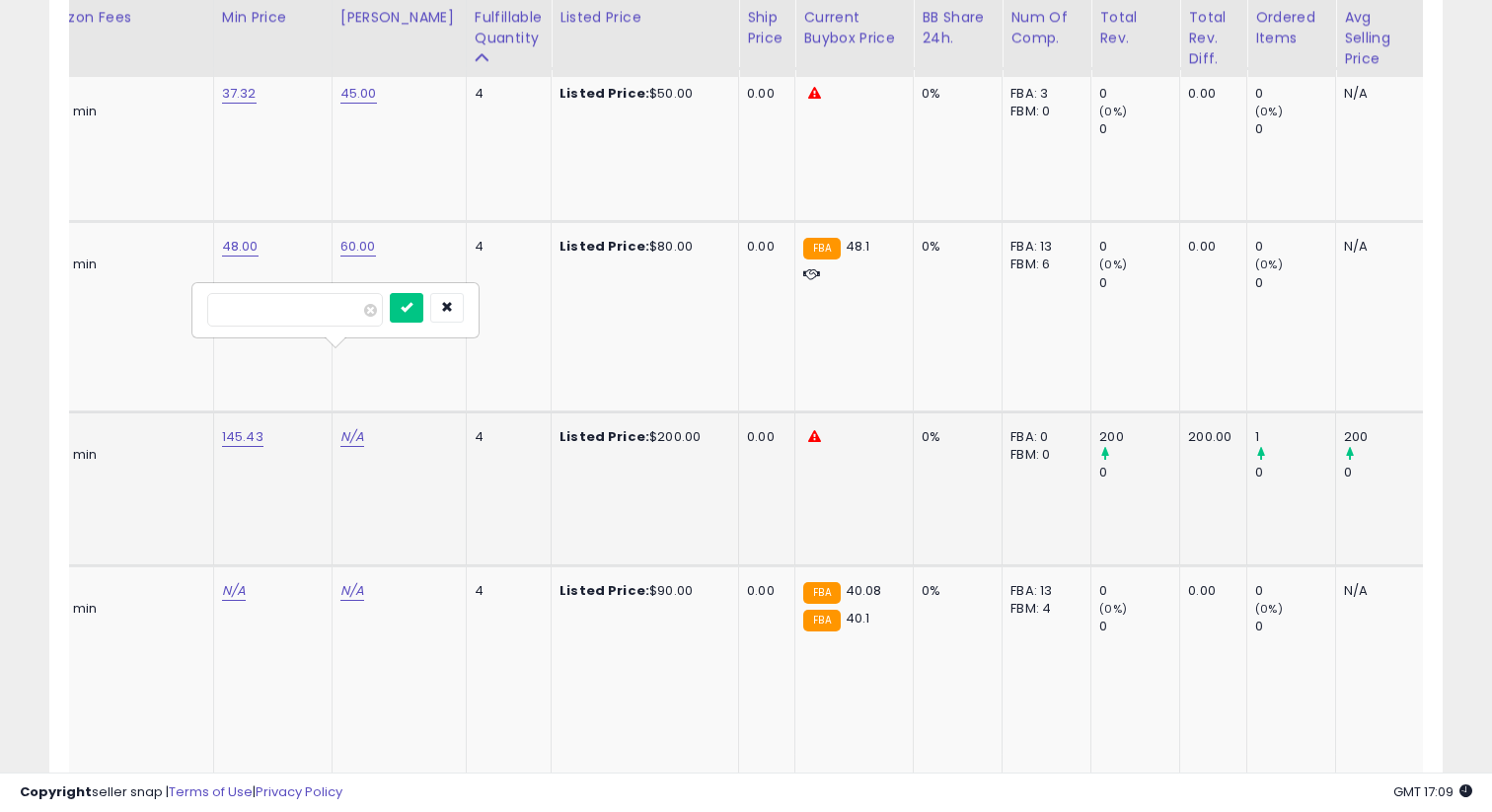 type on "***" 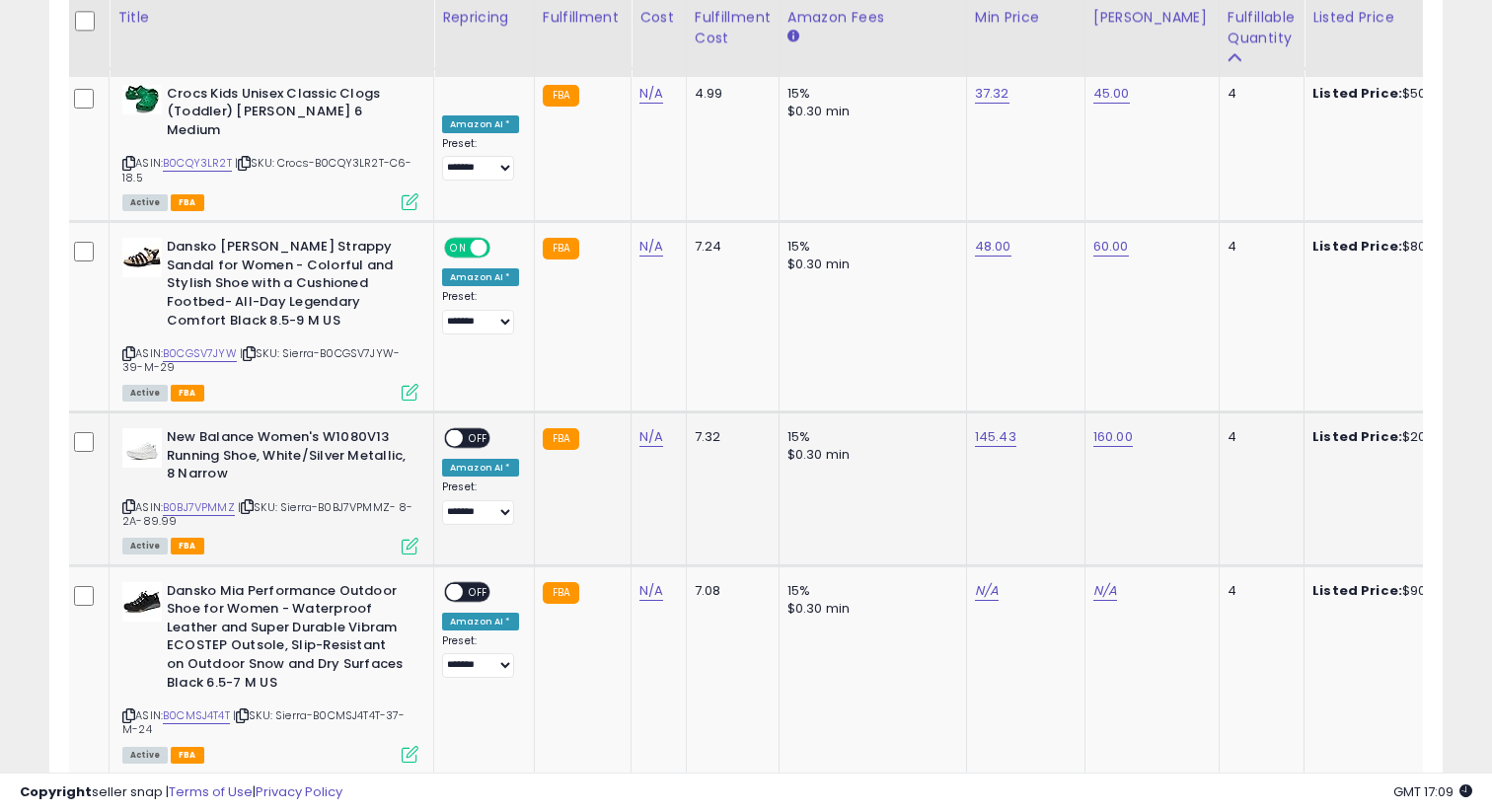 click on "OFF" at bounding box center (479, 438) 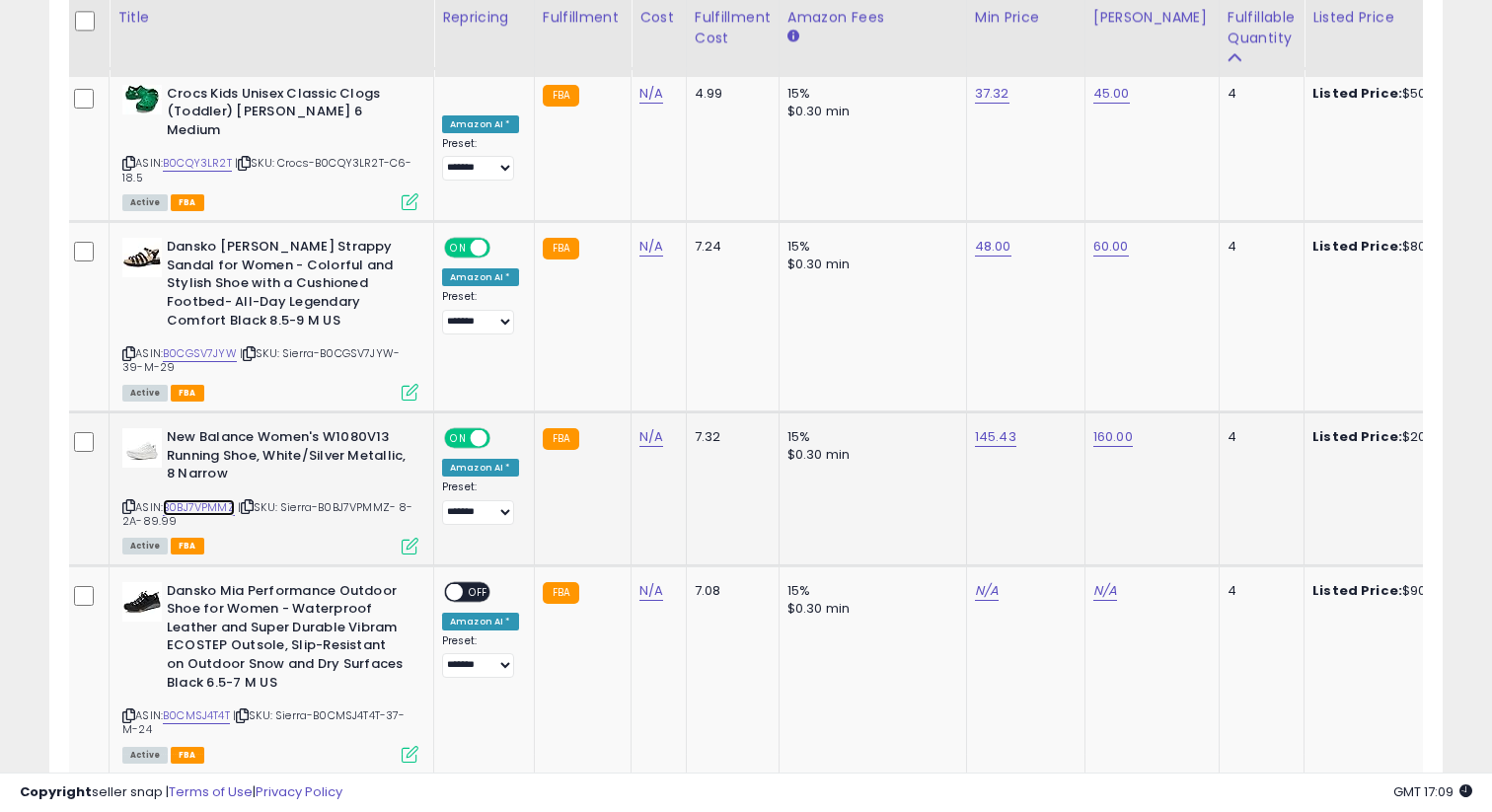 click on "B0BJ7VPMMZ" at bounding box center (198, 507) 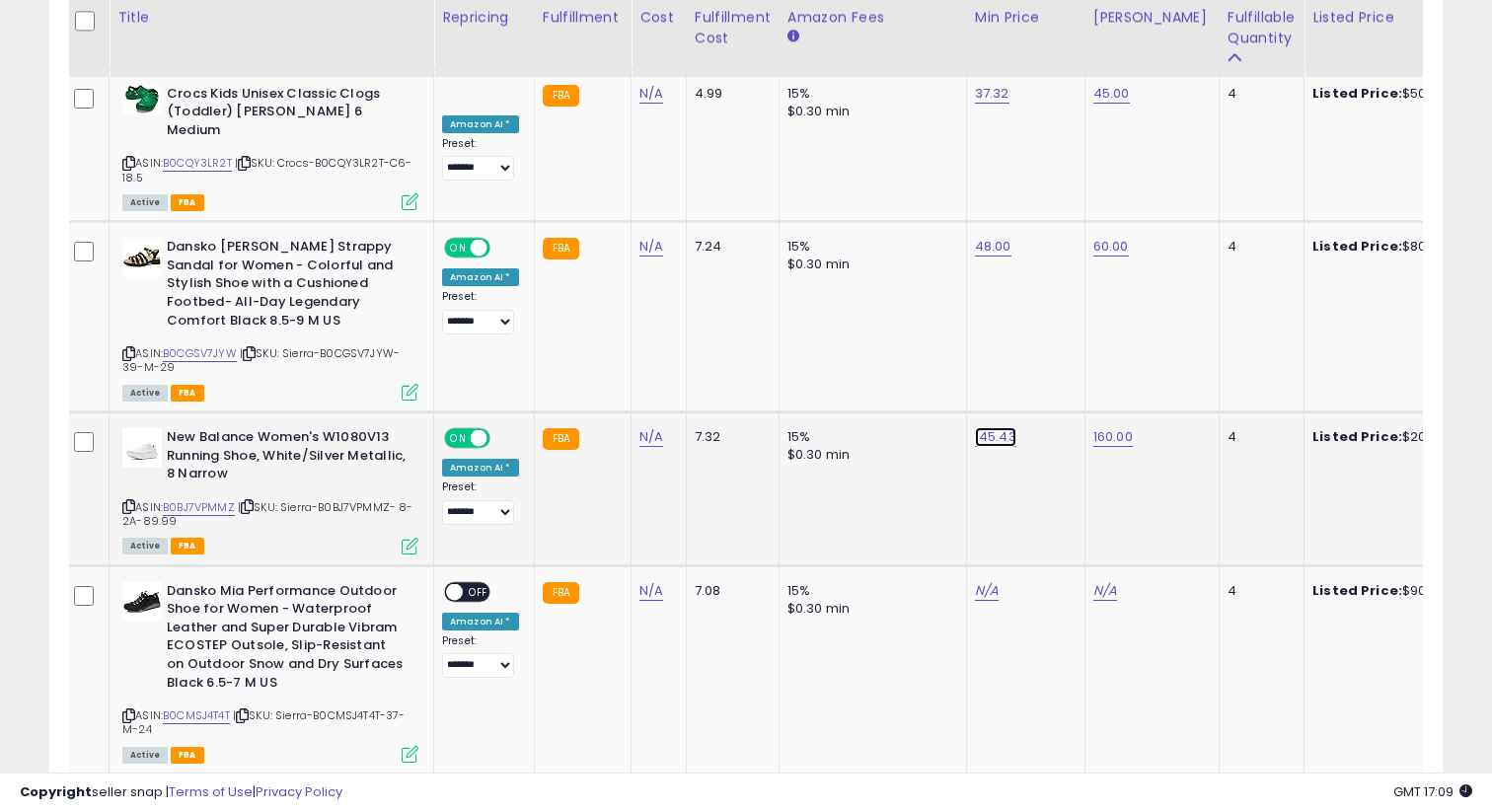 click on "145.43" at bounding box center [993, -3828] 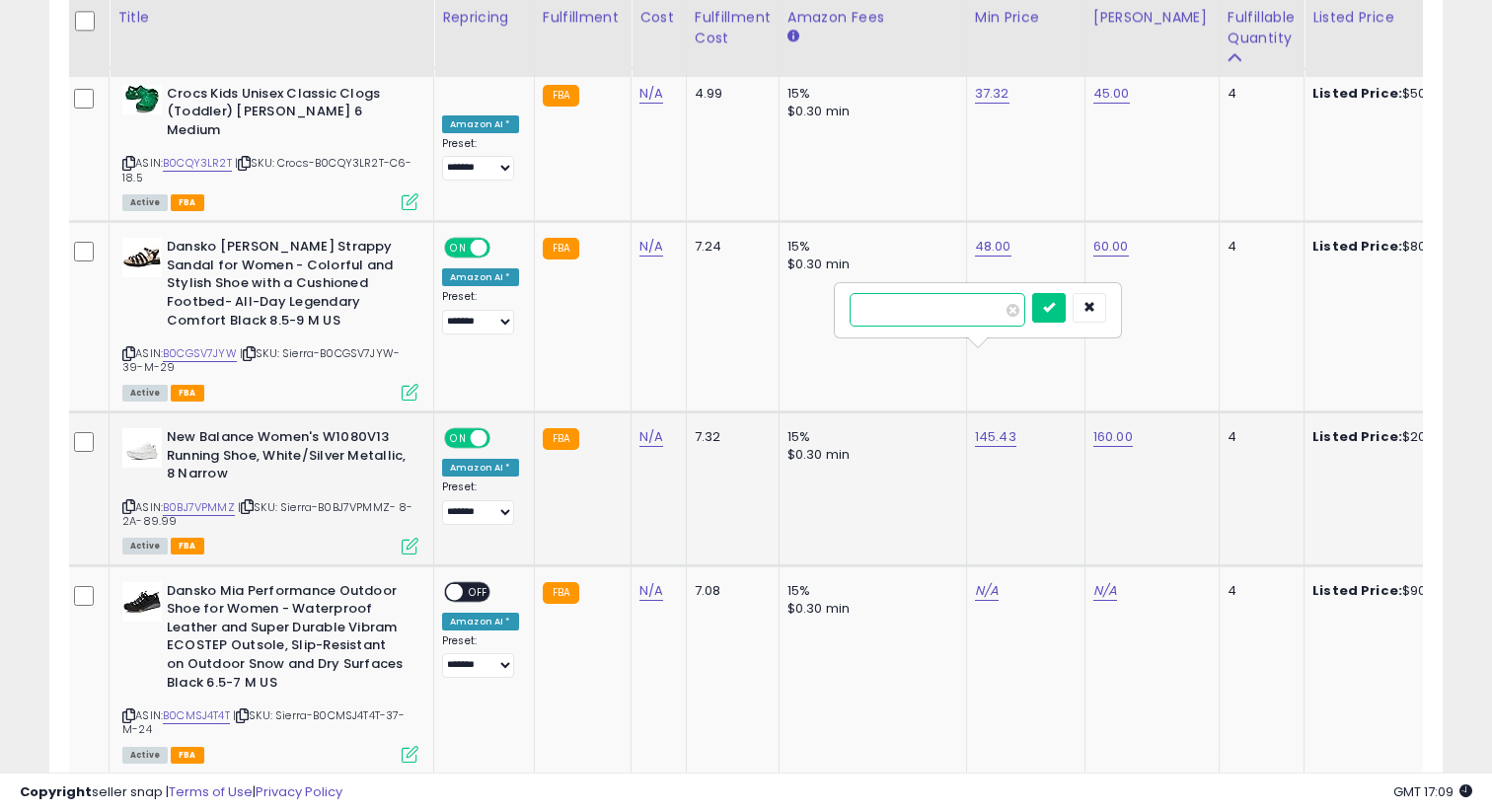 click on "******" at bounding box center (937, 310) 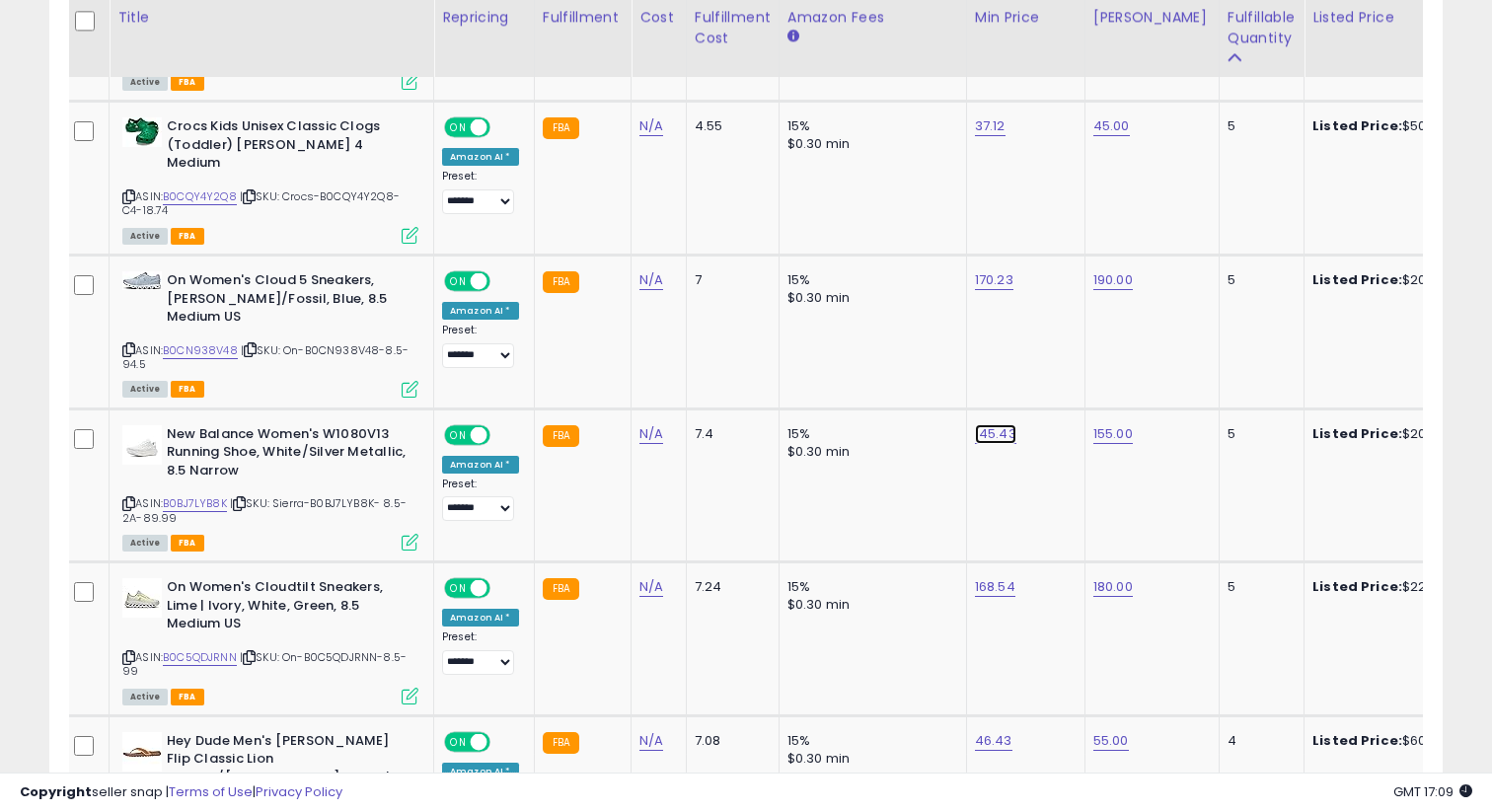 click on "145.43" at bounding box center [993, -2990] 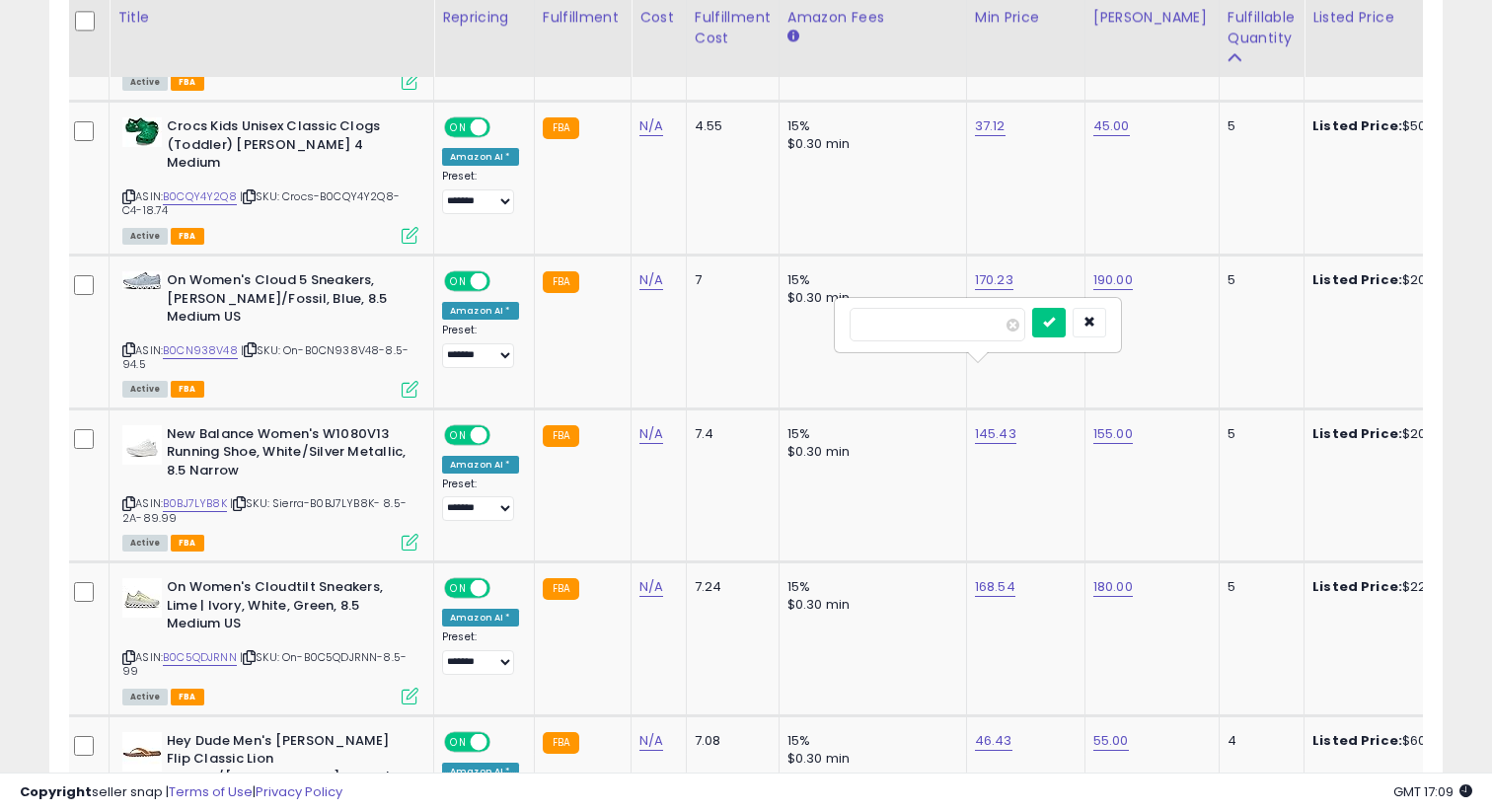 drag, startPoint x: 886, startPoint y: 332, endPoint x: 871, endPoint y: 331, distance: 15.033296 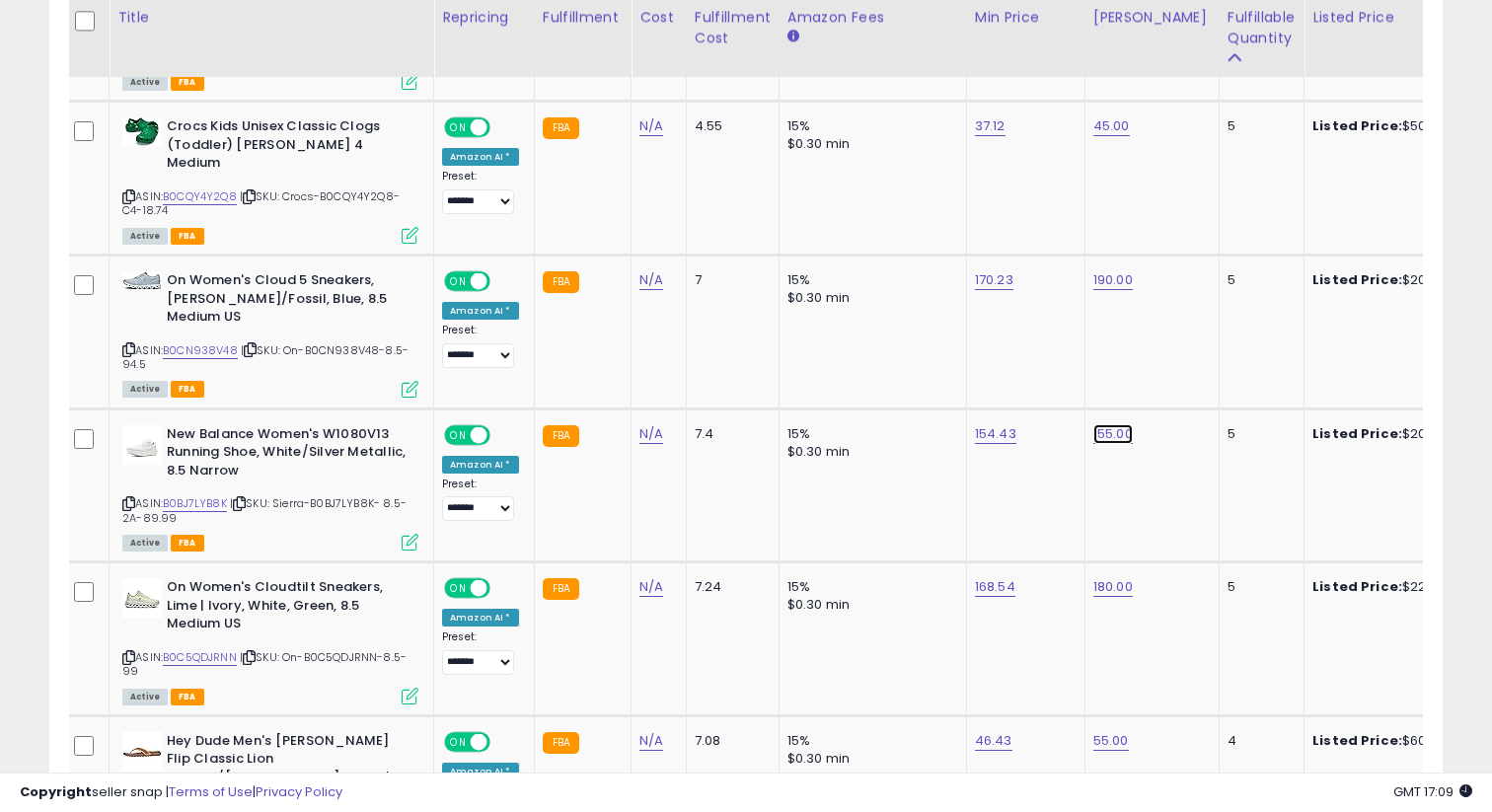 click on "155.00" at bounding box center (1111, -2990) 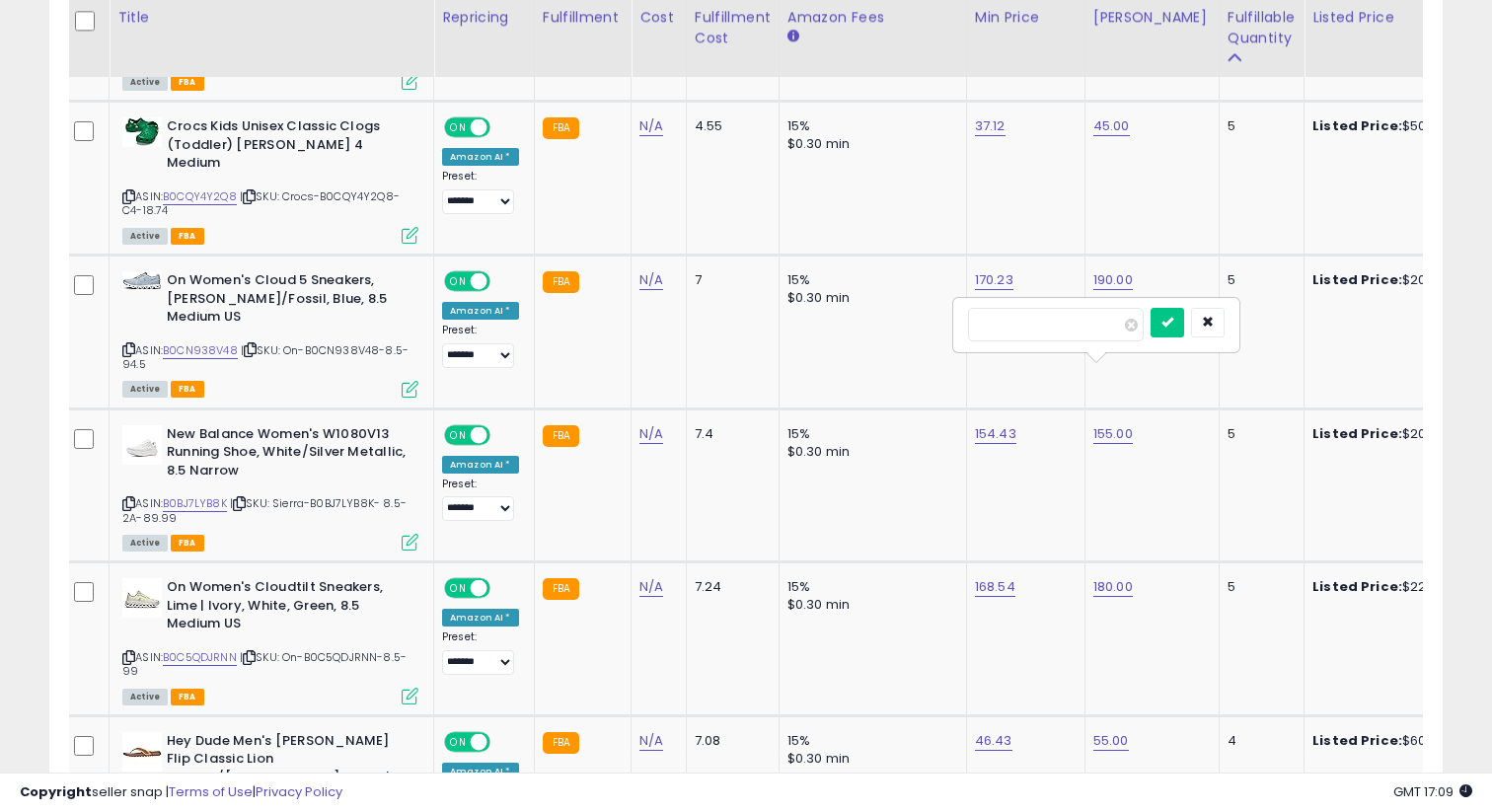 click on "******" at bounding box center (1056, 325) 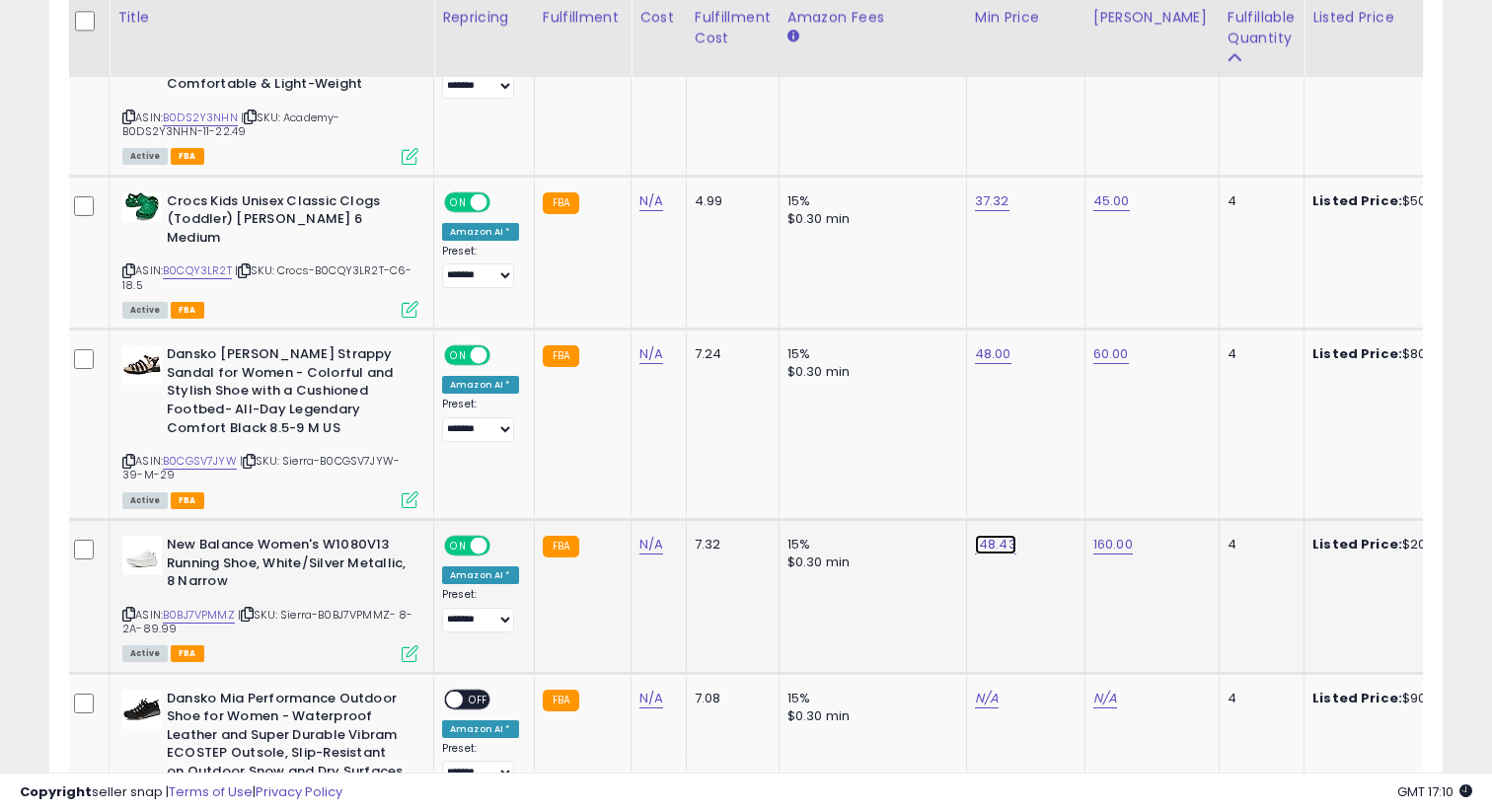 click on "148.43" at bounding box center [993, -3721] 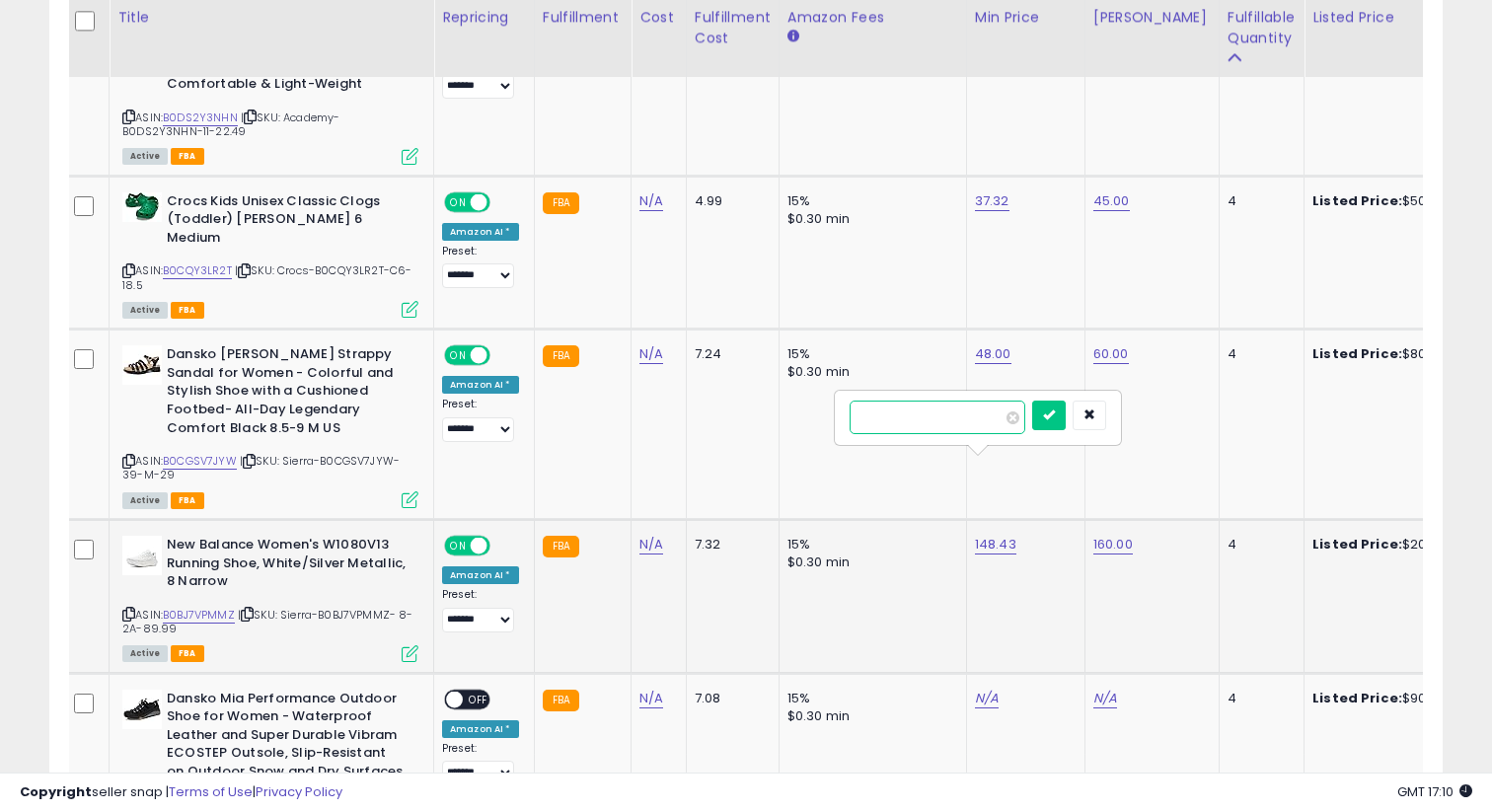 click on "******" at bounding box center (937, 417) 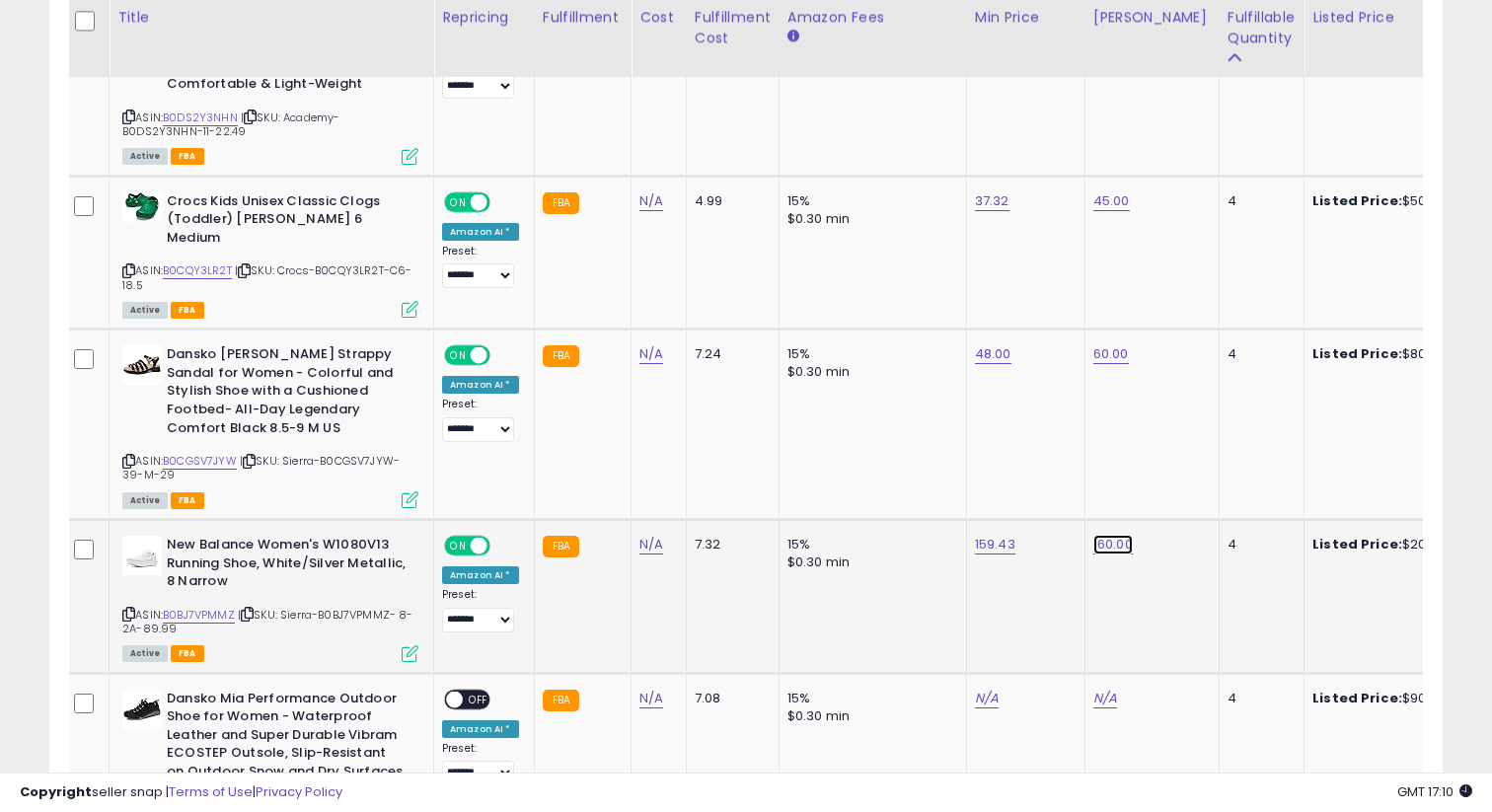 click on "160.00" at bounding box center (1111, -3721) 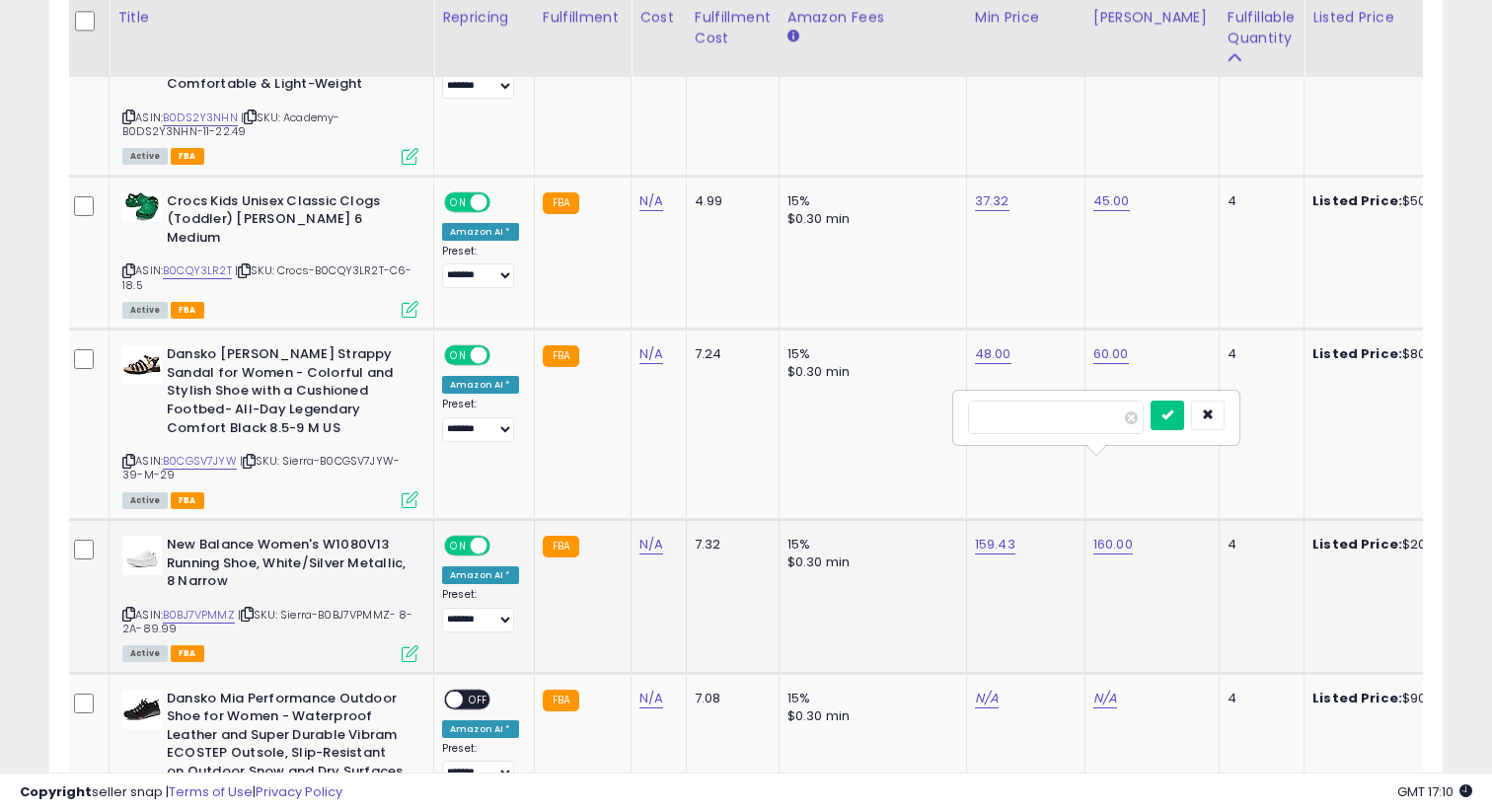 click on "******" at bounding box center [1056, 417] 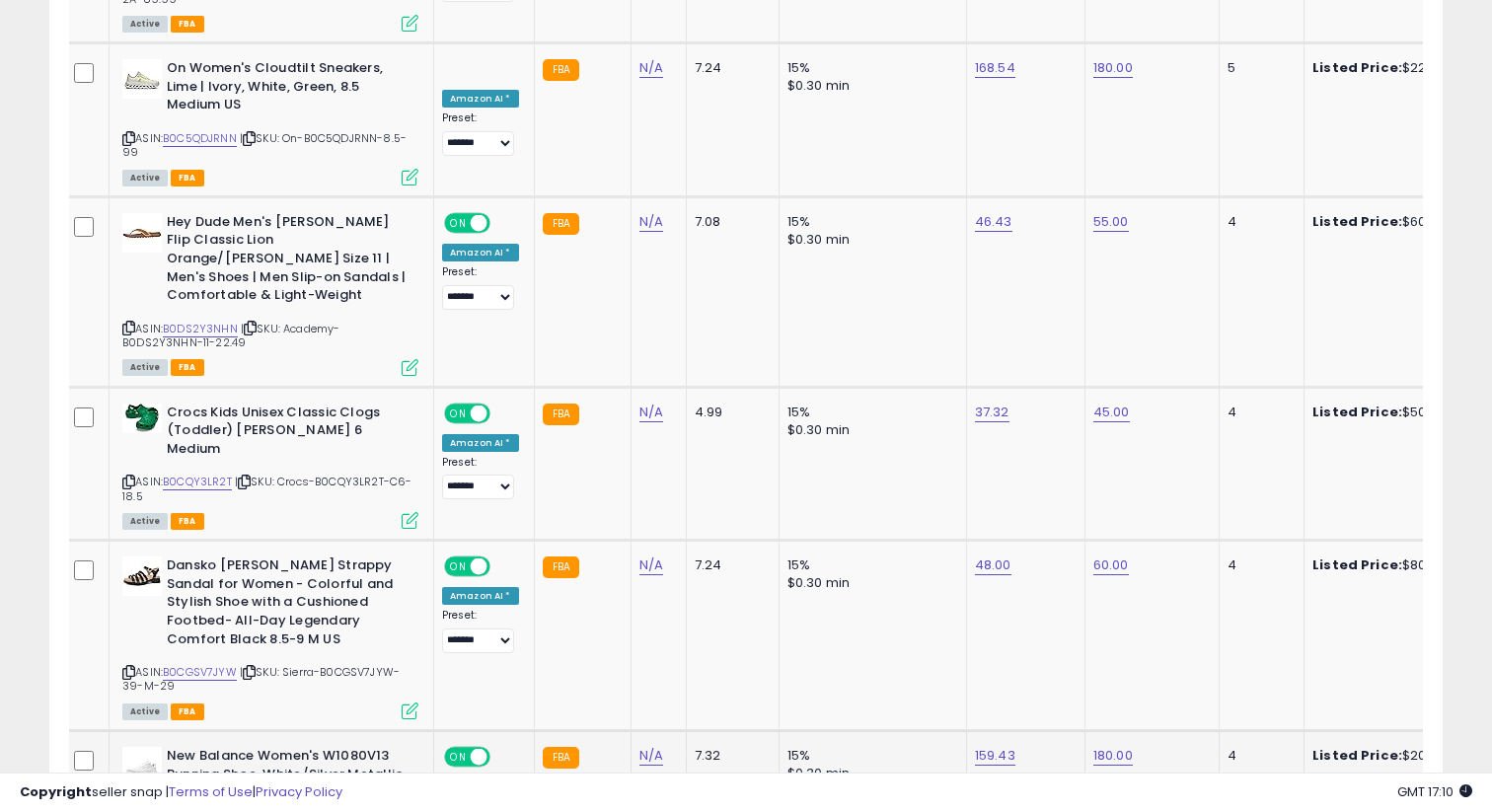 scroll, scrollTop: 4248, scrollLeft: 0, axis: vertical 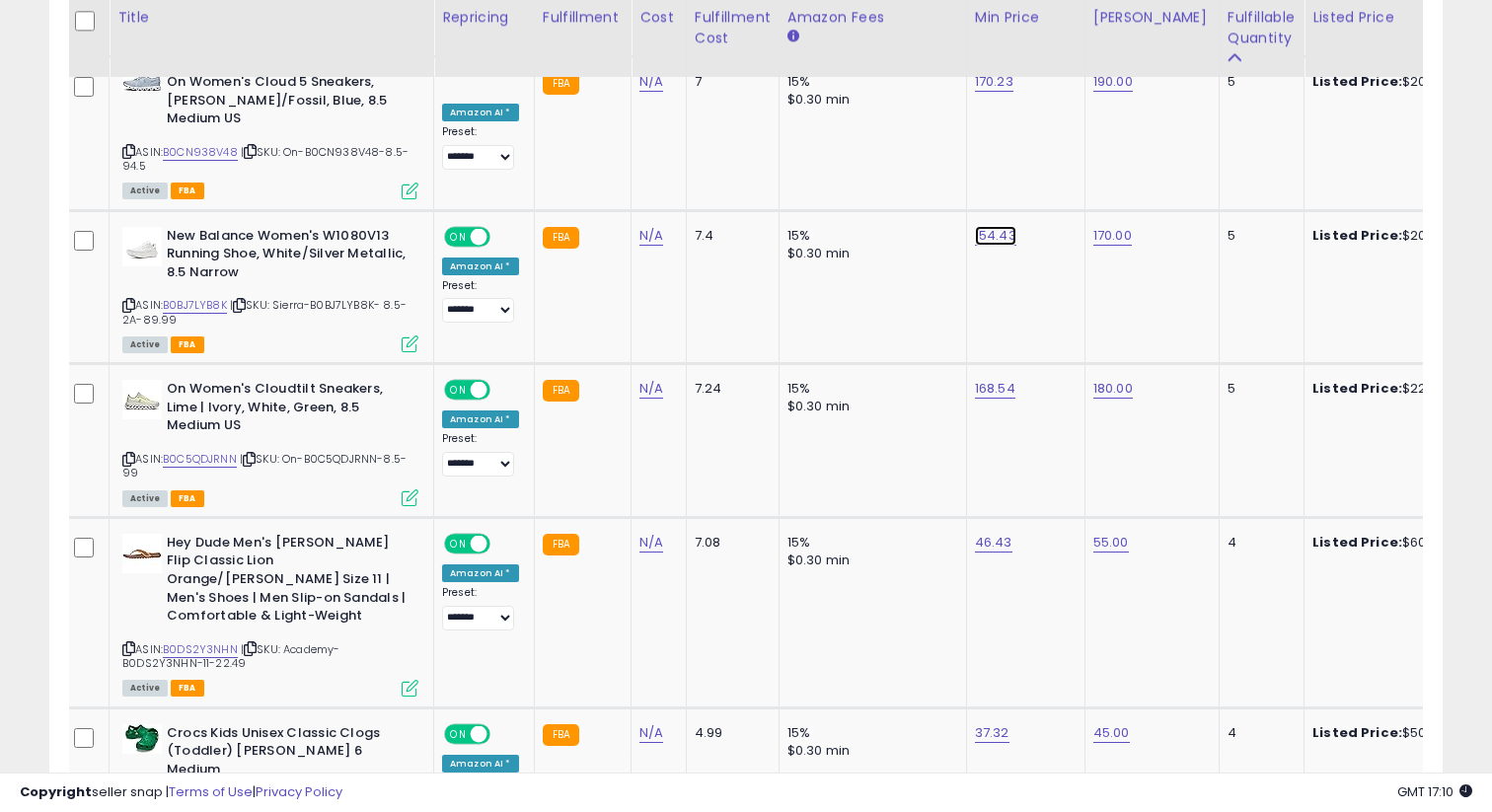 click on "154.43" at bounding box center [993, -3189] 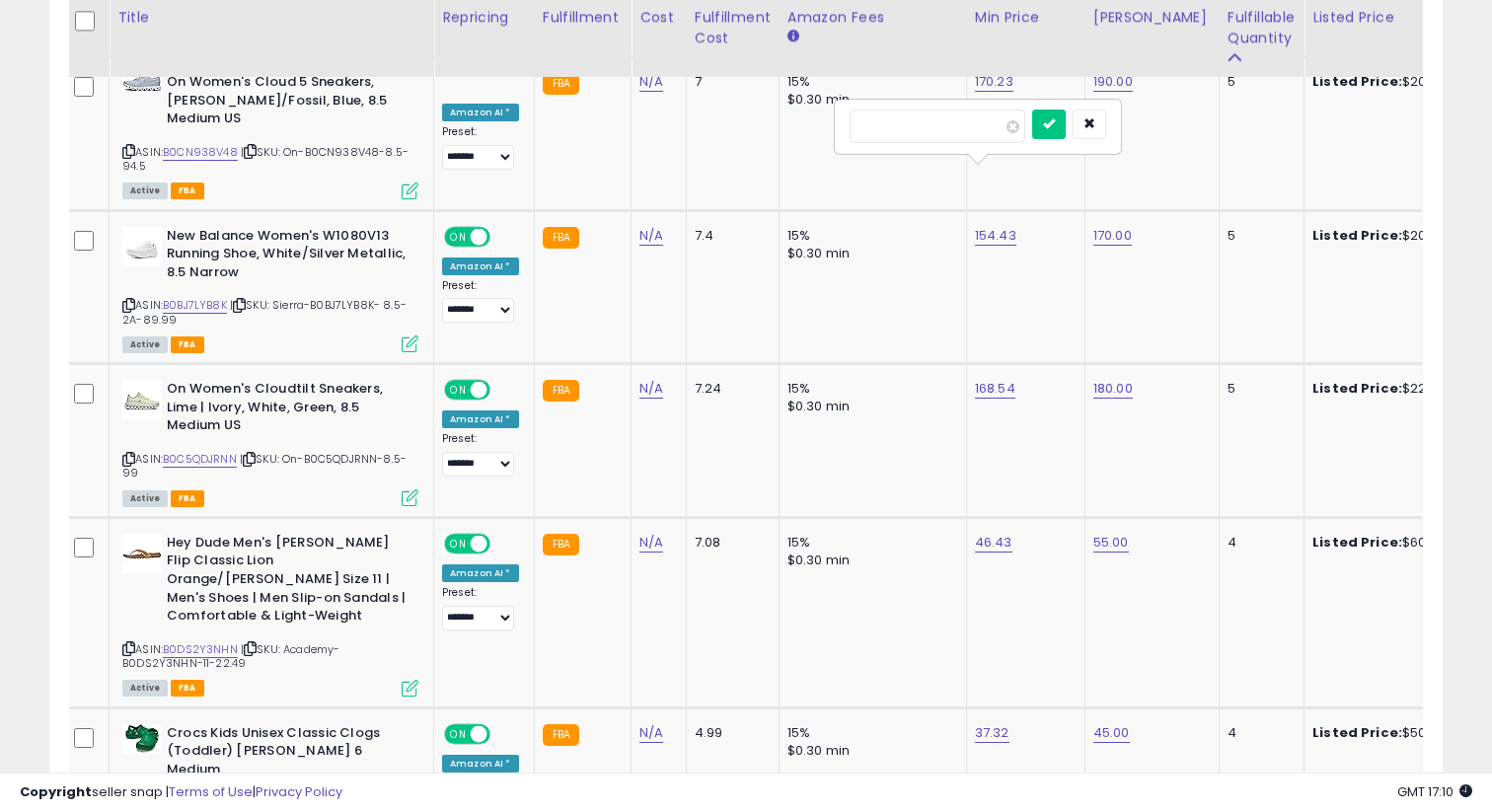 click on "******" at bounding box center (937, 126) 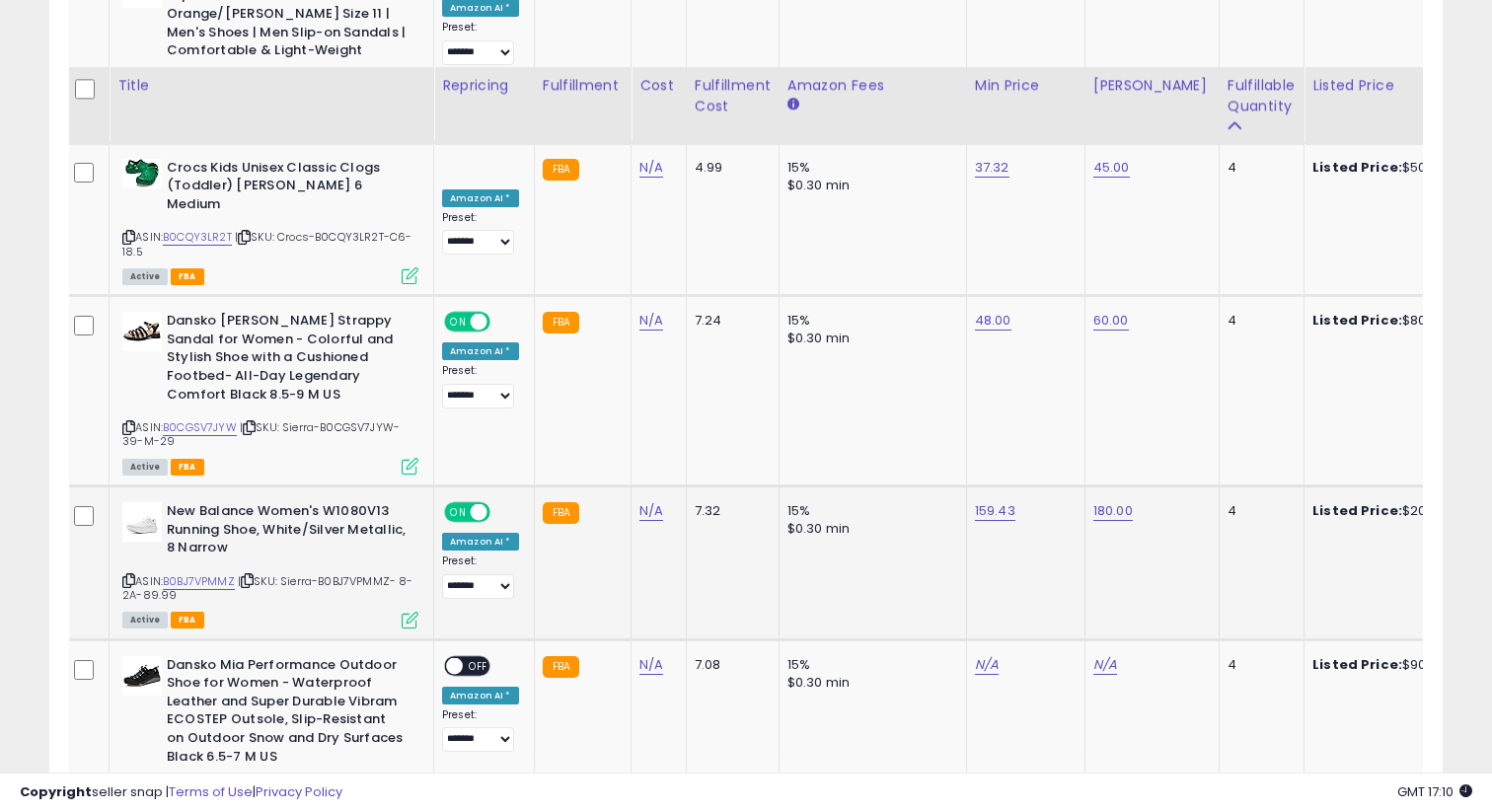 scroll, scrollTop: 5113, scrollLeft: 0, axis: vertical 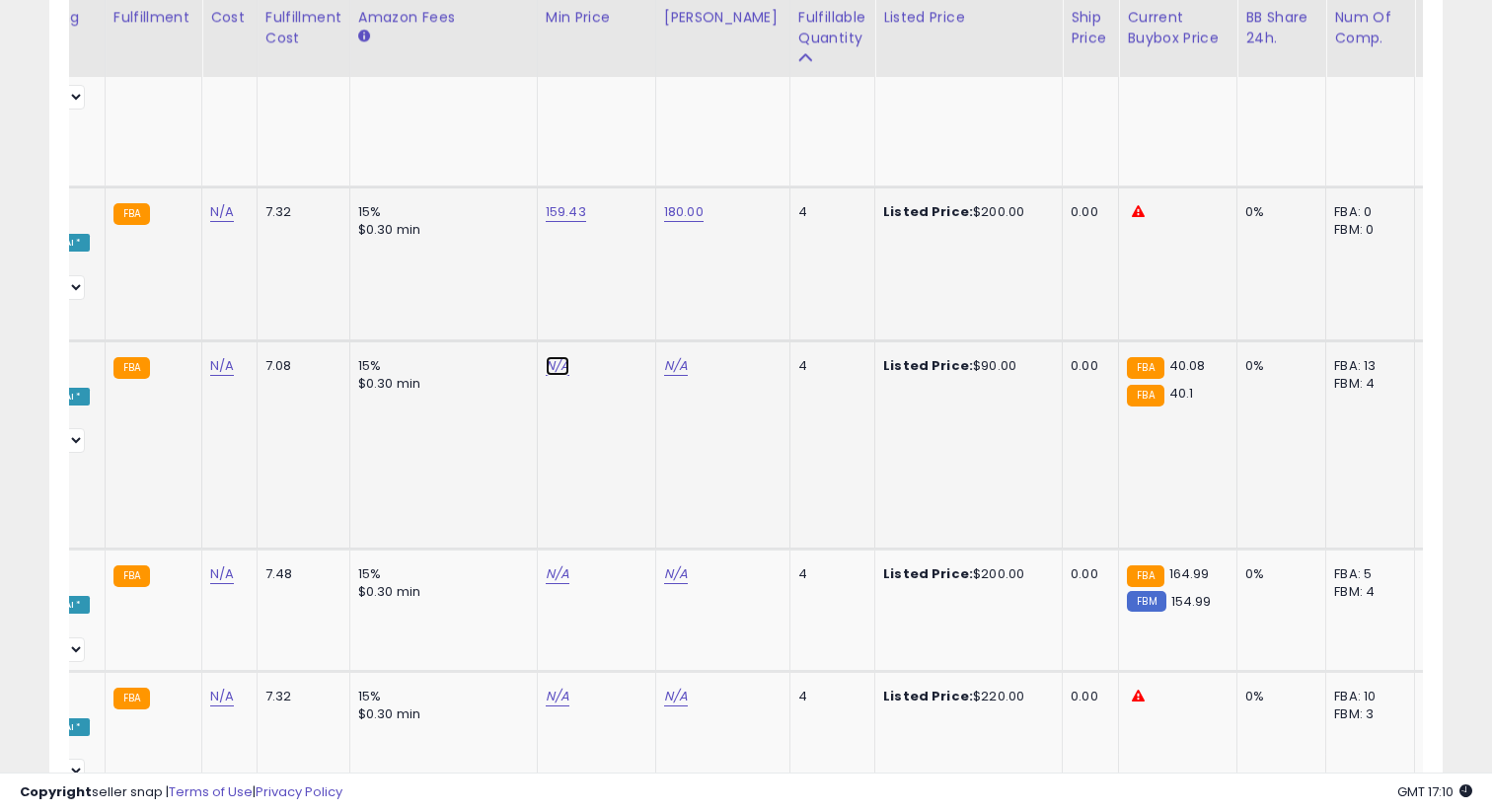 click on "N/A" at bounding box center [558, 366] 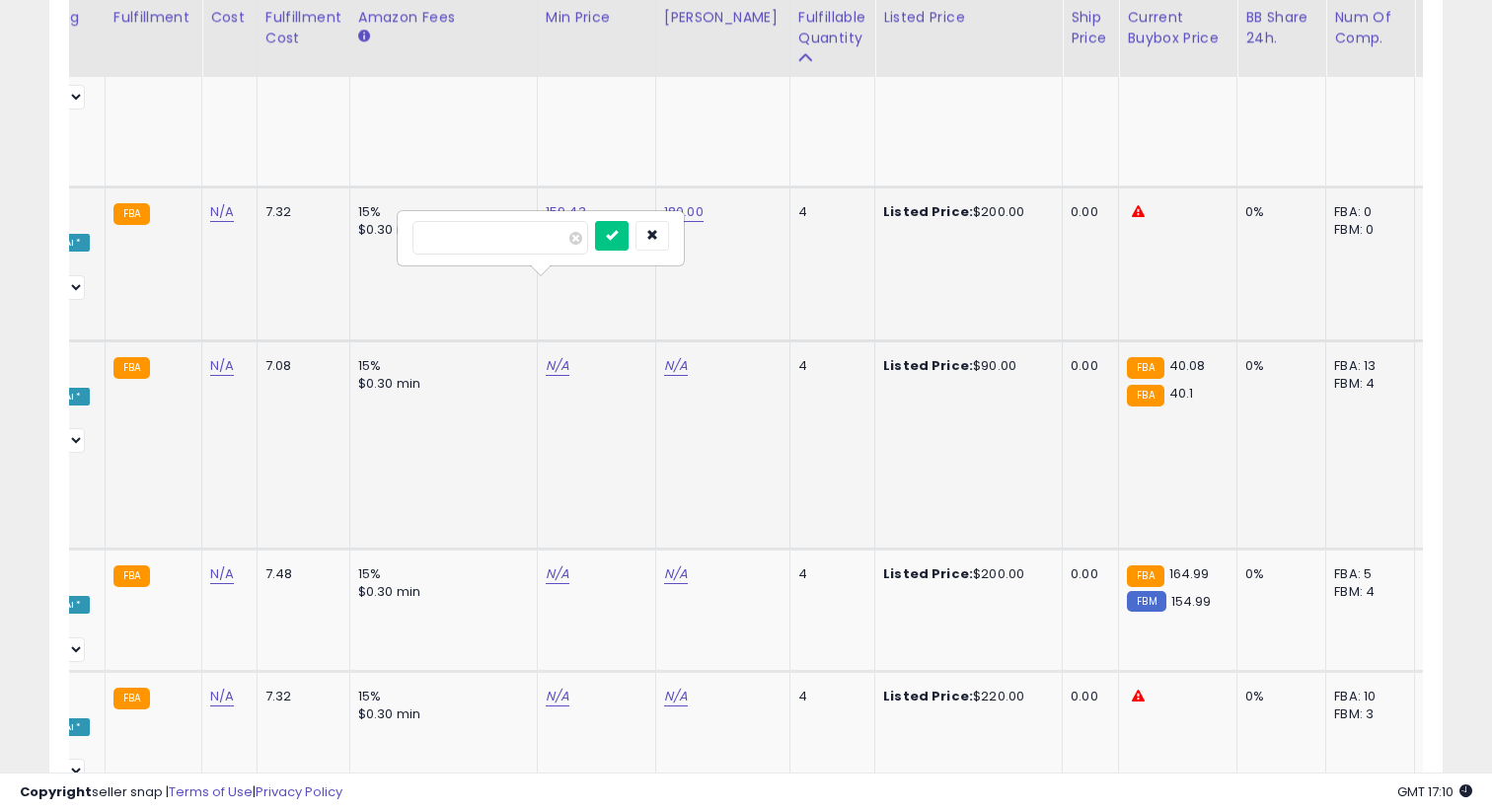 type on "**" 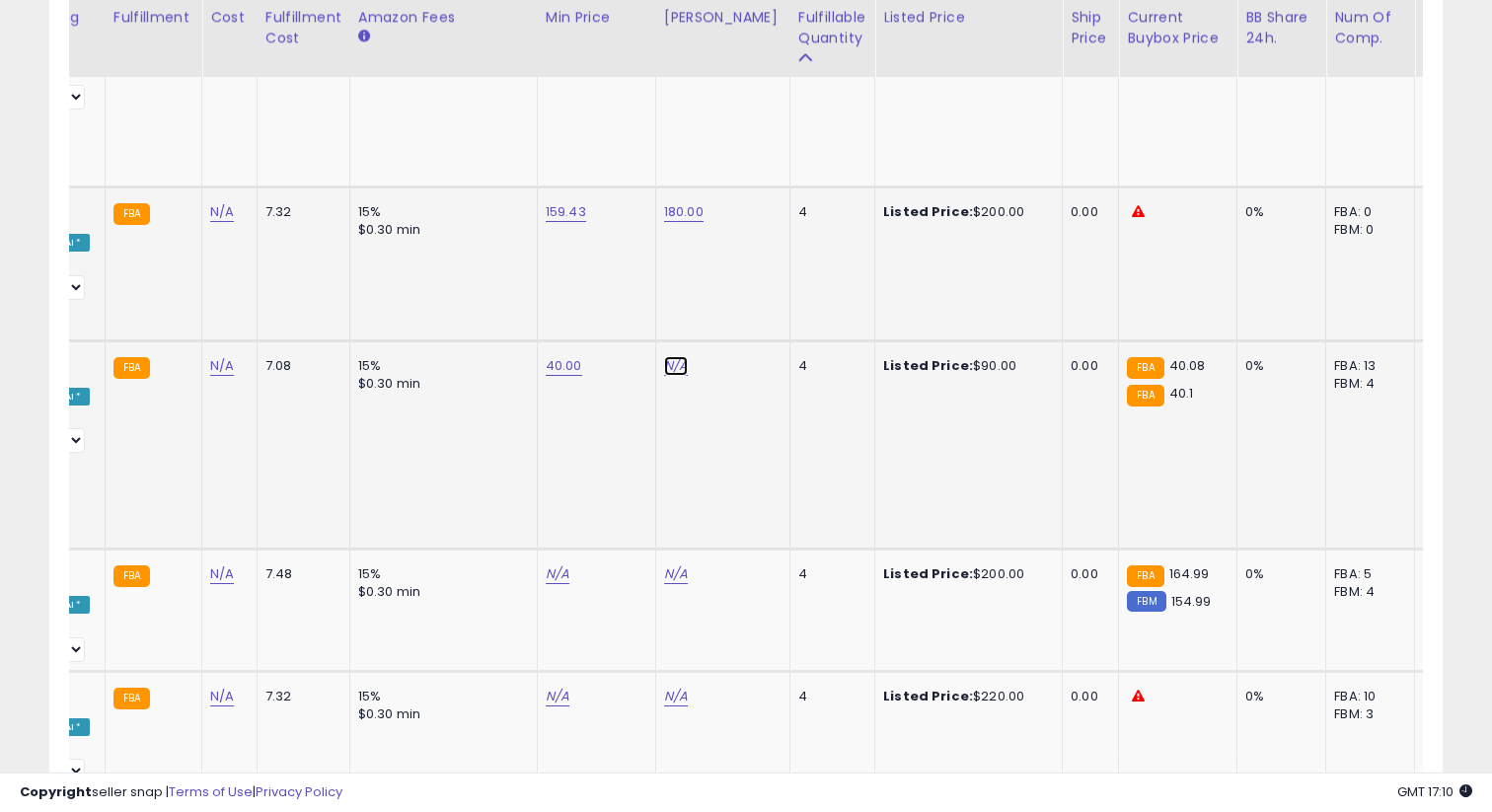 click on "N/A" at bounding box center [676, 366] 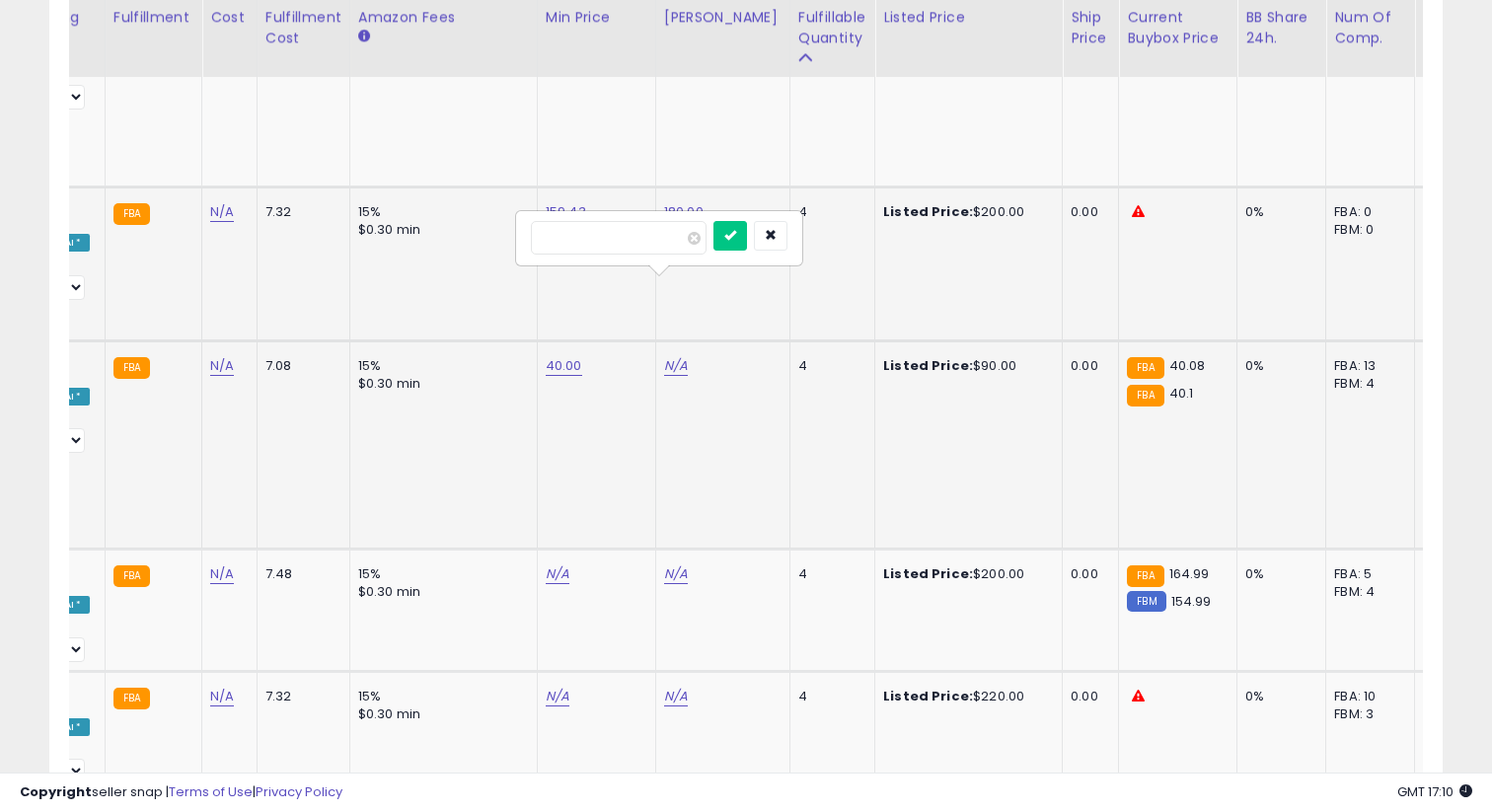 type on "**" 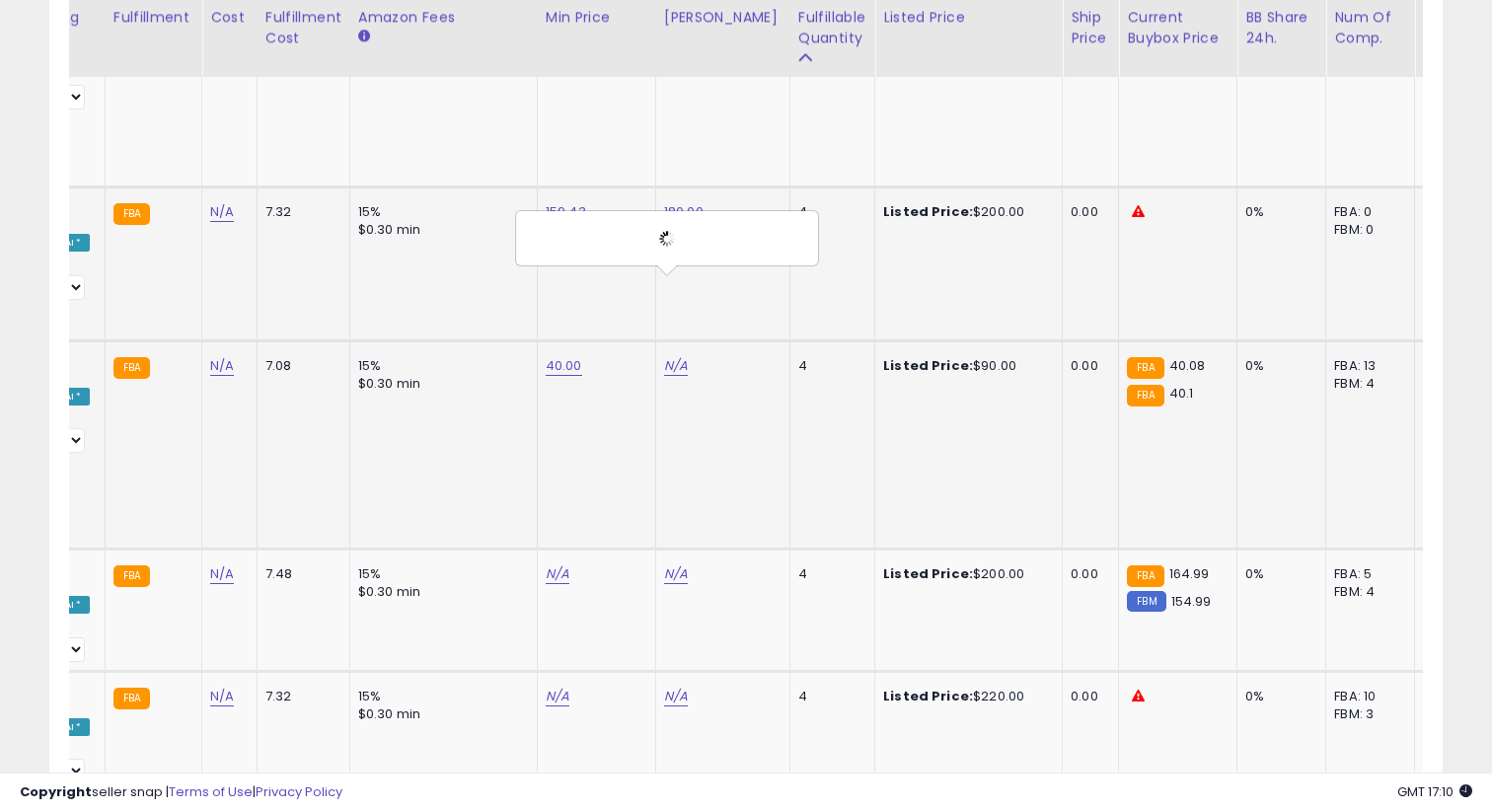 scroll, scrollTop: 0, scrollLeft: 309, axis: horizontal 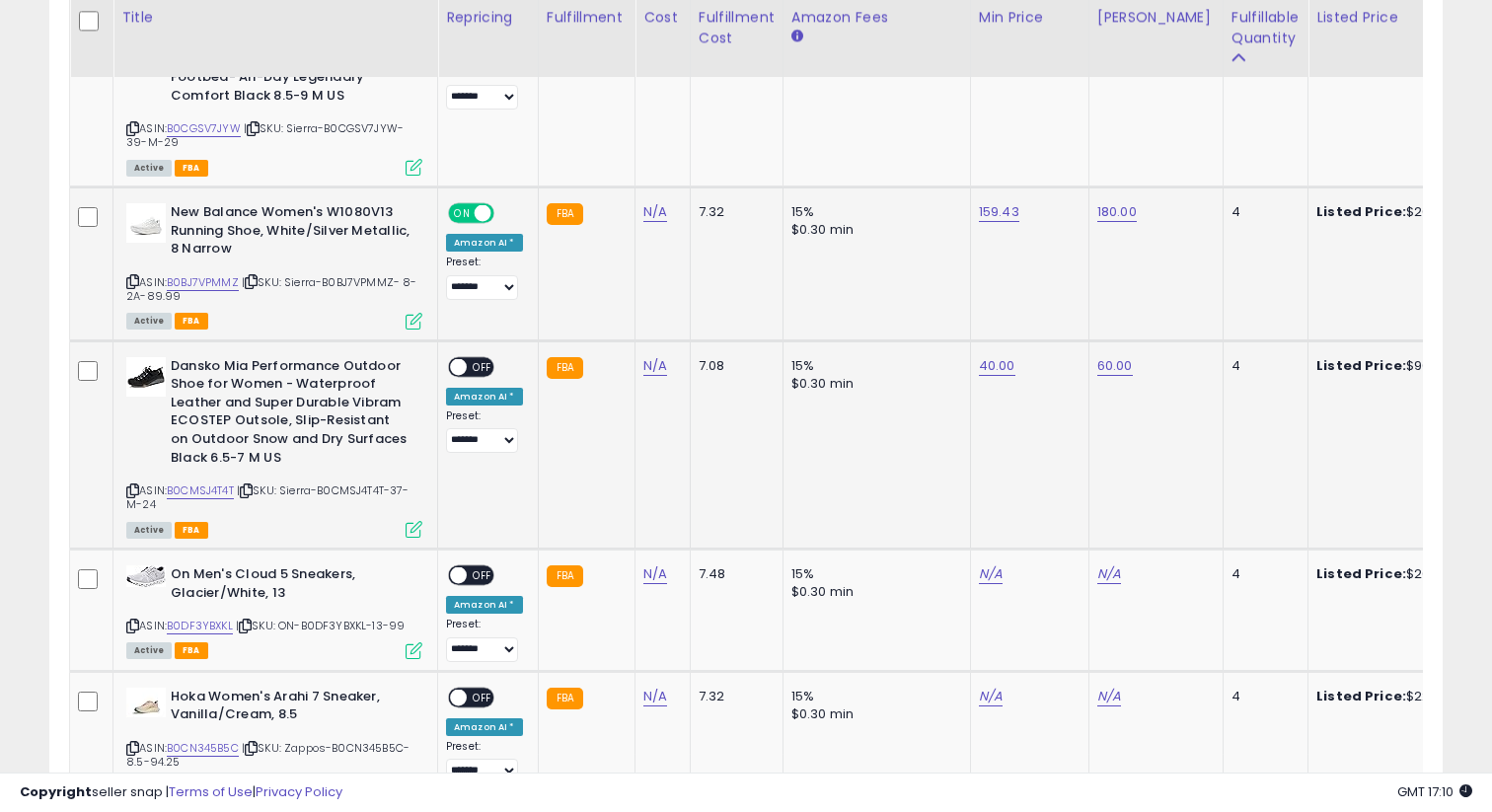 click on "OFF" at bounding box center [483, 366] 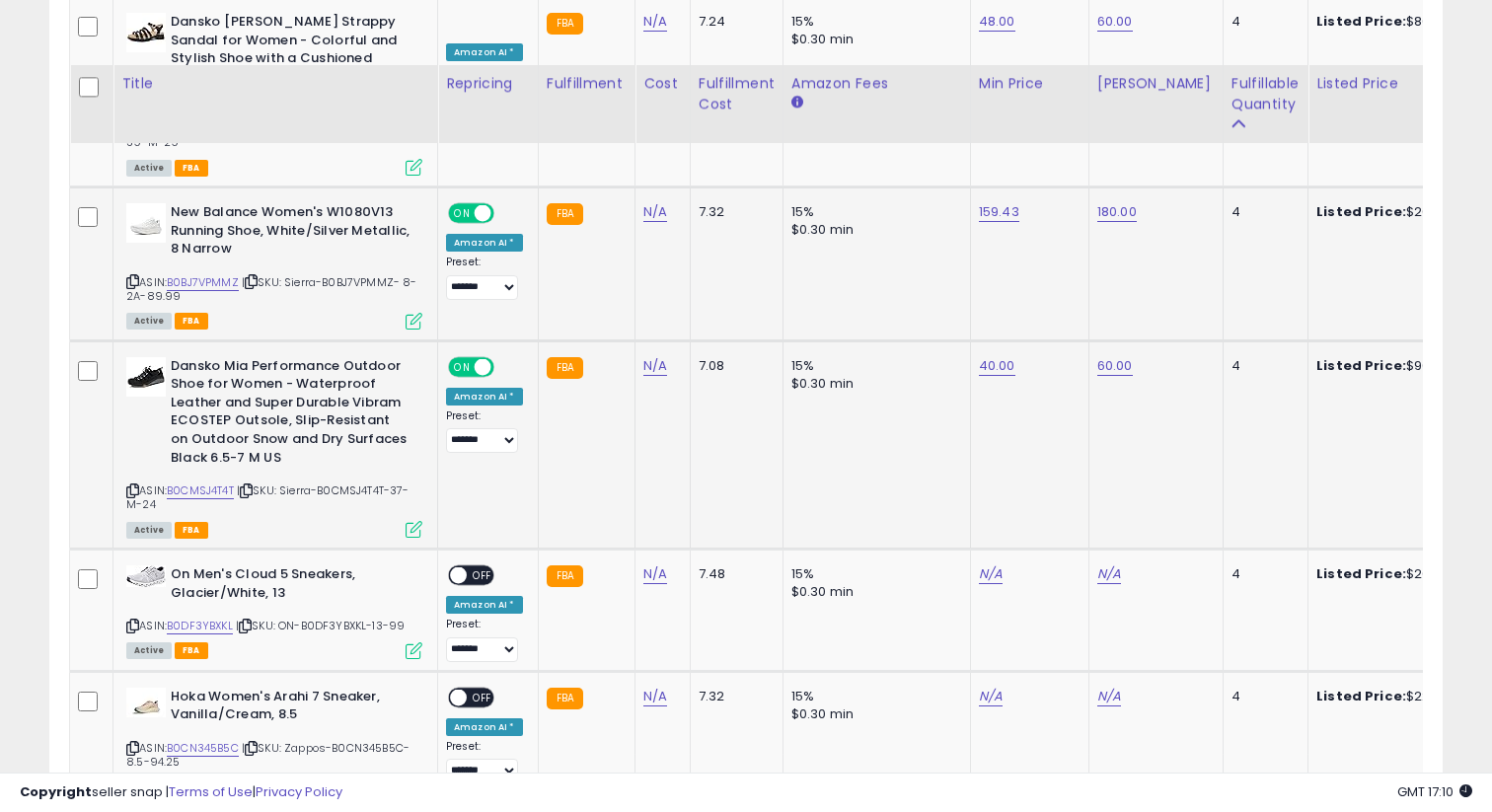 scroll, scrollTop: 5283, scrollLeft: 0, axis: vertical 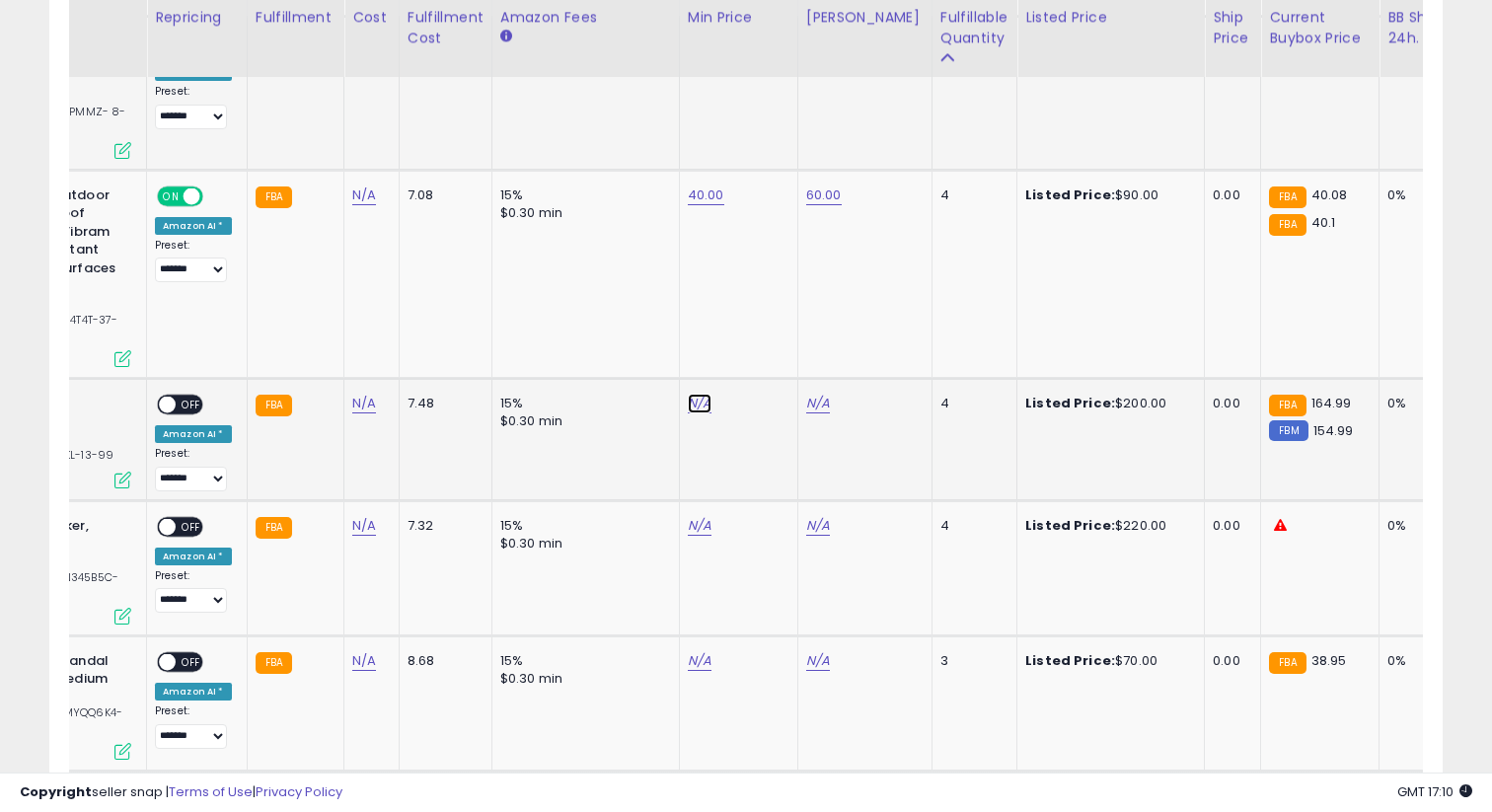 click on "N/A" at bounding box center [700, 404] 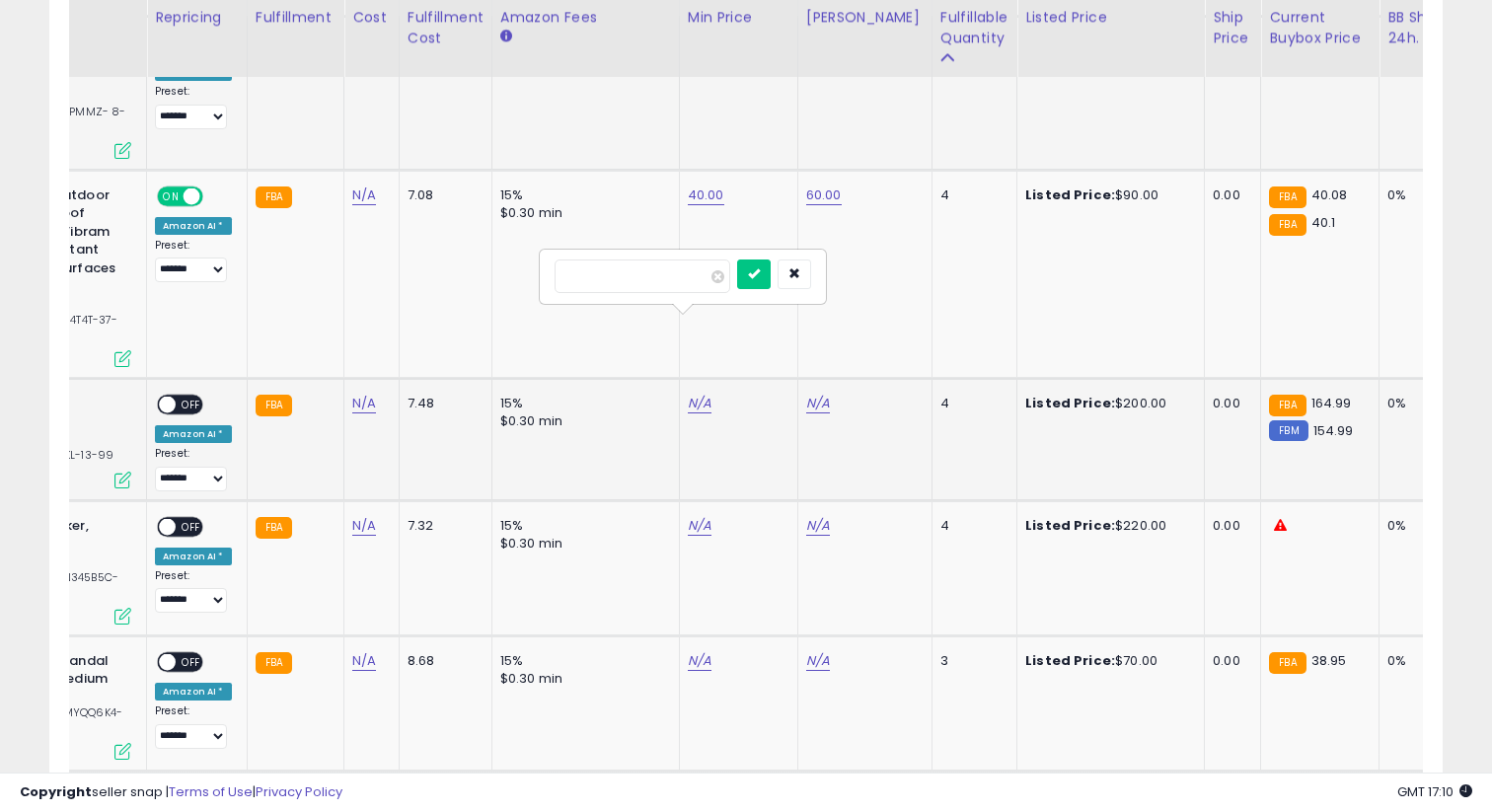 type on "******" 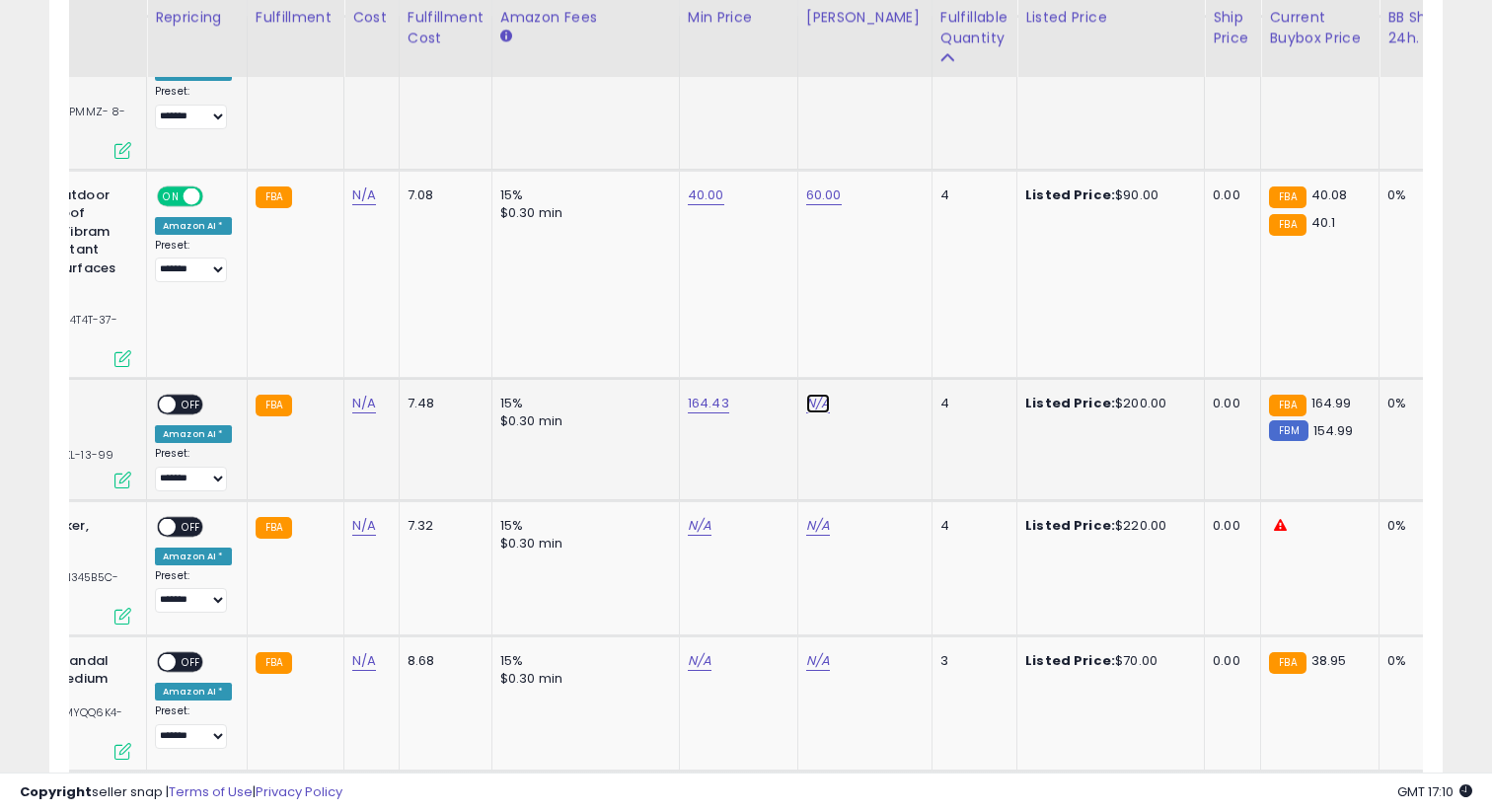 click on "N/A" at bounding box center (818, 404) 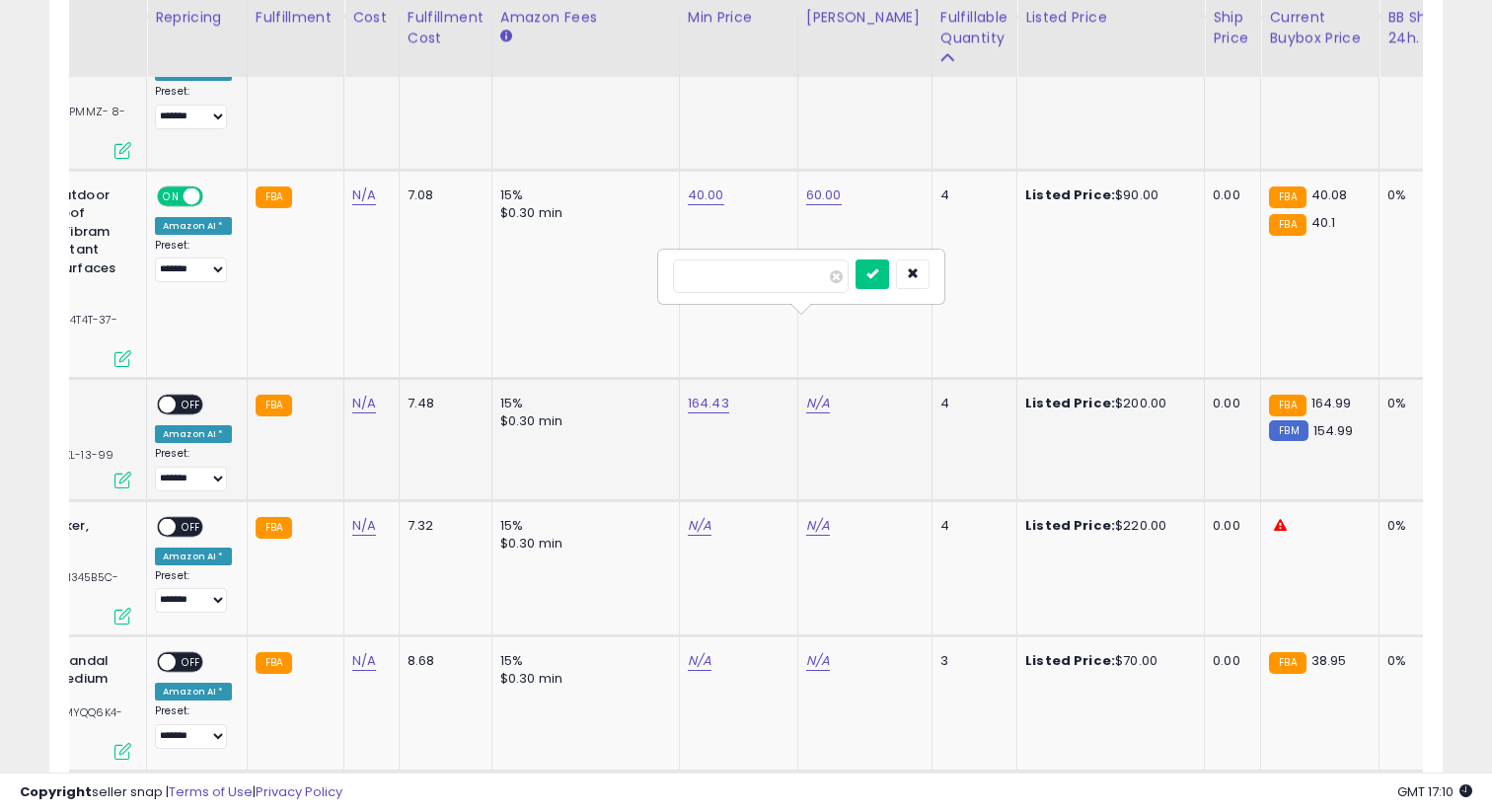 type on "***" 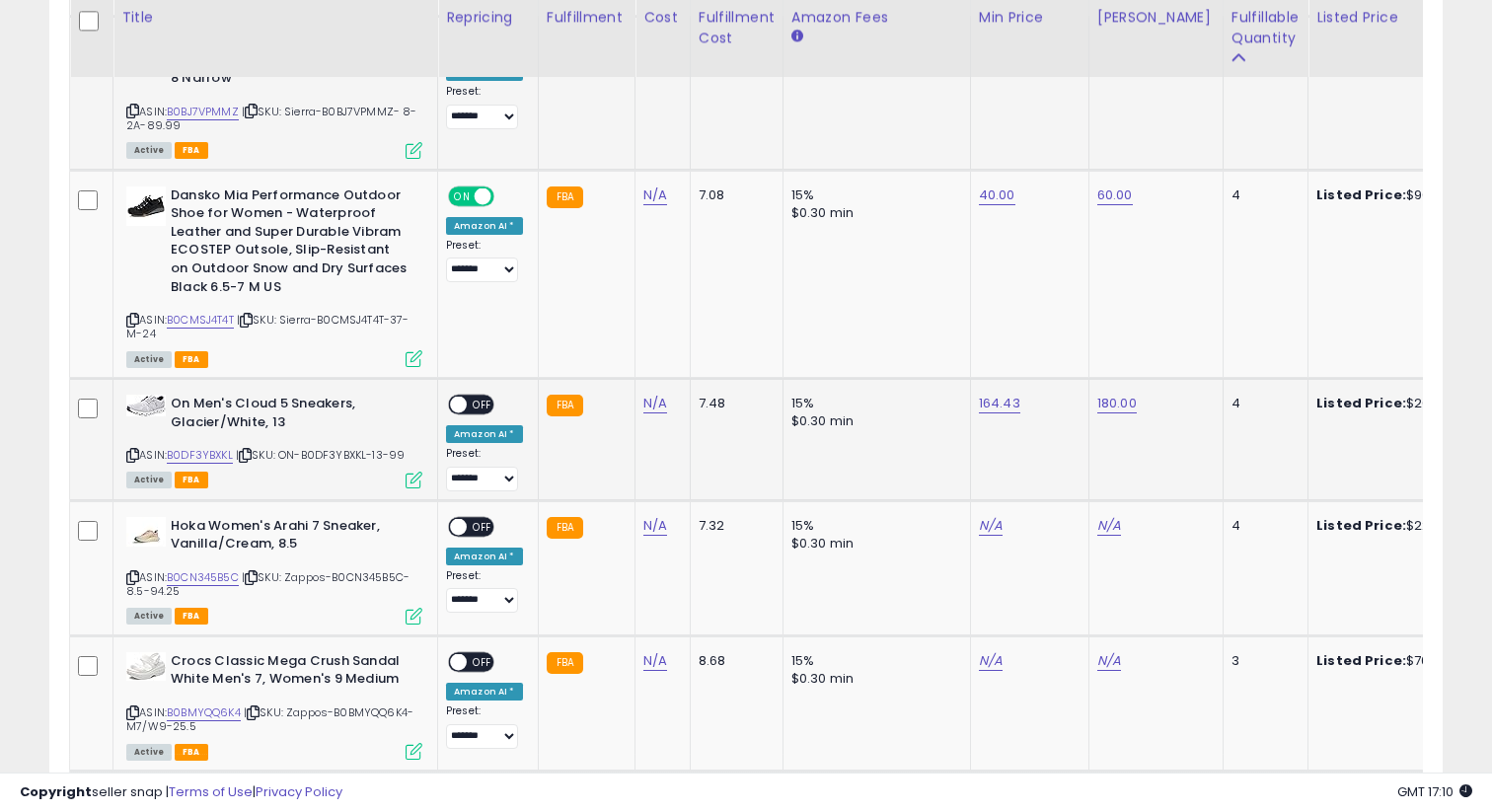 click on "OFF" at bounding box center (483, 405) 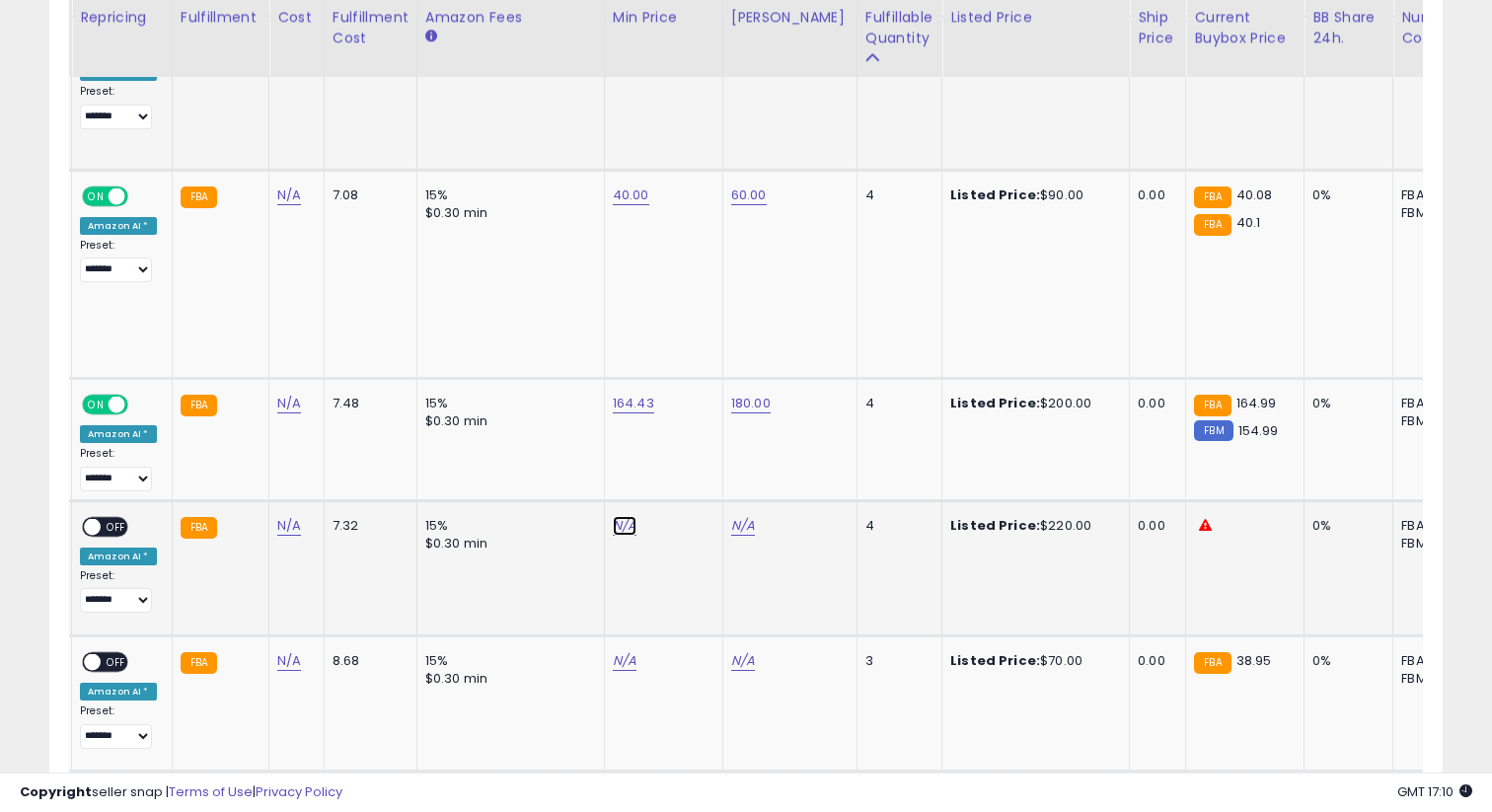 click on "N/A" at bounding box center (625, 526) 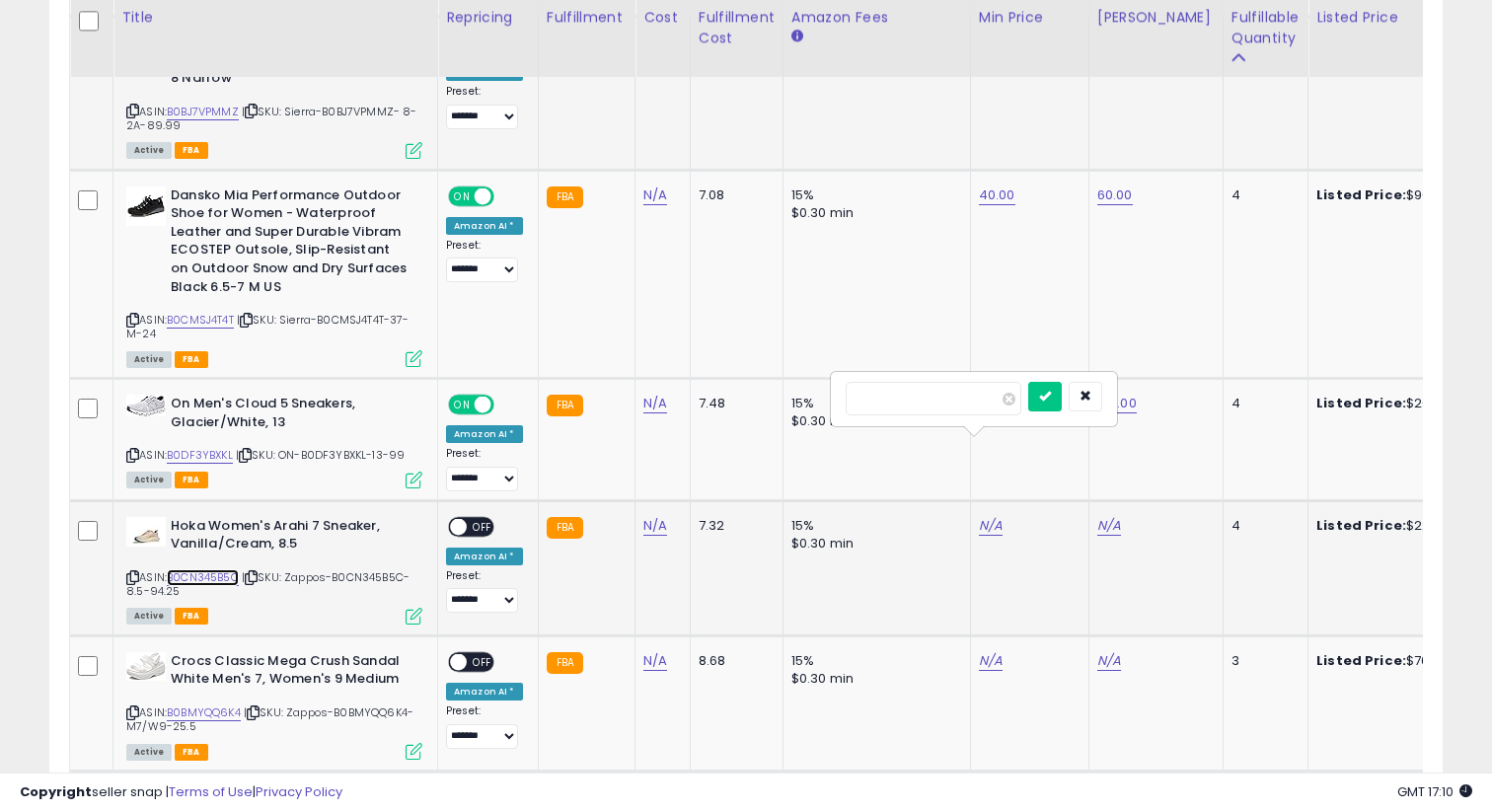 click on "B0CN345B5C" at bounding box center (202, 577) 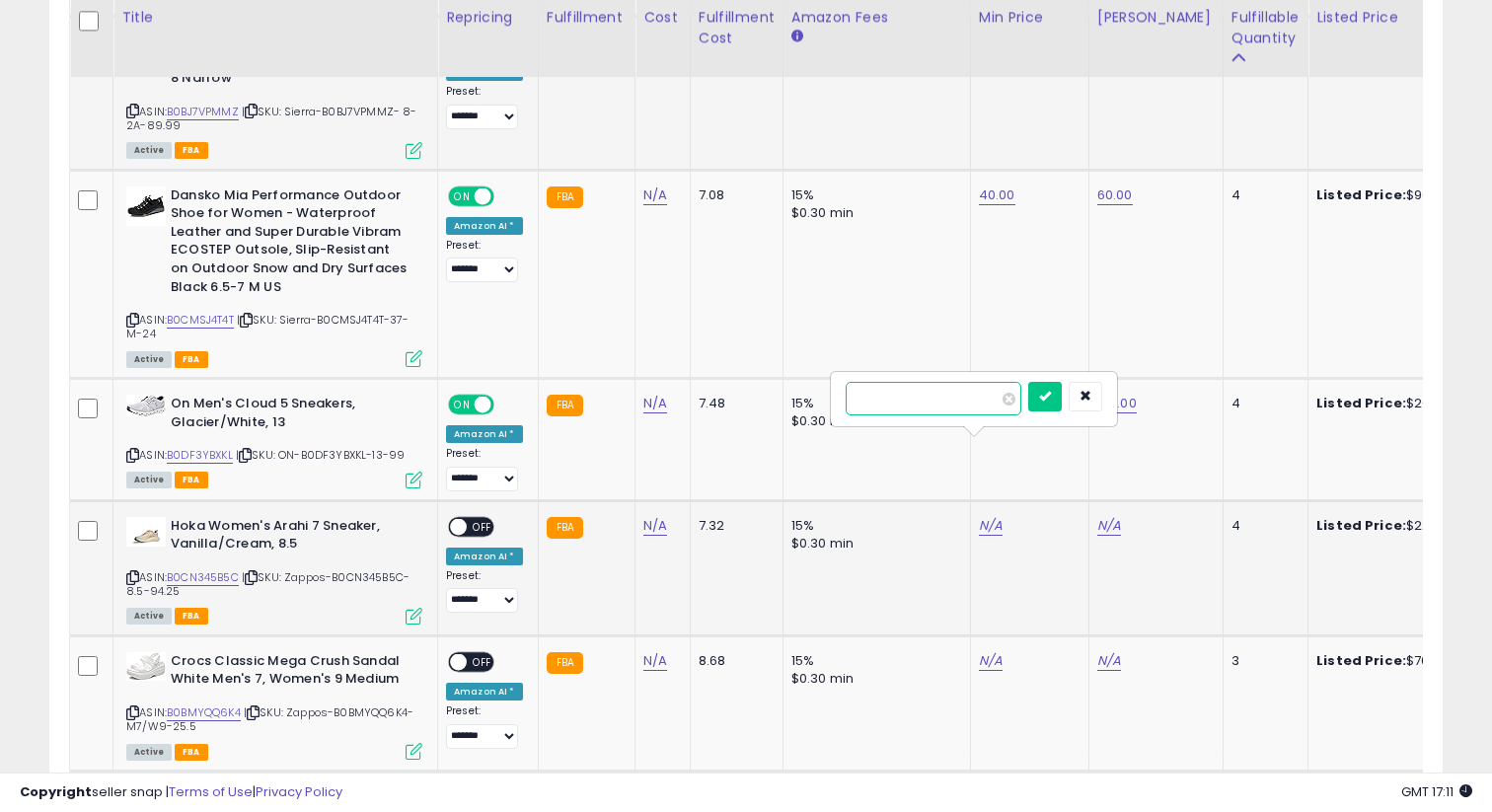 click on "***" at bounding box center [933, 399] 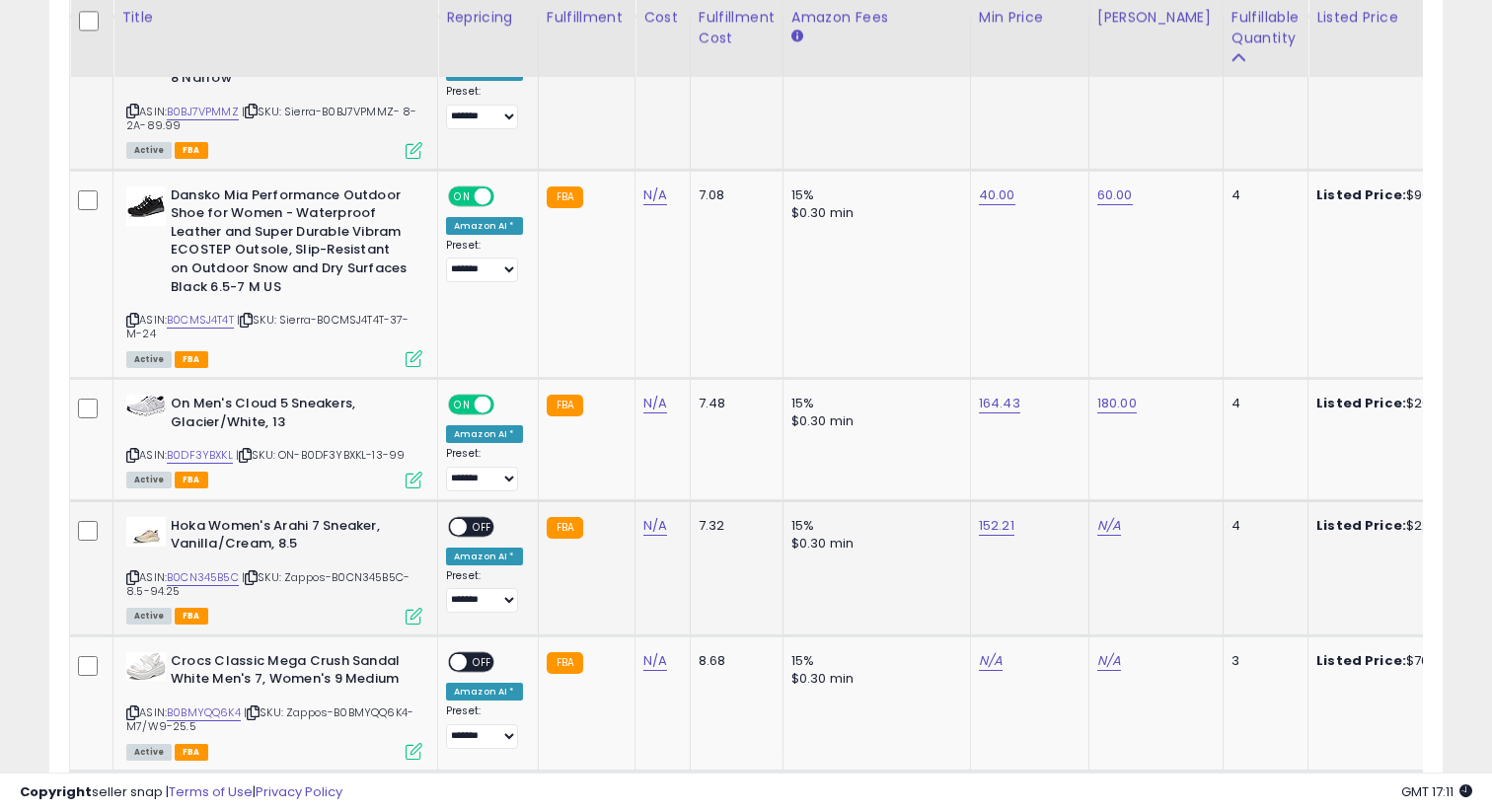 click on "N/A" 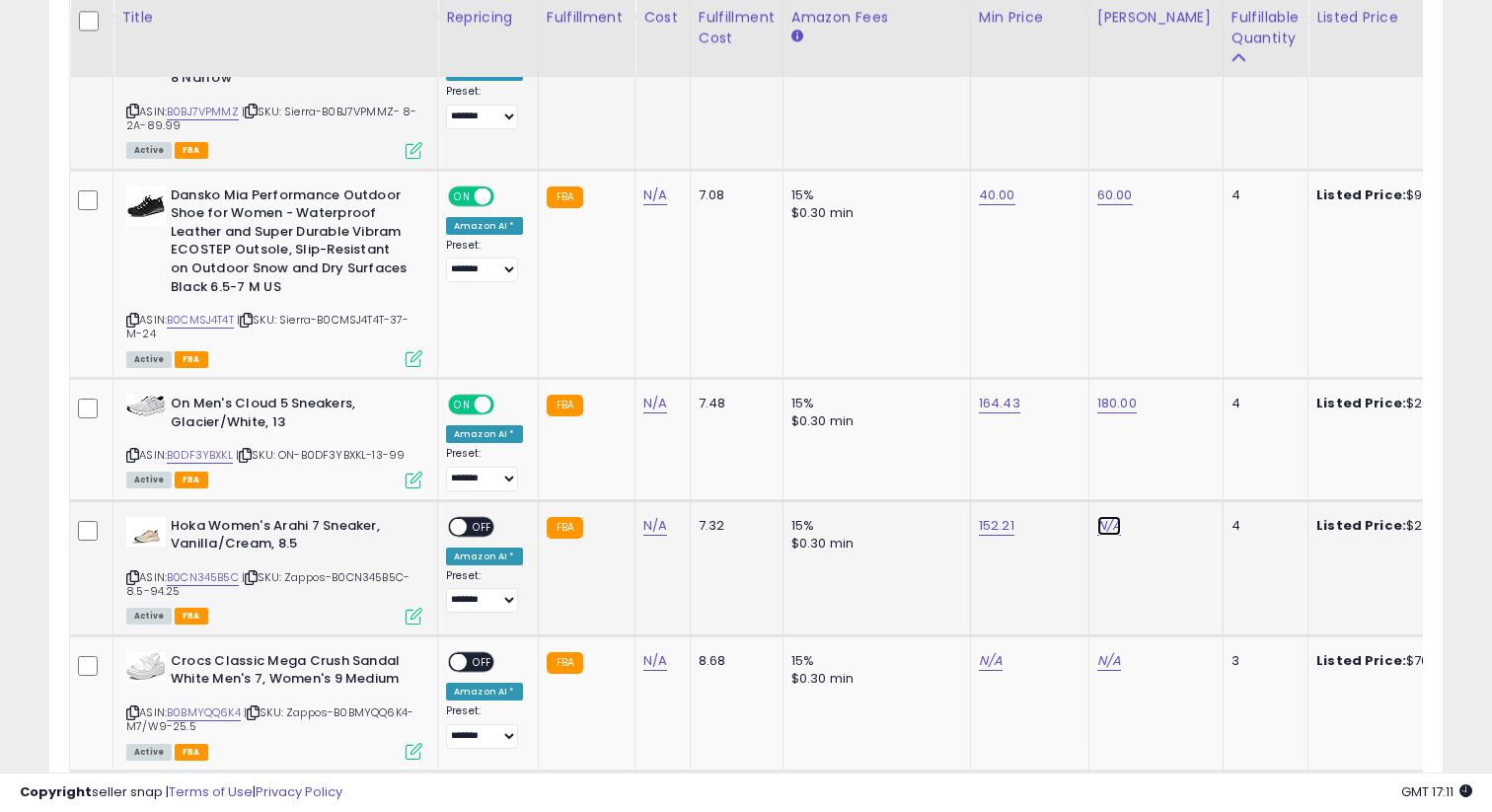 click on "N/A" at bounding box center (1109, 526) 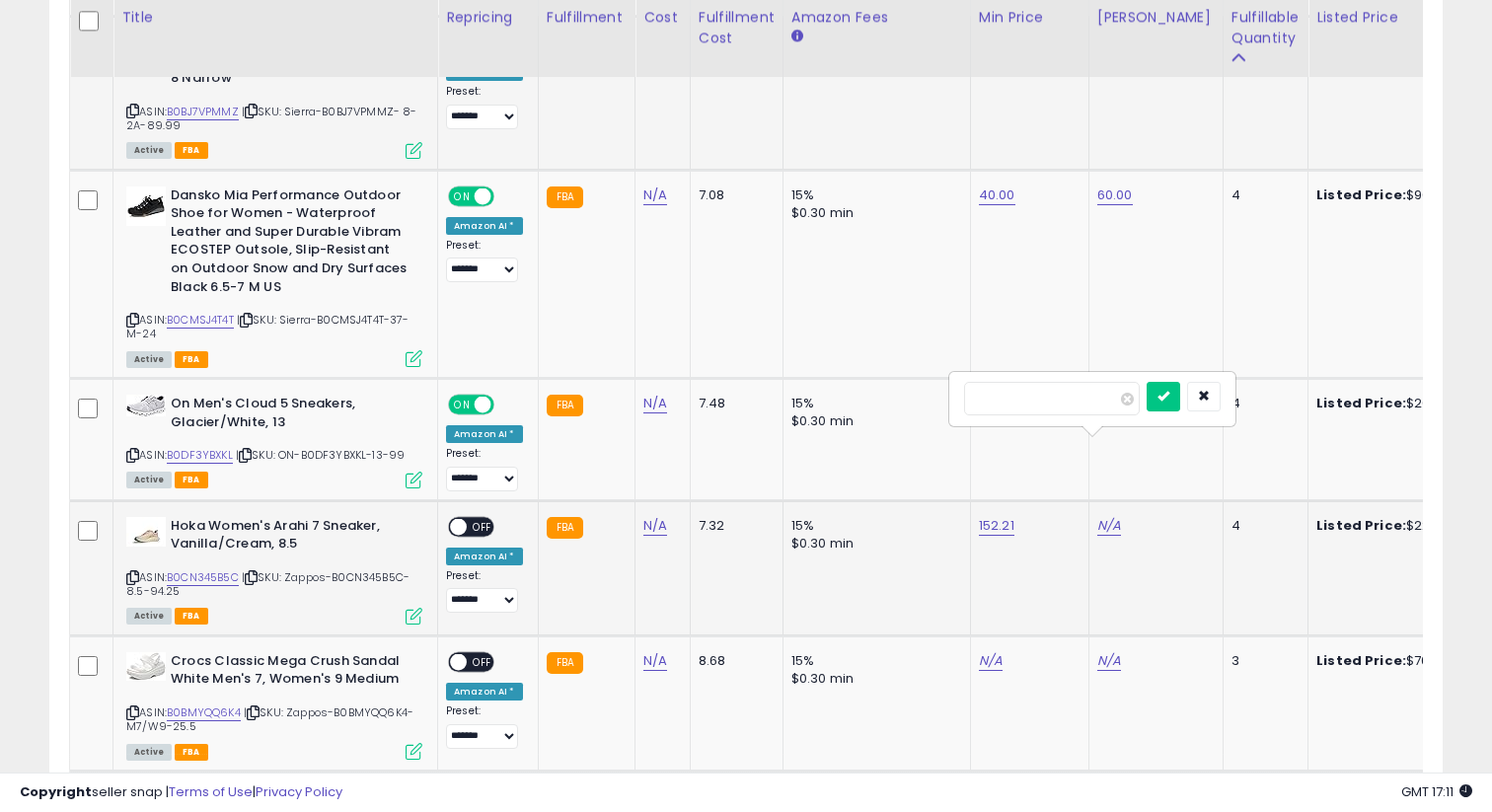 type on "***" 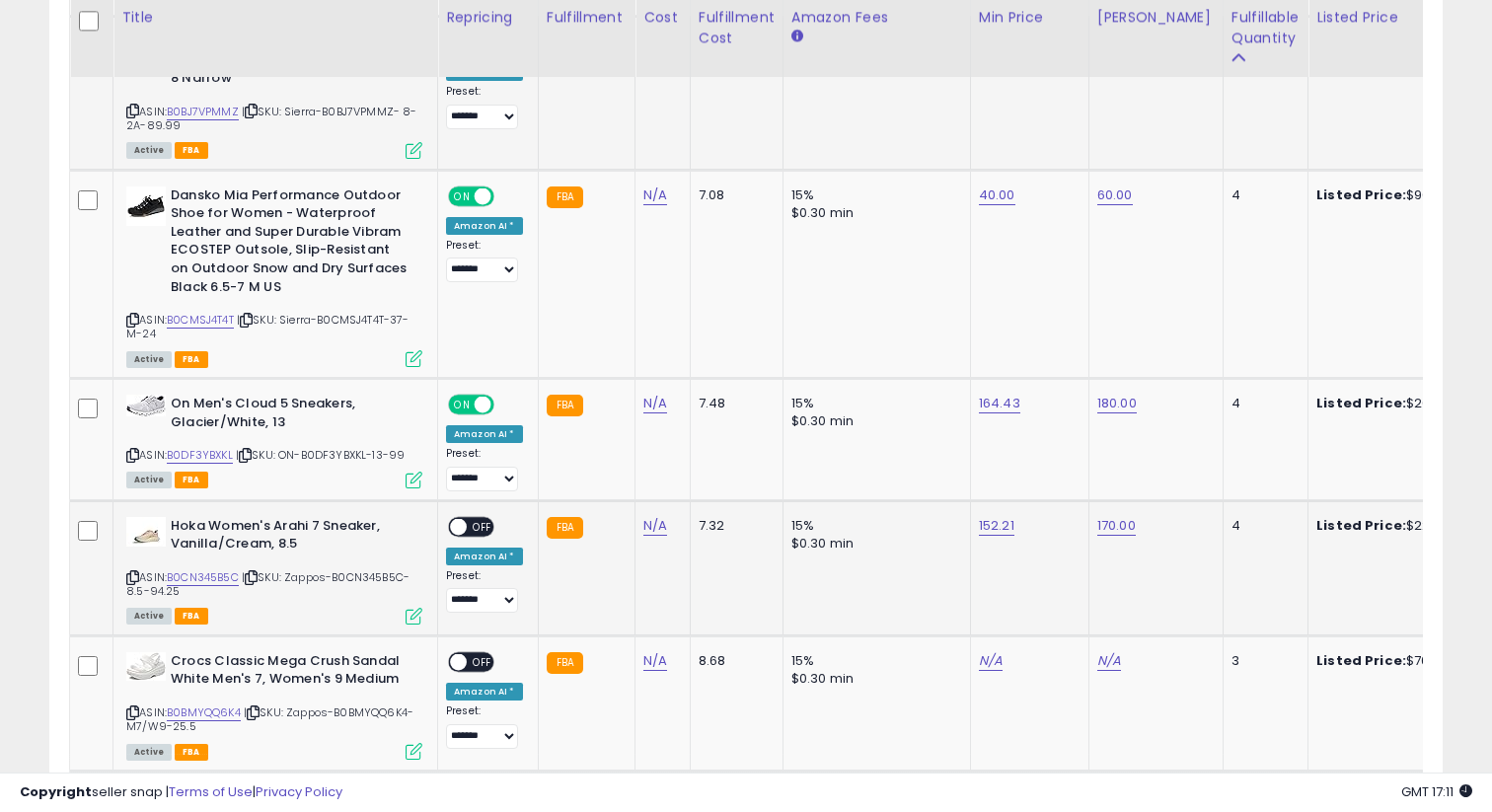 click on "OFF" at bounding box center [483, 526] 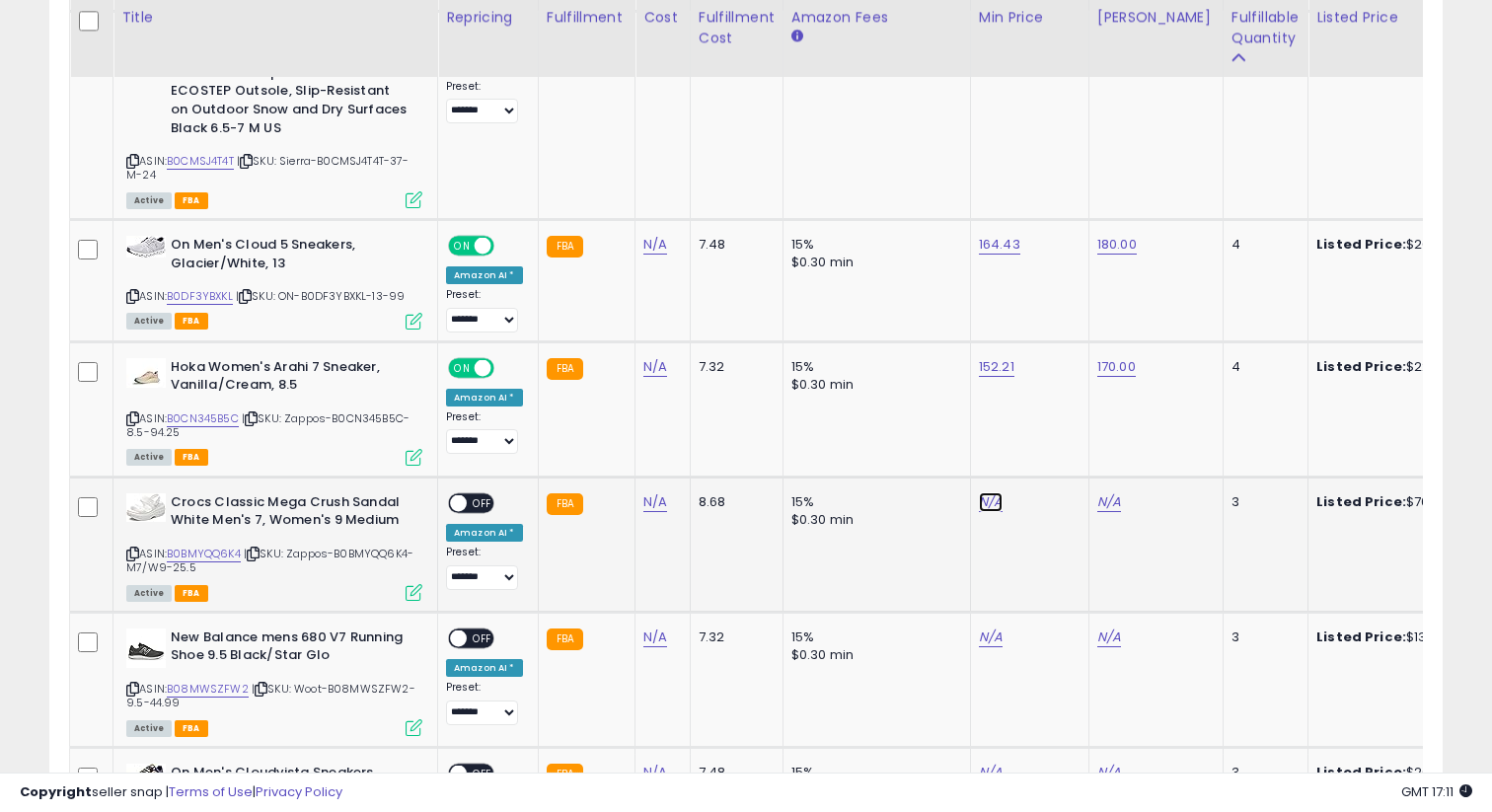 click on "N/A" at bounding box center [991, 502] 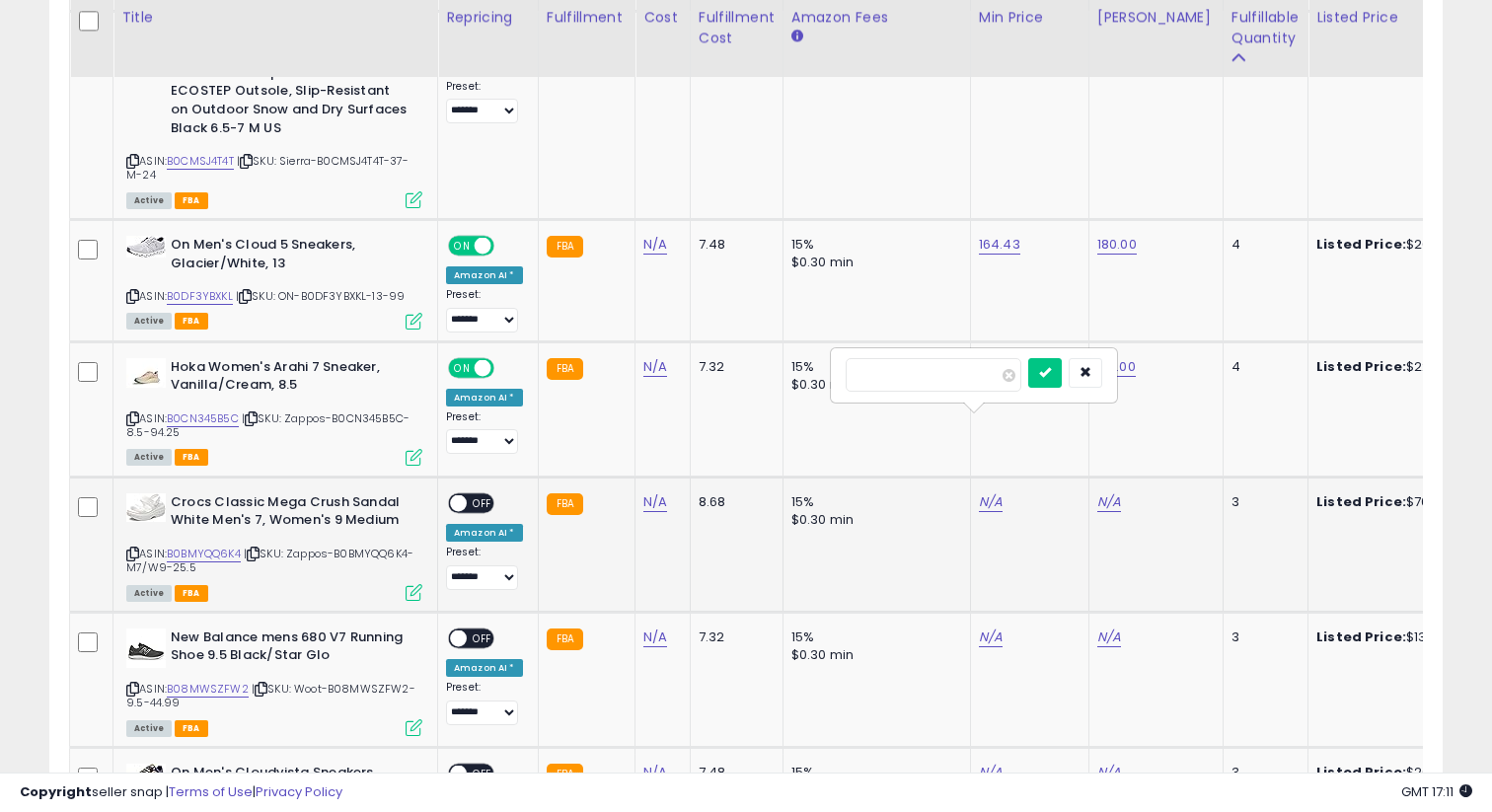 type on "*****" 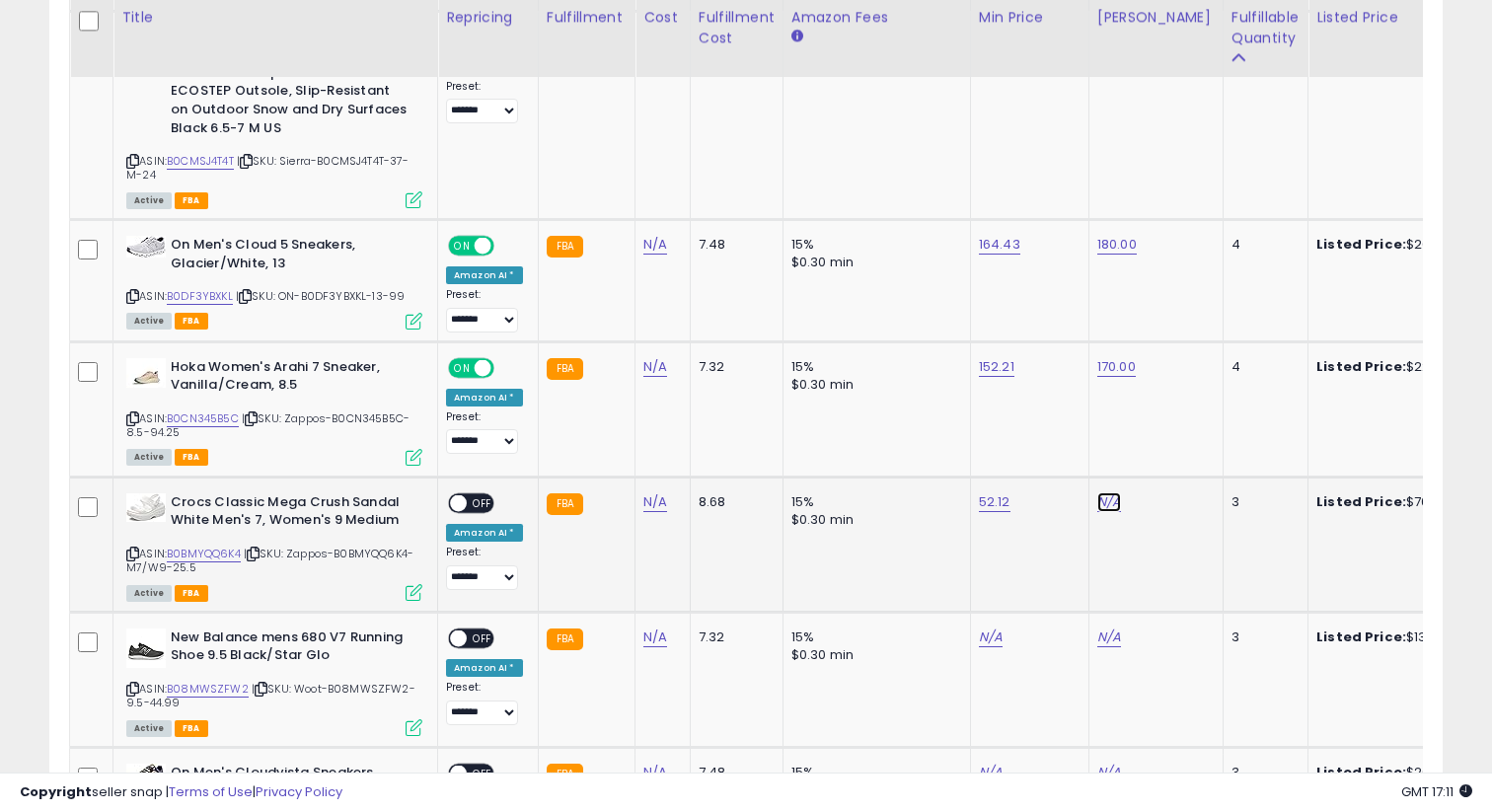 click on "N/A" at bounding box center [1109, 502] 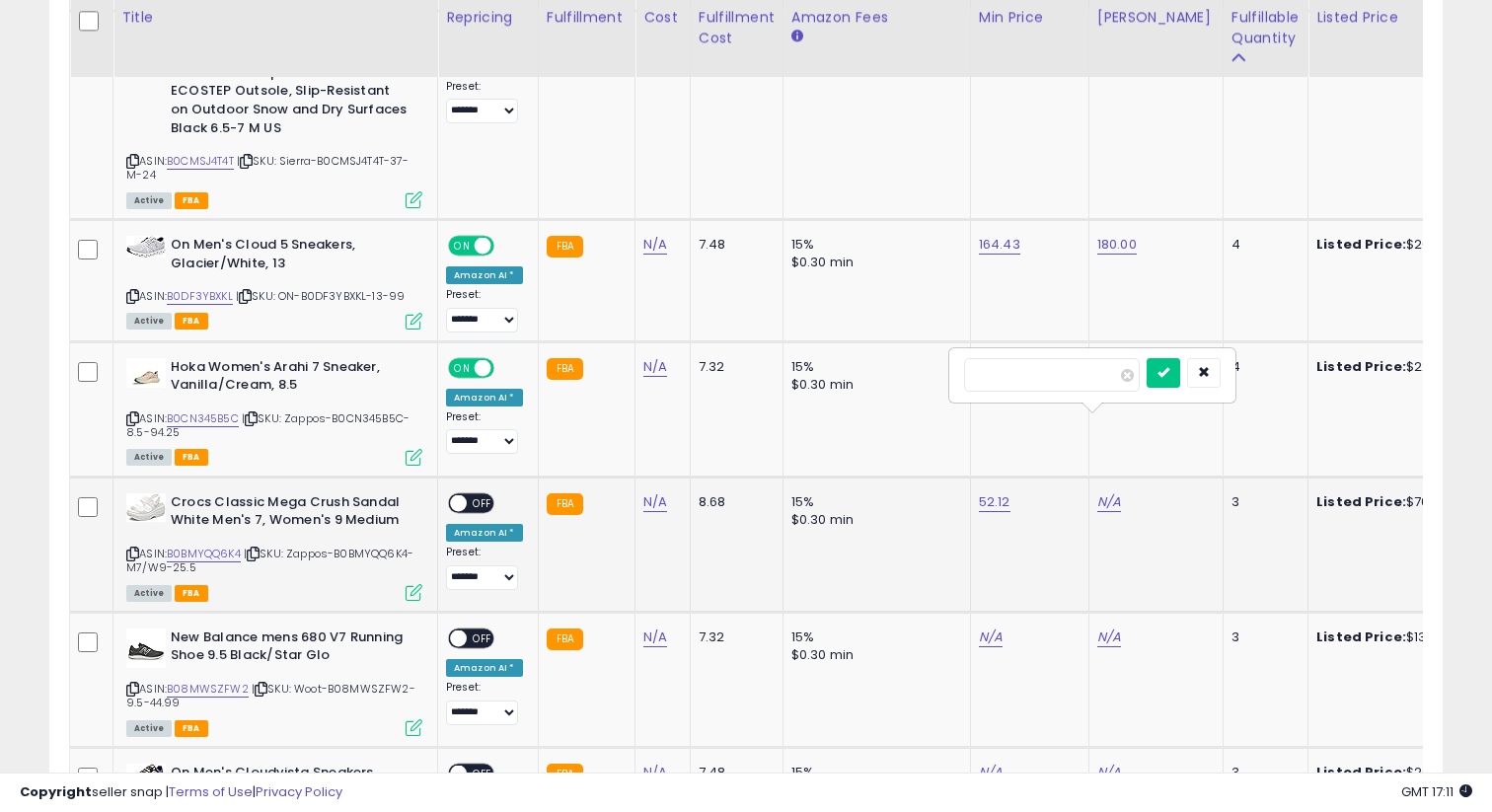 type on "***" 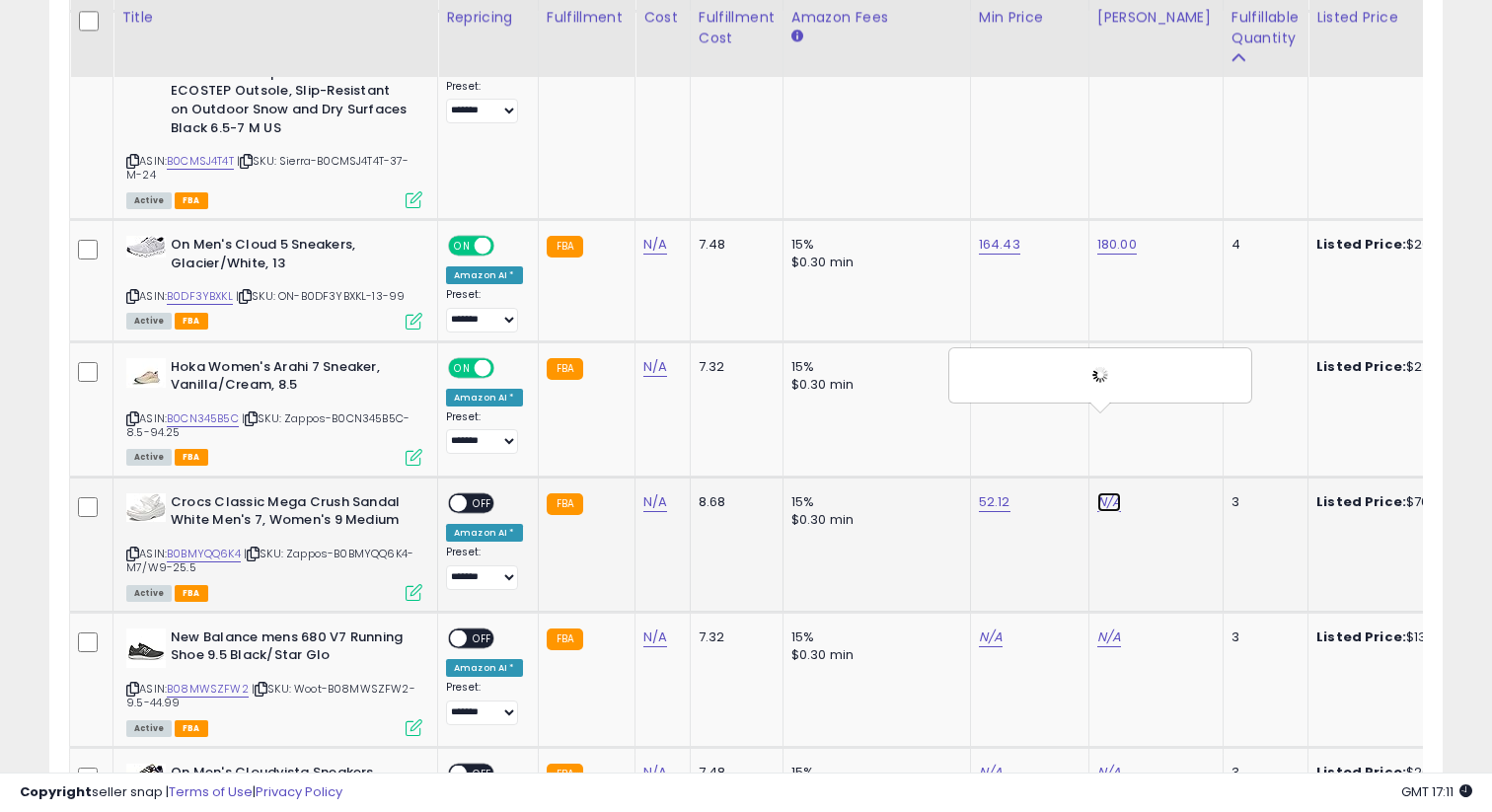 click on "N/A" at bounding box center (1109, 502) 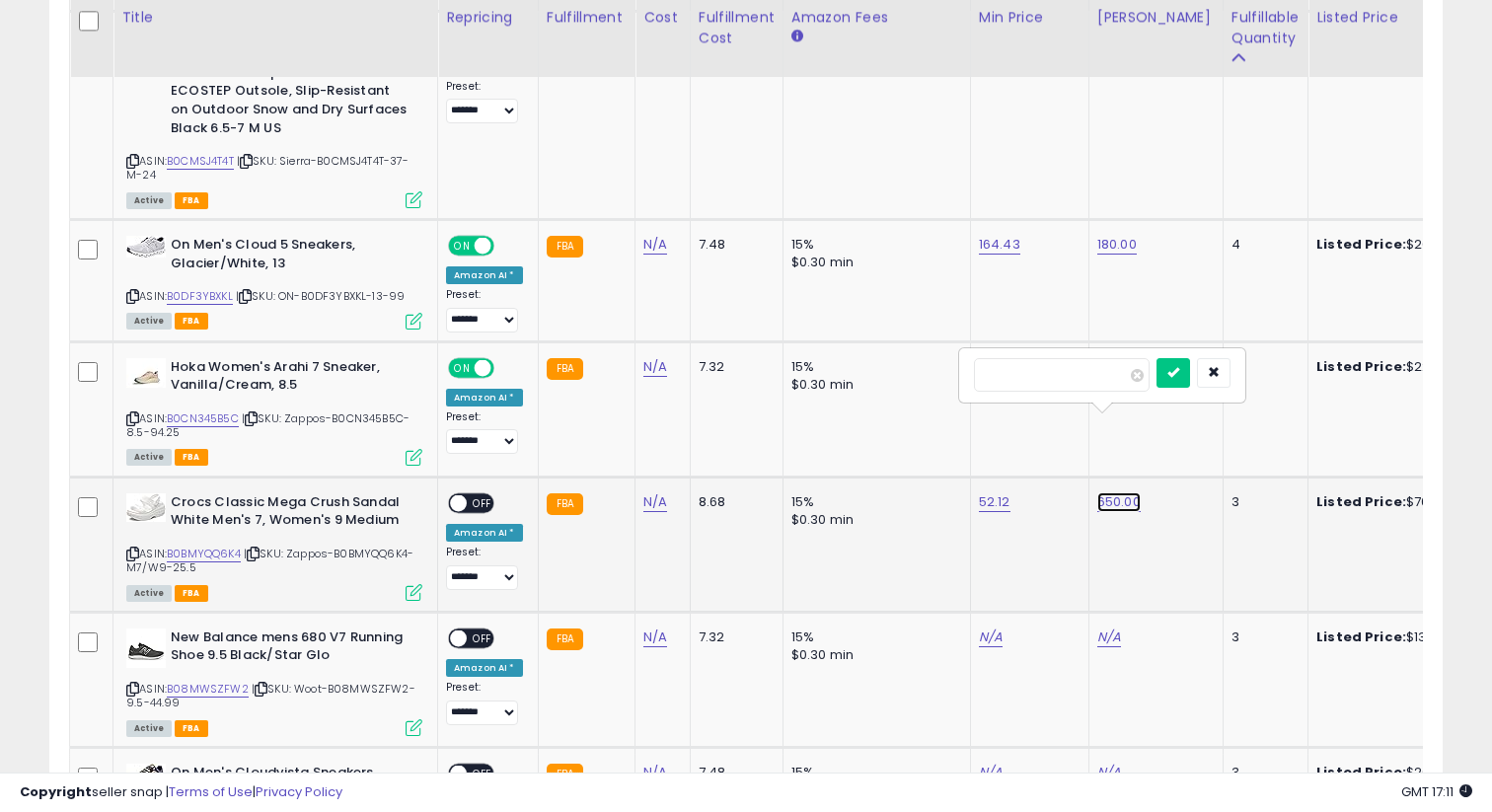 click on "650.00" at bounding box center [1119, 502] 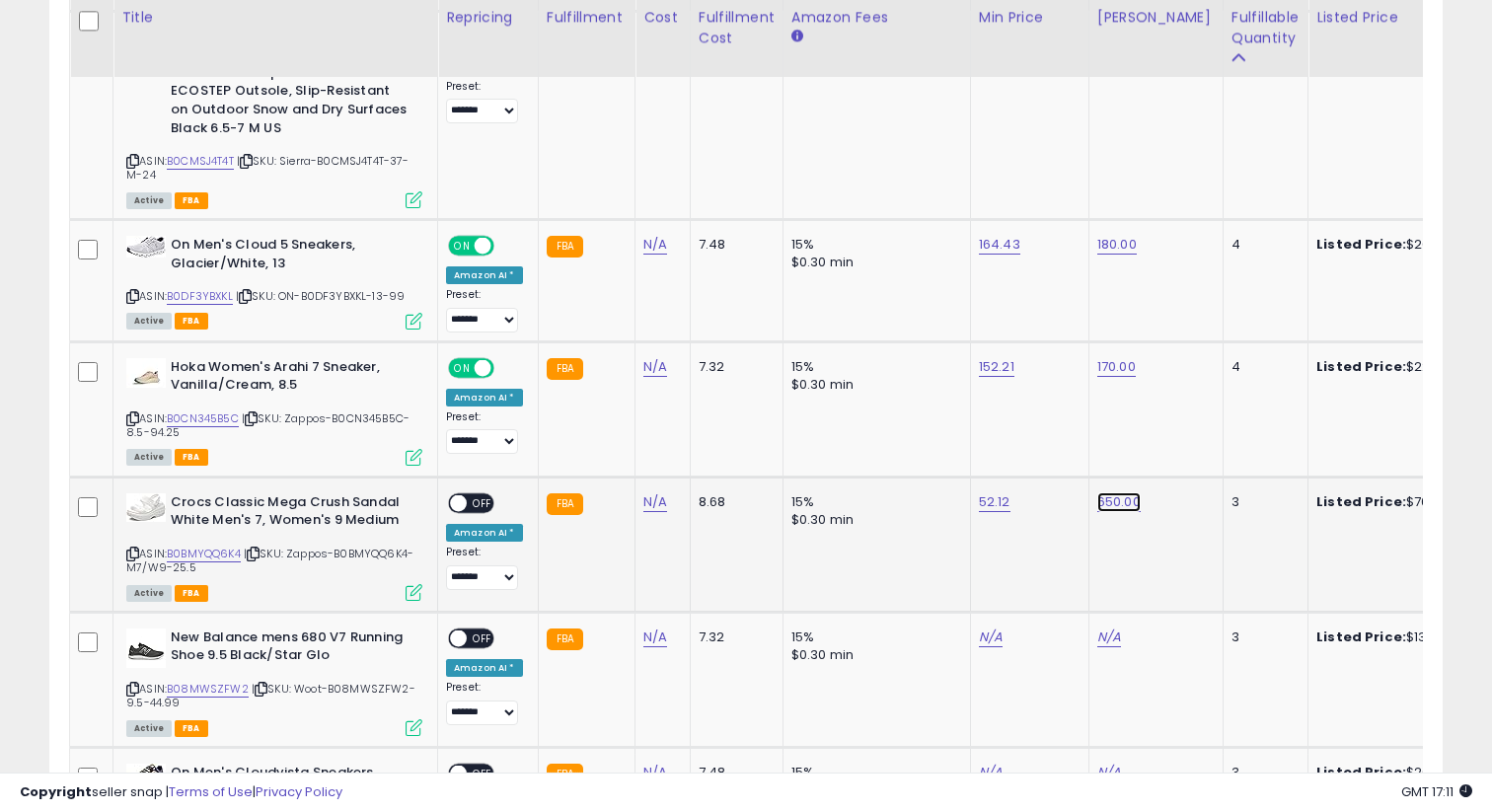 click on "650.00" at bounding box center (1115, -4383) 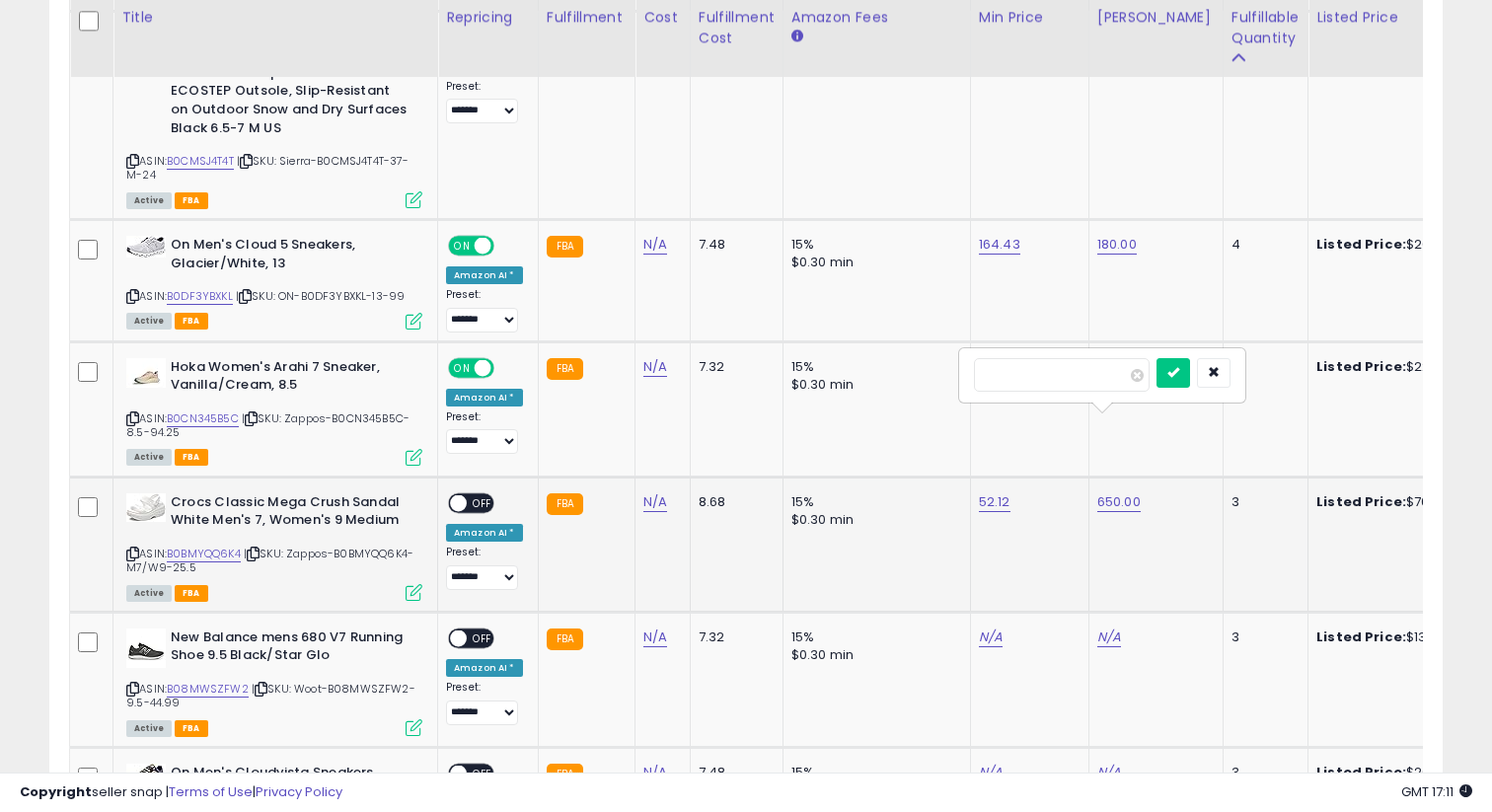 type on "**" 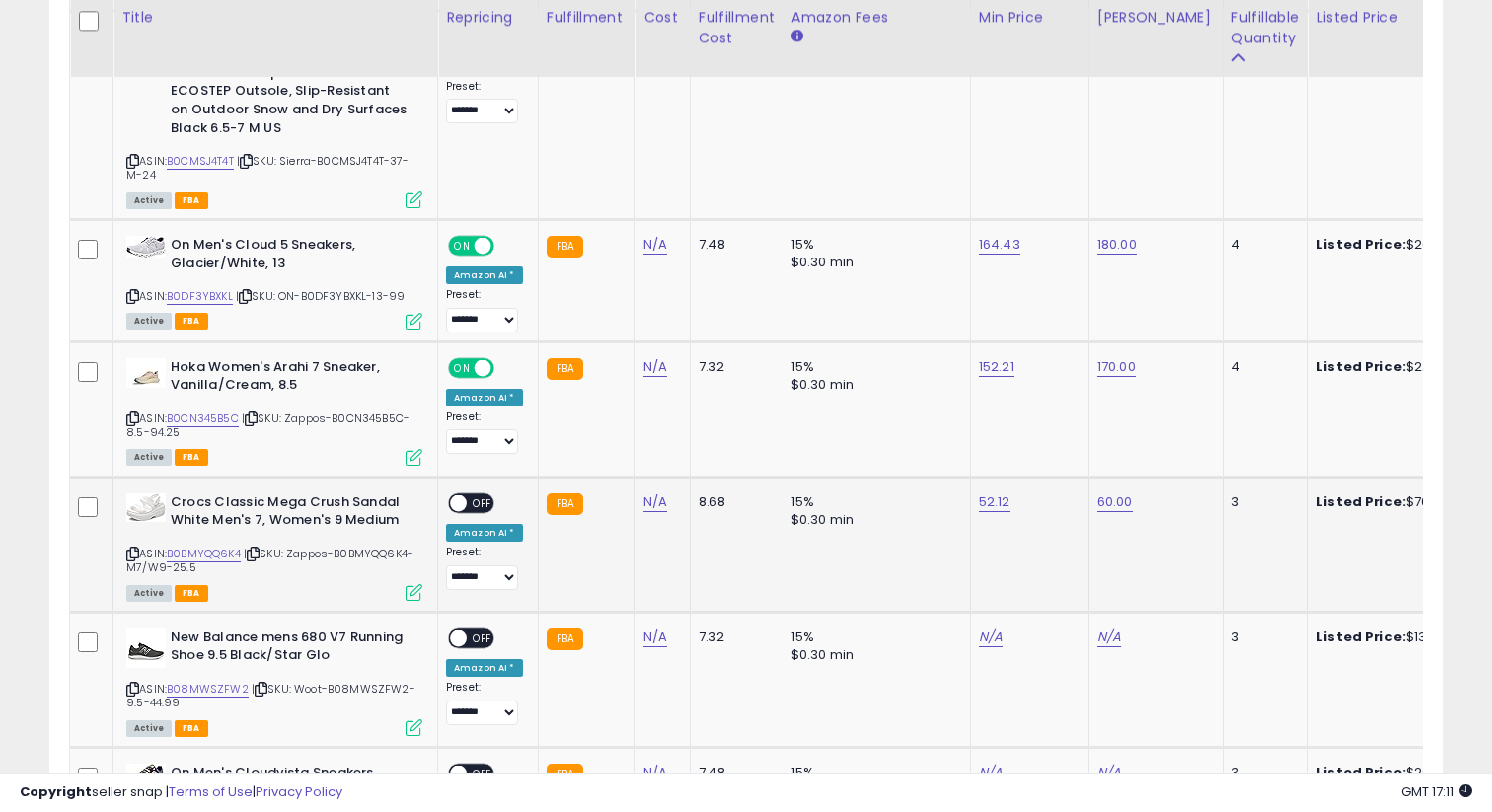 click on "OFF" at bounding box center (483, 502) 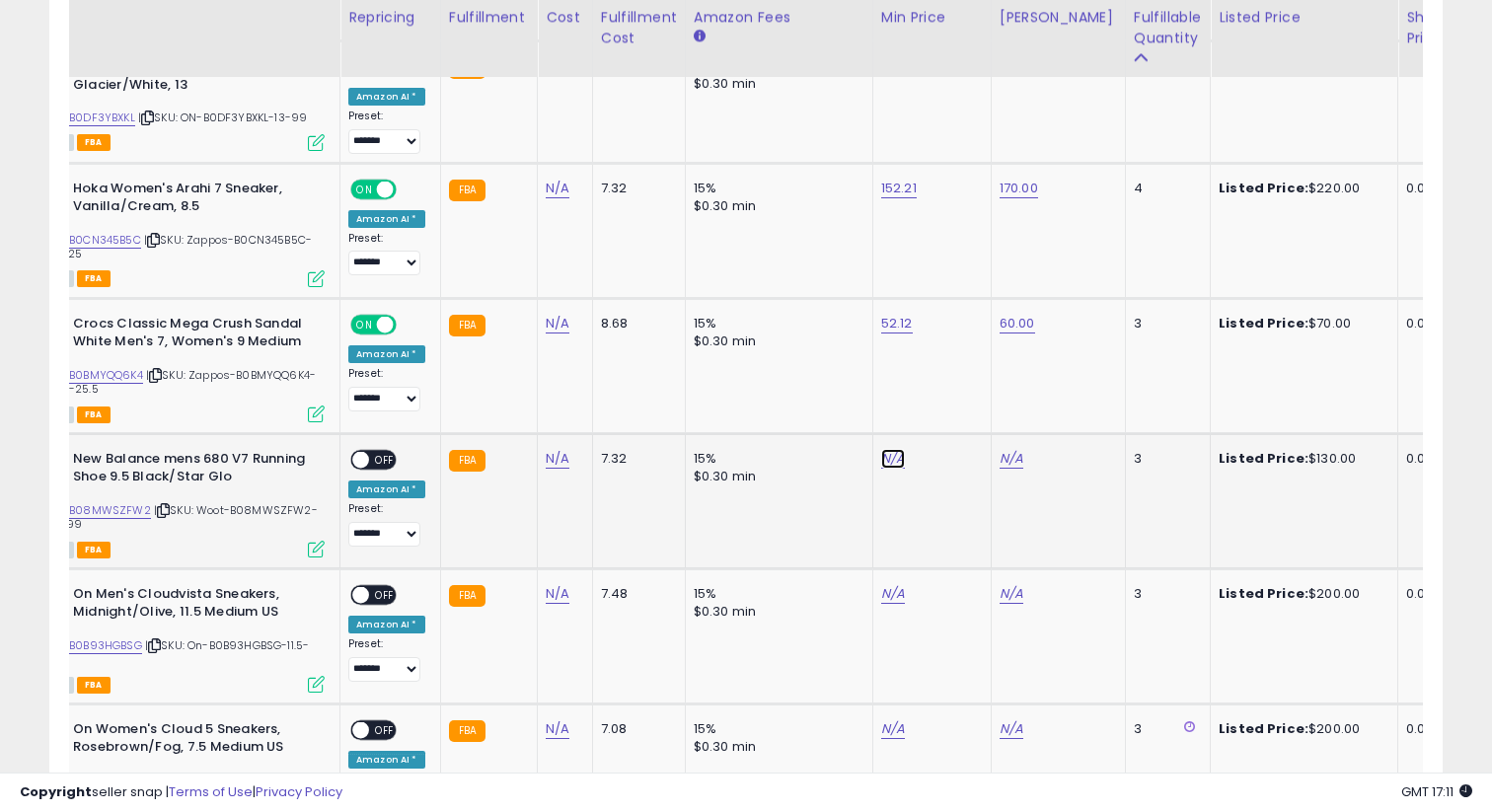 click on "N/A" at bounding box center (893, 459) 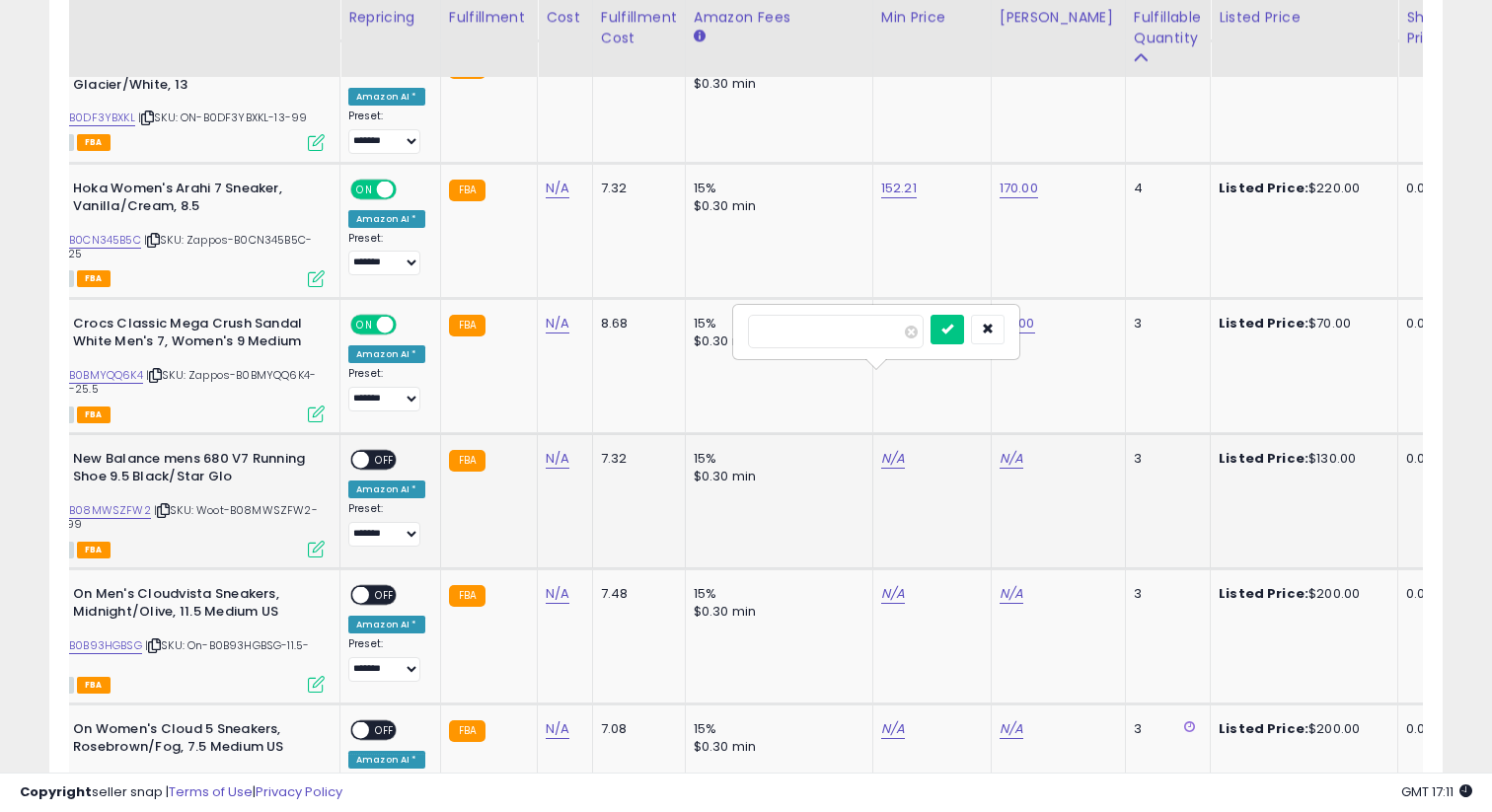 type on "****" 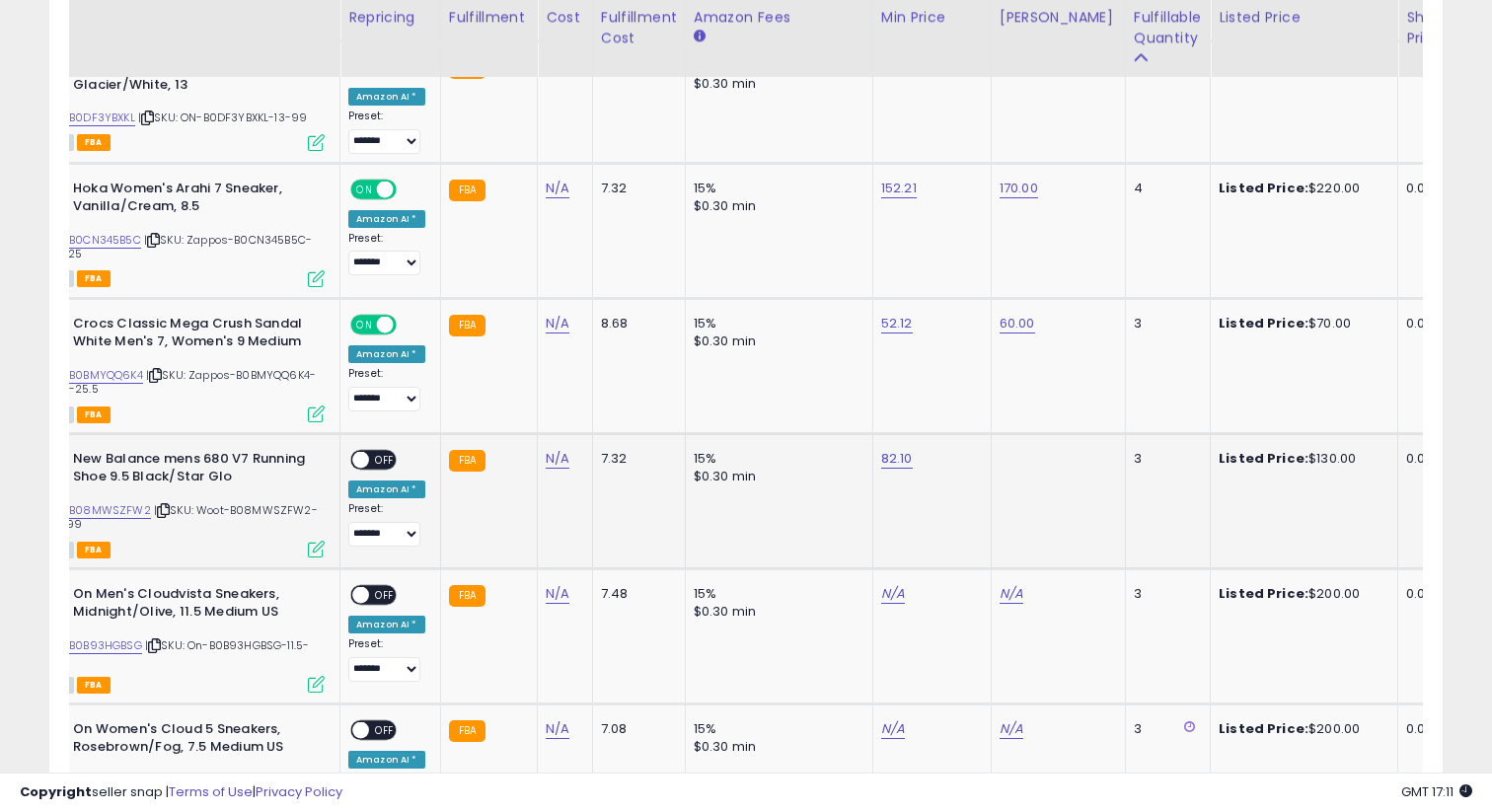 click at bounding box center (1017, -4561) 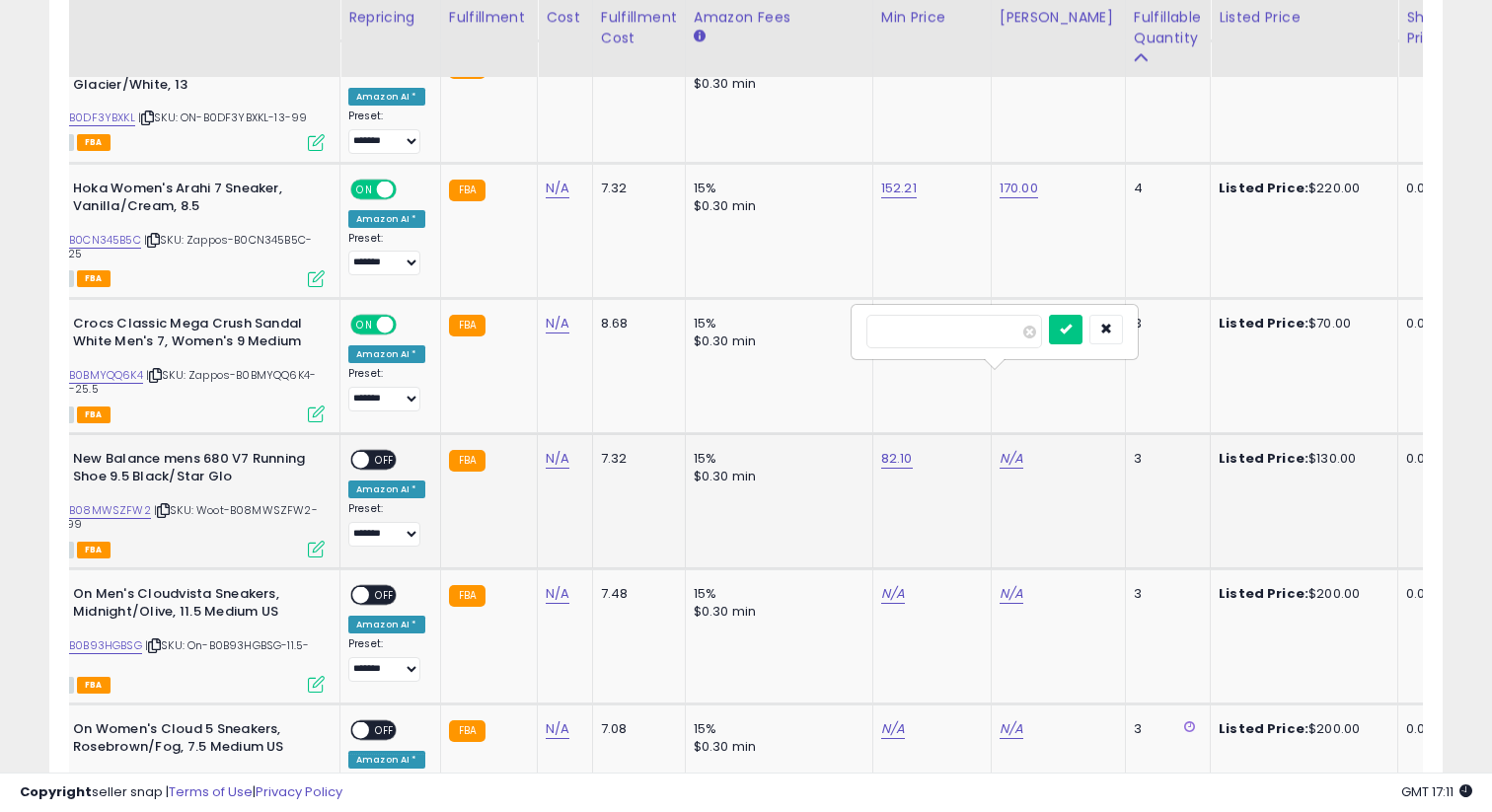 type on "***" 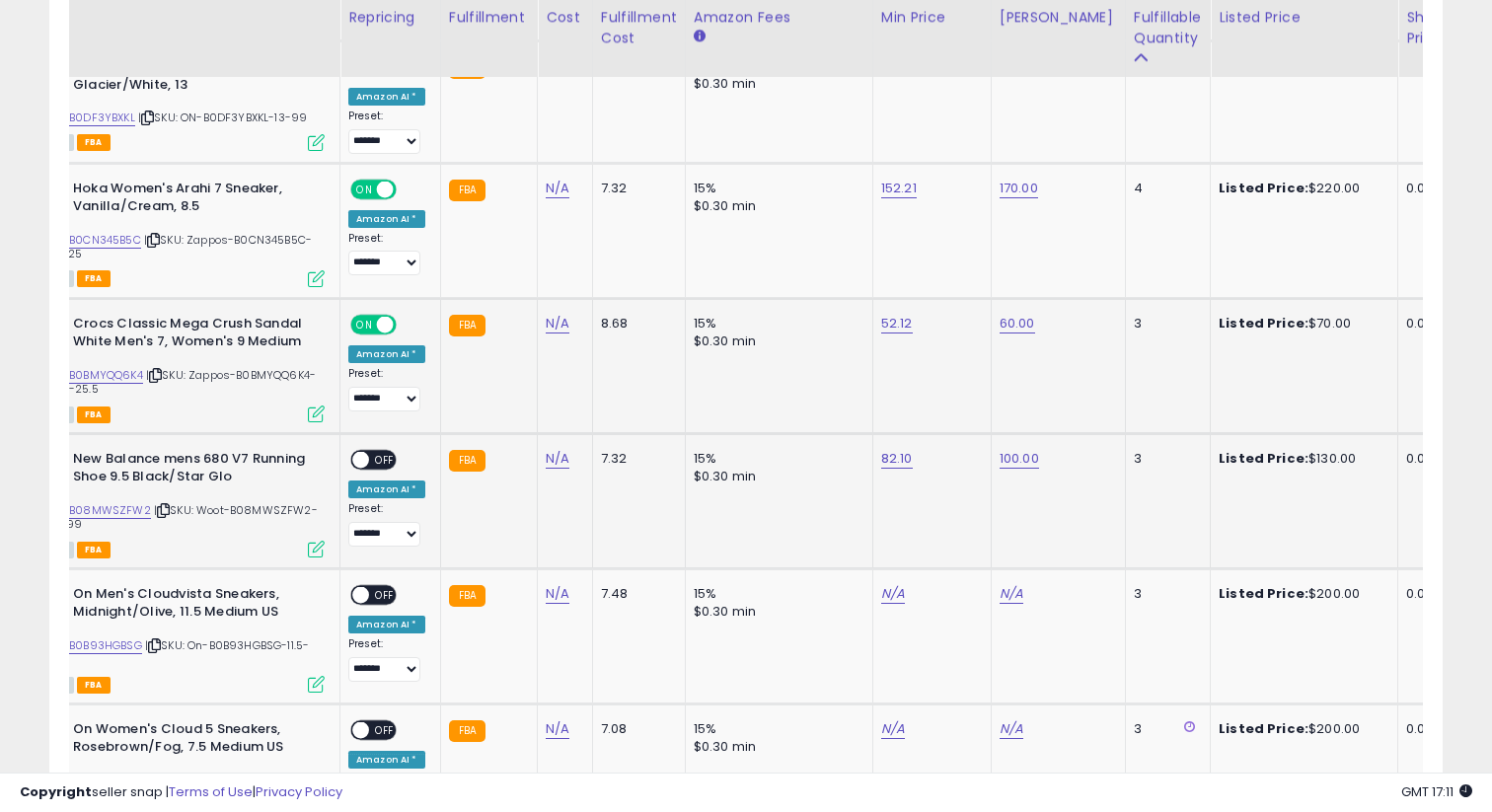 click on "ON   OFF Amazon AI * Preset:
**** ******* *** Success
Error" 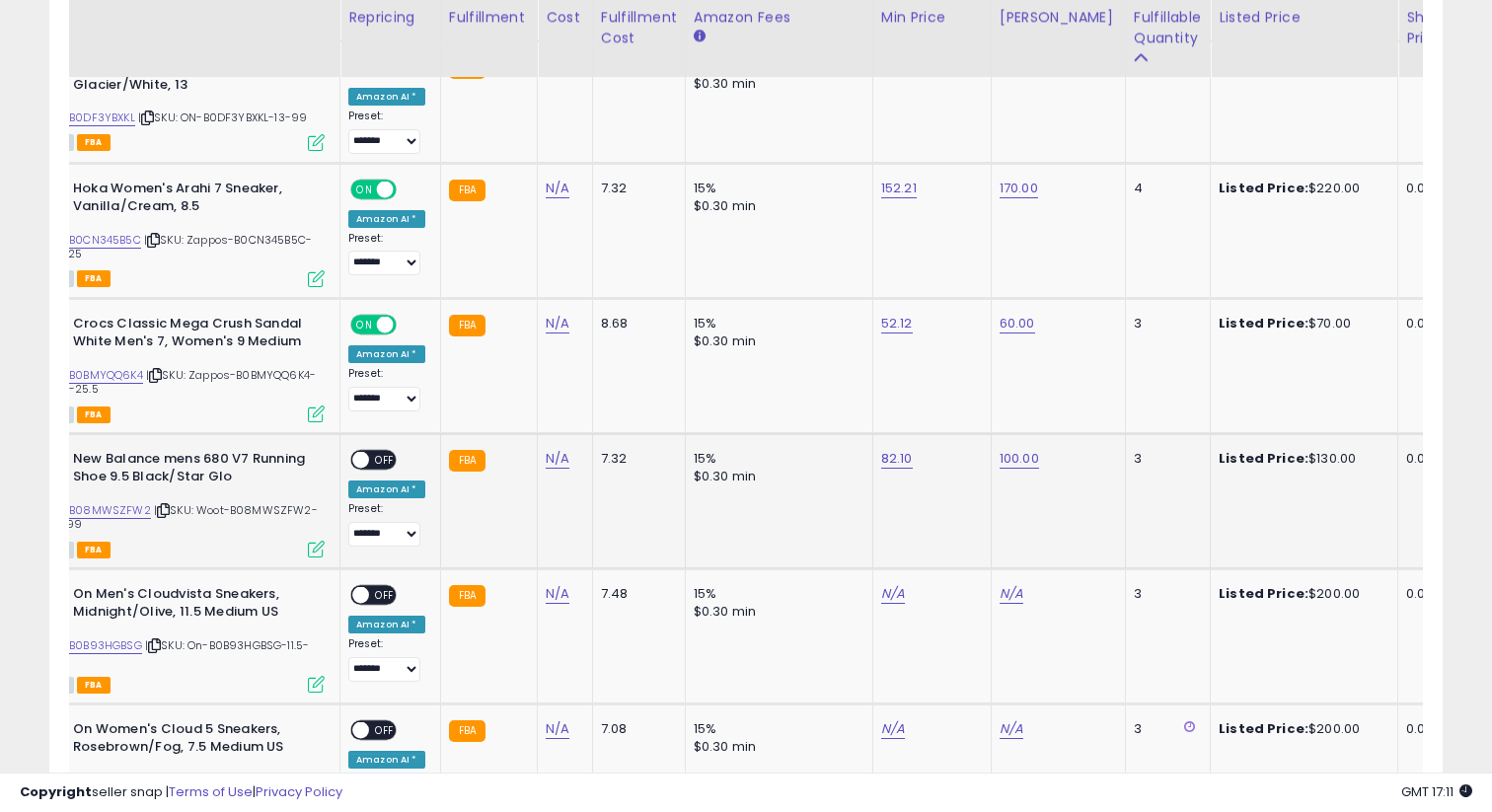 click on "OFF" at bounding box center (385, 459) 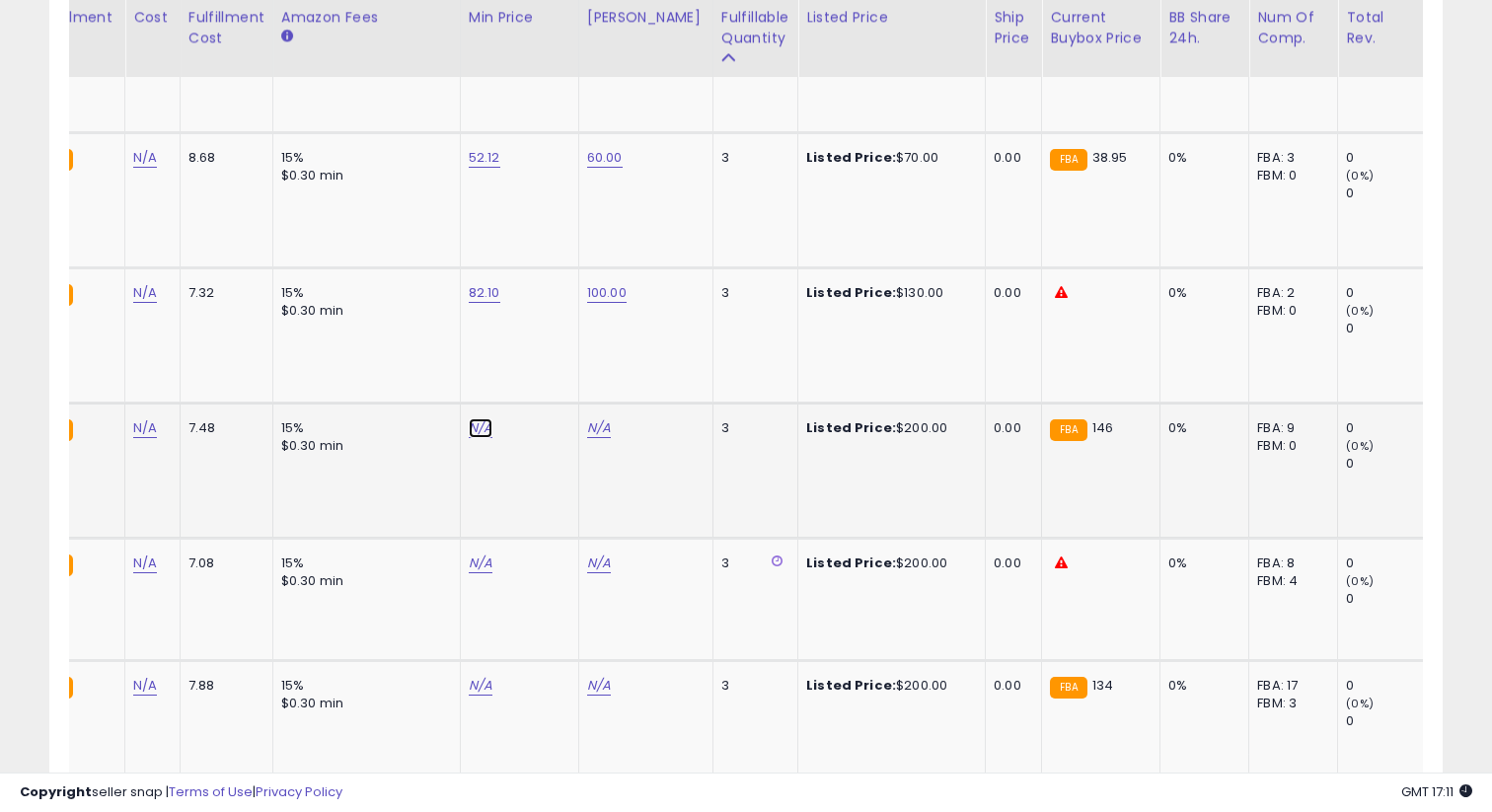 click on "N/A" at bounding box center [481, 428] 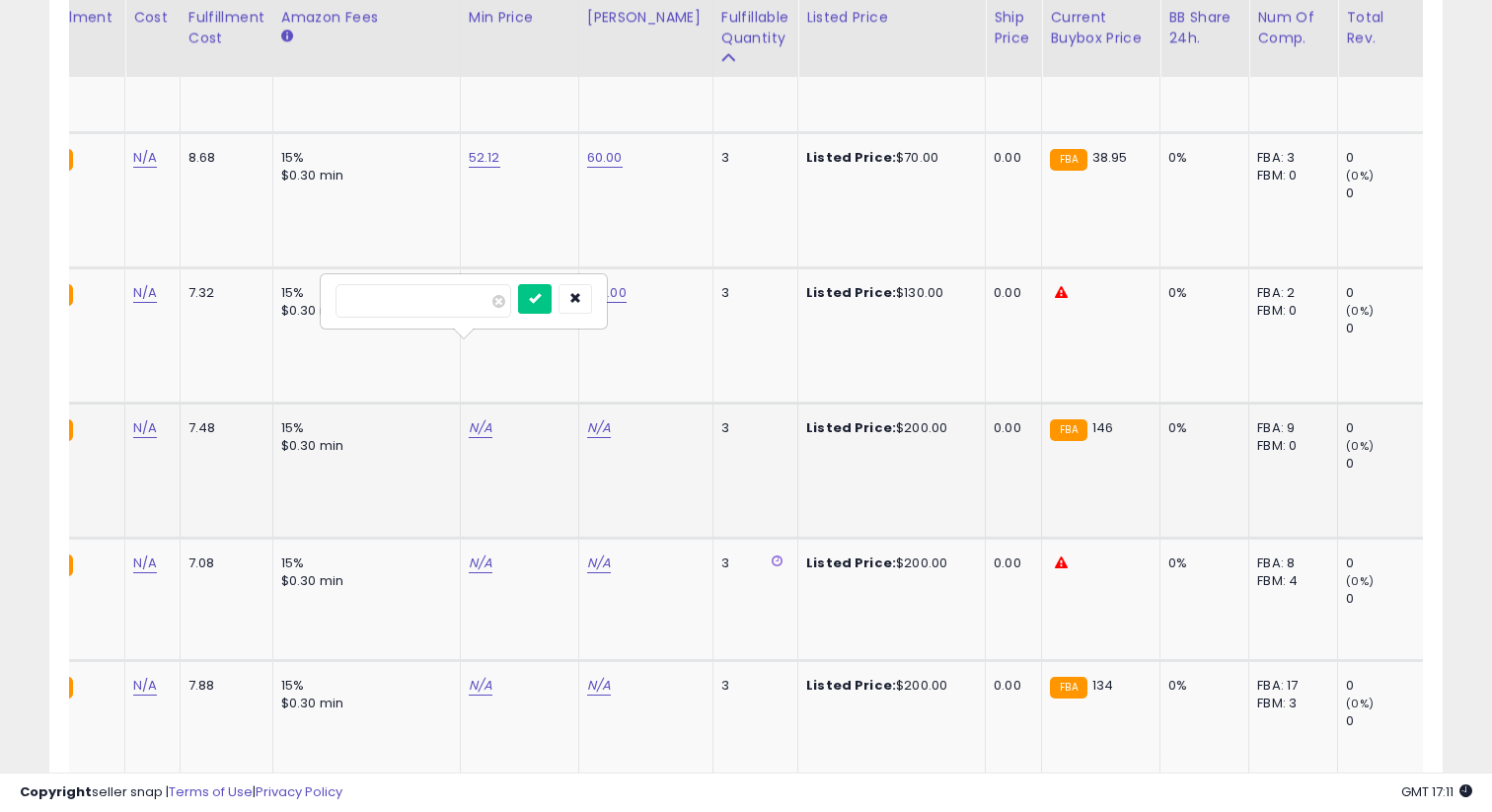 type on "******" 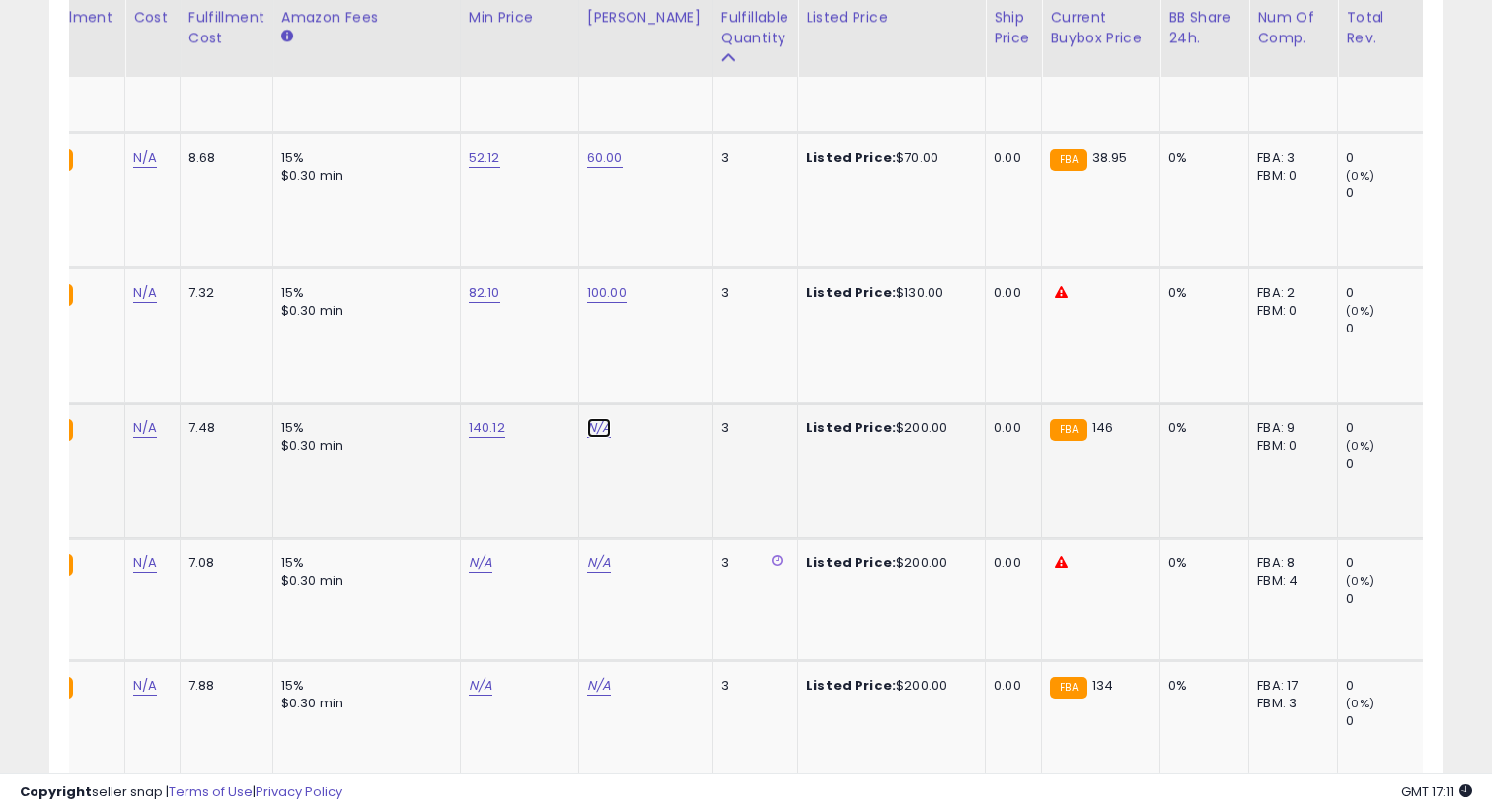 click on "N/A" at bounding box center [599, 428] 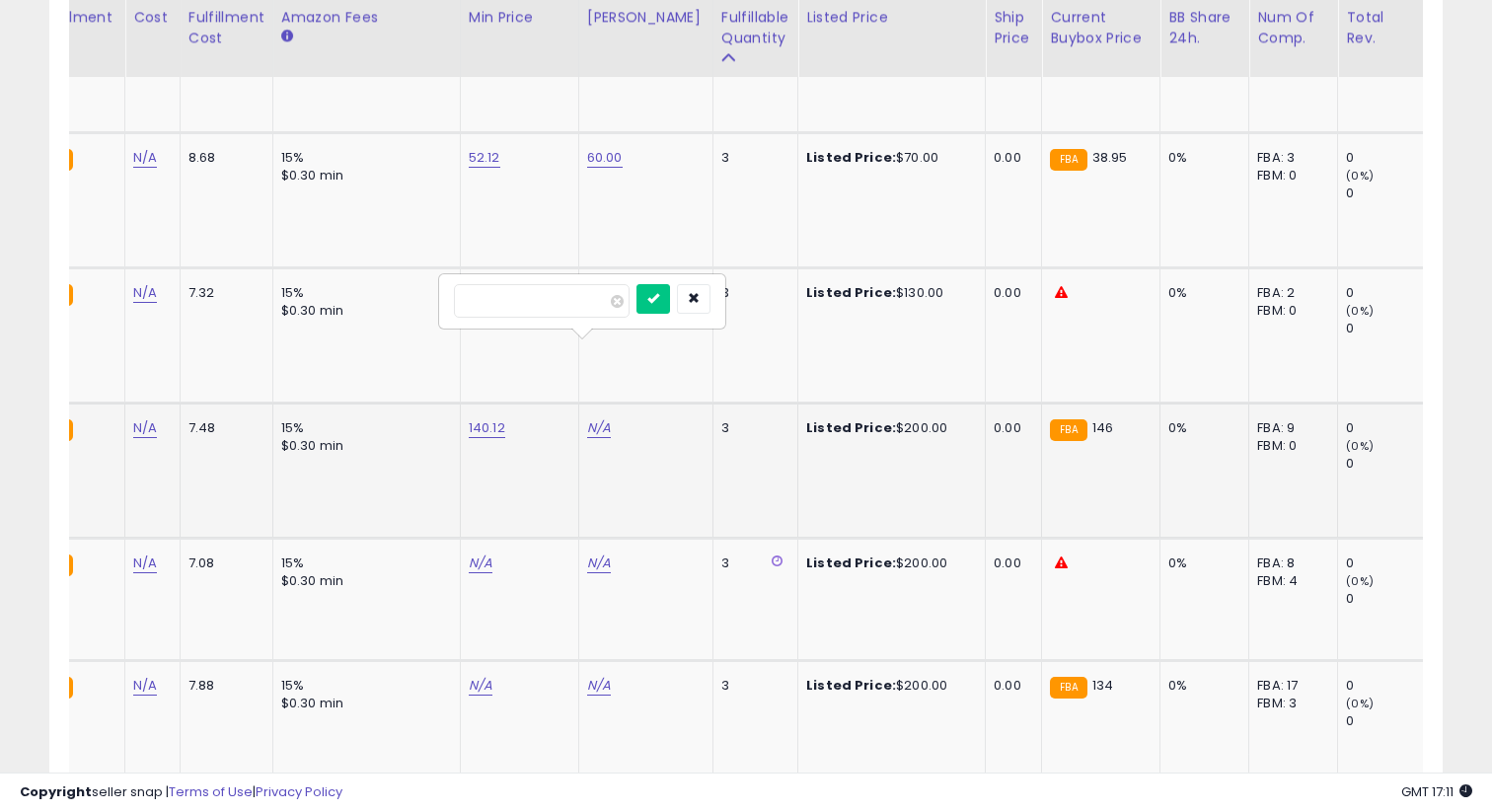 type on "***" 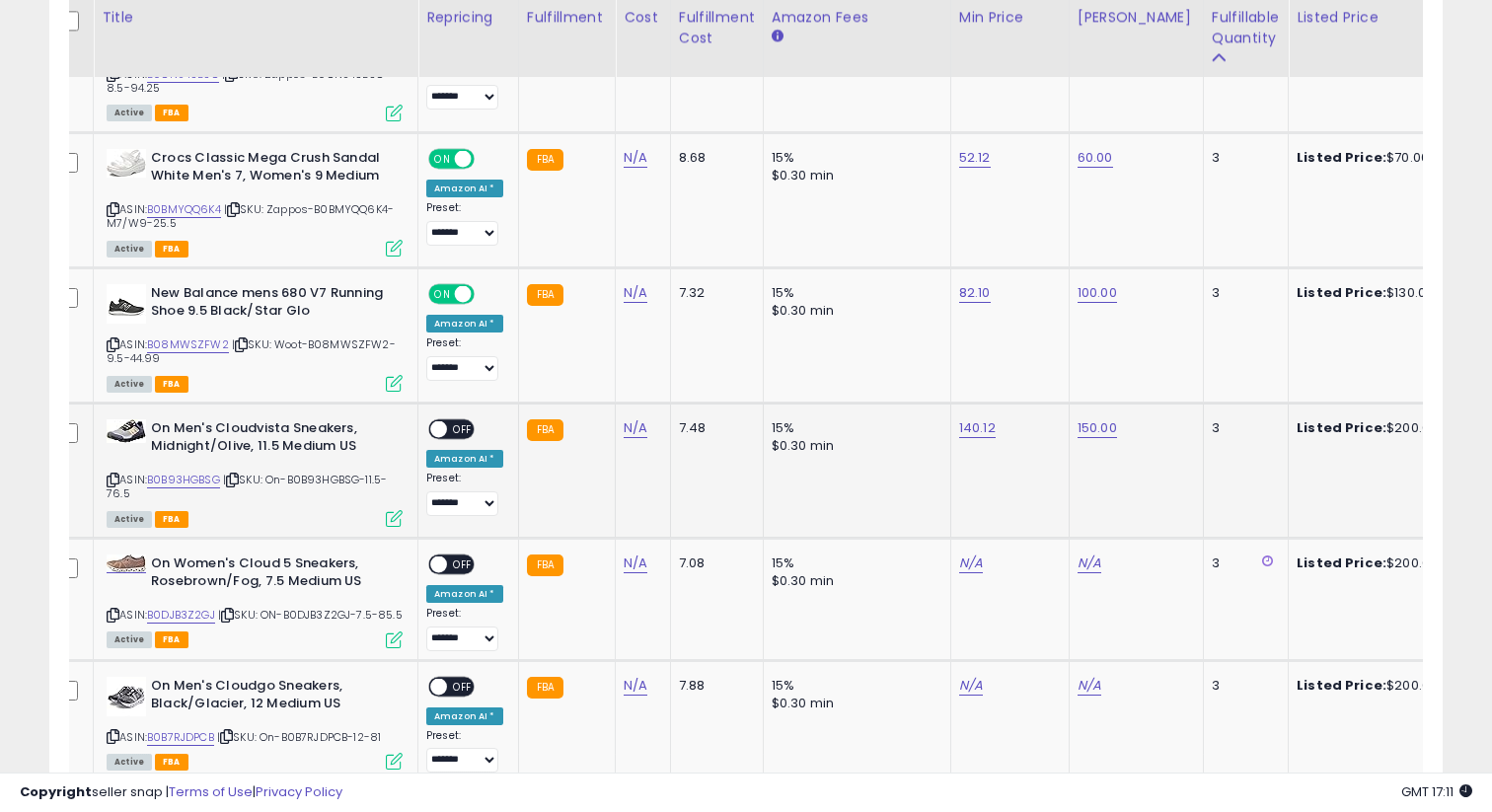click on "OFF" at bounding box center (463, 428) 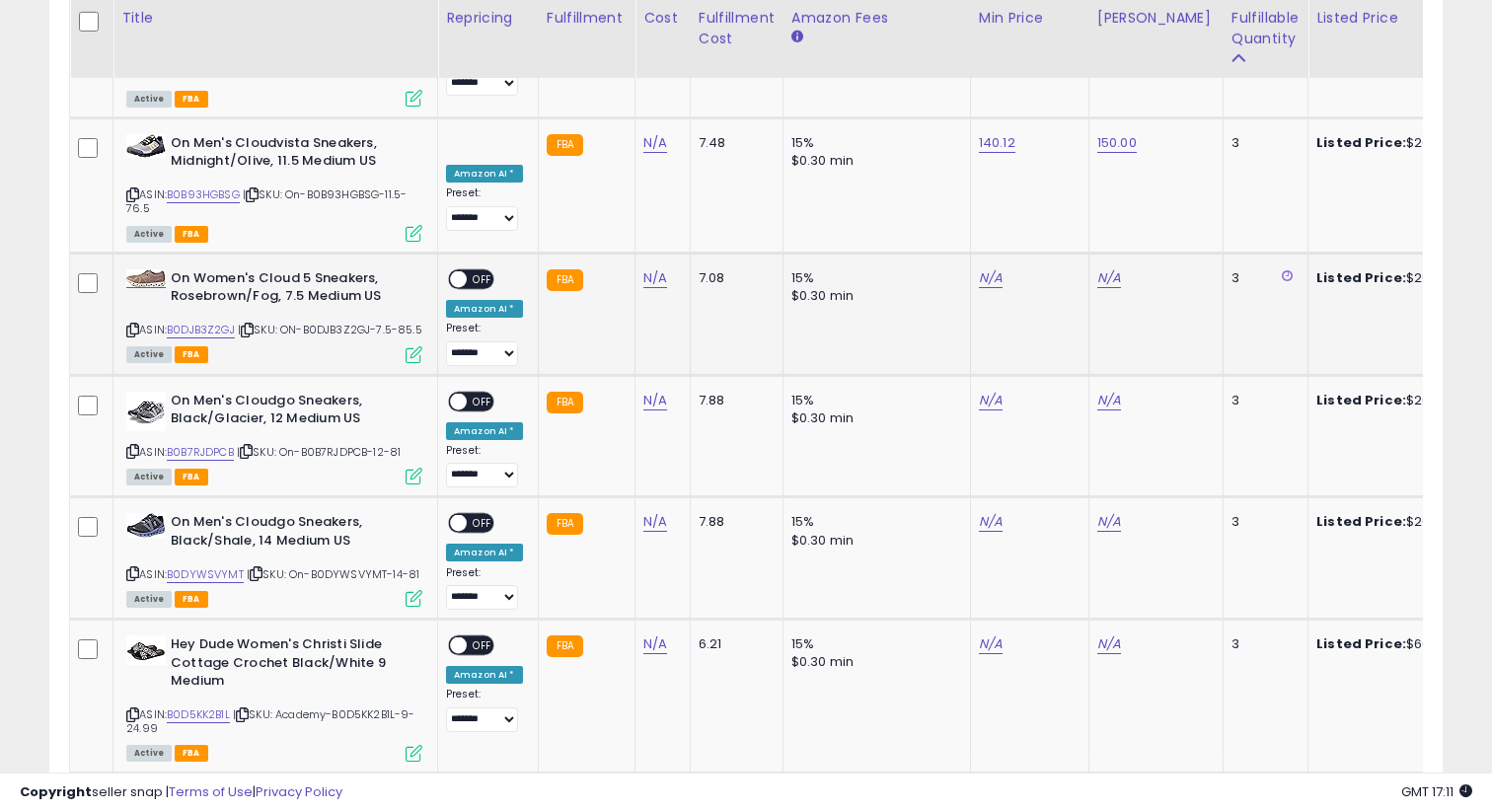 click on "ASIN:  B0DJB3Z2GJ    |   SKU: ON-B0DJB3Z2GJ-7.5-85.5 Active FBA" at bounding box center (274, 315) 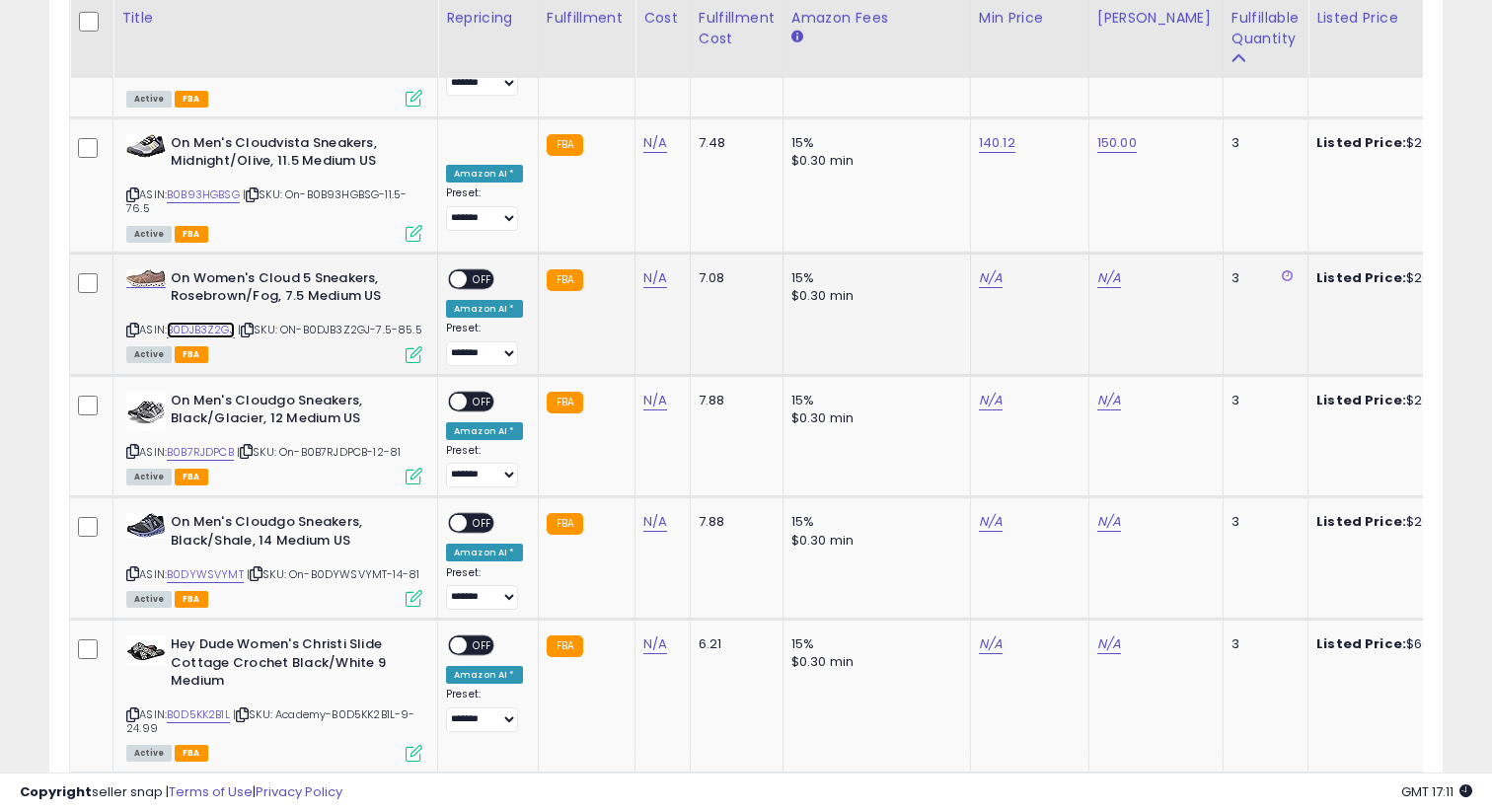 click on "B0DJB3Z2GJ" at bounding box center (200, 330) 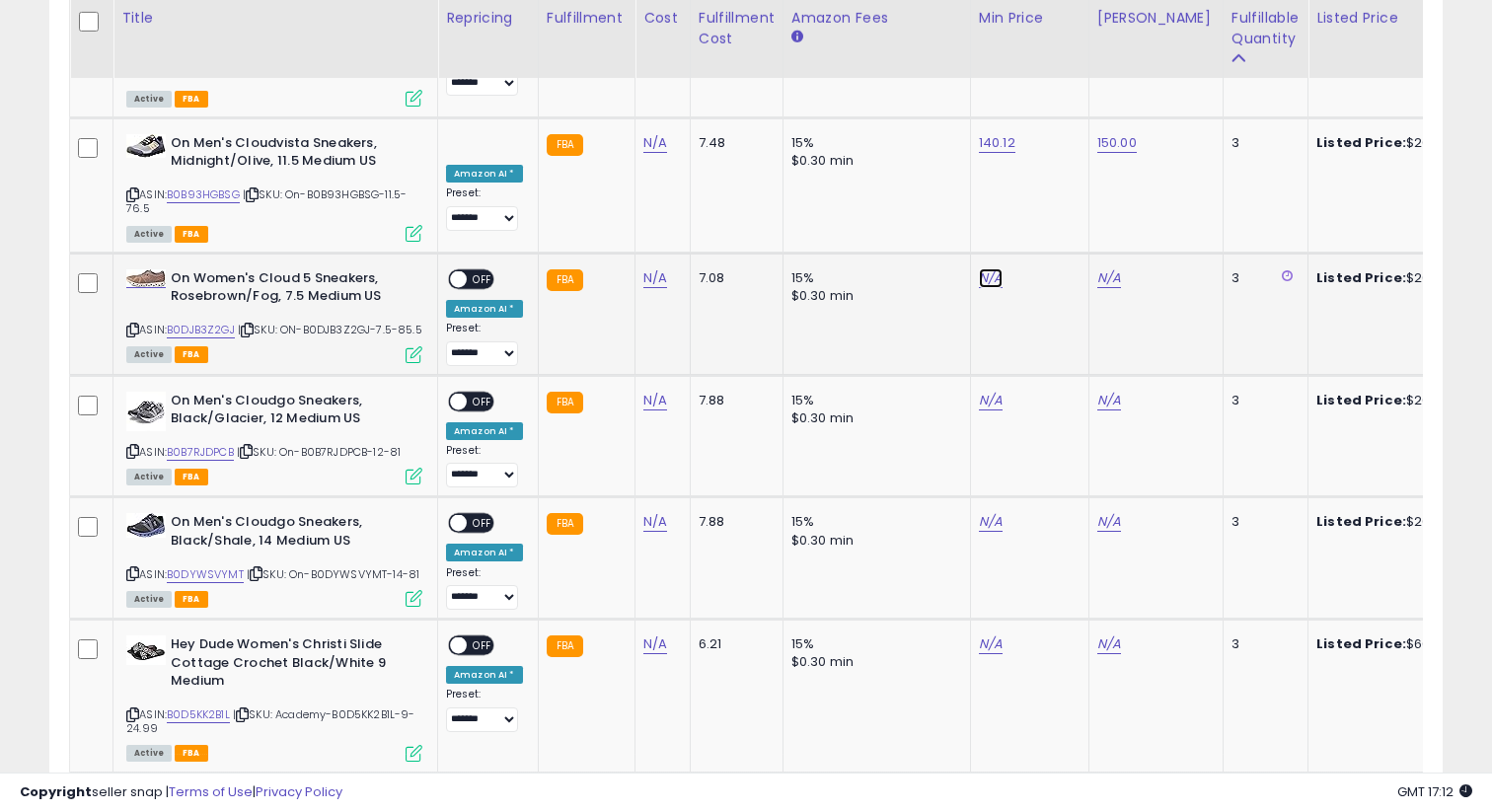 click on "N/A" at bounding box center [991, 278] 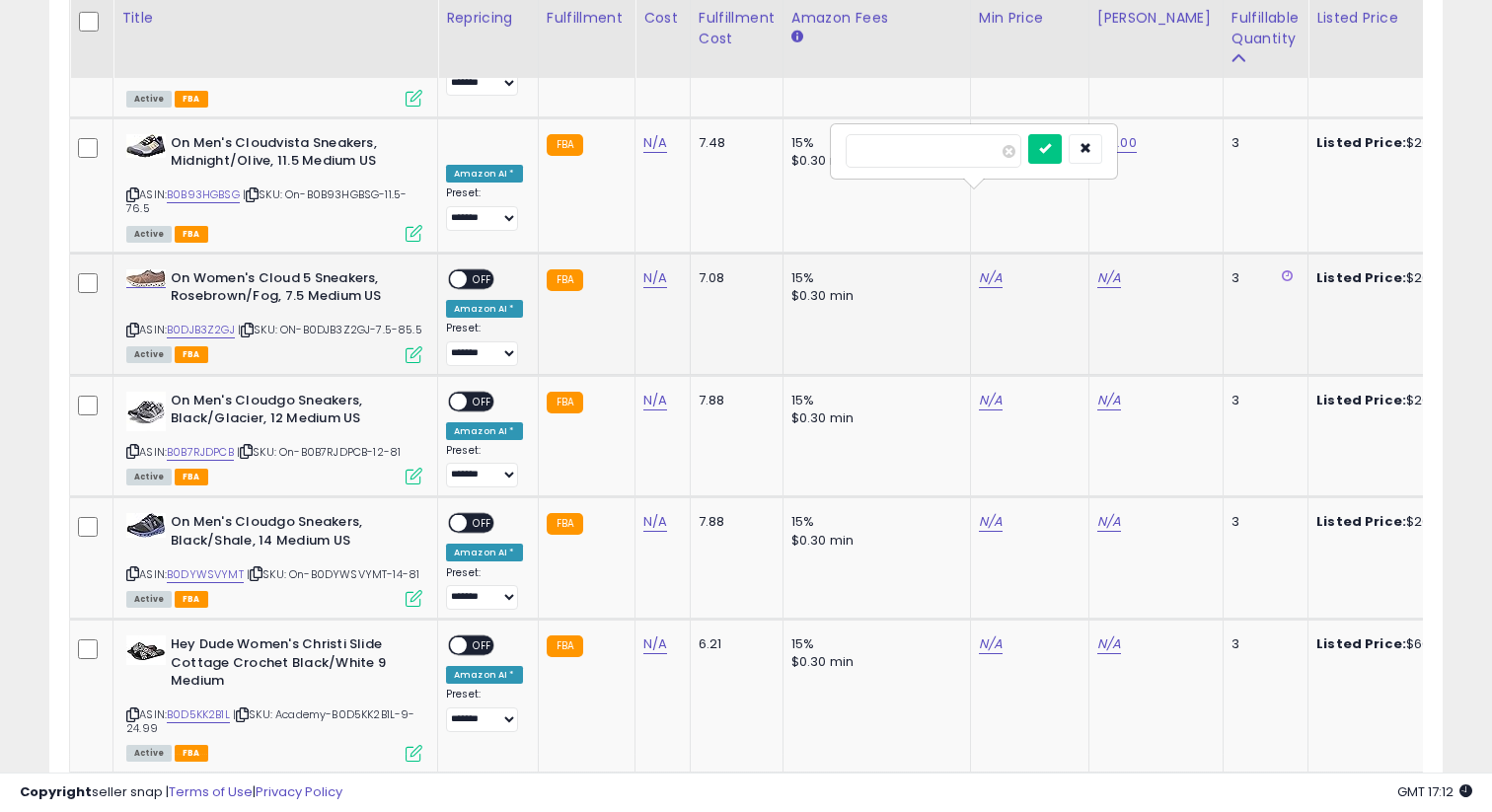 type on "***" 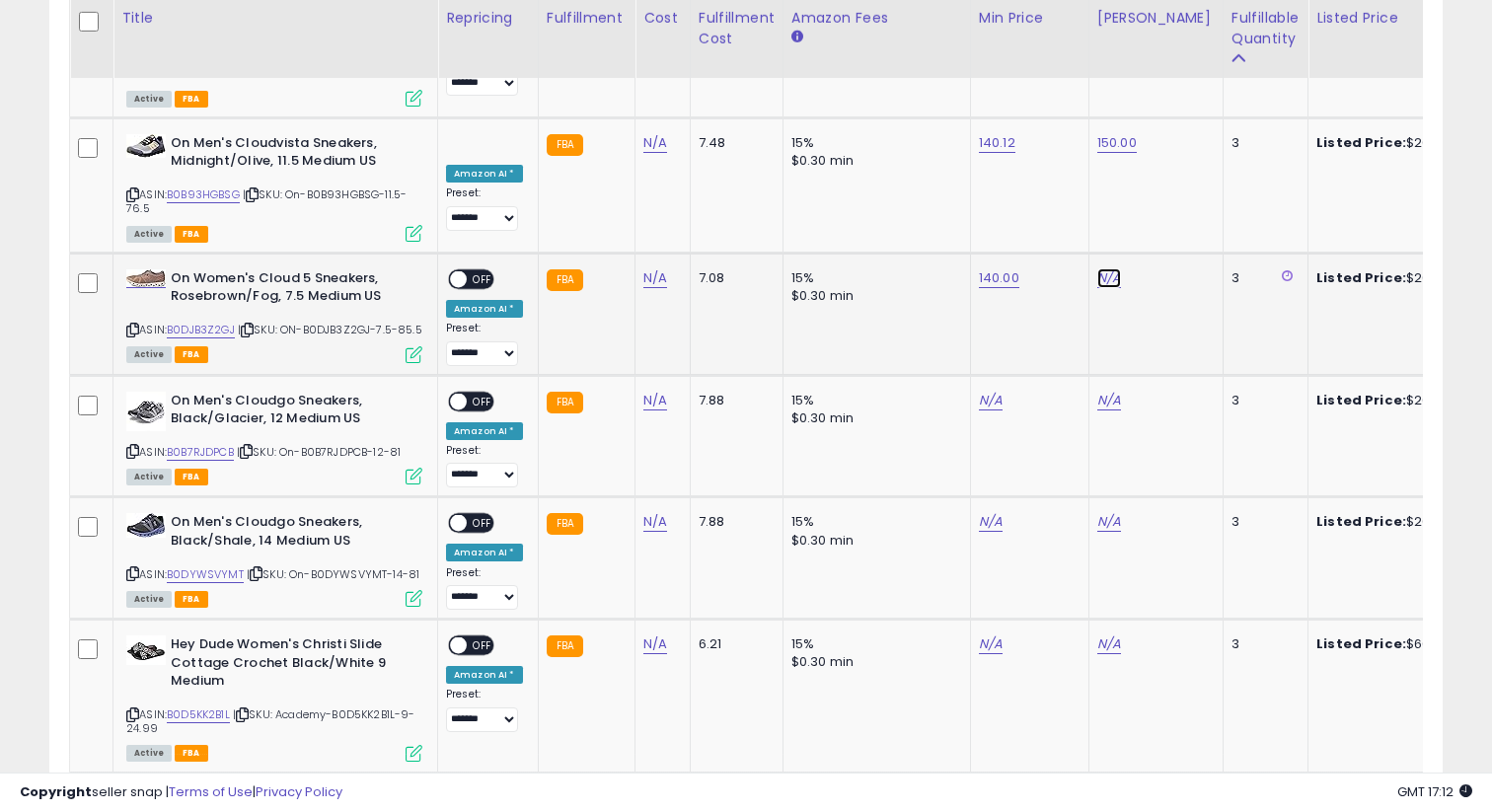 click on "N/A" at bounding box center [1109, 278] 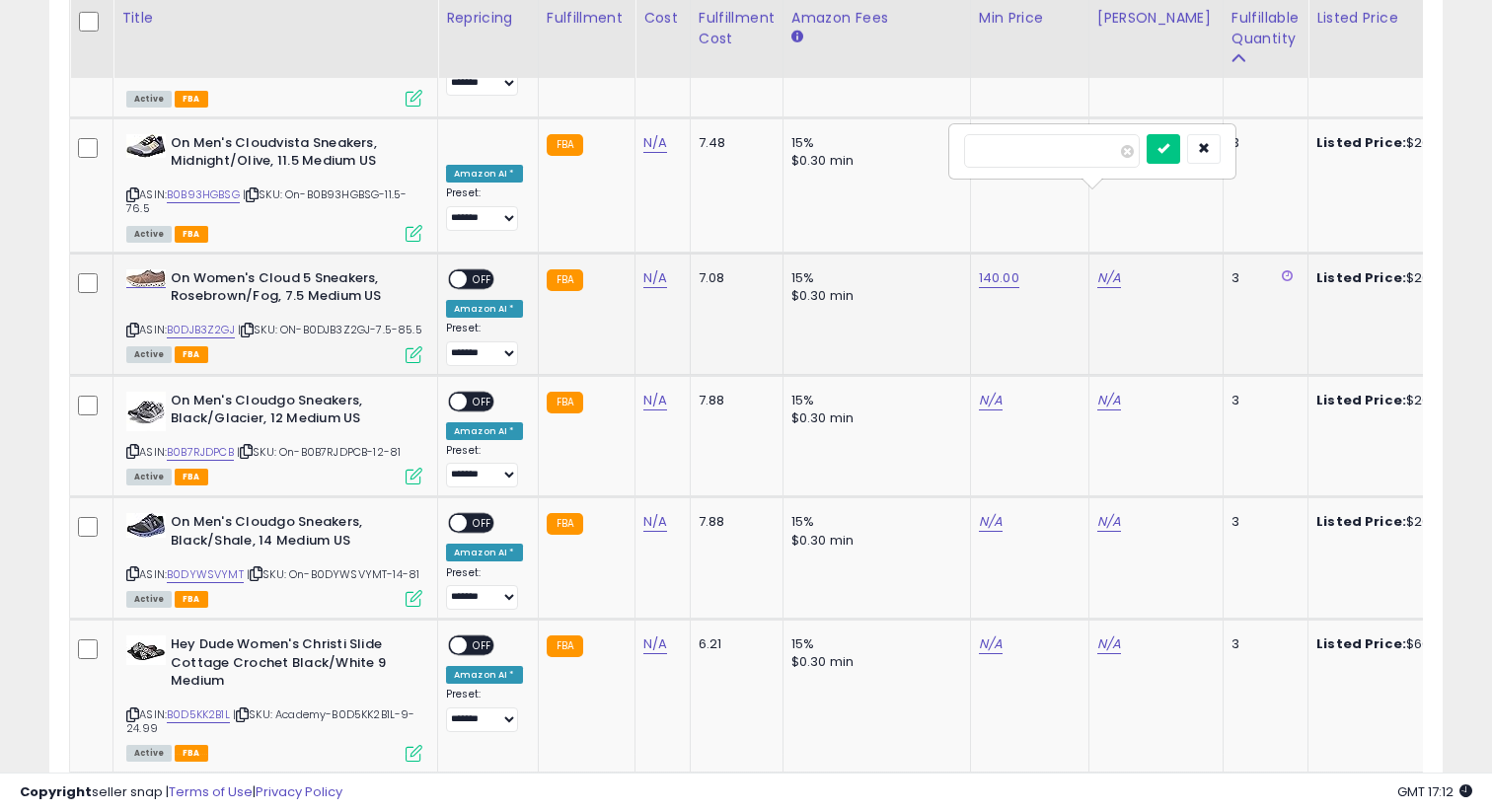 type on "***" 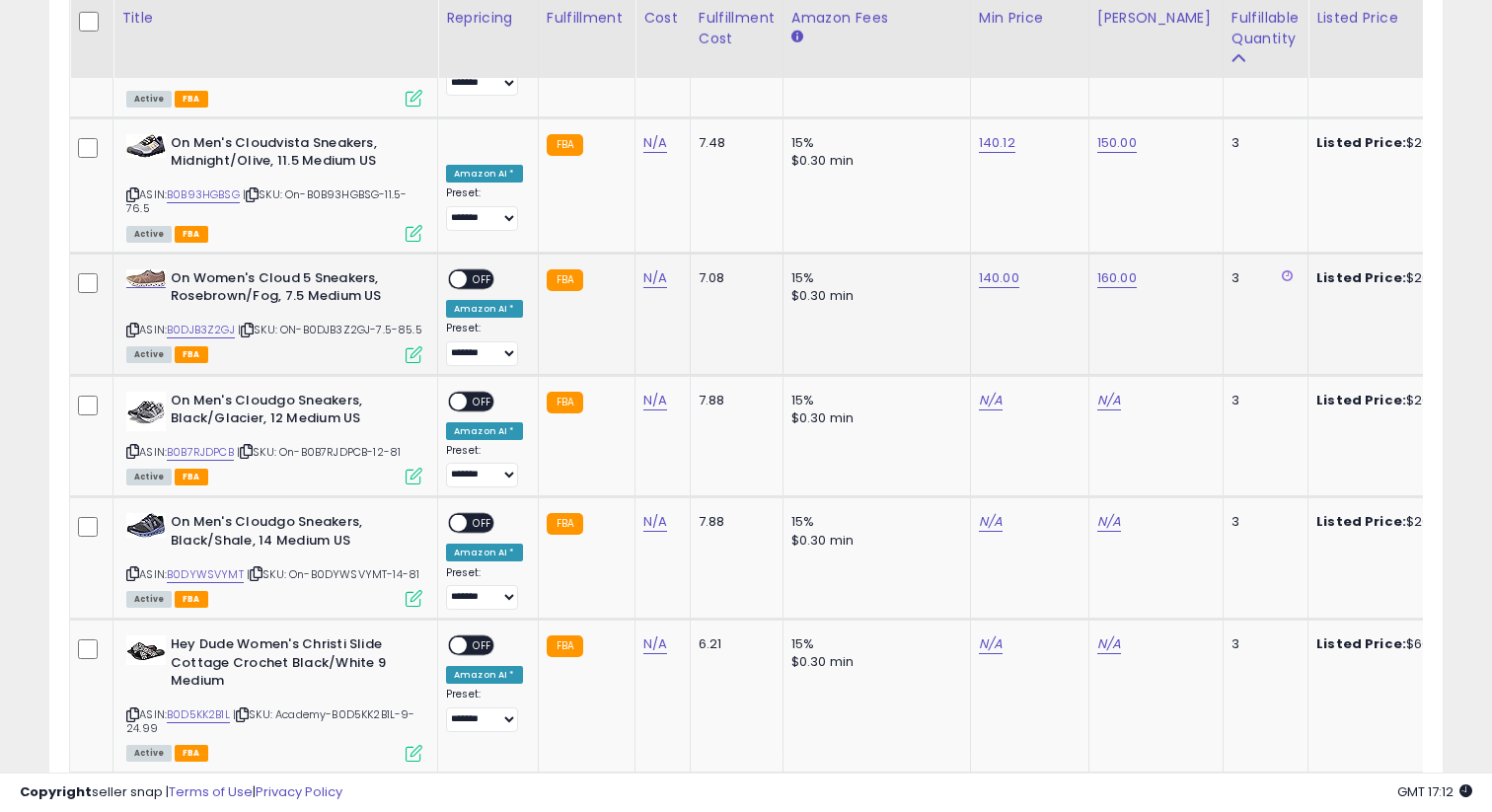 click on "OFF" at bounding box center [483, 279] 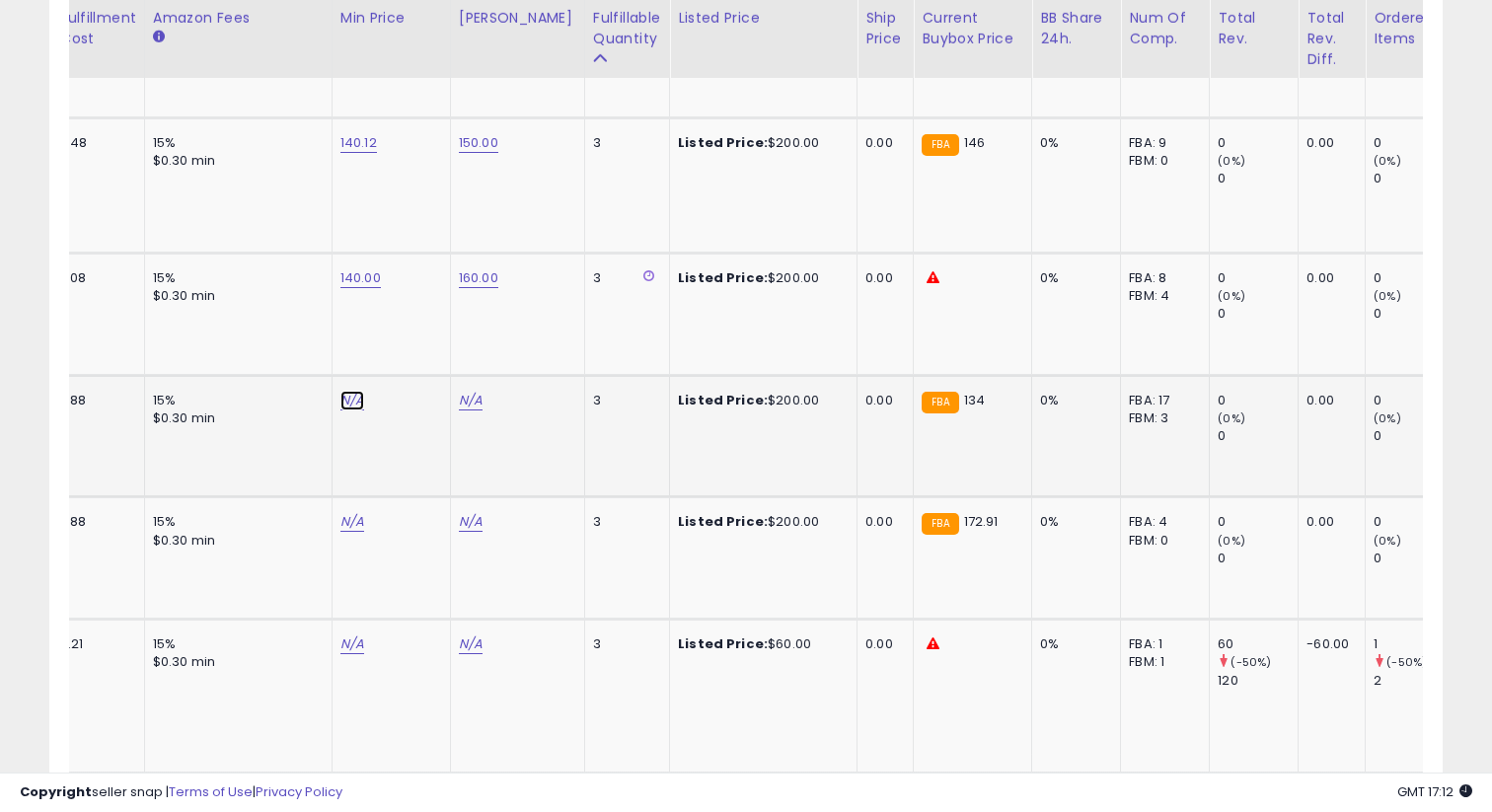click on "N/A" at bounding box center [352, 401] 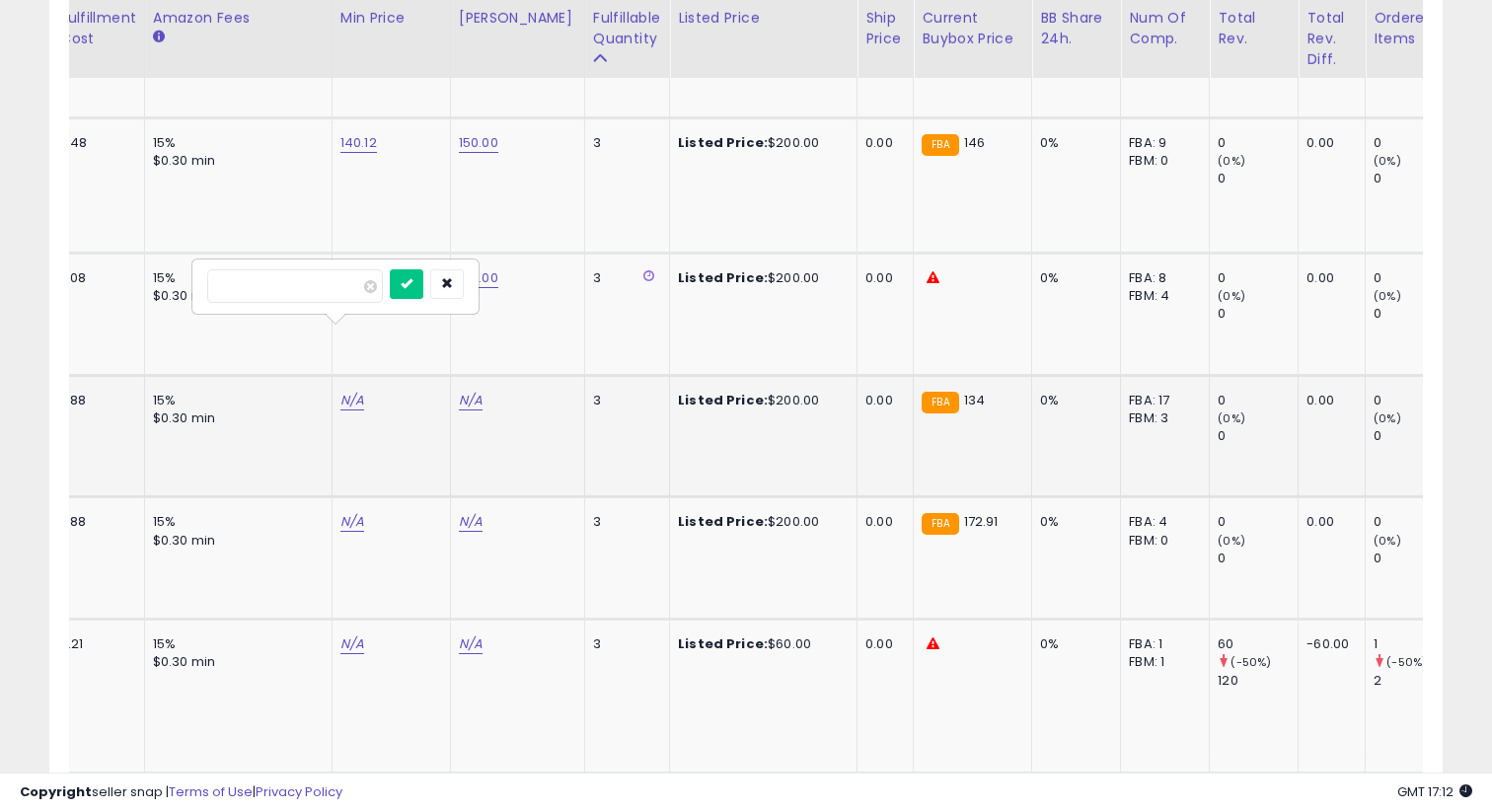 type on "***" 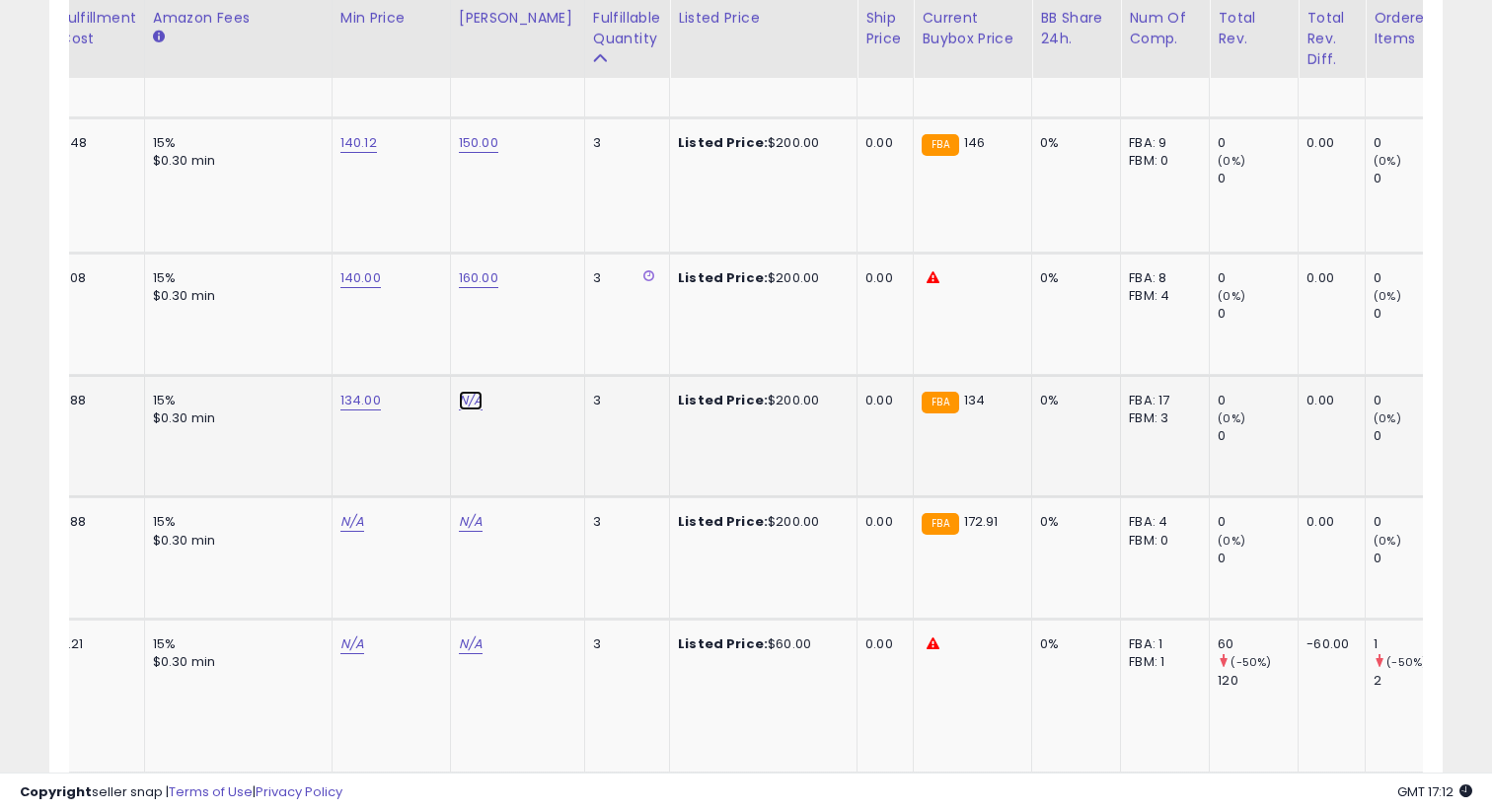 click on "N/A" at bounding box center (471, 401) 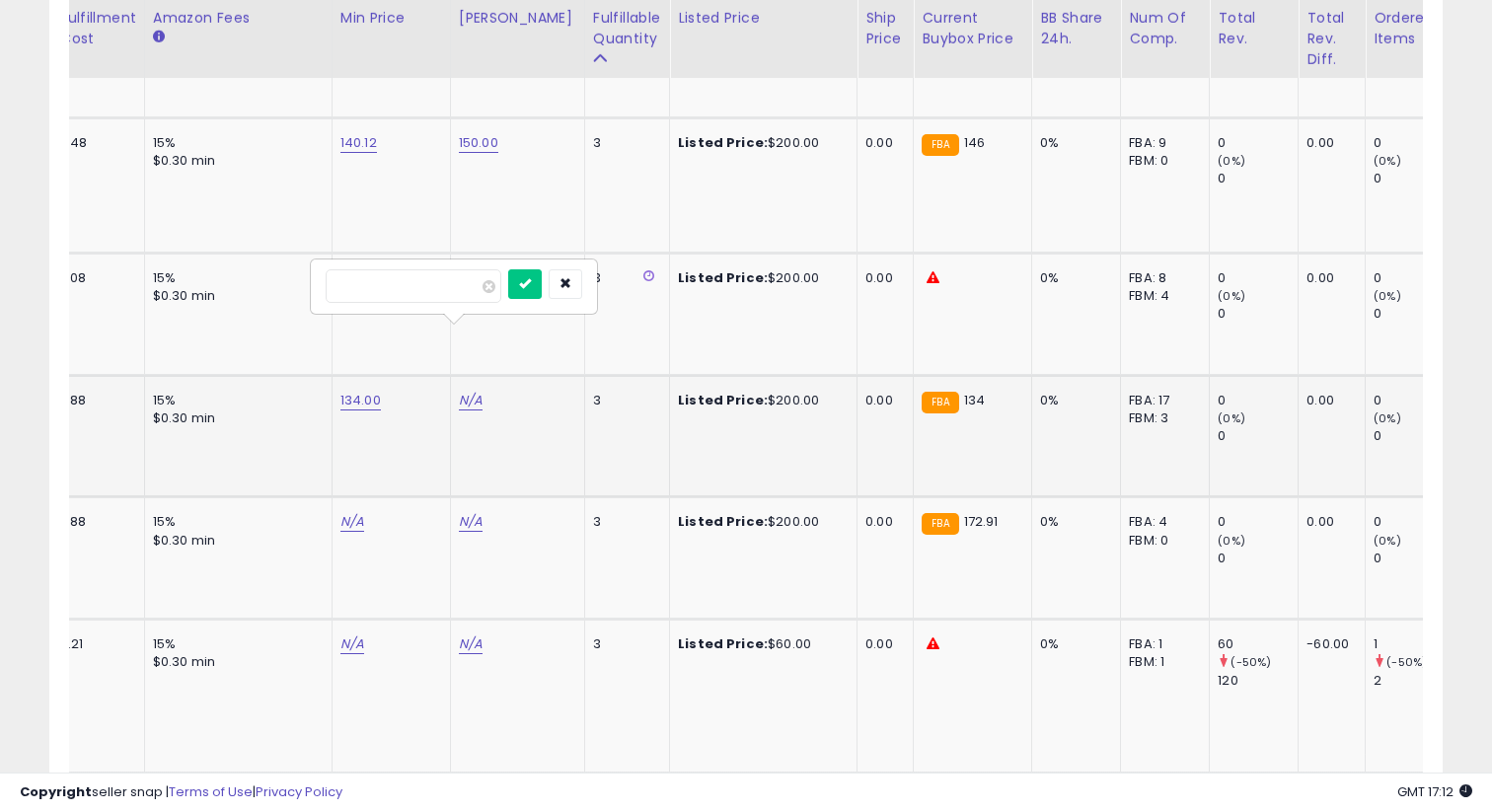 type on "***" 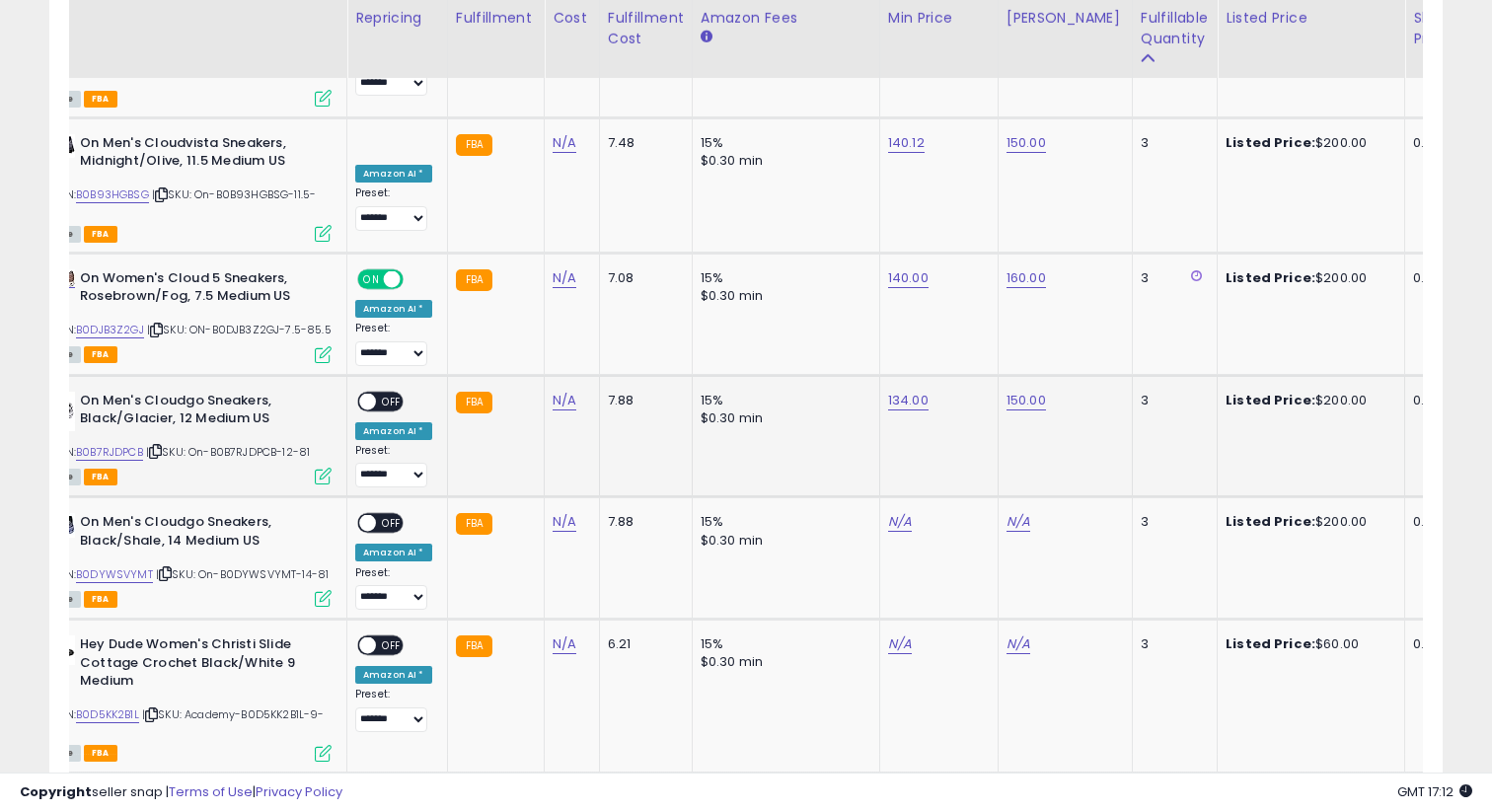 click on "OFF" at bounding box center (392, 401) 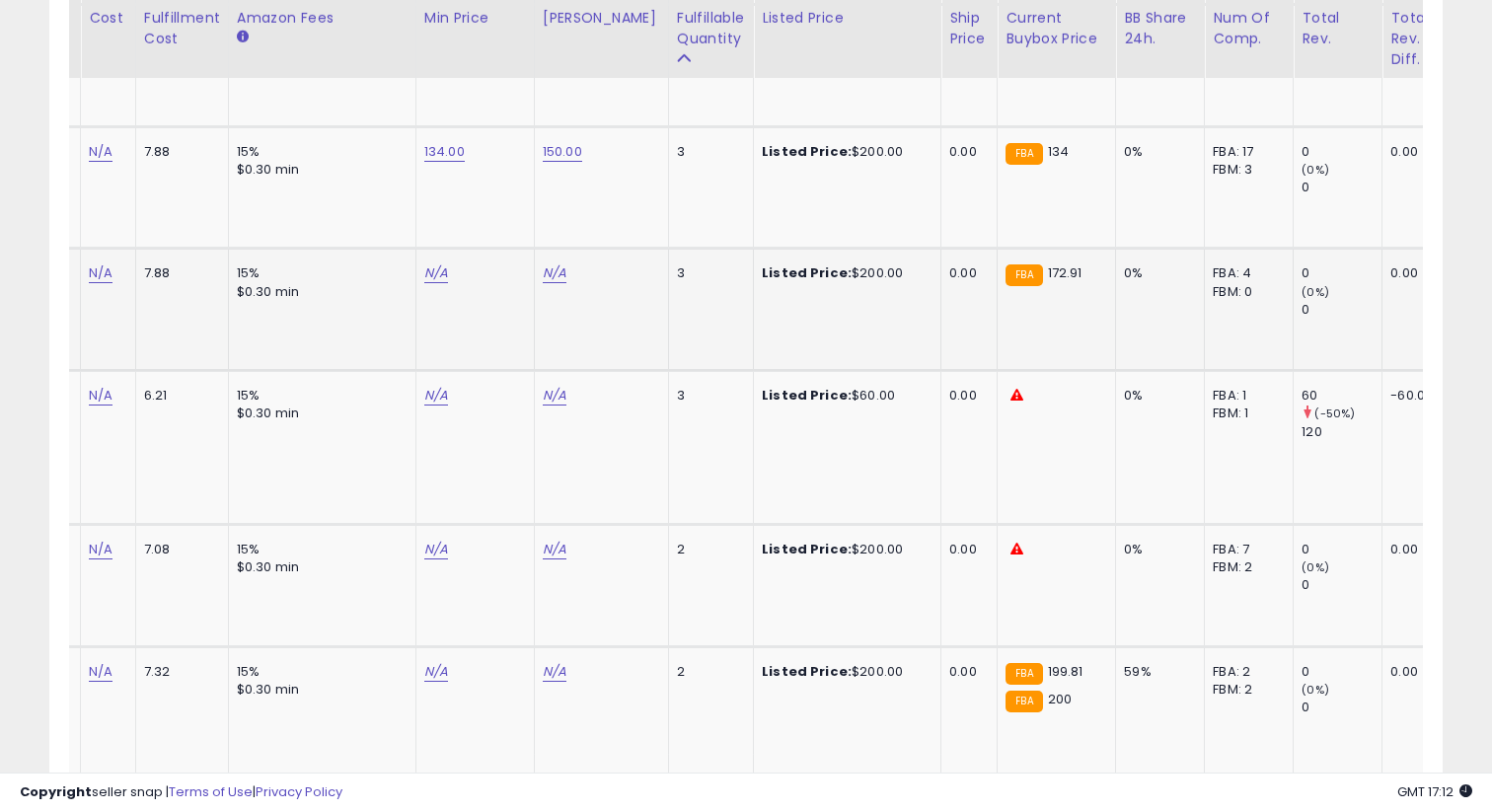 click on "N/A" 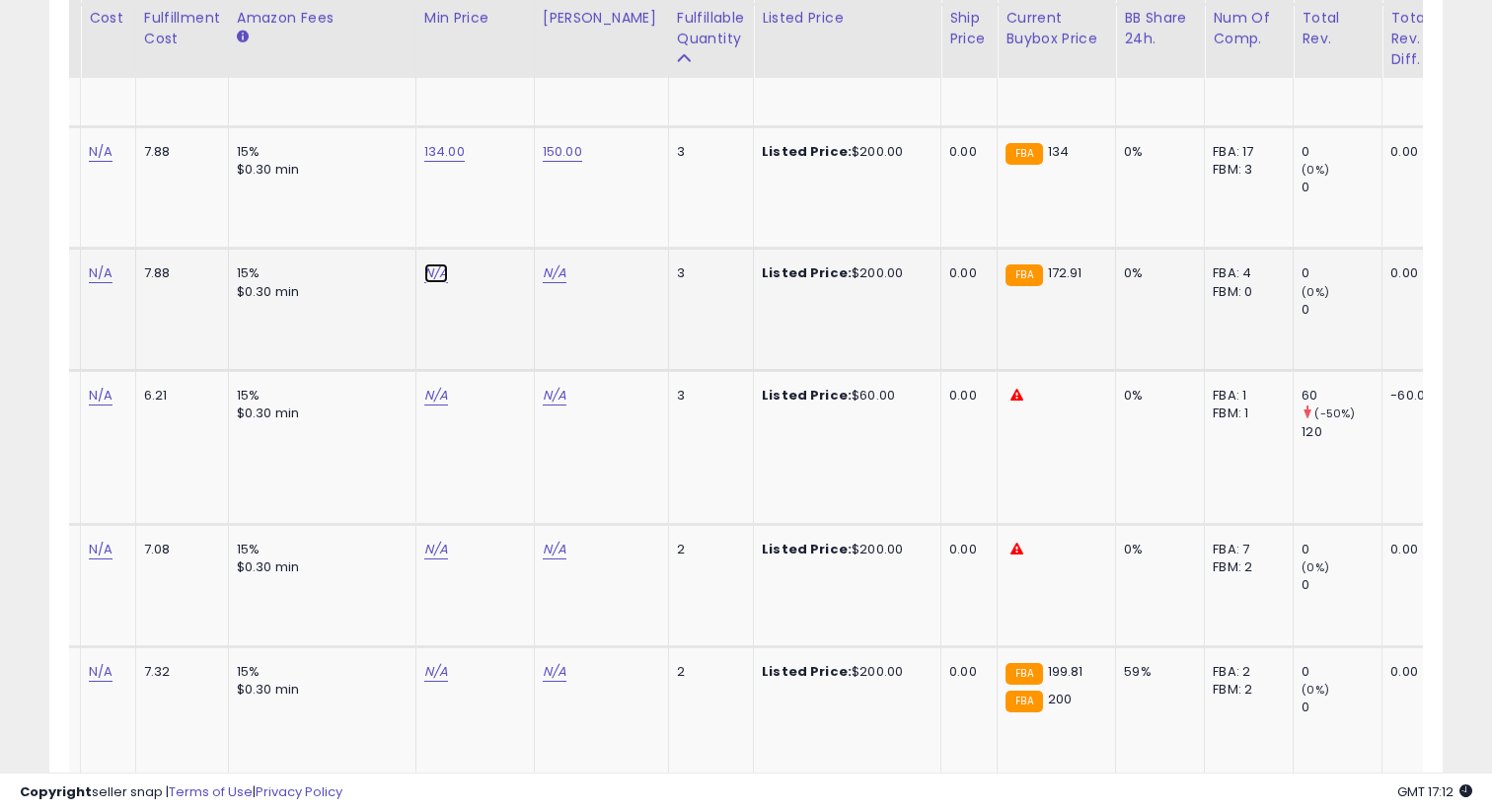 click on "N/A" at bounding box center (436, 273) 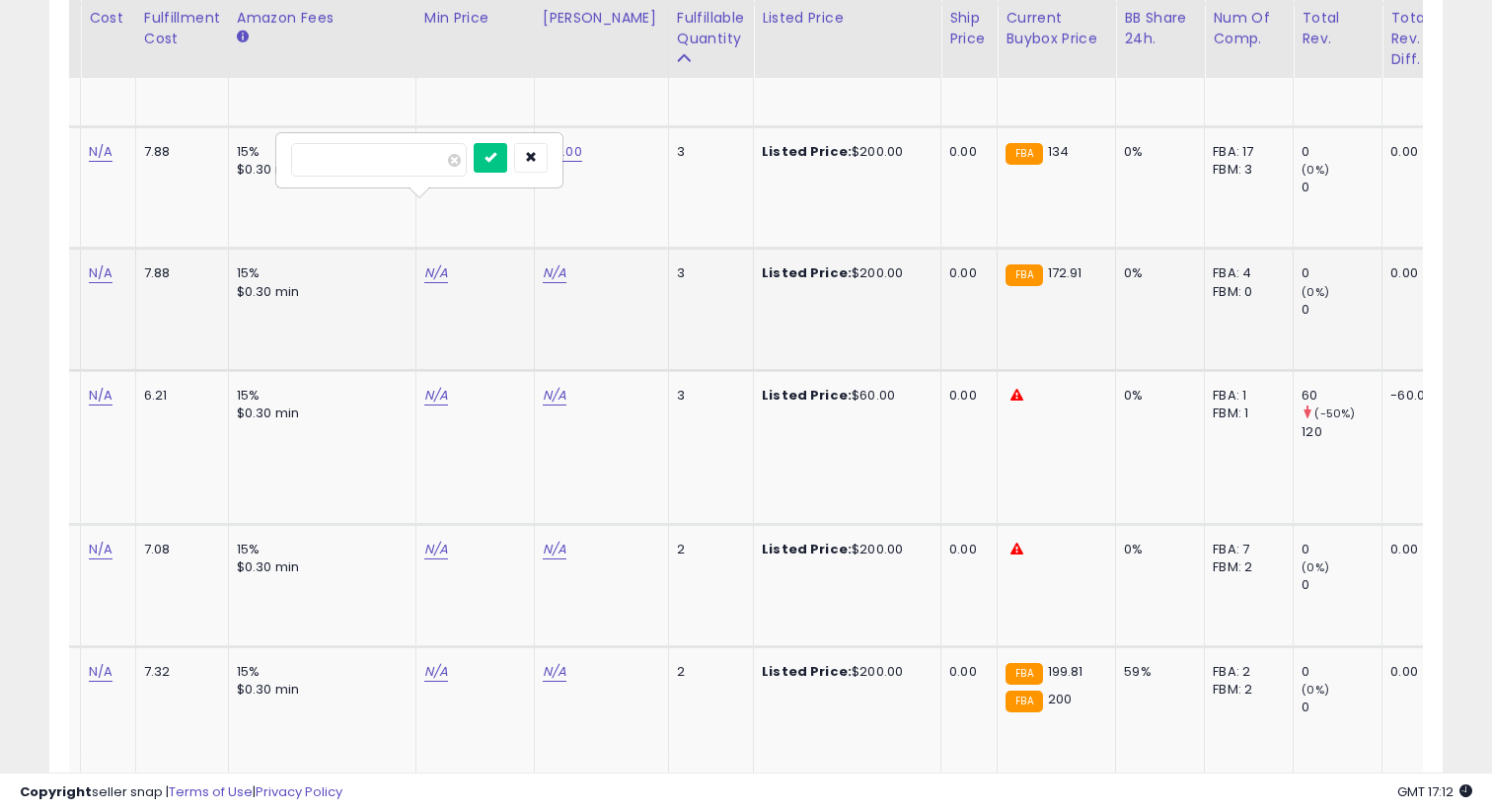 type on "******" 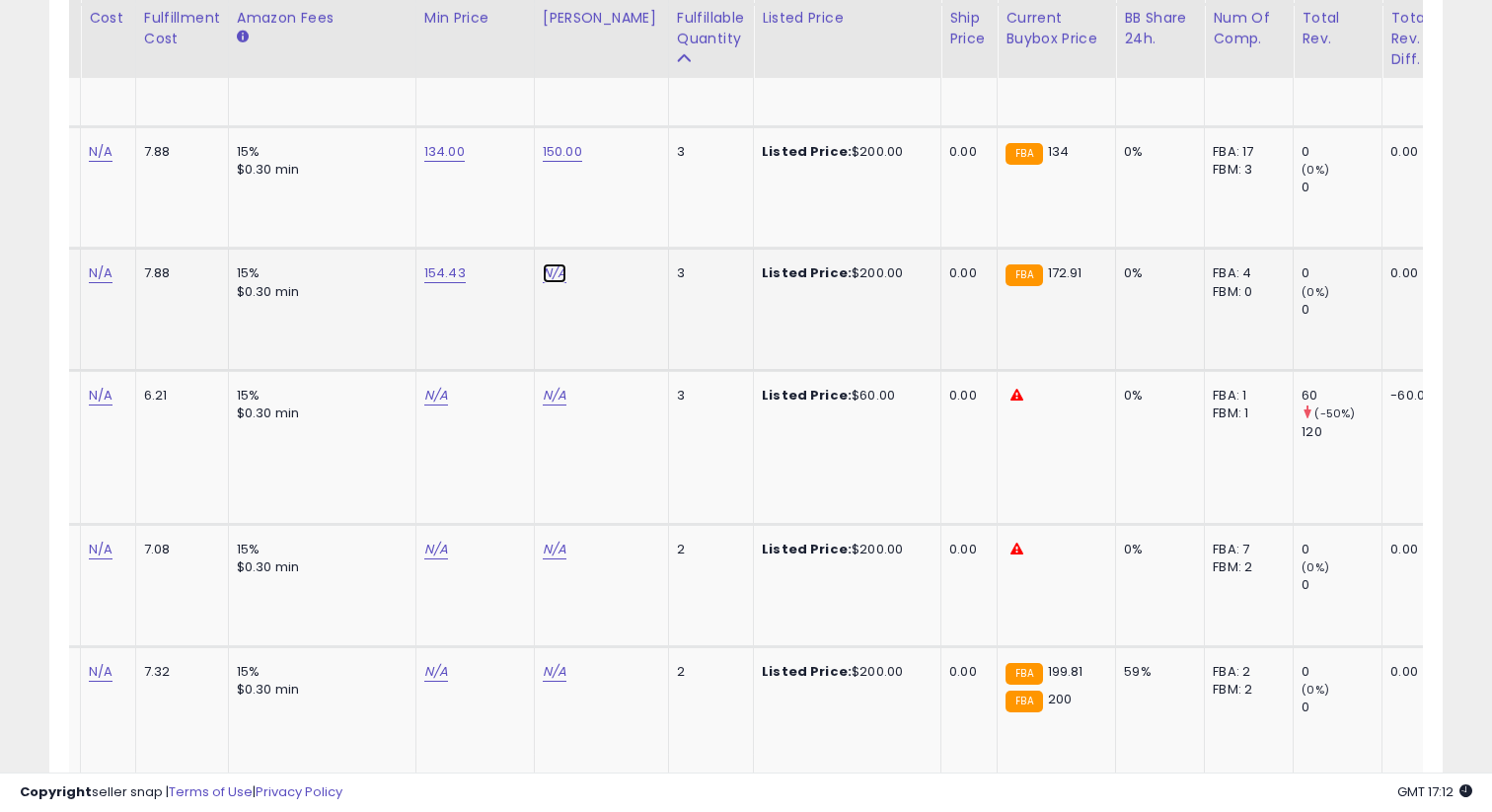 click on "N/A" at bounding box center [555, 273] 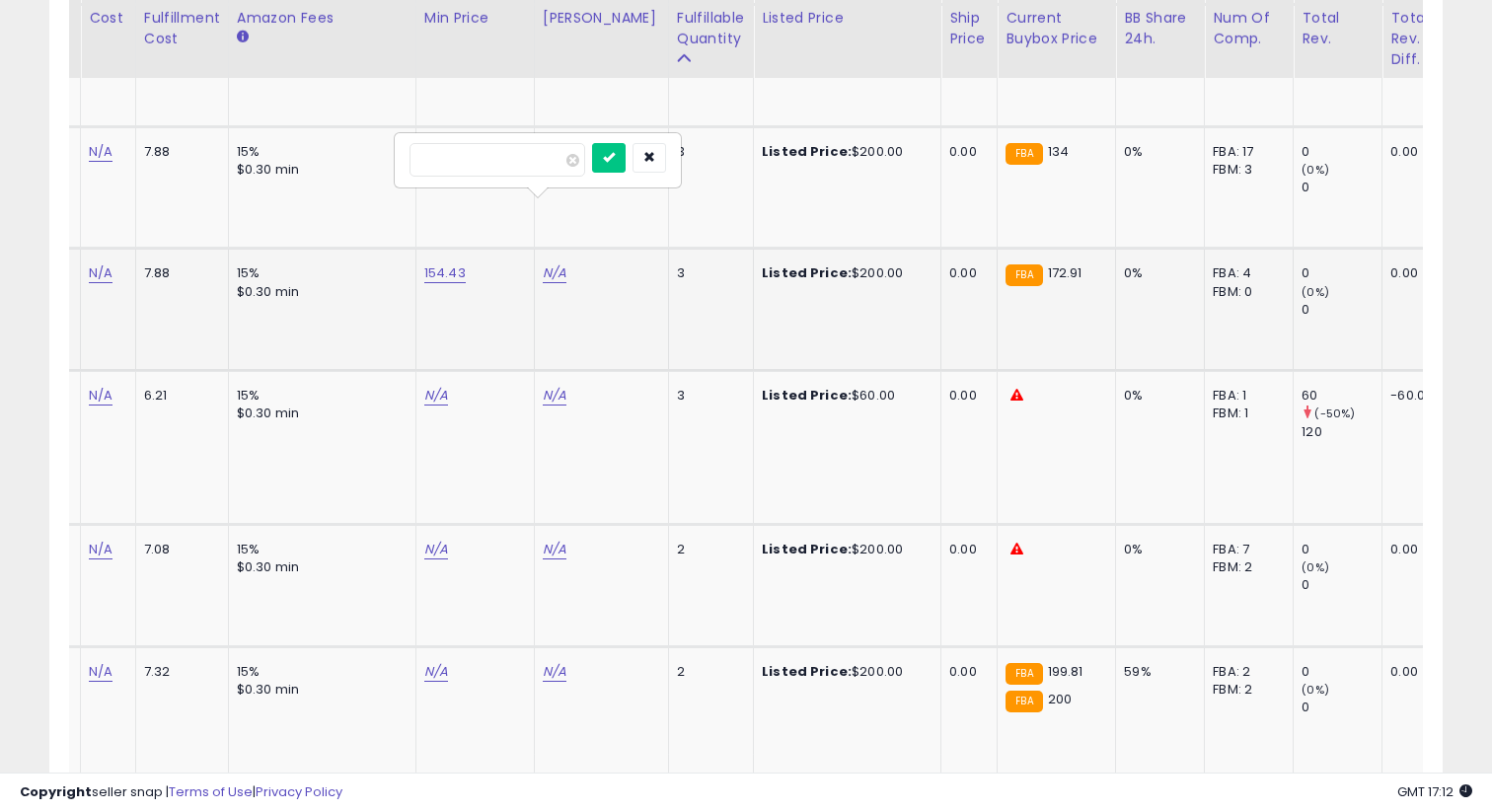 type on "***" 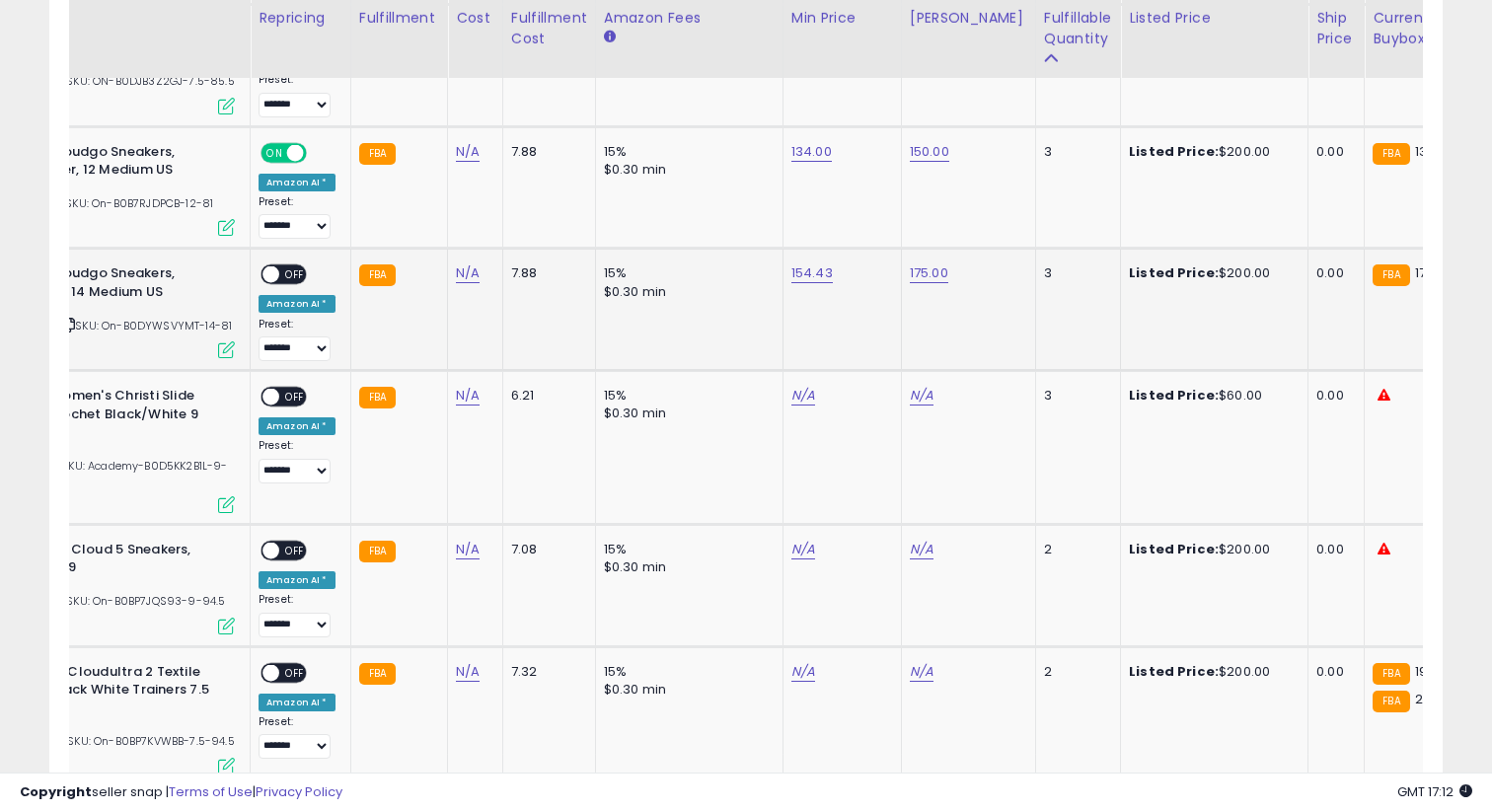 click on "OFF" at bounding box center (295, 274) 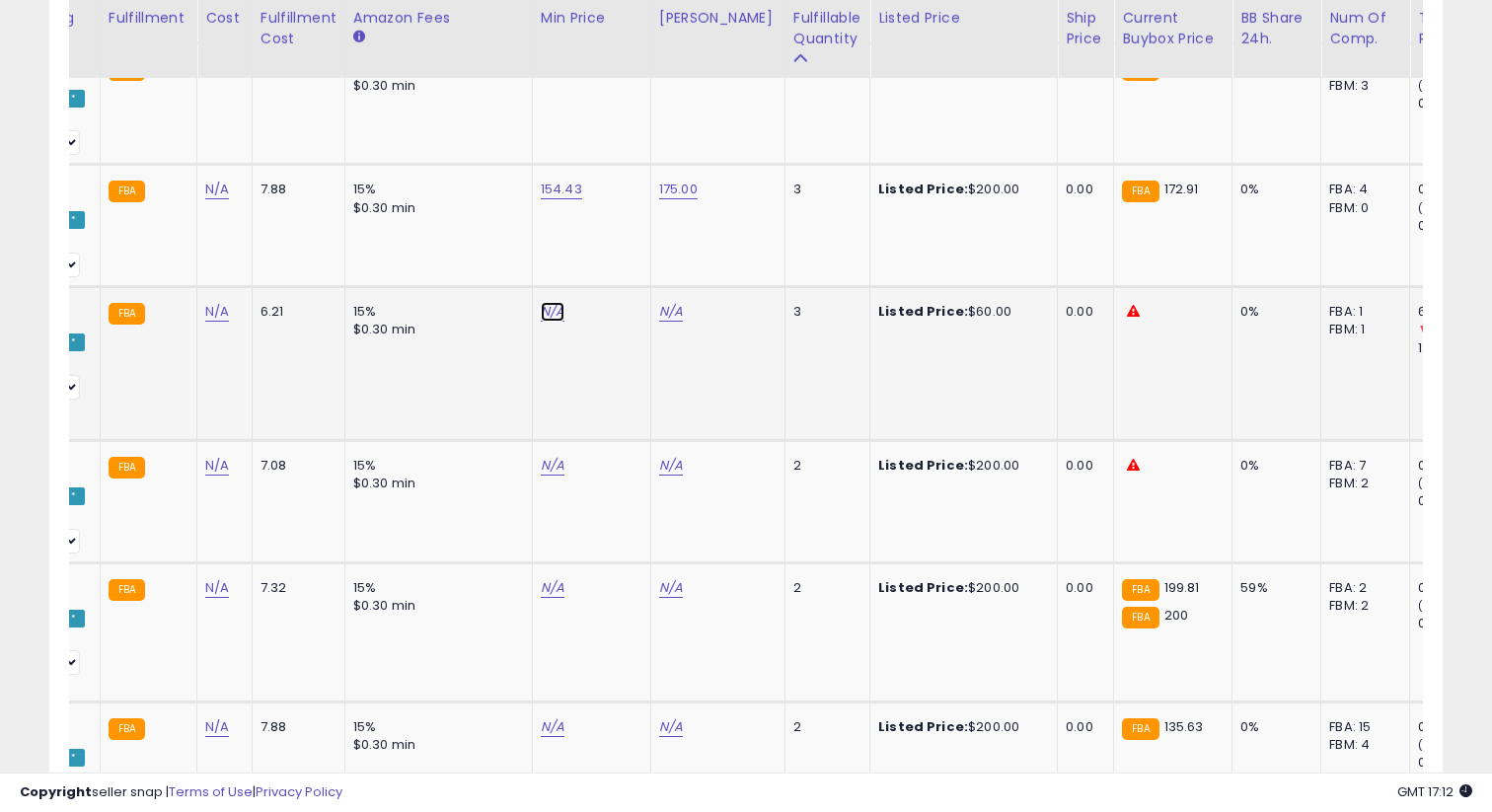 click on "N/A" at bounding box center (553, 312) 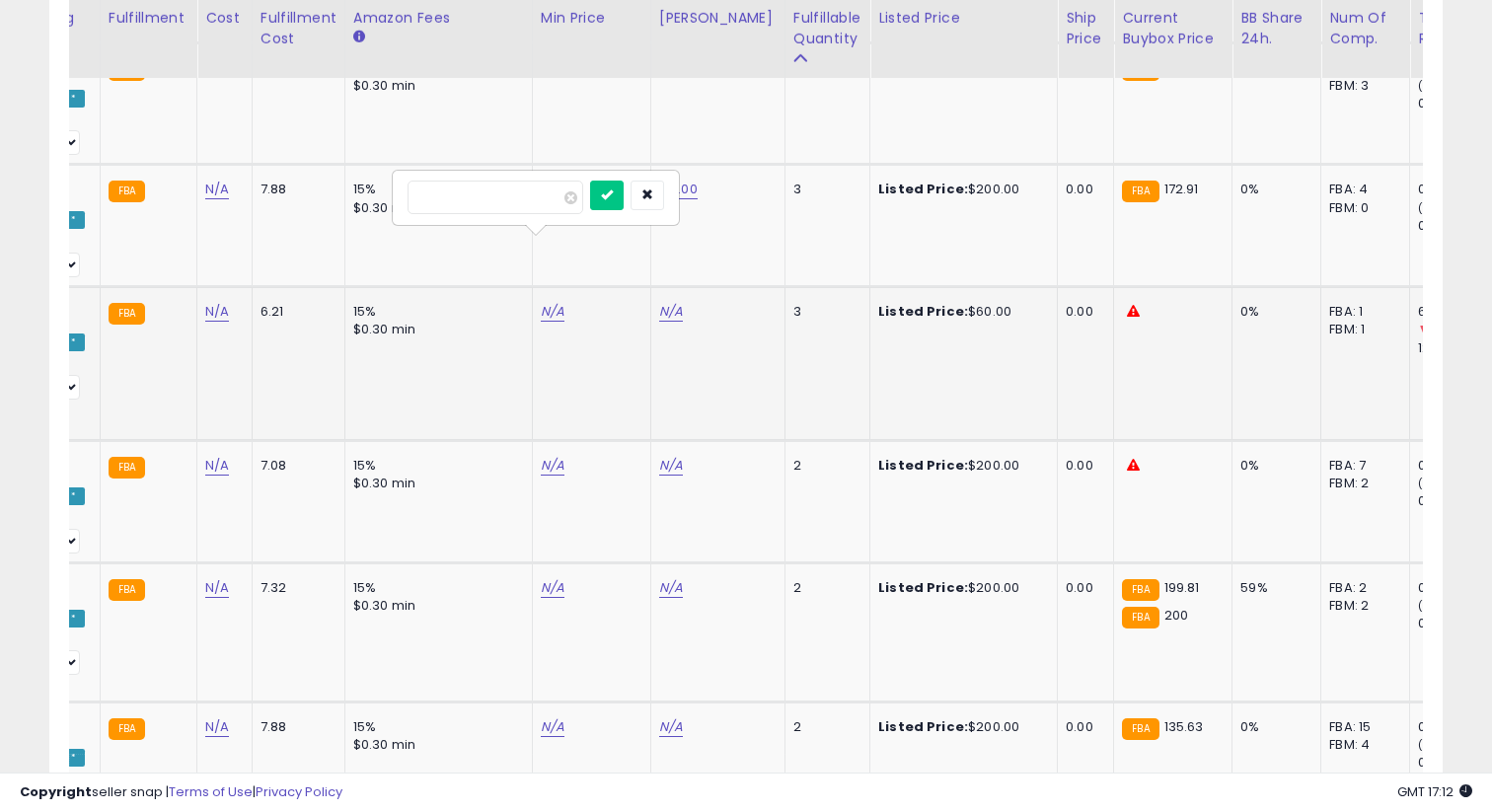 type on "*****" 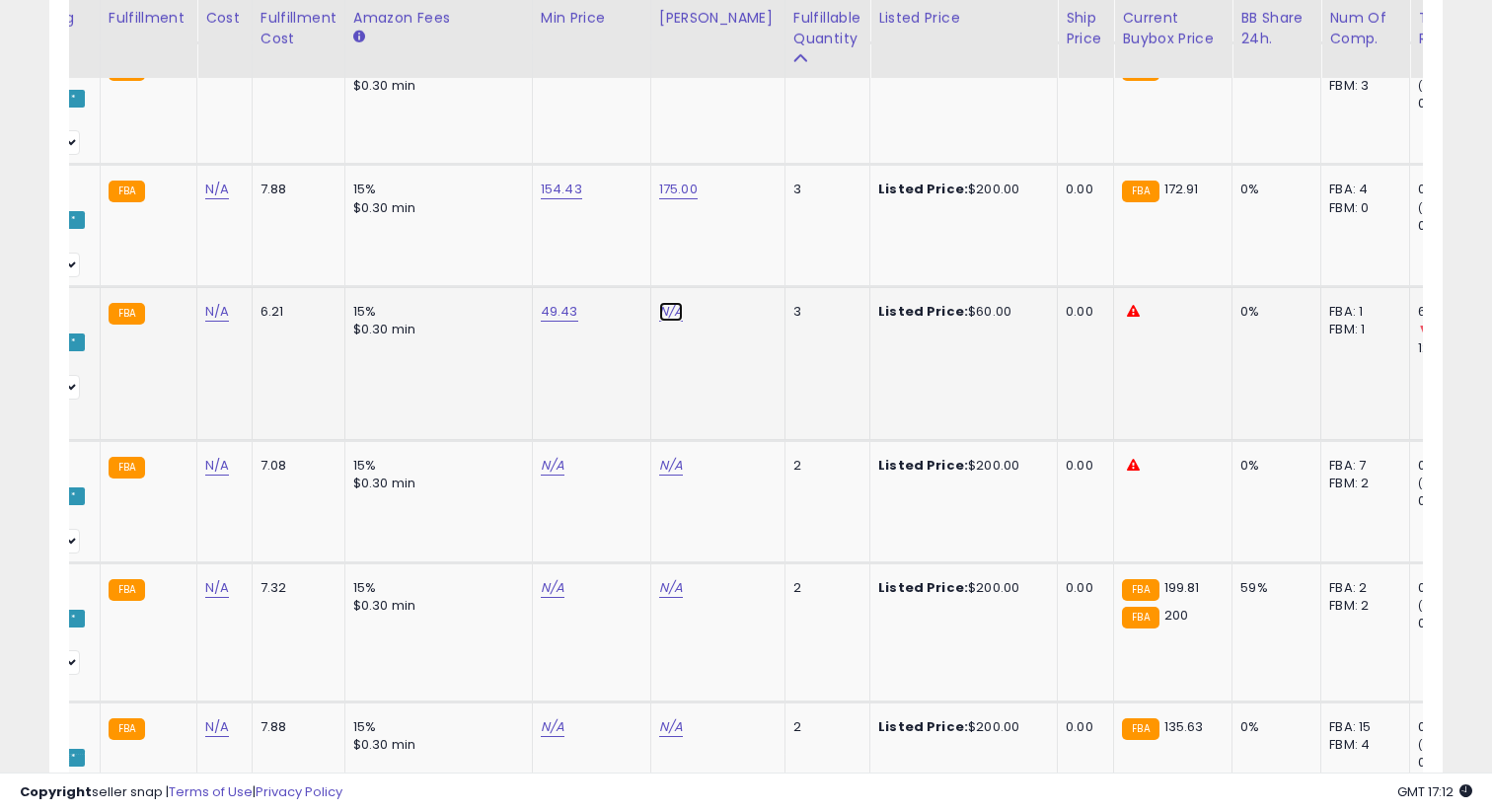 click on "N/A" at bounding box center (671, 312) 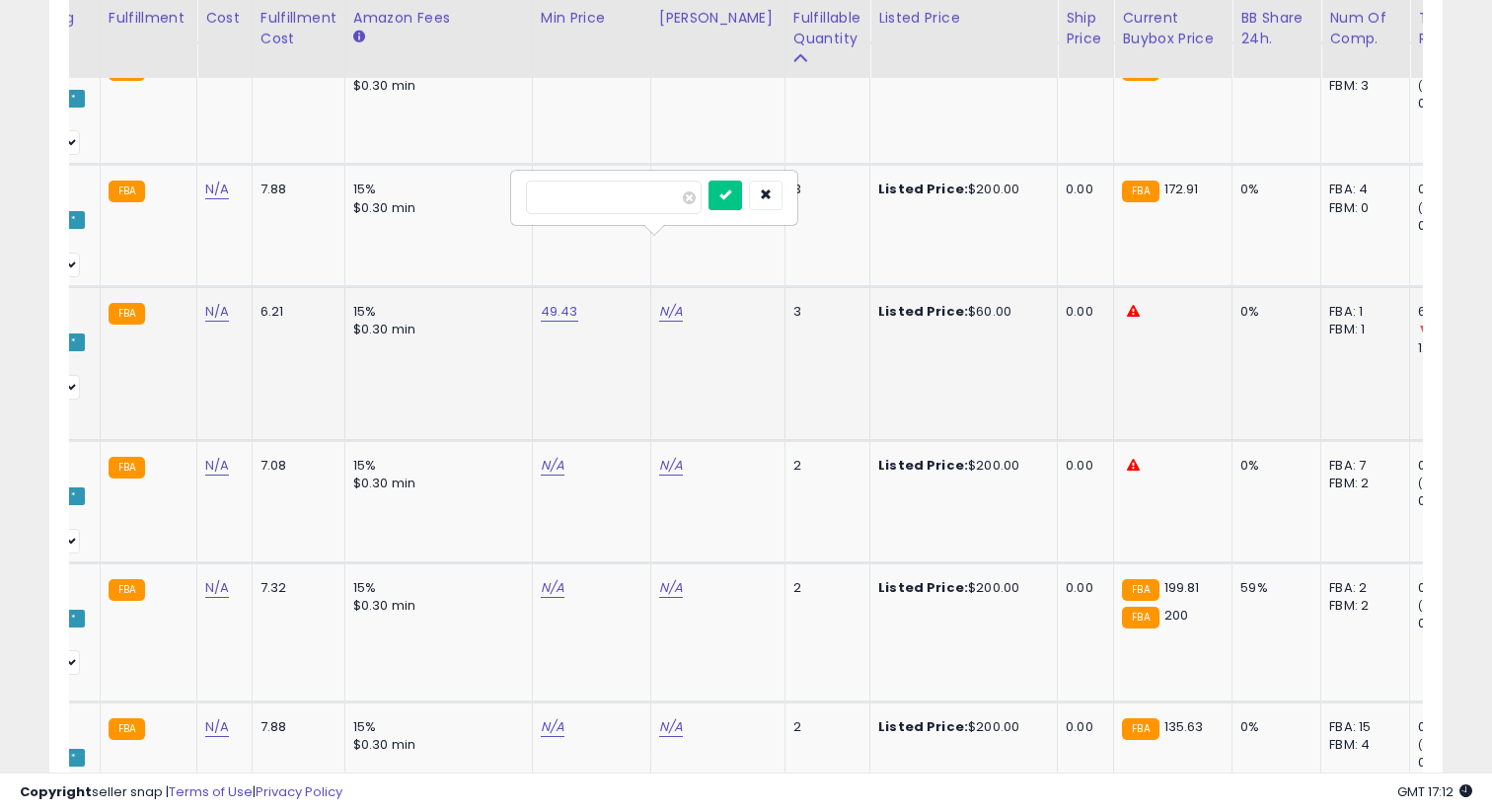 type on "**" 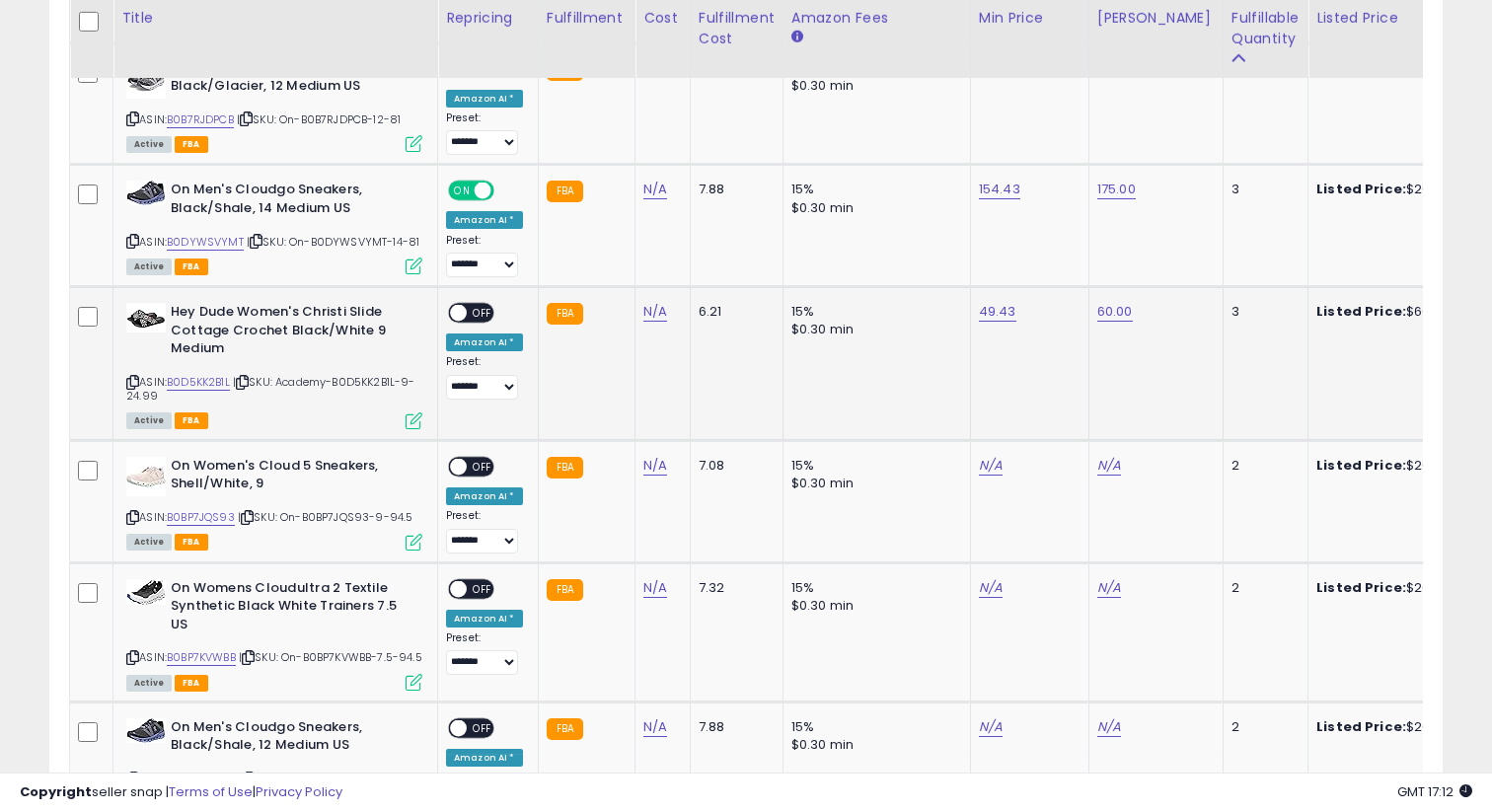 click on "OFF" at bounding box center (483, 313) 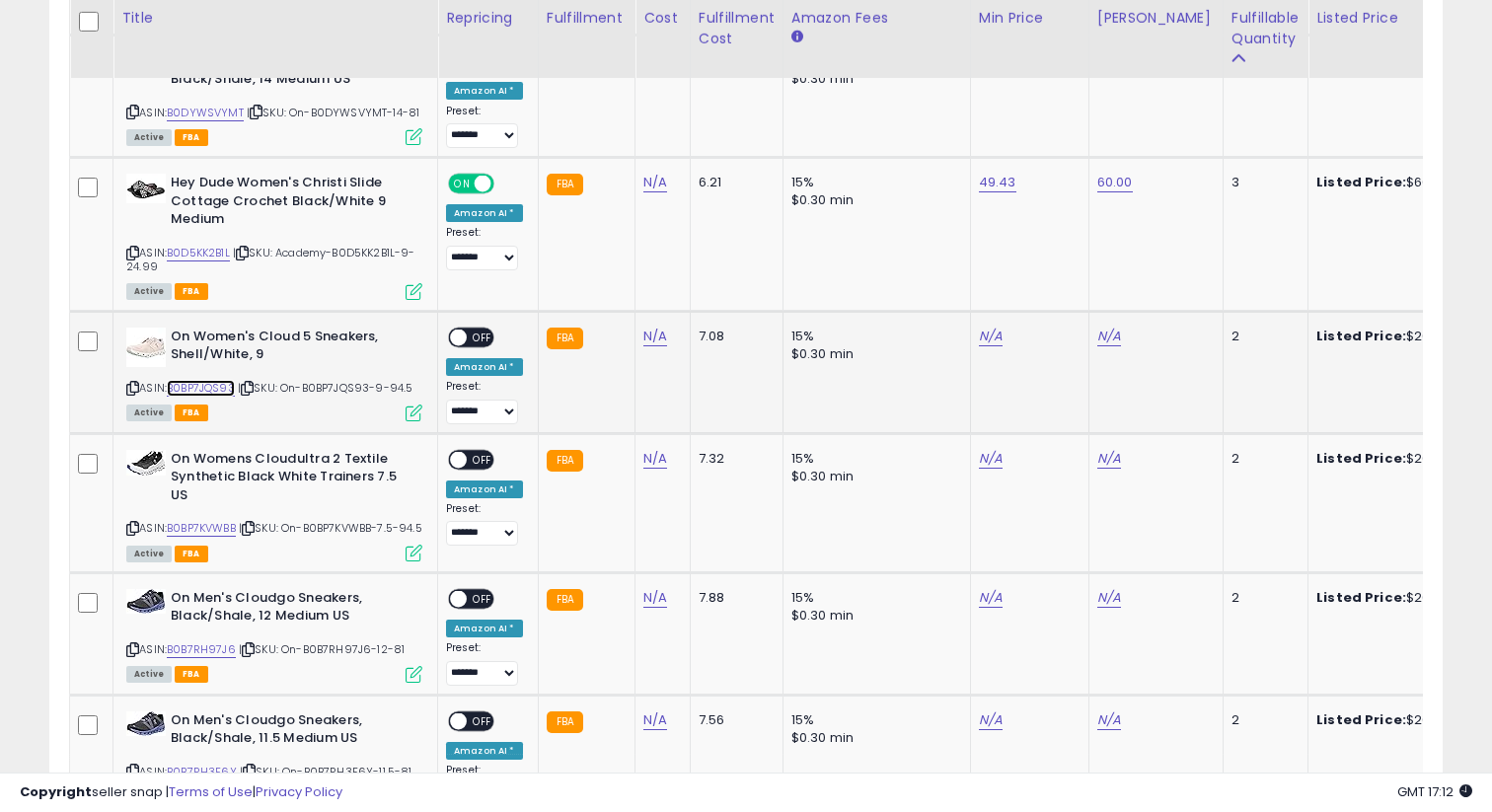 click on "B0BP7JQS93" at bounding box center [200, 388] 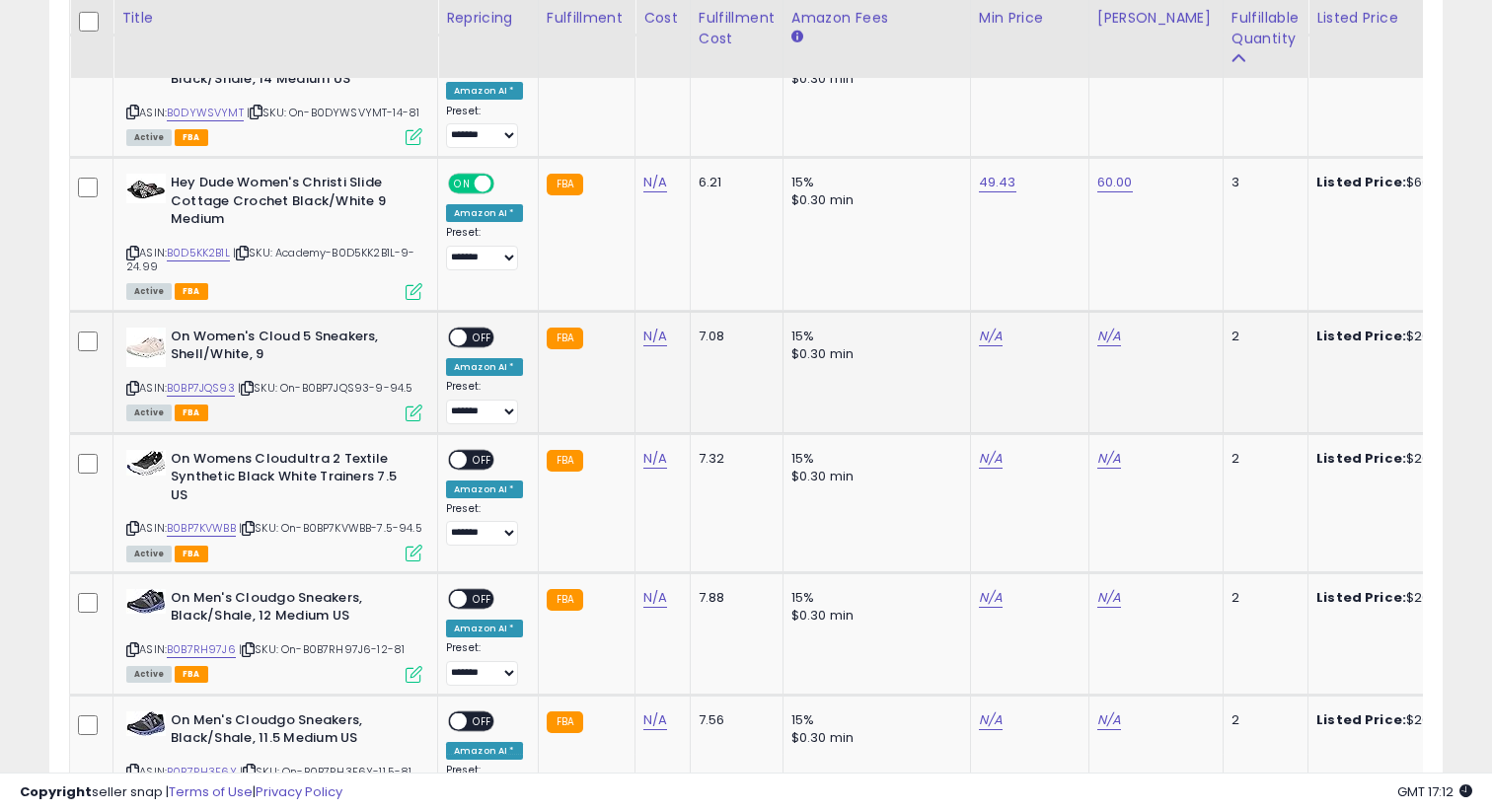 click on "N/A" 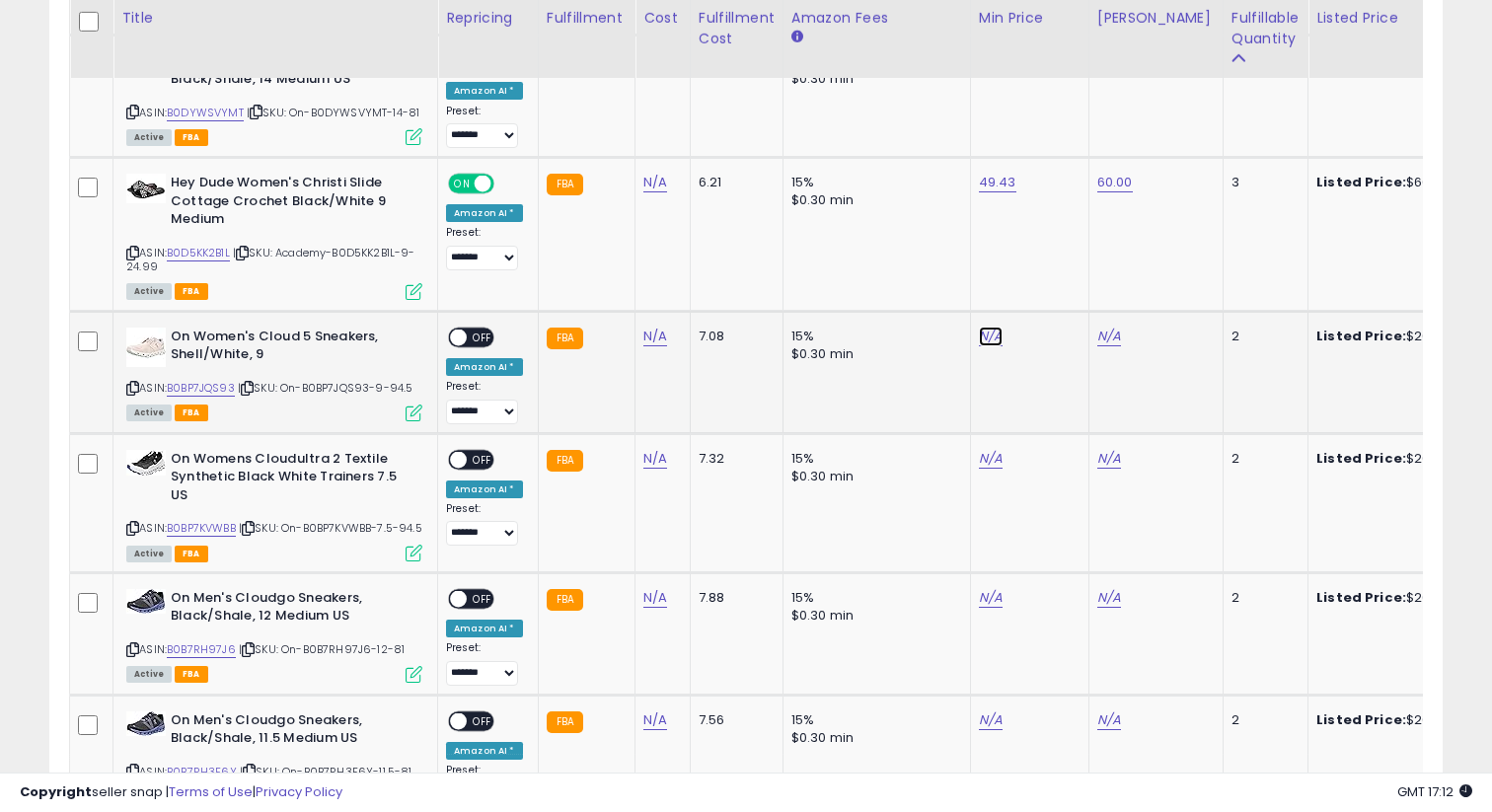 click on "N/A" at bounding box center (991, 336) 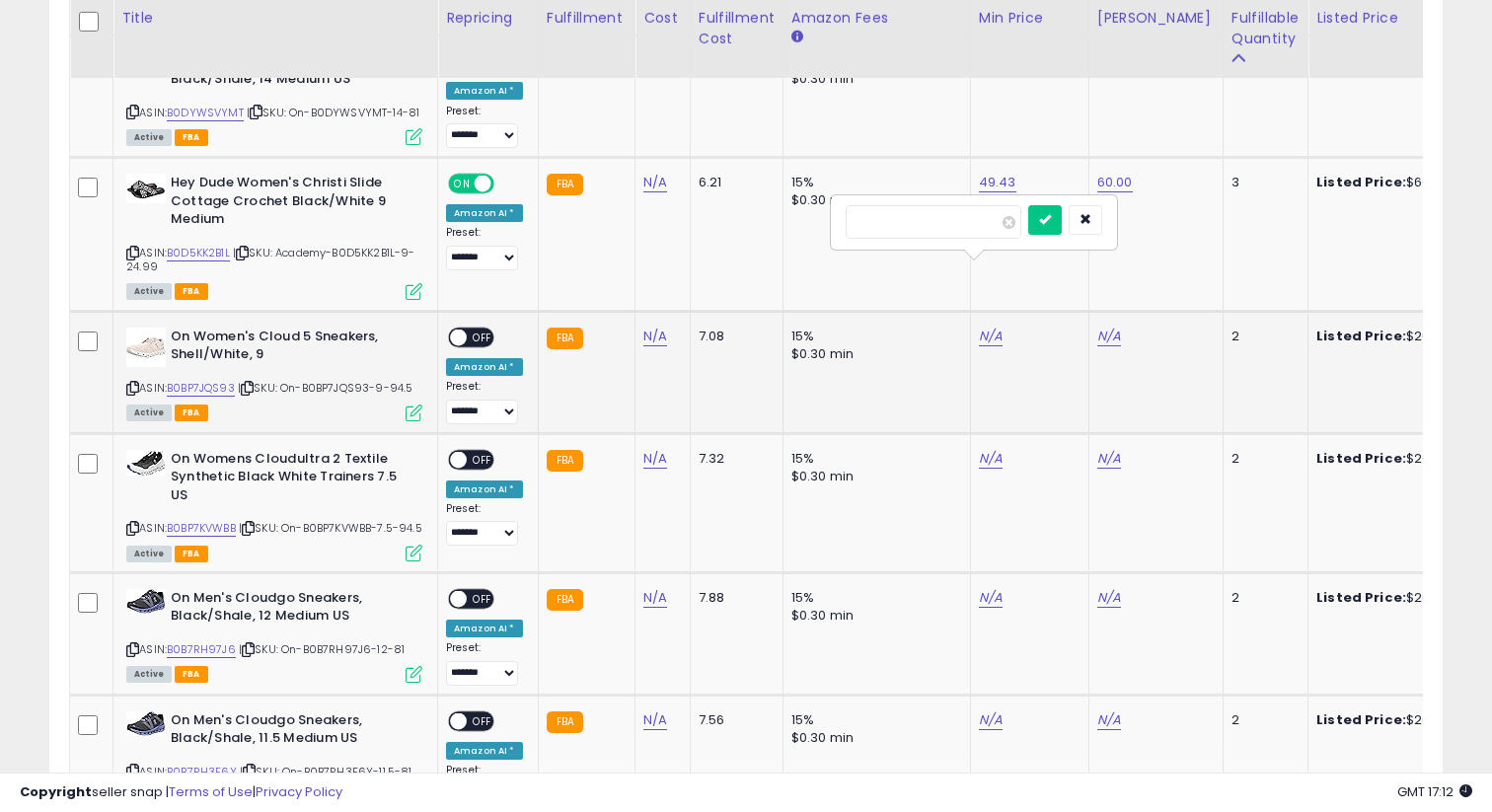 type on "******" 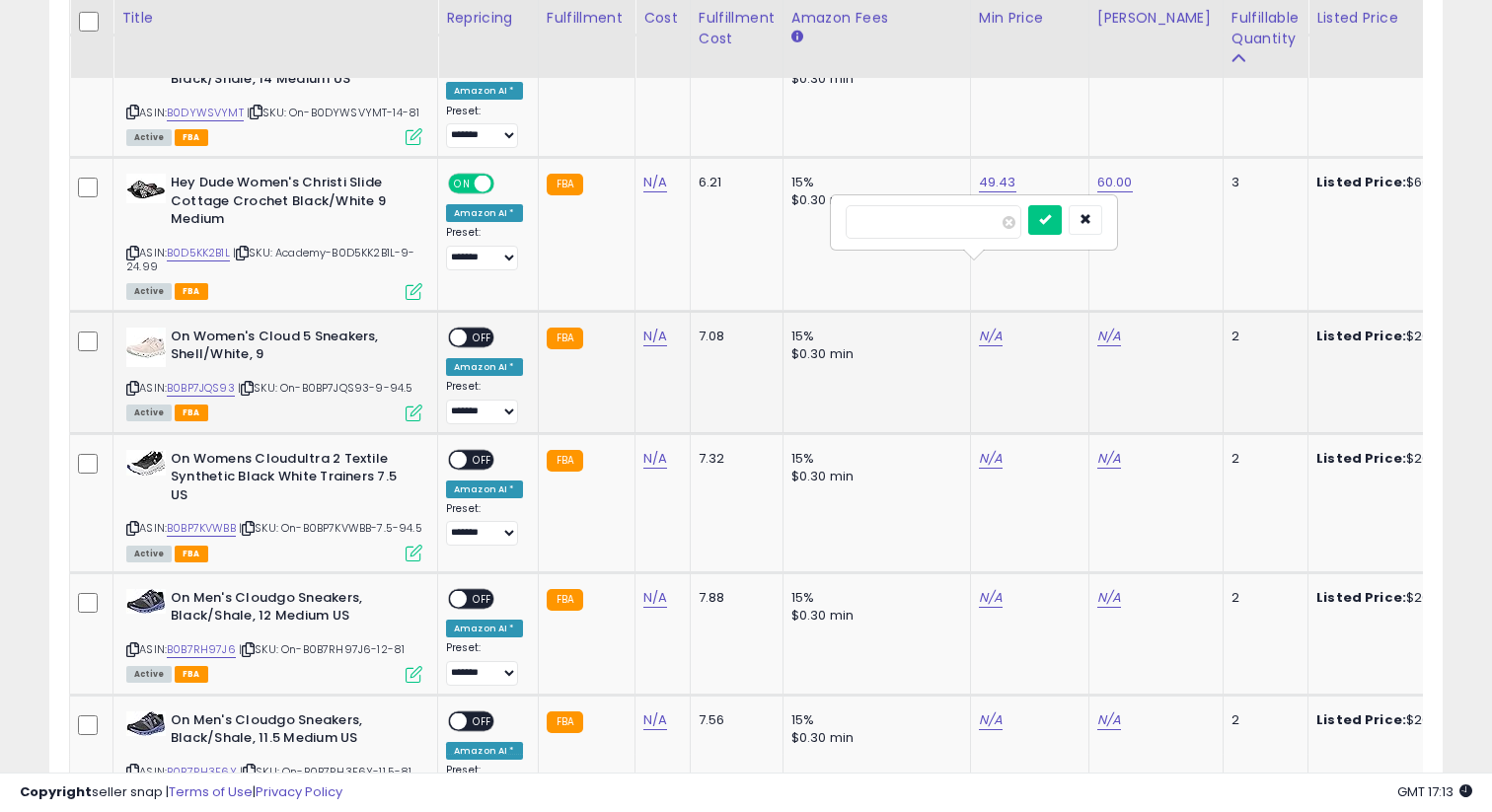 click at bounding box center [1045, 220] 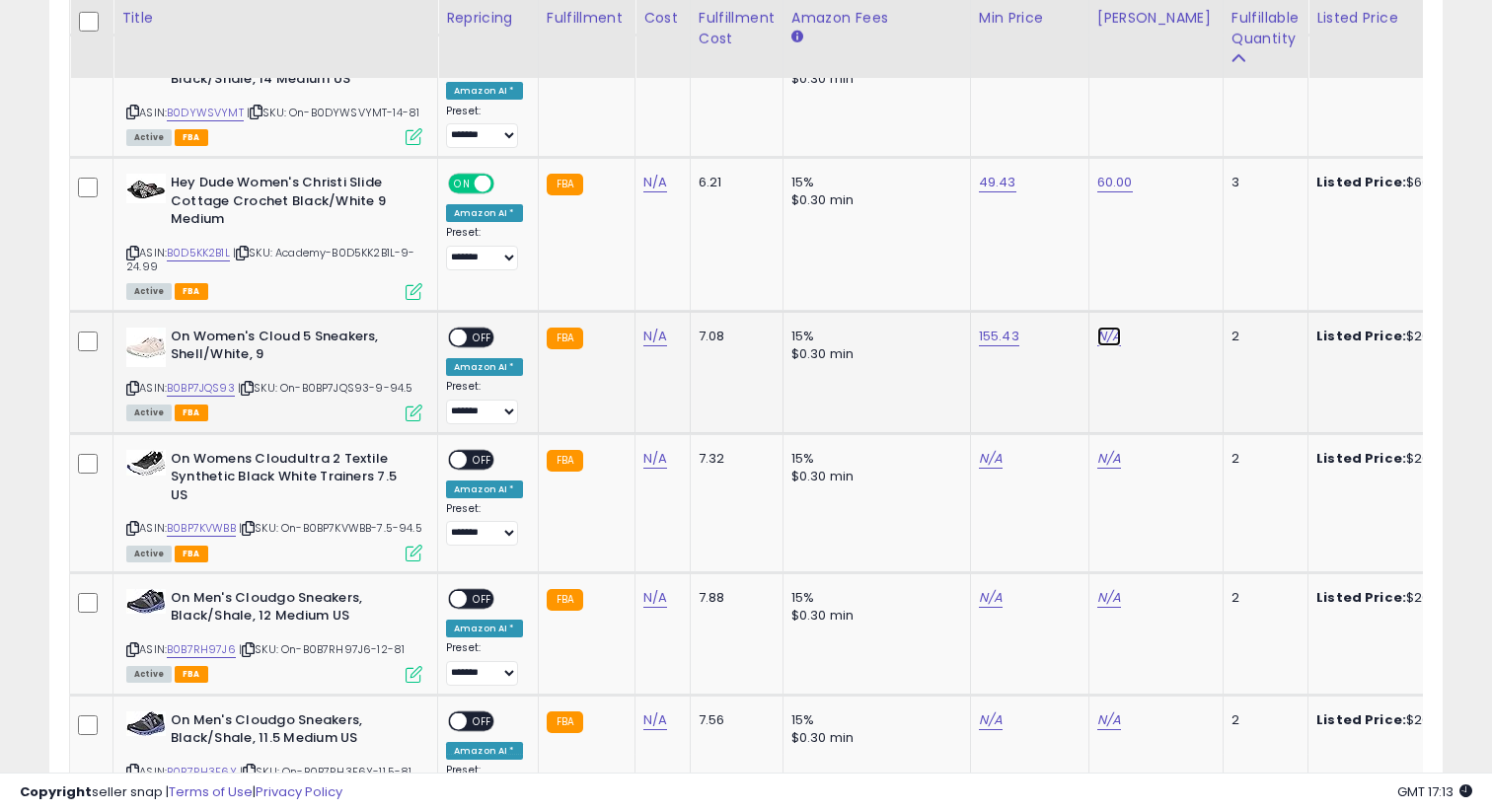 click on "N/A" at bounding box center (1109, 336) 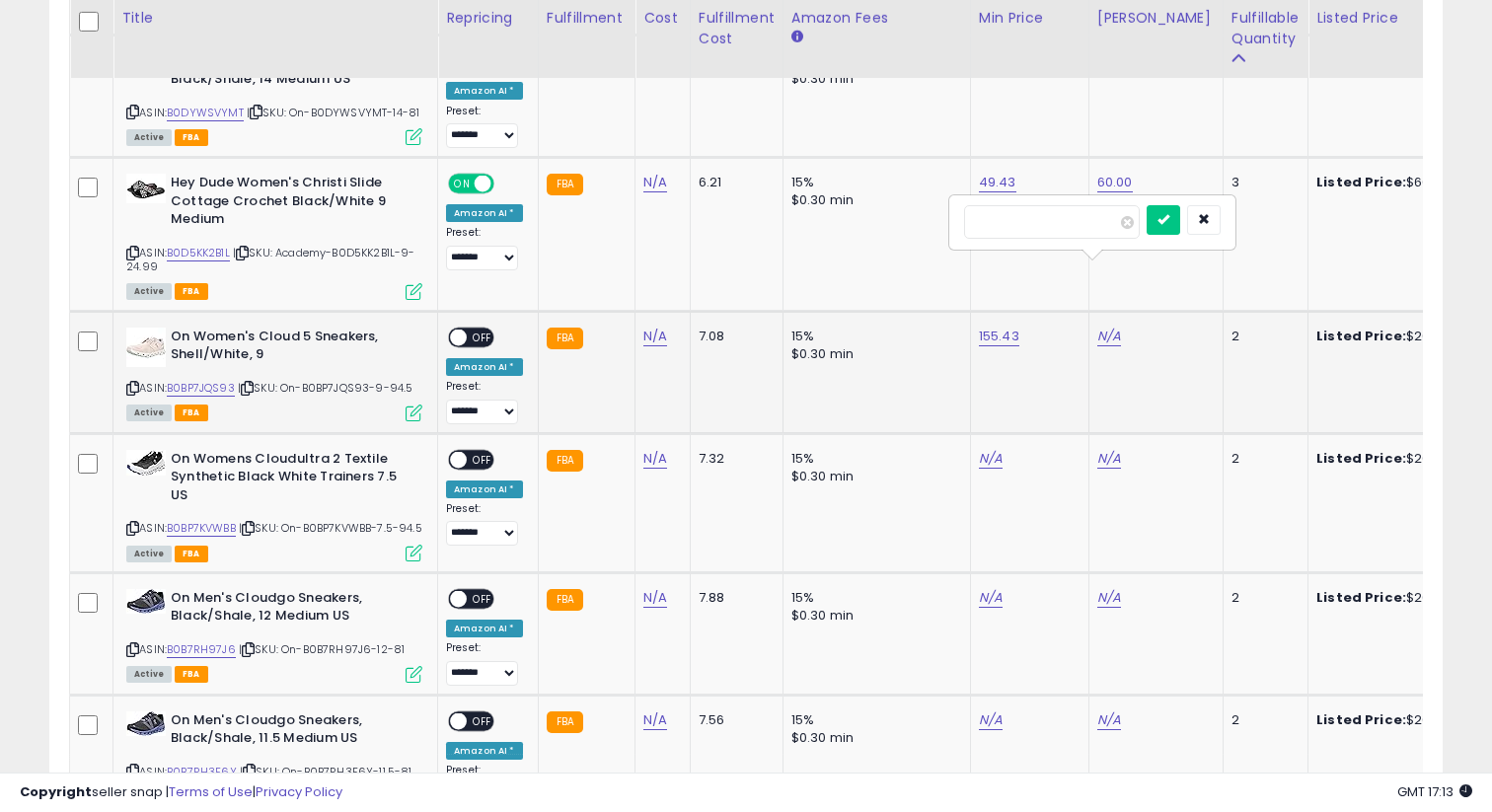 type on "***" 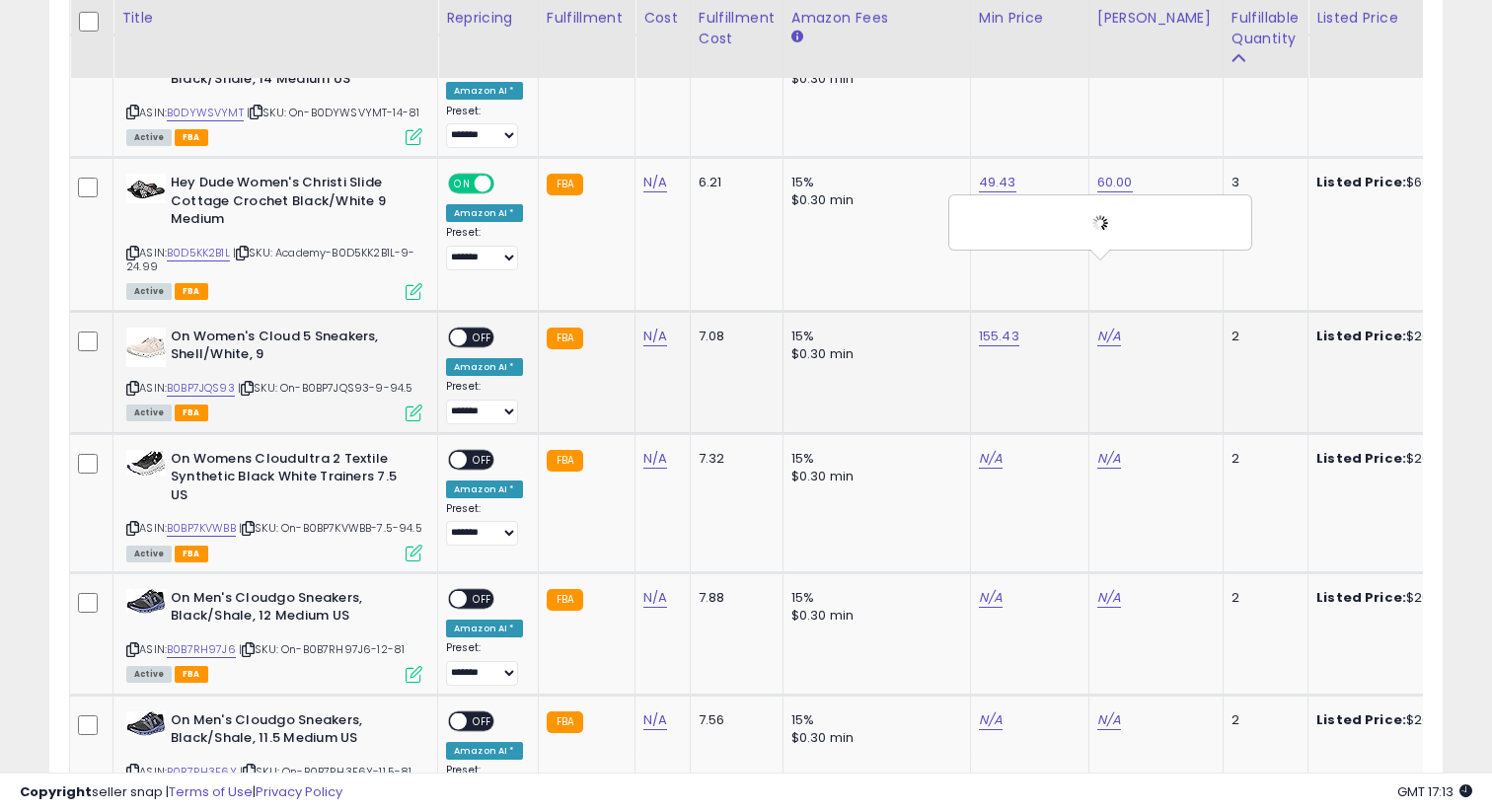 click on "OFF" at bounding box center (483, 336) 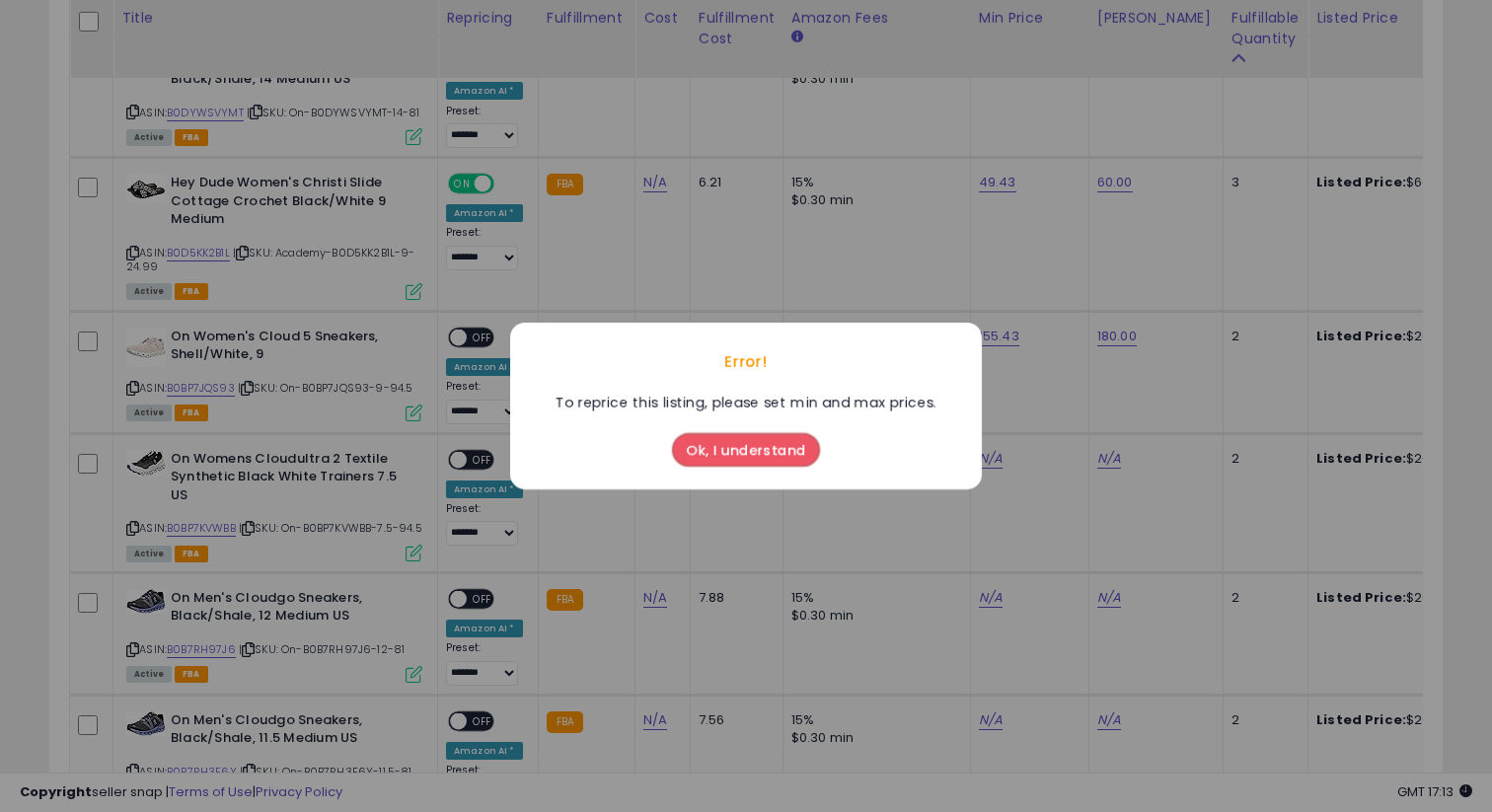 click on "Ok, I understand" at bounding box center [746, 450] 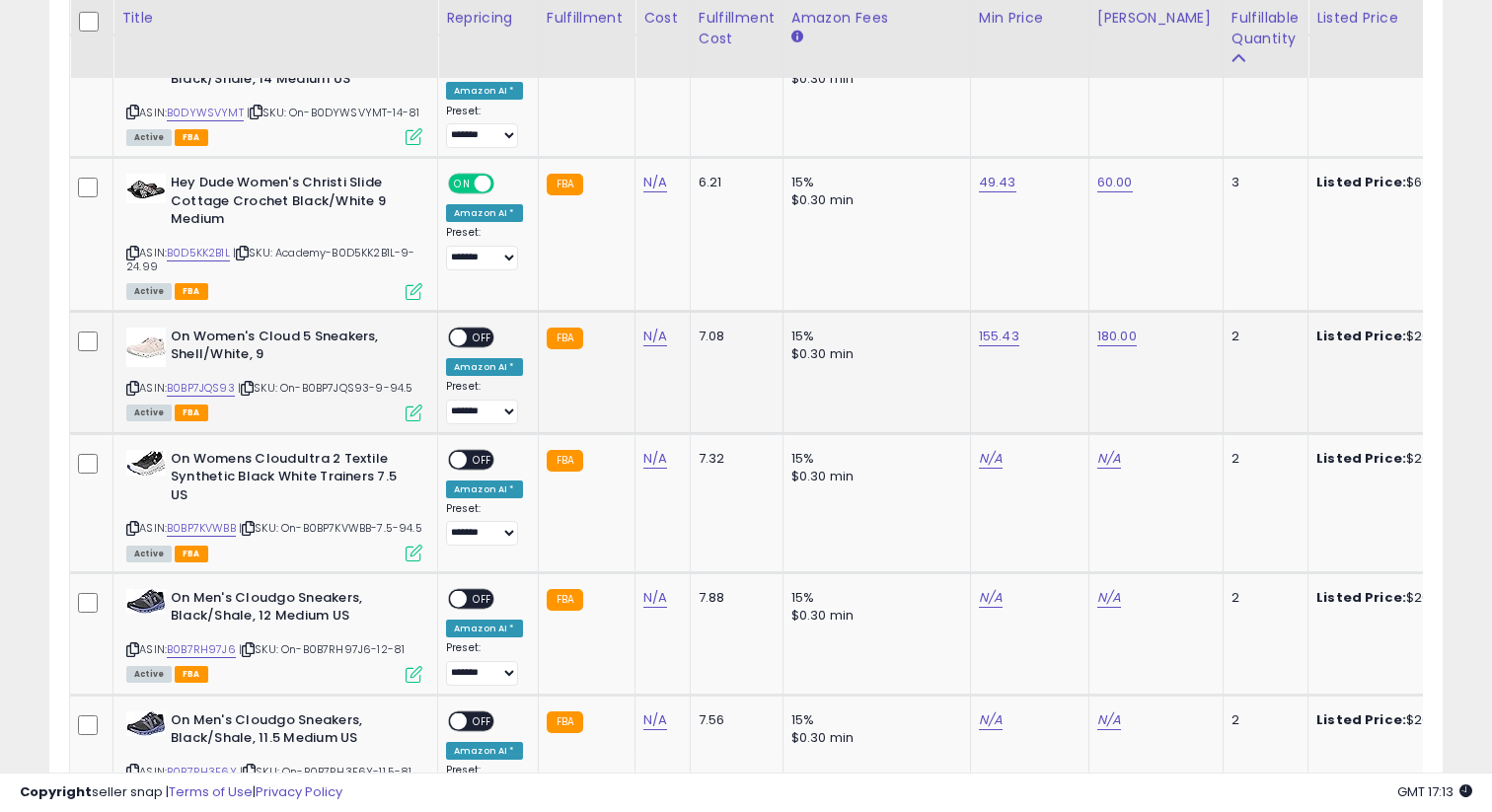click at bounding box center [458, 336] 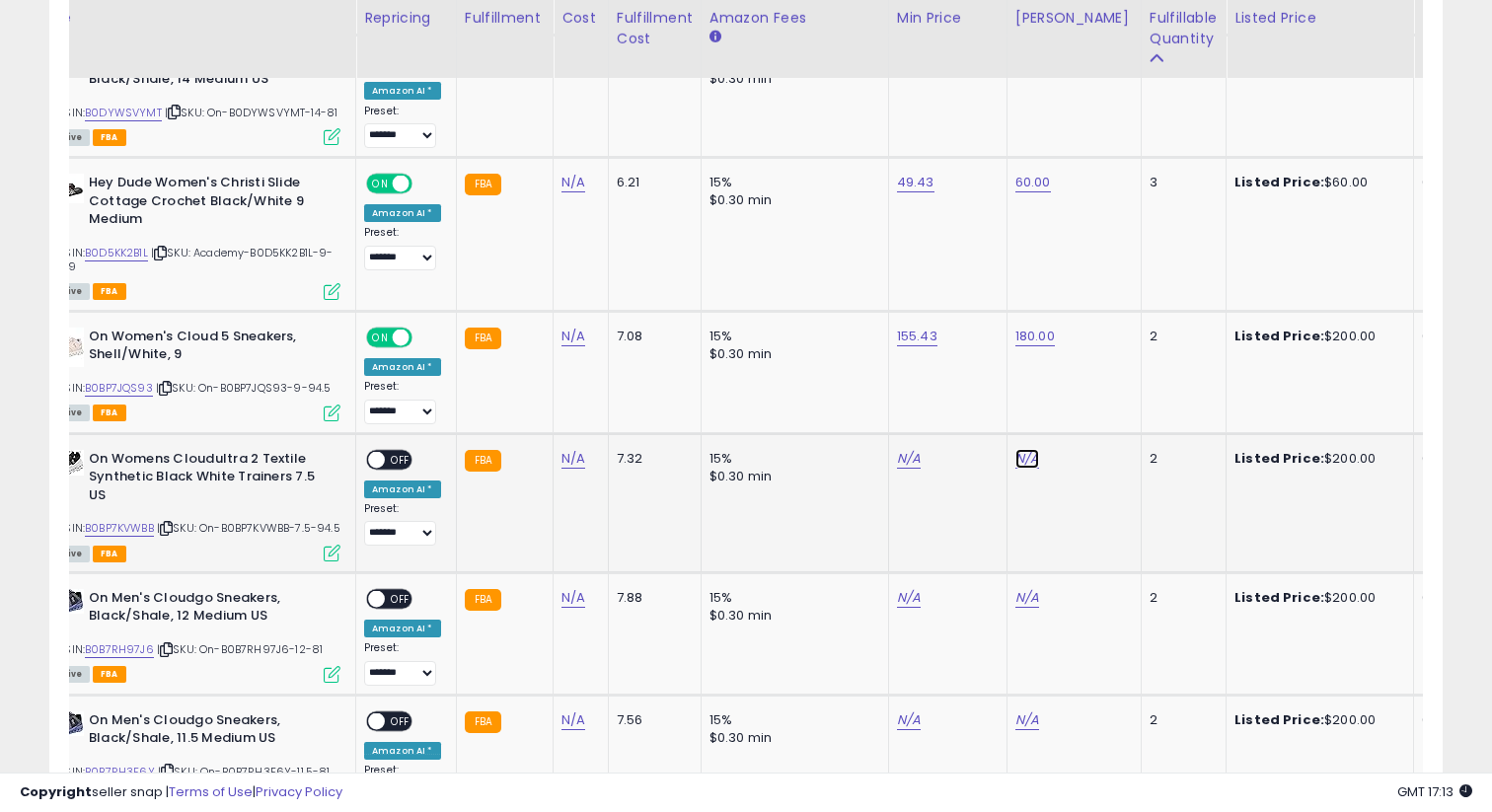 click on "N/A" at bounding box center (1027, 459) 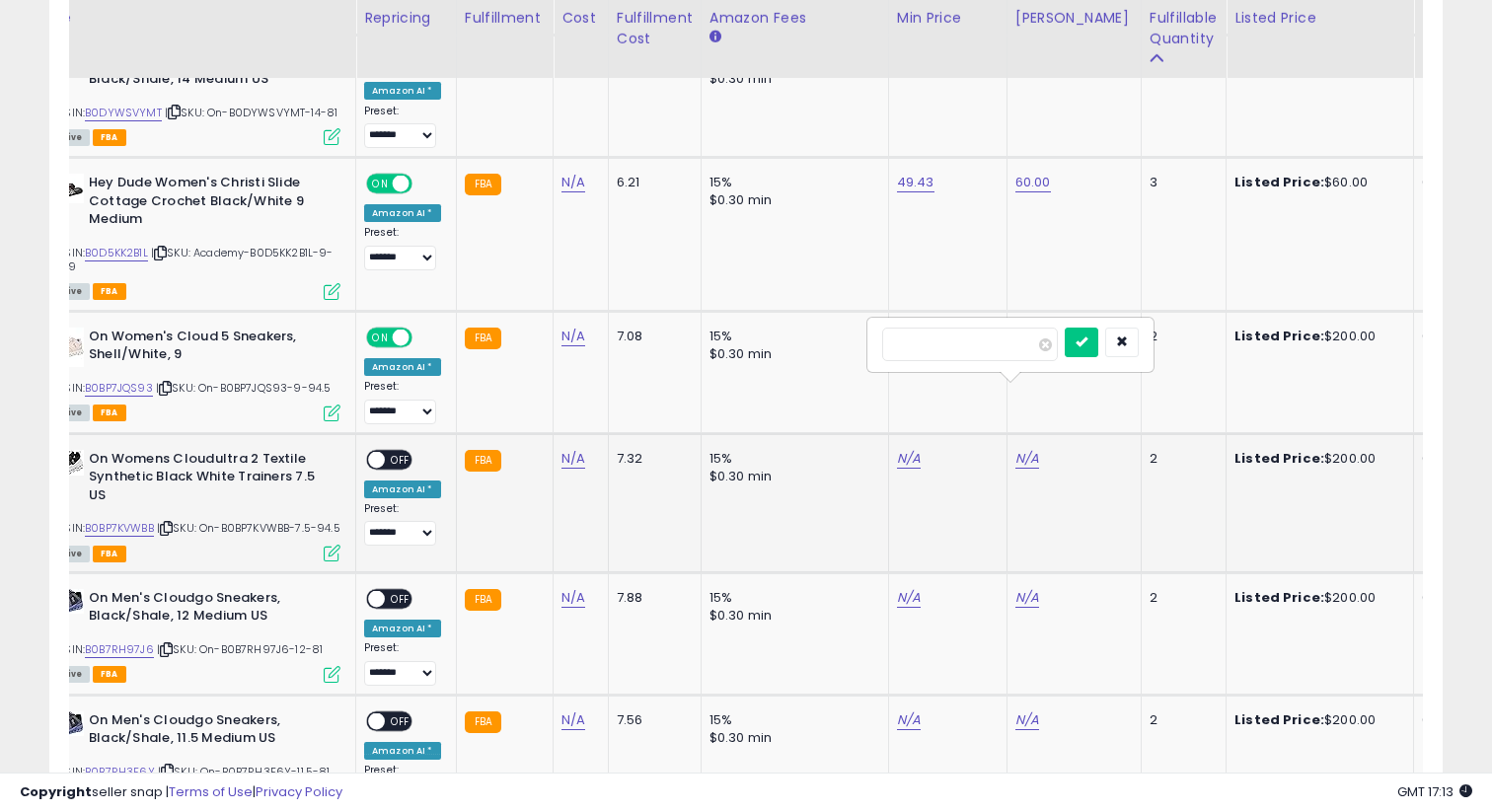 type on "***" 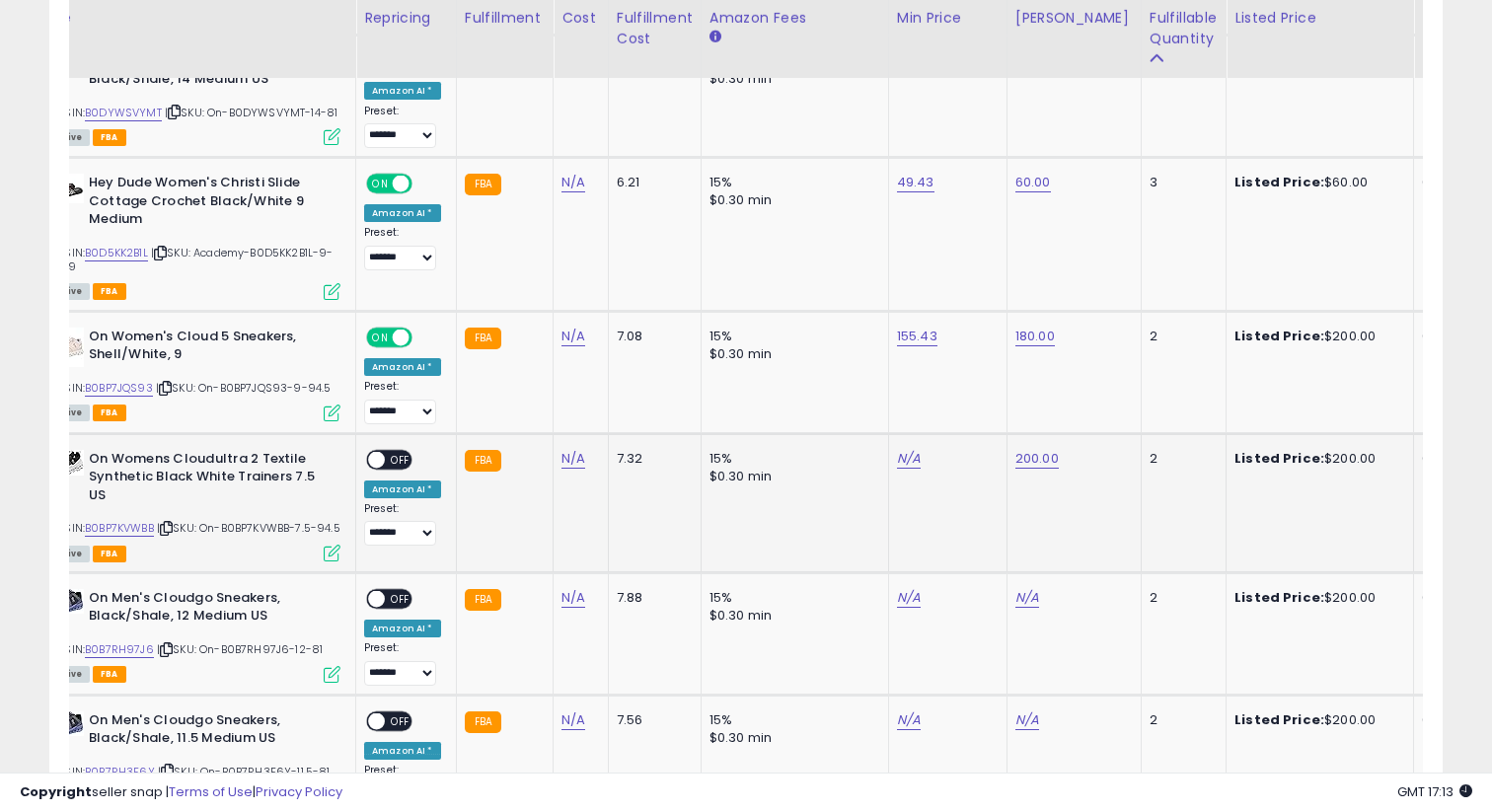 click on "15% $0.30 min" 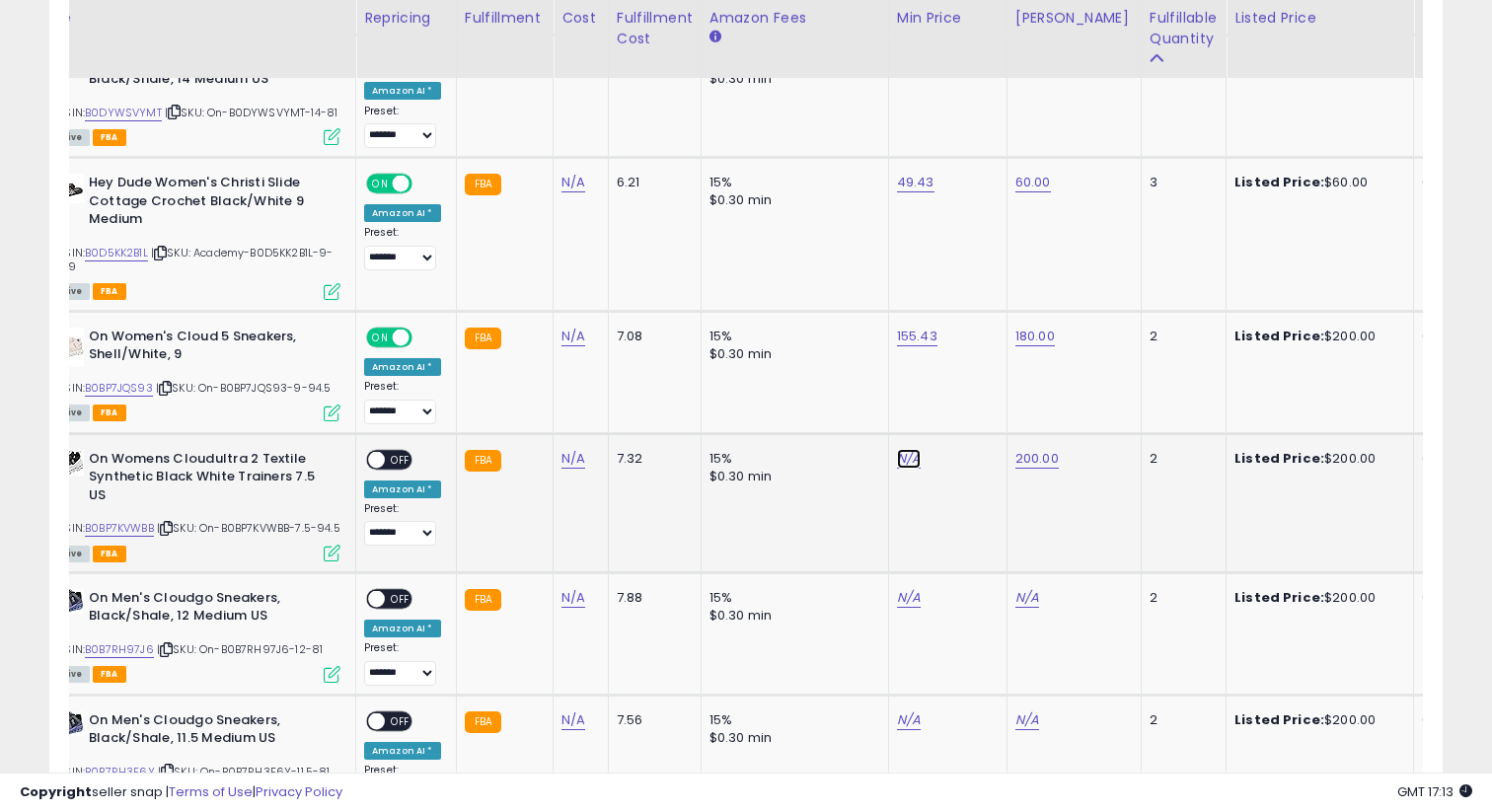 click on "N/A" at bounding box center (909, 459) 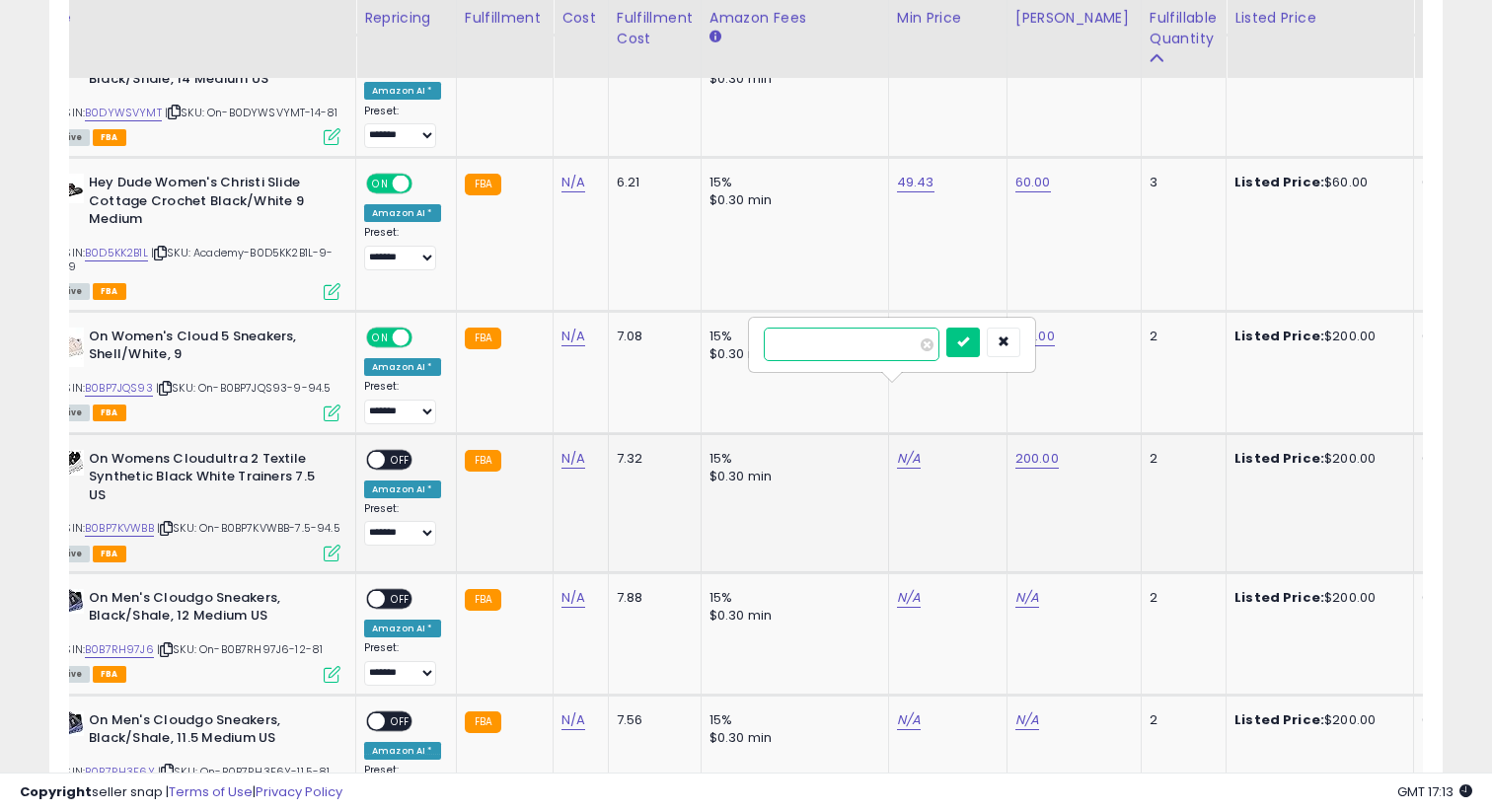 type on "******" 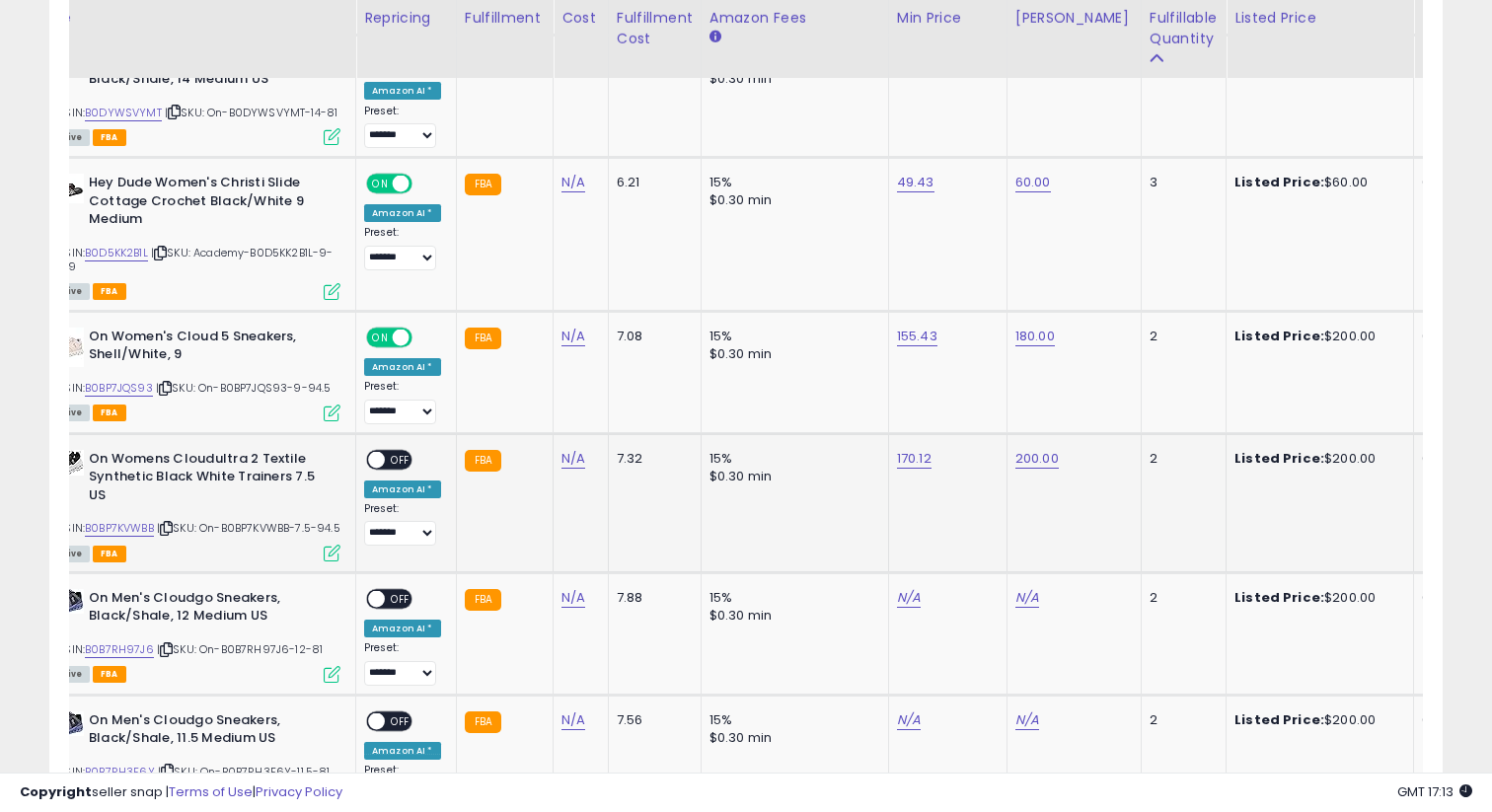 click on "OFF" at bounding box center [401, 459] 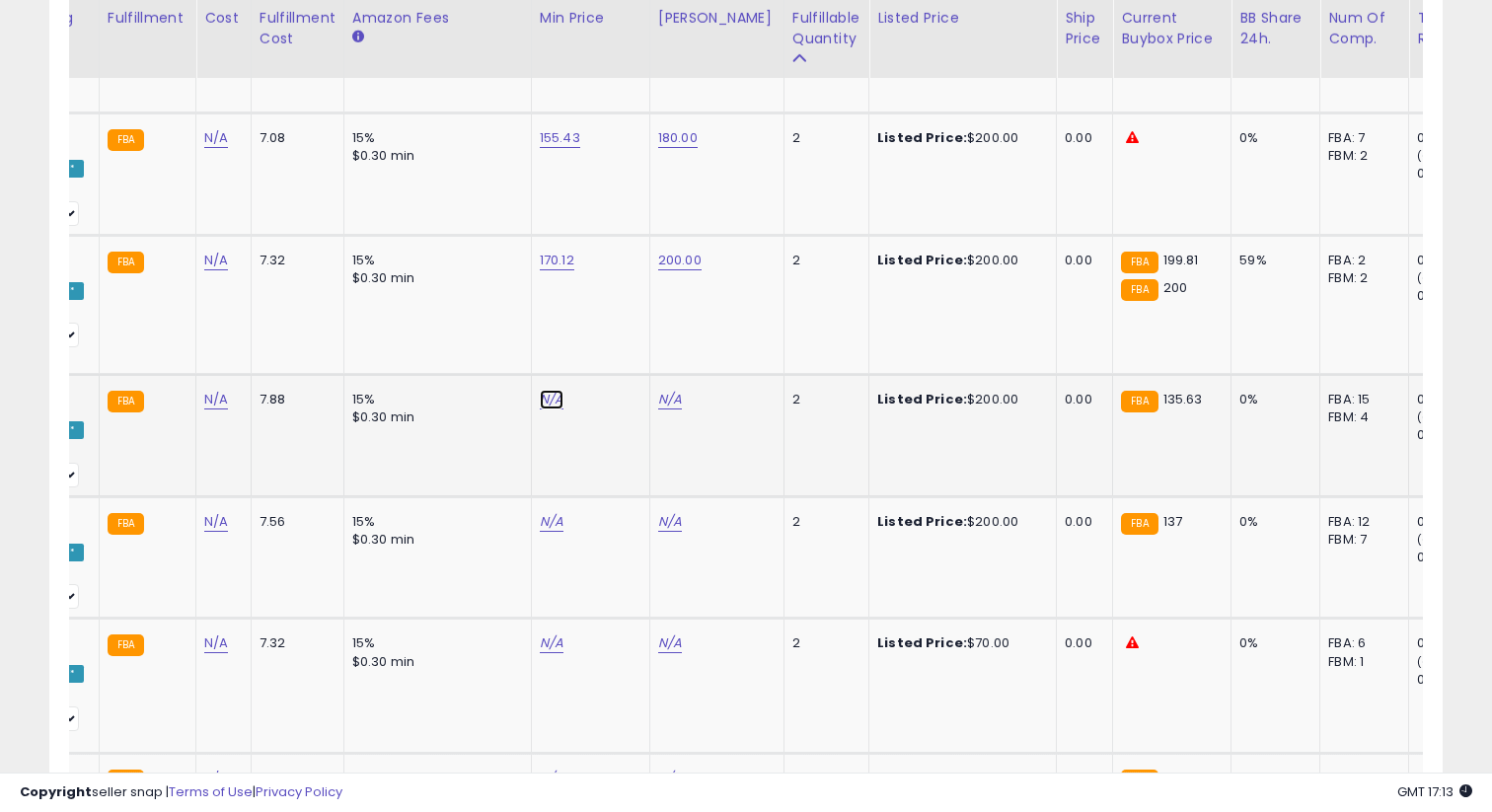 click on "N/A" at bounding box center (552, 400) 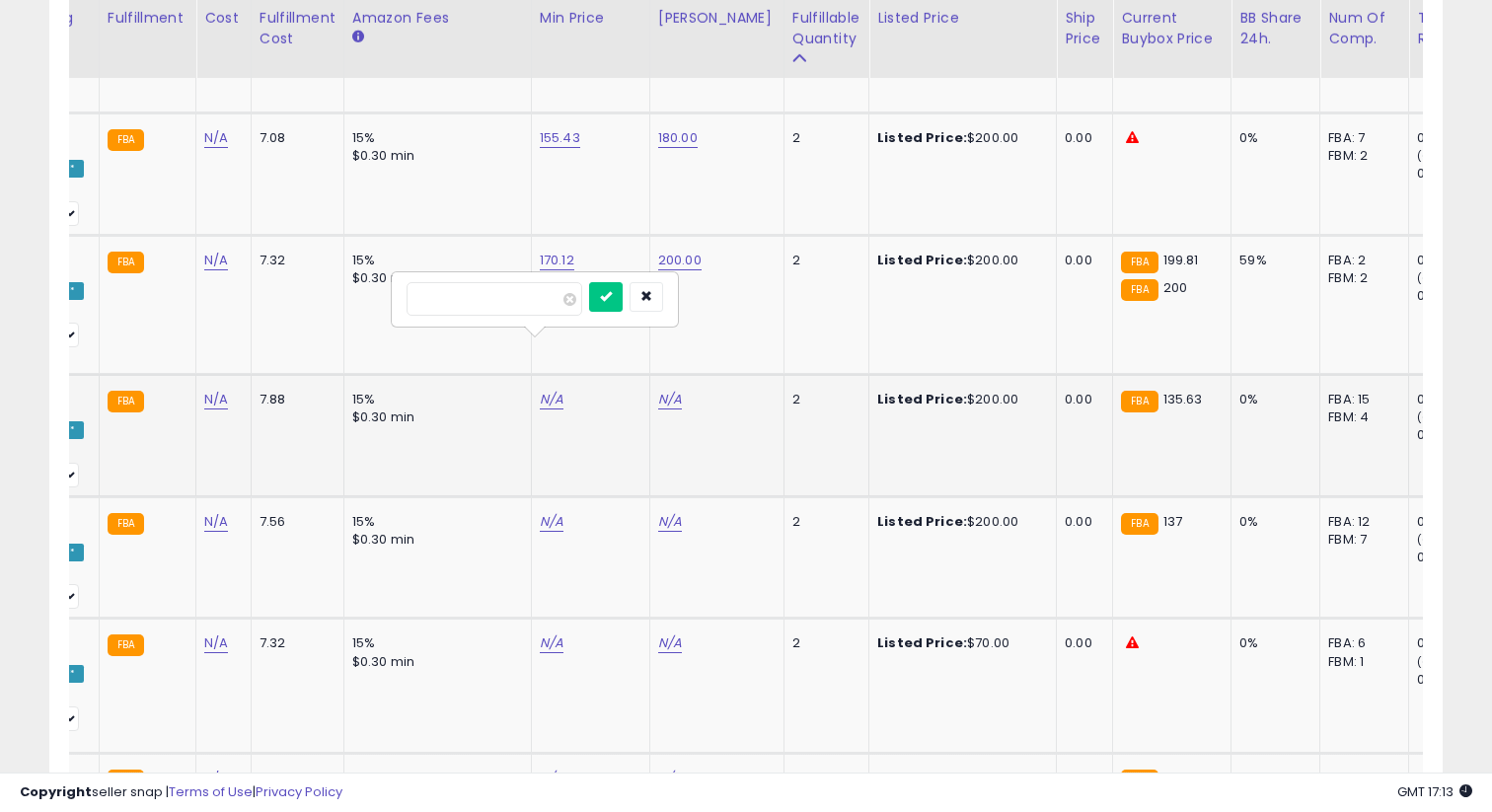type on "******" 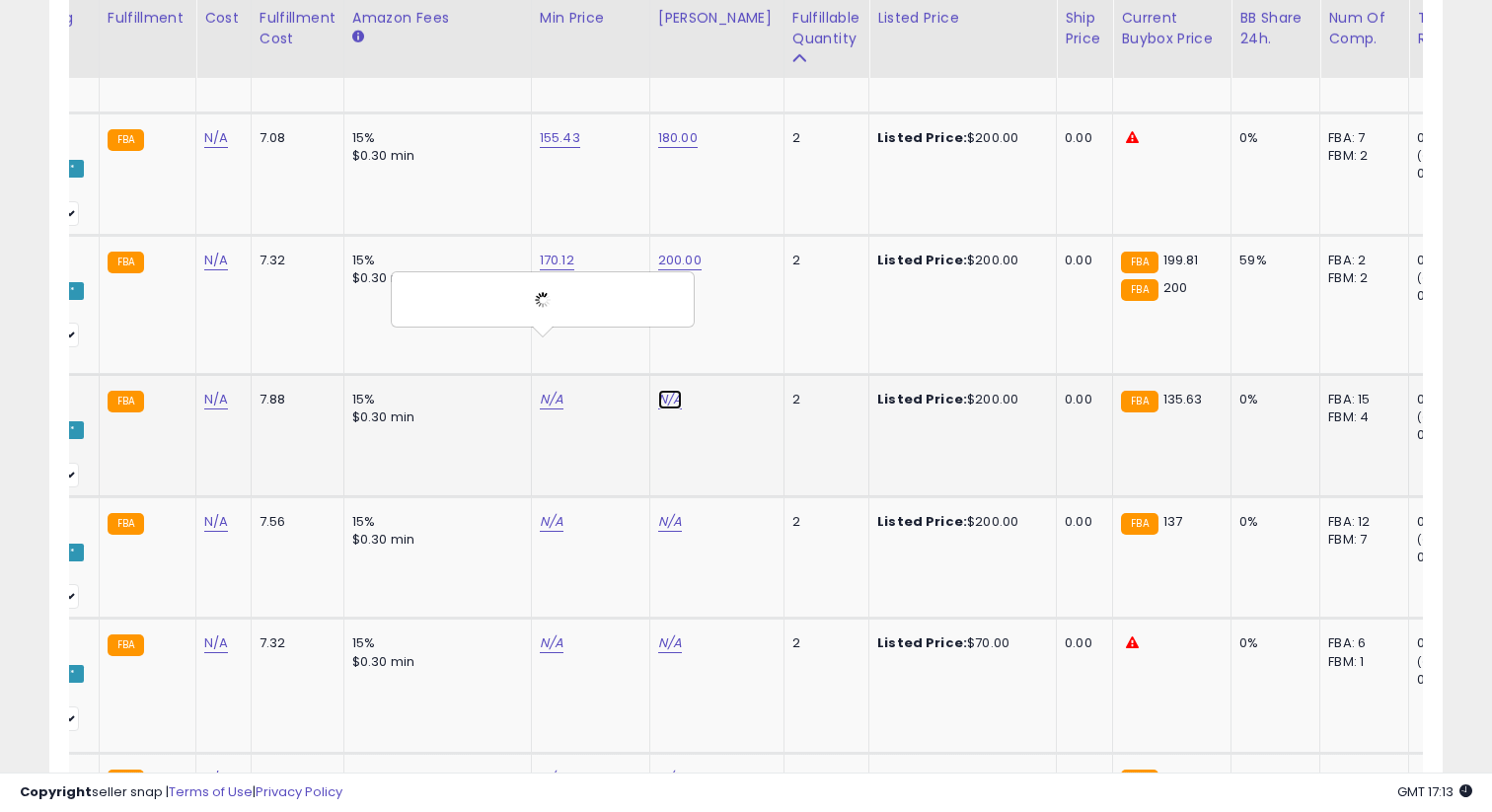 click on "N/A" at bounding box center (670, 400) 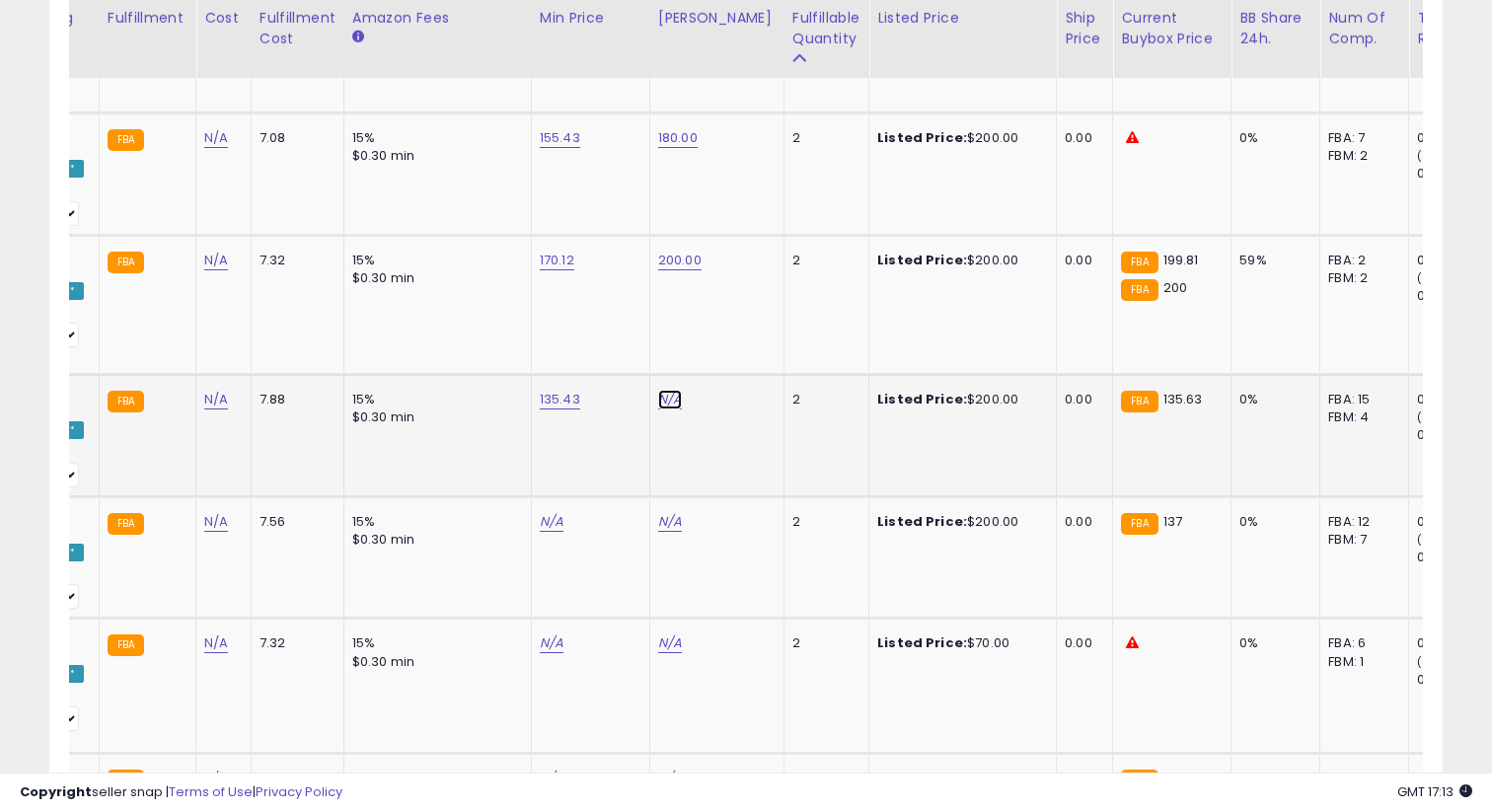 click on "N/A" at bounding box center (670, 400) 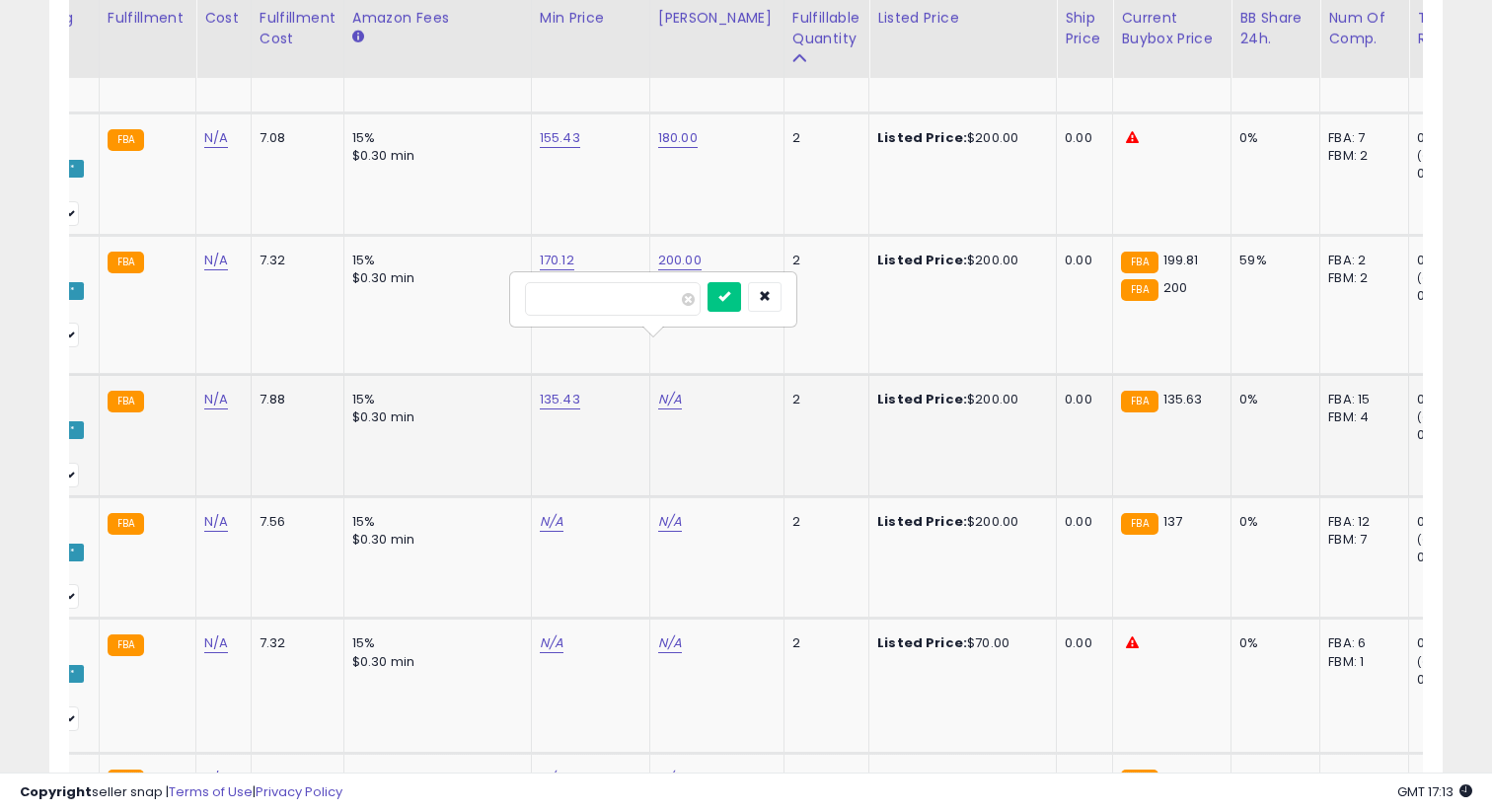 type on "***" 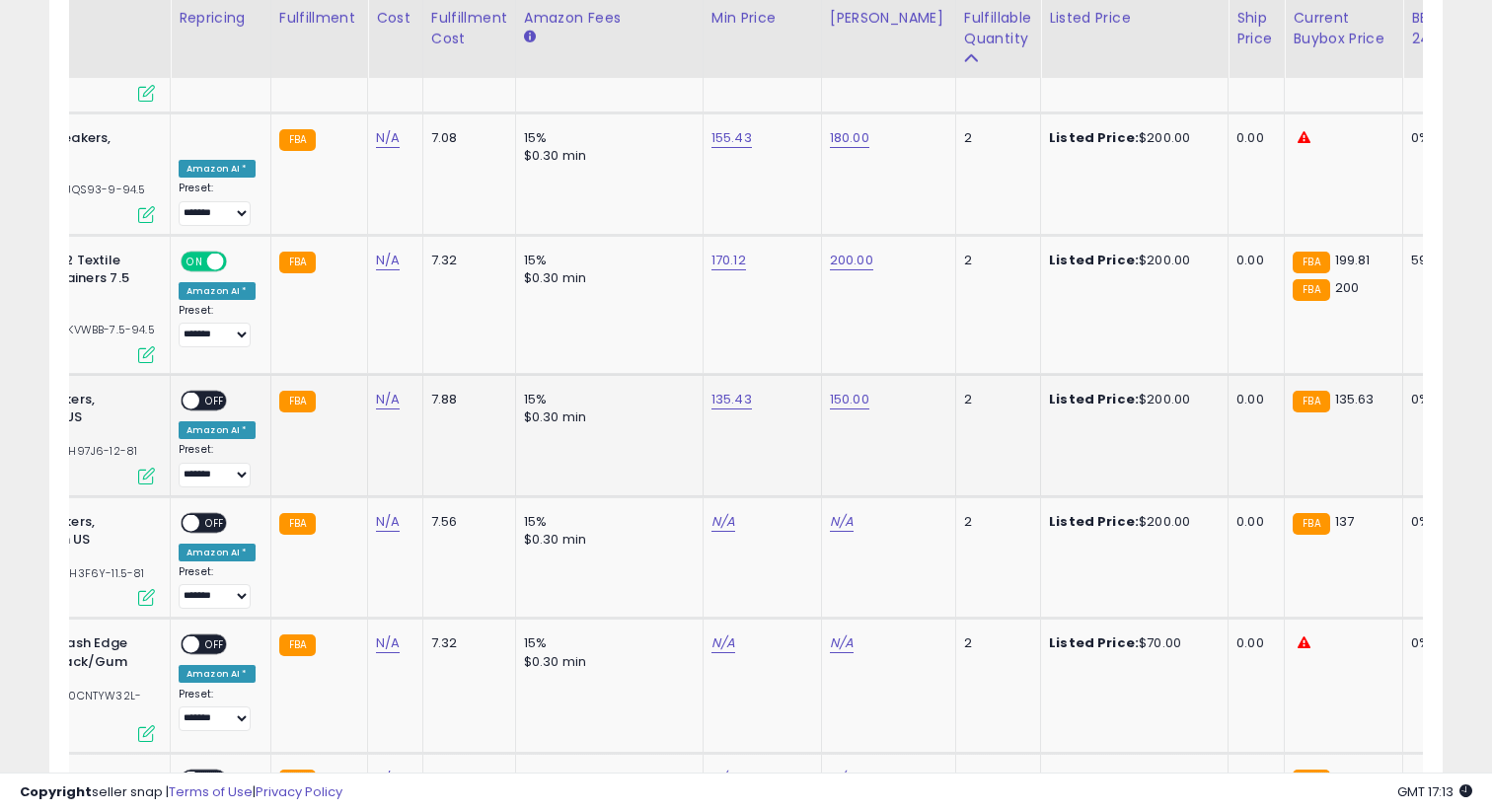 click on "ON   OFF" at bounding box center (182, 400) 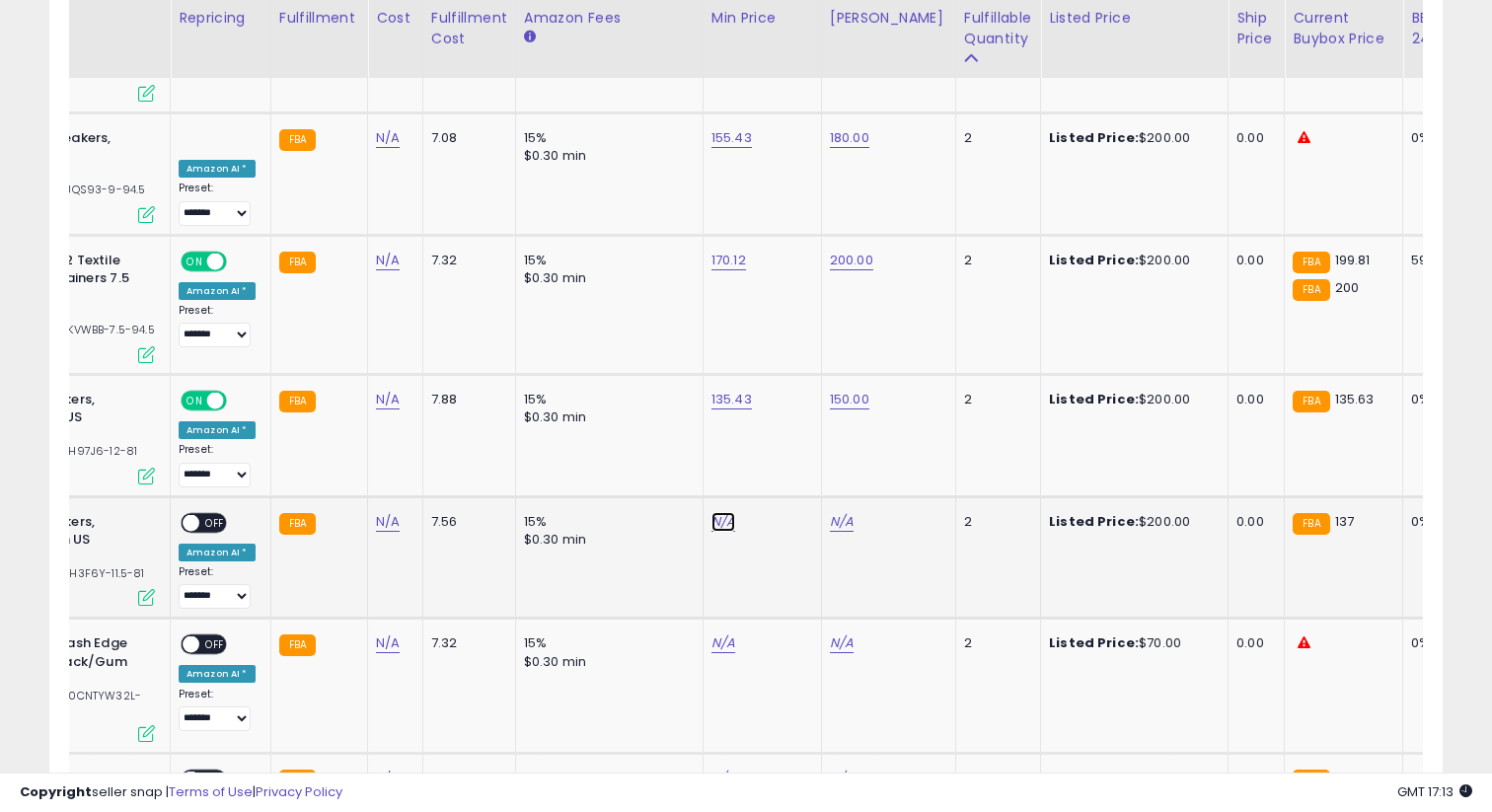 click on "N/A" at bounding box center (723, 522) 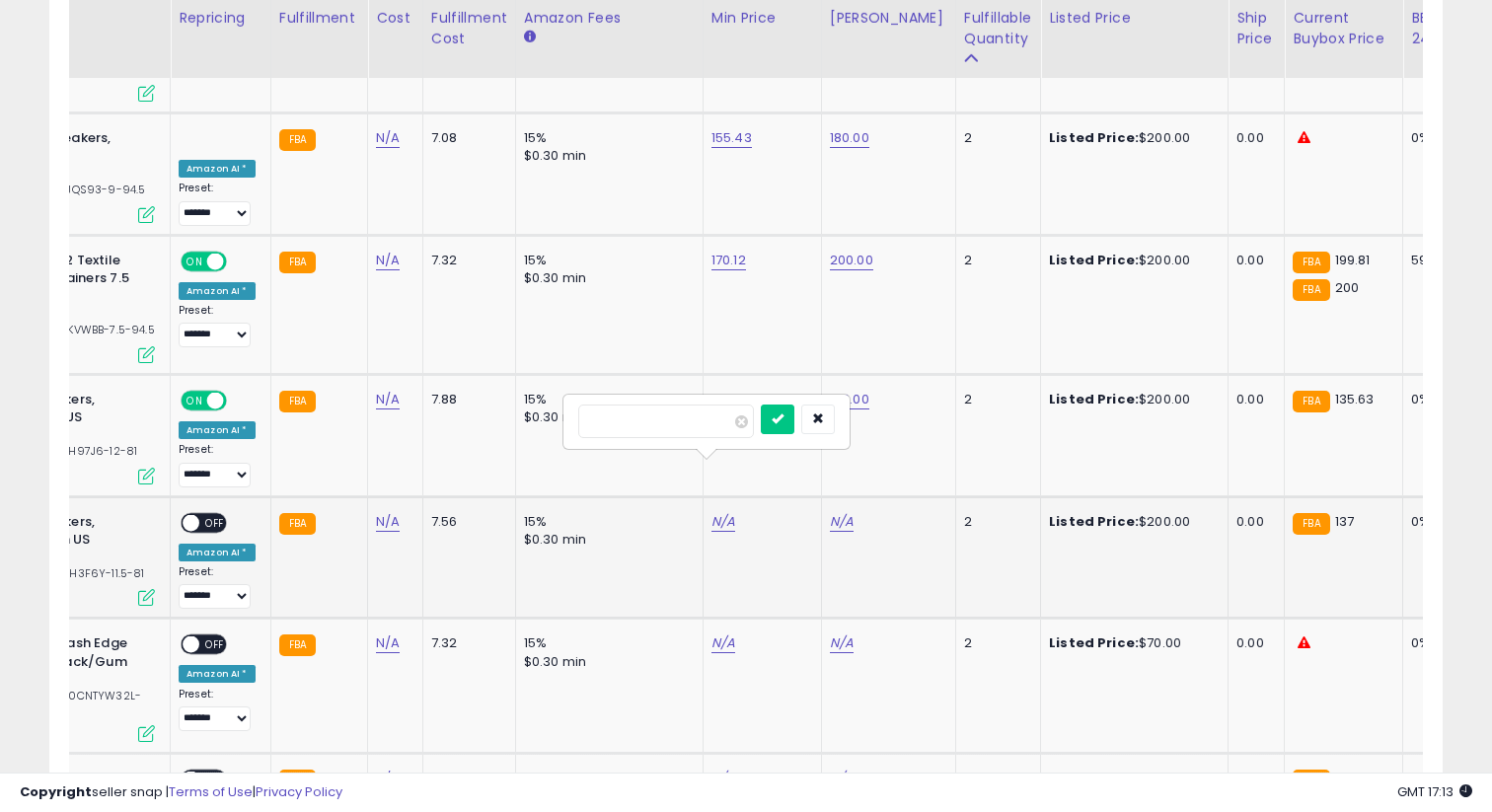type on "******" 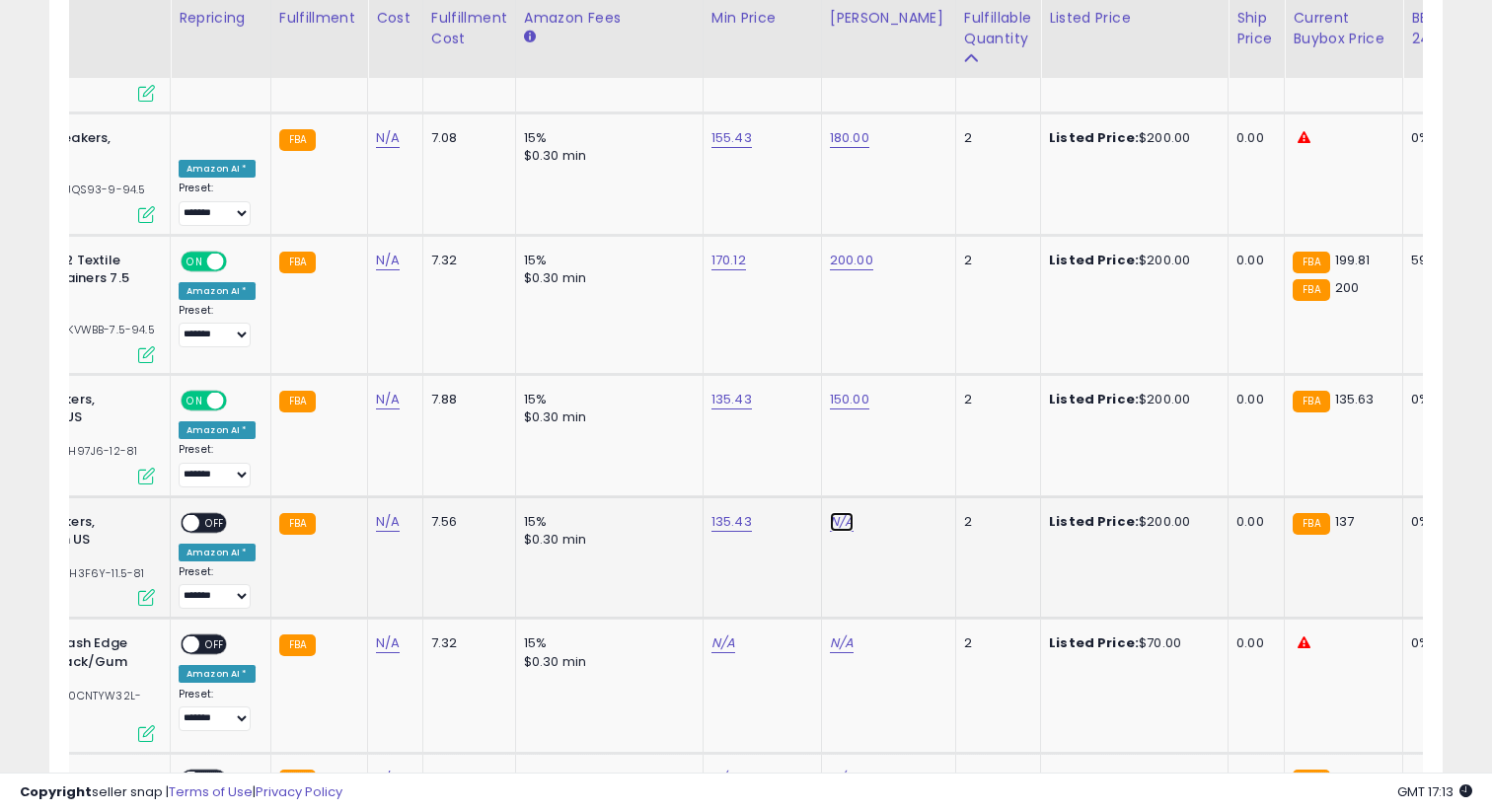 click on "N/A" at bounding box center [842, 522] 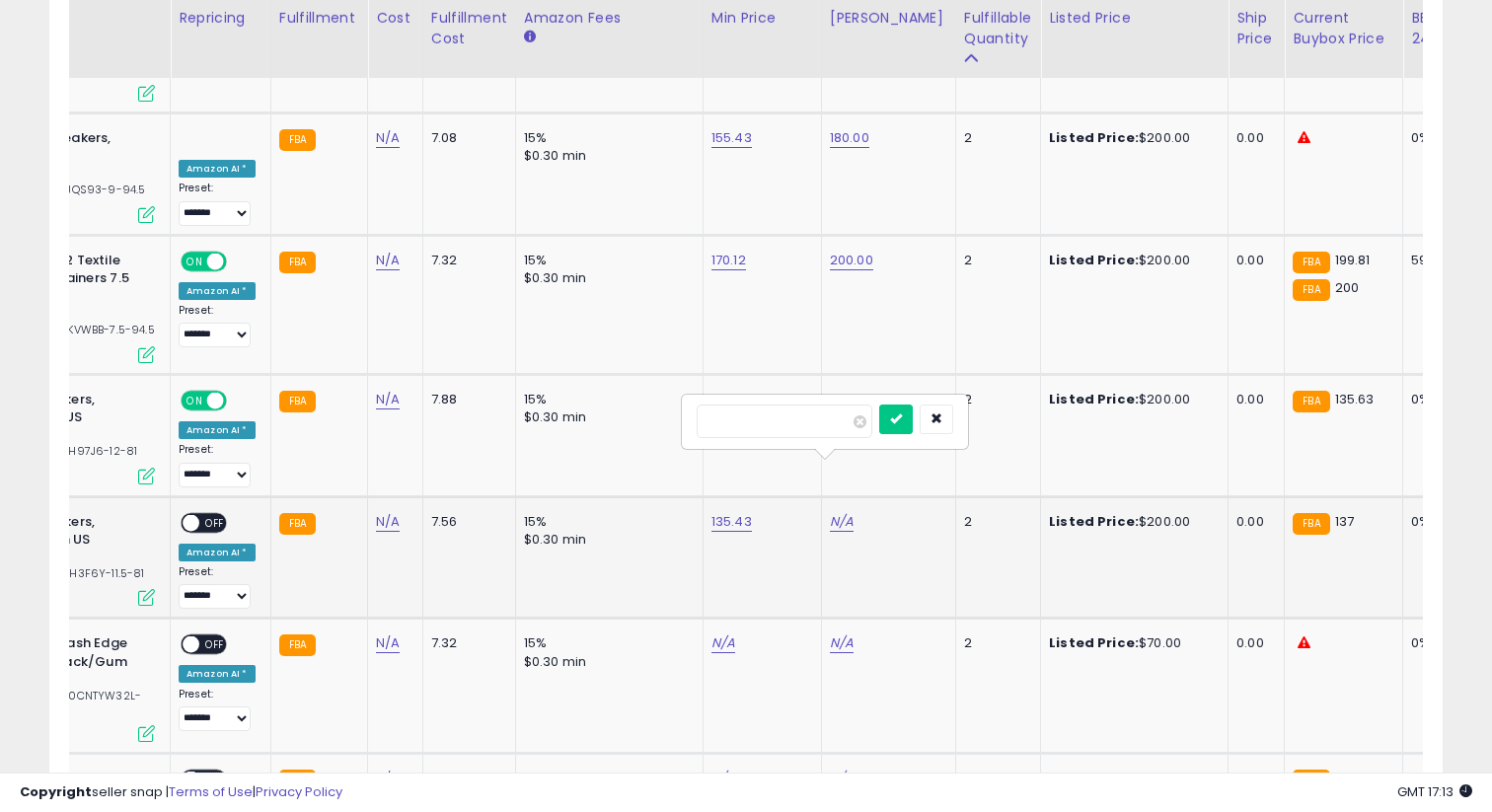 type on "***" 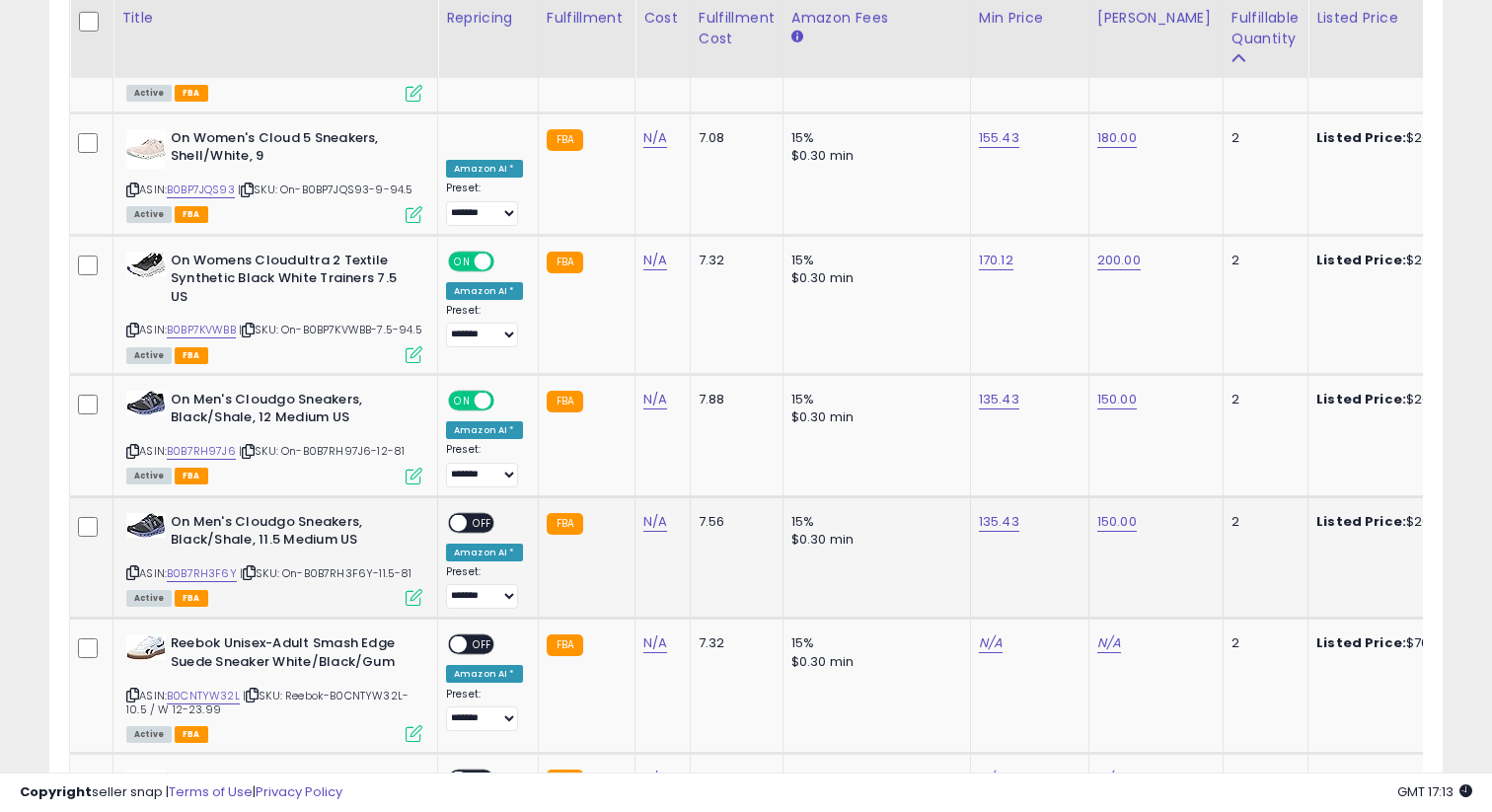click on "OFF" at bounding box center (483, 522) 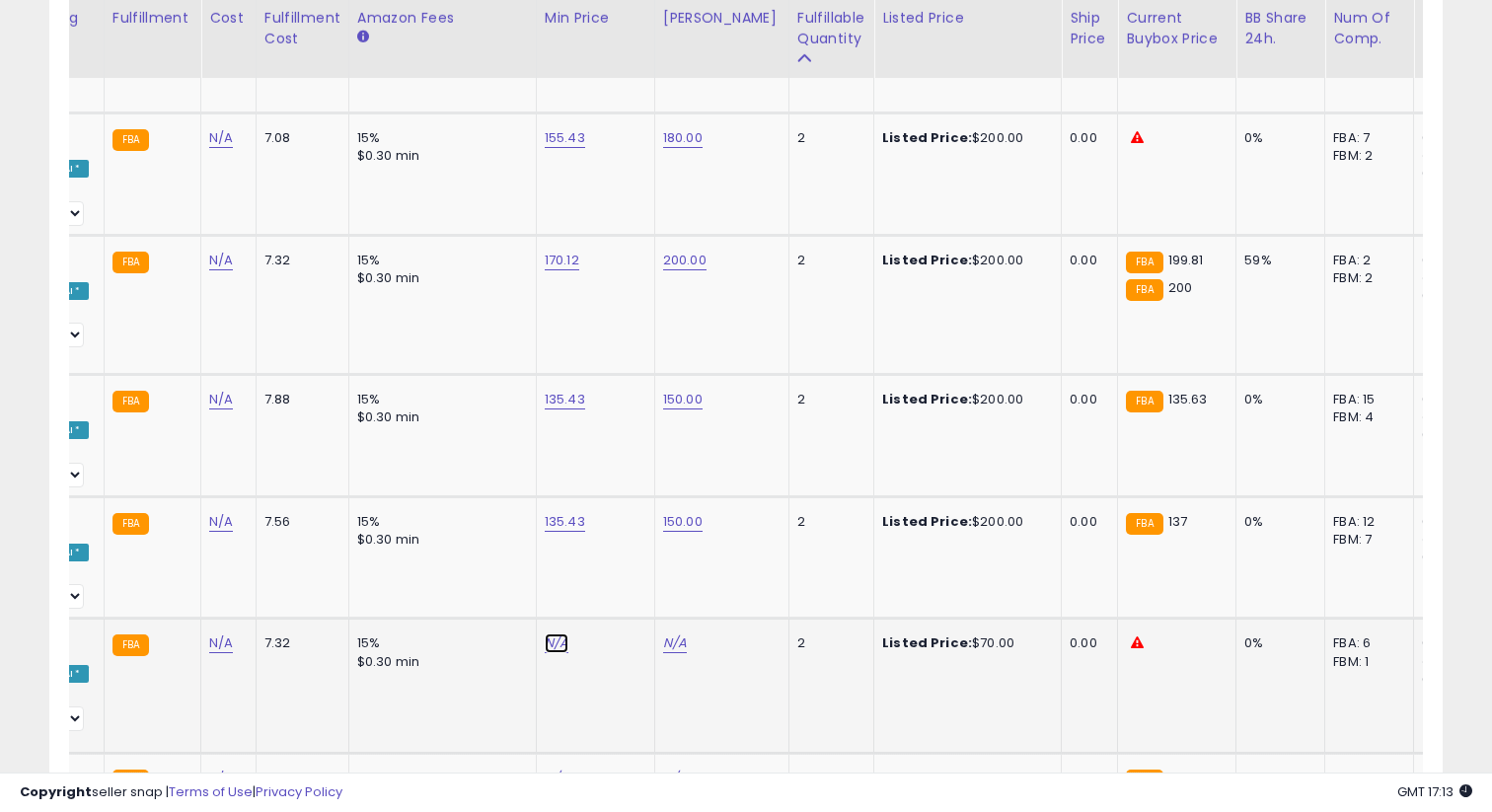click on "N/A" at bounding box center (557, 643) 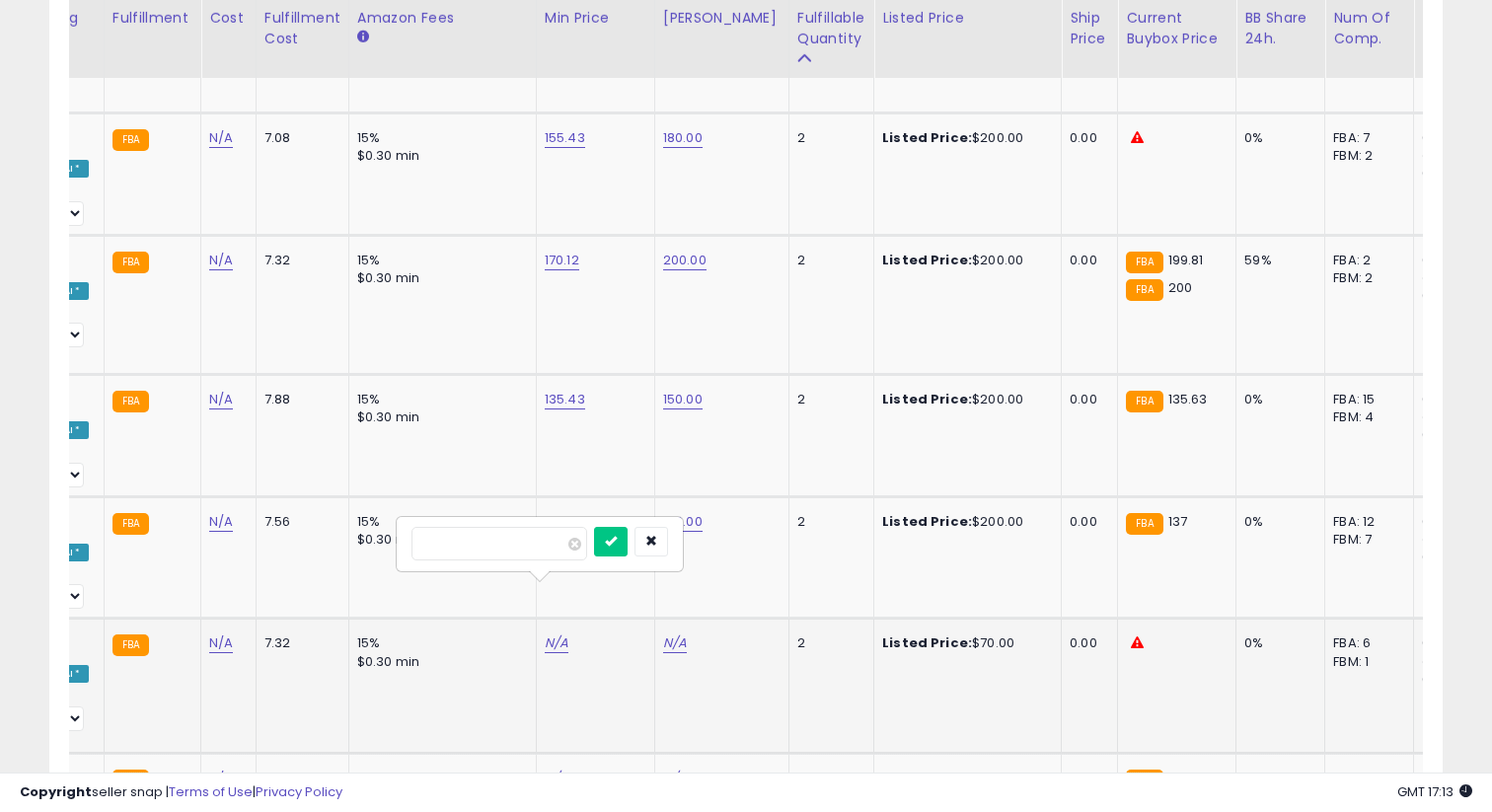 type on "*****" 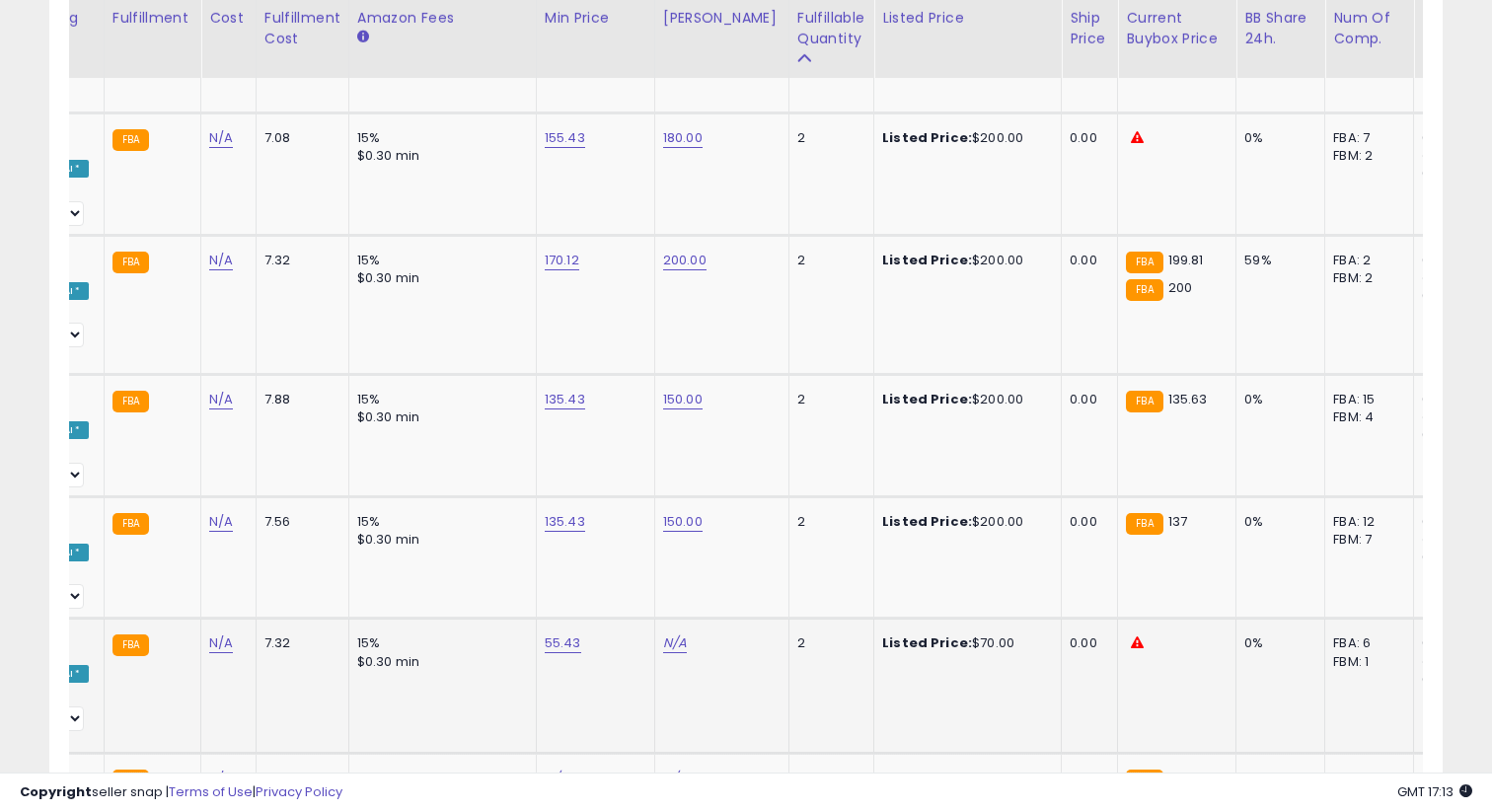 click on "N/A" at bounding box center [718, 643] 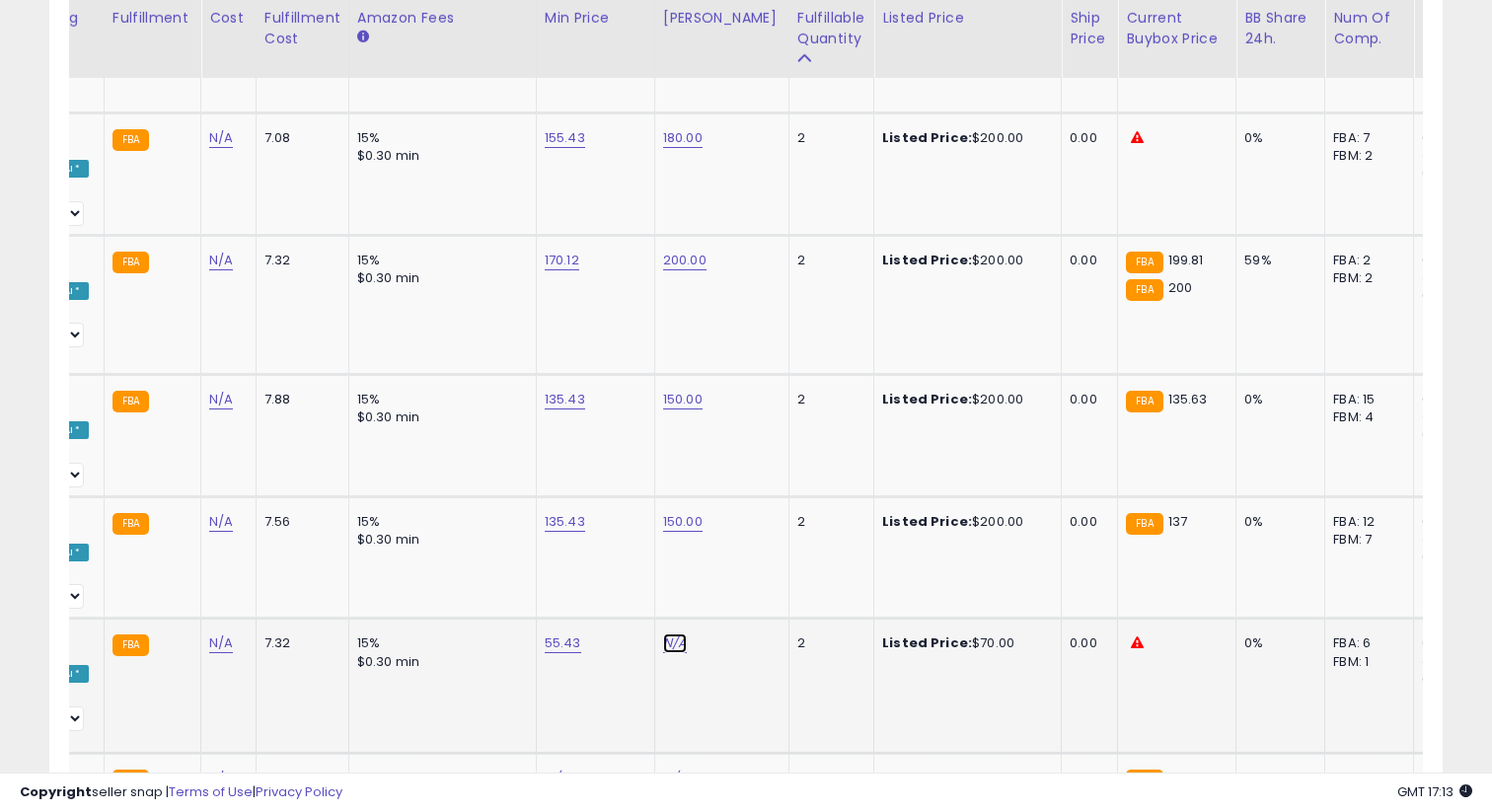 click on "N/A" at bounding box center (675, 643) 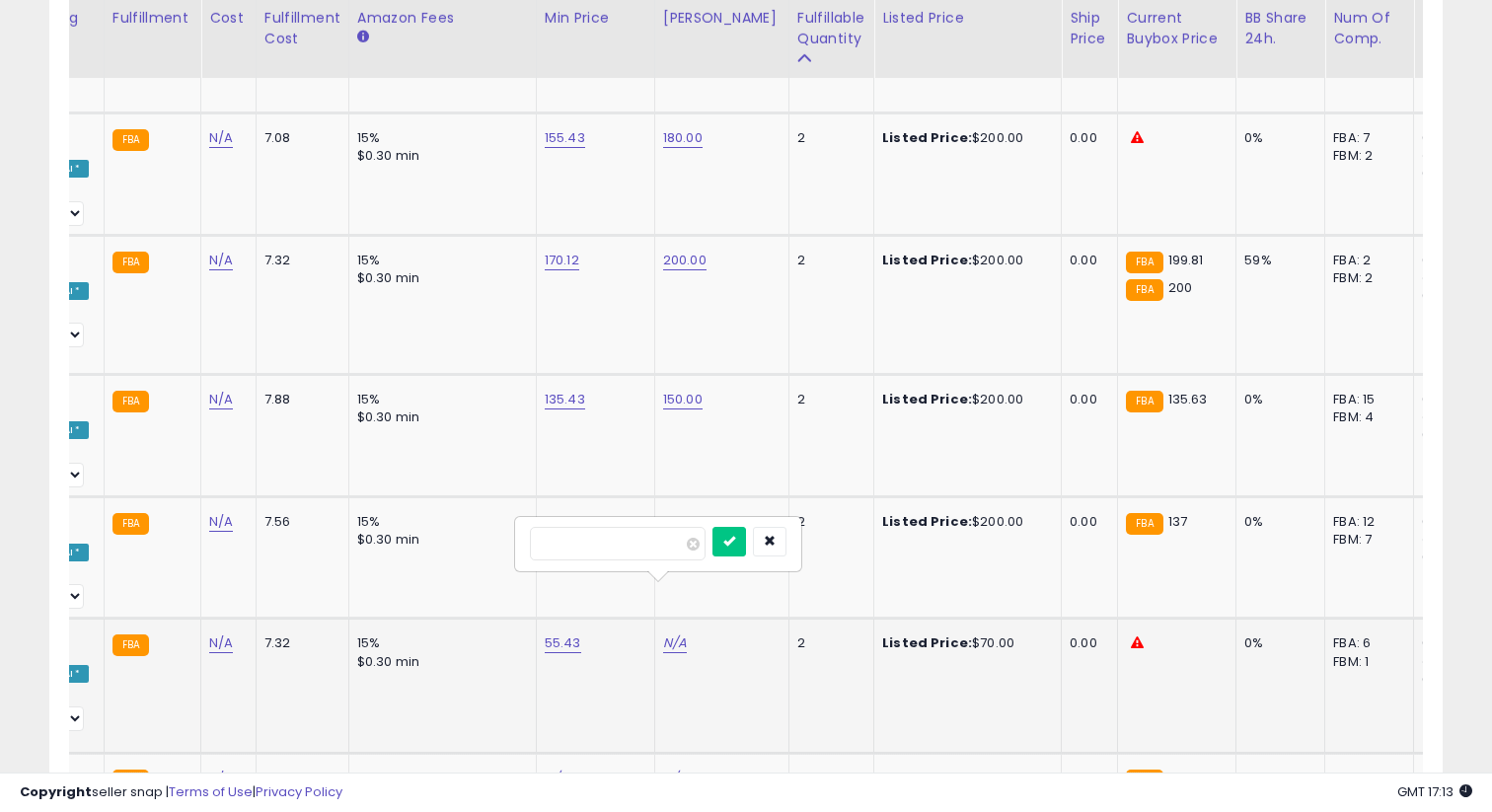 type on "**" 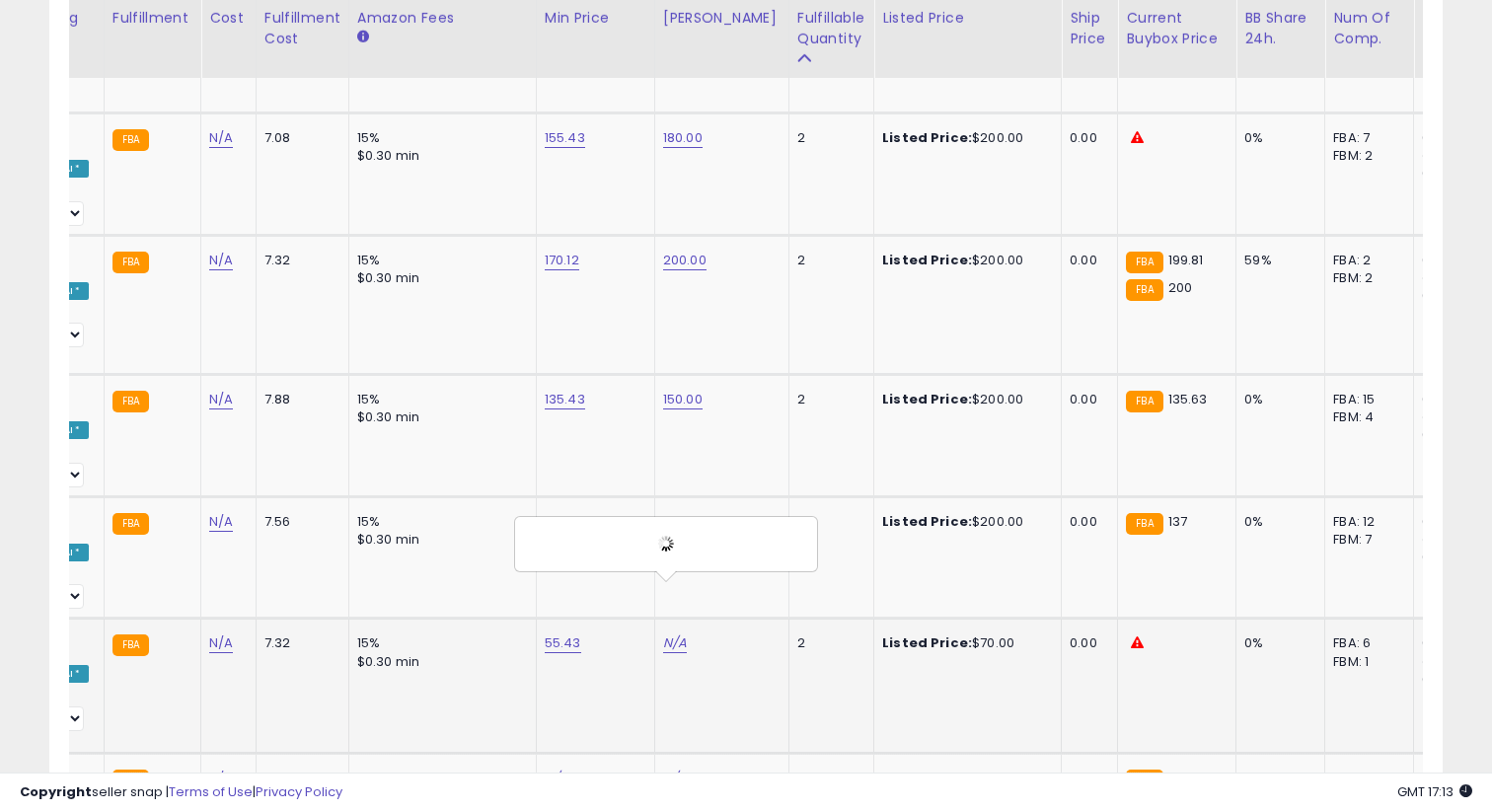 scroll, scrollTop: 0, scrollLeft: 0, axis: both 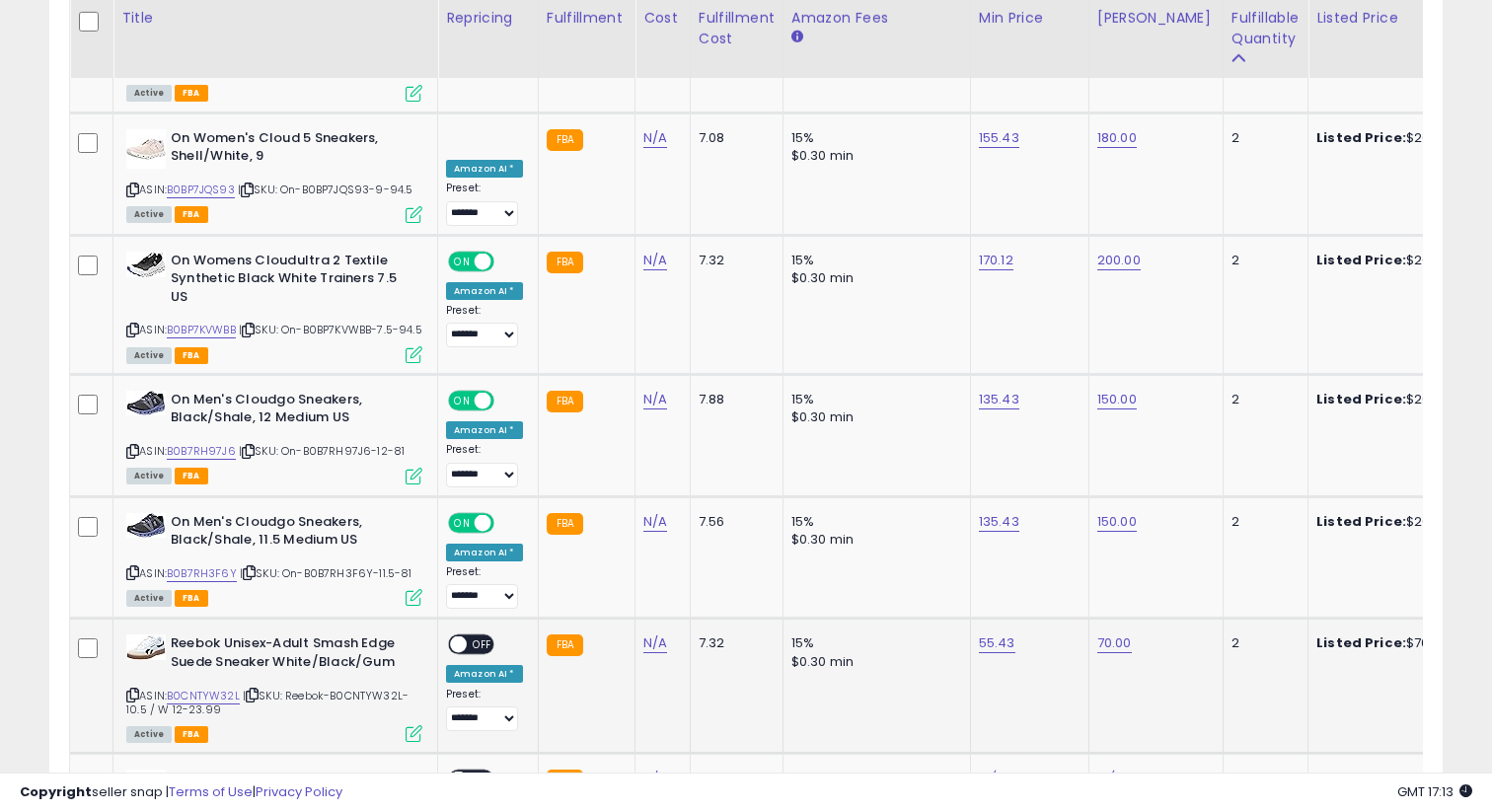 click on "OFF" at bounding box center (483, 644) 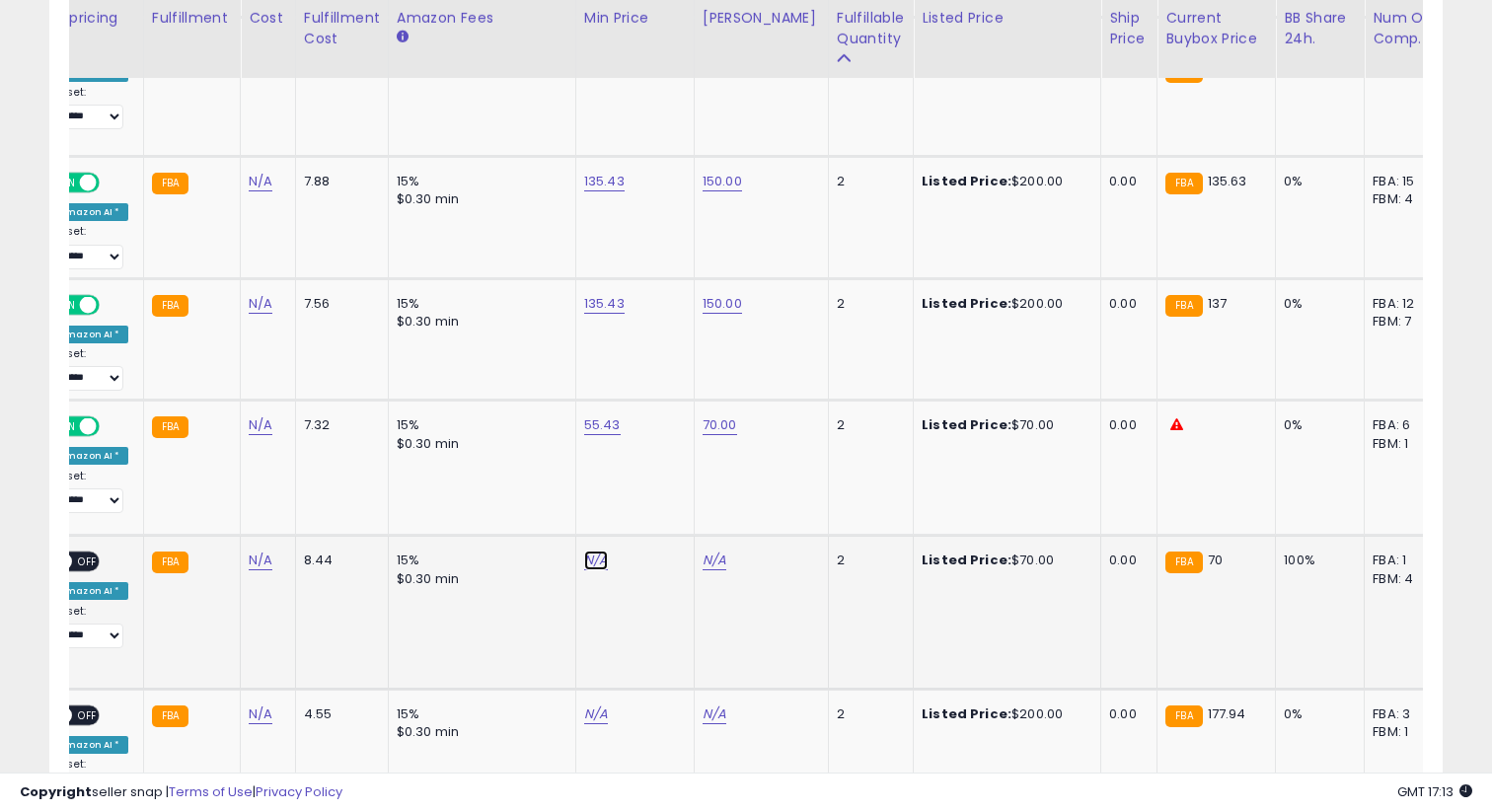 click on "N/A" at bounding box center (596, 560) 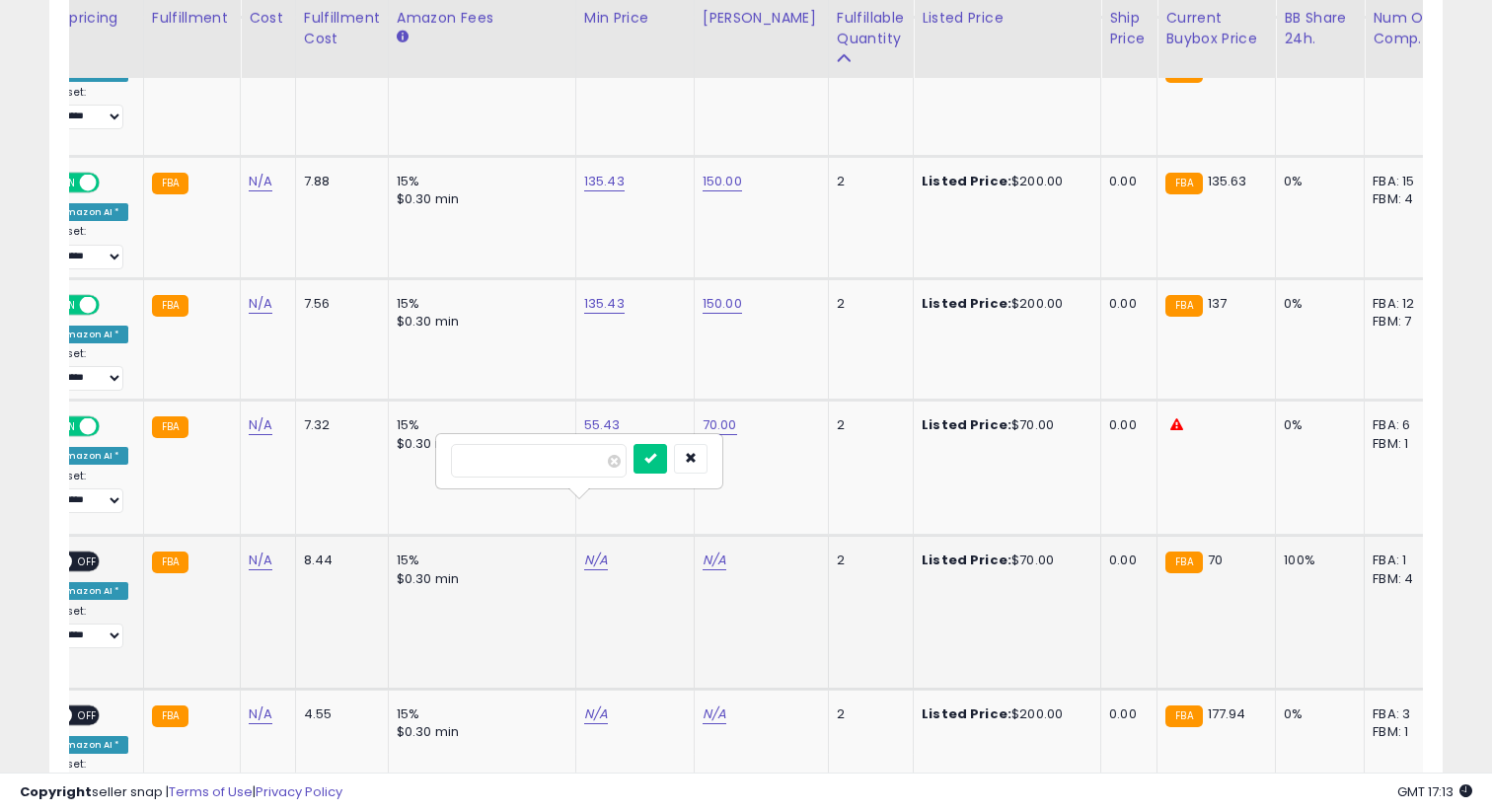 type on "**" 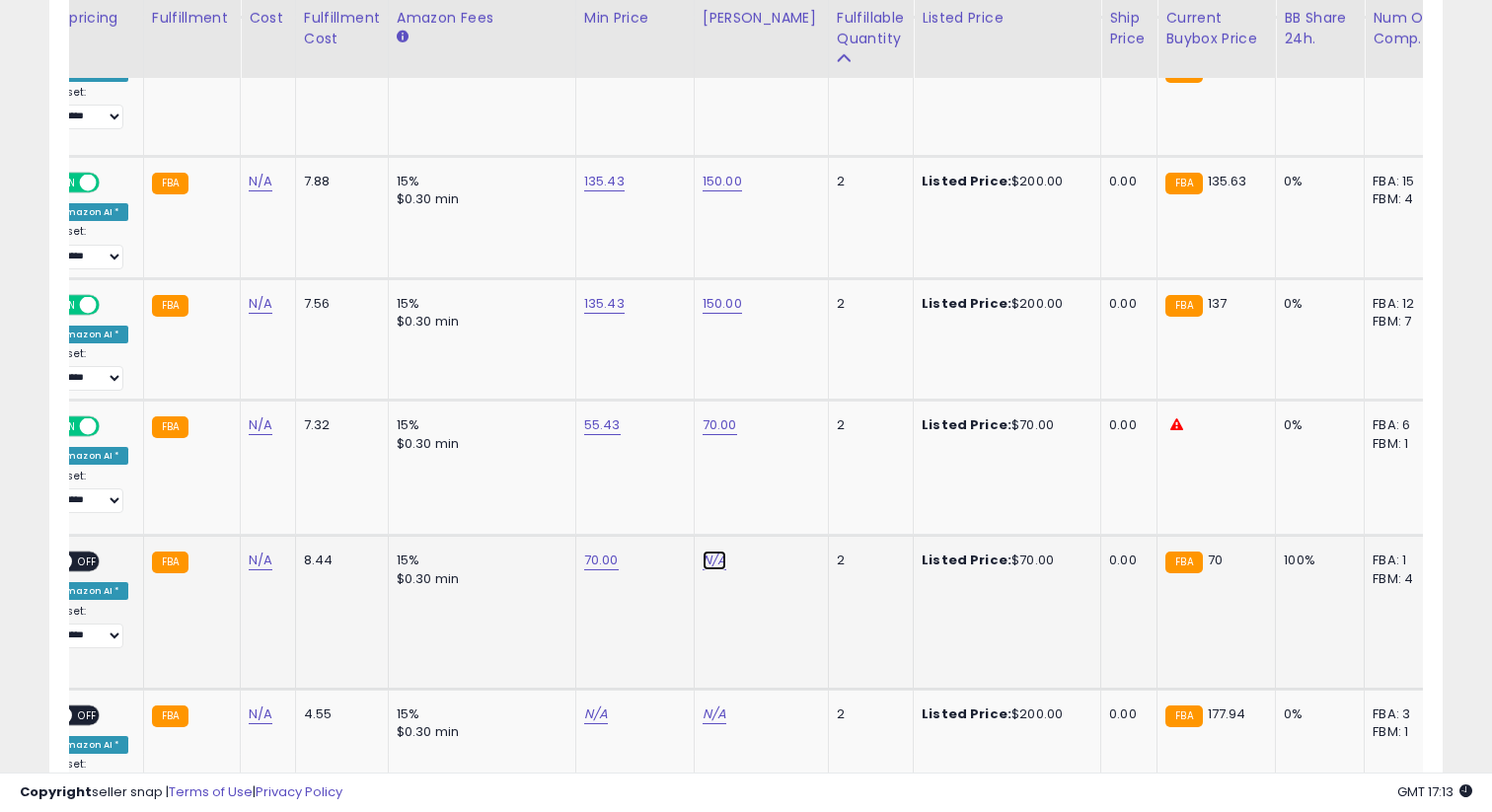 click on "N/A" at bounding box center [714, 560] 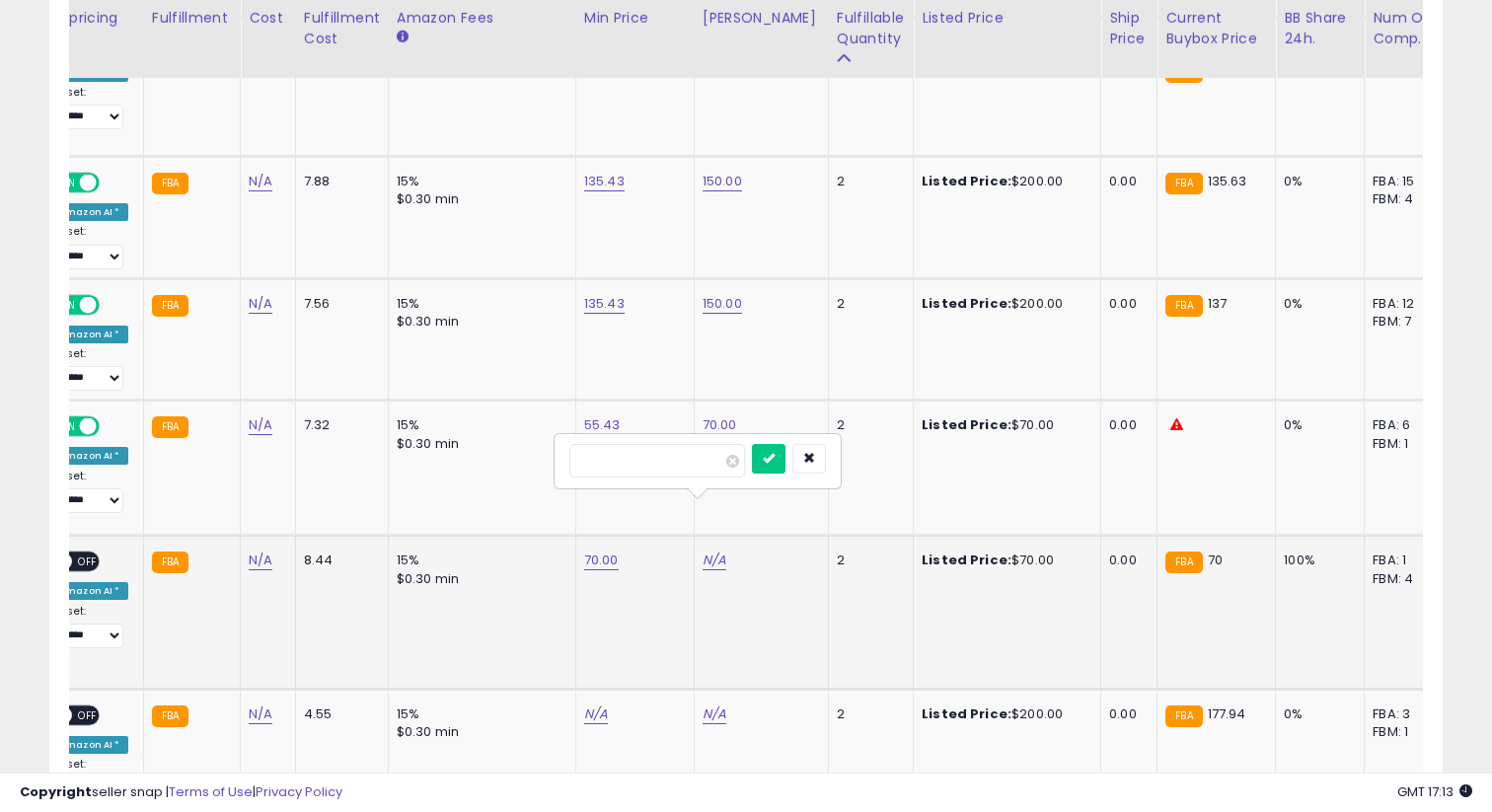 type on "*" 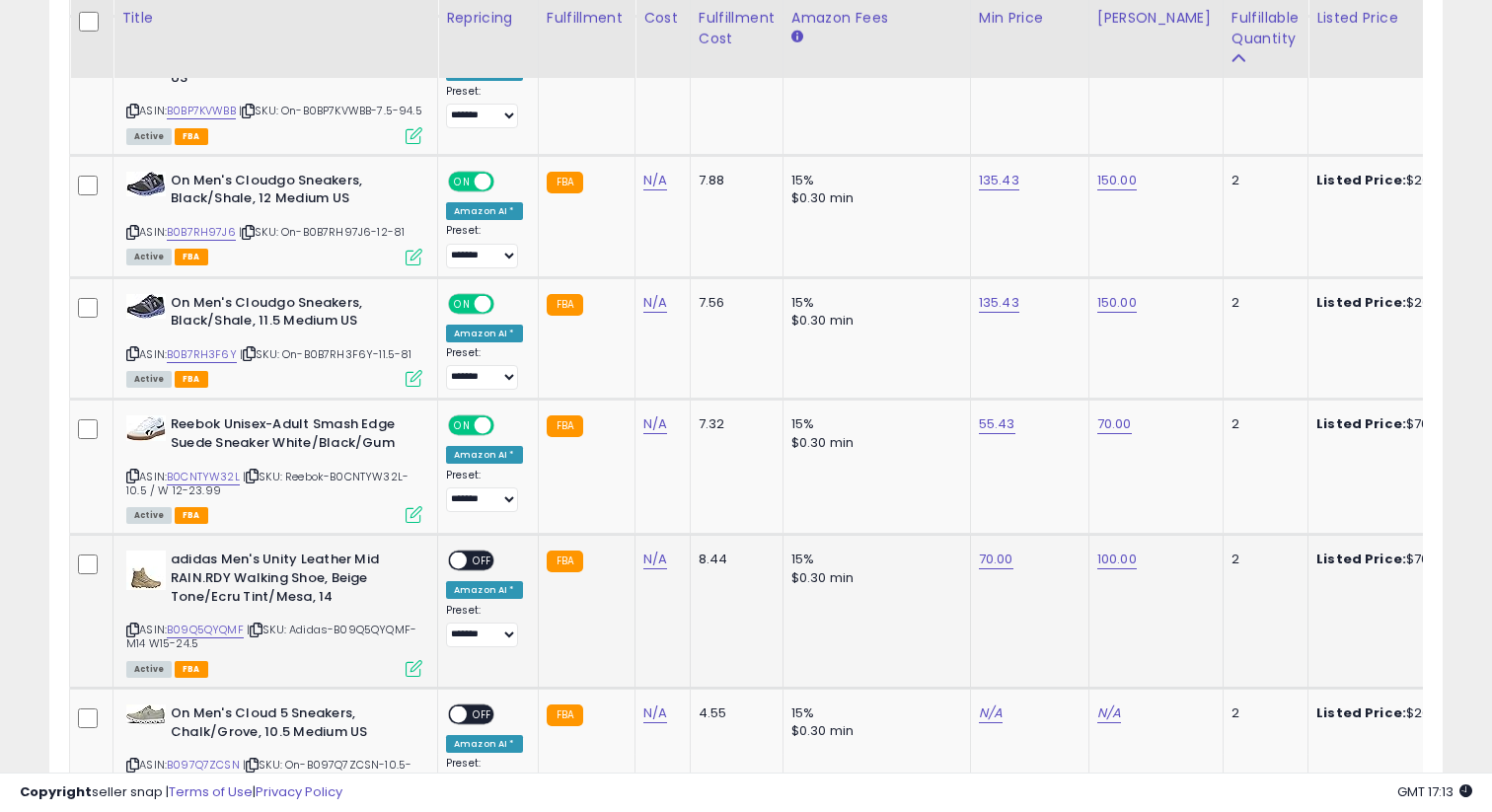 click on "OFF" at bounding box center (483, 560) 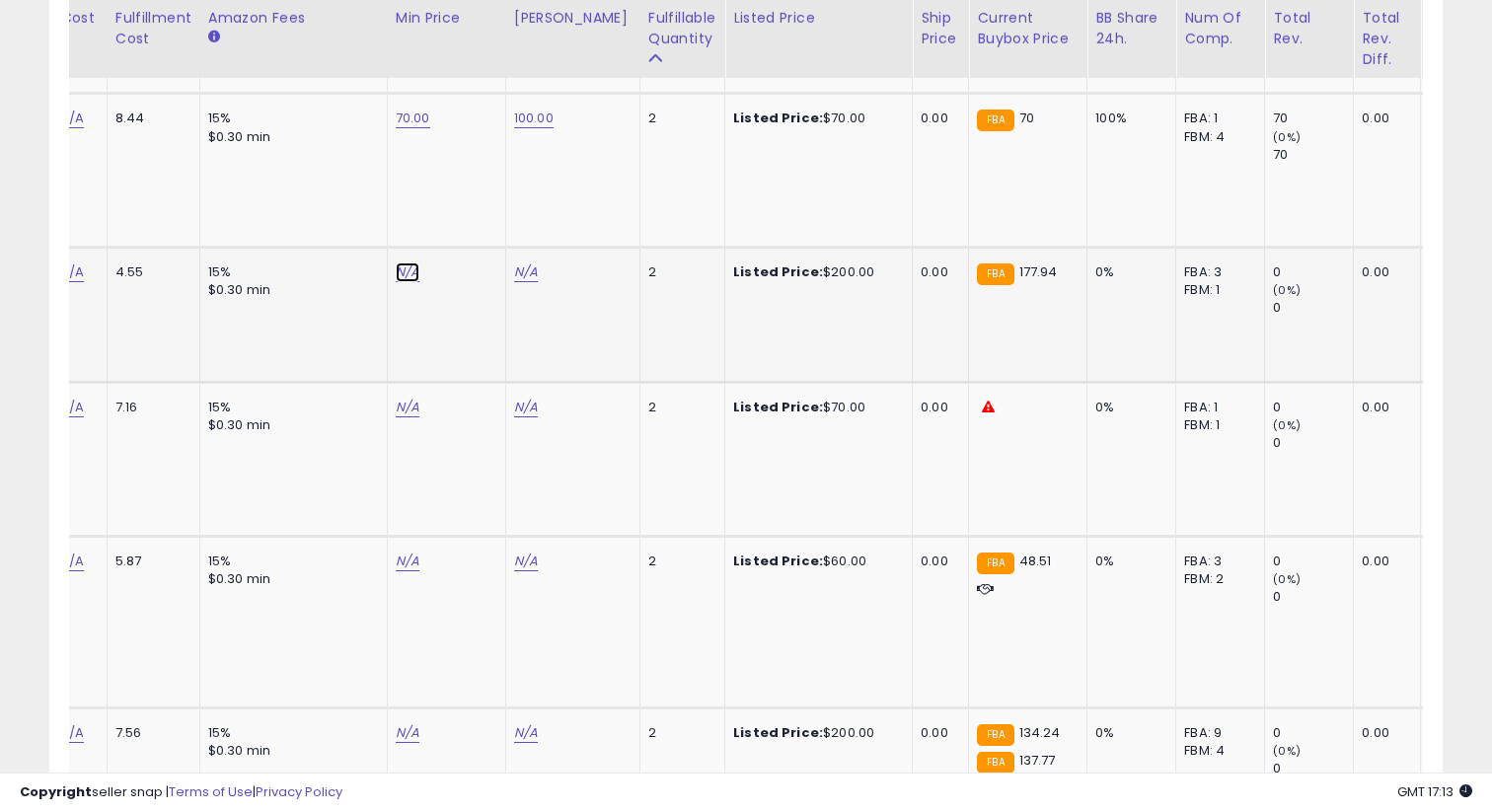 click on "N/A" at bounding box center [408, 272] 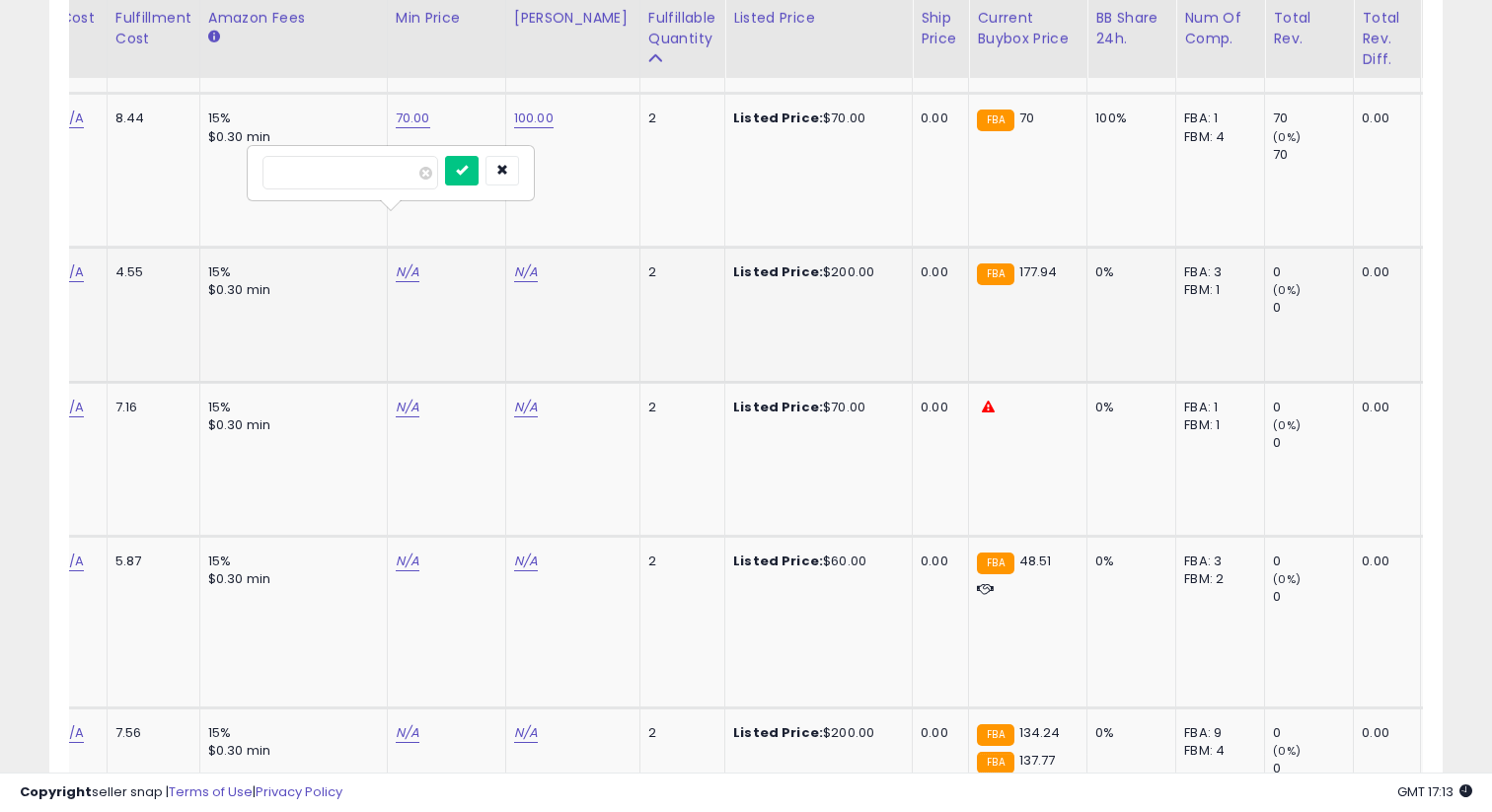 type on "******" 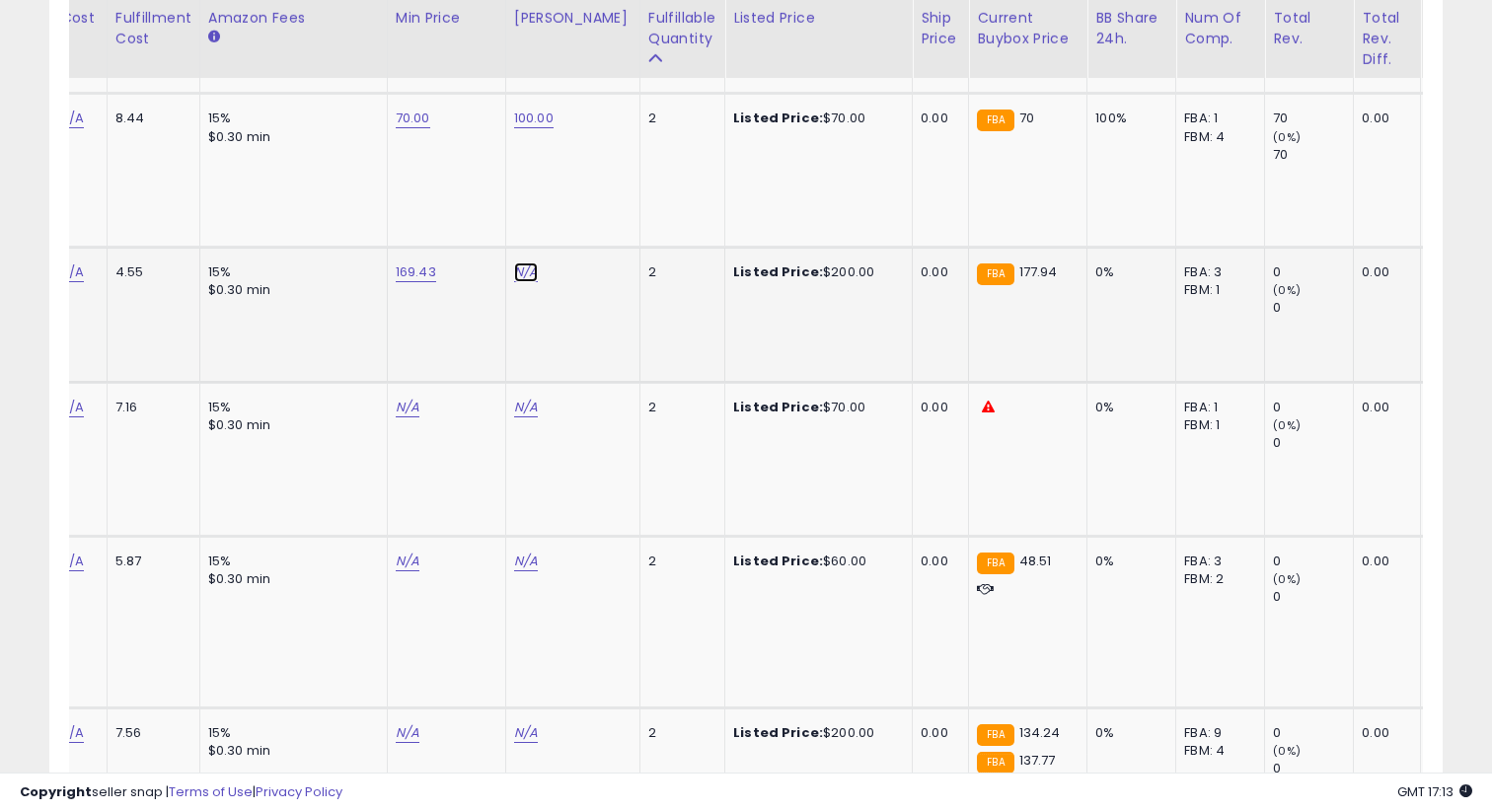 click on "N/A" at bounding box center (526, 272) 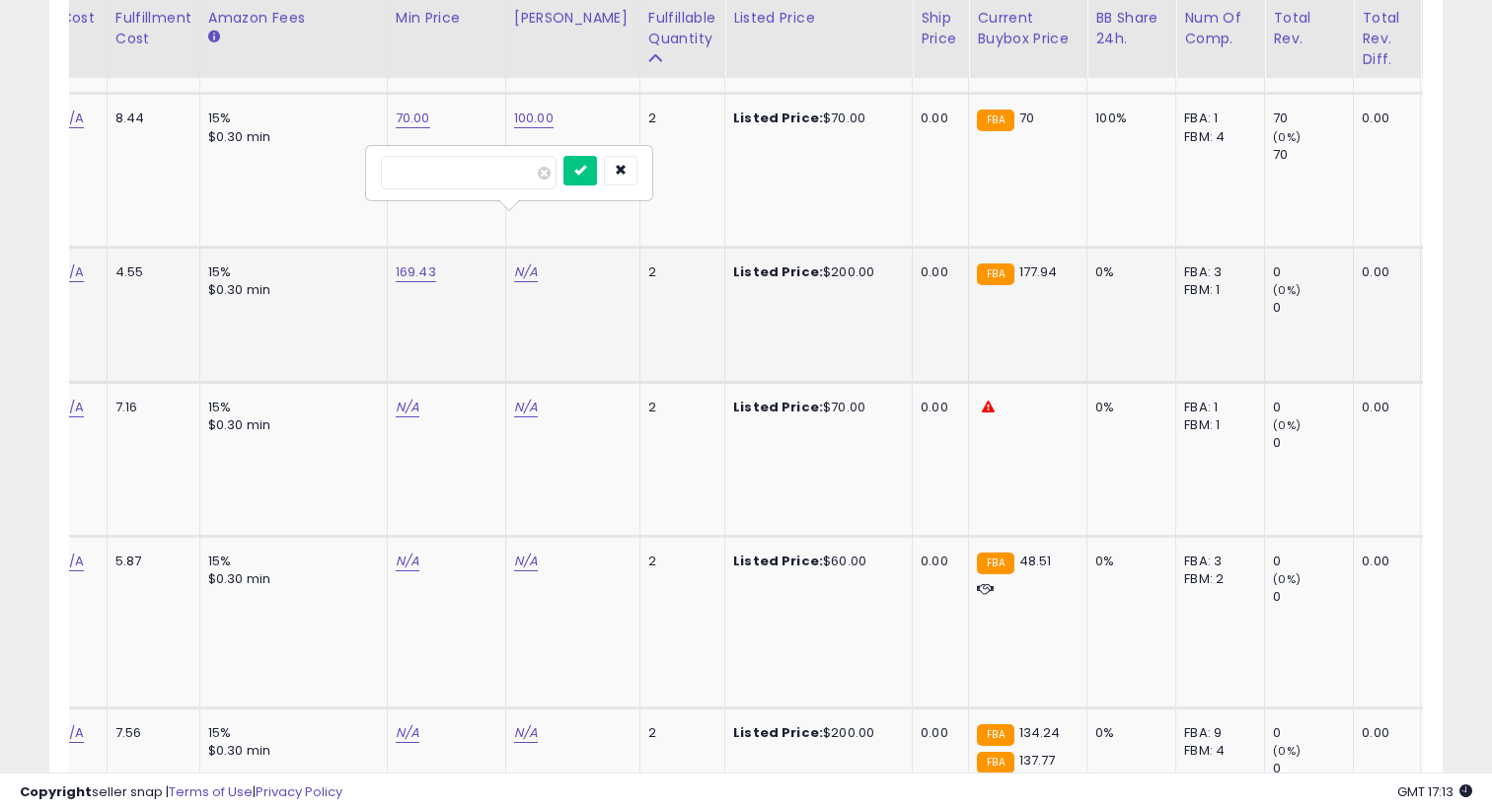 type on "***" 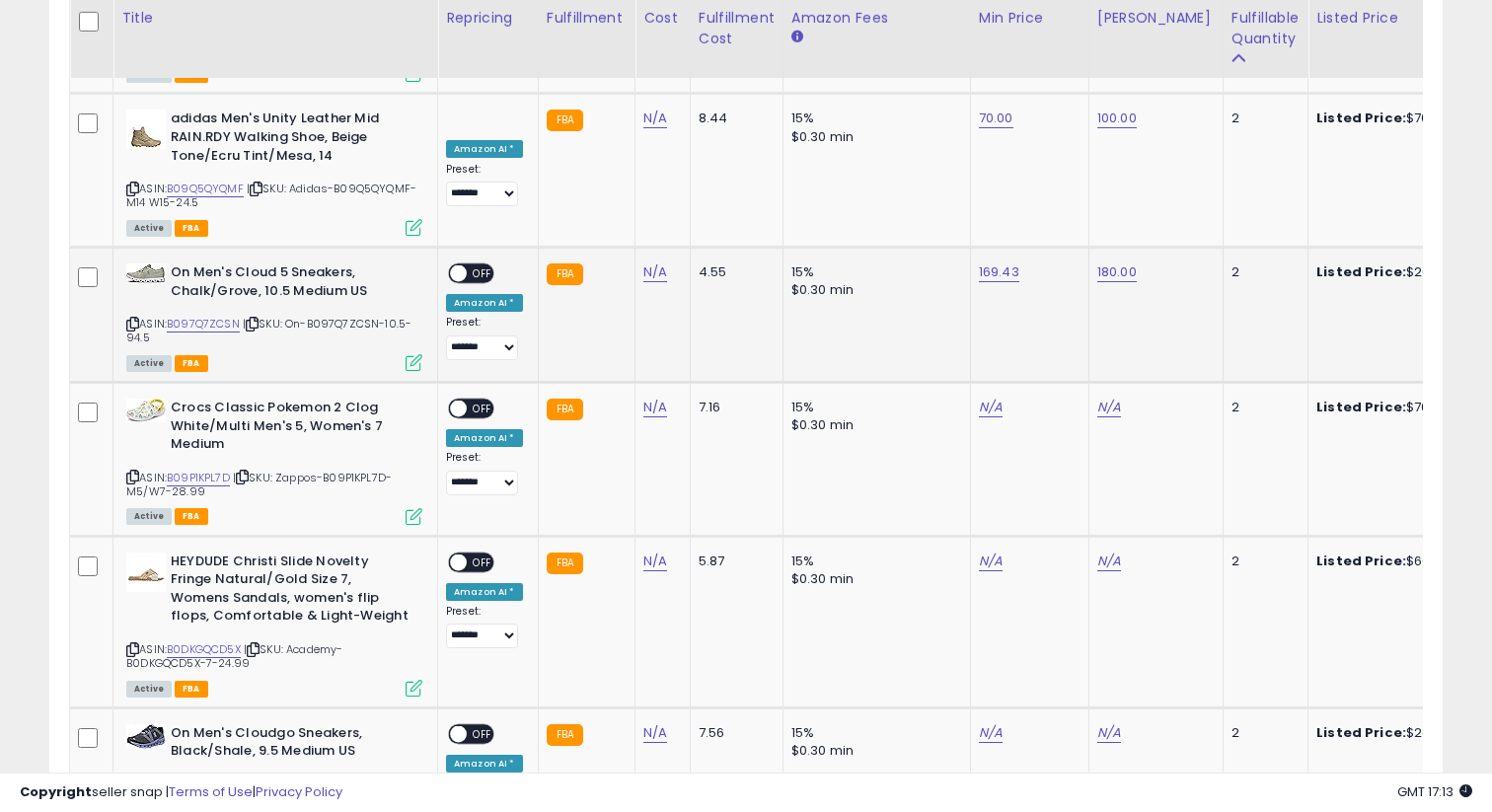 click on "OFF" at bounding box center [483, 273] 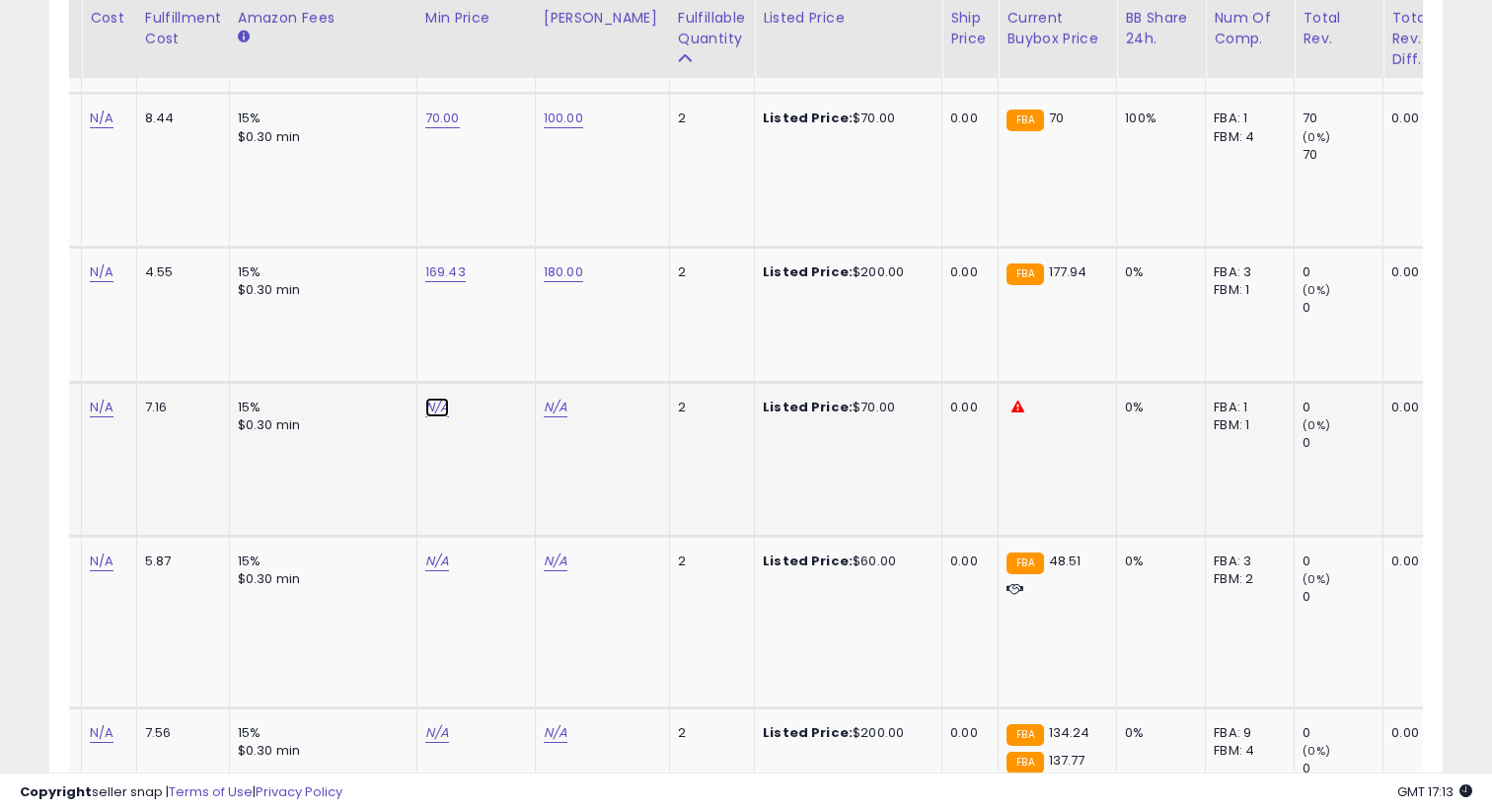 click on "N/A" at bounding box center [437, 407] 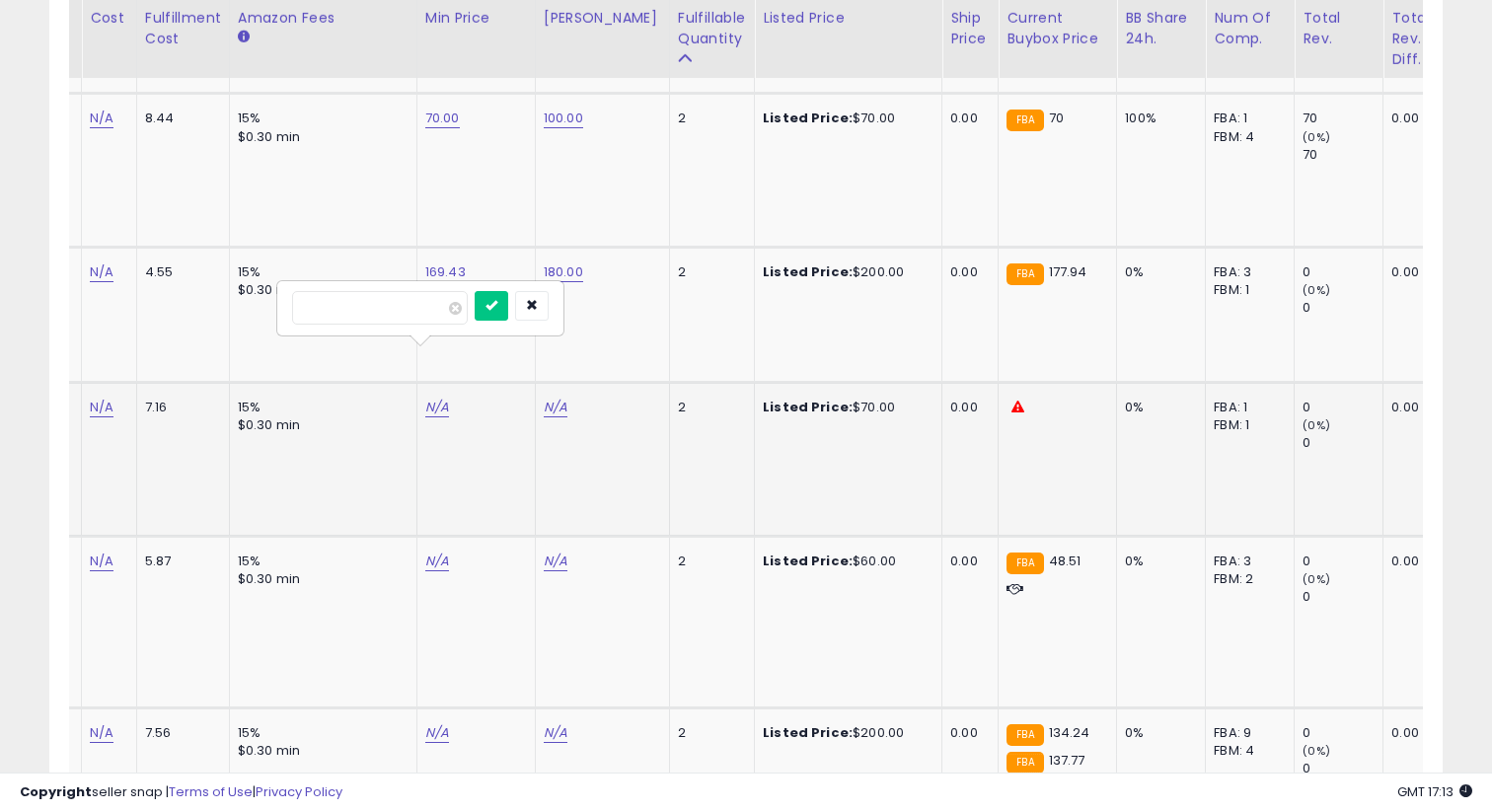 type on "*****" 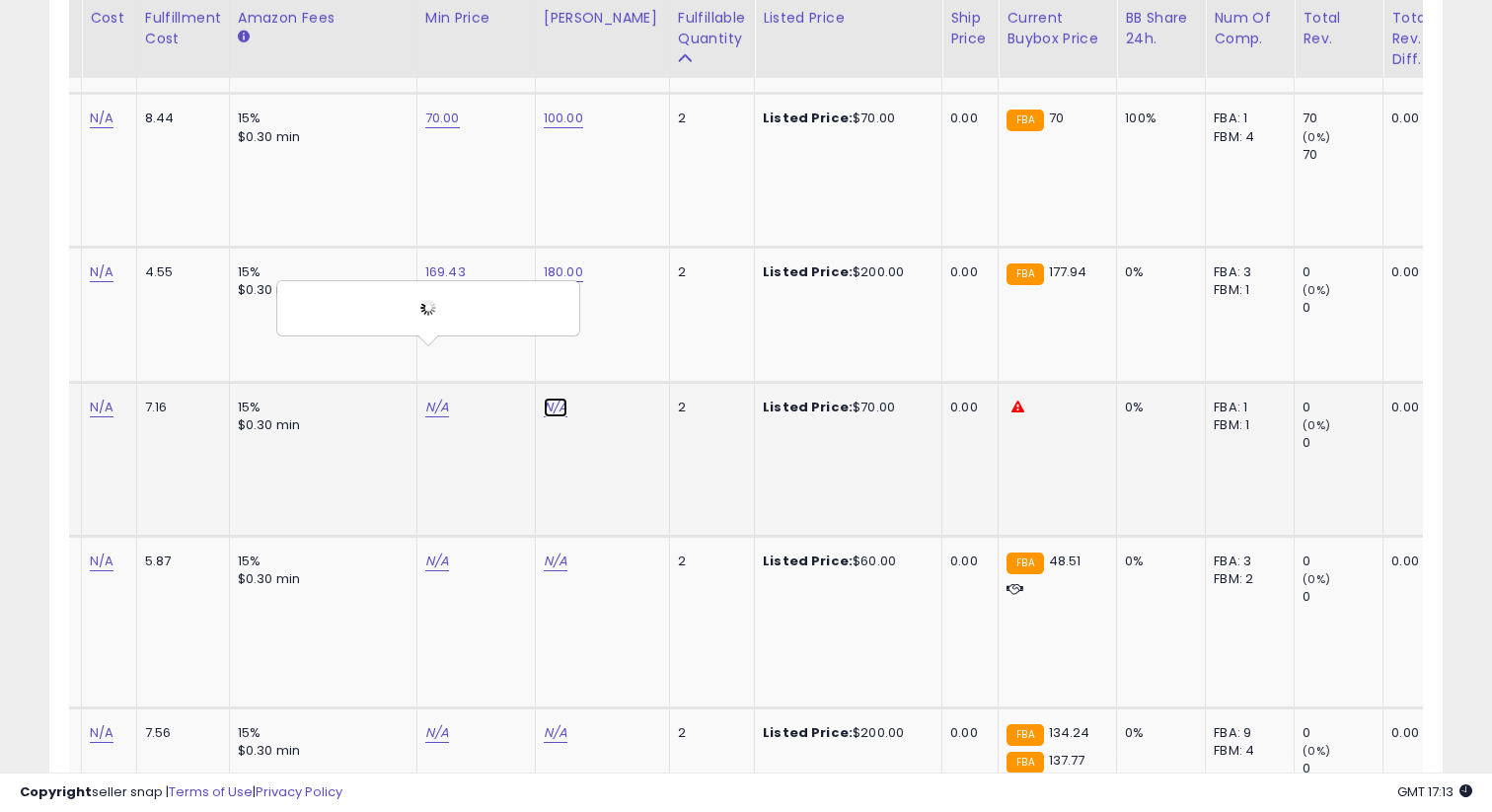 click on "N/A" at bounding box center [556, 407] 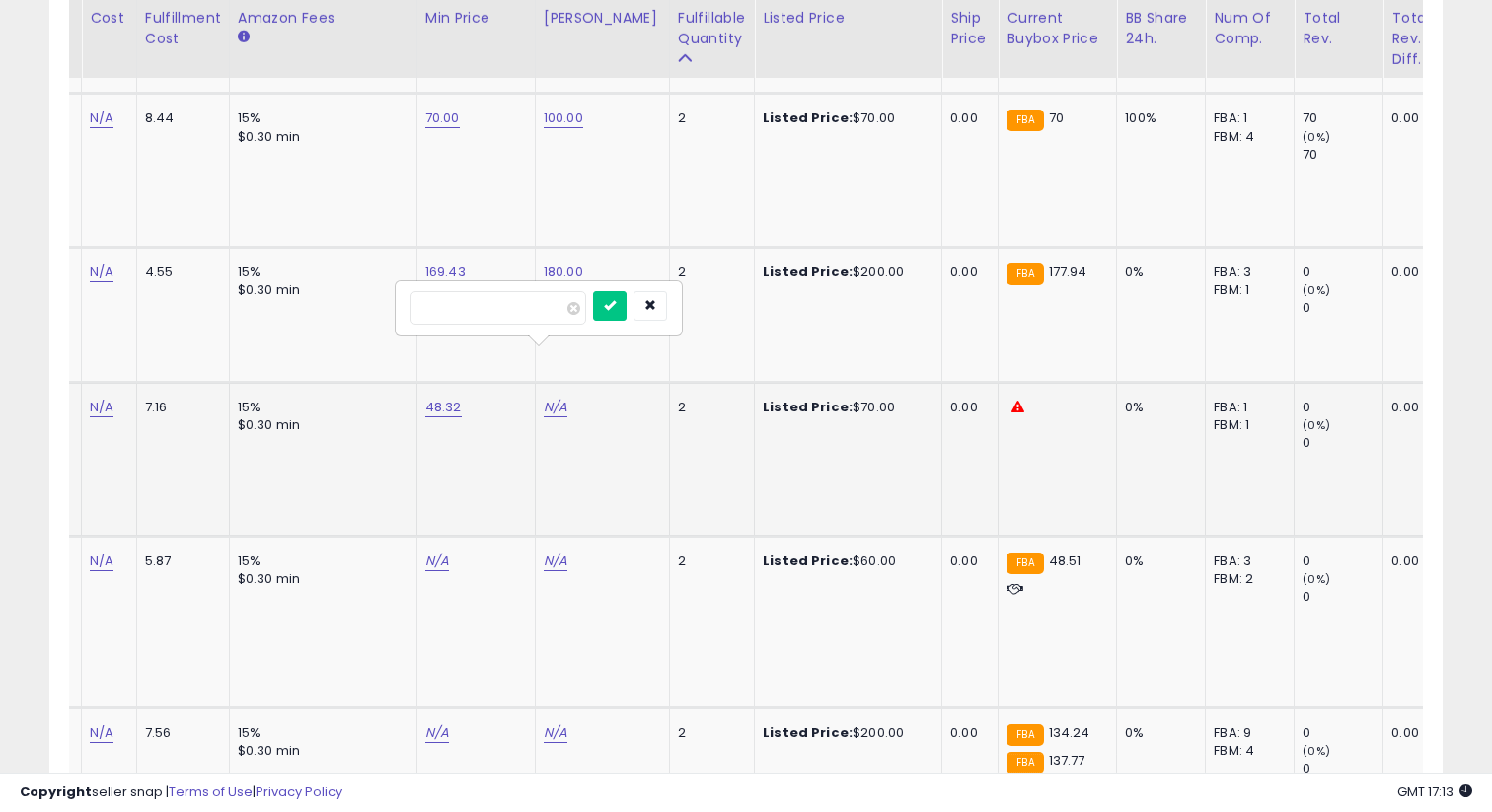 type on "**" 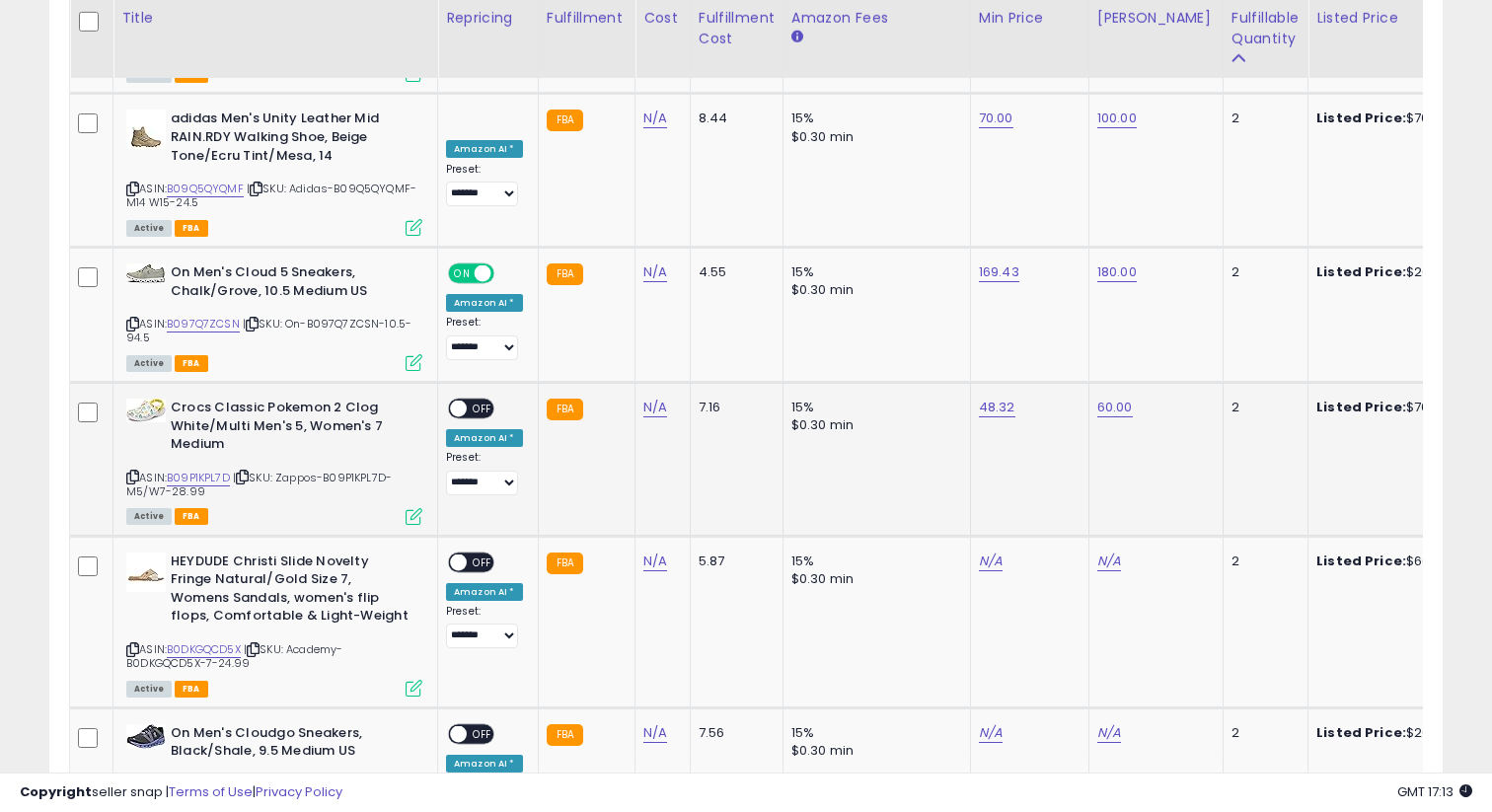click at bounding box center [458, 408] 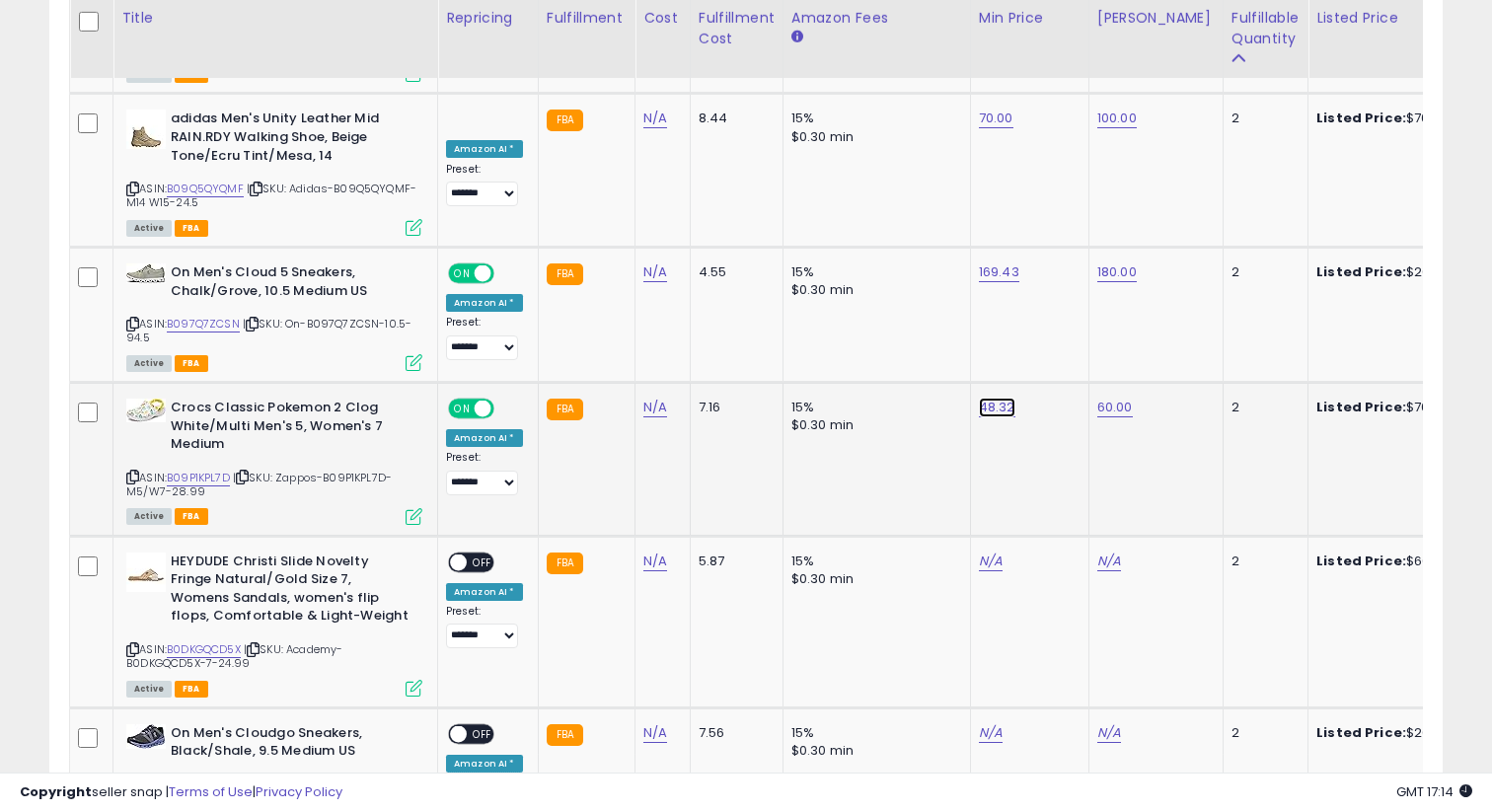 click on "48.32" at bounding box center (997, -6332) 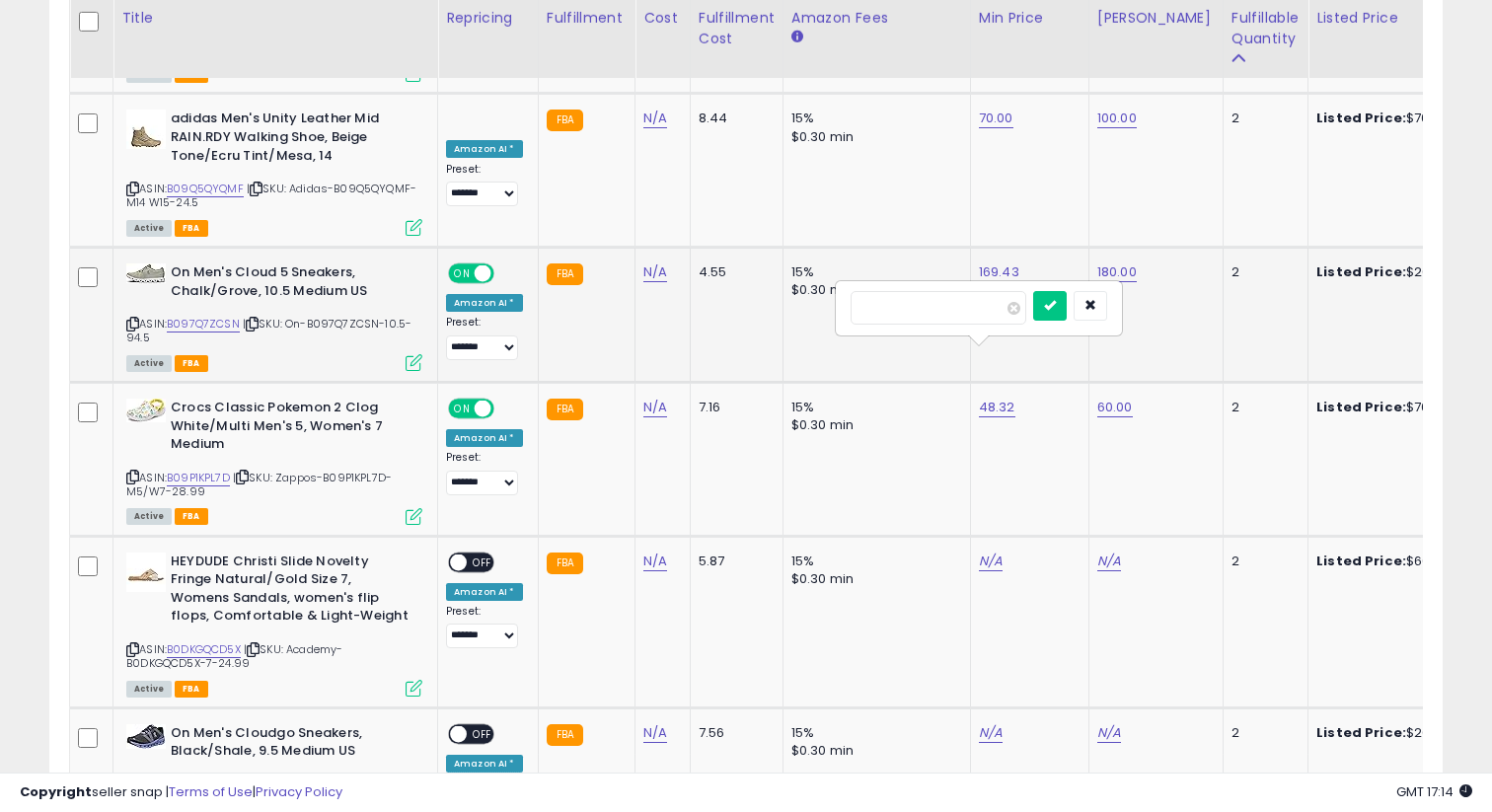 drag, startPoint x: 878, startPoint y: 308, endPoint x: 781, endPoint y: 308, distance: 97 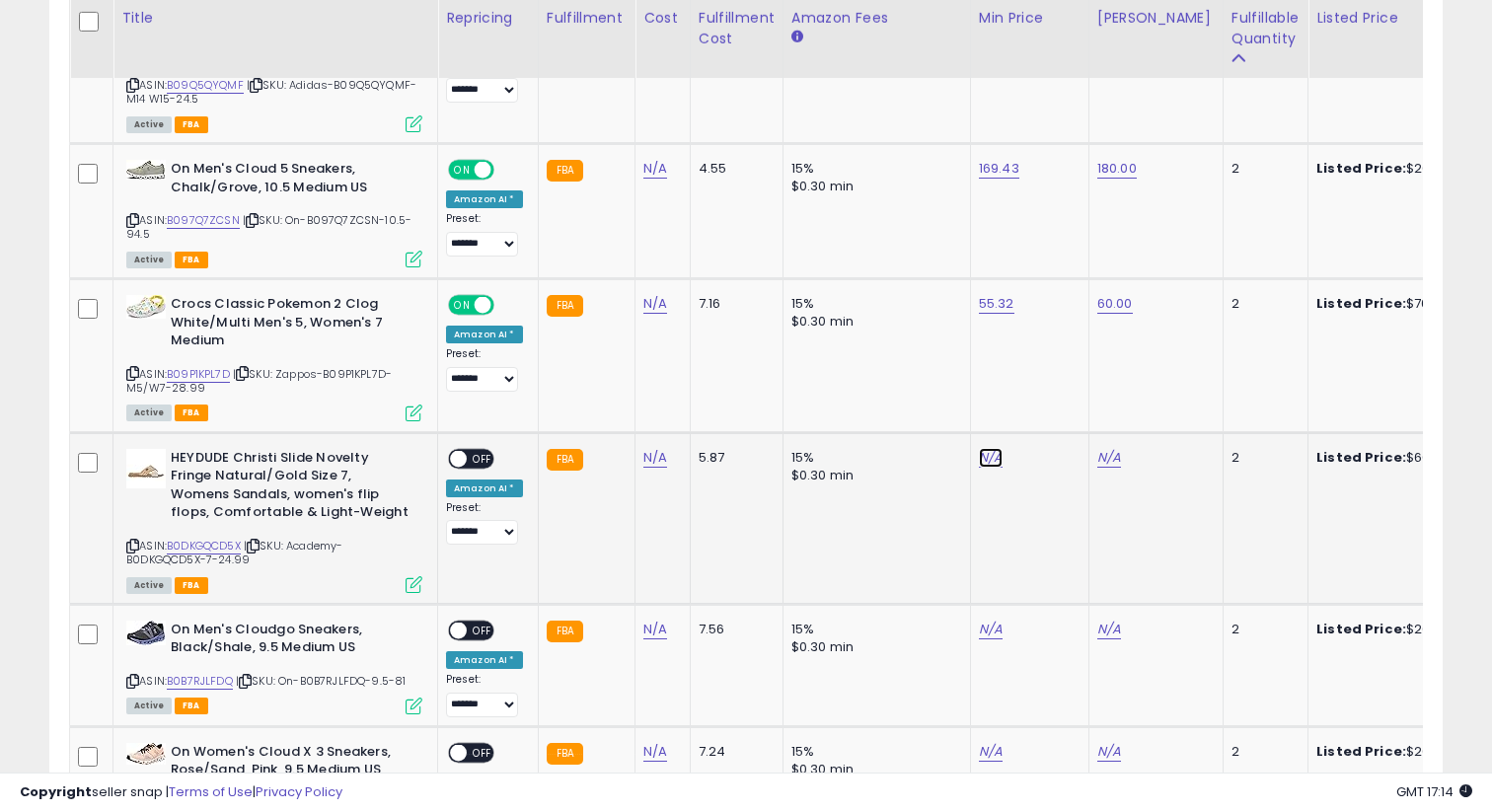 click on "N/A" at bounding box center [991, 458] 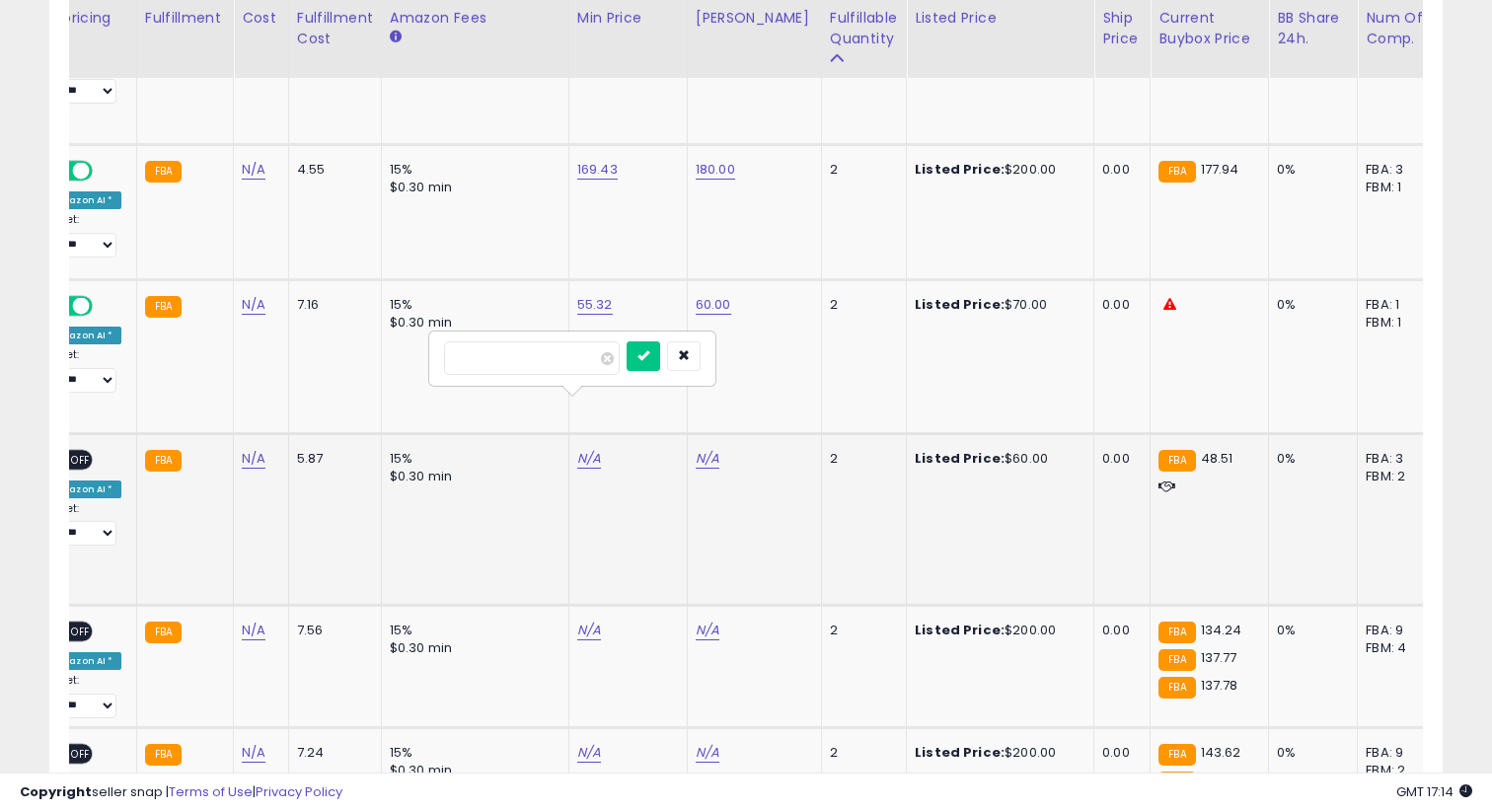 type on "*****" 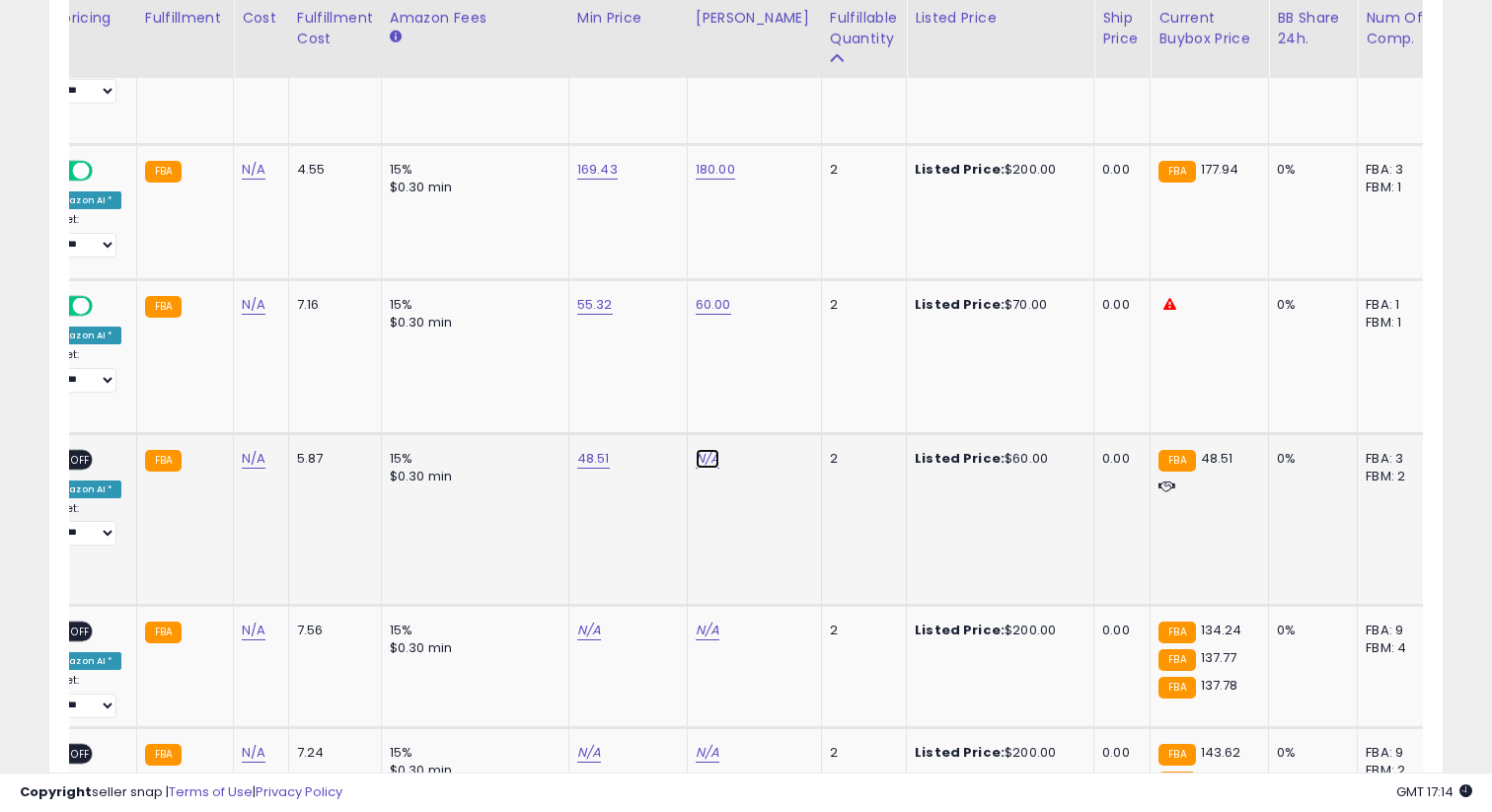 click on "N/A" at bounding box center (708, 459) 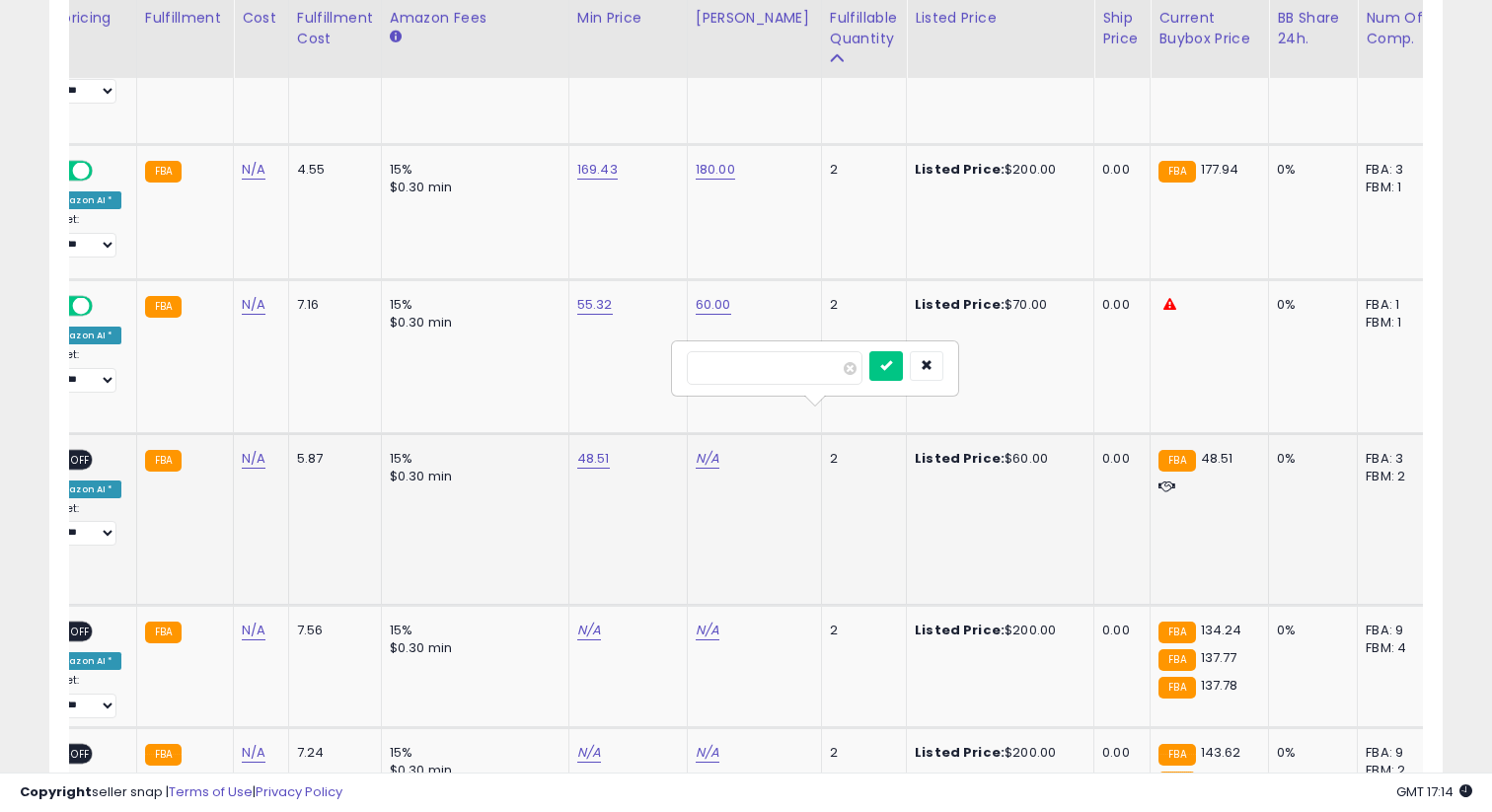 type on "**" 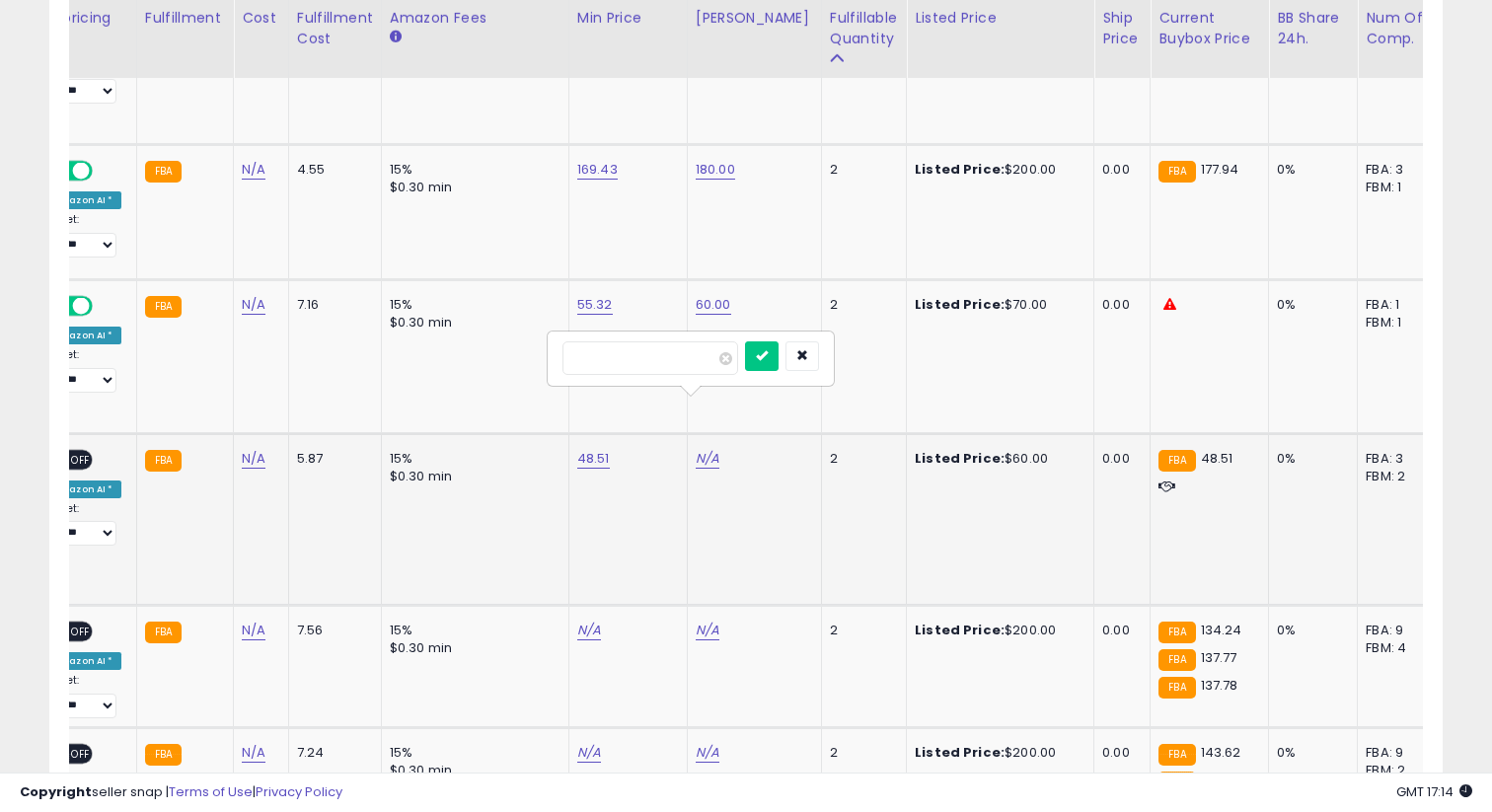 click at bounding box center (762, 356) 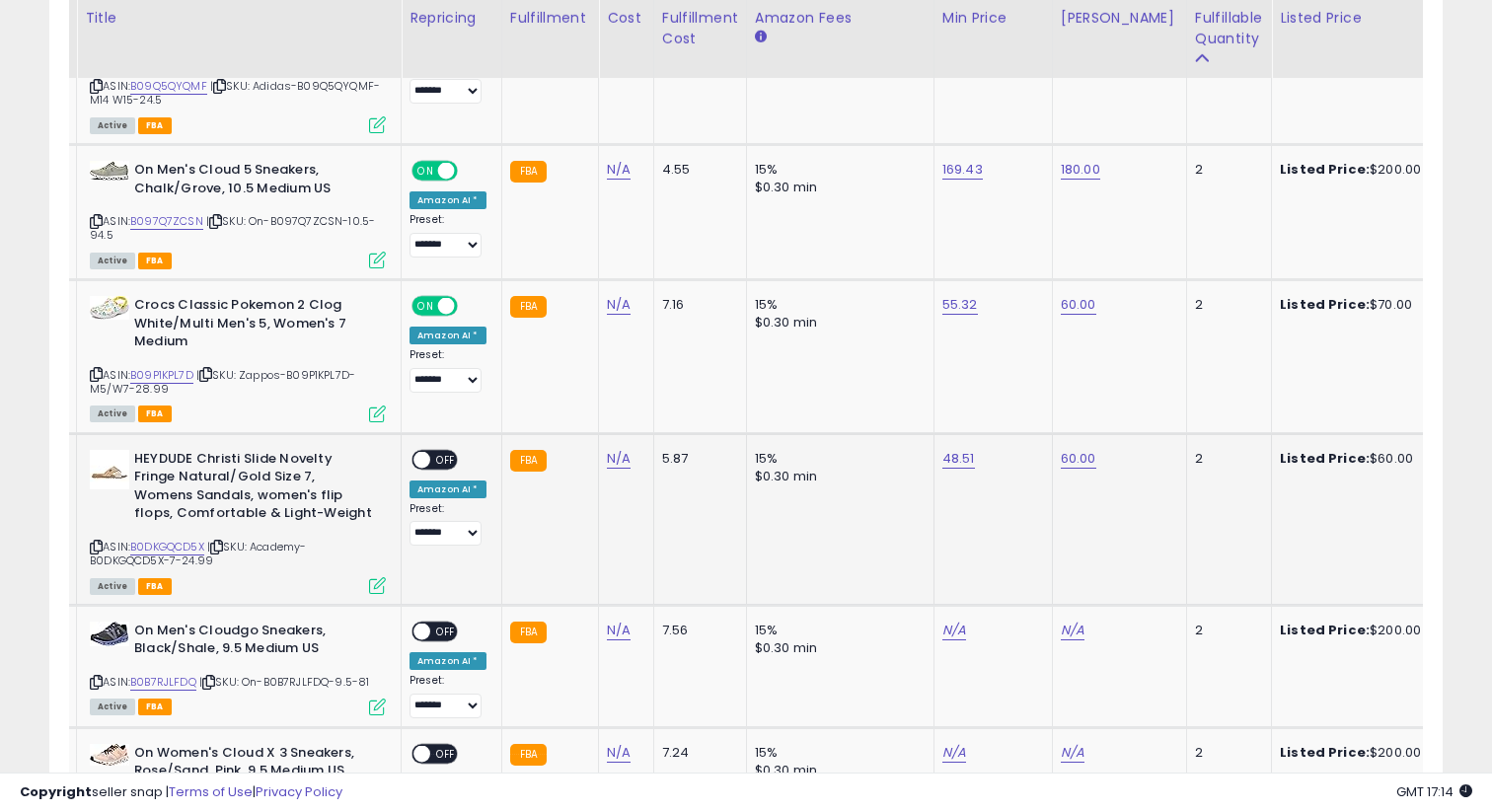 click on "ON   OFF Amazon AI * Preset:
**** ******* *** Success
Error" 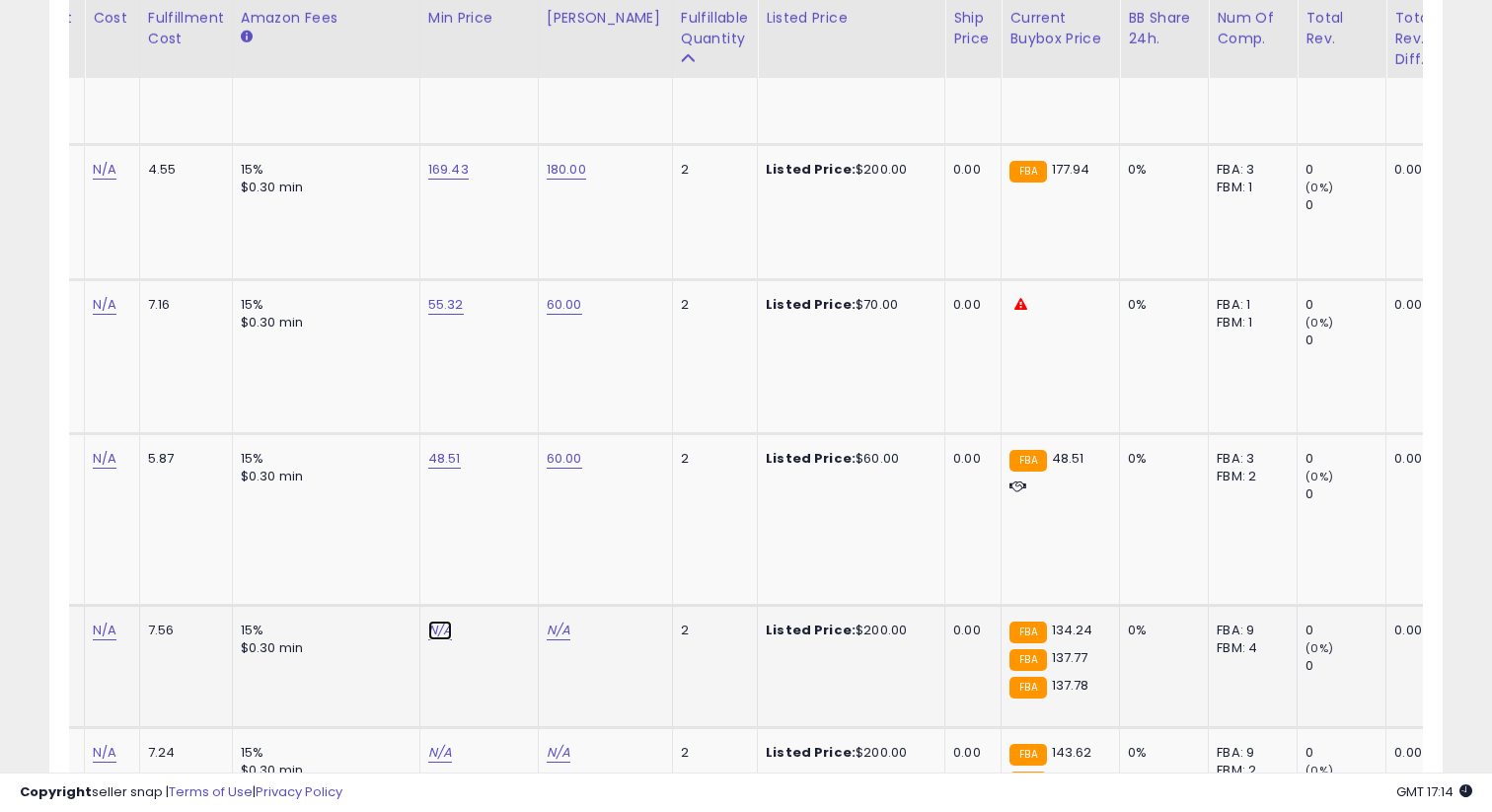 click on "N/A" at bounding box center [440, 630] 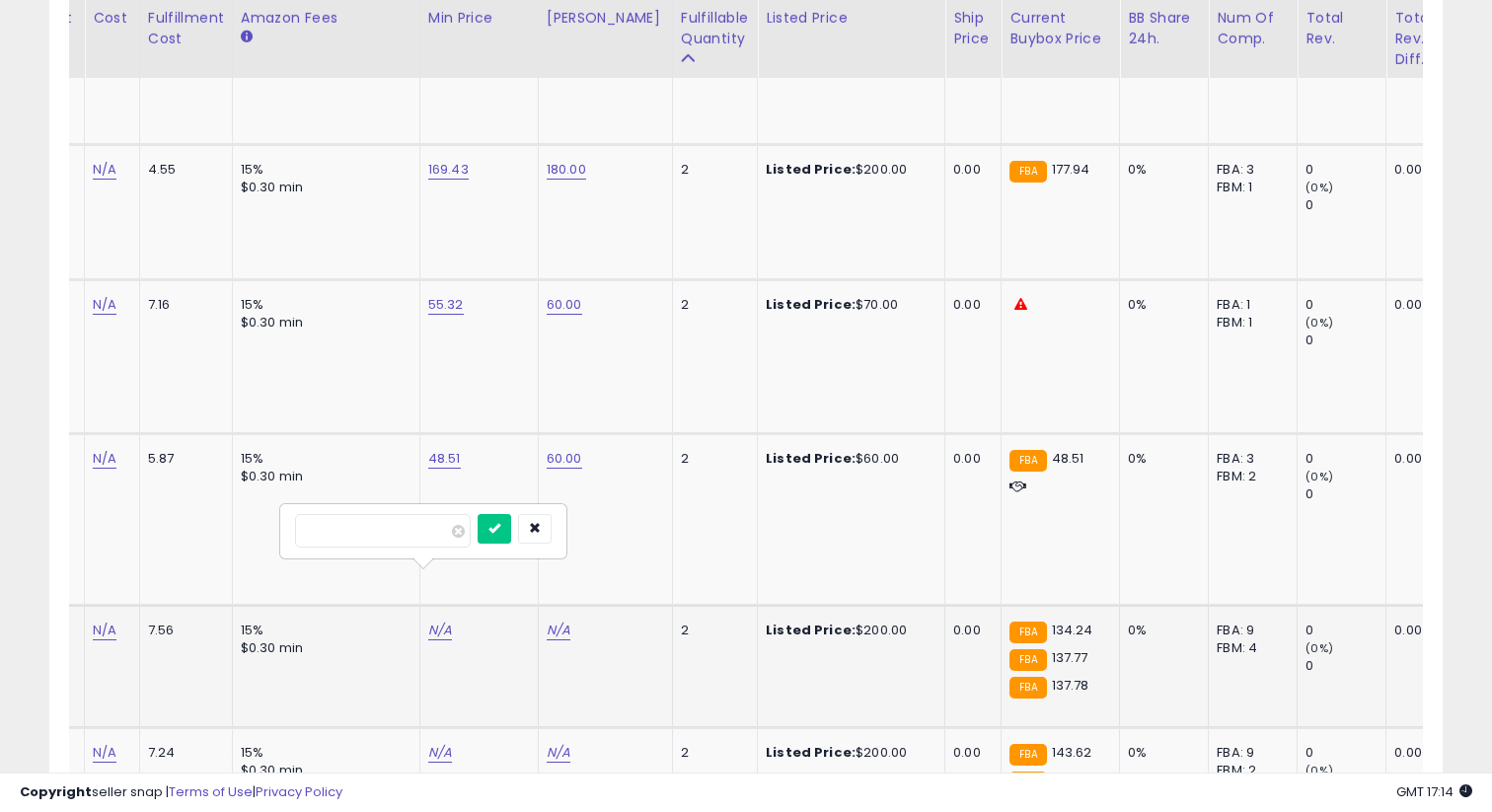type on "******" 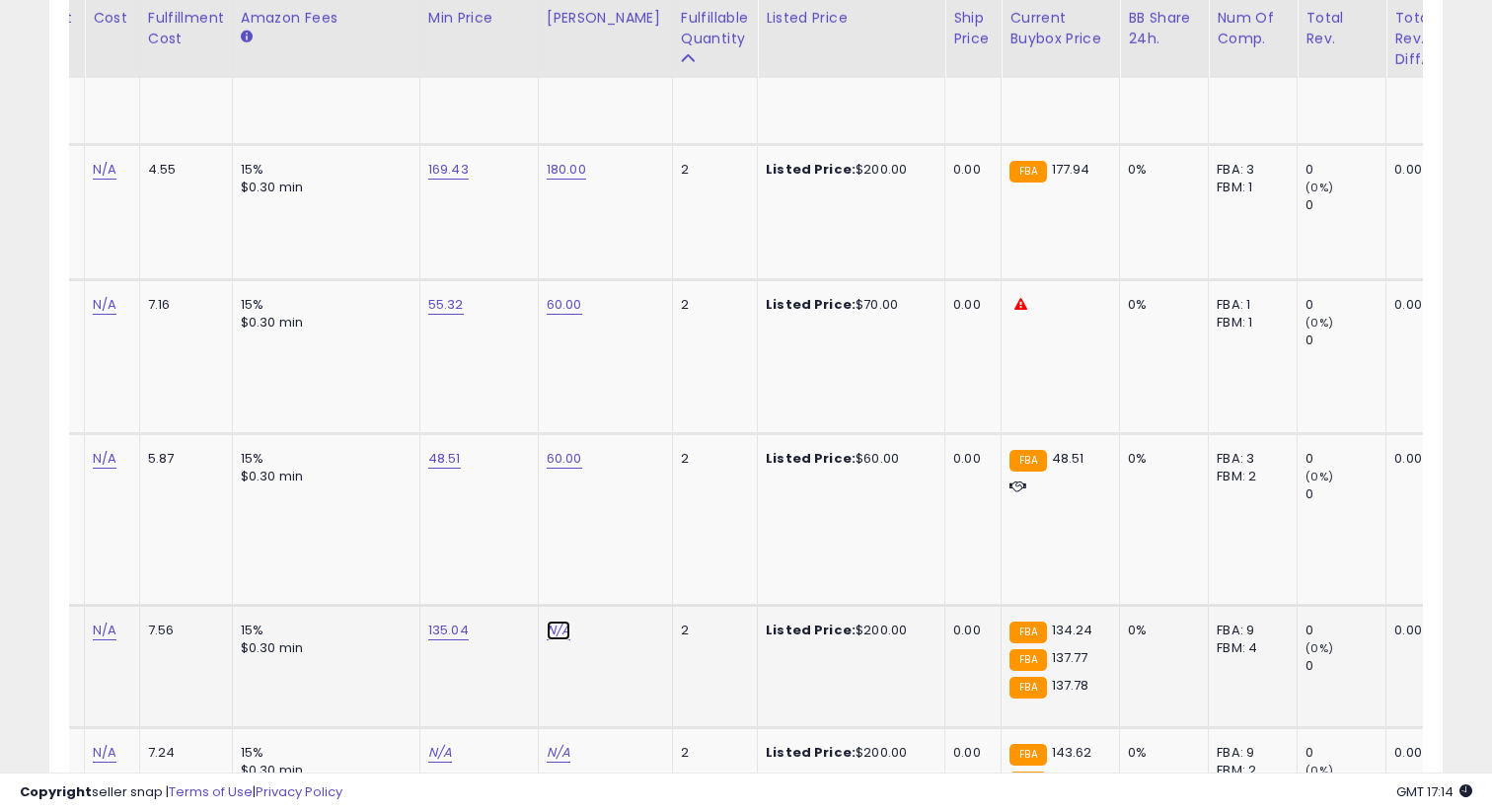 click on "N/A" at bounding box center [559, 630] 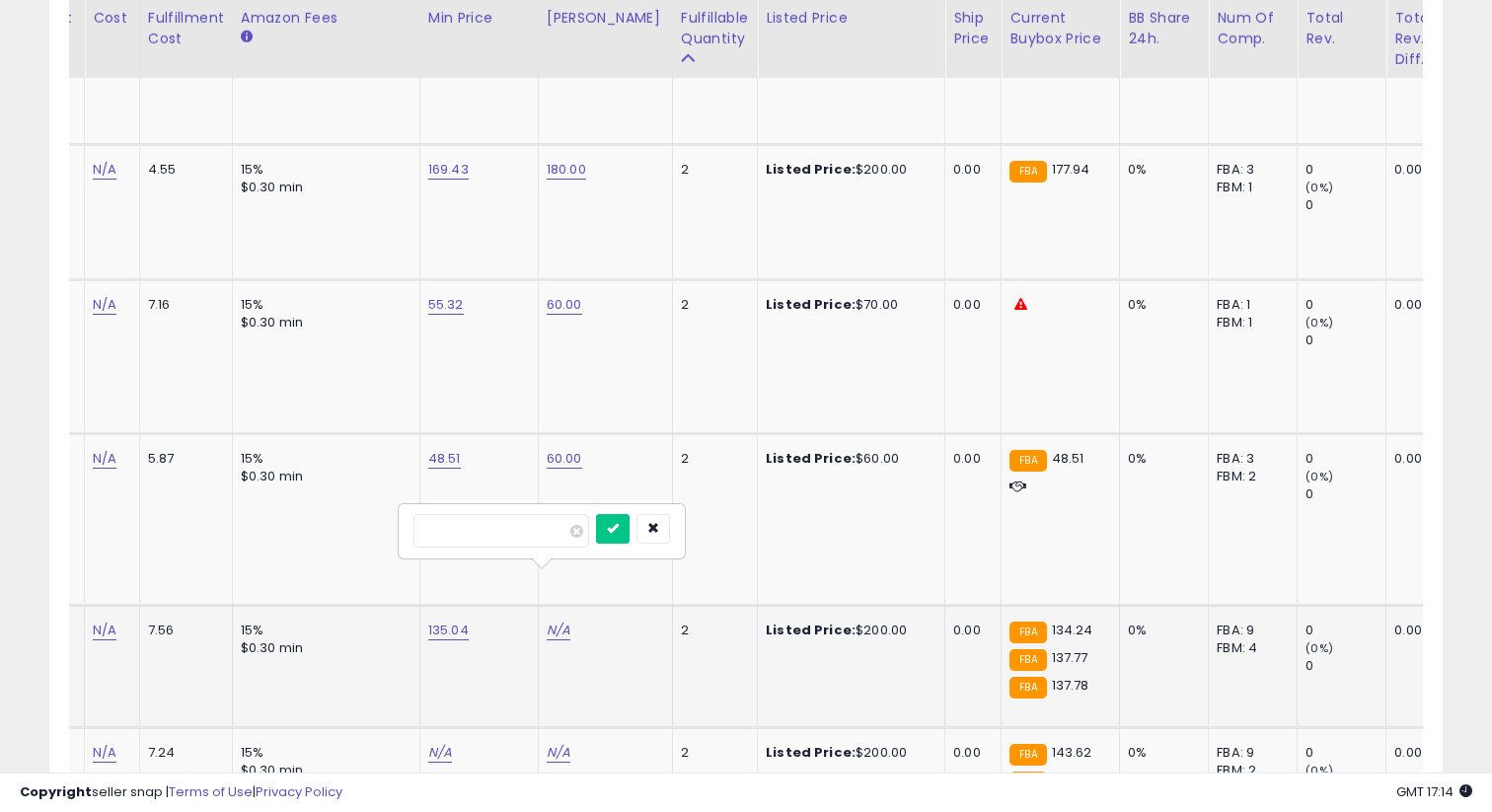 type on "***" 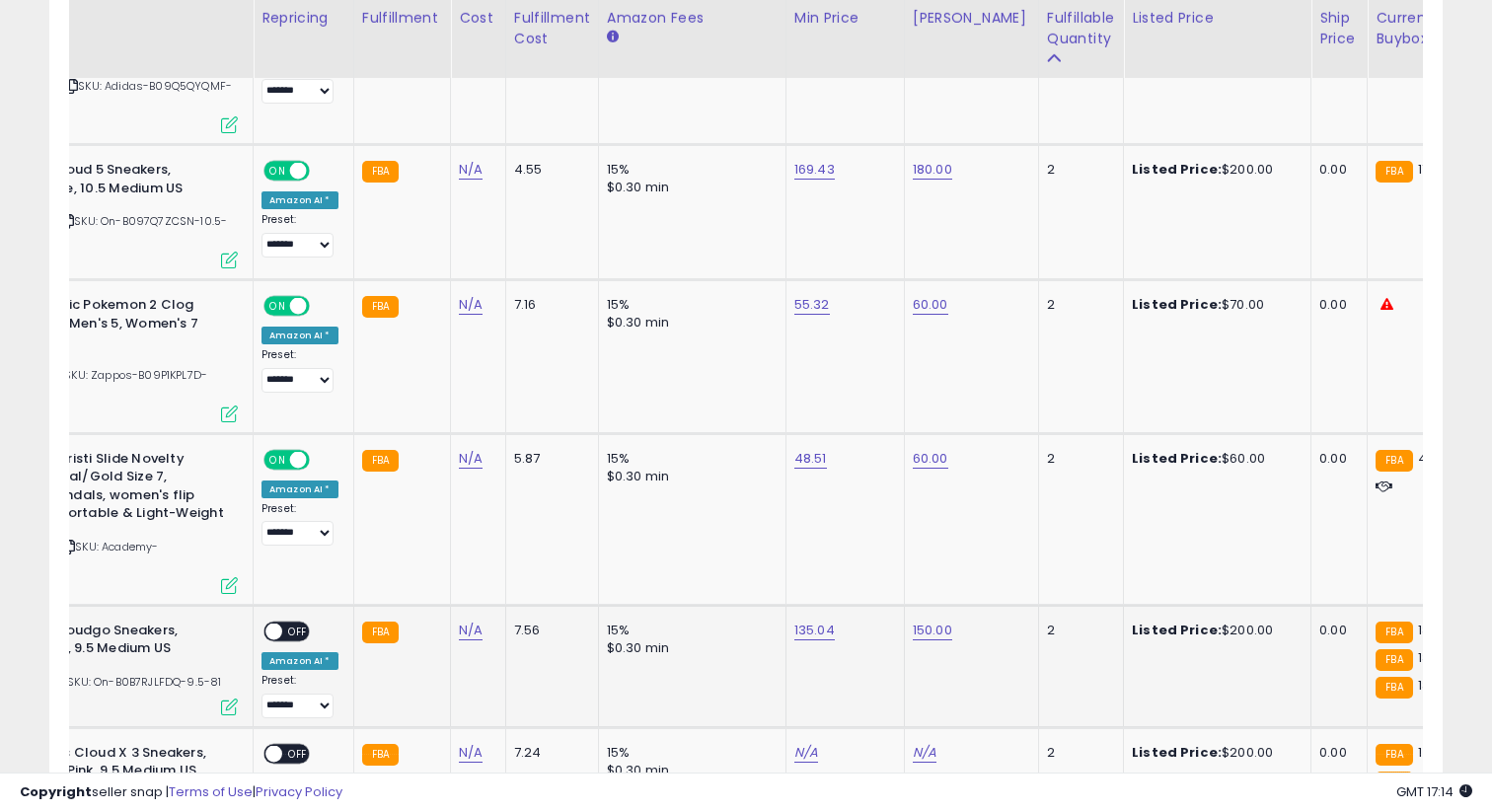 click on "ON   OFF" at bounding box center [264, 631] 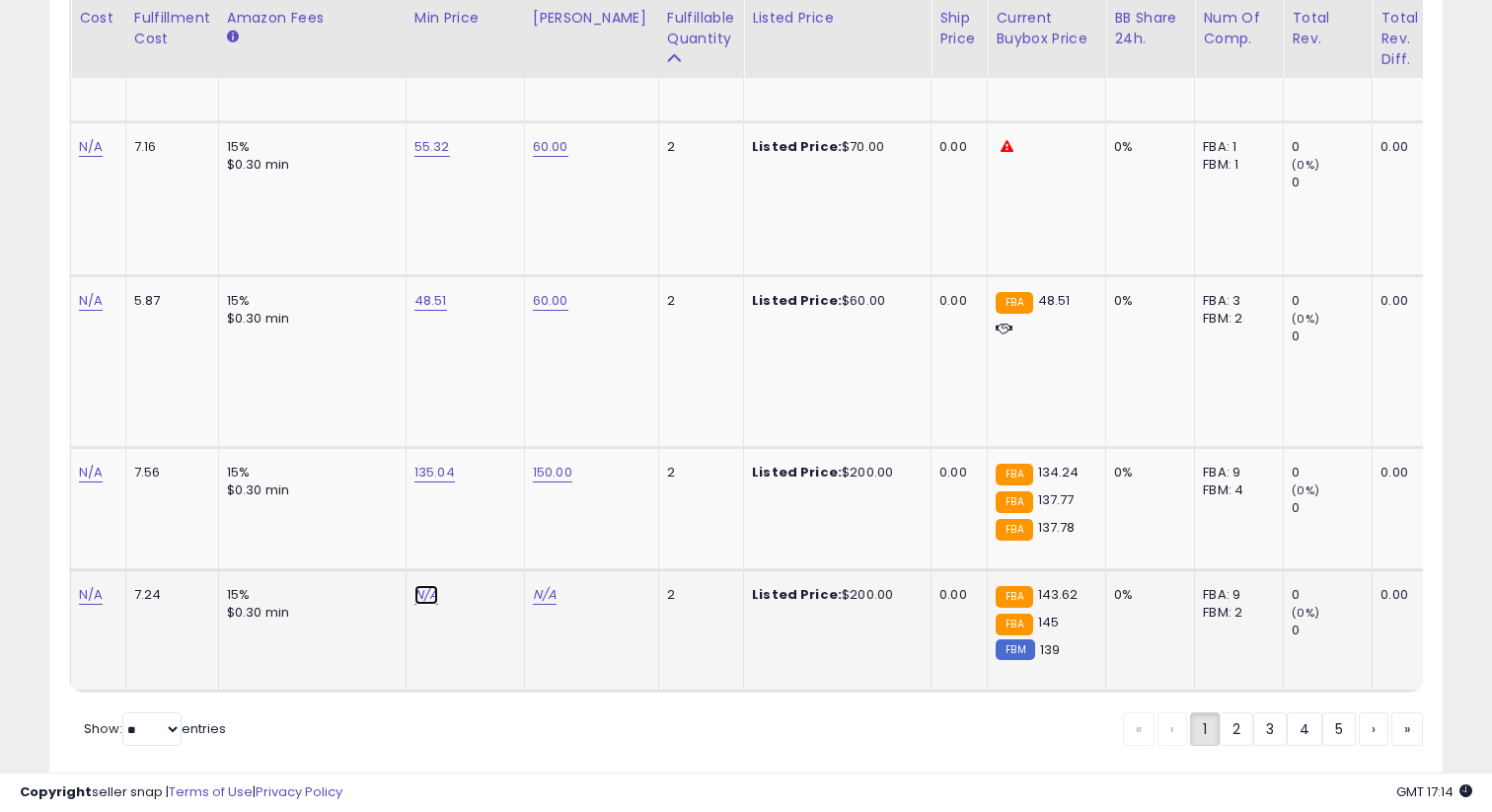 click on "N/A" at bounding box center (426, 595) 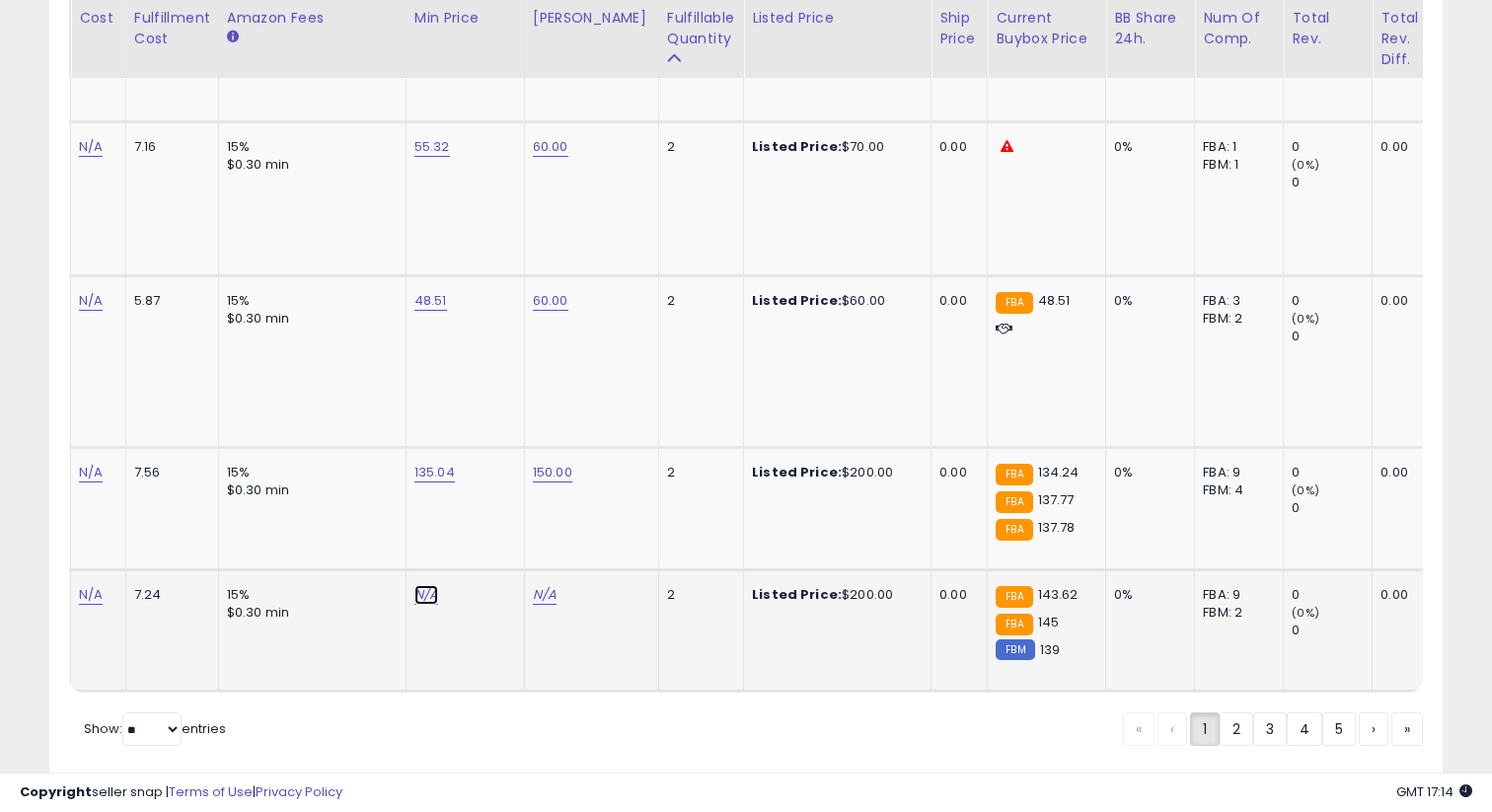 click on "N/A" at bounding box center [426, 595] 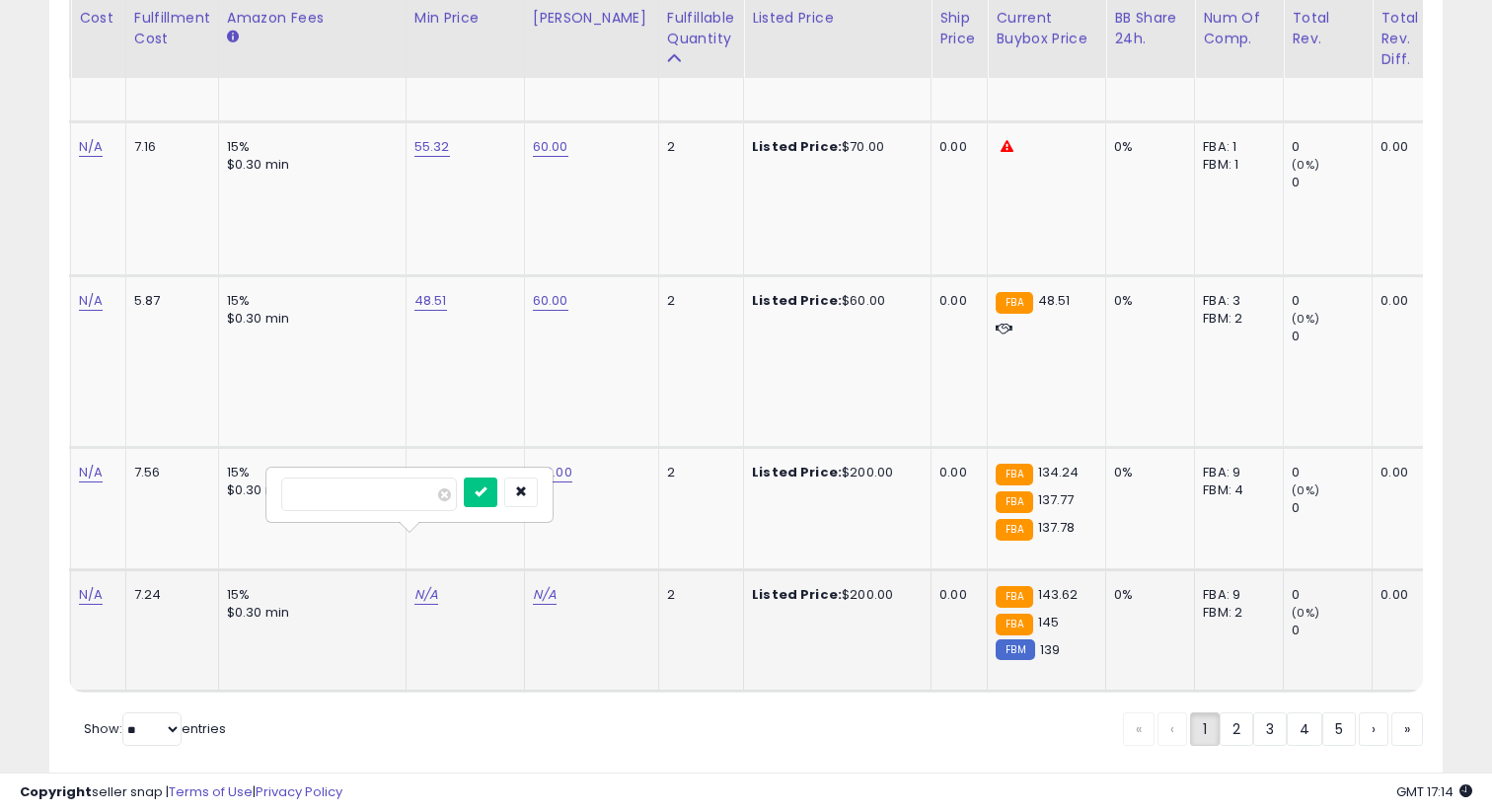 type on "******" 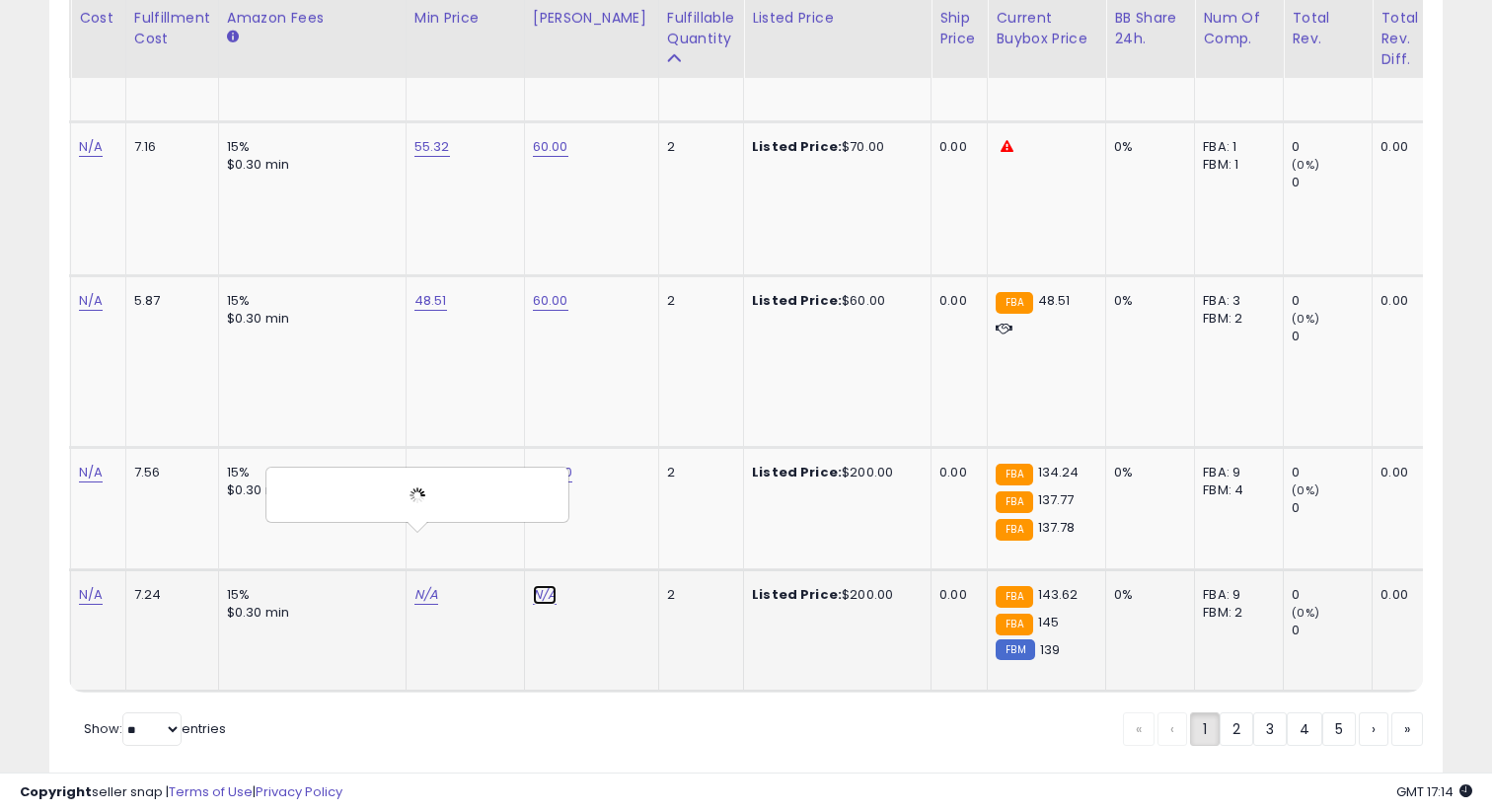 click on "N/A" at bounding box center [545, 595] 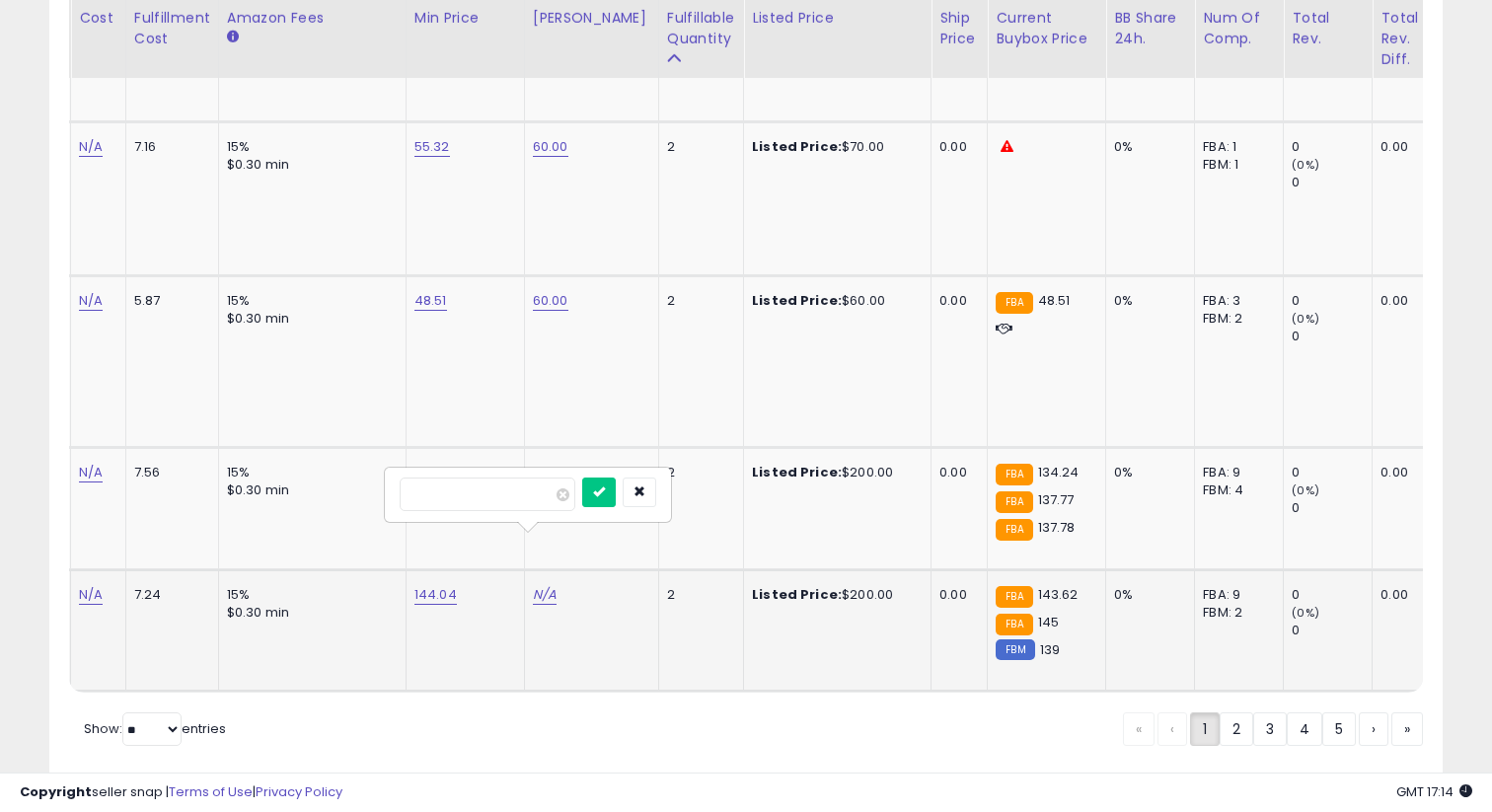 type on "***" 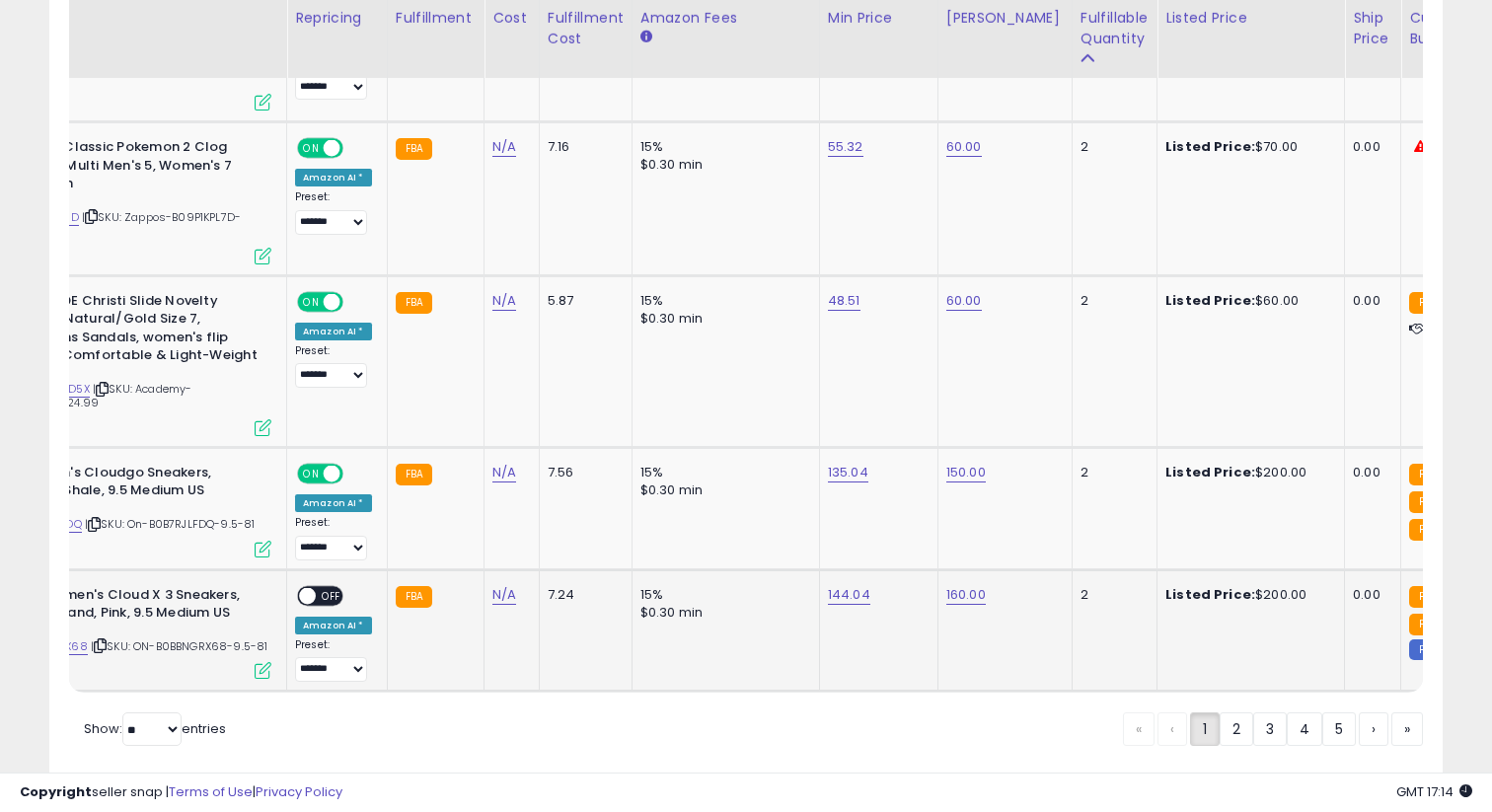 click on "OFF" at bounding box center (332, 595) 